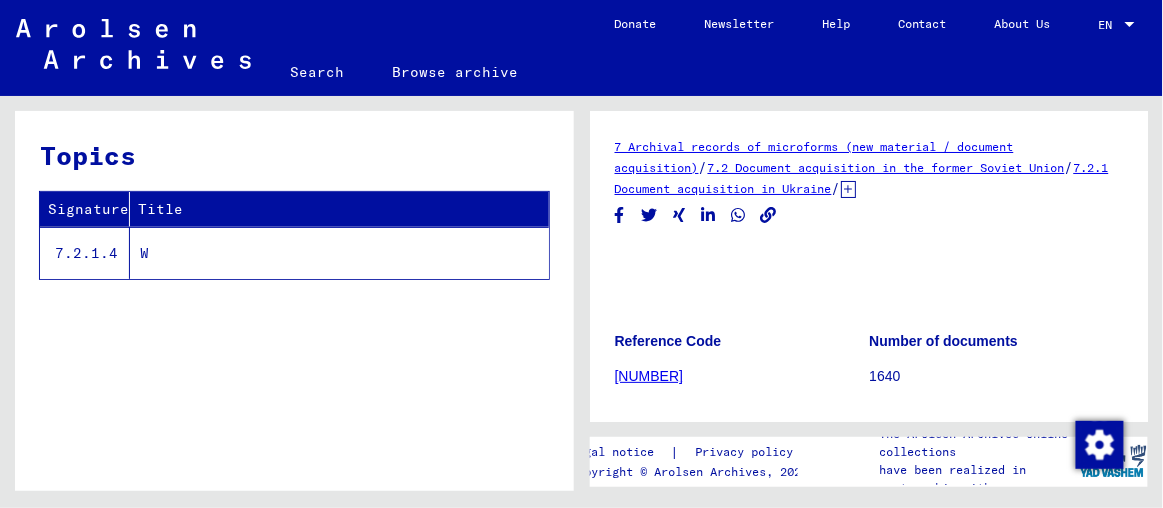 scroll, scrollTop: 0, scrollLeft: 0, axis: both 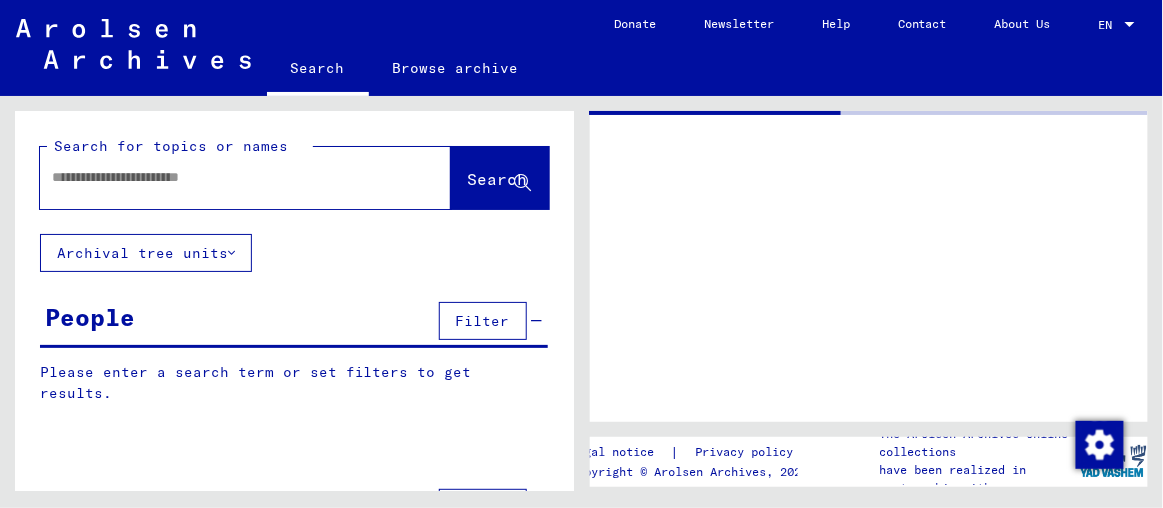 type on "******" 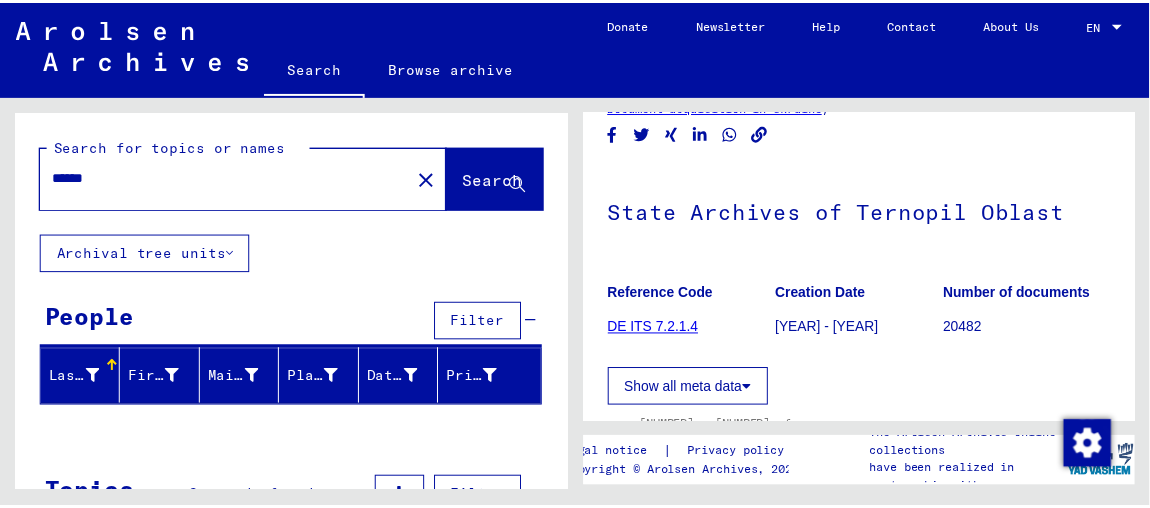 scroll, scrollTop: 272, scrollLeft: 0, axis: vertical 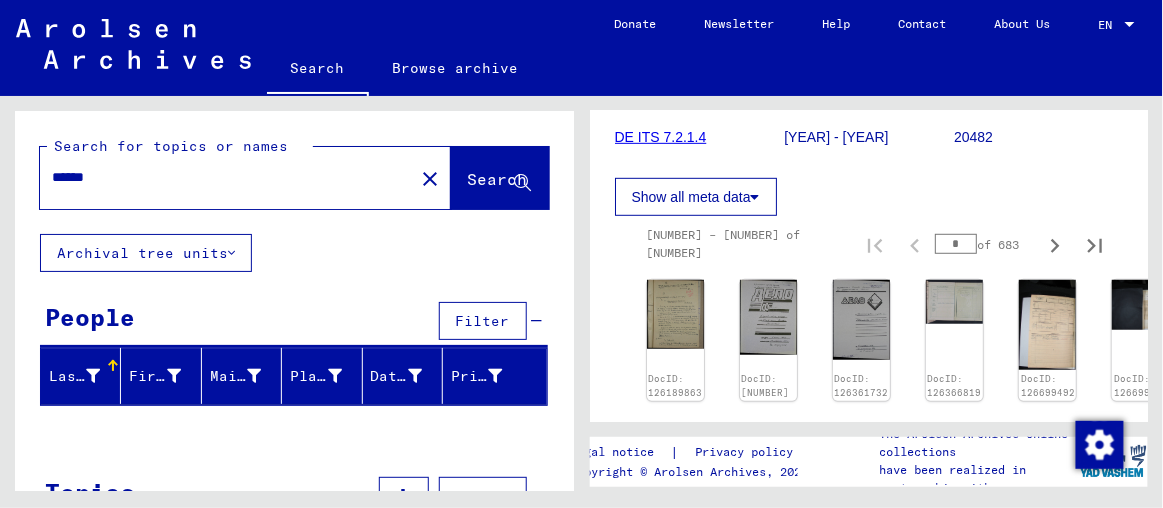 click on "*" at bounding box center [956, 244] 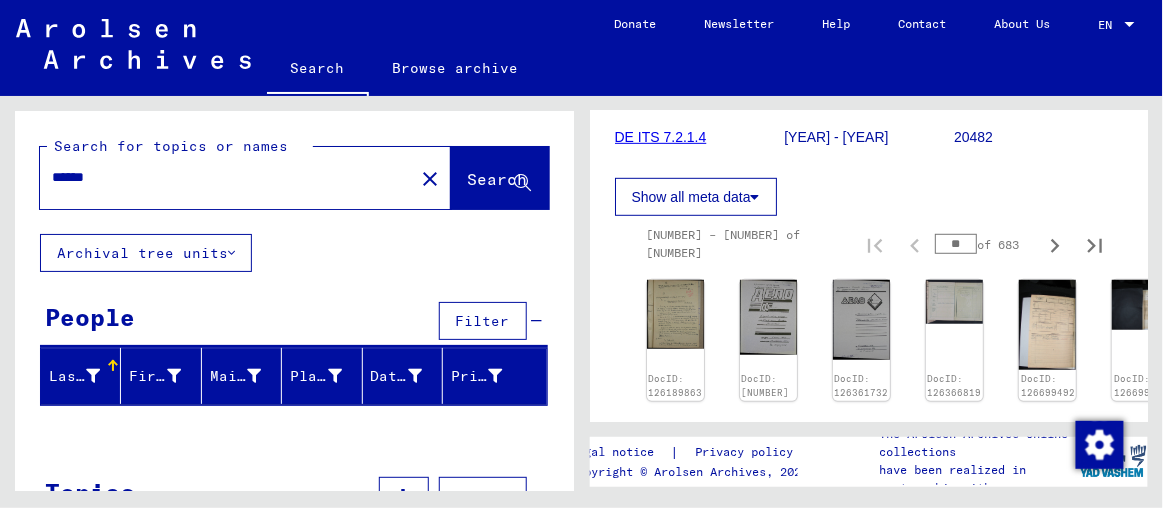 type on "**" 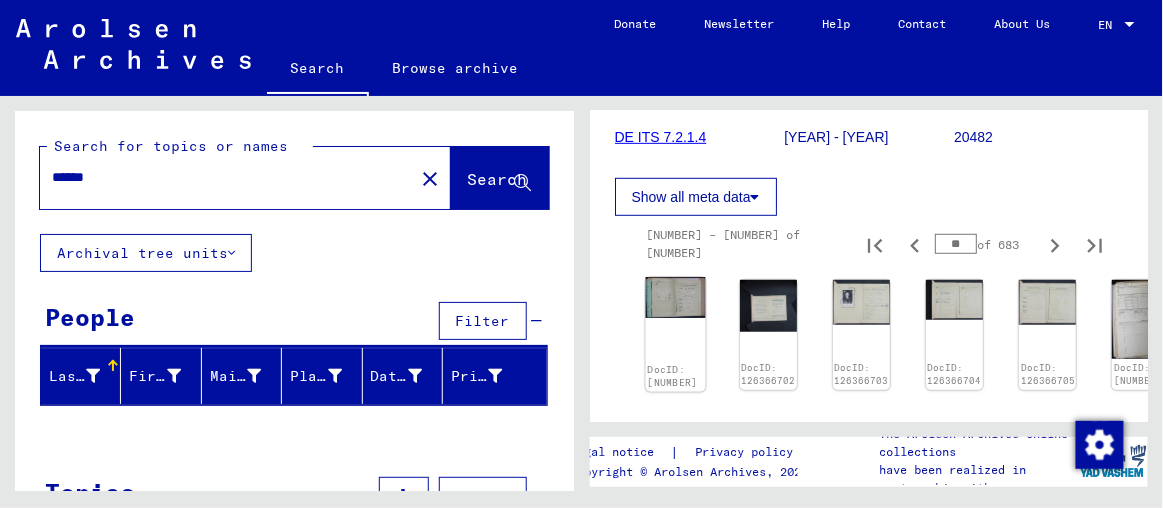 click 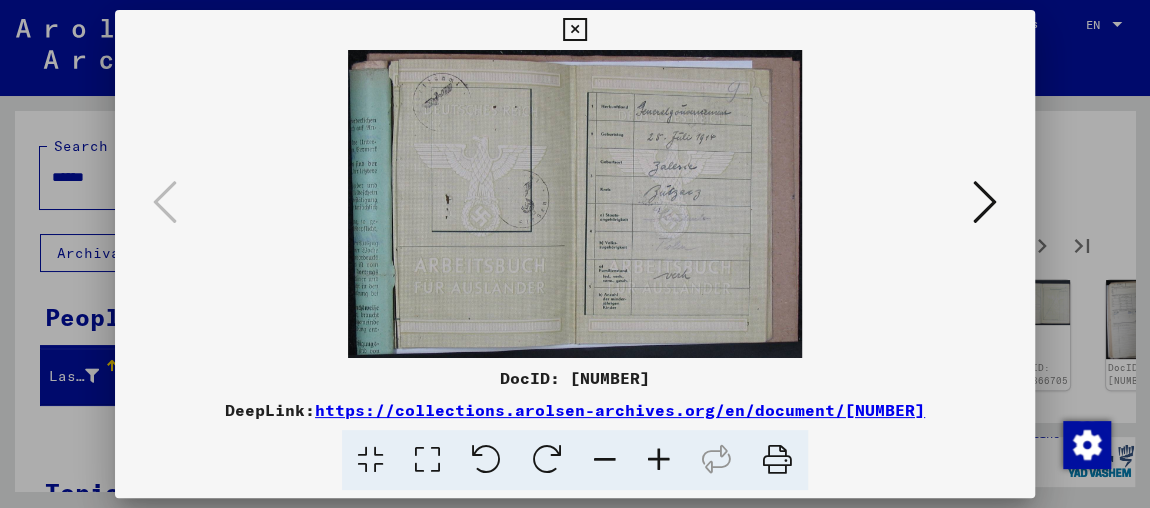 click at bounding box center [985, 202] 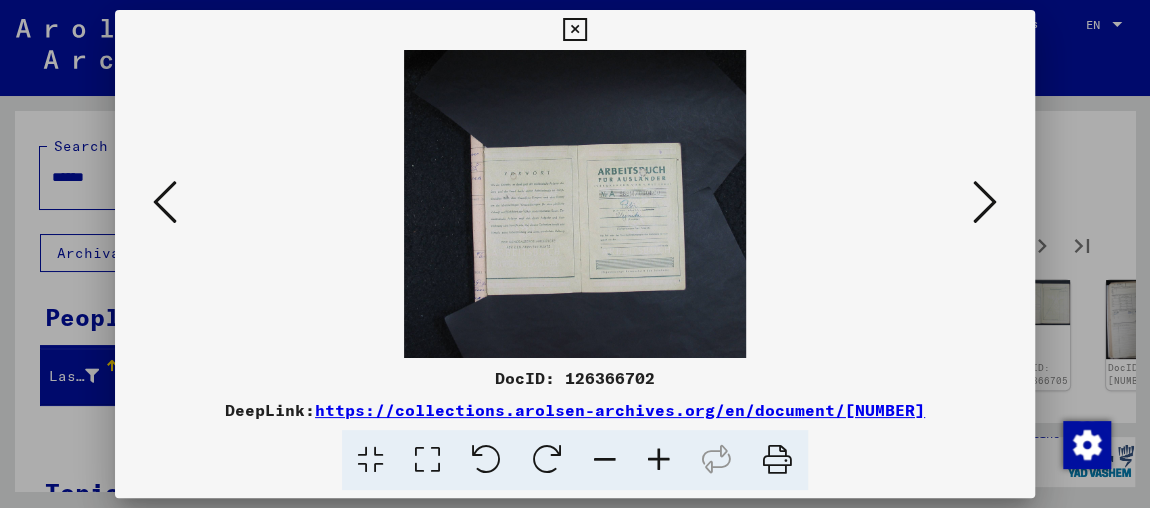 click at bounding box center [985, 202] 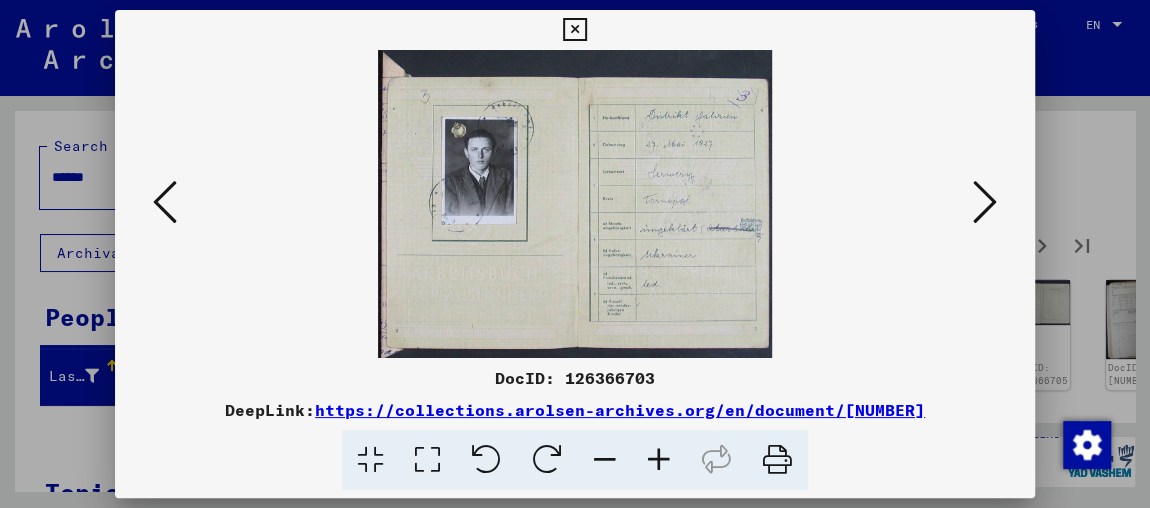 click at bounding box center (985, 202) 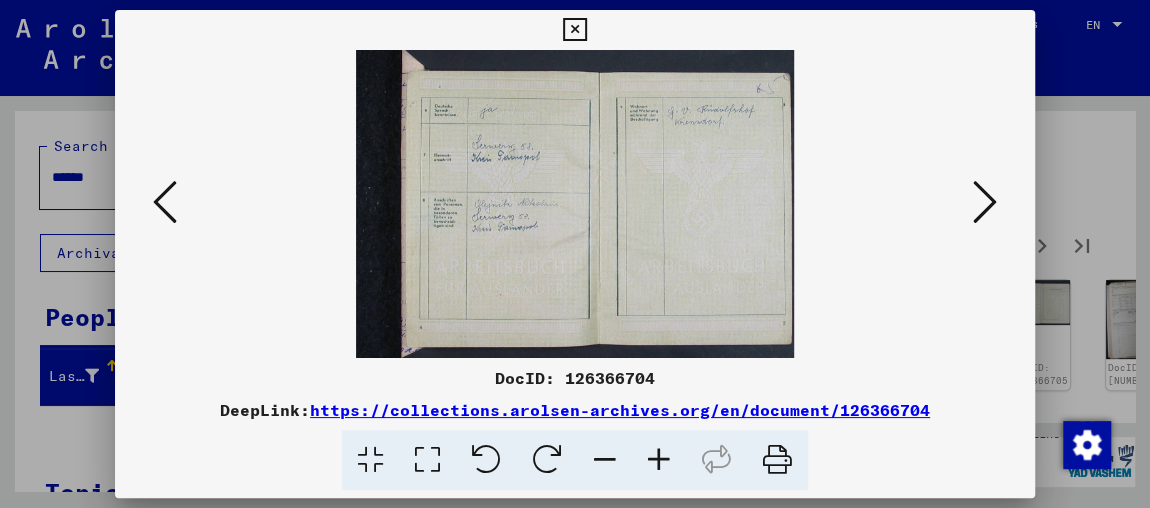click at bounding box center [985, 202] 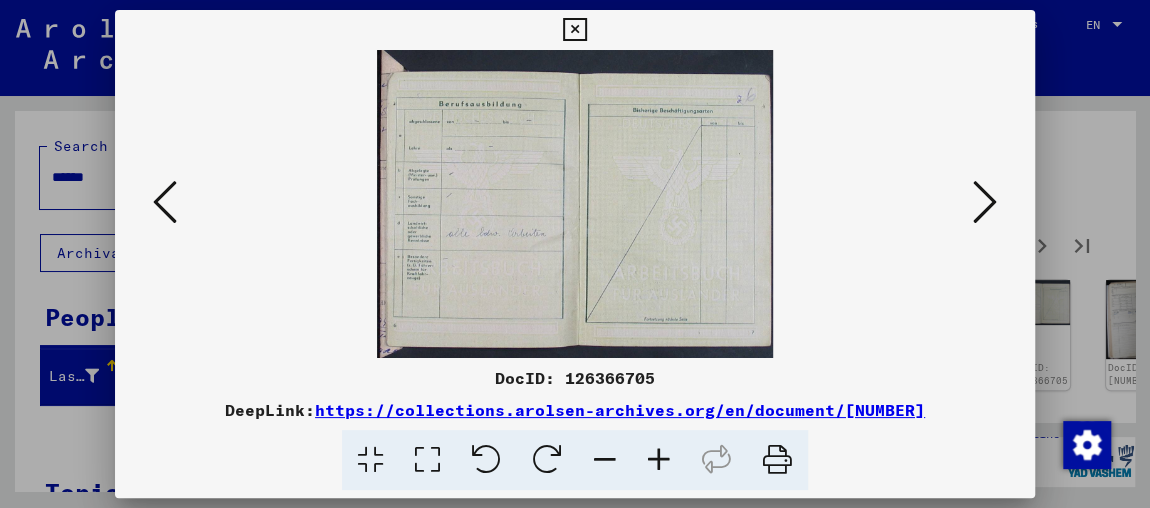 click at bounding box center (985, 202) 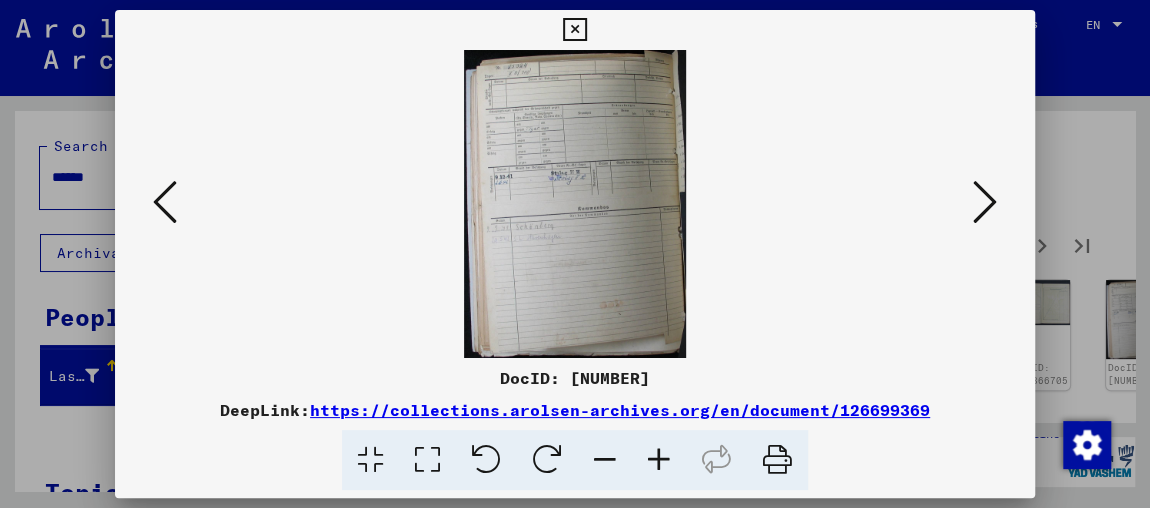 click at bounding box center [985, 202] 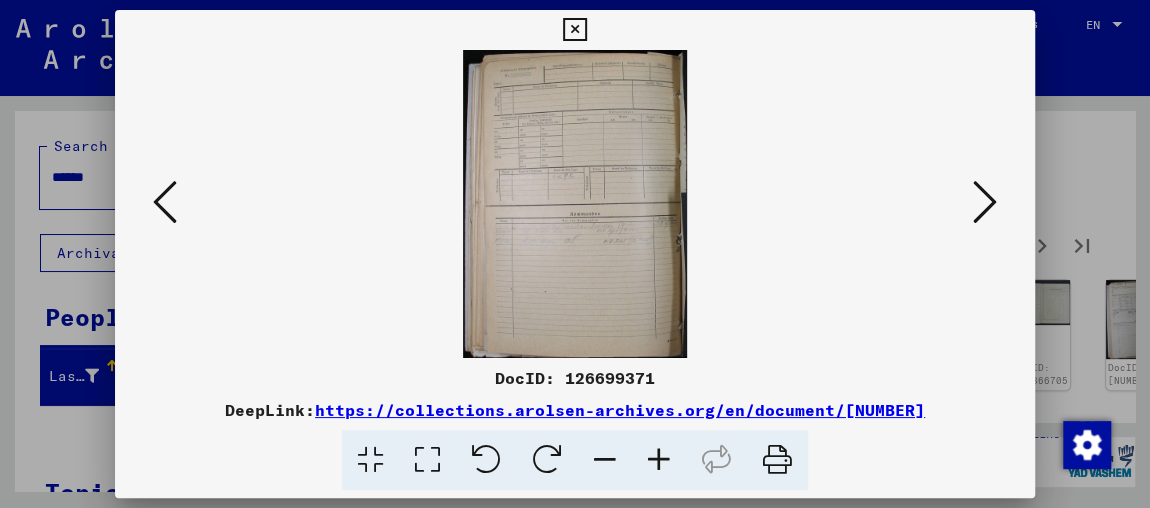 click at bounding box center (985, 202) 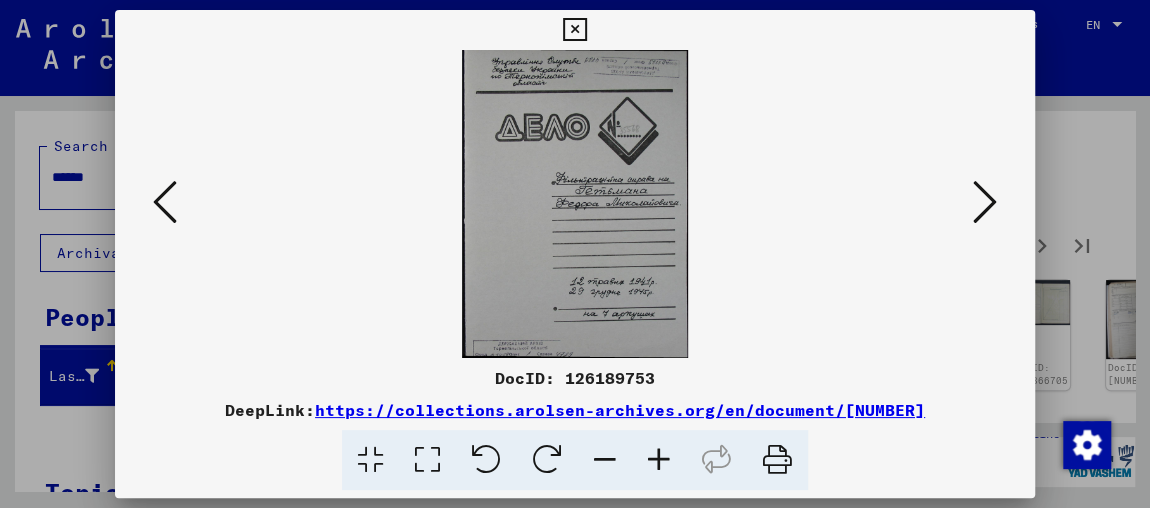 click at bounding box center [985, 202] 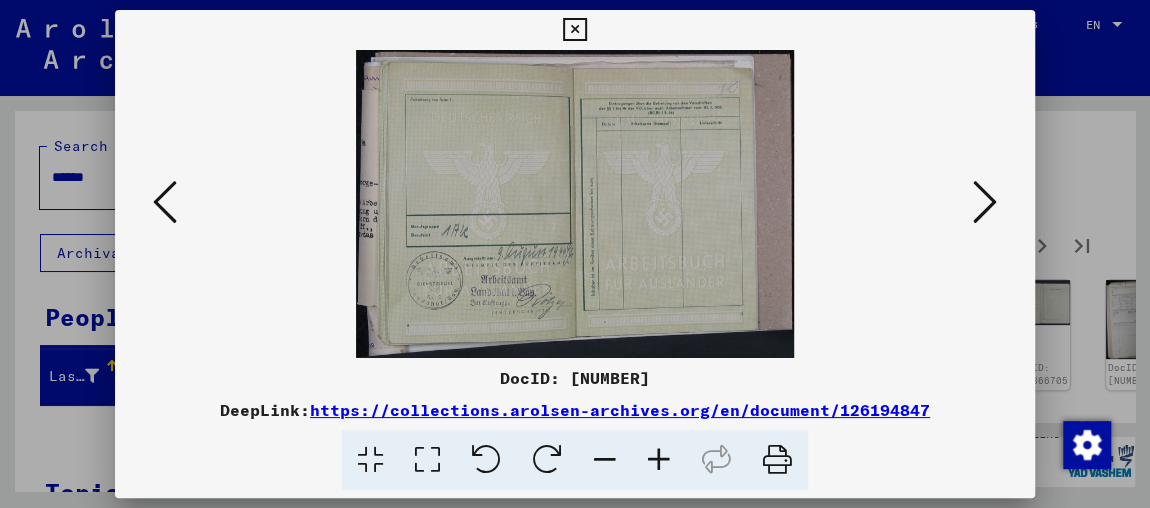 click at bounding box center (985, 202) 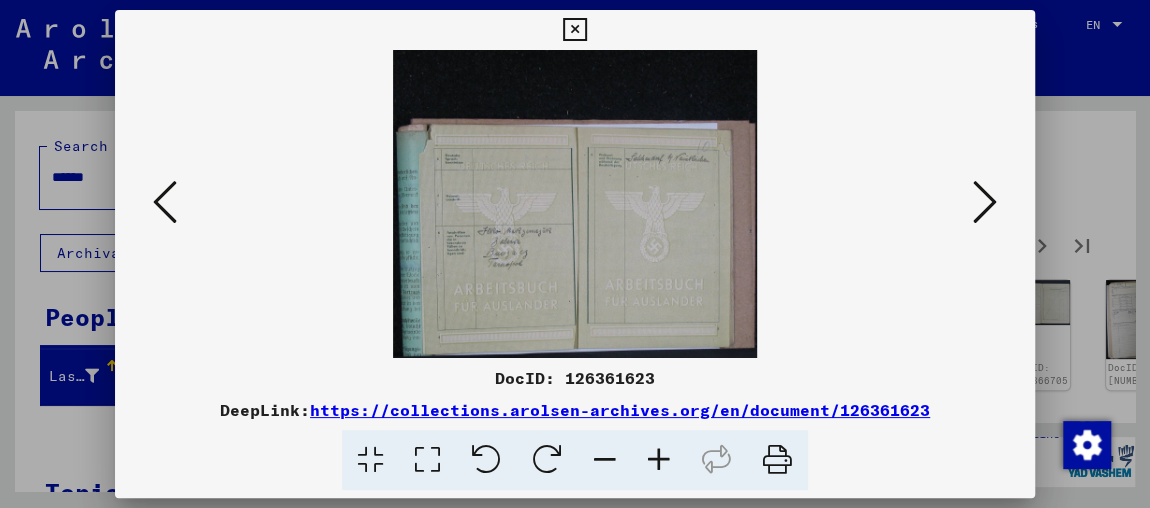 click at bounding box center (985, 202) 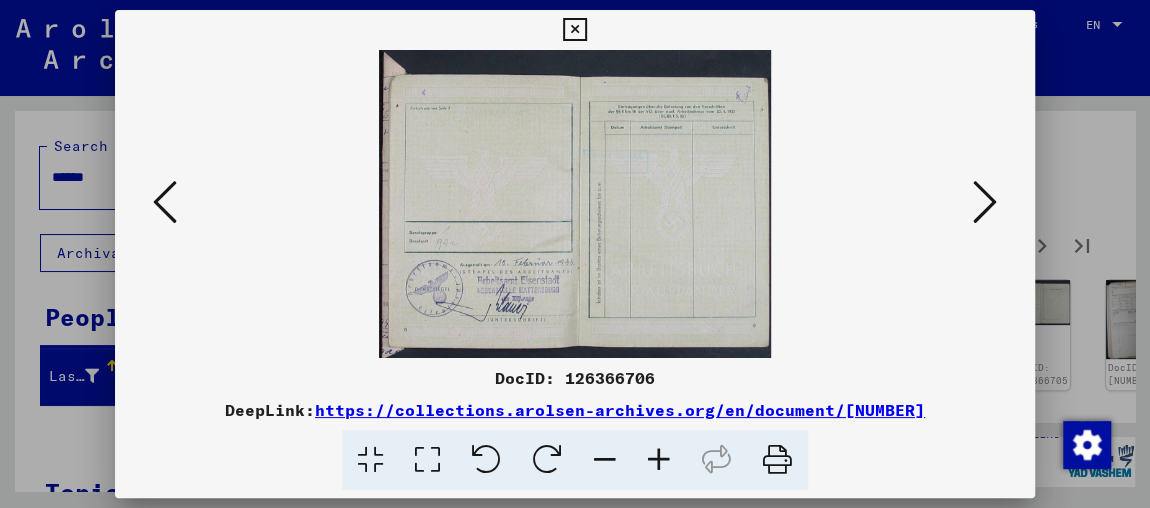click at bounding box center [985, 202] 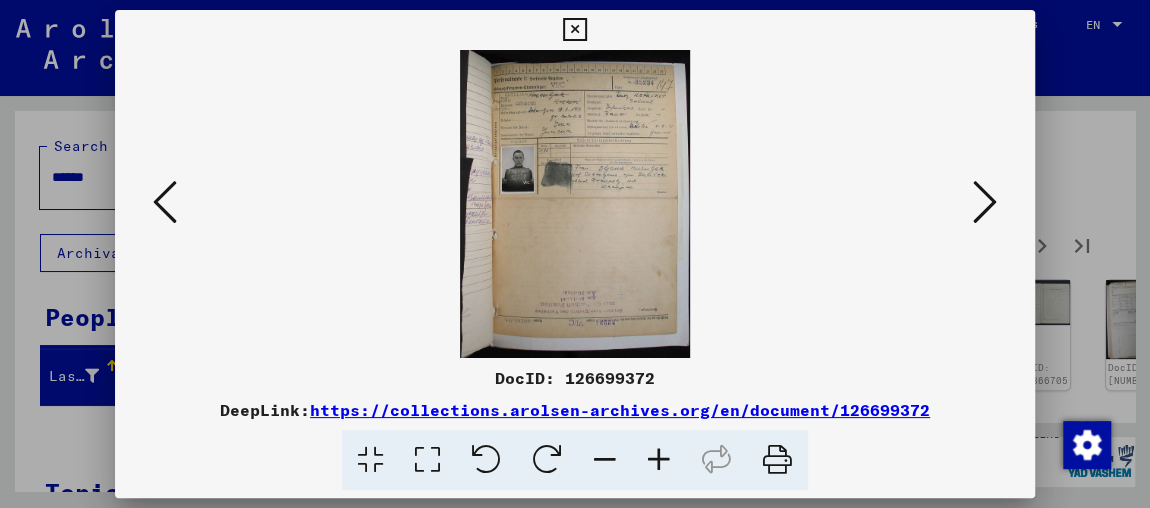 click at bounding box center [985, 202] 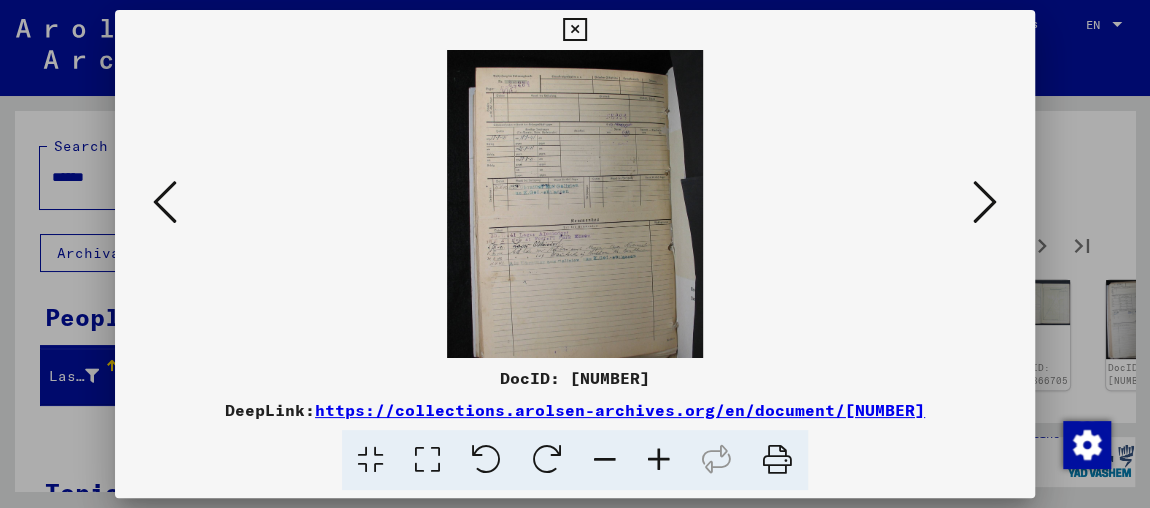 click at bounding box center (985, 202) 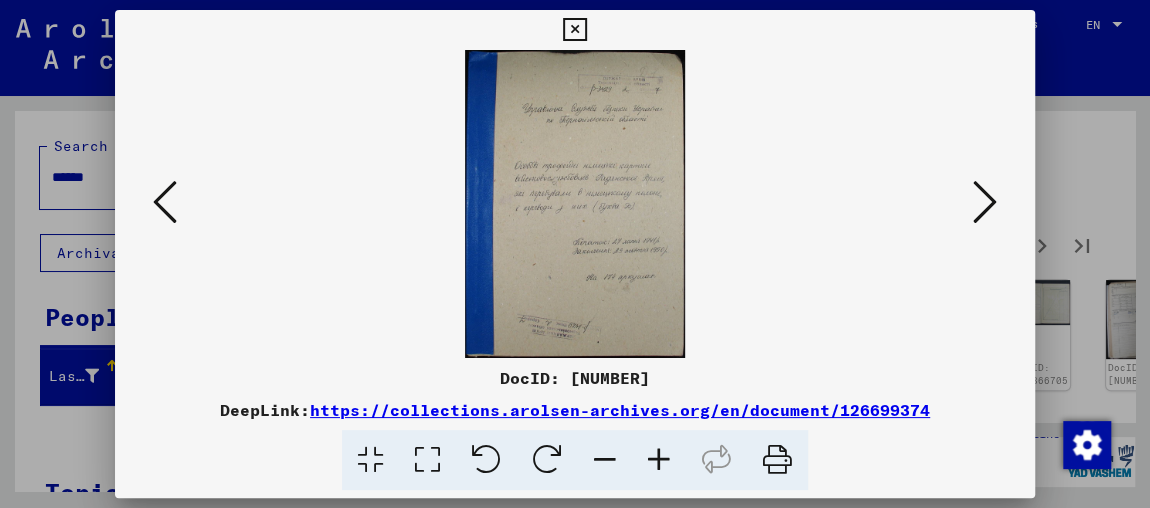 click at bounding box center [985, 202] 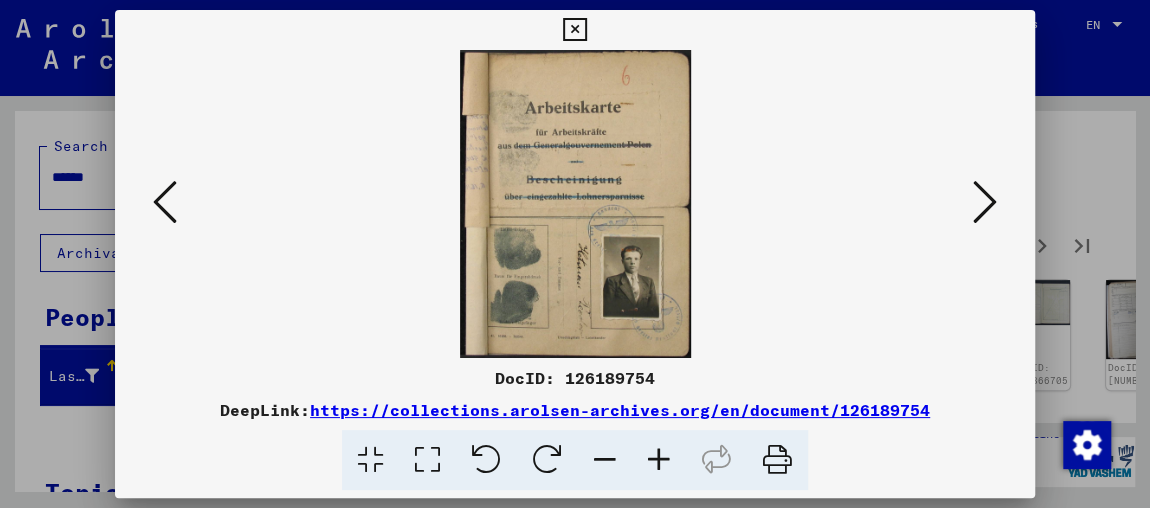 click at bounding box center [985, 202] 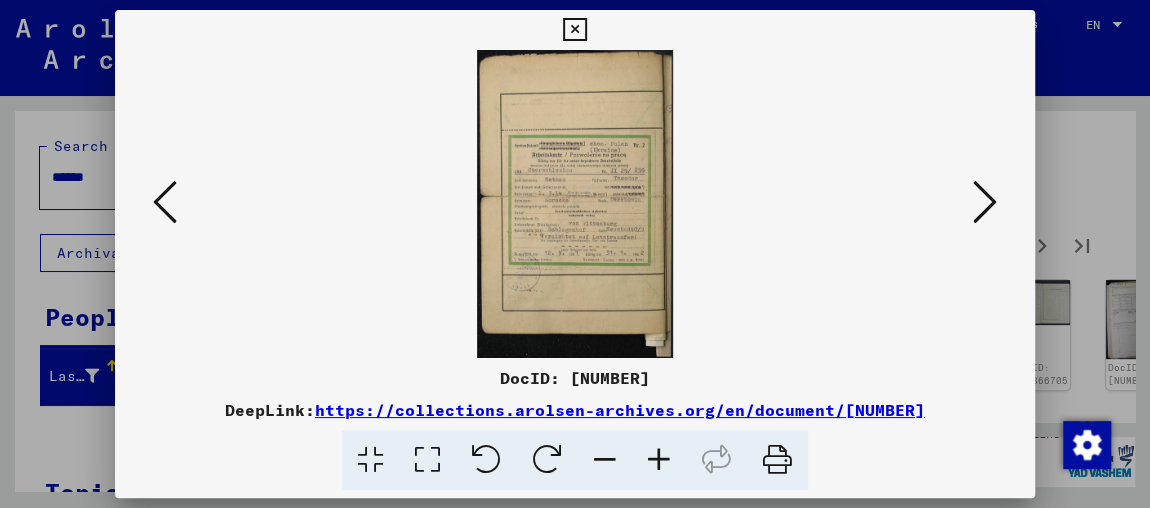 click at bounding box center (575, 254) 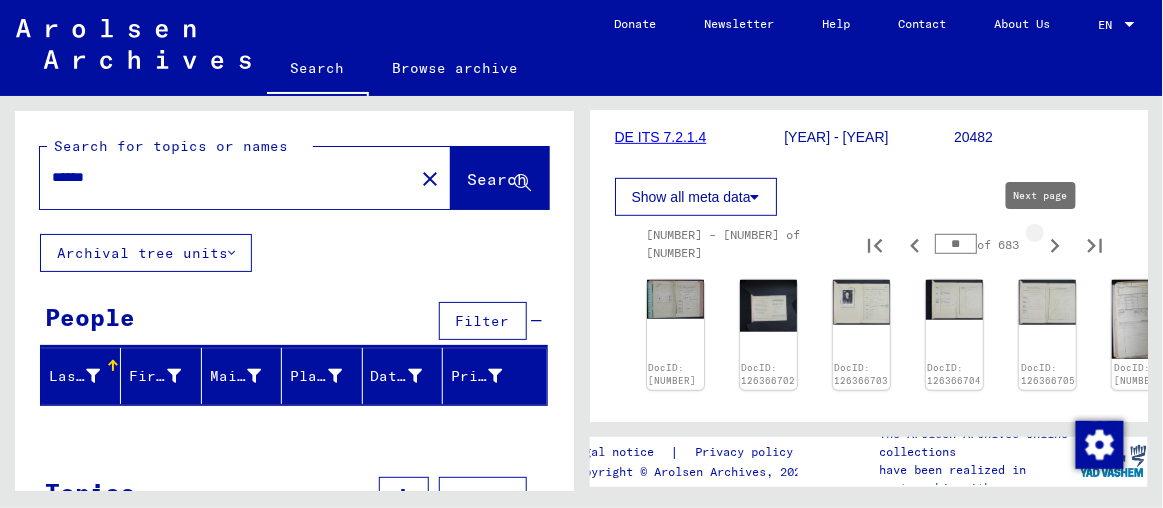 click 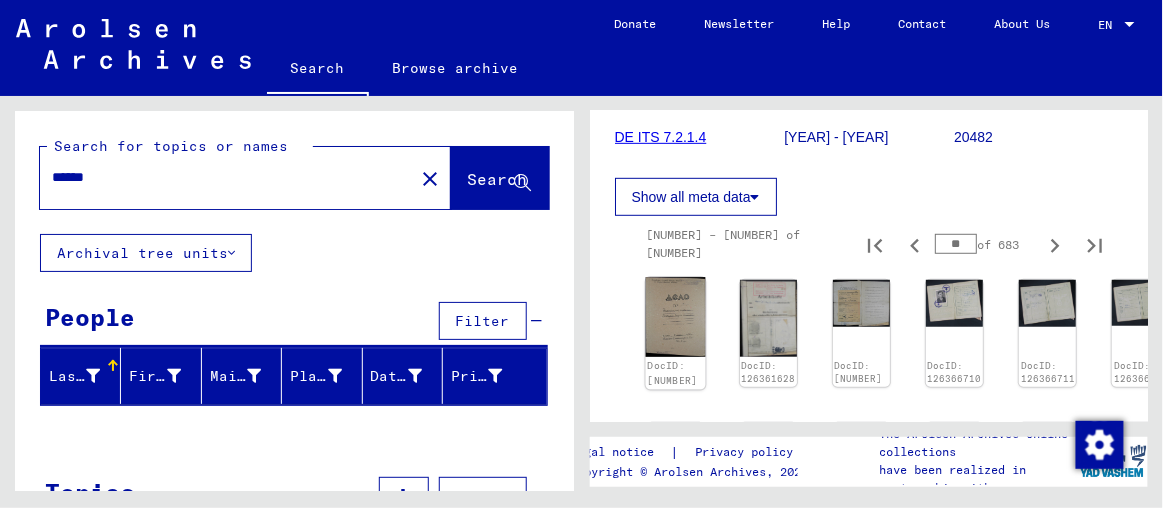 click 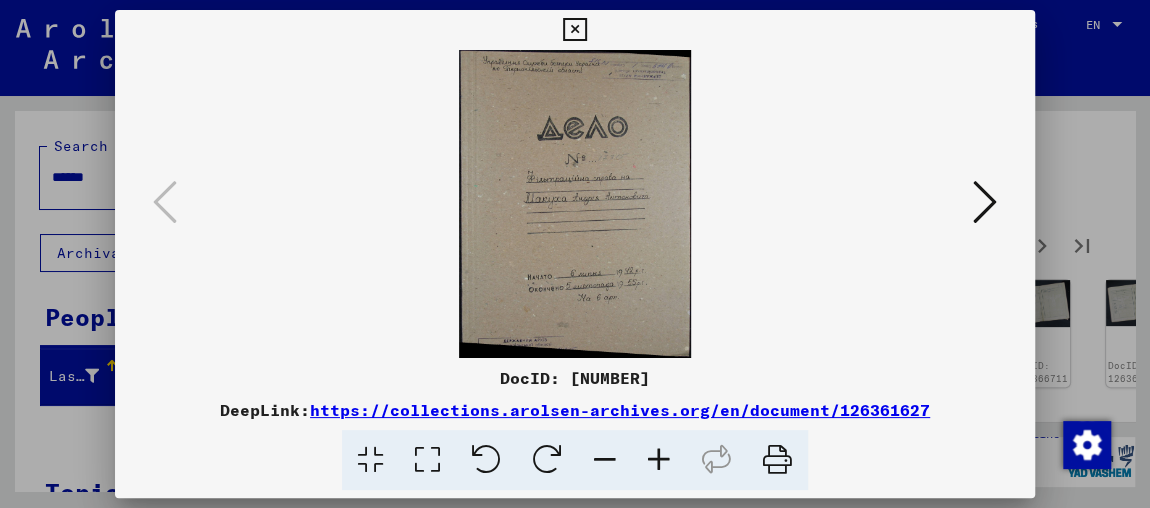 click at bounding box center [575, 254] 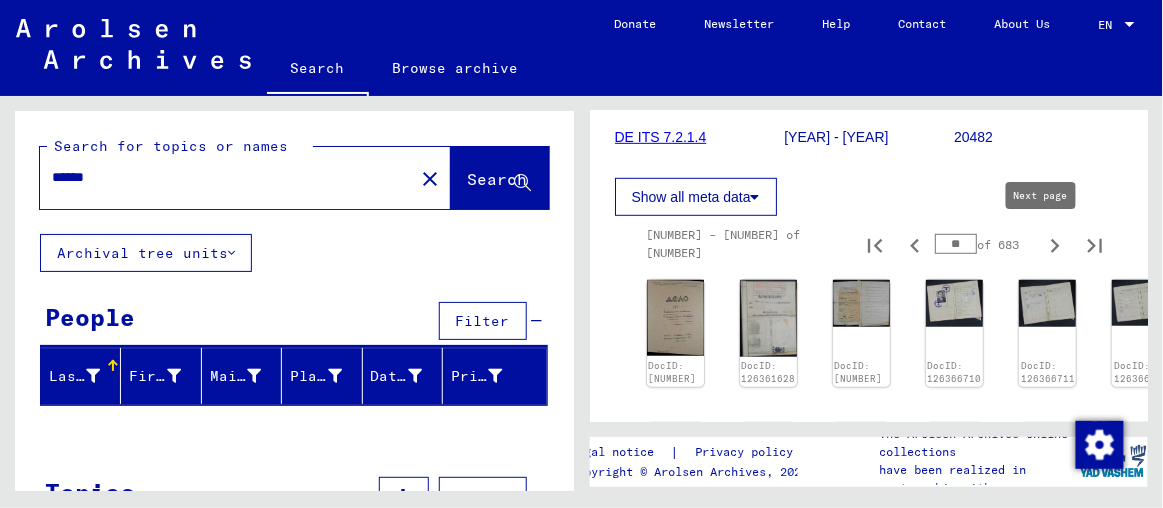 click 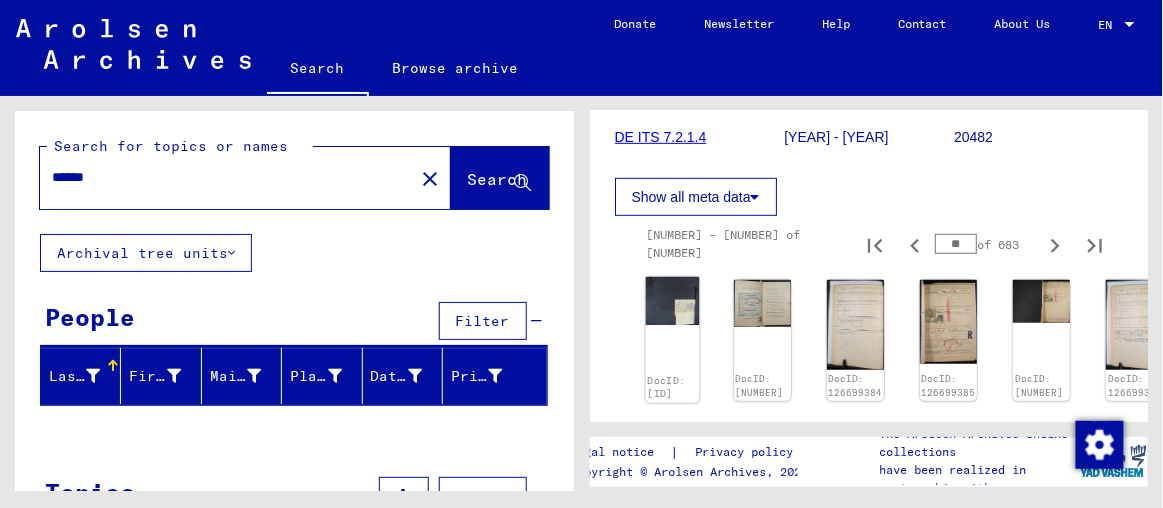 click 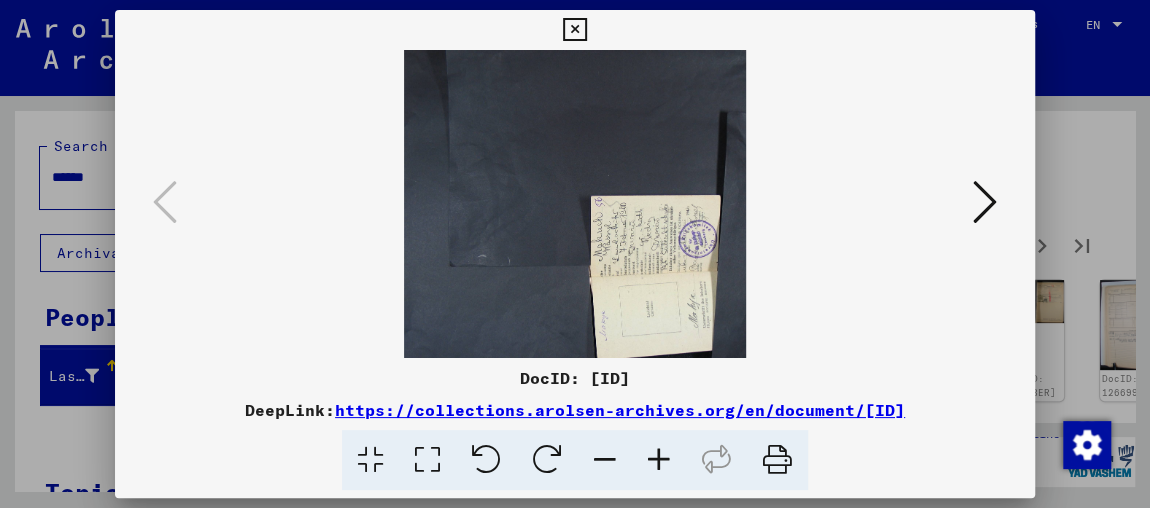 click at bounding box center [985, 202] 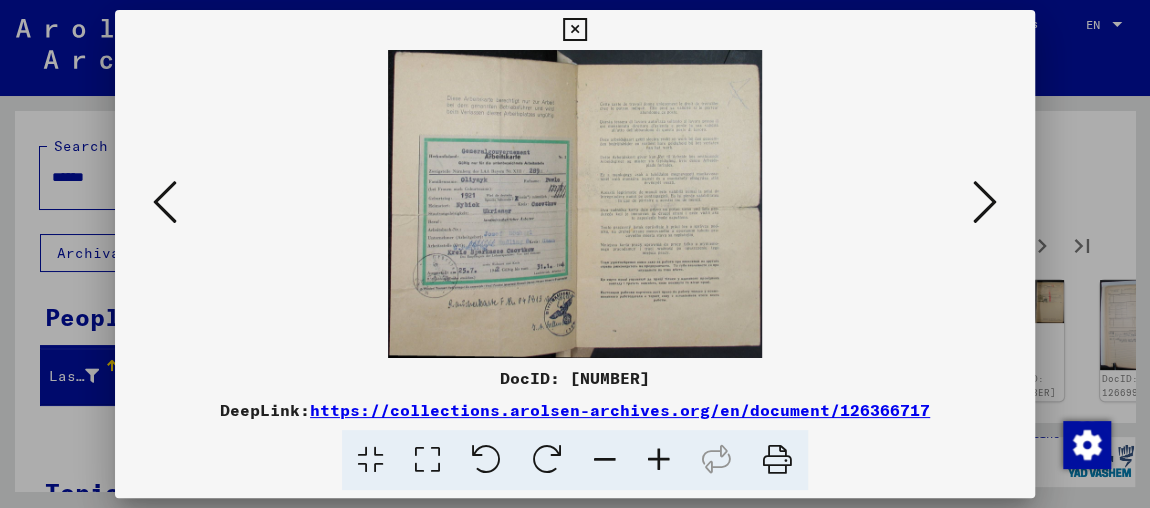 click at bounding box center (985, 202) 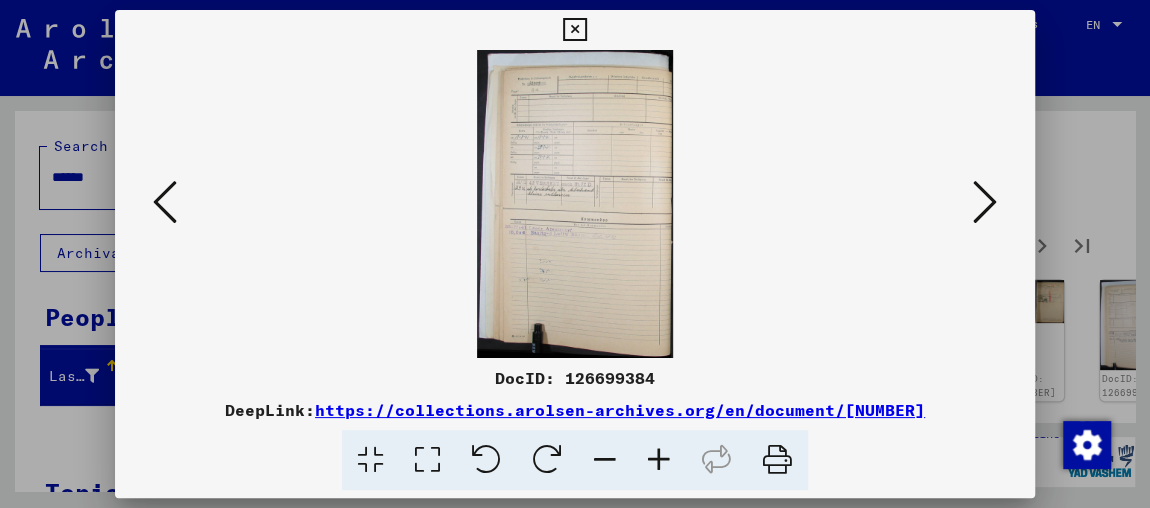 click at bounding box center (985, 202) 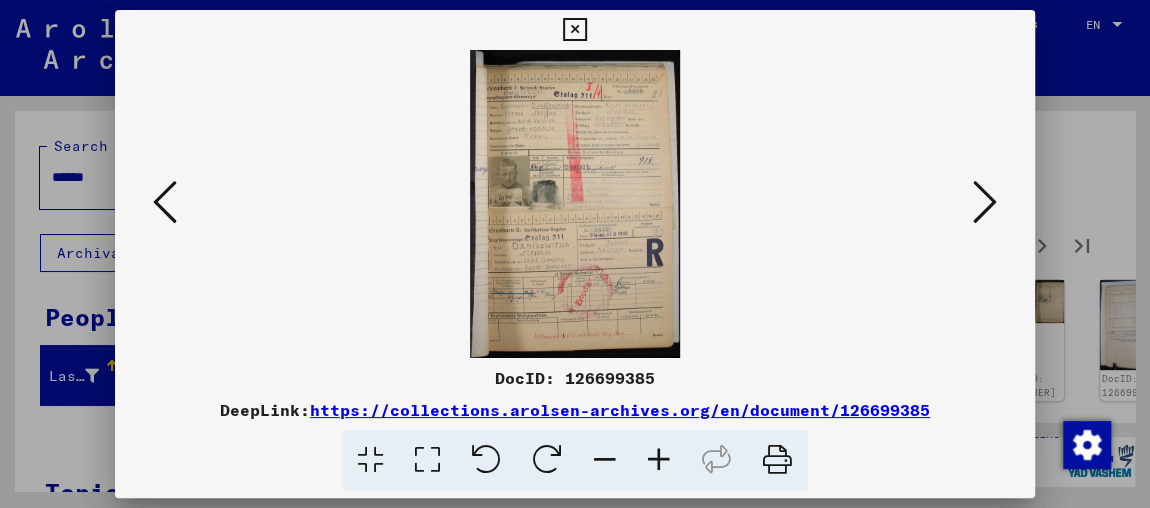click at bounding box center [575, 254] 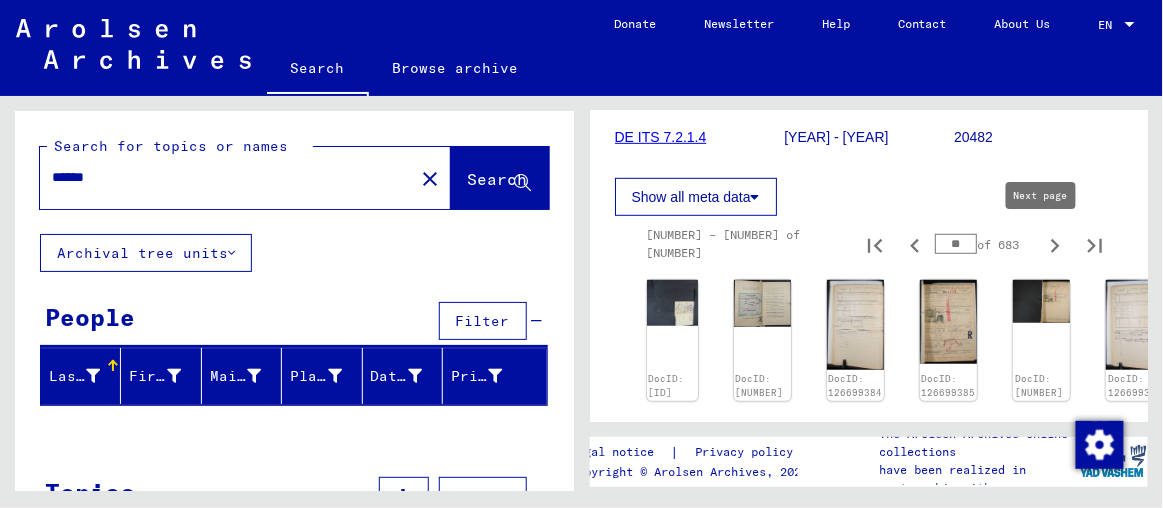 click 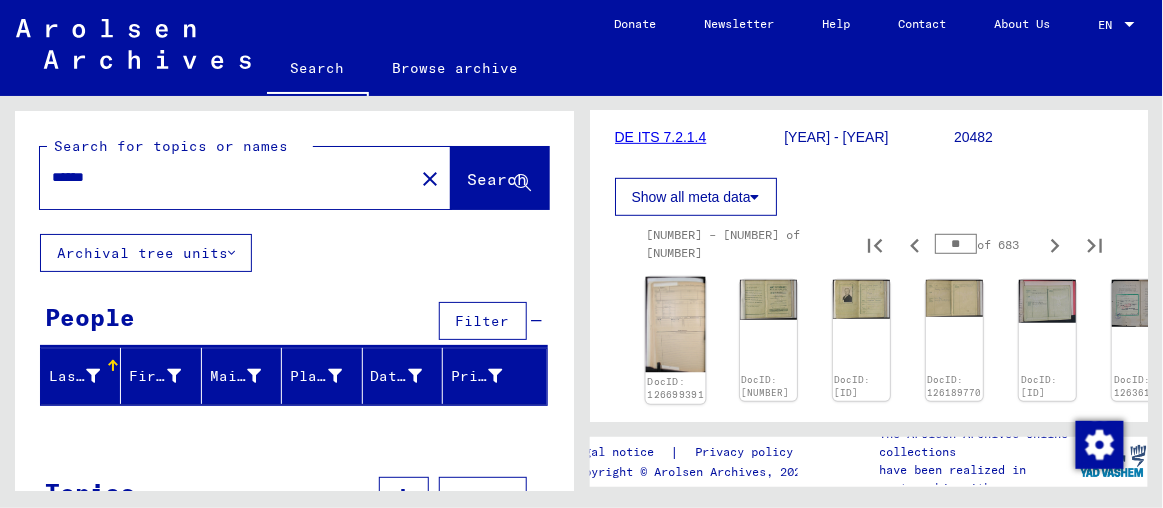click 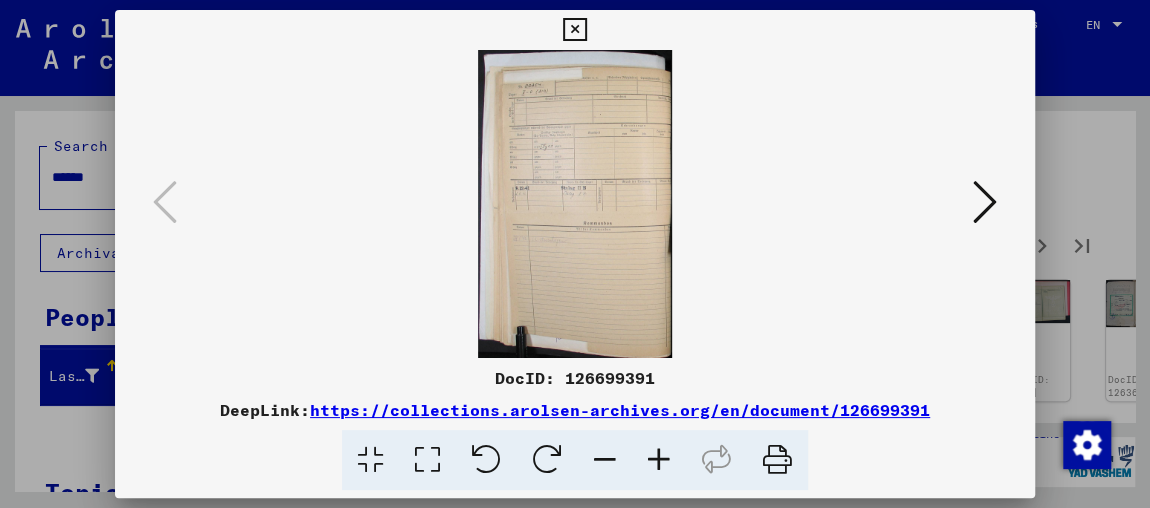click at bounding box center (985, 202) 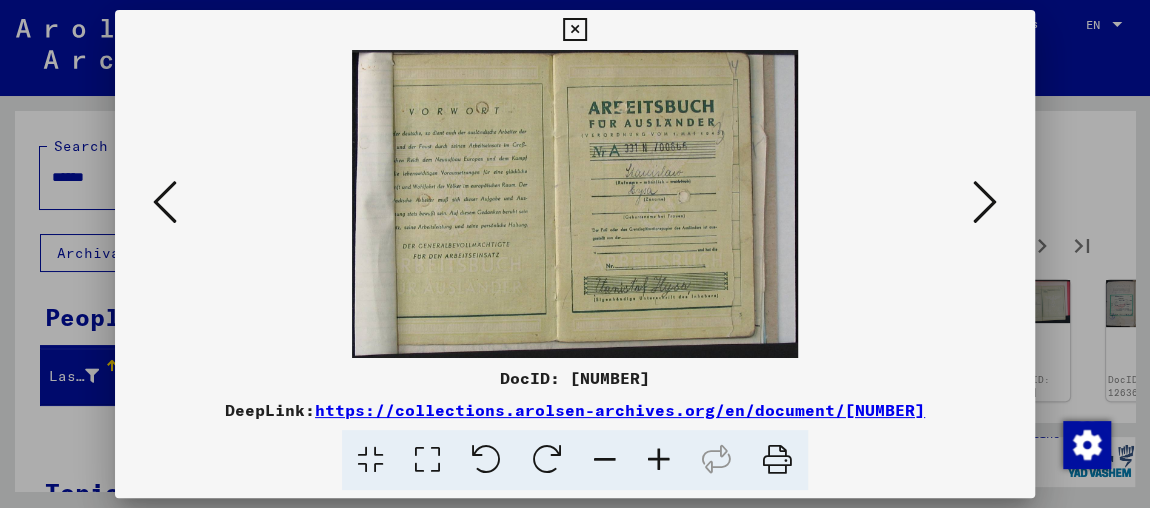 click at bounding box center (985, 202) 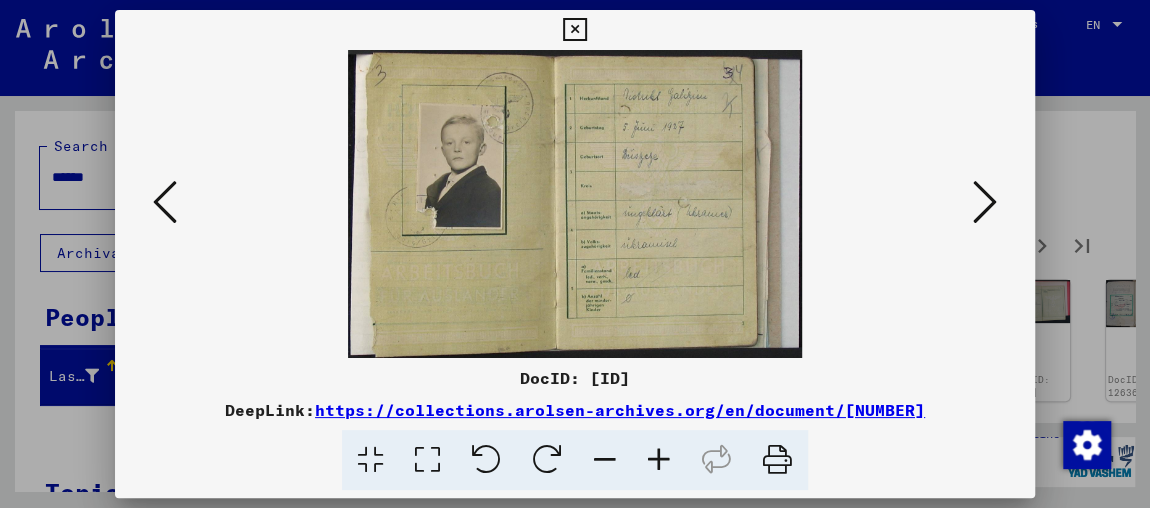 click at bounding box center (985, 202) 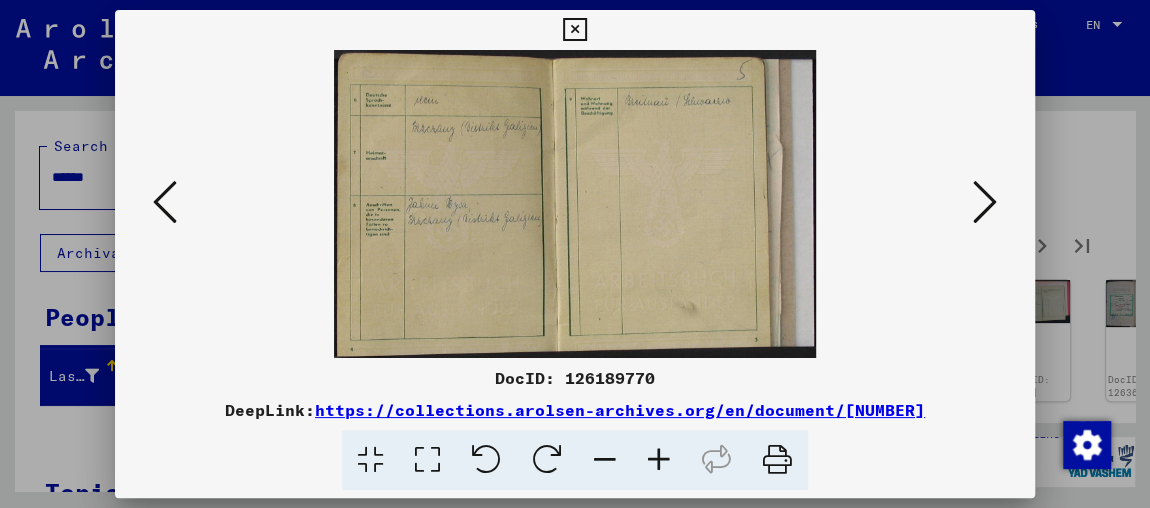 click at bounding box center [985, 202] 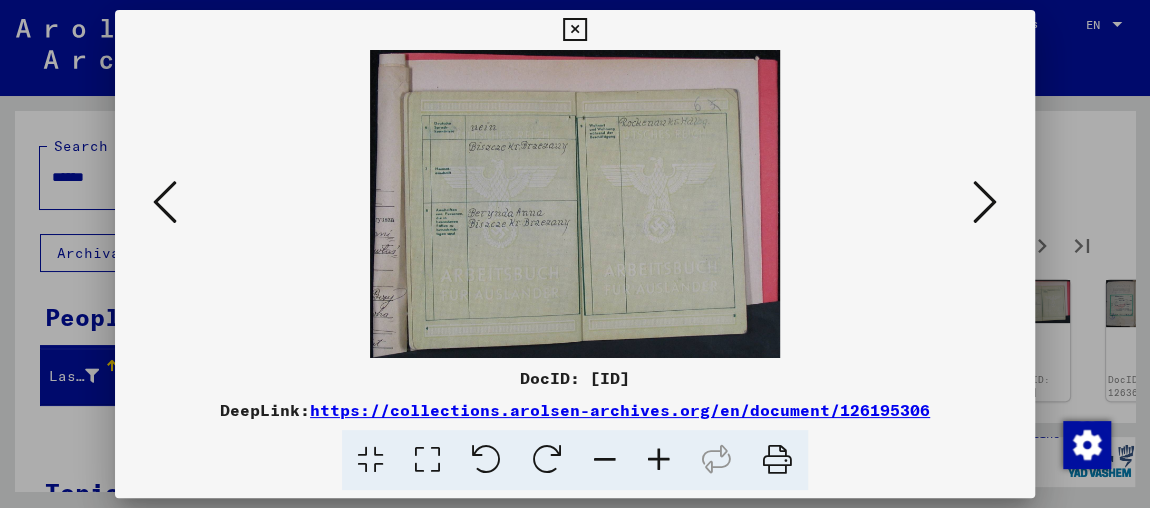 click at bounding box center (985, 202) 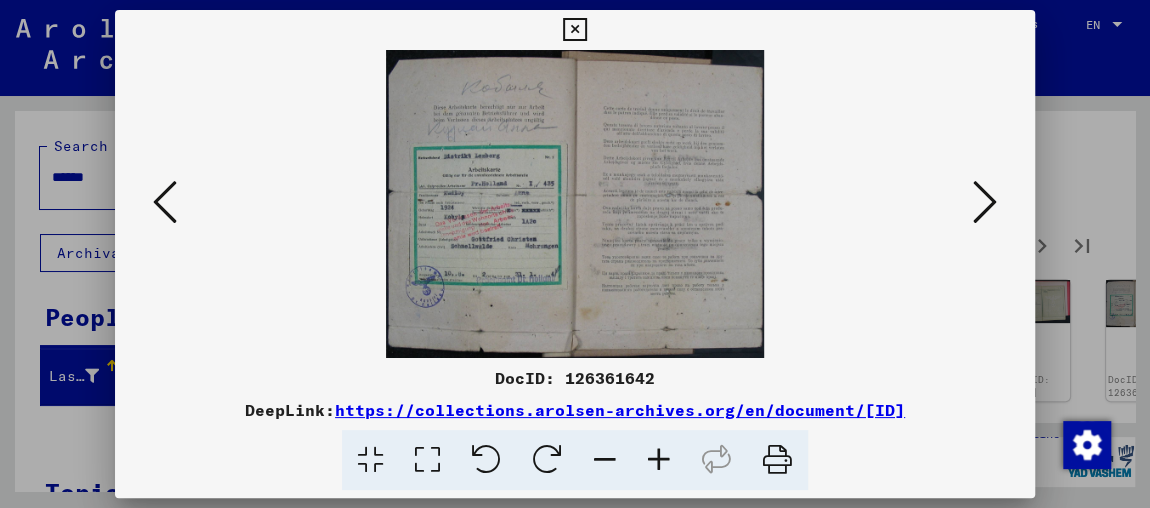 click at bounding box center (985, 202) 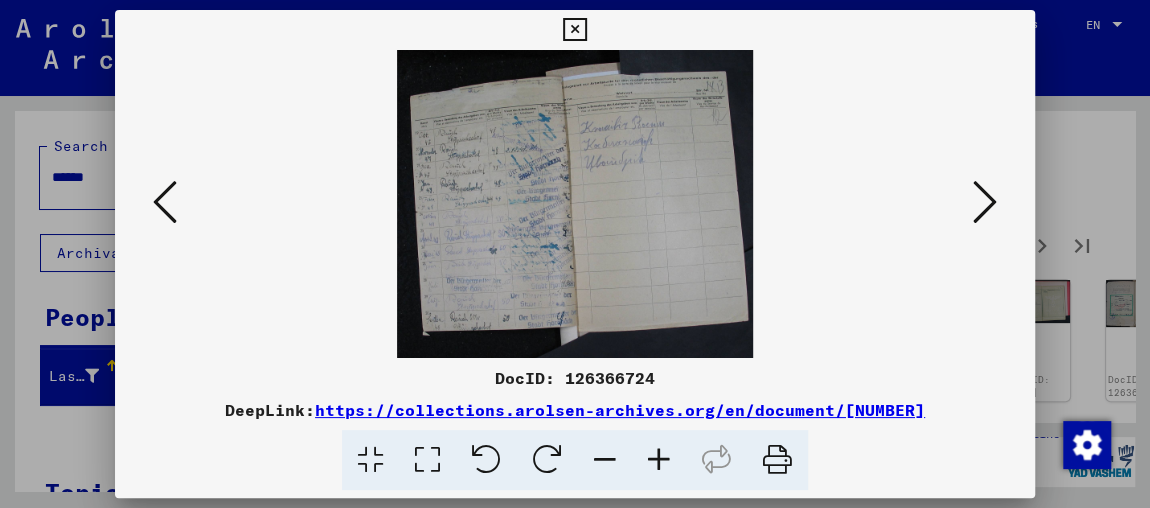 click at bounding box center [575, 204] 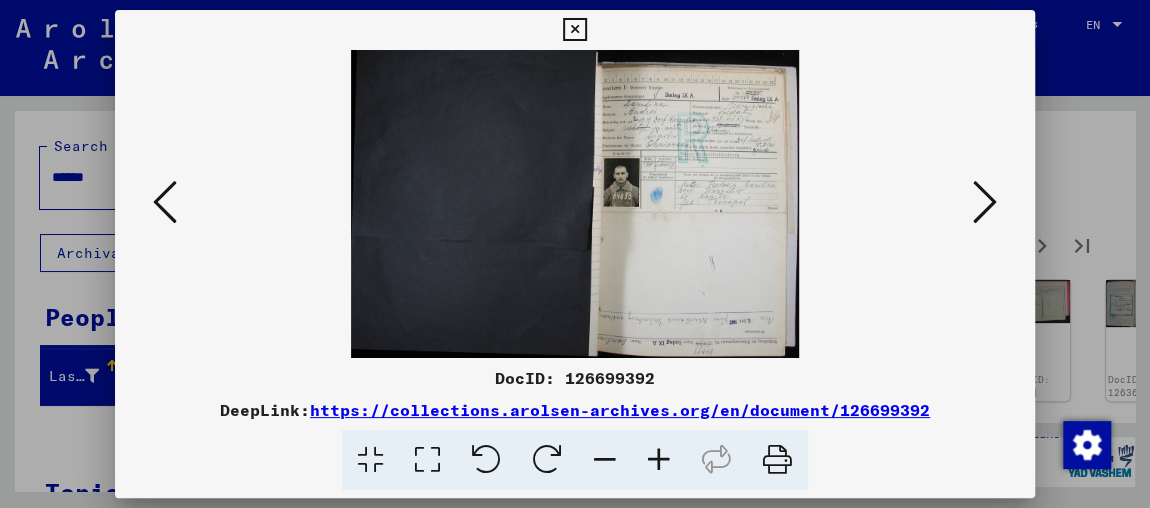 click at bounding box center (985, 202) 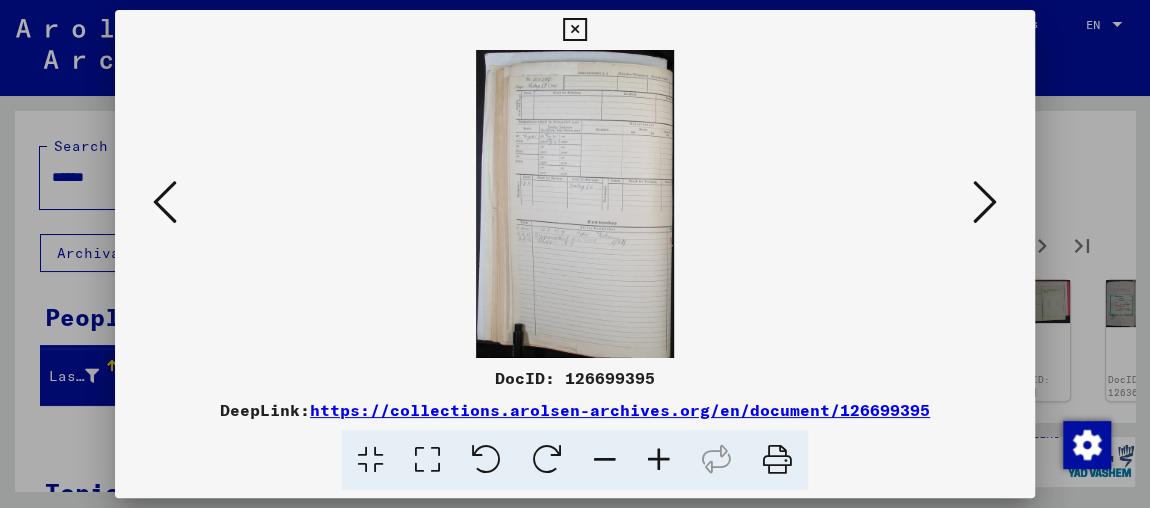 click at bounding box center (985, 202) 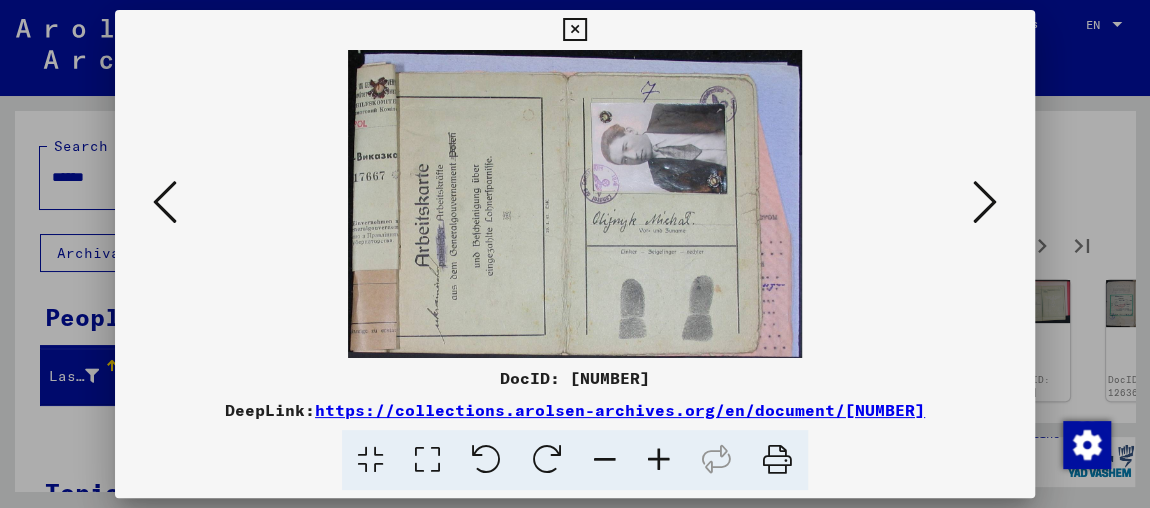 click at bounding box center [985, 202] 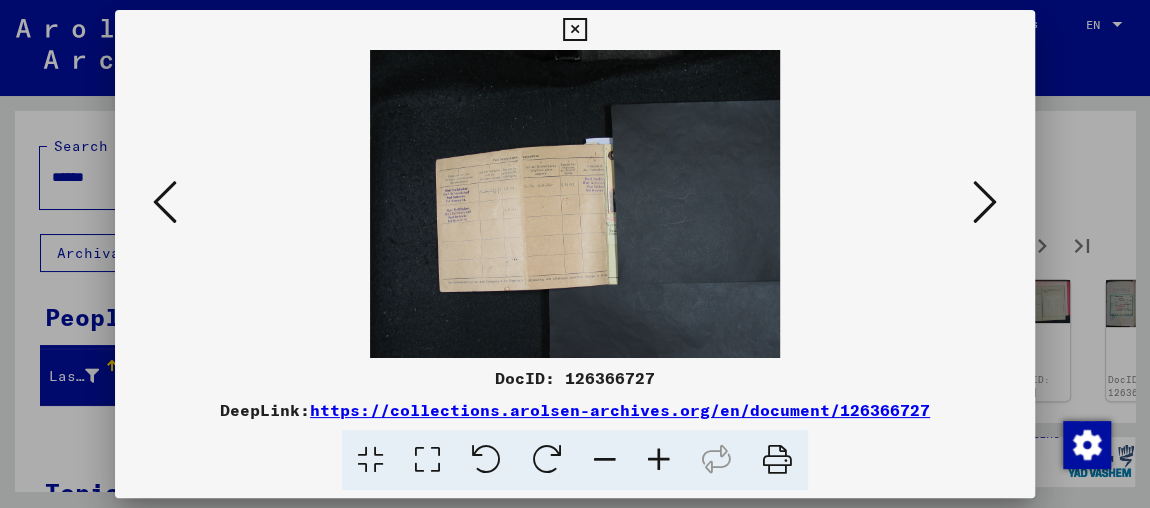 click at bounding box center (985, 202) 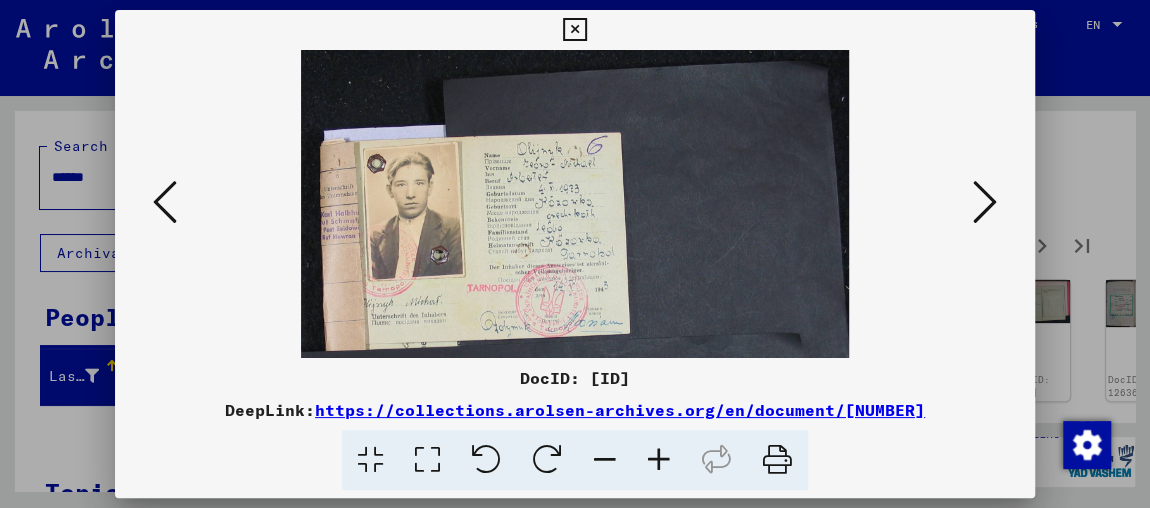 click at bounding box center [985, 202] 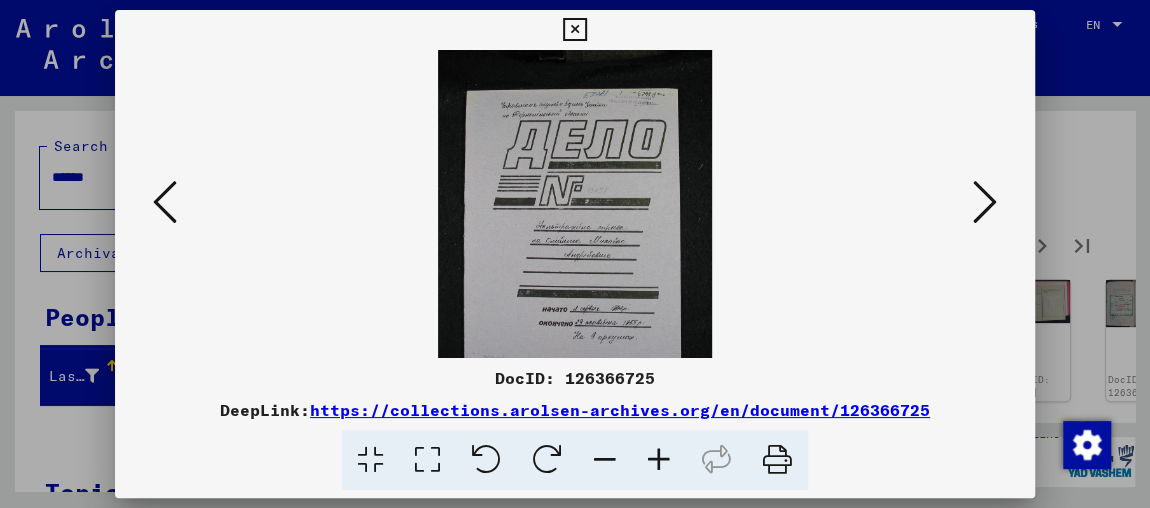 click at bounding box center (985, 202) 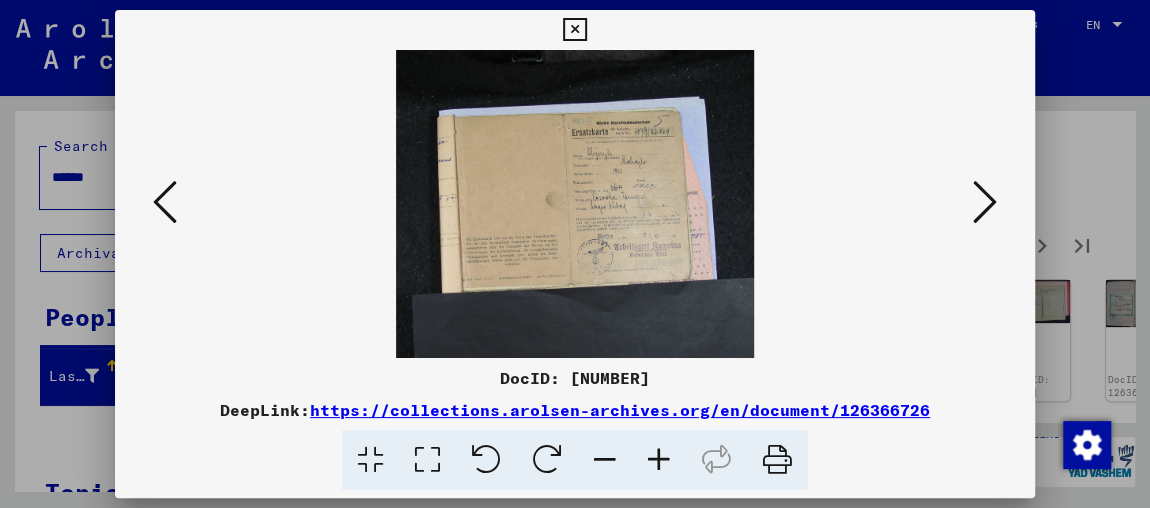 click at bounding box center (985, 202) 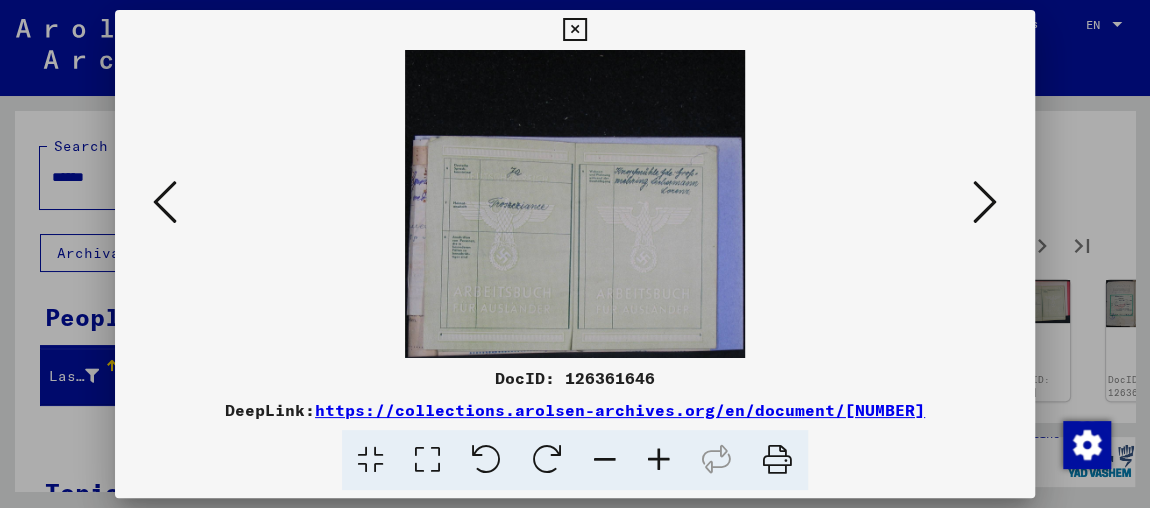 click at bounding box center [985, 202] 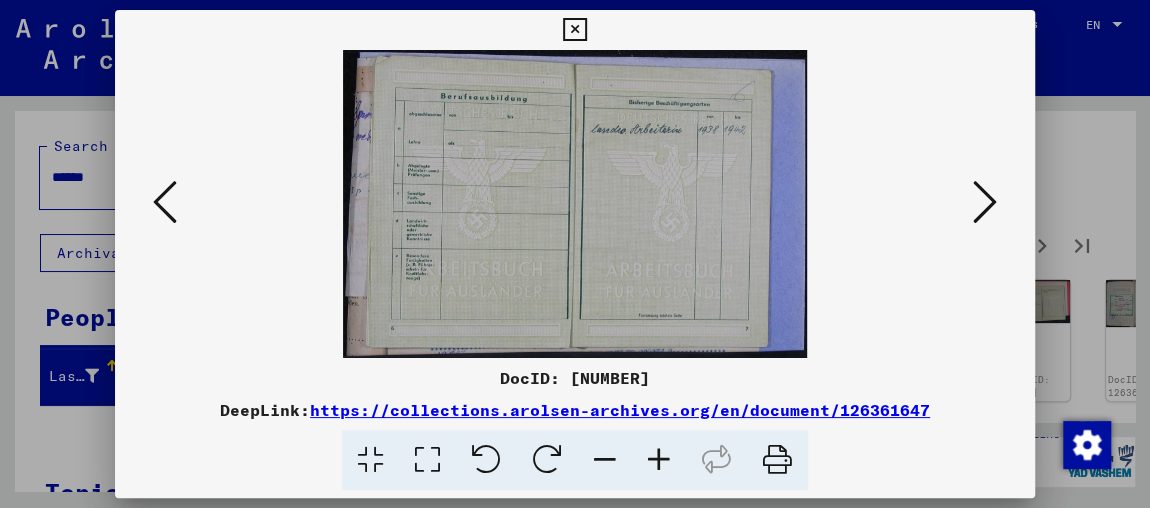 click at bounding box center [985, 202] 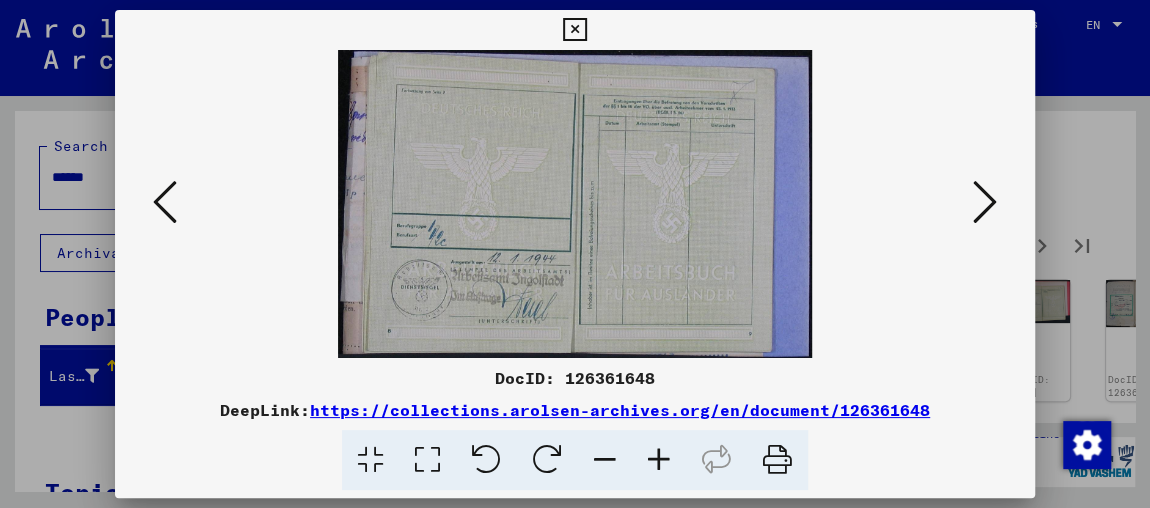click at bounding box center [985, 202] 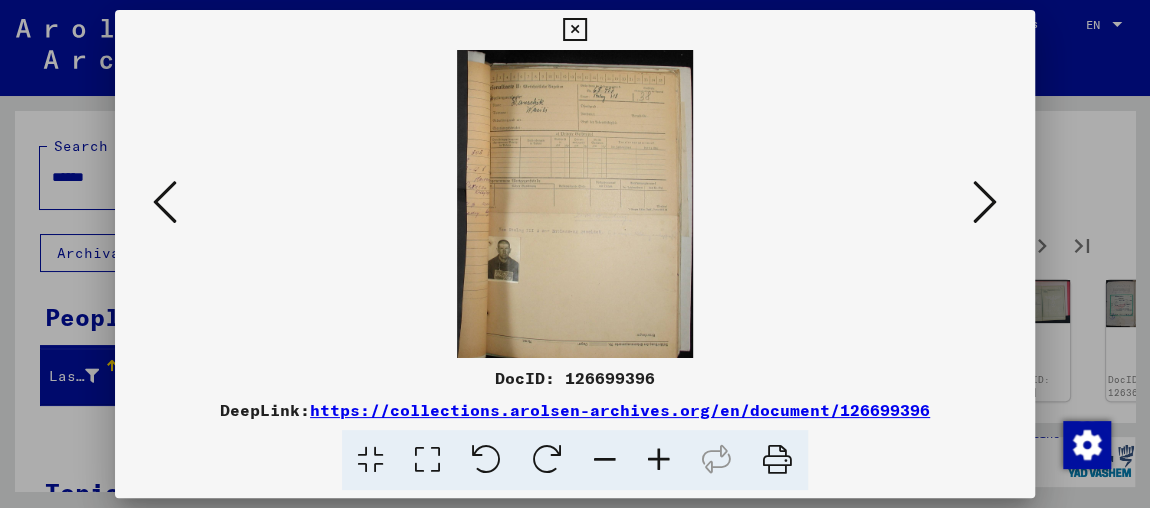 click at bounding box center [985, 202] 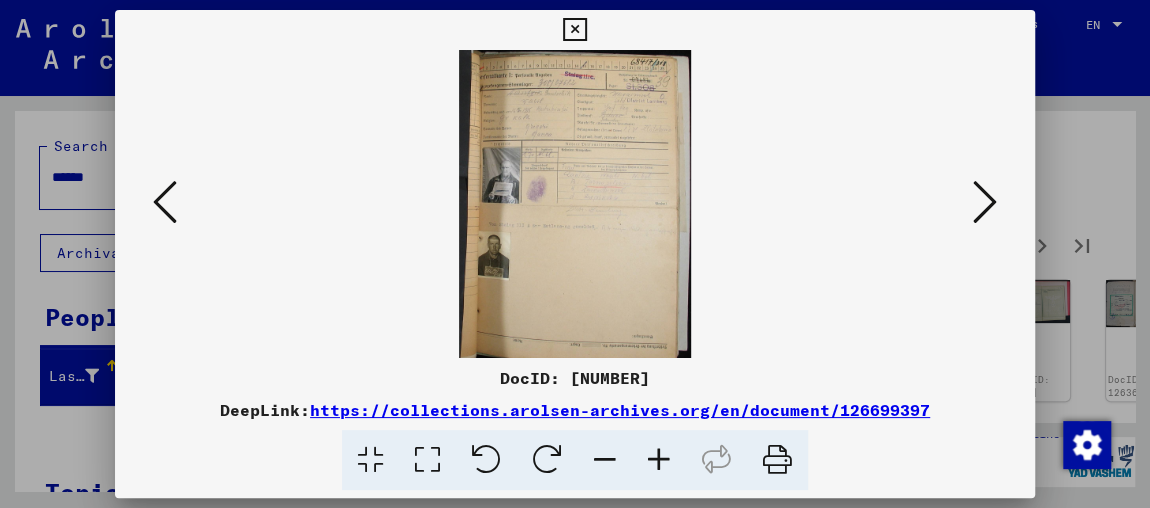 click at bounding box center (985, 202) 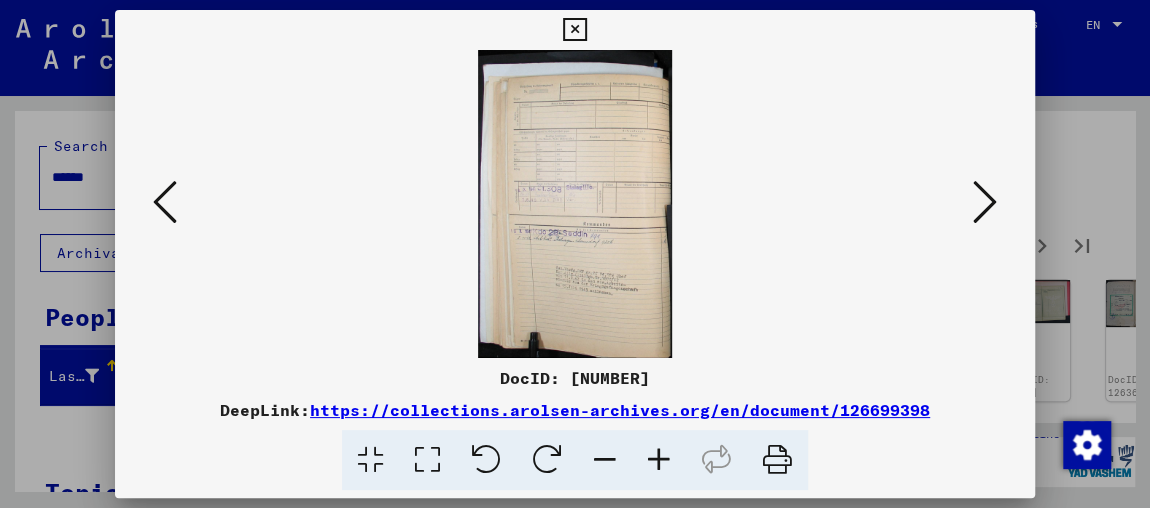 click at bounding box center (985, 202) 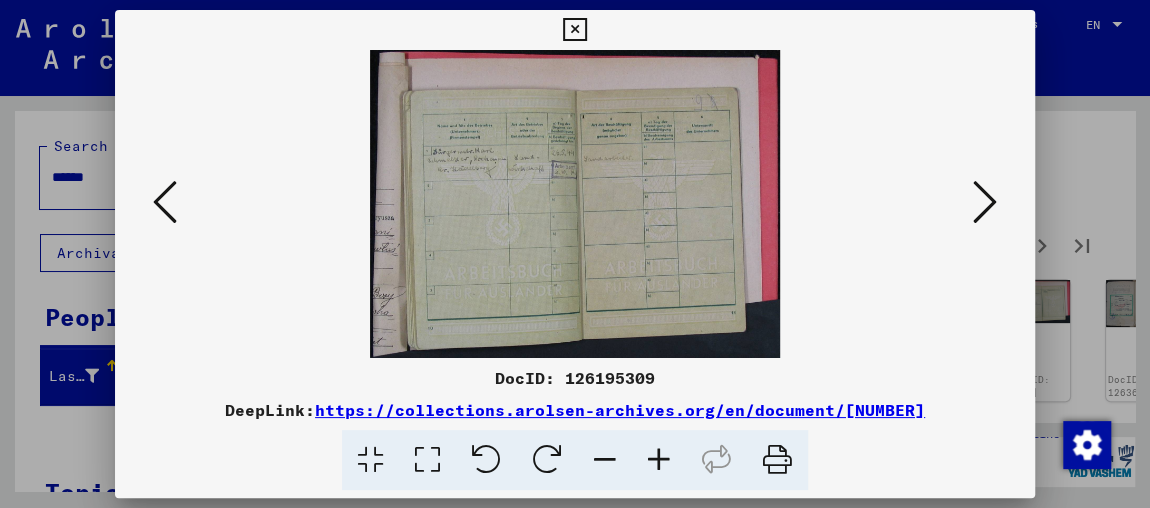 click at bounding box center (985, 202) 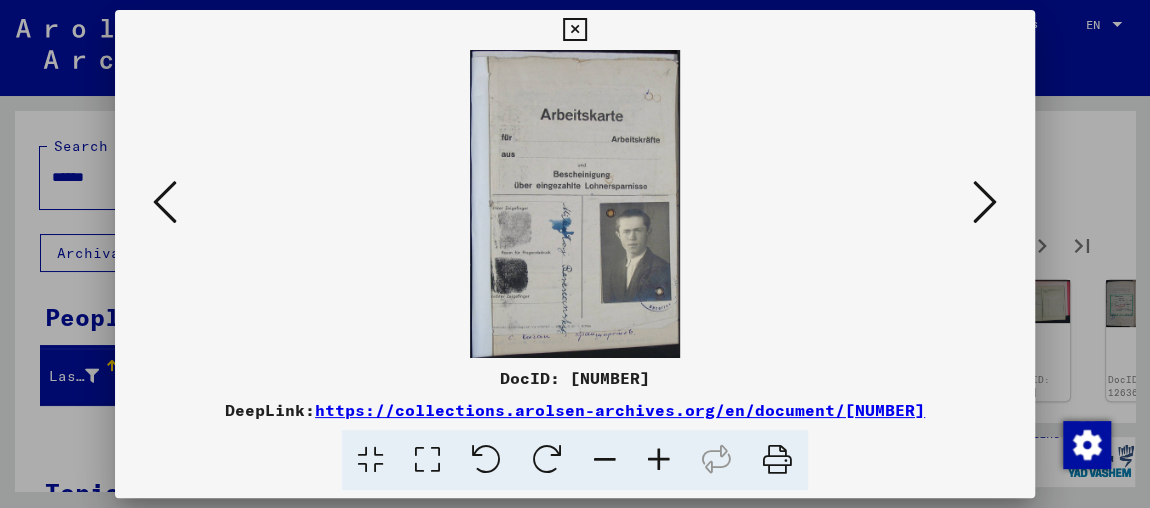 click at bounding box center (985, 202) 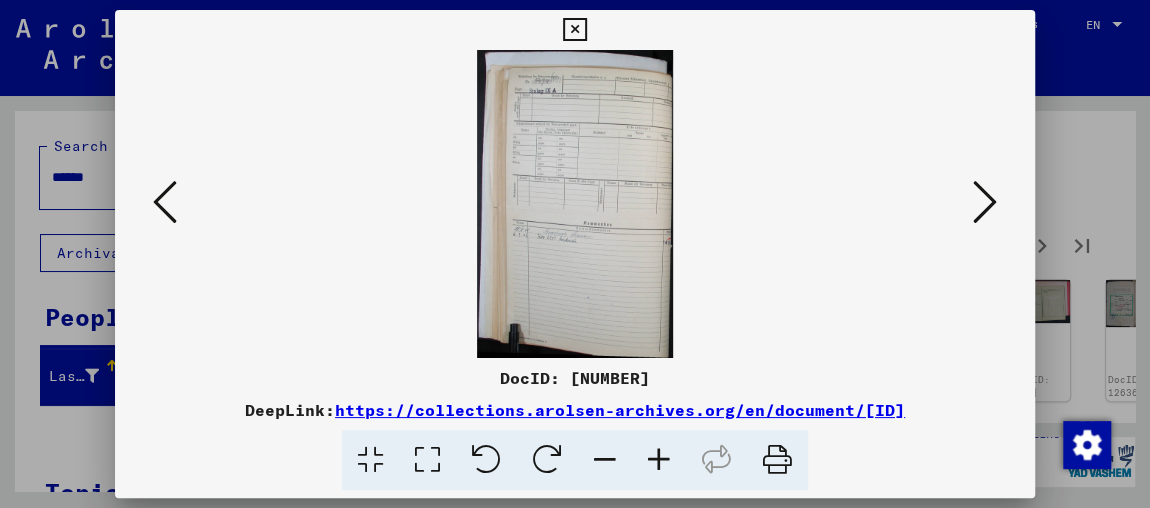 click at bounding box center (985, 202) 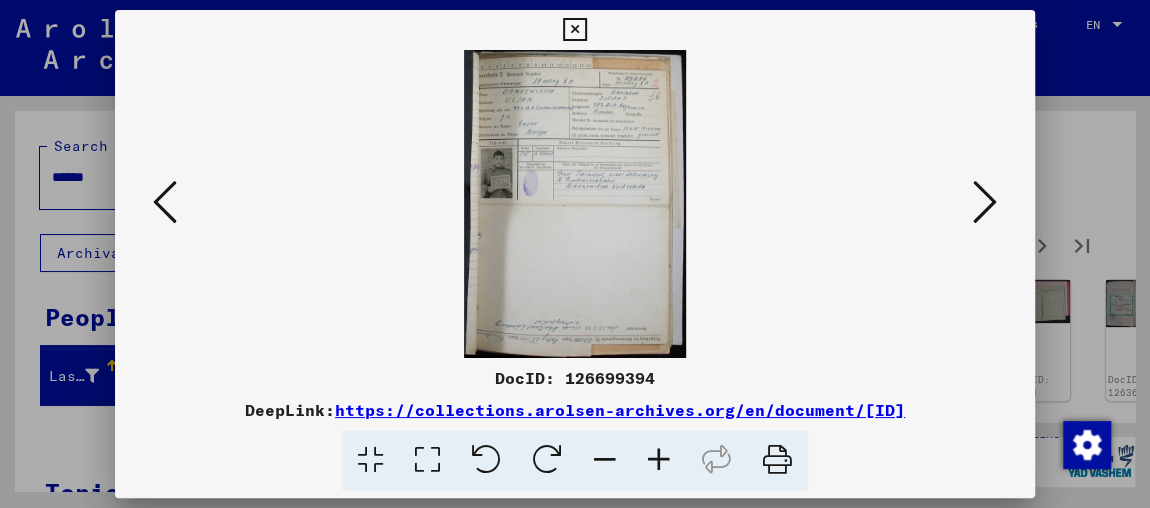 click at bounding box center (985, 202) 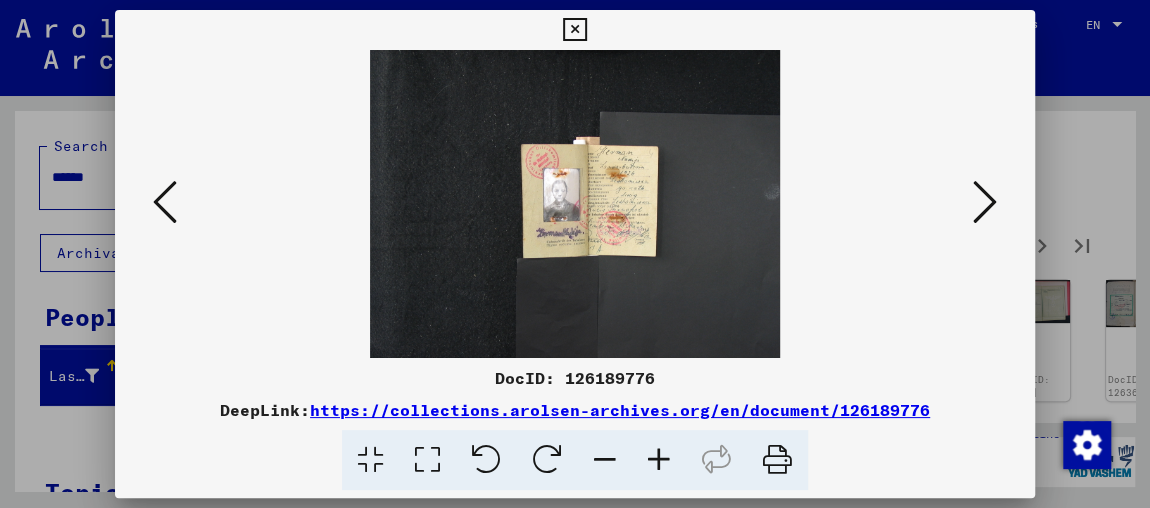 click at bounding box center (985, 202) 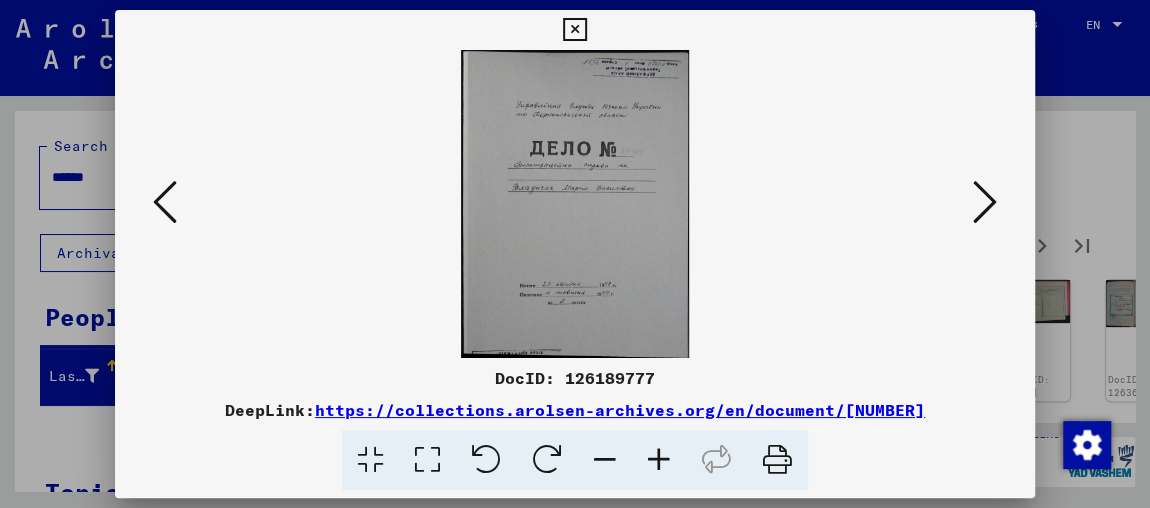 click at bounding box center [985, 202] 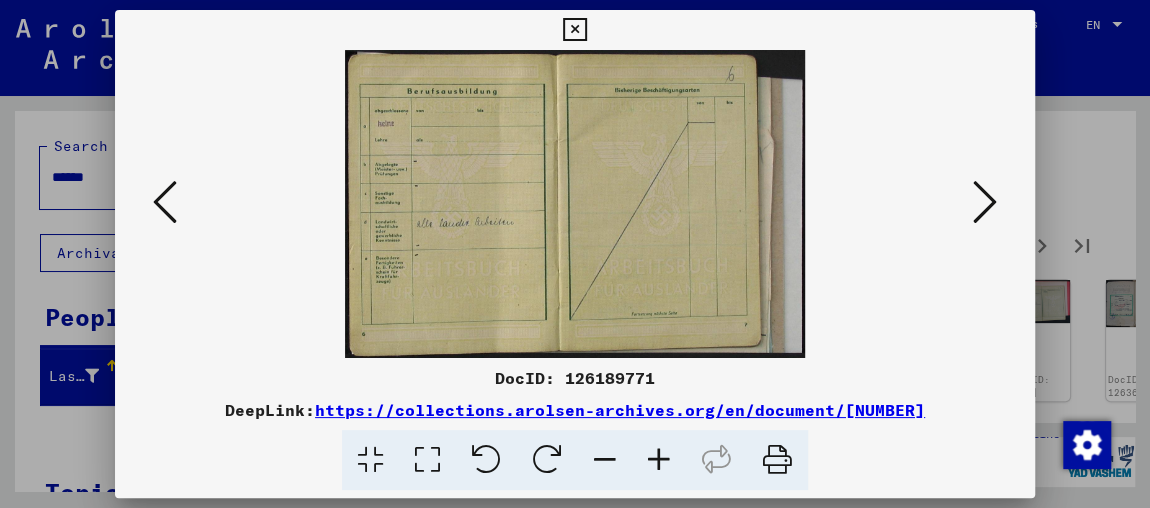 click at bounding box center (985, 202) 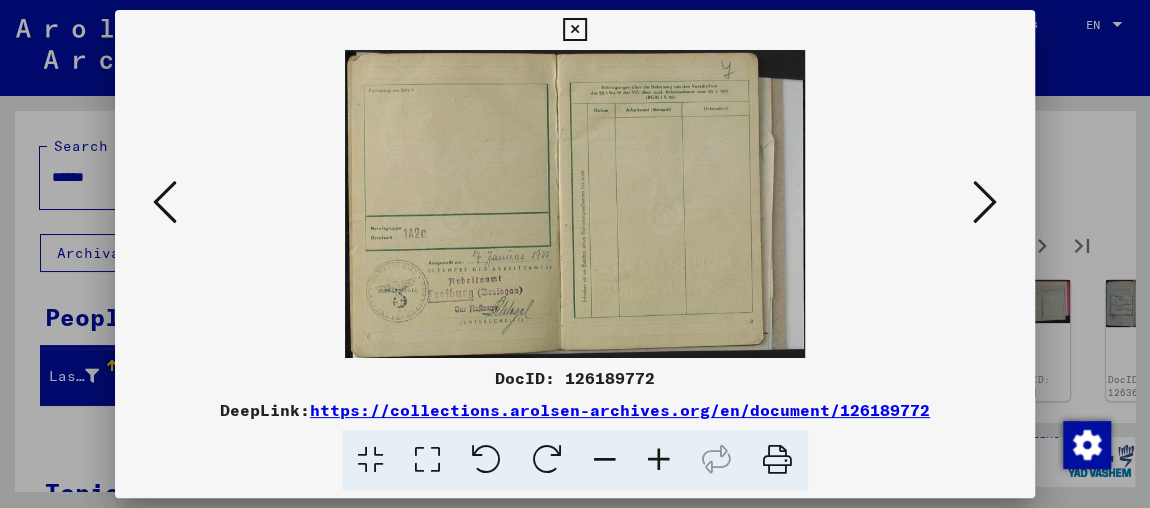 click at bounding box center (985, 202) 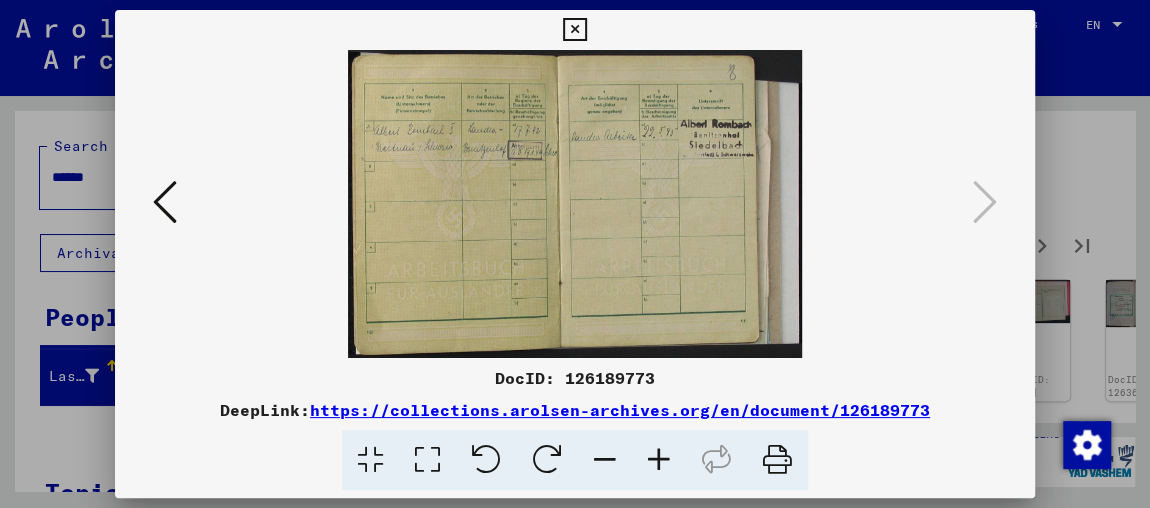 click at bounding box center (575, 254) 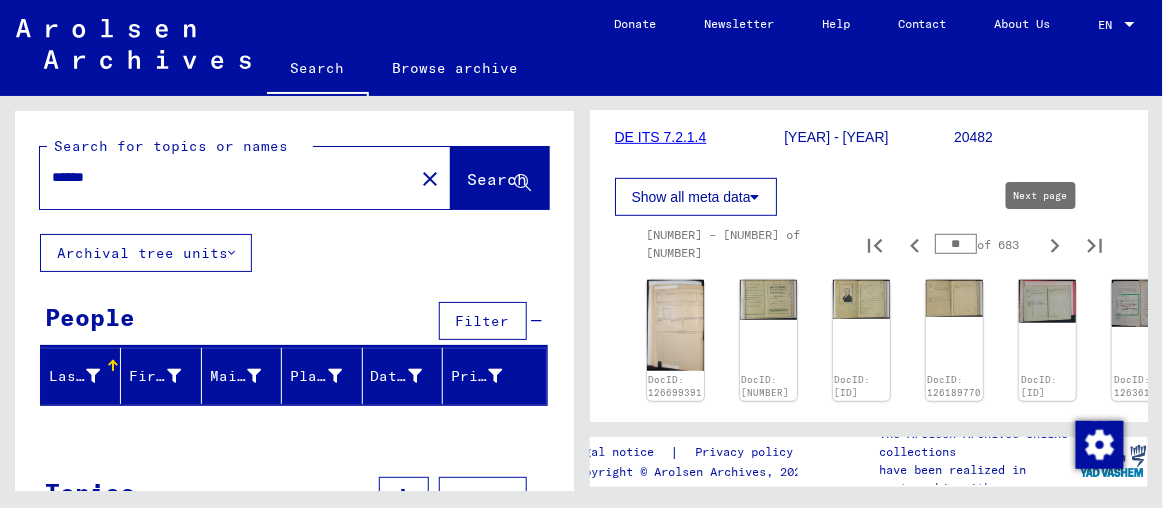 click 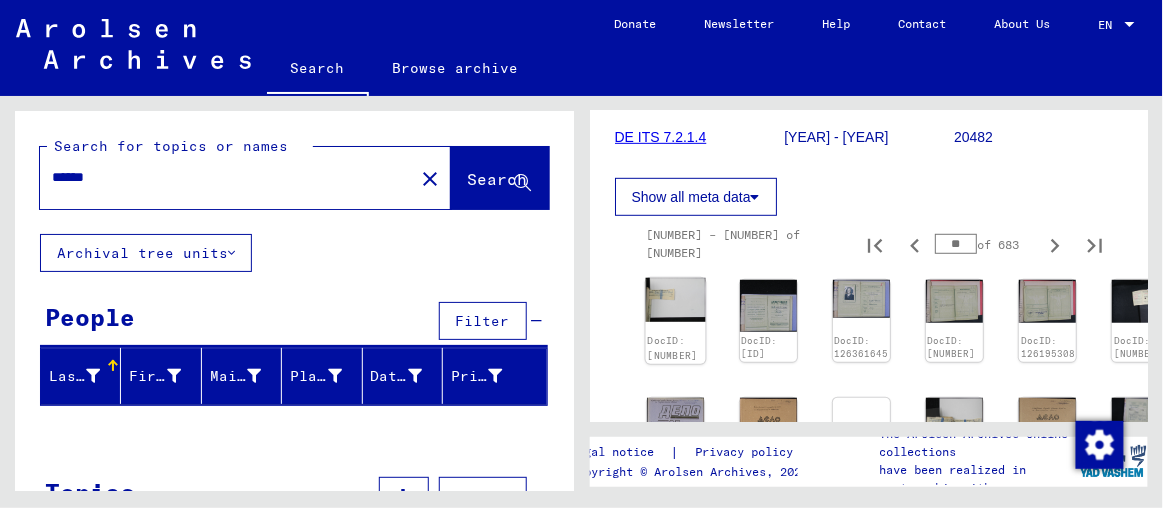 click 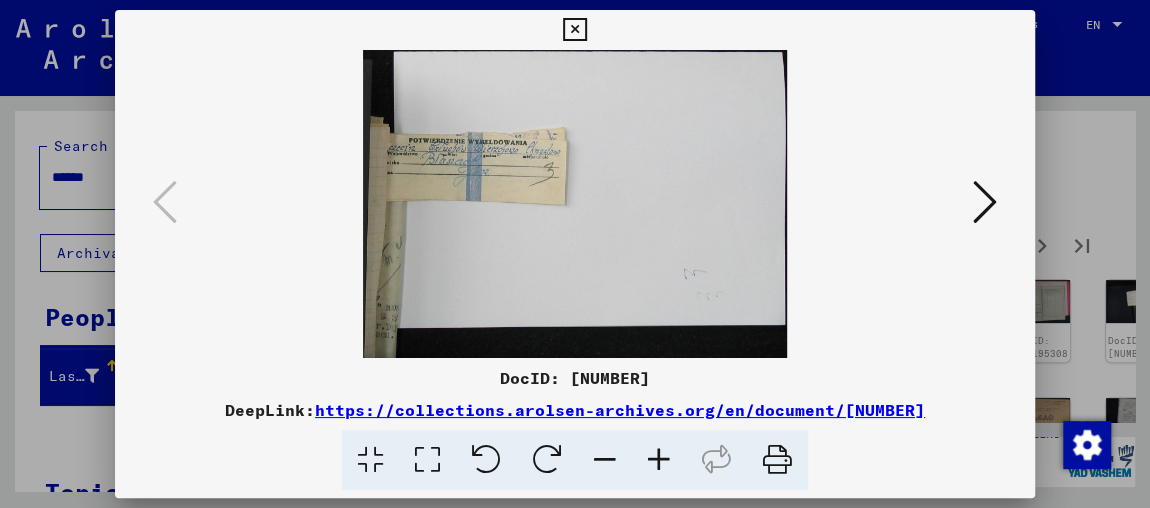 click at bounding box center [985, 202] 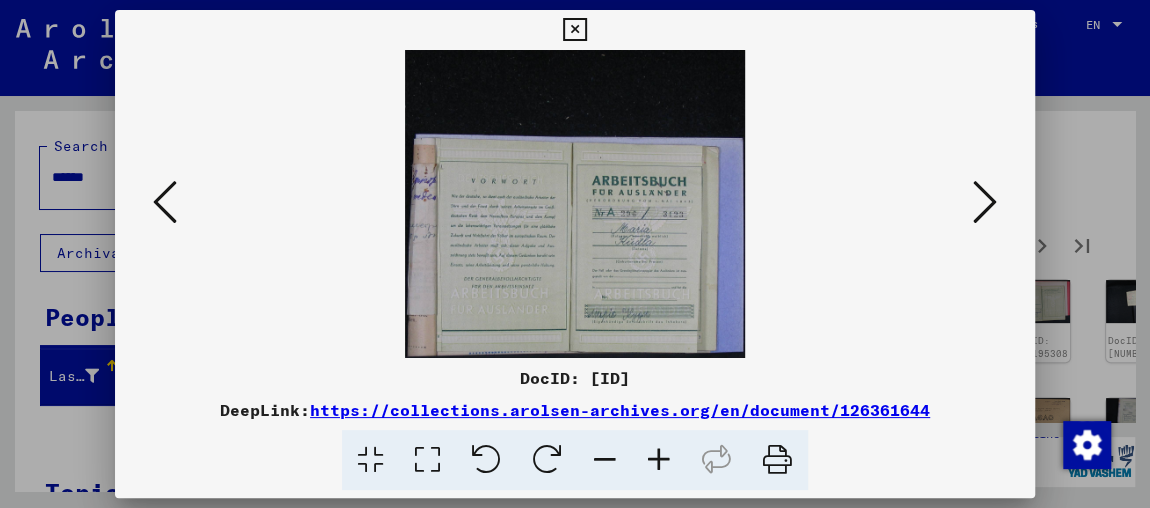 click at bounding box center [985, 202] 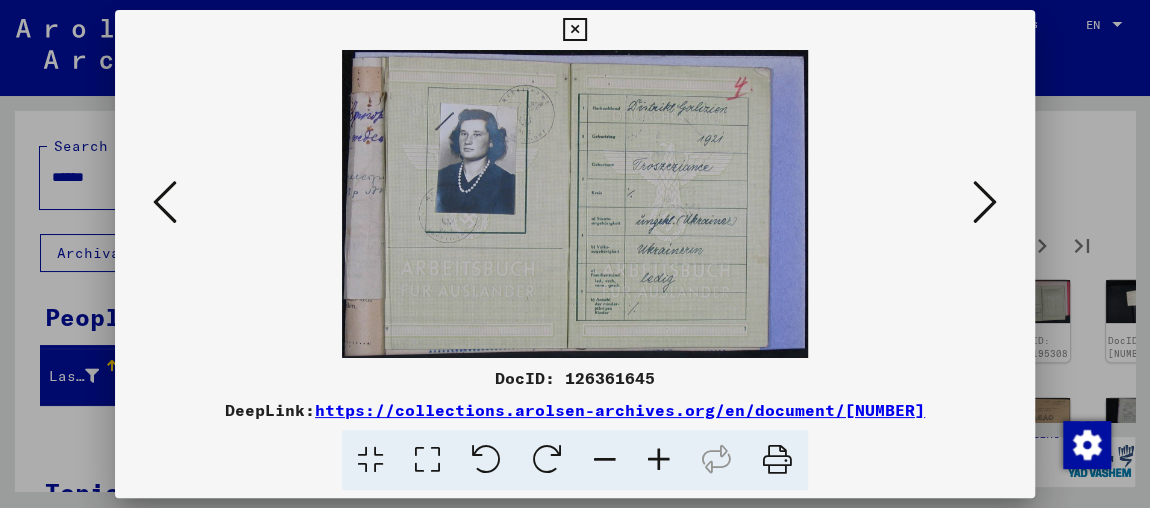 click at bounding box center (985, 202) 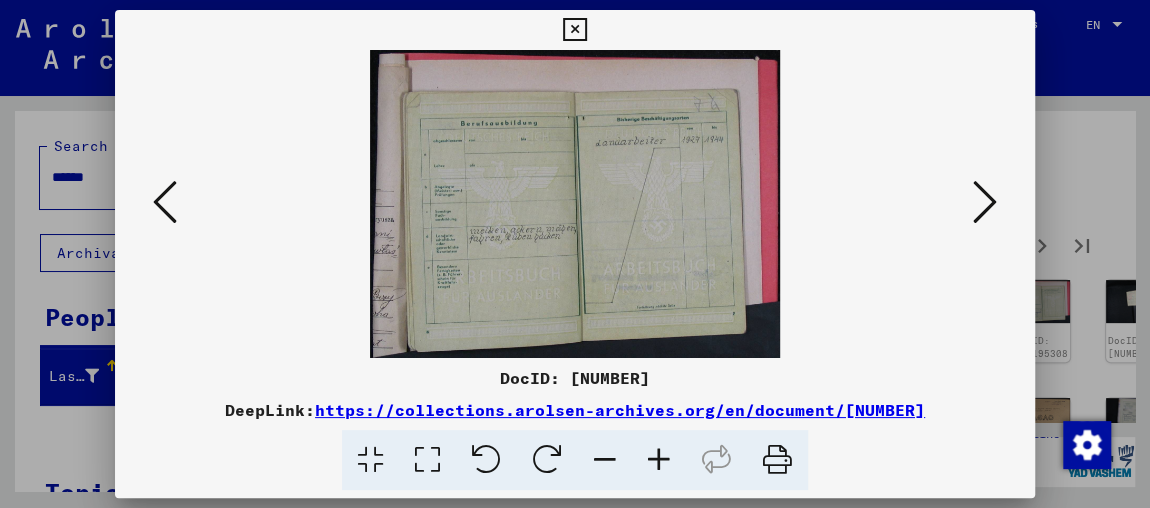 click at bounding box center [985, 202] 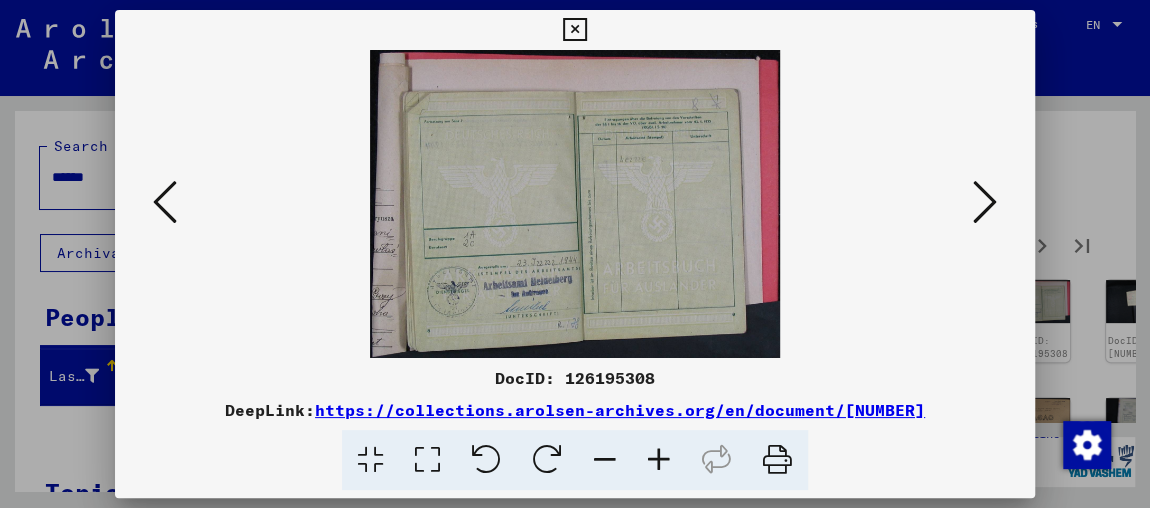 click at bounding box center [985, 202] 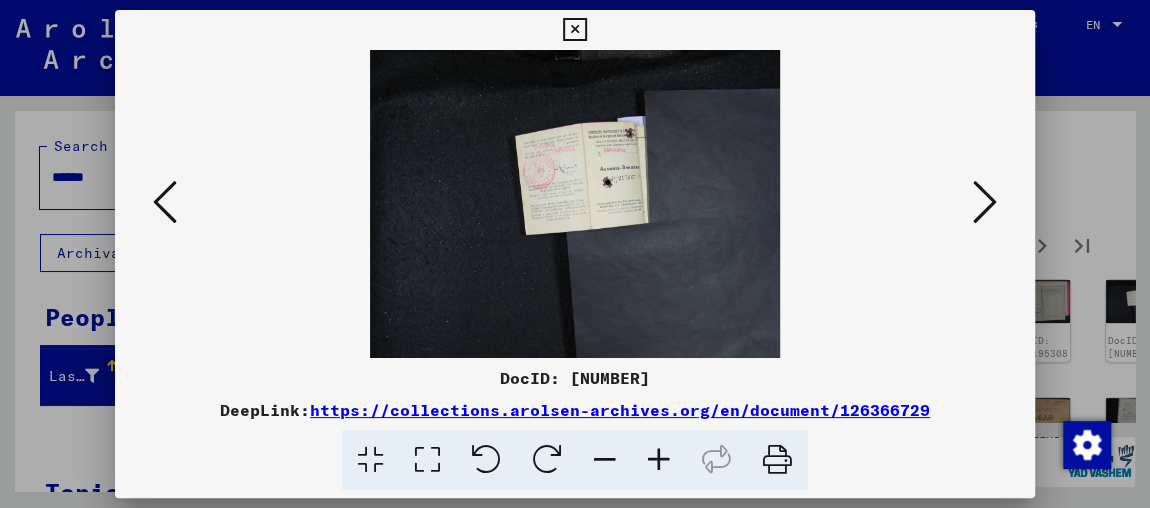 click at bounding box center (985, 202) 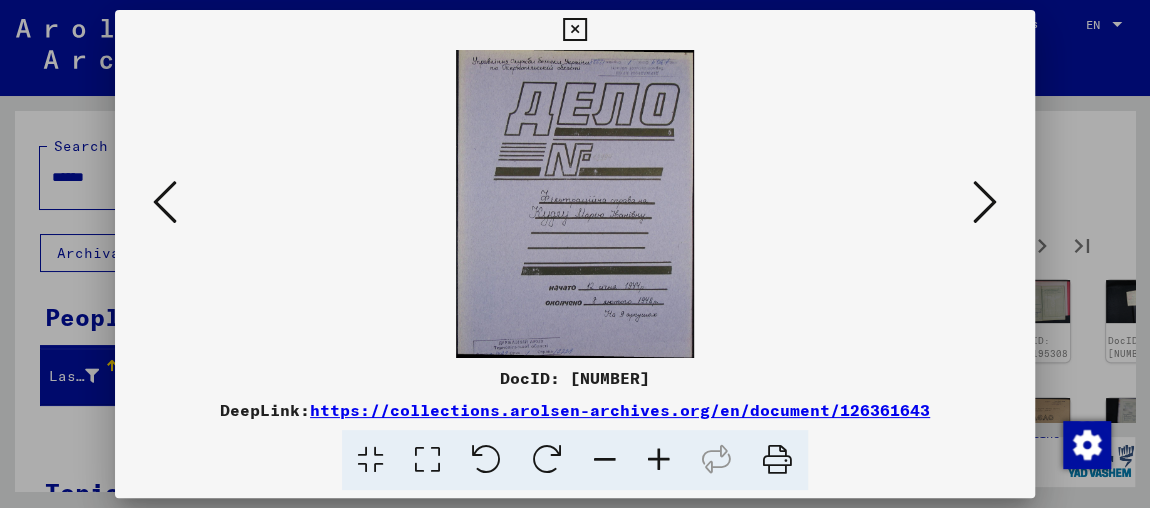 click at bounding box center (985, 202) 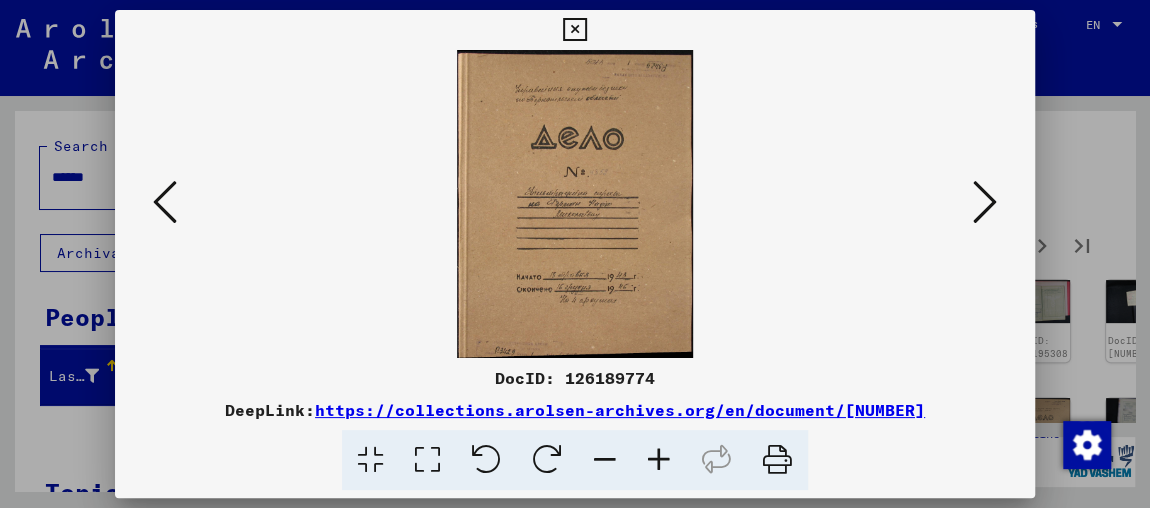 click at bounding box center [985, 202] 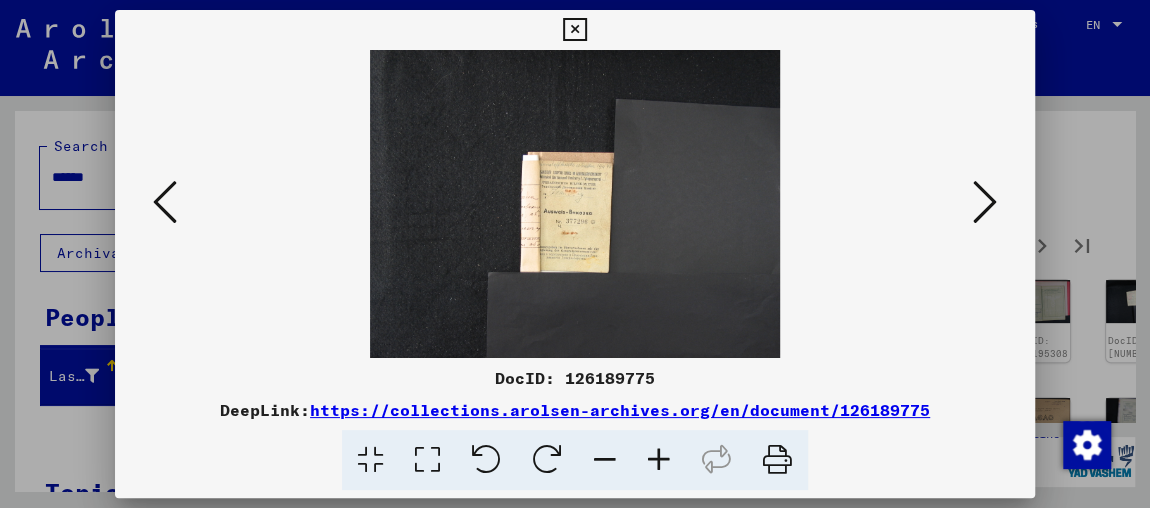click at bounding box center (985, 202) 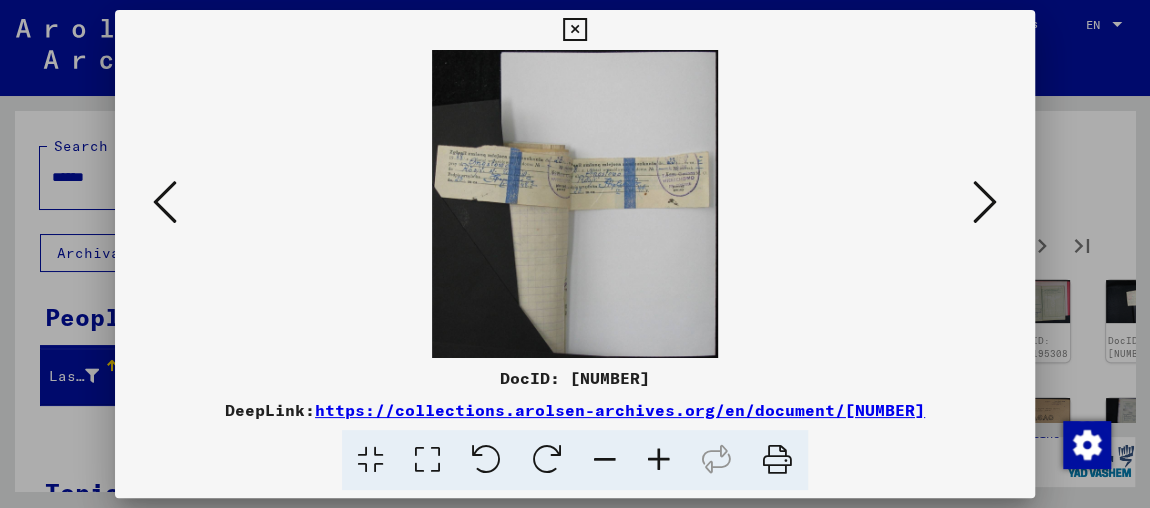 click at bounding box center (985, 202) 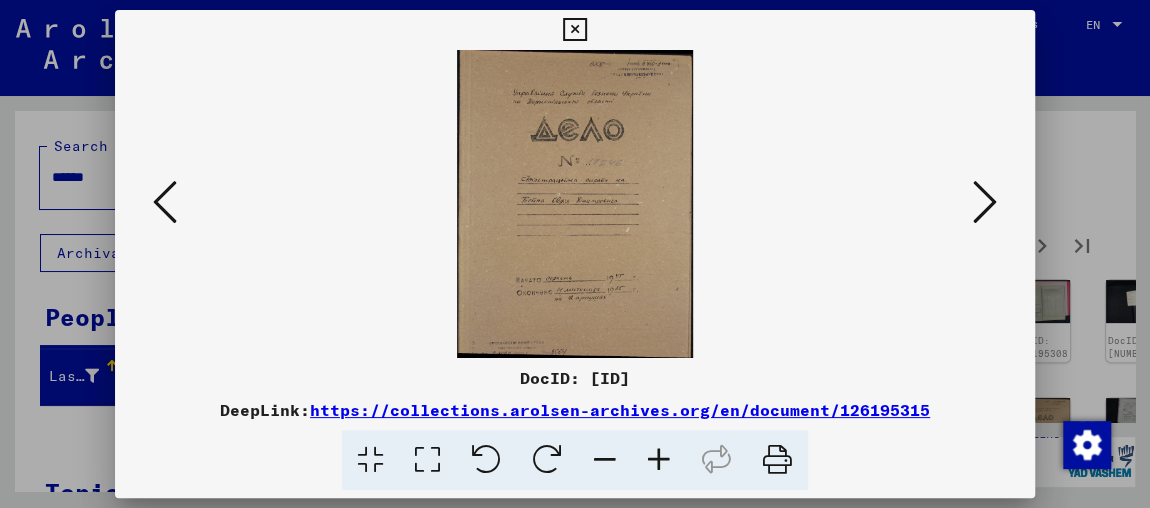 click at bounding box center [985, 202] 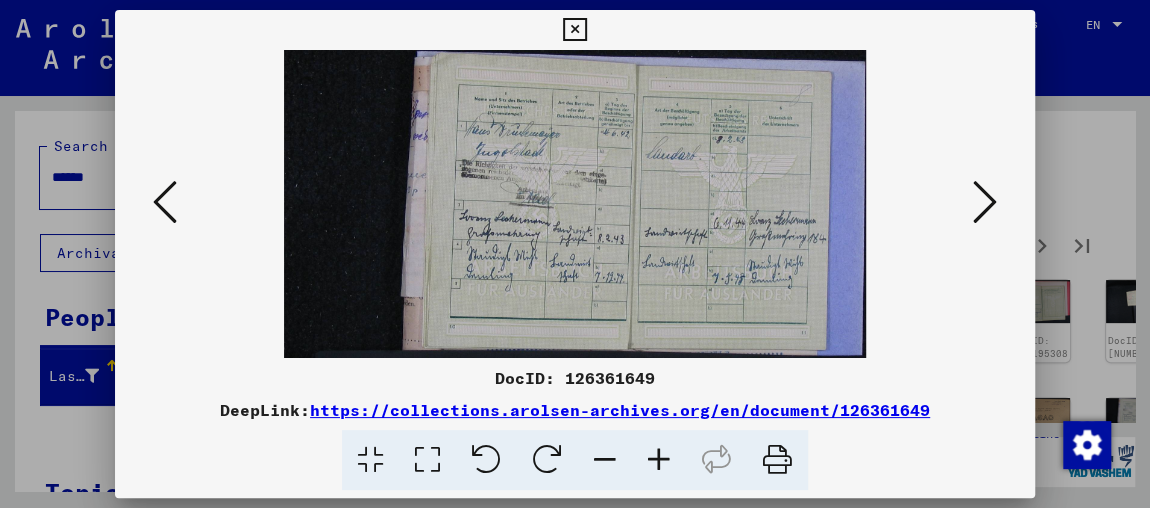 click at bounding box center (985, 202) 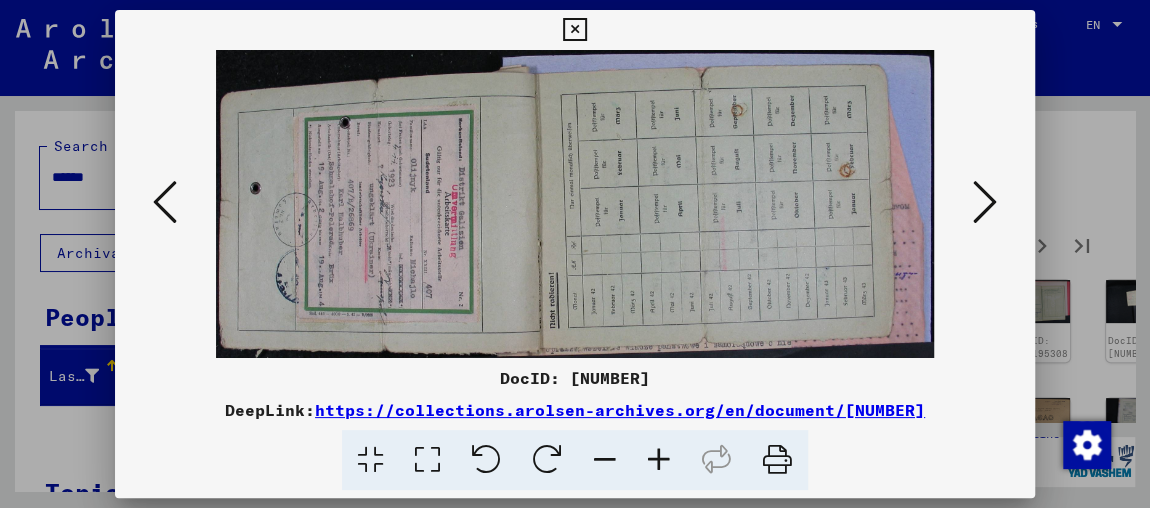 click at bounding box center (985, 202) 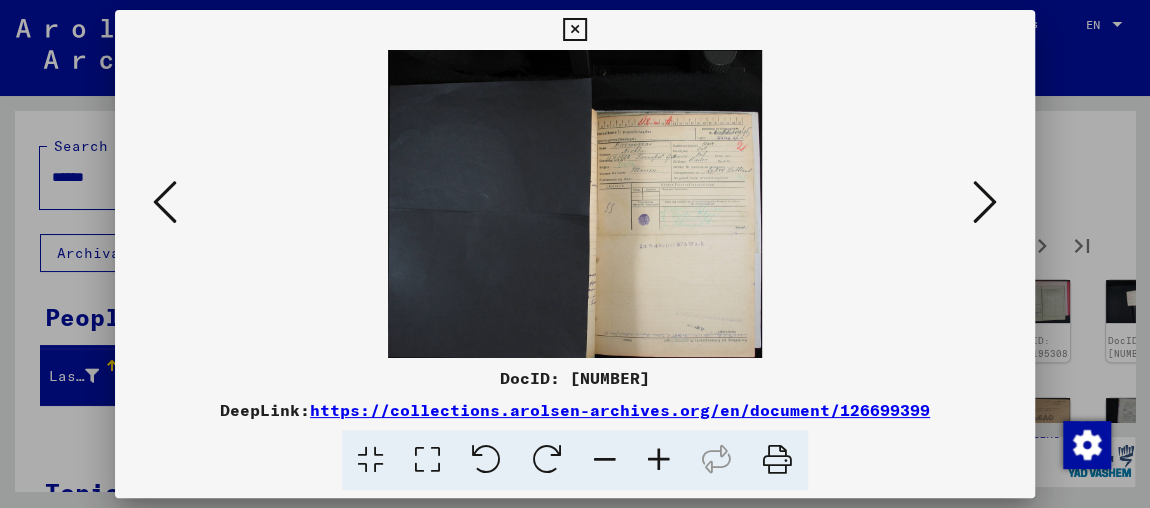 click at bounding box center (659, 460) 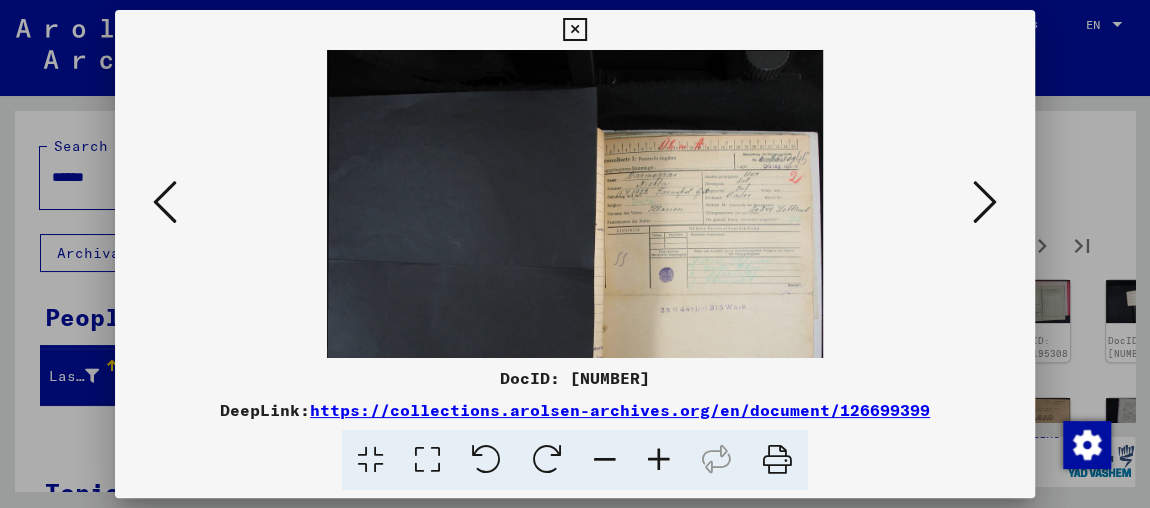 click at bounding box center (659, 460) 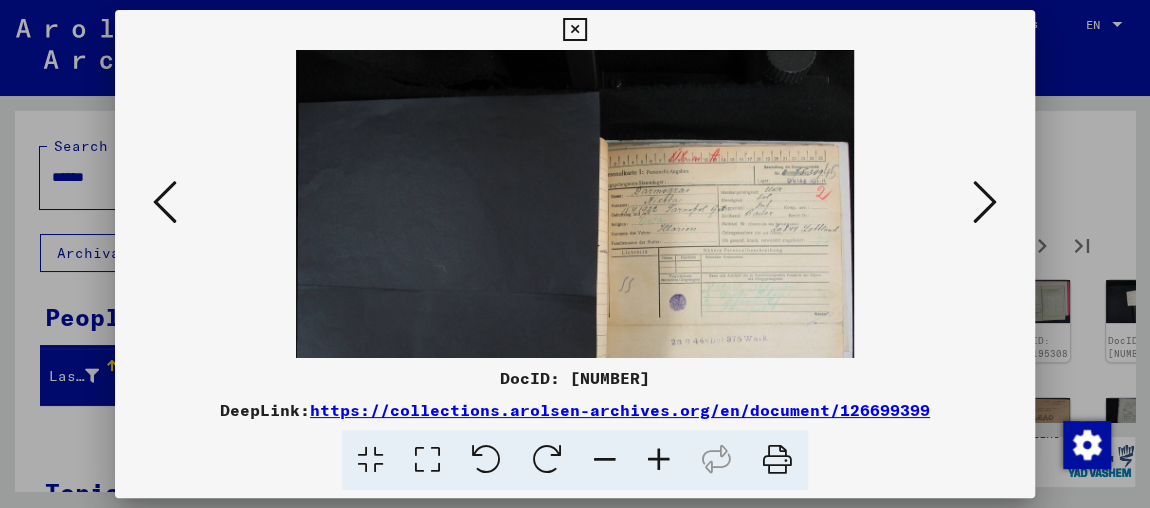 click at bounding box center [659, 460] 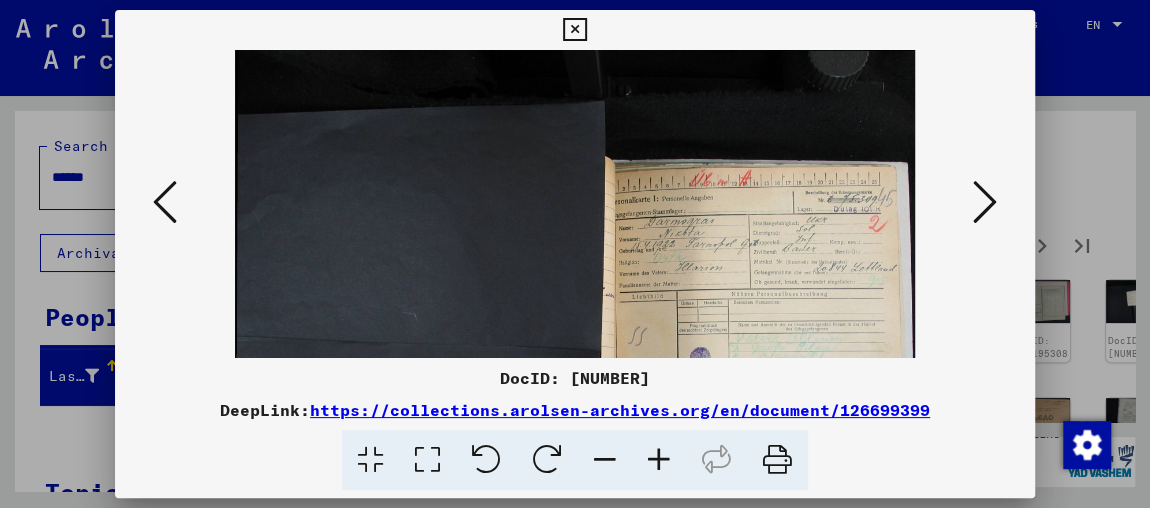 click at bounding box center (659, 460) 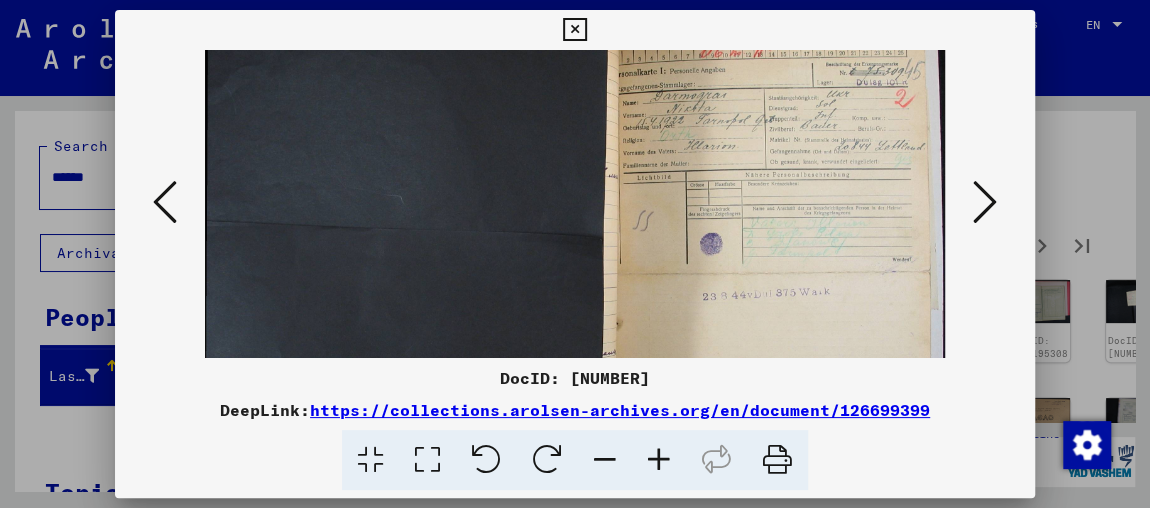 drag, startPoint x: 856, startPoint y: 318, endPoint x: 839, endPoint y: 174, distance: 145 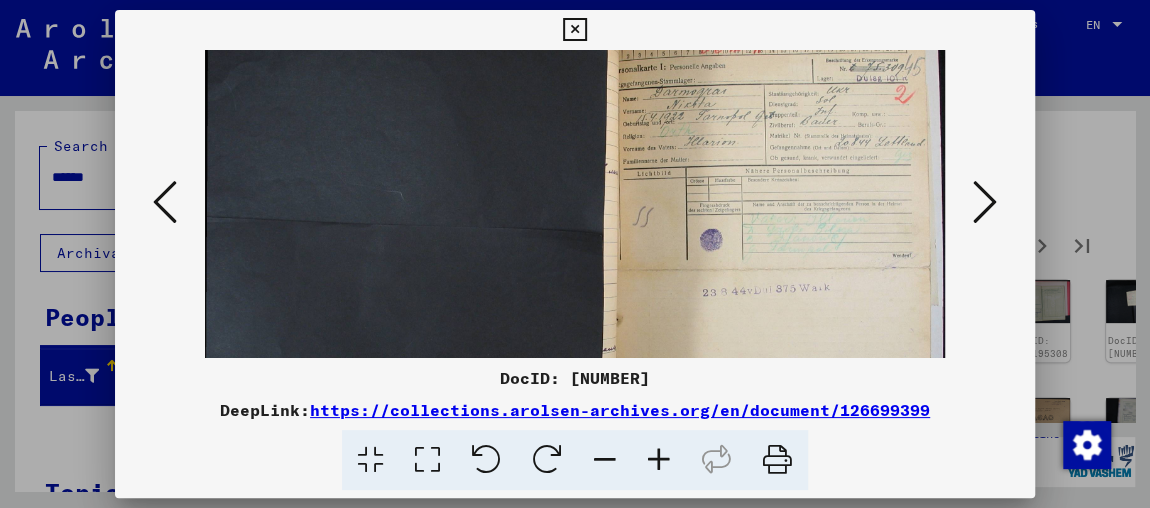 click at bounding box center (985, 202) 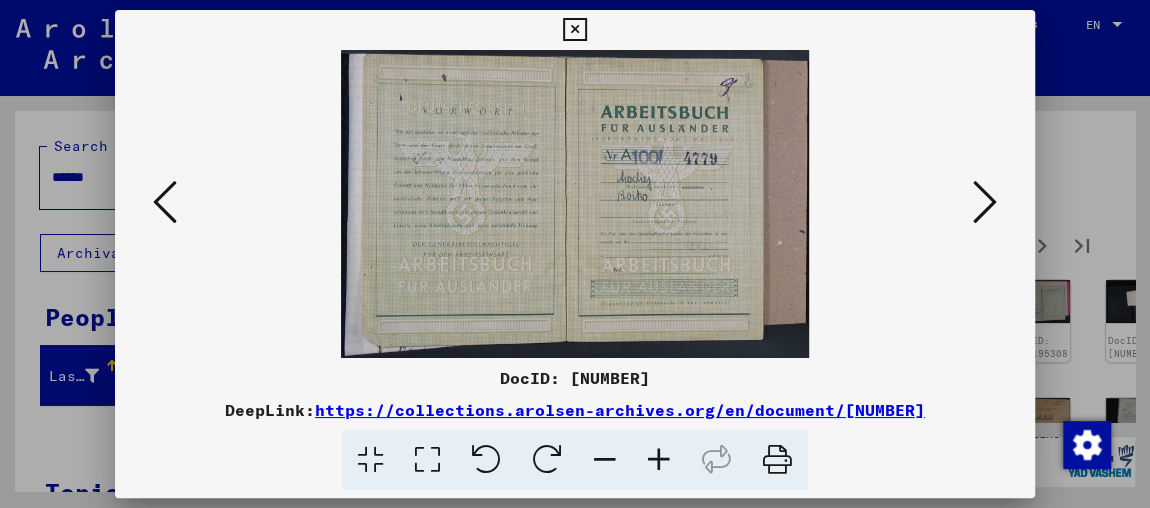 scroll, scrollTop: 0, scrollLeft: 0, axis: both 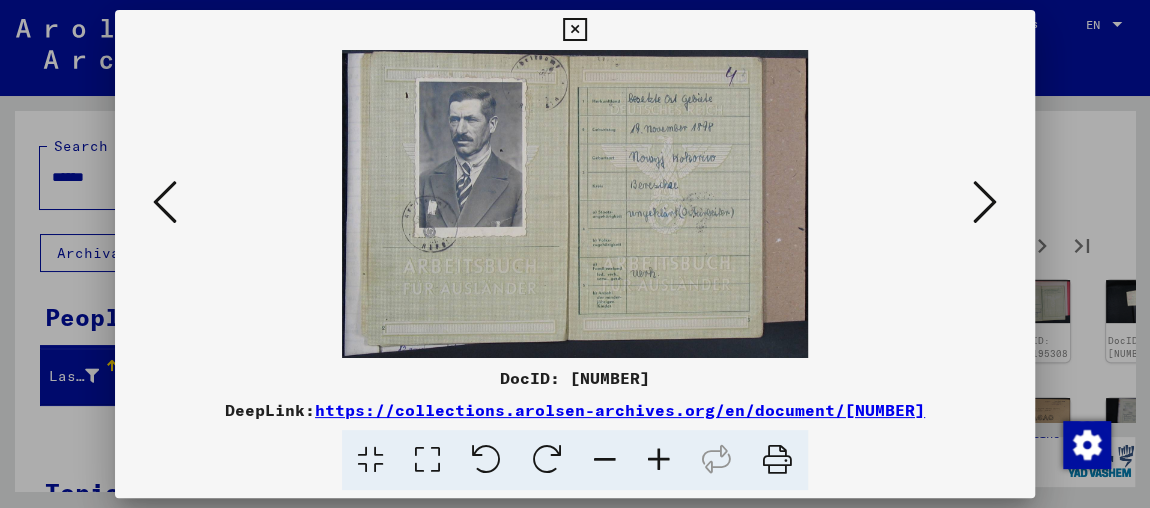 click at bounding box center [985, 202] 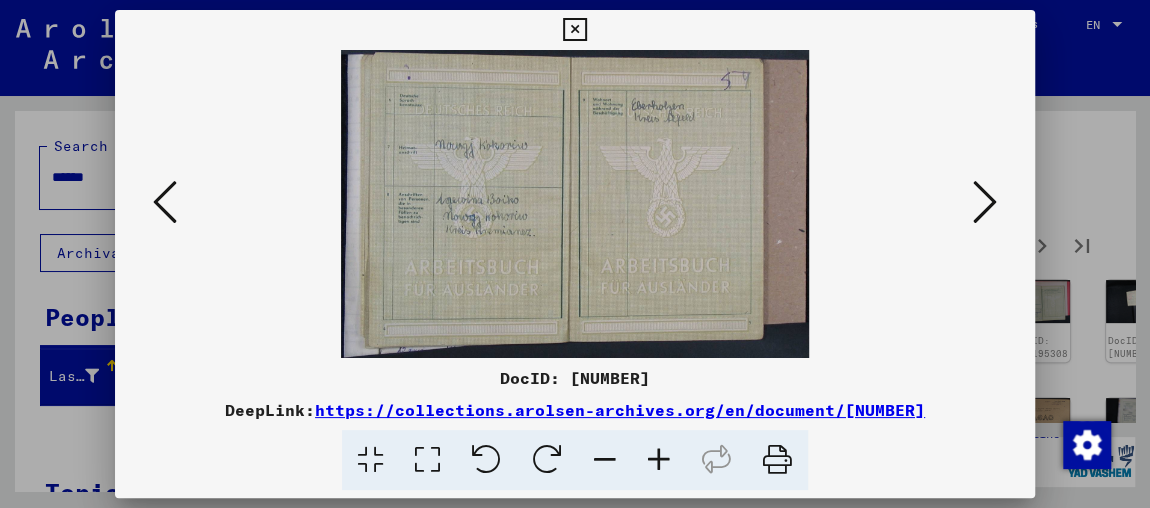 click at bounding box center (985, 202) 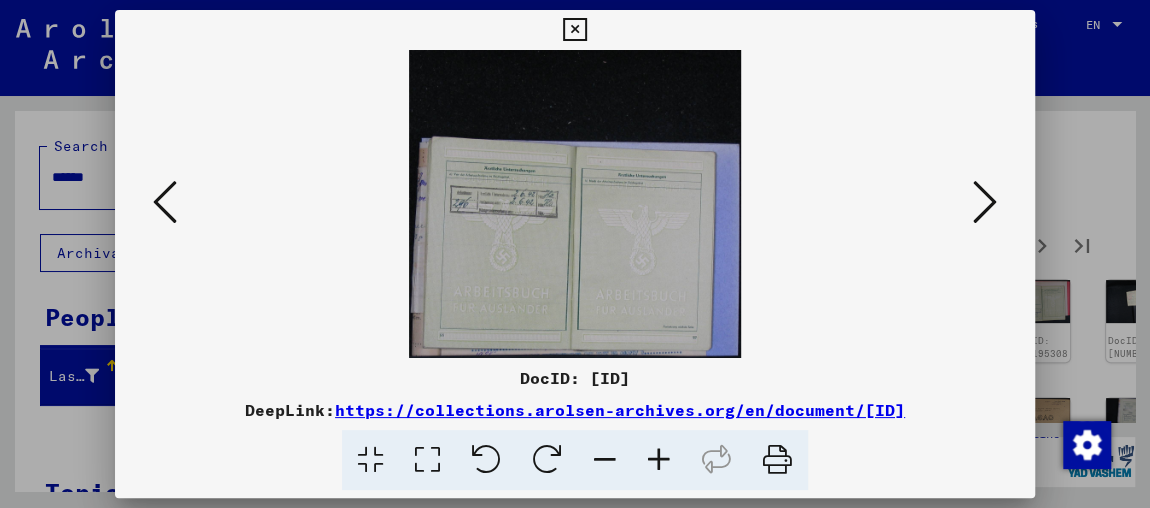 click at bounding box center (985, 202) 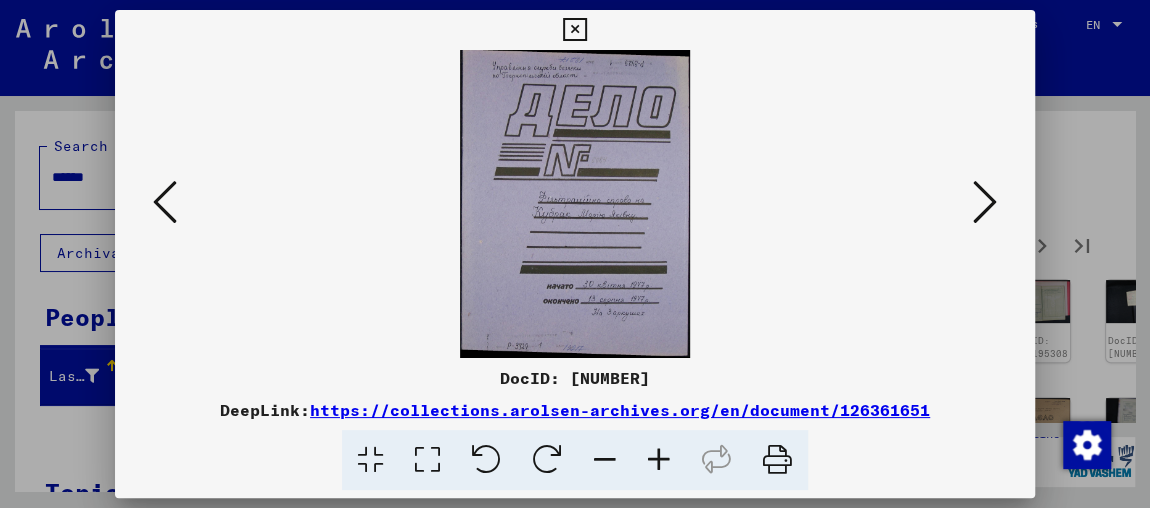 click at bounding box center (985, 202) 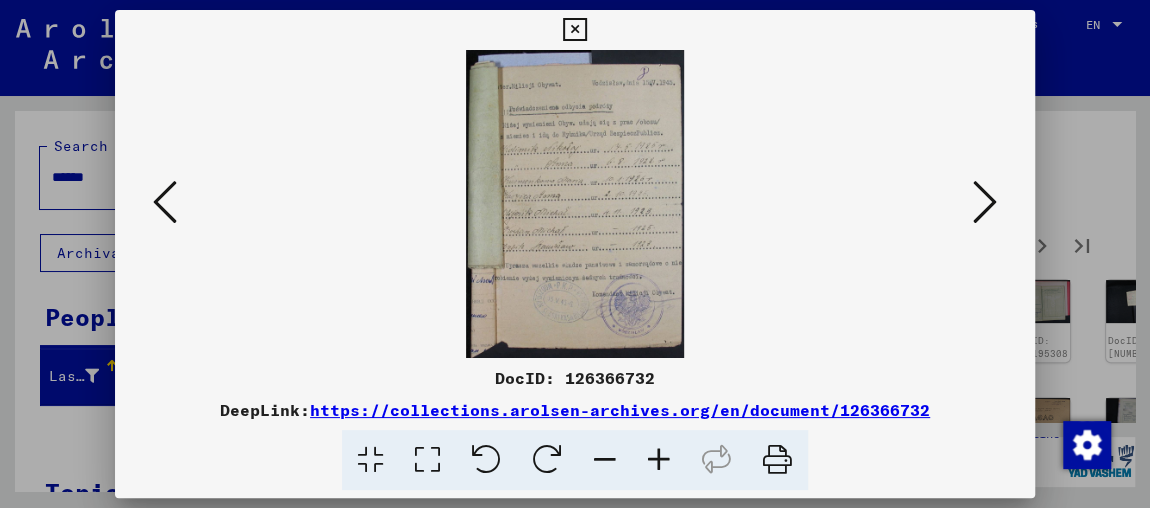 click at bounding box center [985, 202] 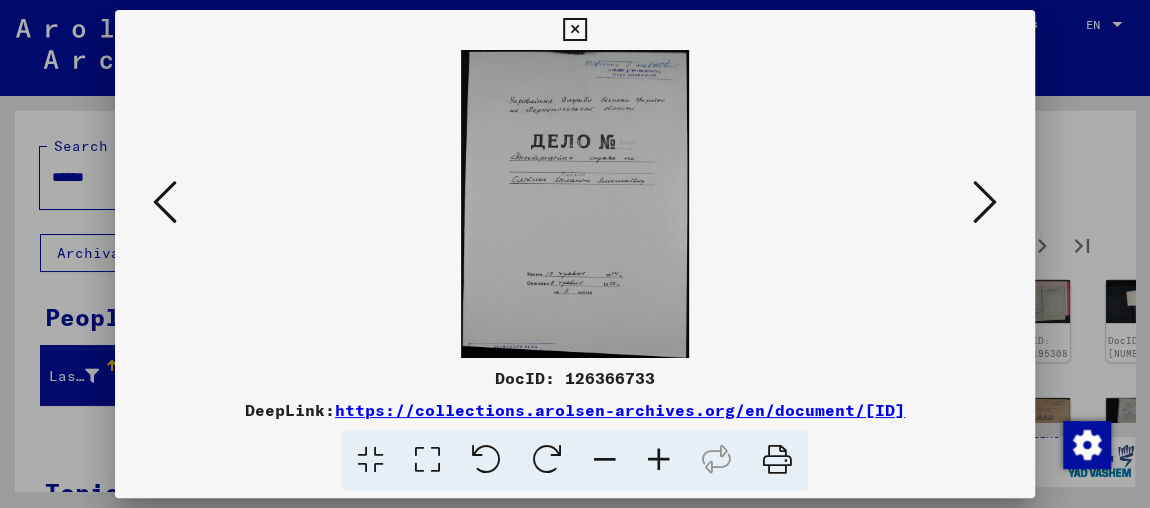 click at bounding box center (985, 202) 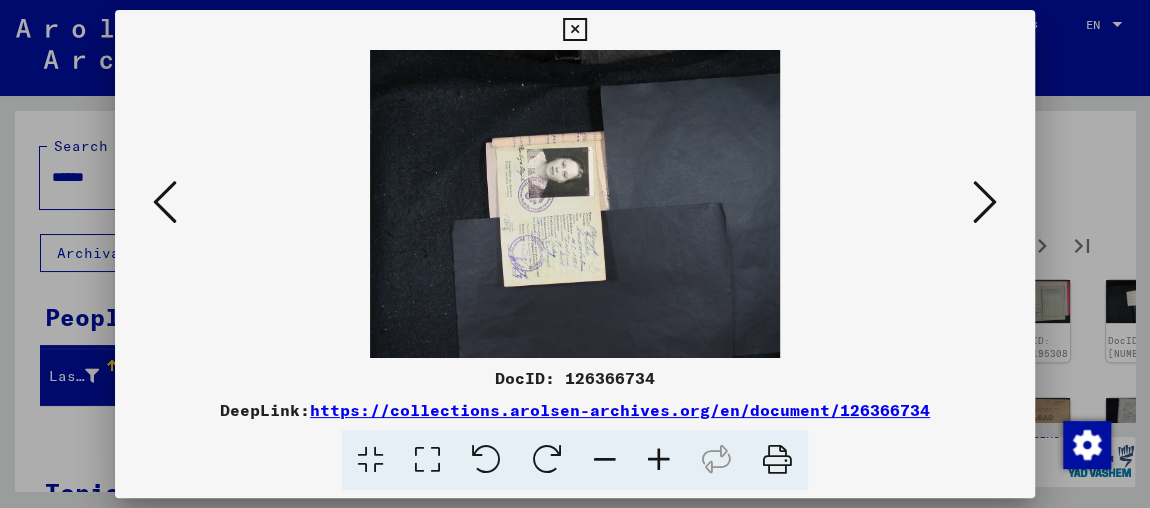click at bounding box center (165, 203) 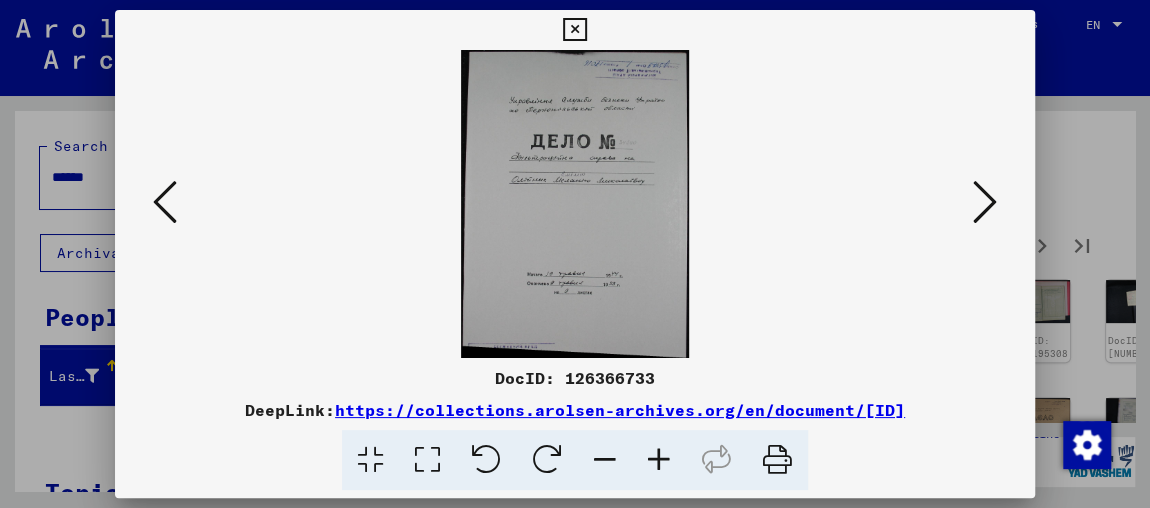 click at bounding box center [659, 460] 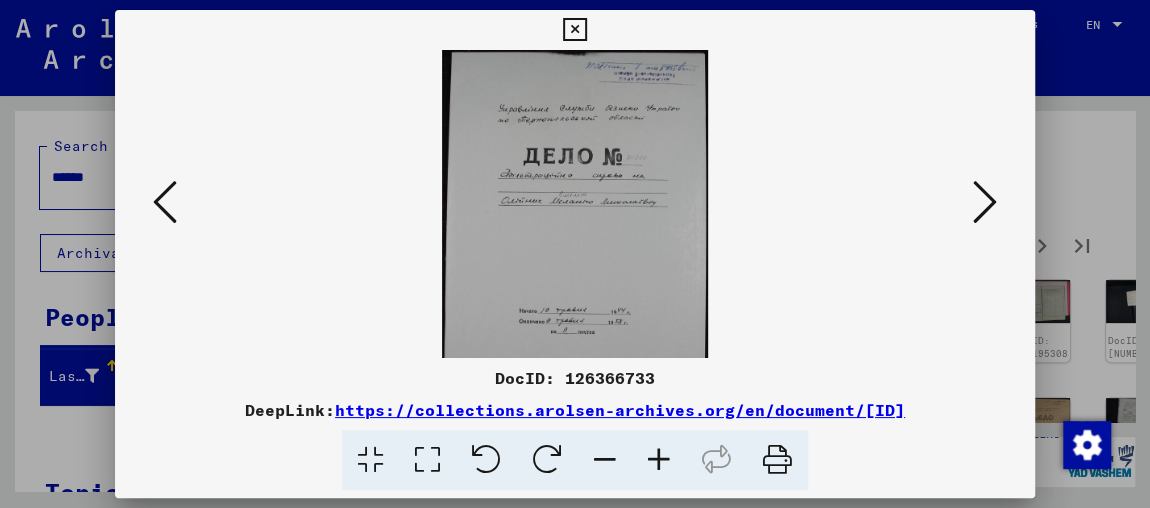 click at bounding box center [659, 460] 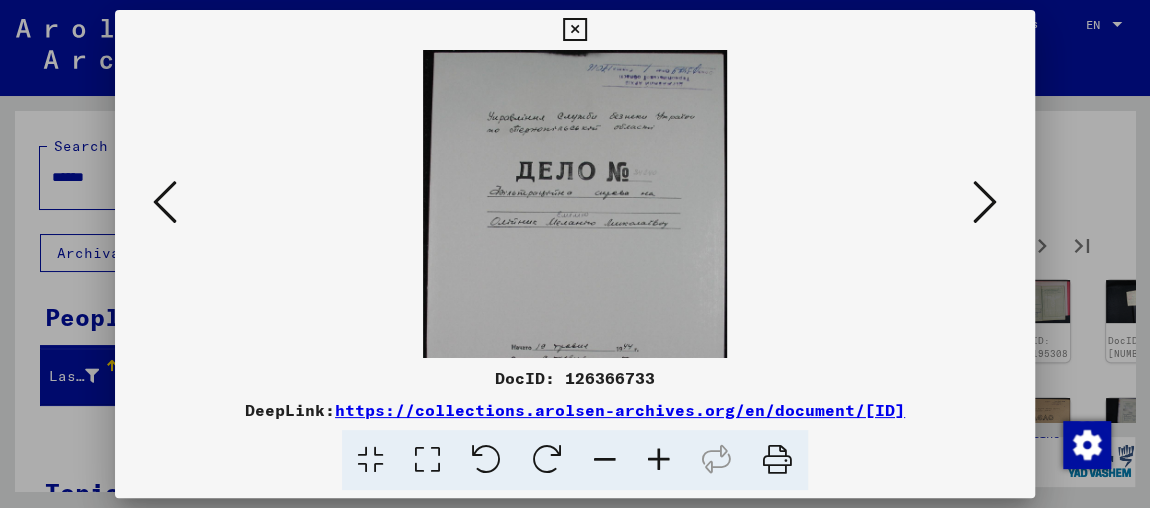 click at bounding box center [659, 460] 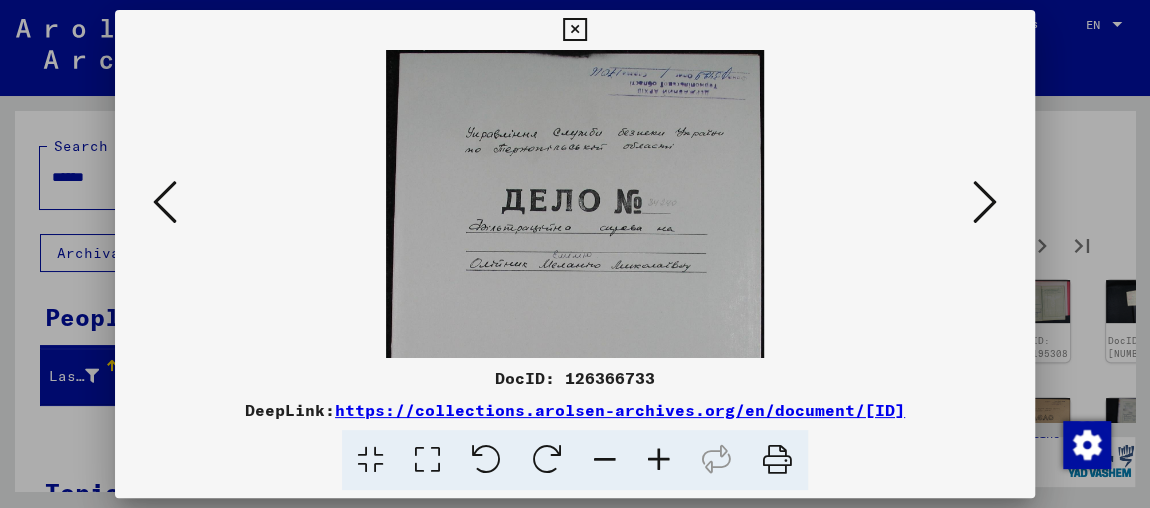 click at bounding box center (659, 460) 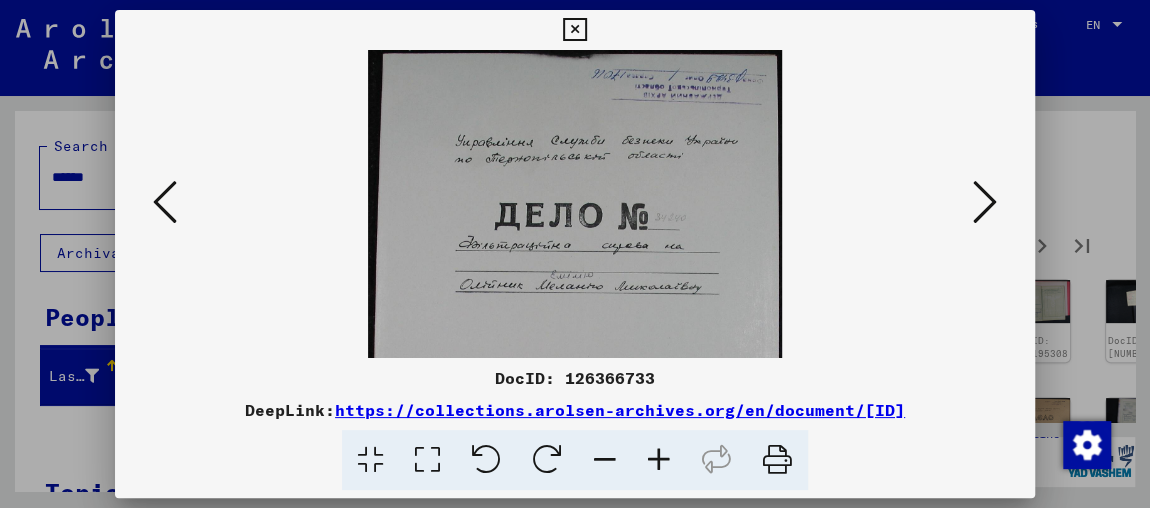 click at bounding box center (985, 202) 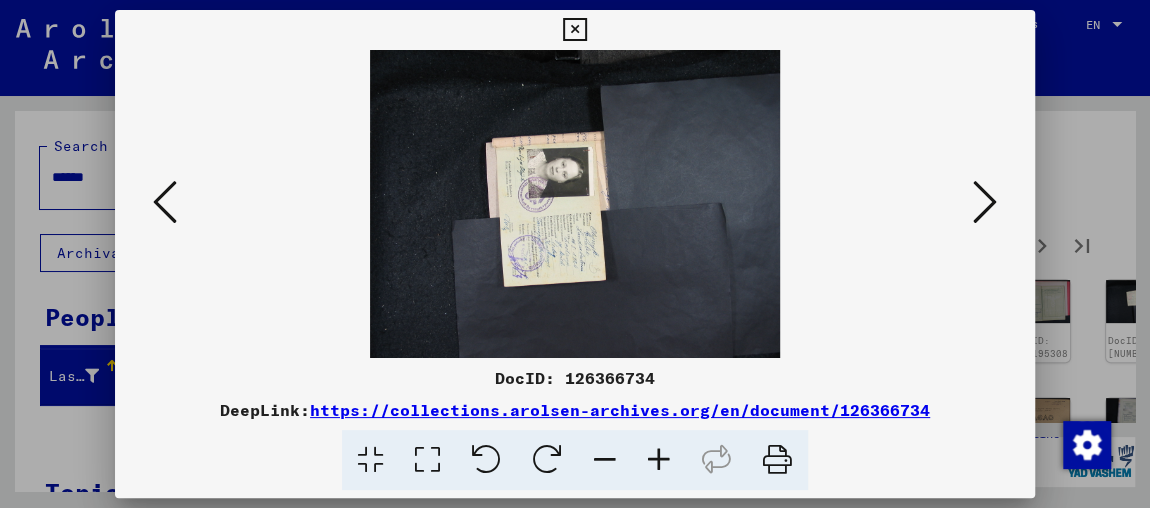 click at bounding box center (486, 460) 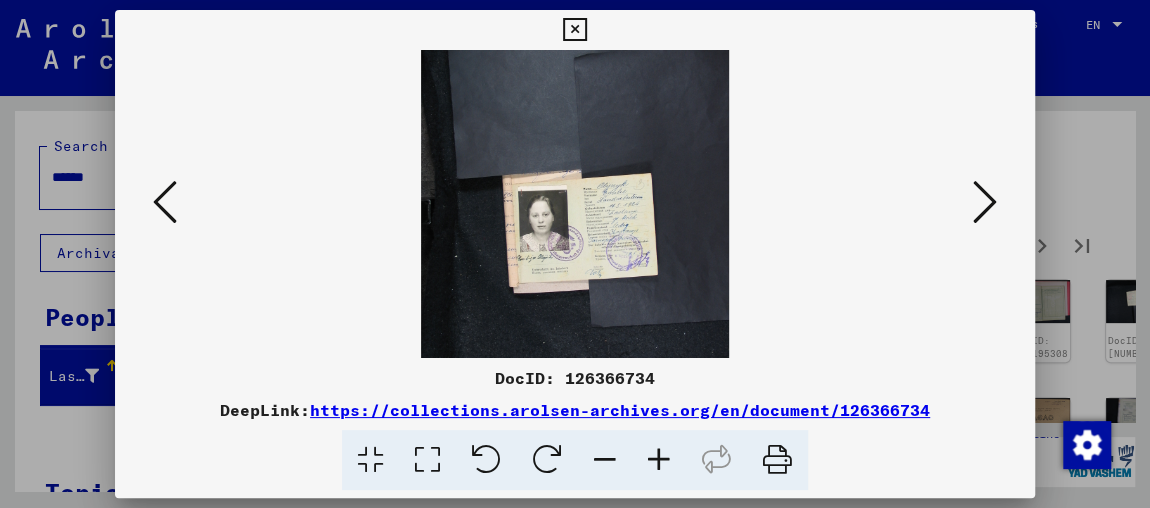 click at bounding box center [659, 460] 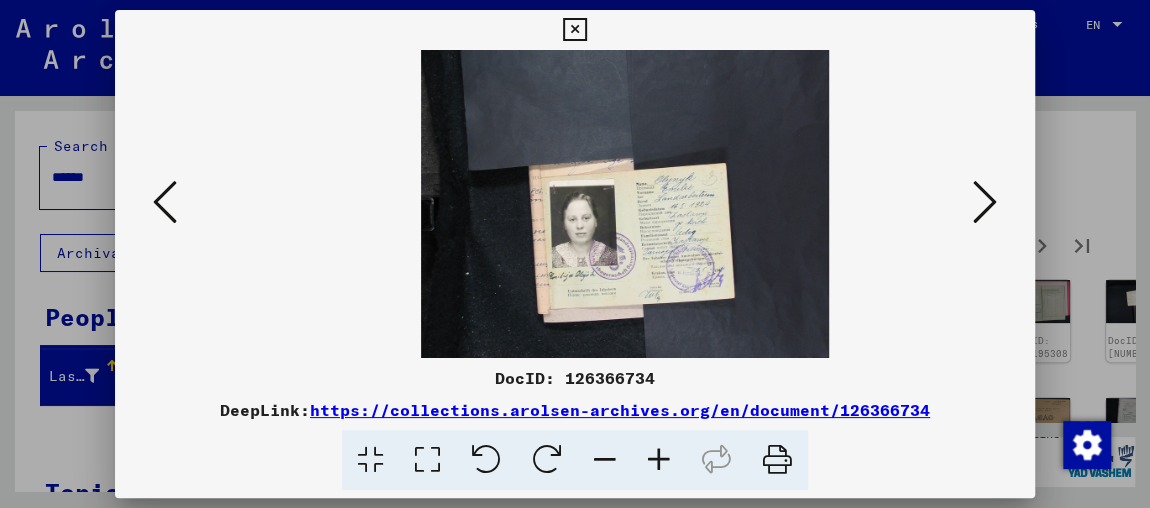 click at bounding box center [659, 460] 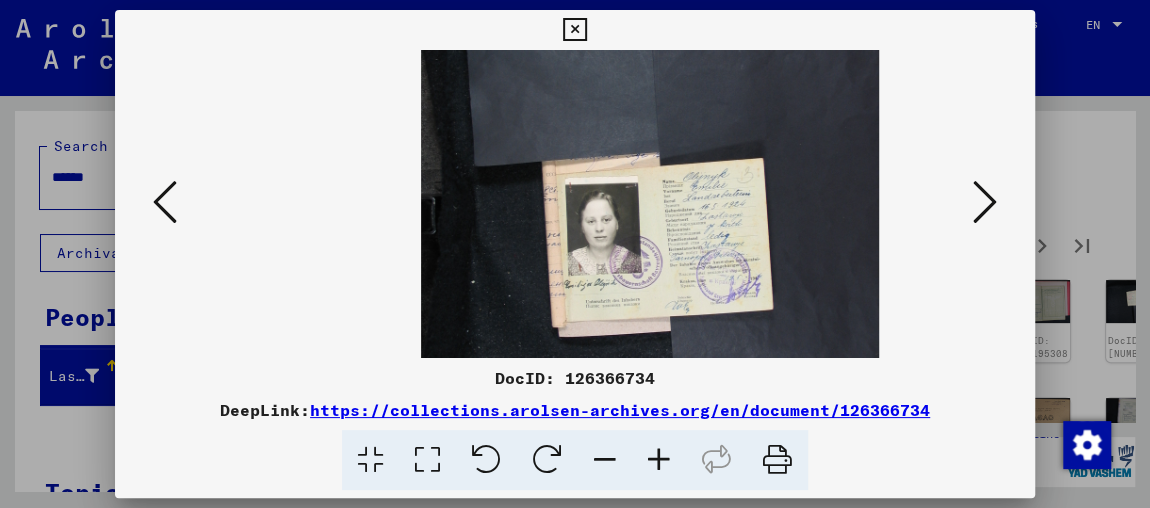 click at bounding box center [659, 460] 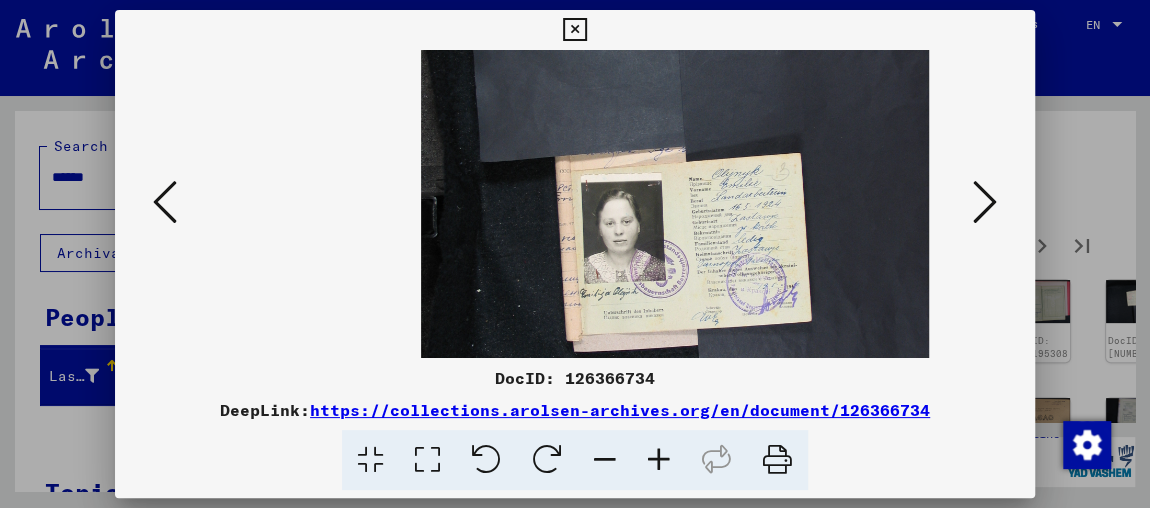 click at bounding box center [659, 460] 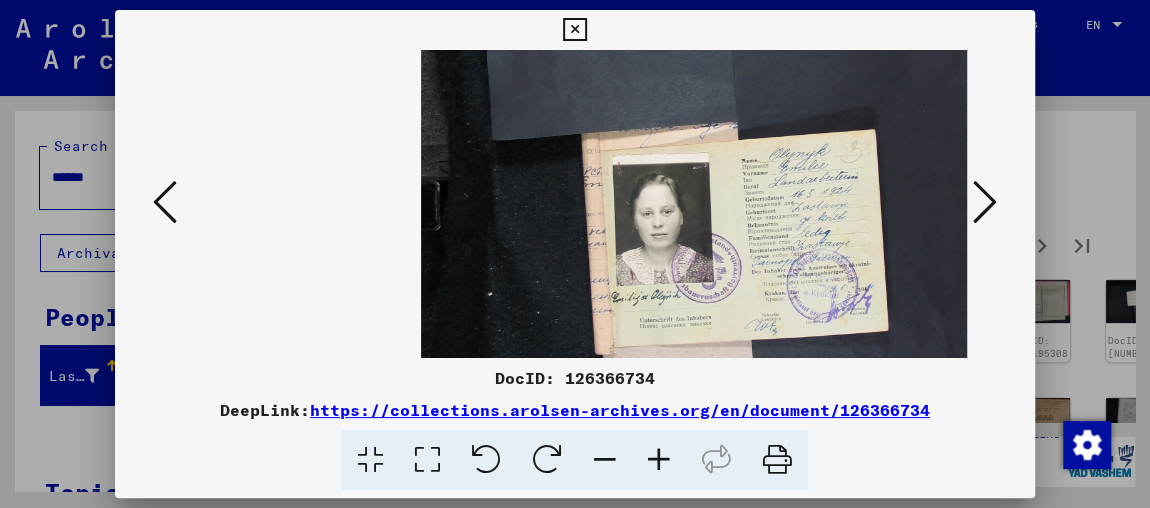 click at bounding box center (659, 460) 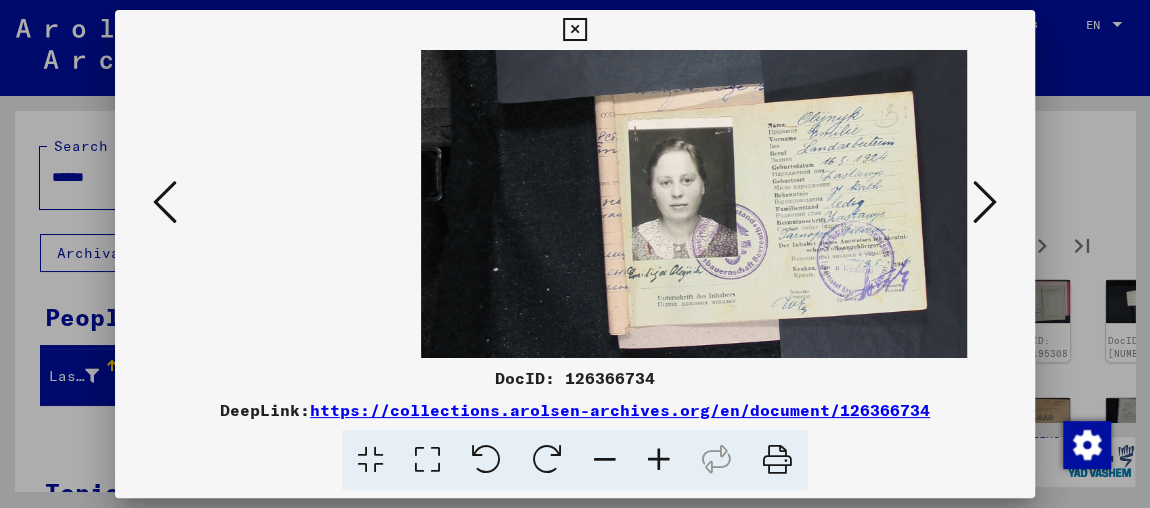 click at bounding box center (659, 460) 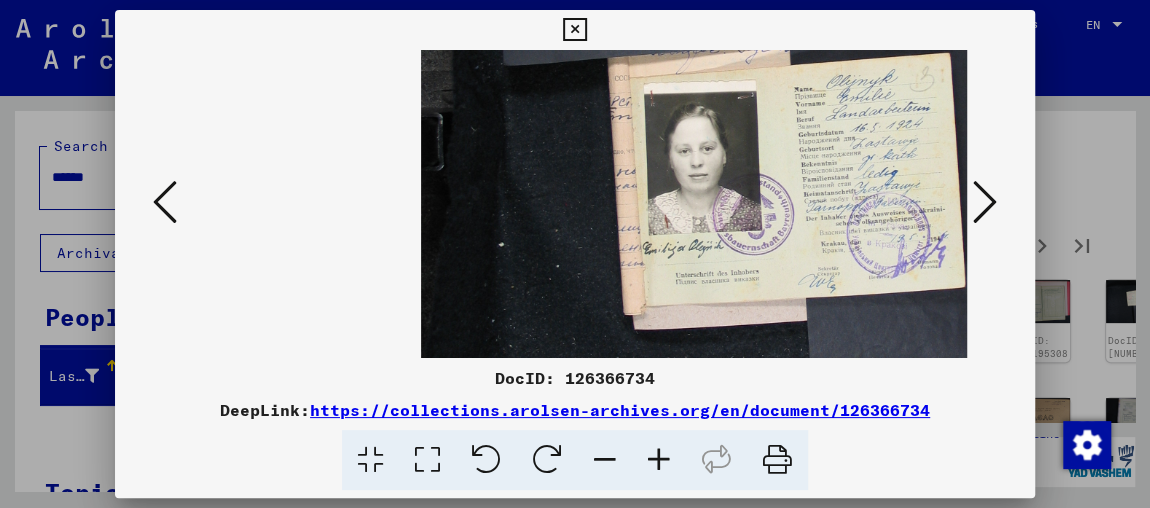 click at bounding box center [659, 460] 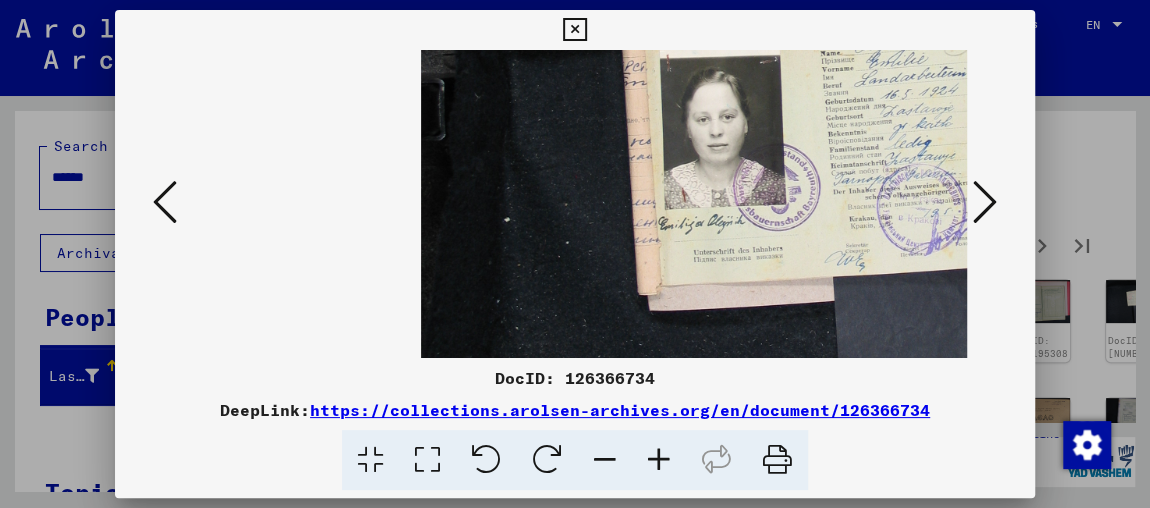 click at bounding box center (659, 460) 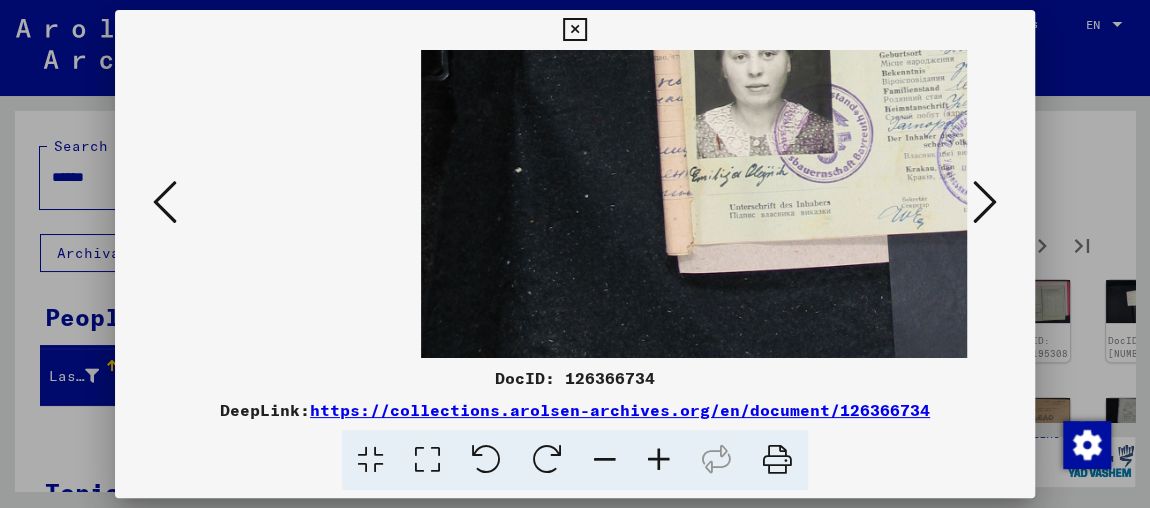 click at bounding box center (659, 460) 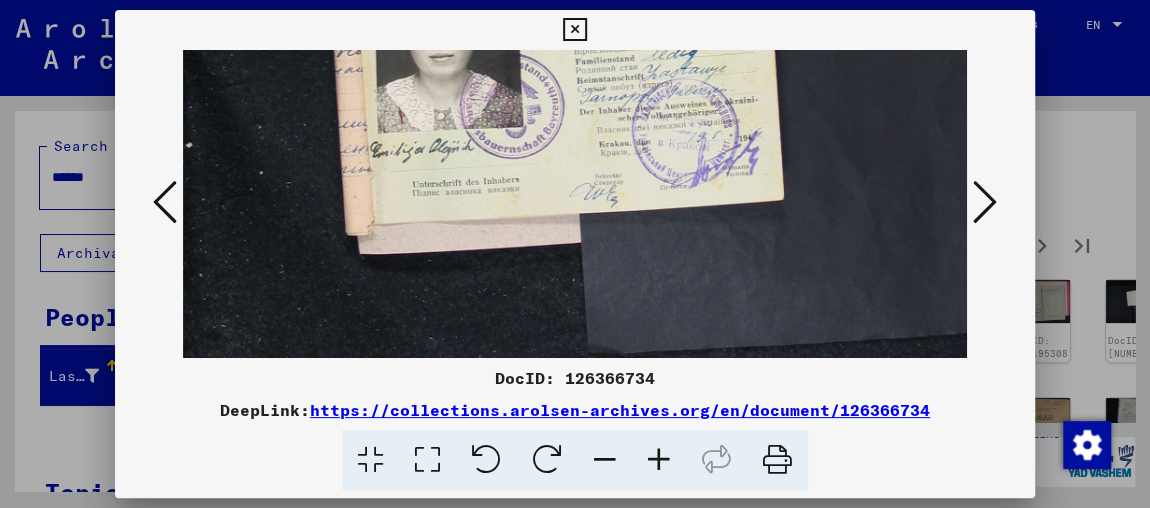 drag, startPoint x: 579, startPoint y: 253, endPoint x: 499, endPoint y: 278, distance: 83.81527 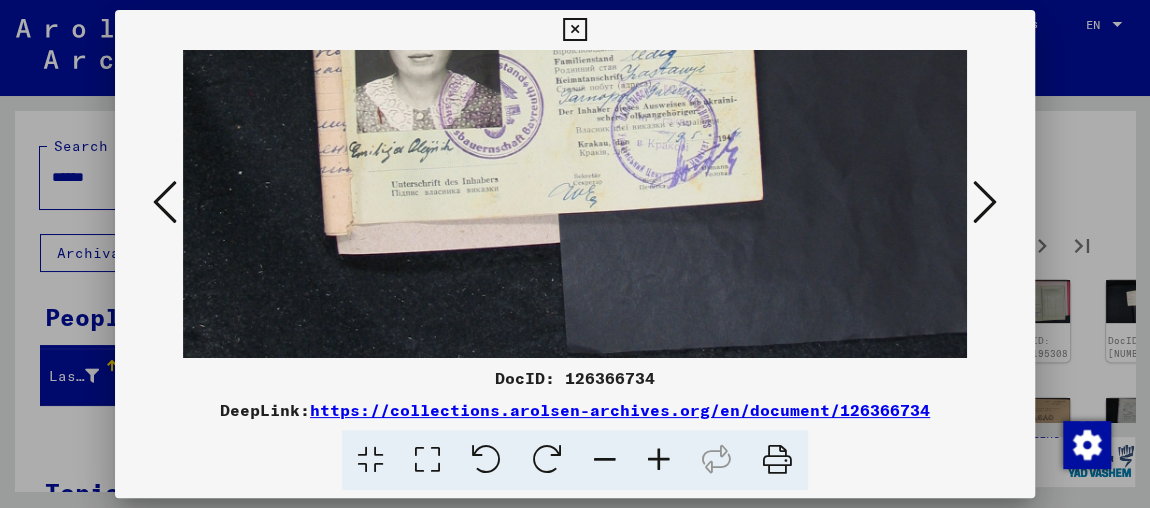 drag, startPoint x: 573, startPoint y: 162, endPoint x: 543, endPoint y: 268, distance: 110.16351 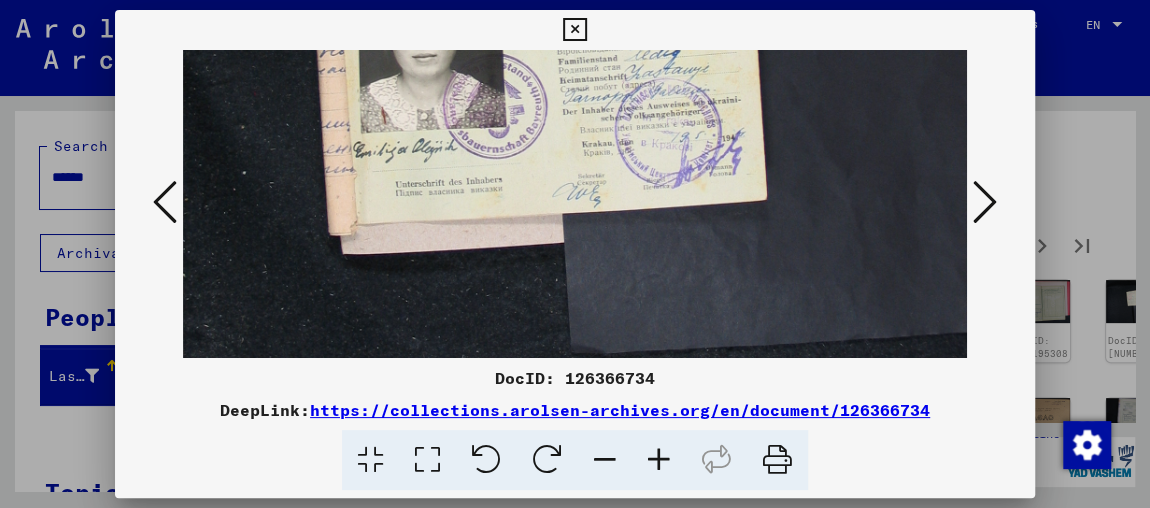 drag, startPoint x: 592, startPoint y: 122, endPoint x: 569, endPoint y: 358, distance: 237.11812 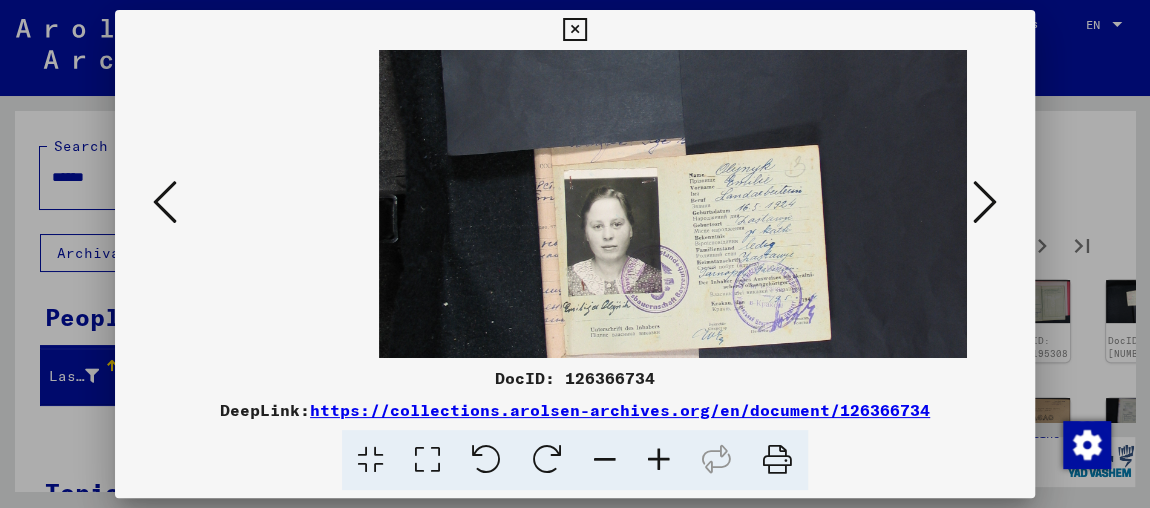 click at bounding box center [370, 460] 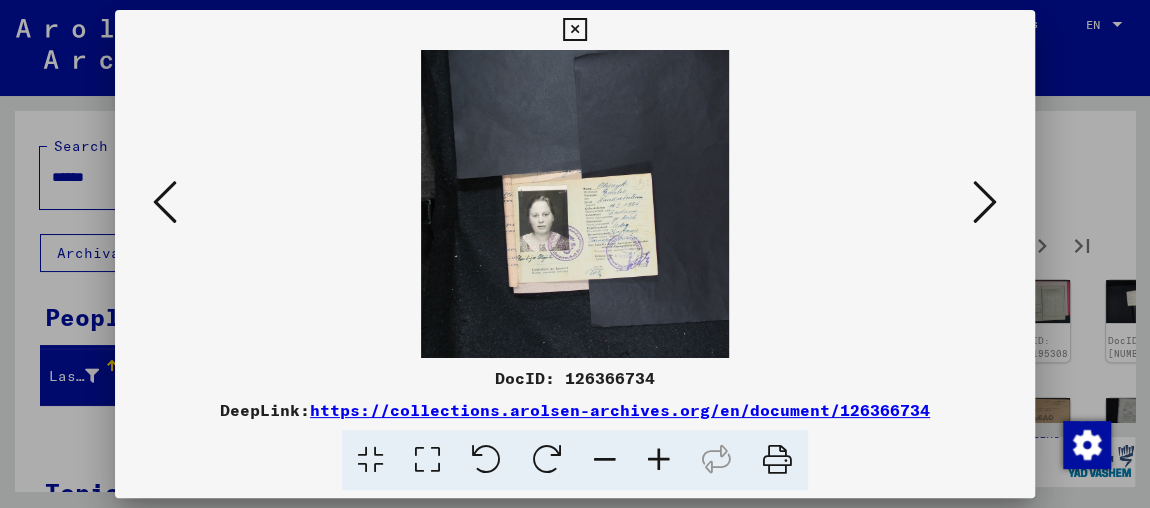 click at bounding box center [575, 204] 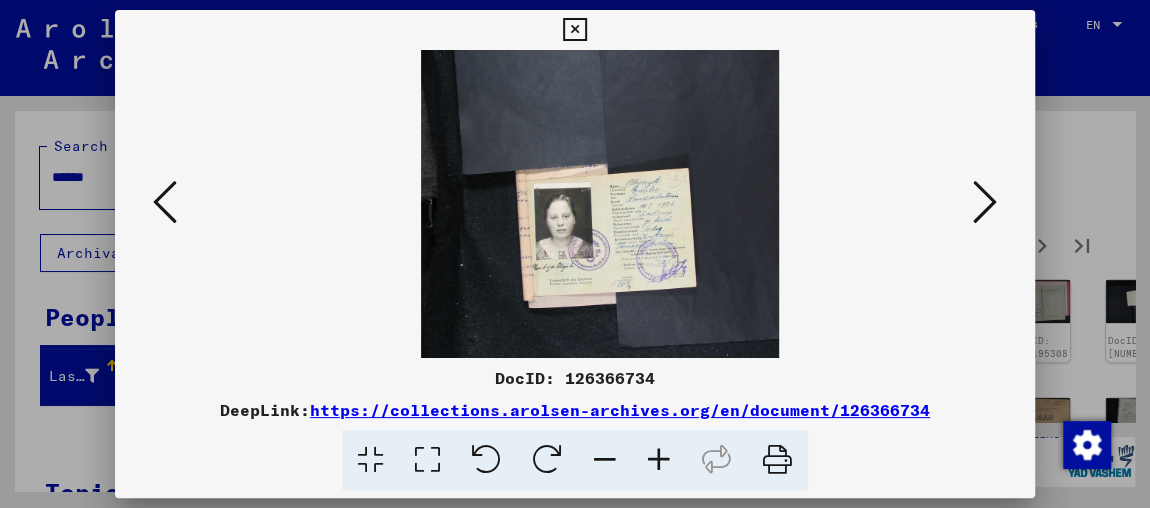 click at bounding box center [659, 460] 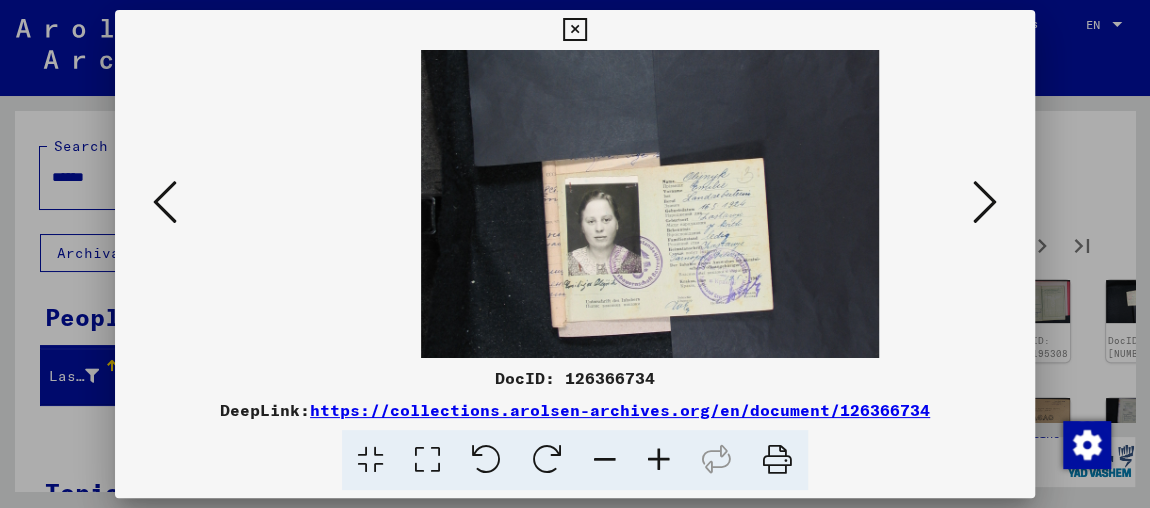 click at bounding box center [659, 460] 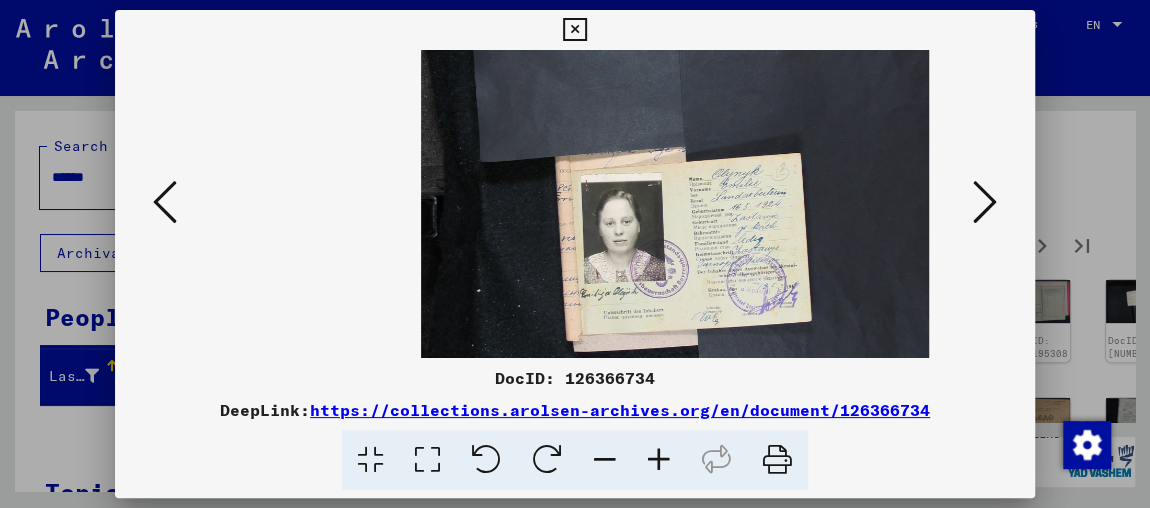 drag, startPoint x: 699, startPoint y: 274, endPoint x: 692, endPoint y: 308, distance: 34.713108 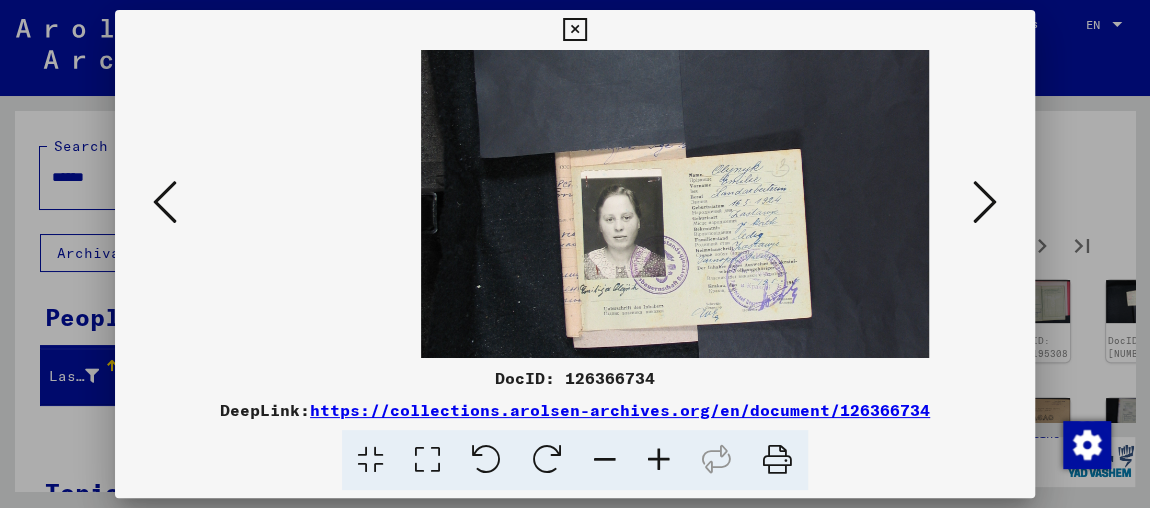click at bounding box center [659, 460] 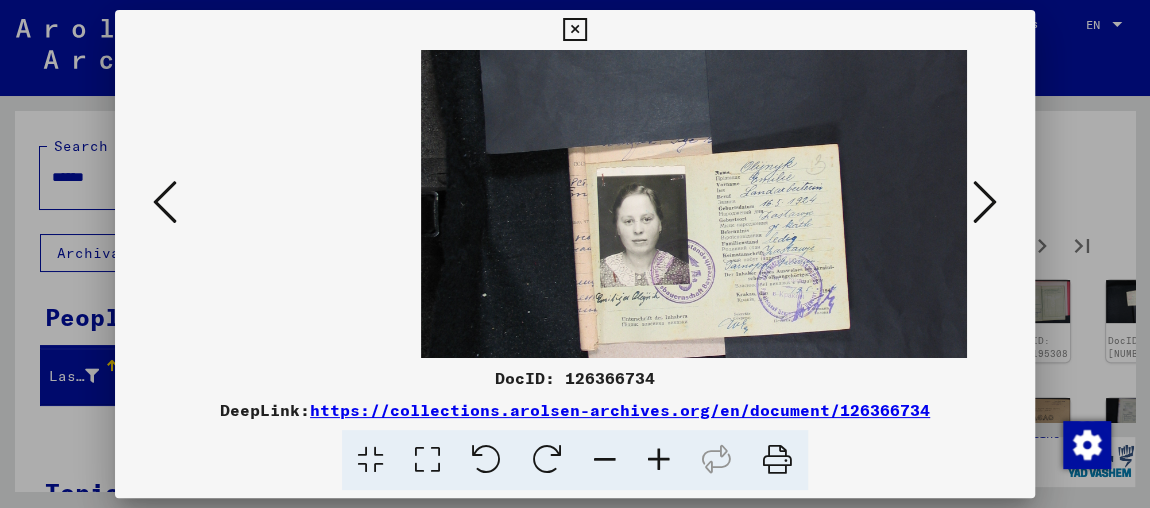 click at bounding box center [659, 460] 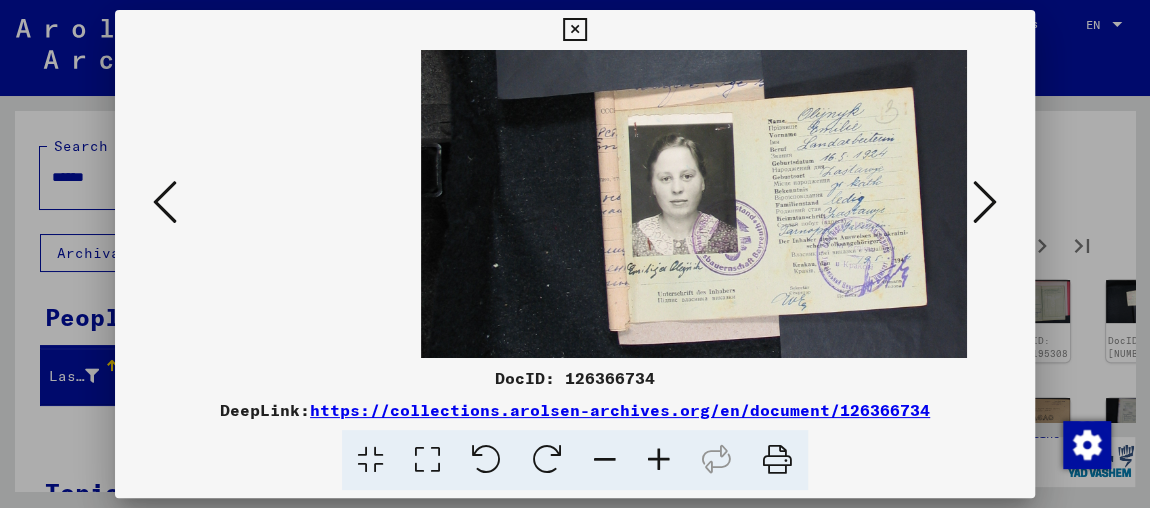 click at bounding box center [659, 460] 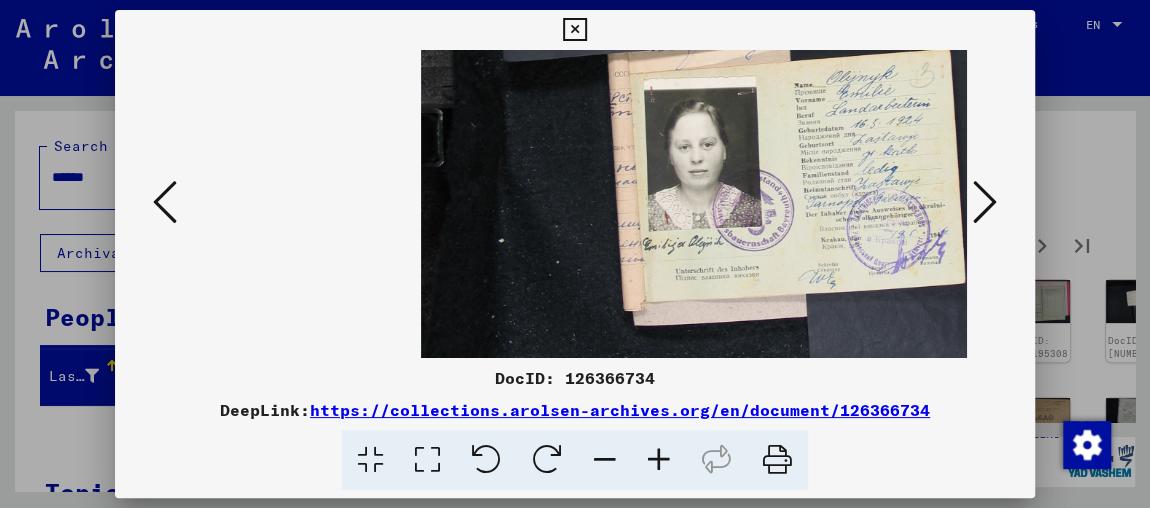 click at bounding box center [659, 460] 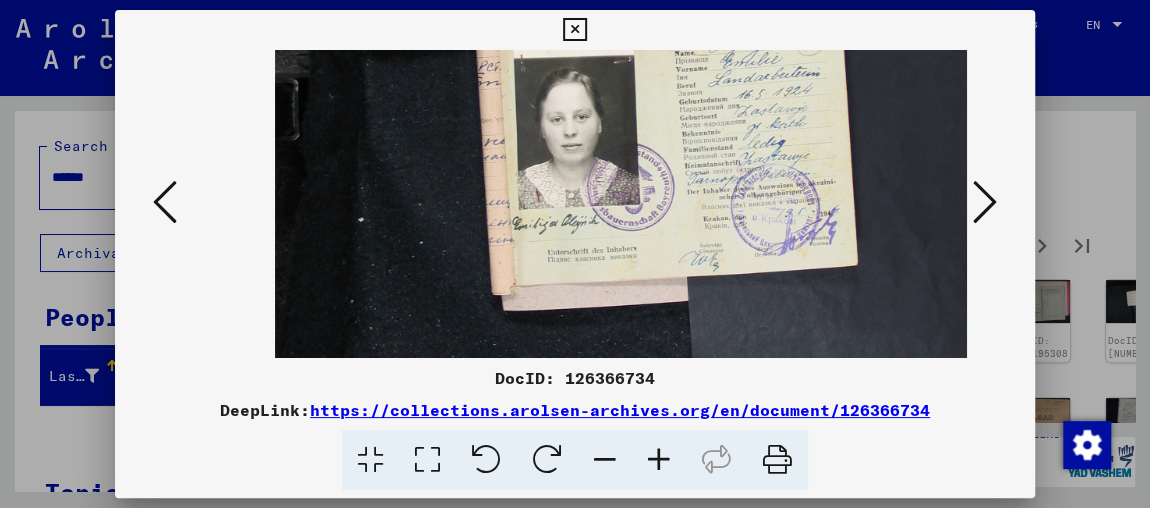 scroll, scrollTop: 0, scrollLeft: 206, axis: horizontal 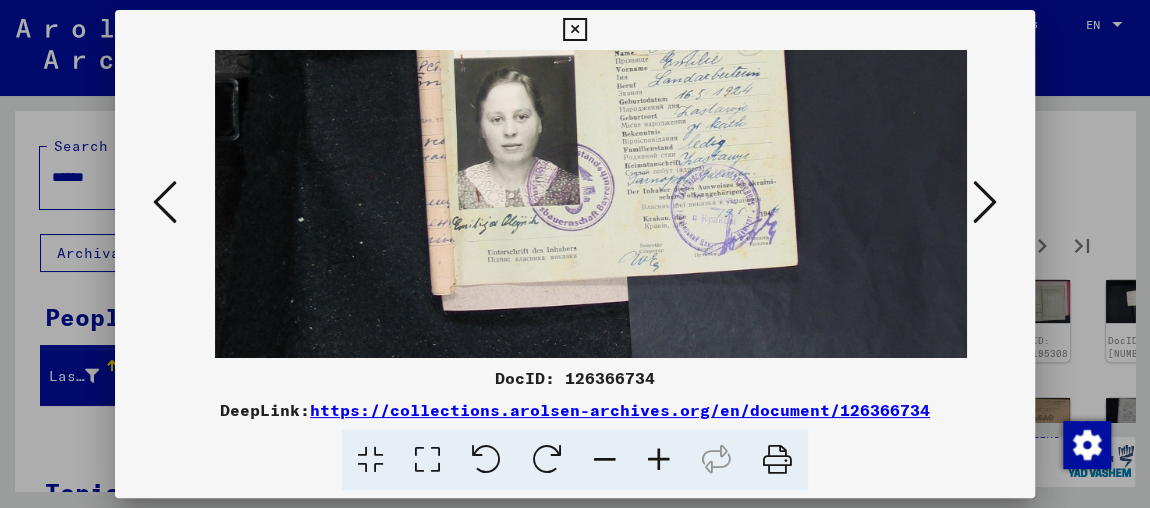 drag, startPoint x: 856, startPoint y: 234, endPoint x: 576, endPoint y: 279, distance: 283.59302 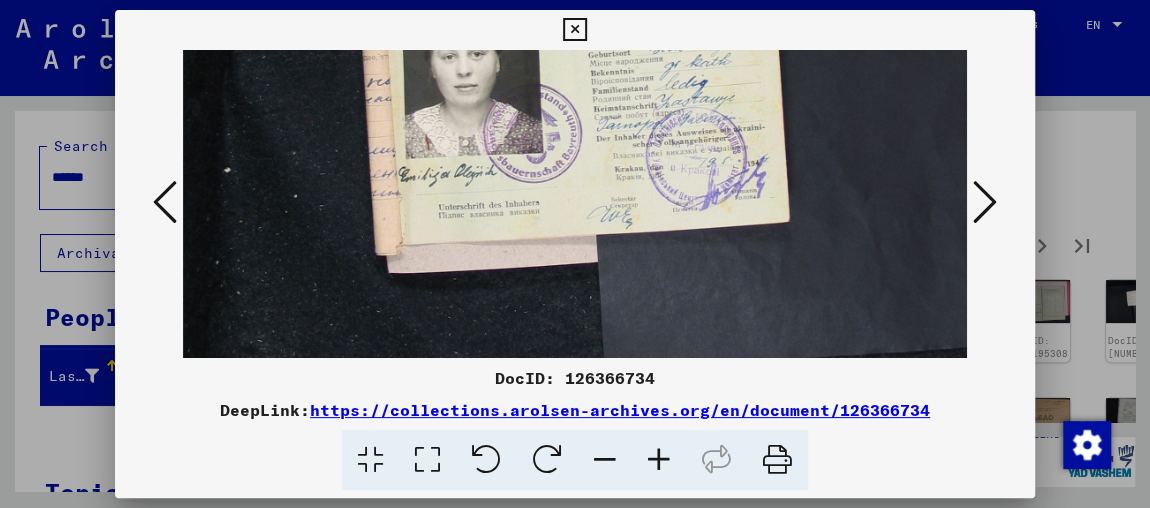 scroll, scrollTop: 0, scrollLeft: 294, axis: horizontal 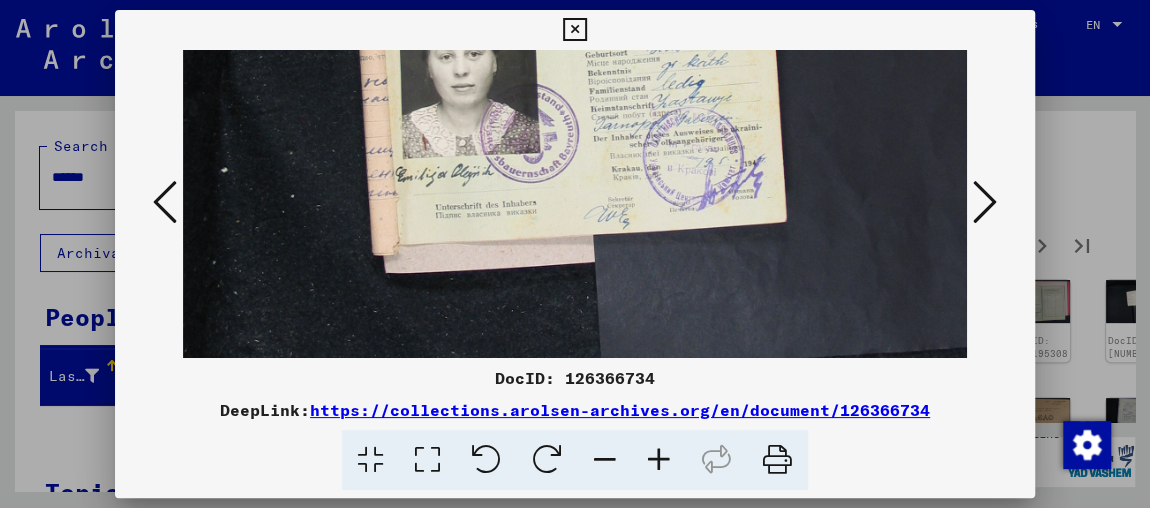 drag, startPoint x: 699, startPoint y: 139, endPoint x: 613, endPoint y: 331, distance: 210.3806 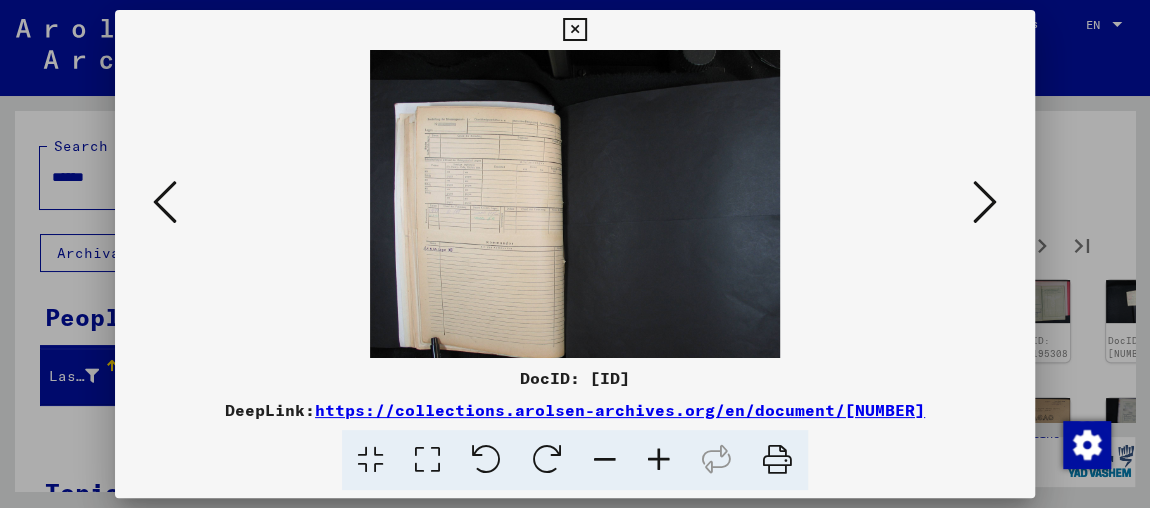 scroll, scrollTop: 0, scrollLeft: 0, axis: both 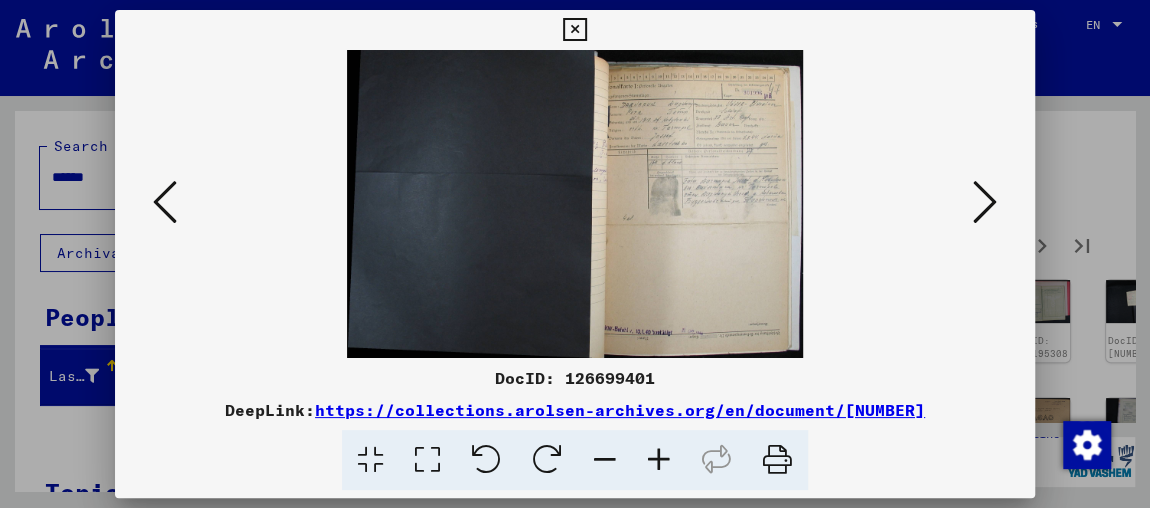 click at bounding box center (985, 202) 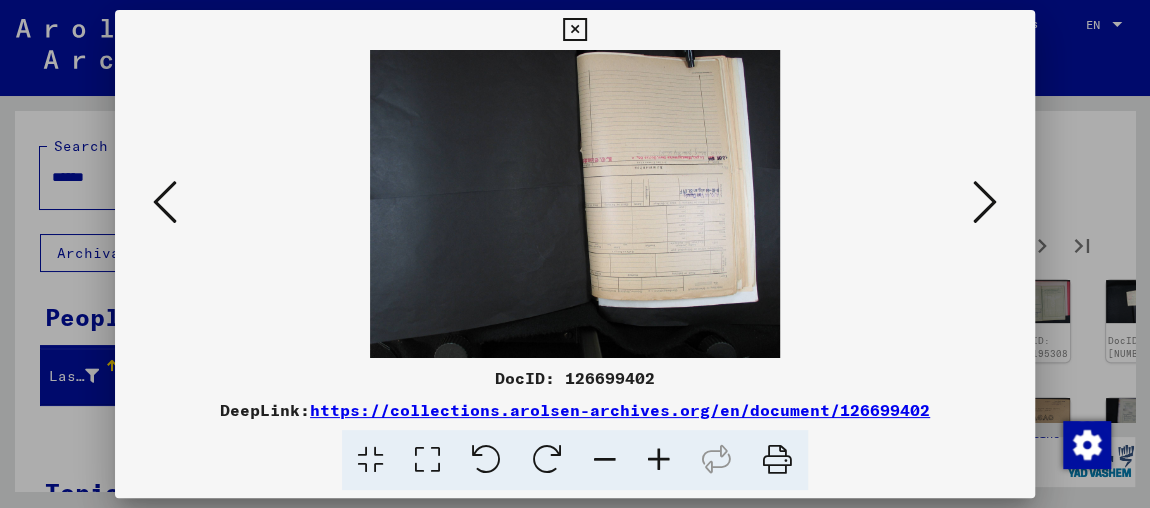 click at bounding box center [165, 202] 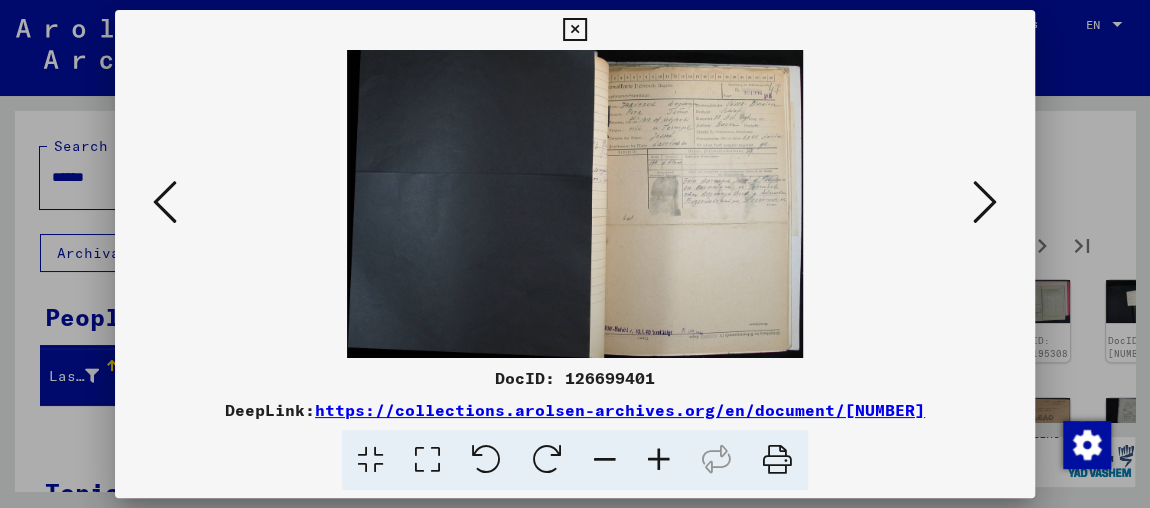 click at bounding box center [659, 460] 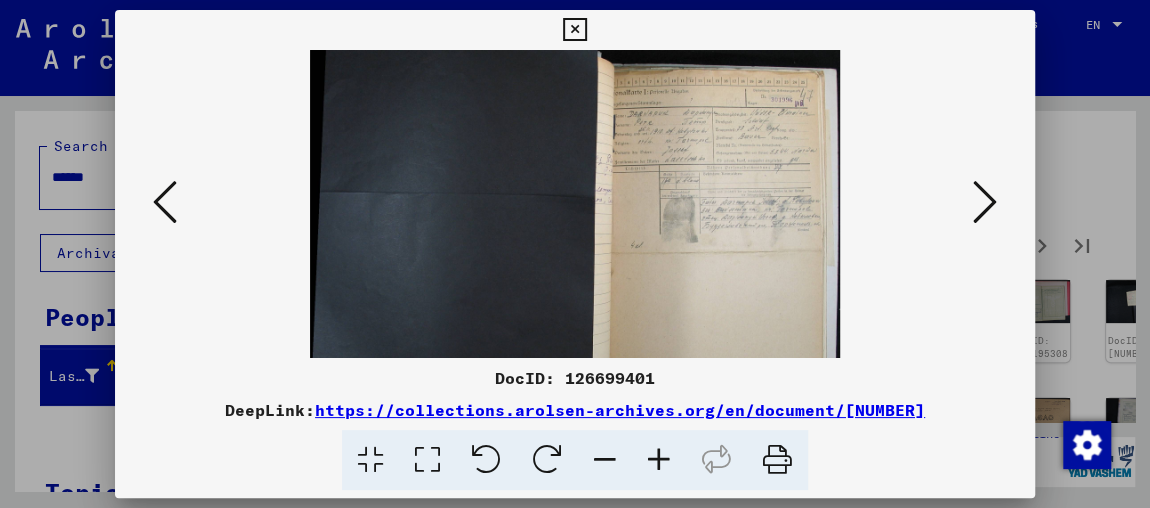 click at bounding box center [659, 460] 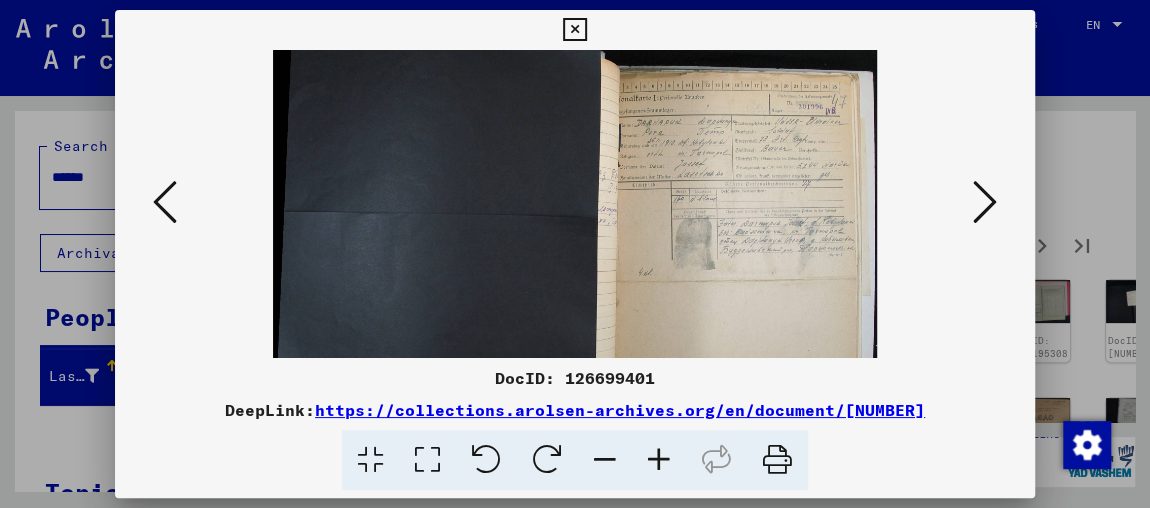 click at bounding box center [659, 460] 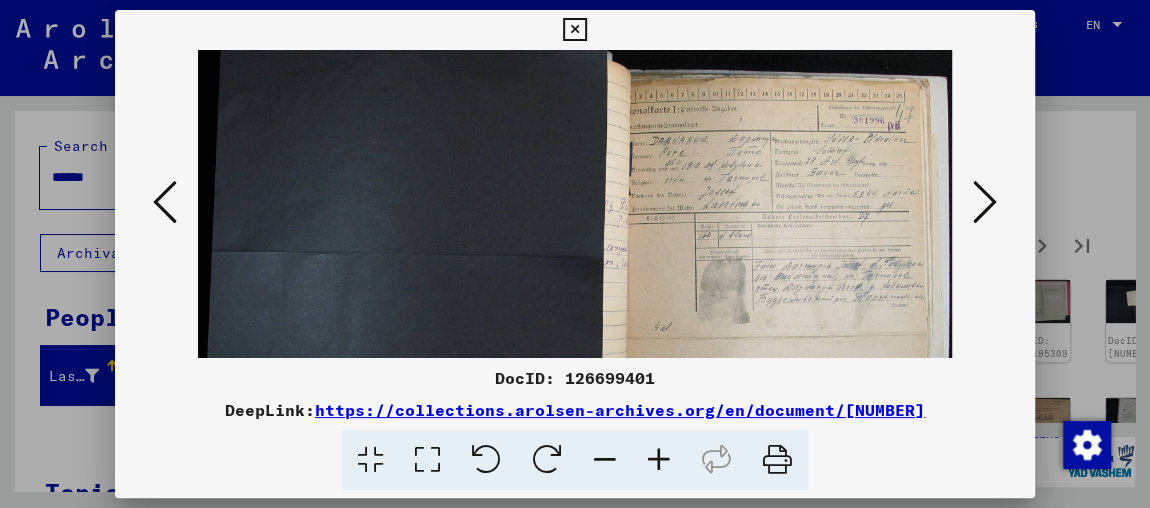 drag, startPoint x: 737, startPoint y: 191, endPoint x: 657, endPoint y: 267, distance: 110.34492 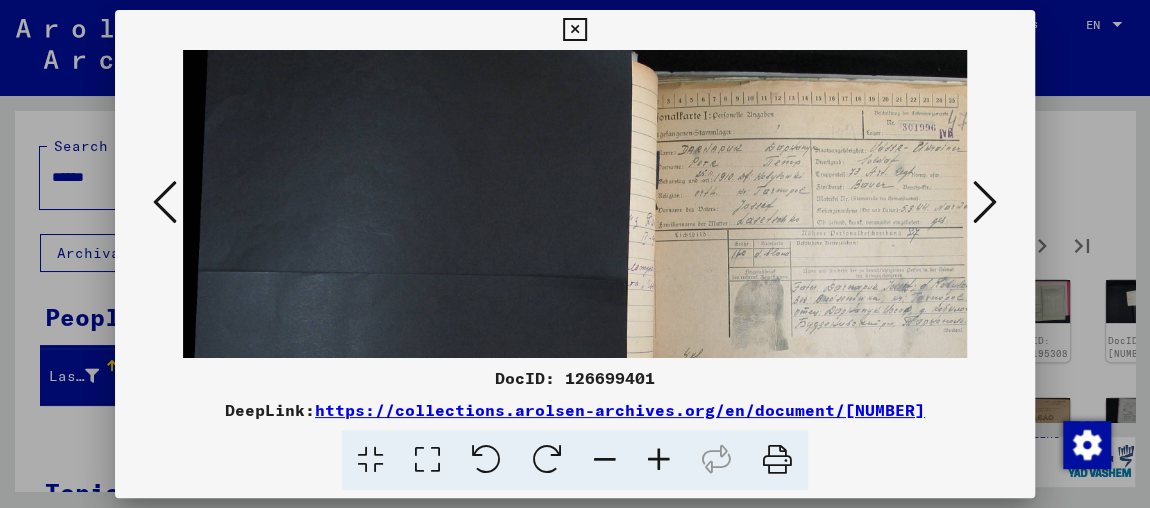 click at bounding box center (659, 460) 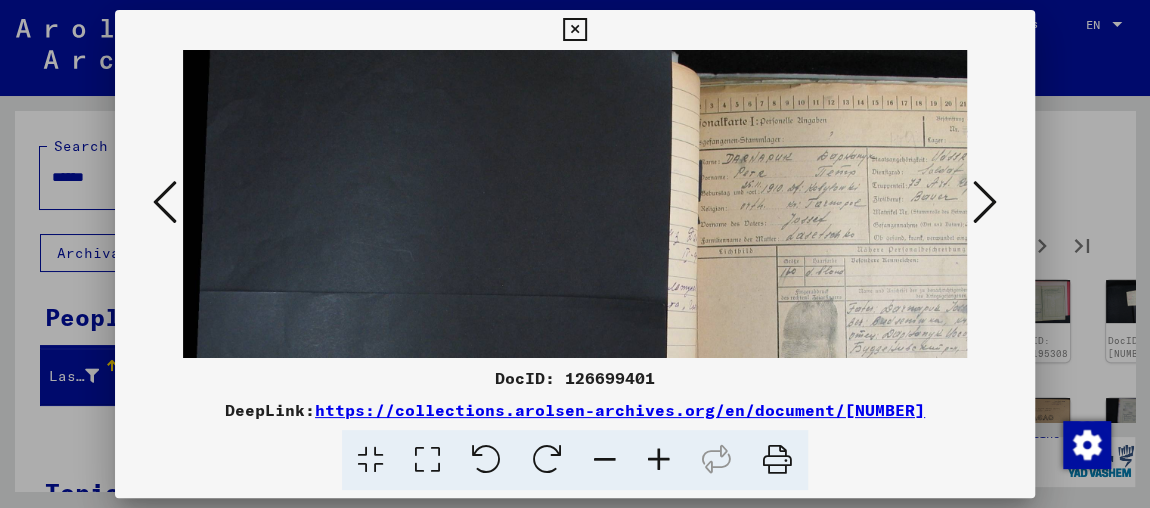 click at bounding box center (659, 460) 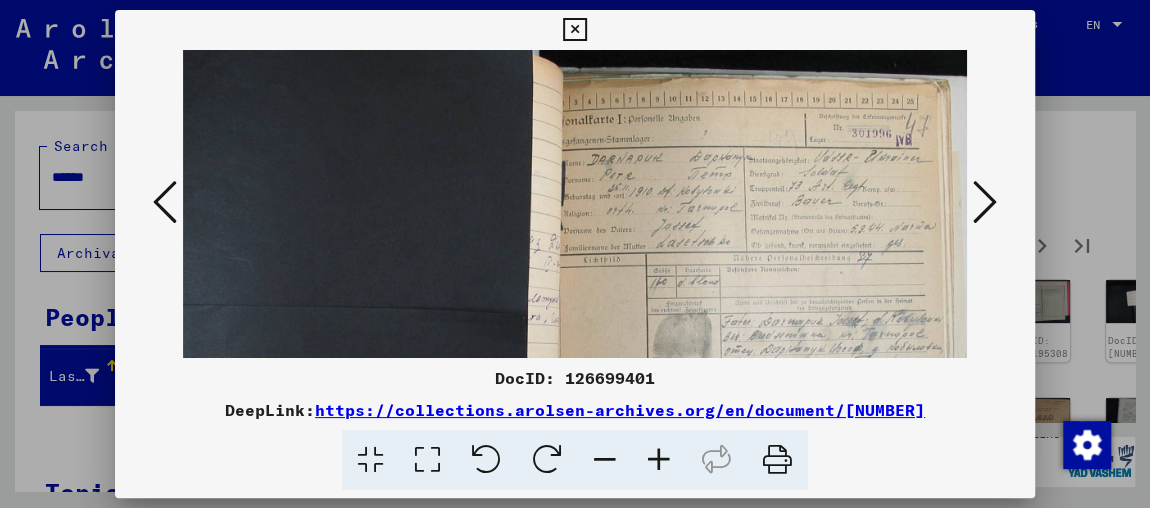 scroll, scrollTop: 17, scrollLeft: 180, axis: both 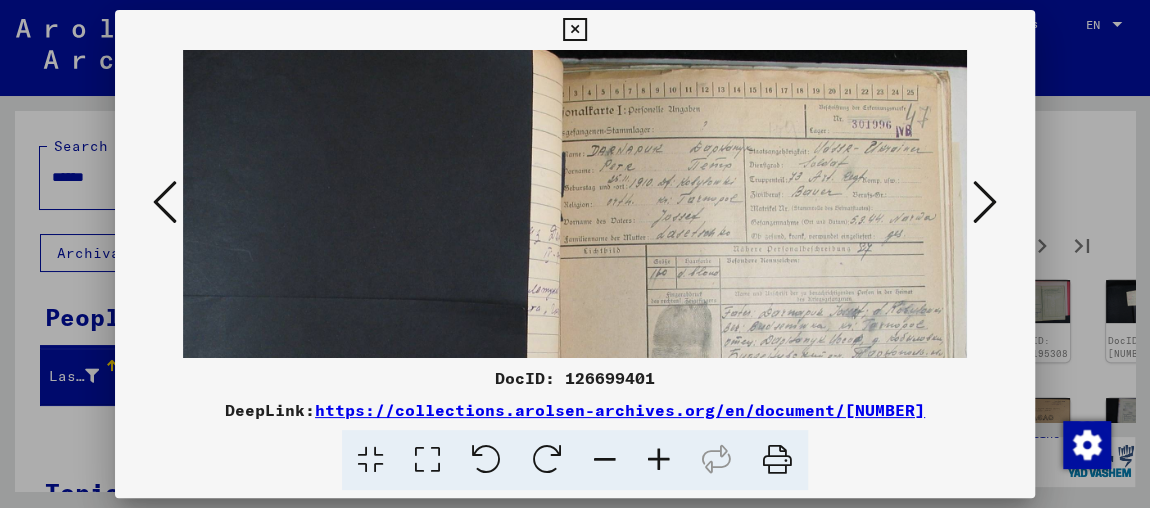 drag, startPoint x: 781, startPoint y: 265, endPoint x: 519, endPoint y: 248, distance: 262.55093 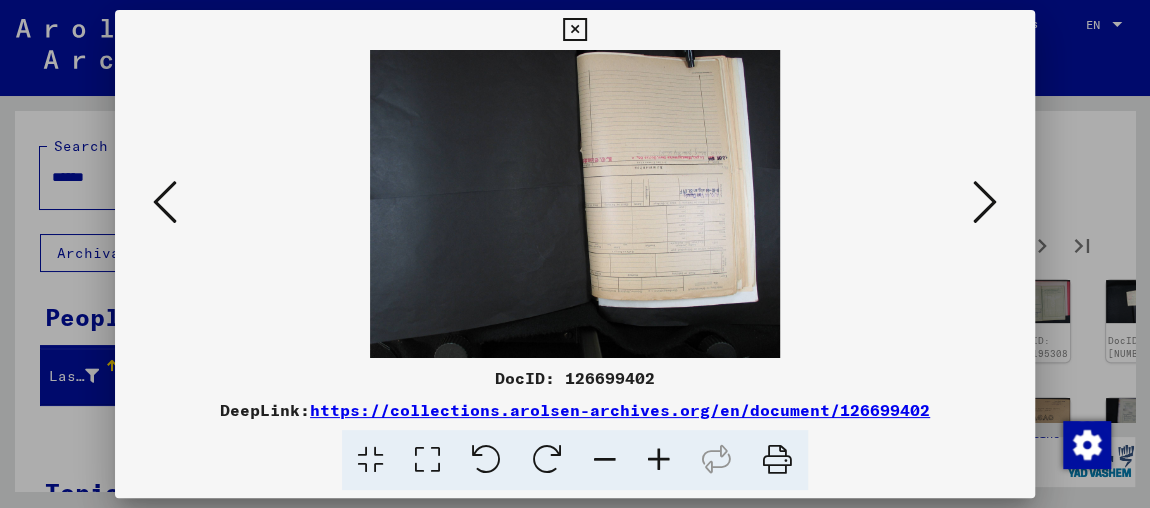 scroll, scrollTop: 0, scrollLeft: 0, axis: both 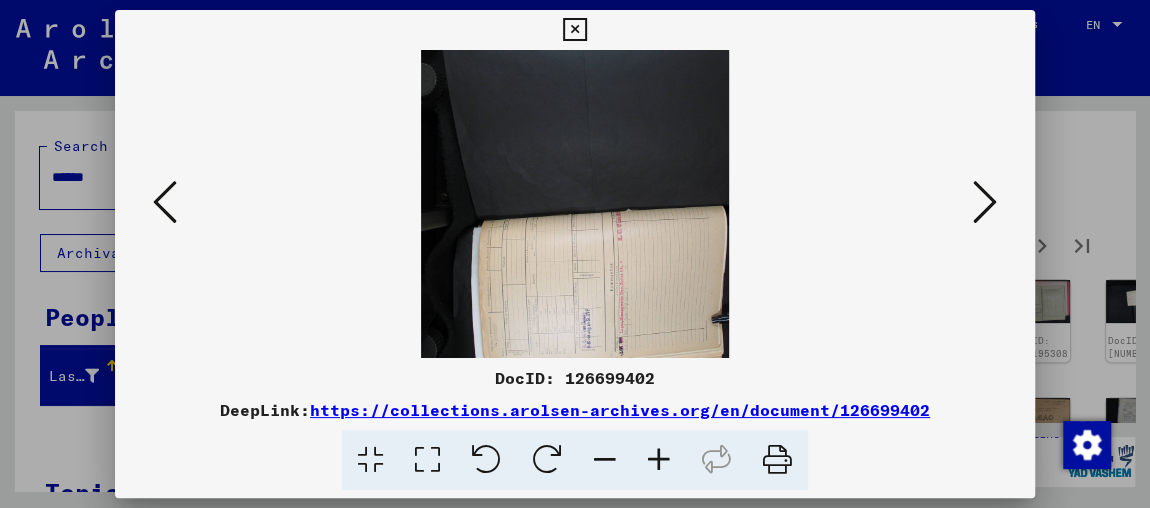 click at bounding box center [547, 460] 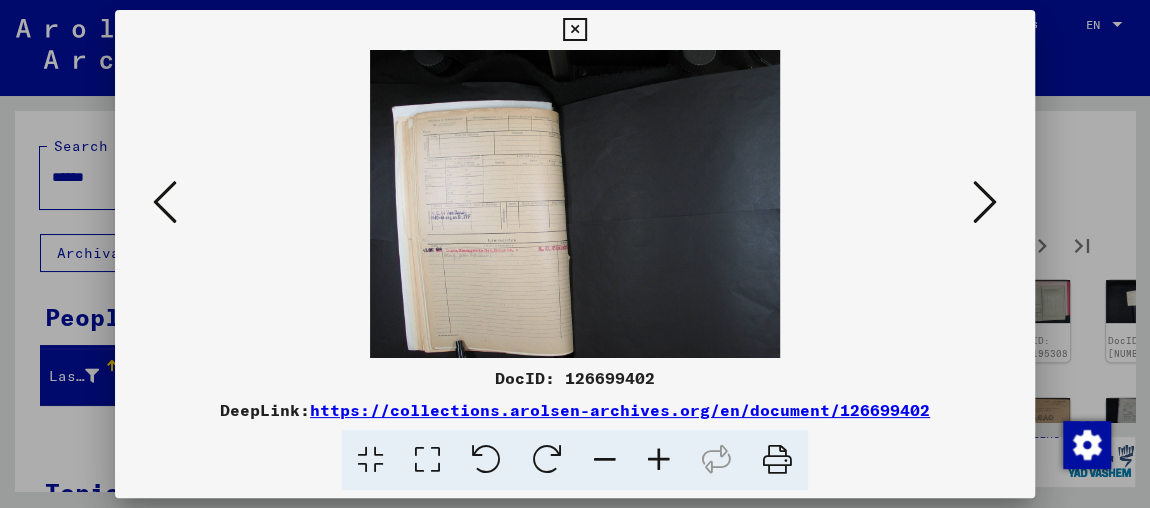 click at bounding box center (659, 460) 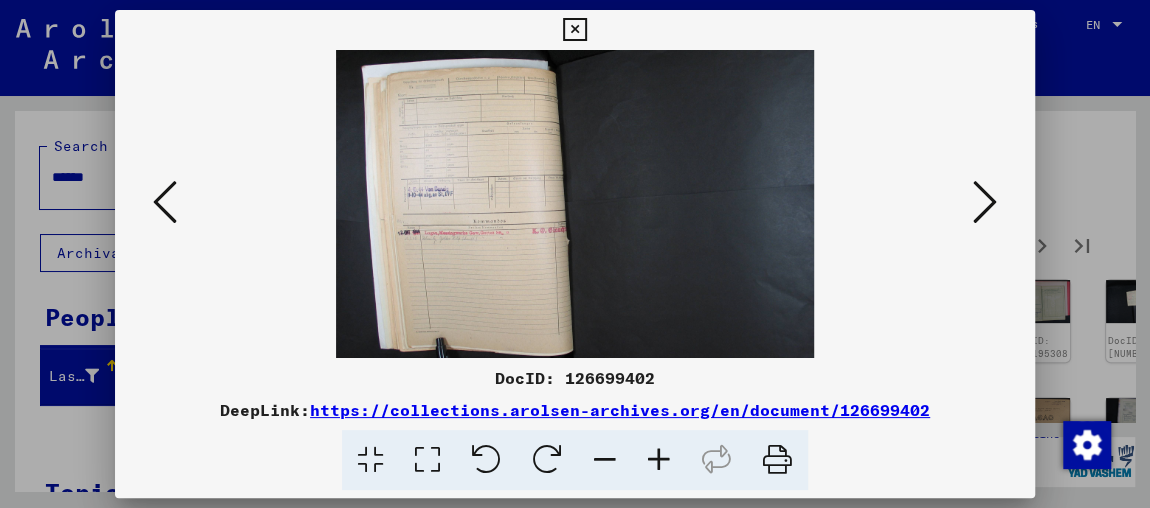 click at bounding box center (659, 460) 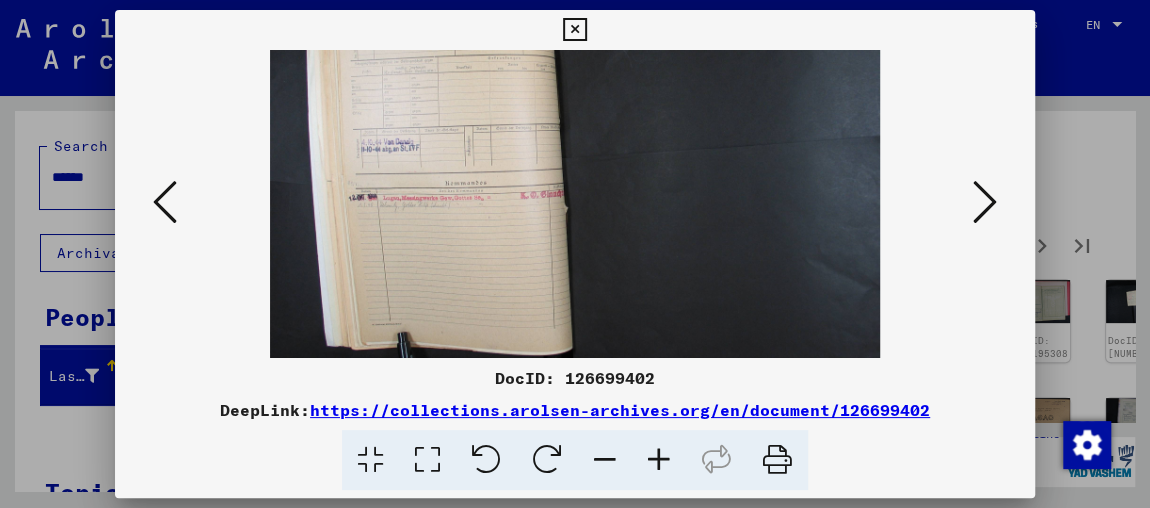 click at bounding box center (659, 460) 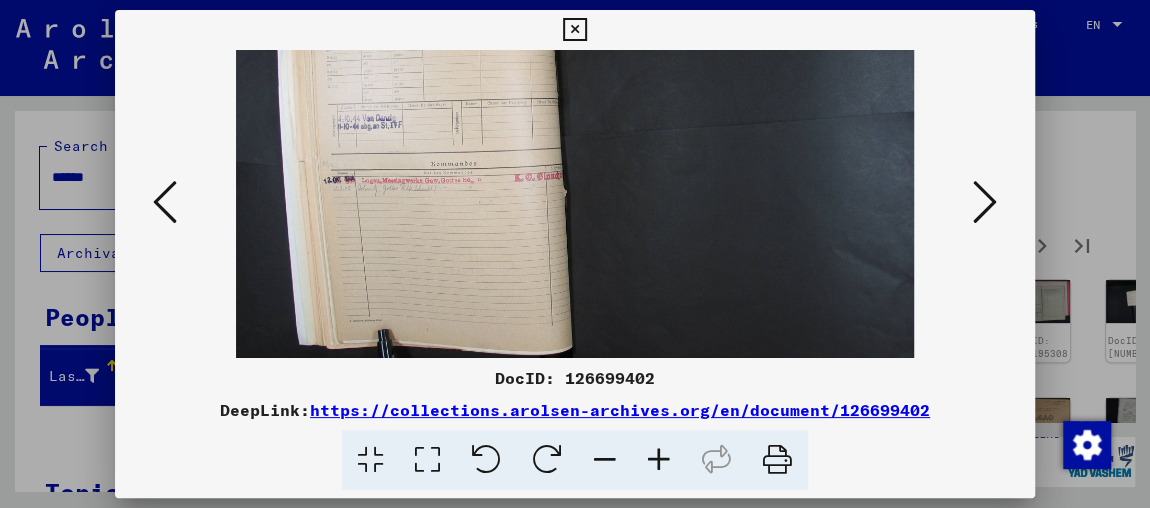 click at bounding box center (659, 460) 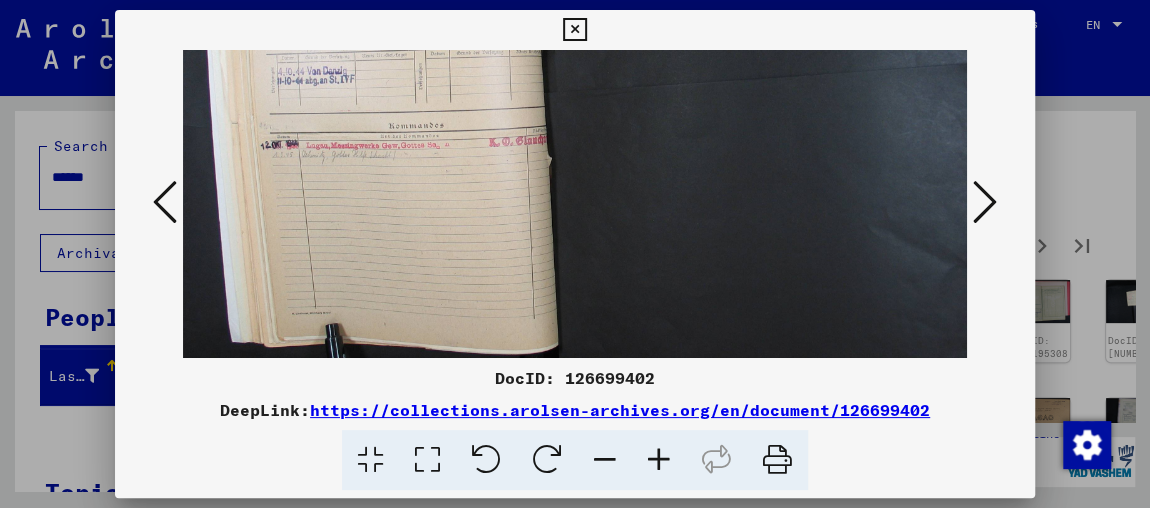 click at bounding box center (659, 460) 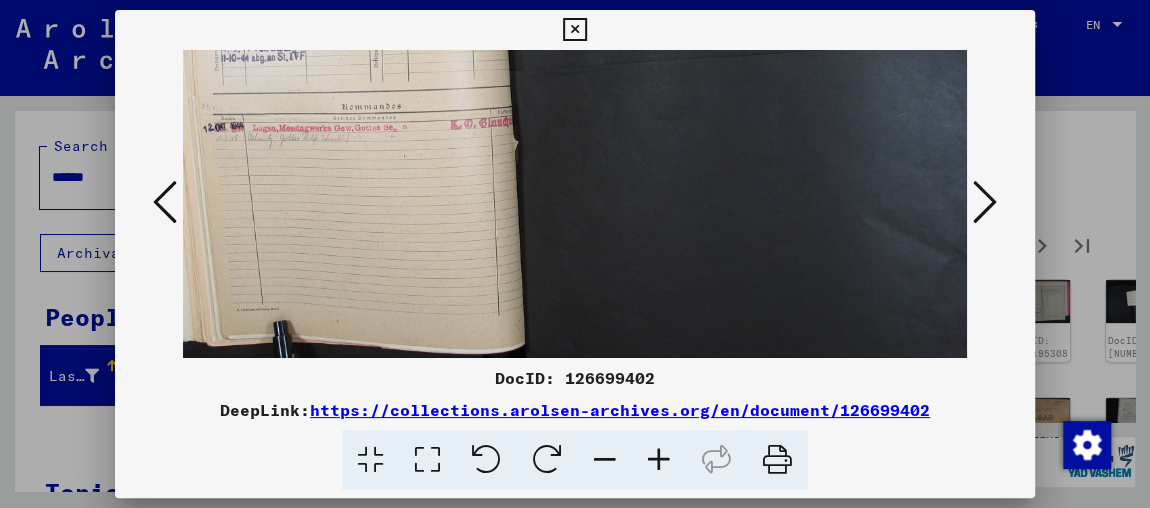 click at bounding box center (659, 460) 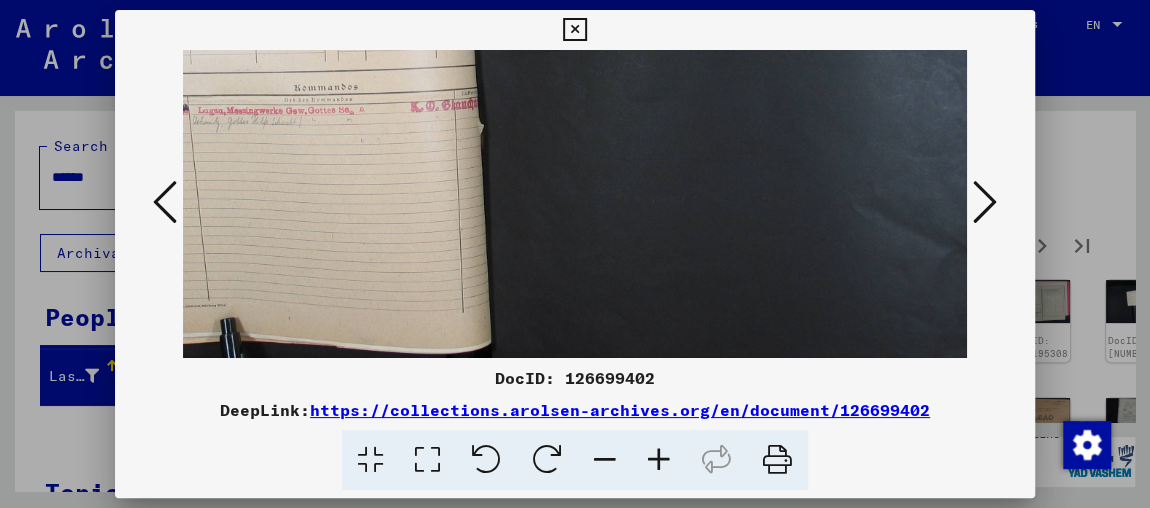 click at bounding box center (659, 460) 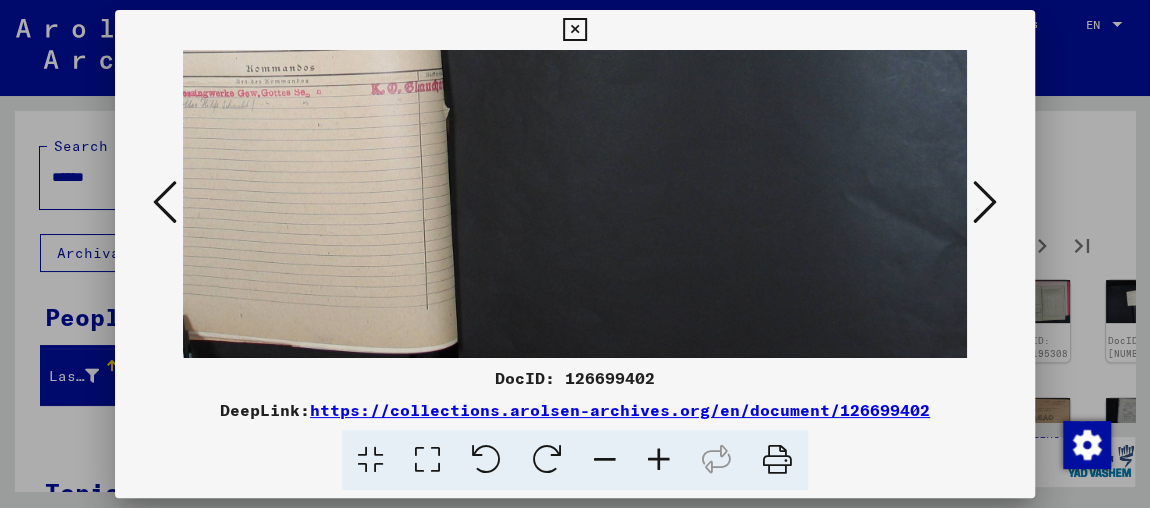 drag, startPoint x: 490, startPoint y: 168, endPoint x: 556, endPoint y: 159, distance: 66.61081 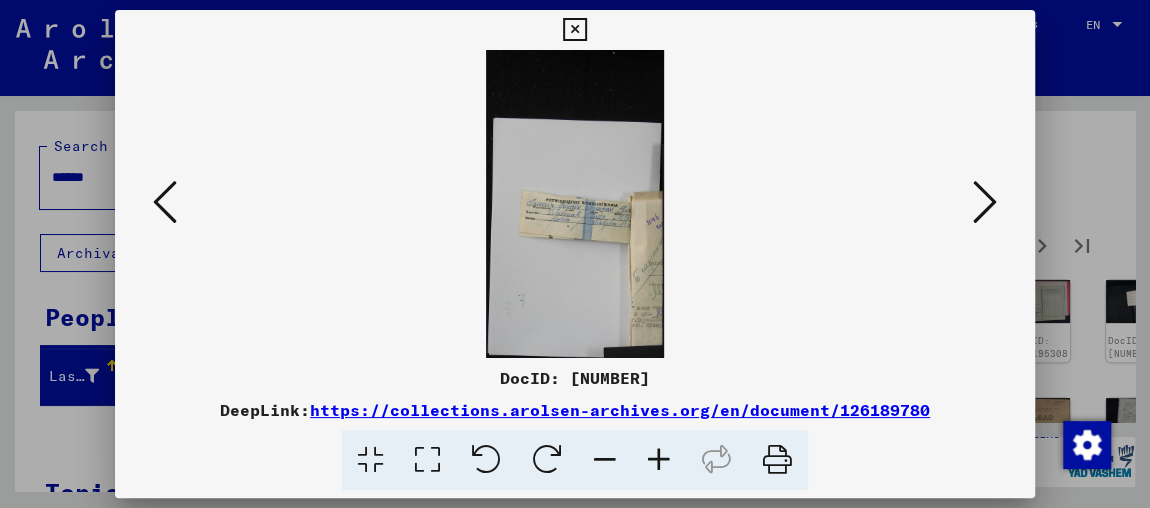 click at bounding box center (985, 202) 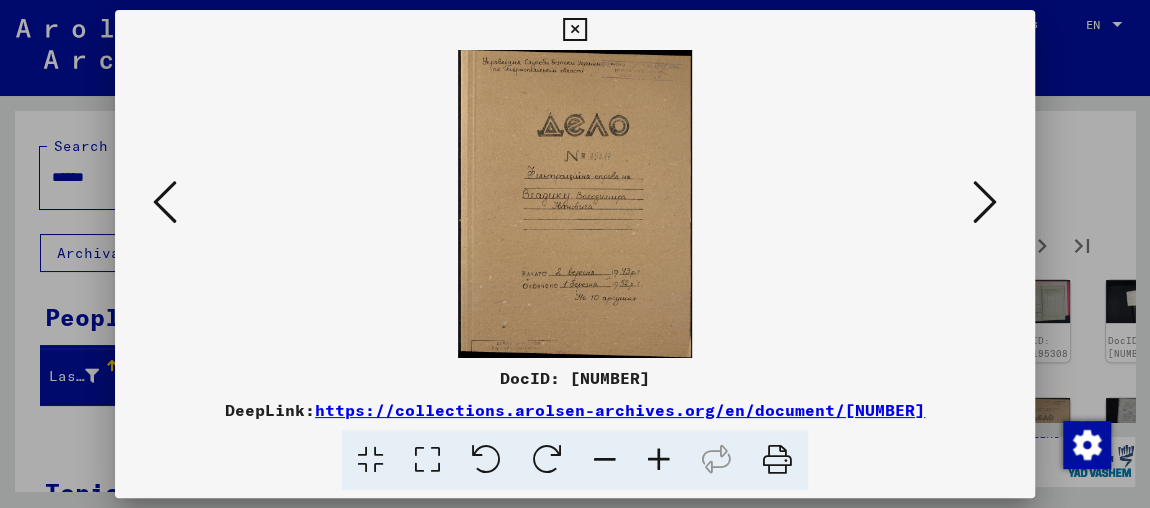 click at bounding box center (985, 202) 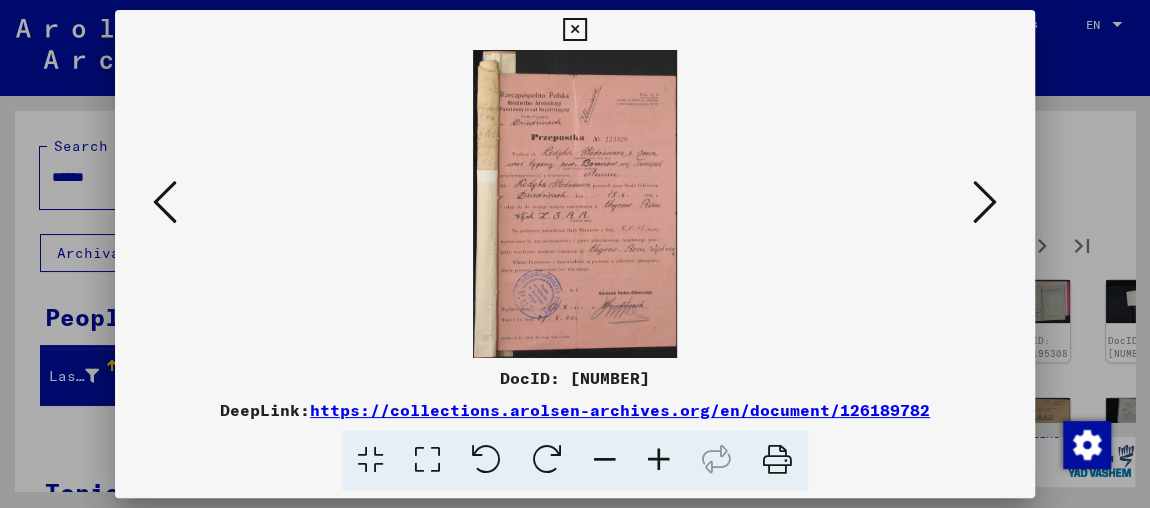 click at bounding box center (659, 460) 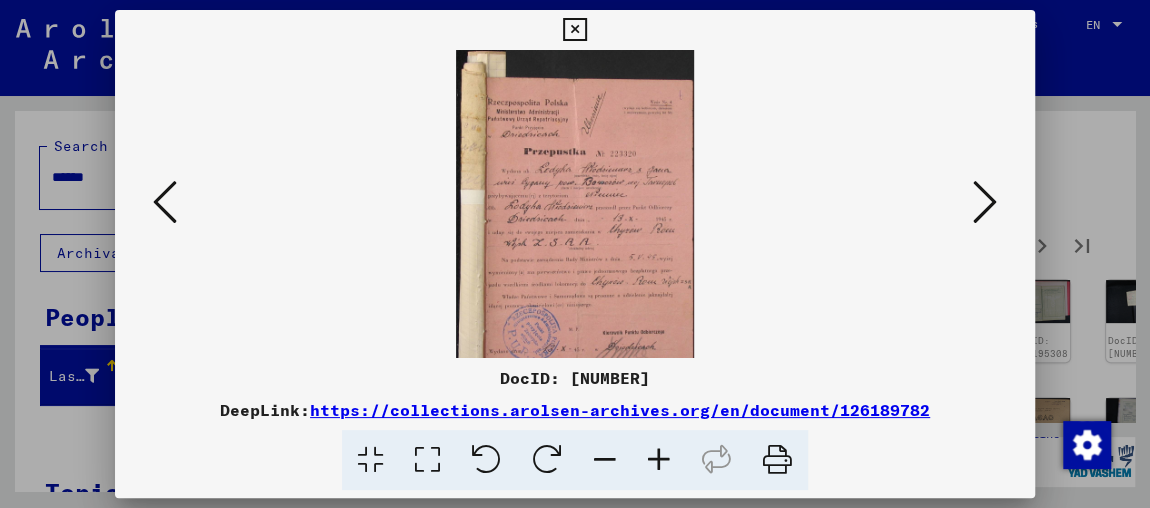 click at bounding box center (659, 460) 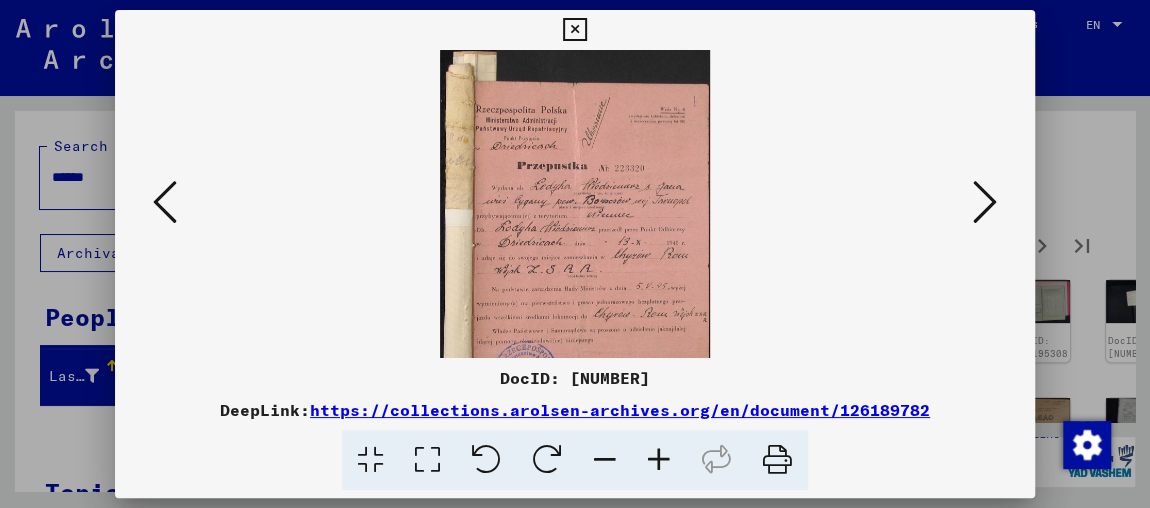 click at bounding box center (659, 460) 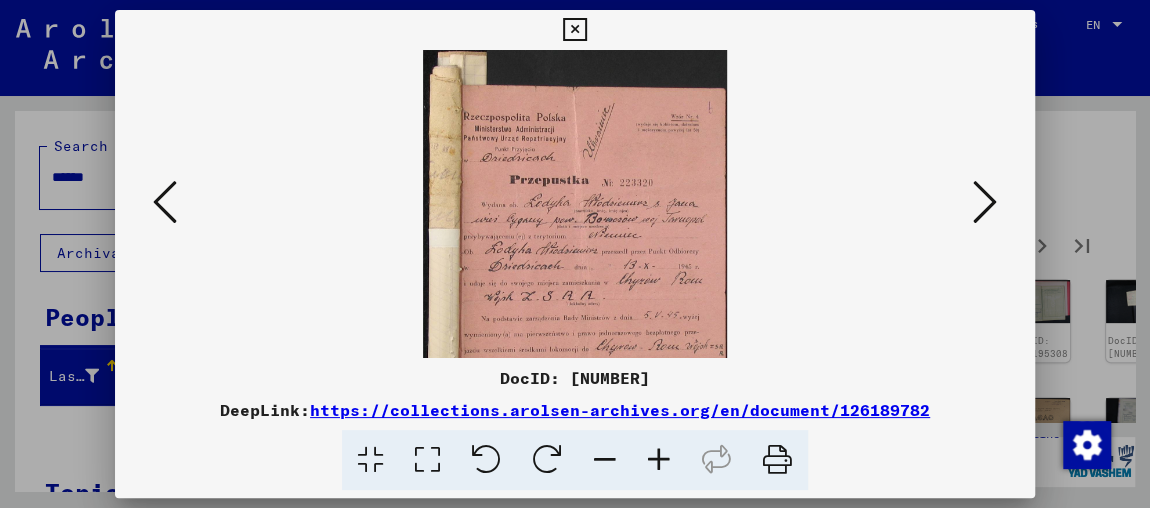 click at bounding box center [659, 460] 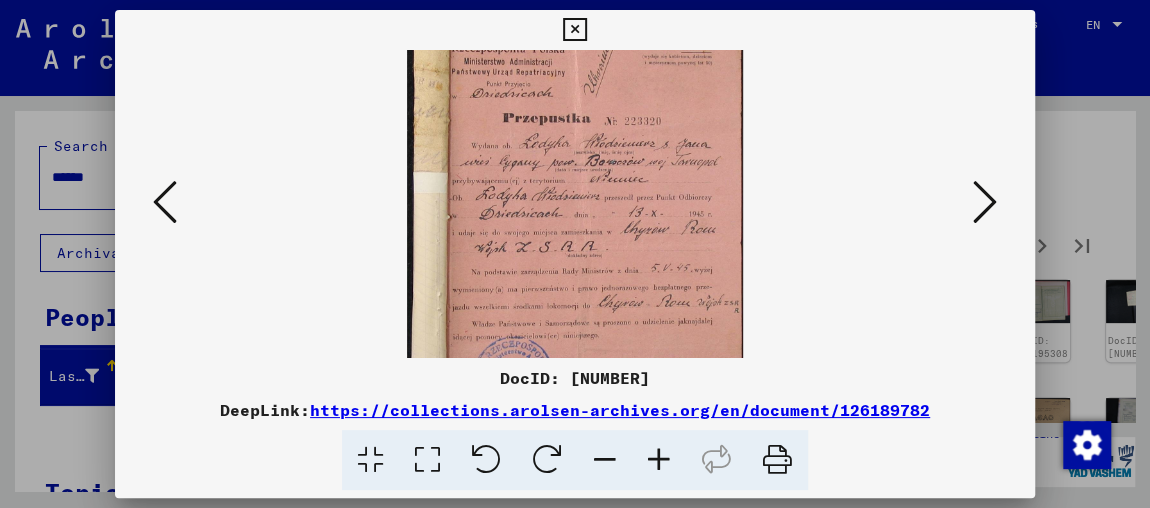 scroll, scrollTop: 83, scrollLeft: 0, axis: vertical 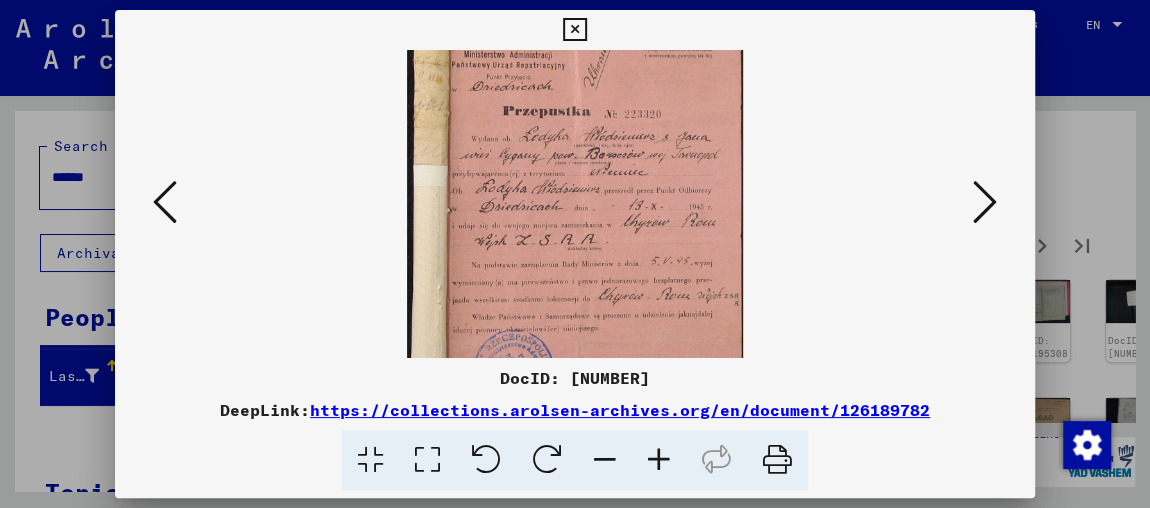drag, startPoint x: 675, startPoint y: 282, endPoint x: 672, endPoint y: 204, distance: 78.05767 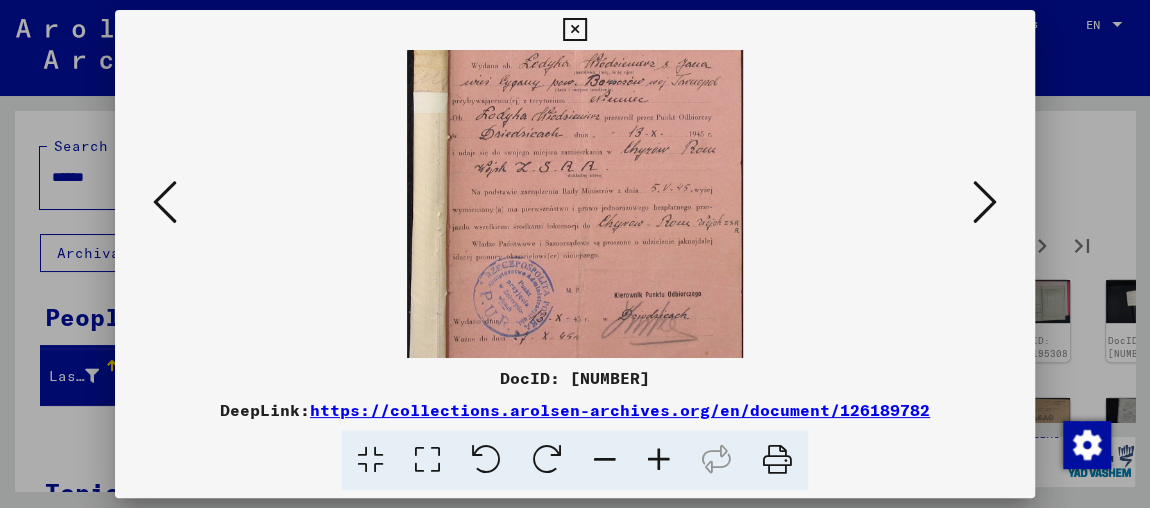 drag, startPoint x: 584, startPoint y: 302, endPoint x: 590, endPoint y: 226, distance: 76.23647 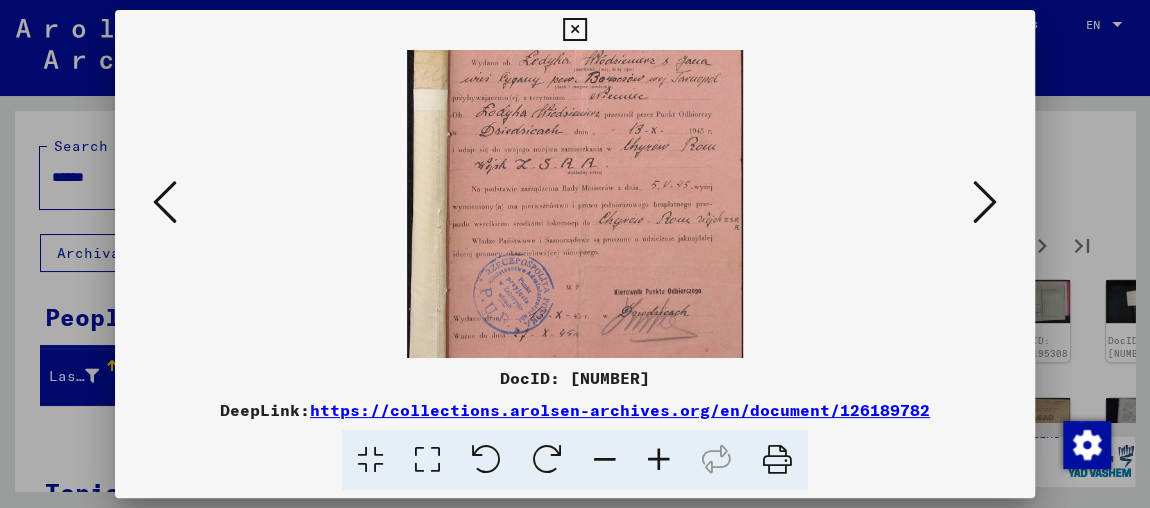 scroll, scrollTop: 199, scrollLeft: 0, axis: vertical 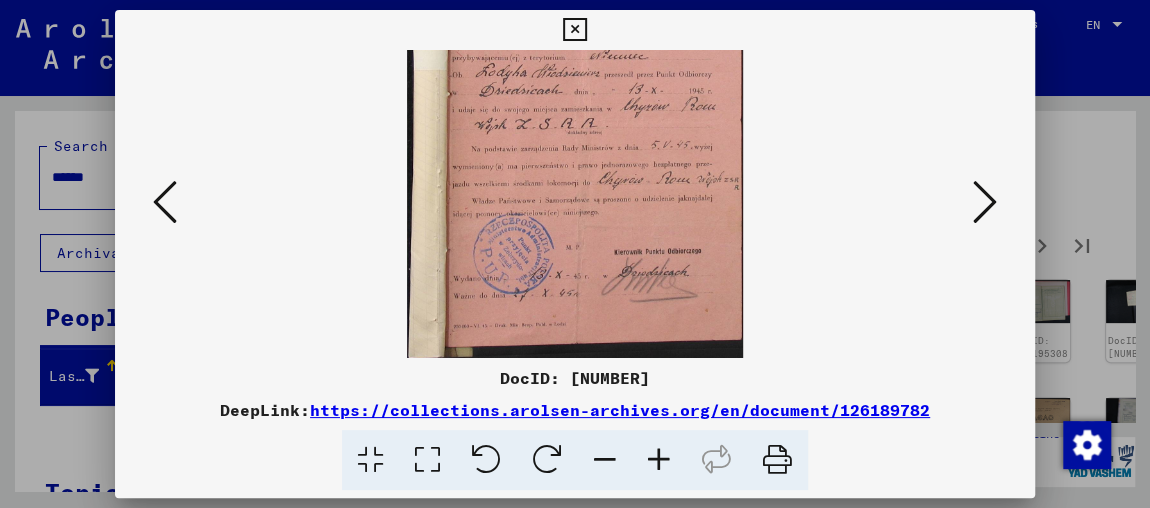 drag, startPoint x: 593, startPoint y: 289, endPoint x: 596, endPoint y: 249, distance: 40.112343 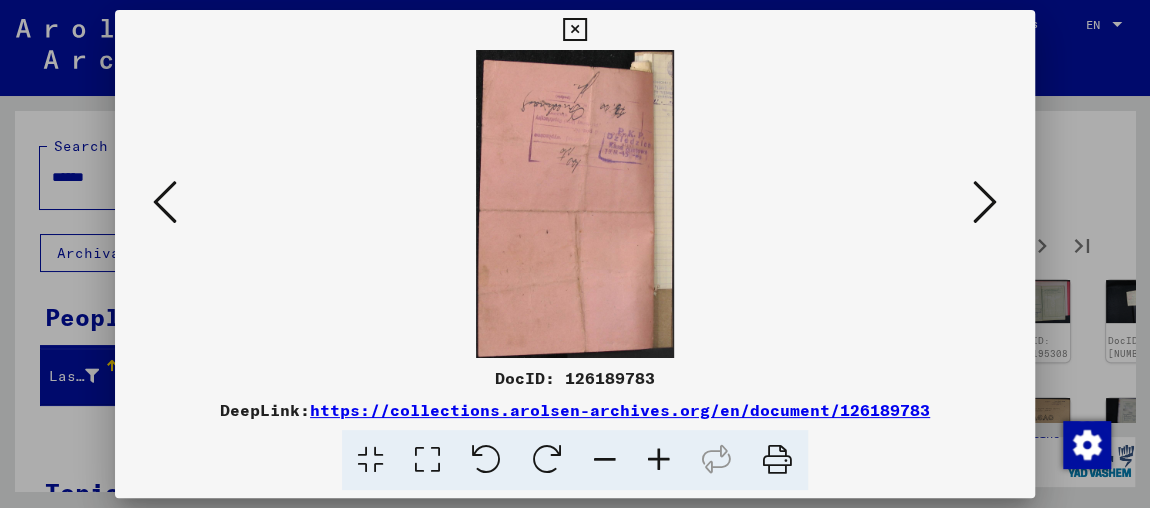 click at bounding box center [985, 202] 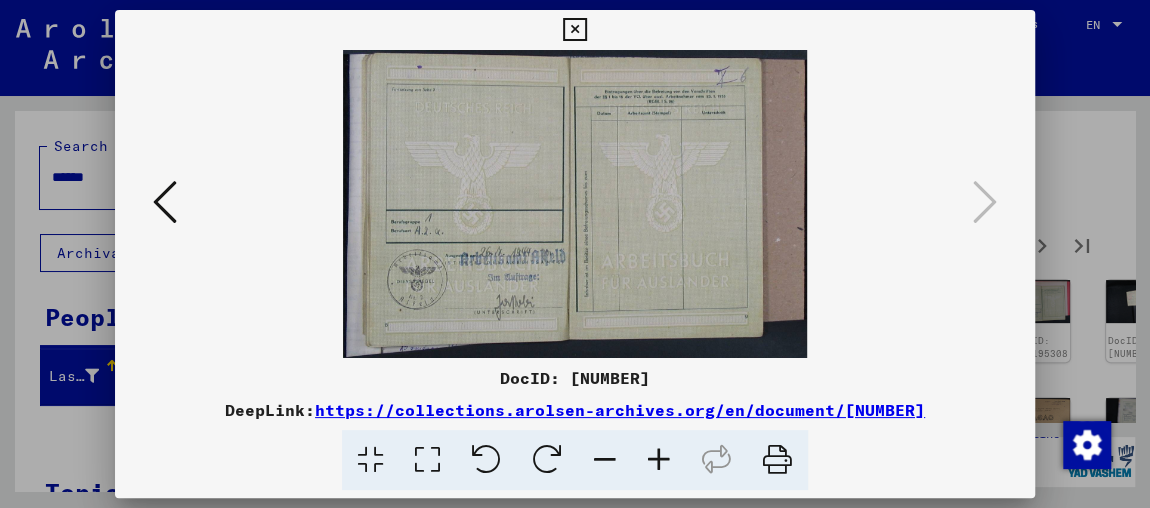 click at bounding box center [575, 254] 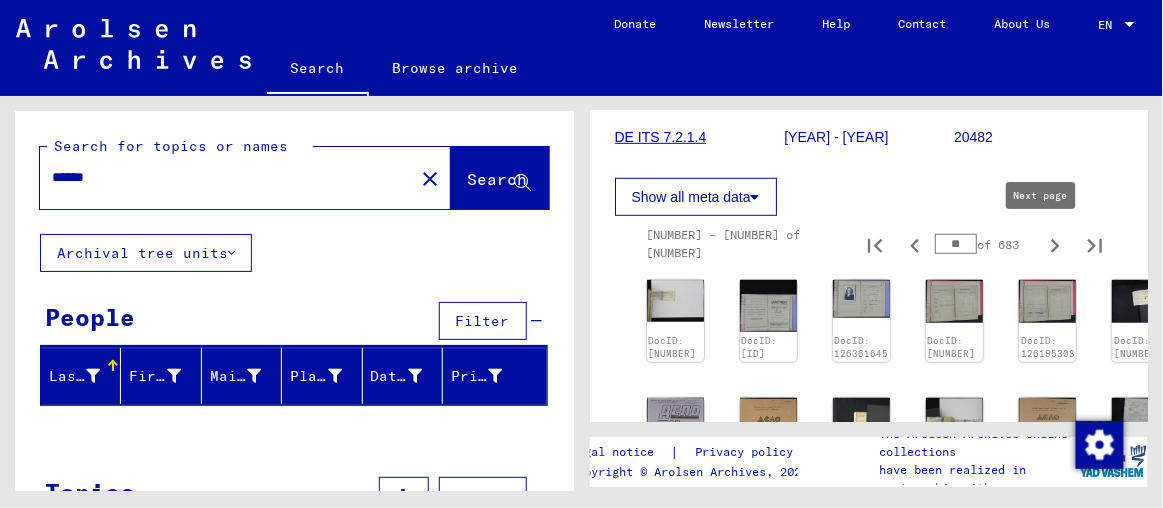 click 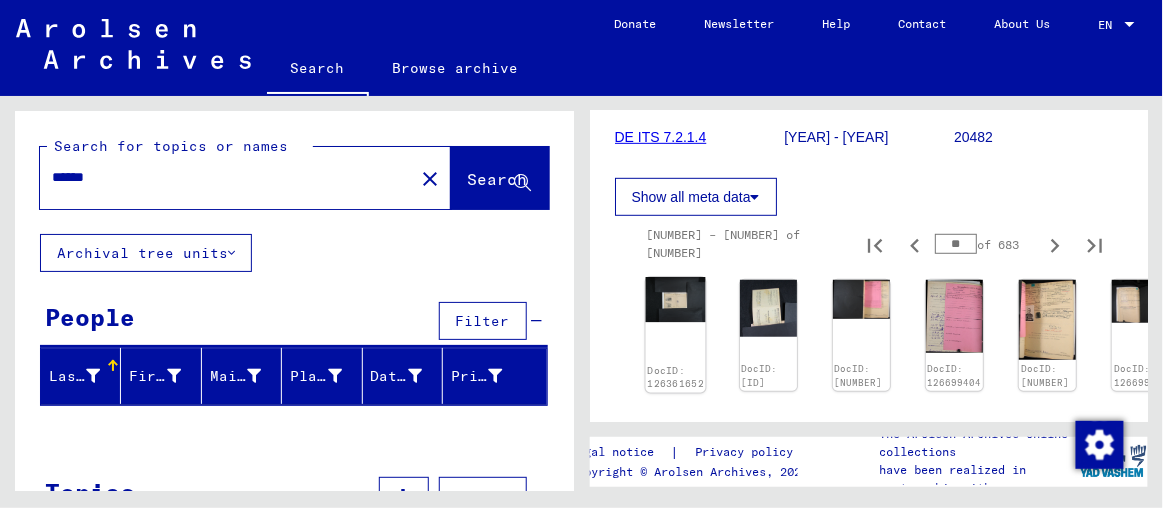 click 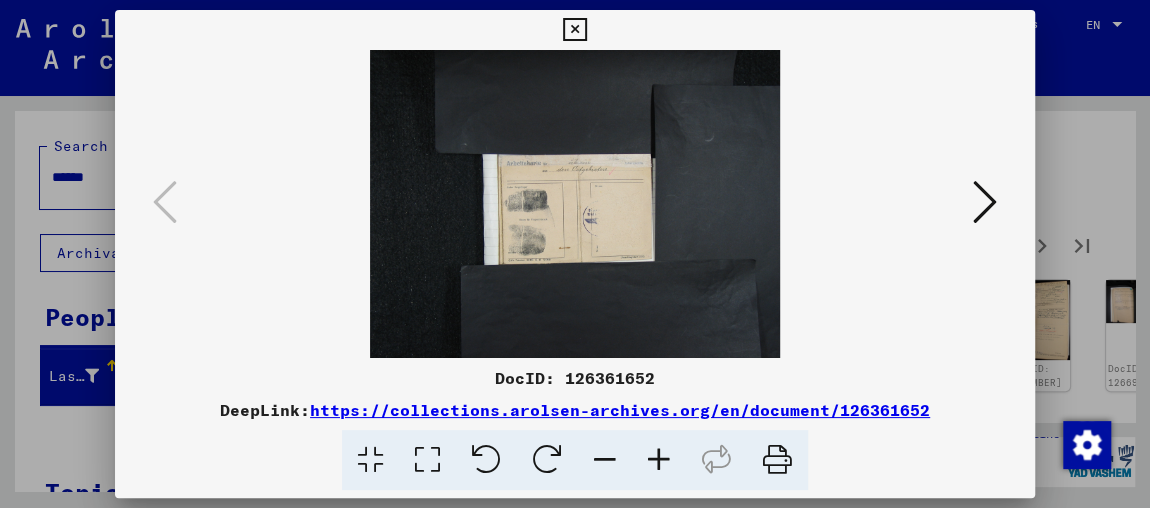 click at bounding box center (985, 203) 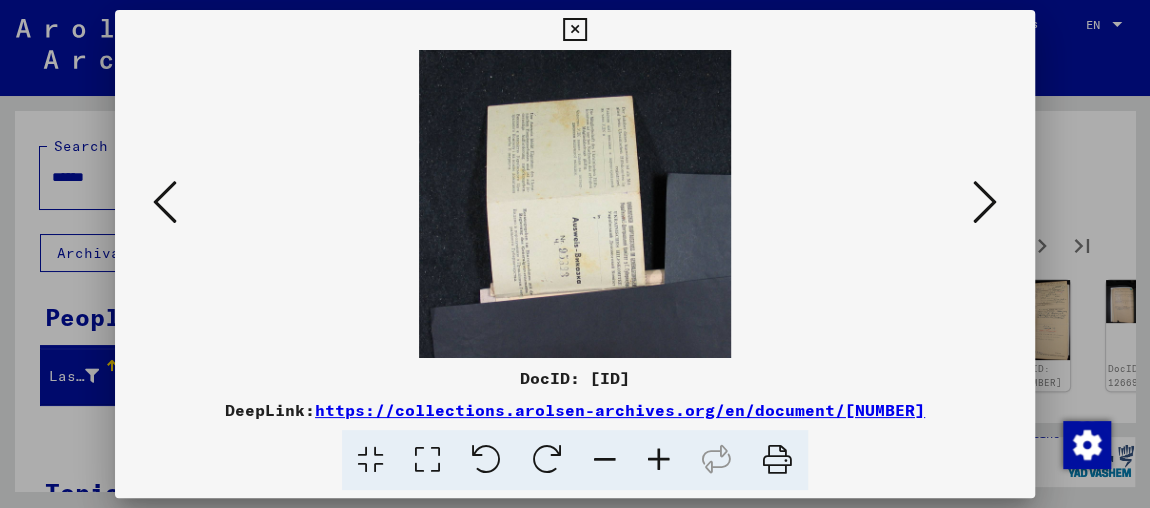click at bounding box center [985, 203] 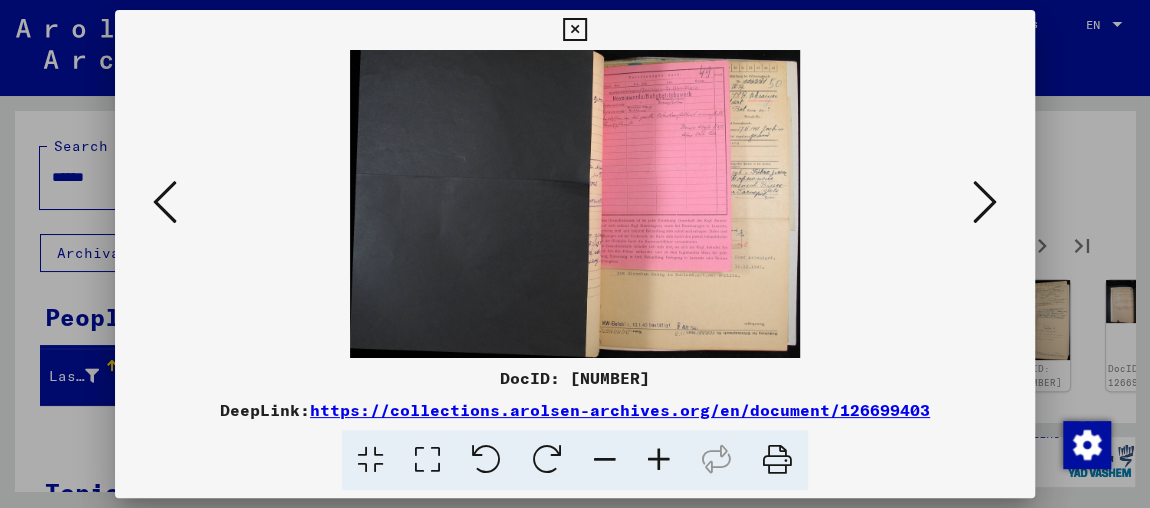click at bounding box center [659, 460] 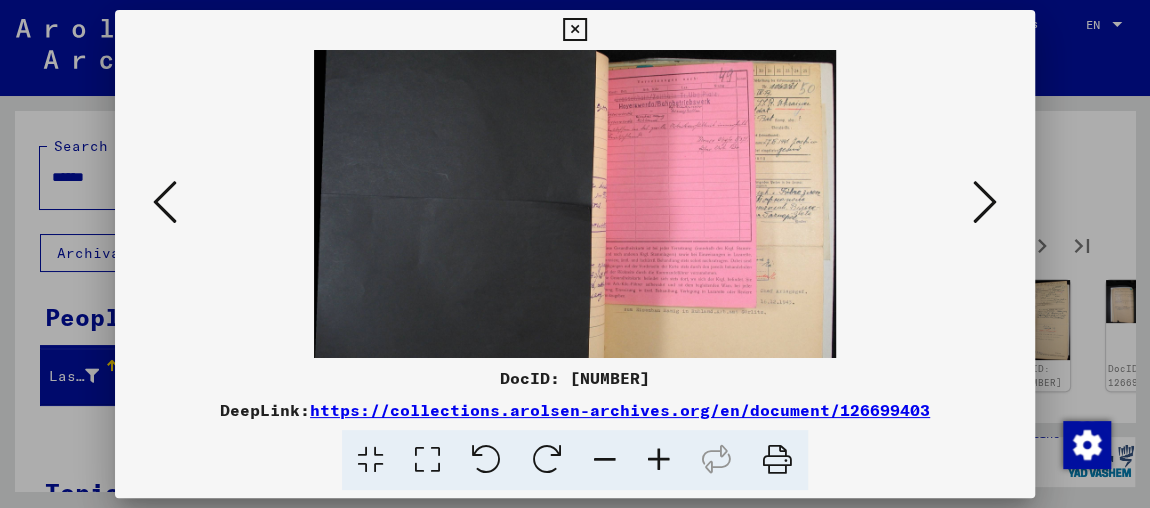 click at bounding box center [659, 460] 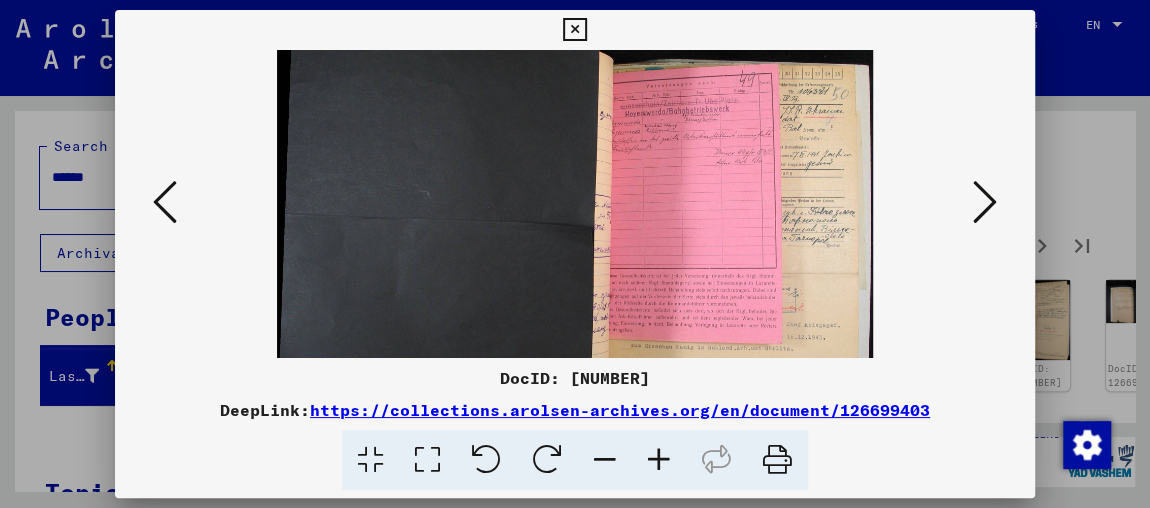 click at bounding box center (659, 460) 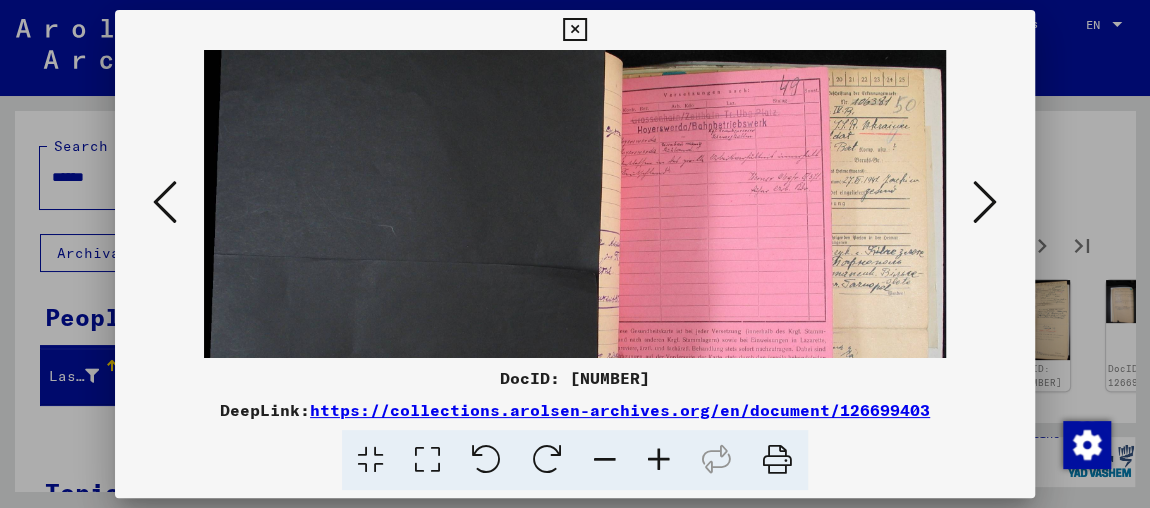 click at bounding box center [659, 460] 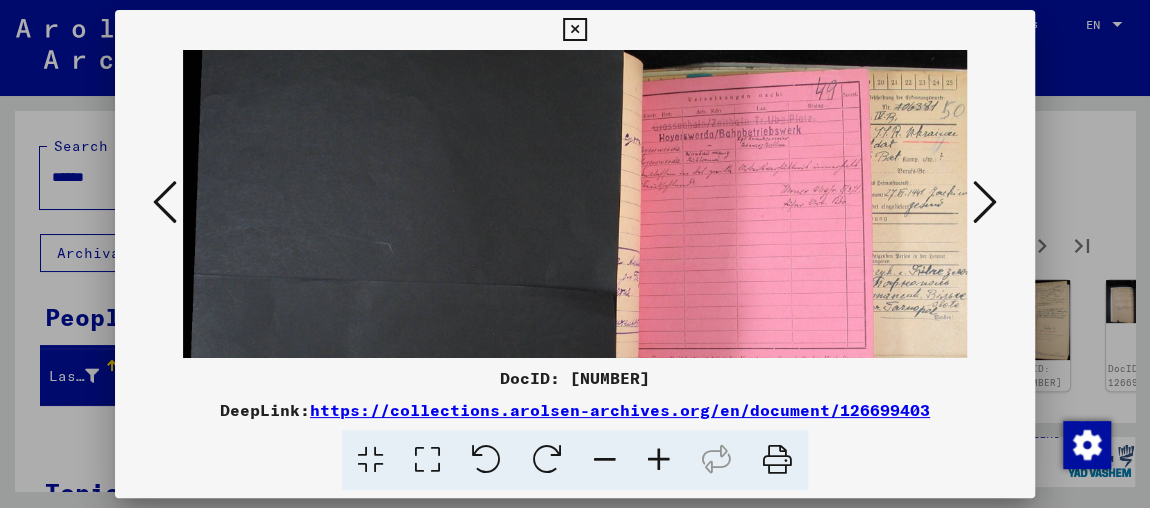 click at bounding box center (659, 460) 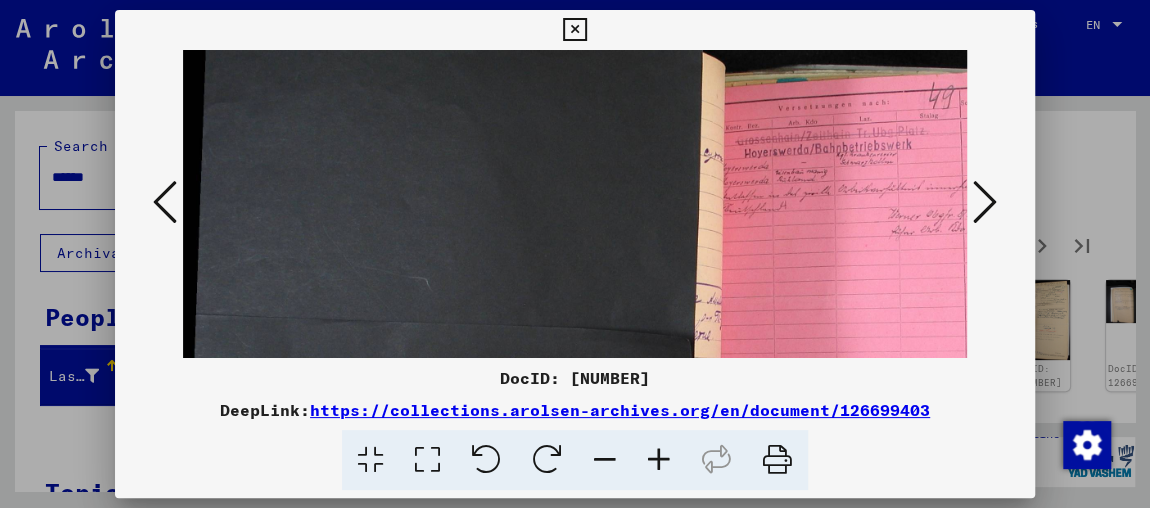 click at bounding box center (659, 460) 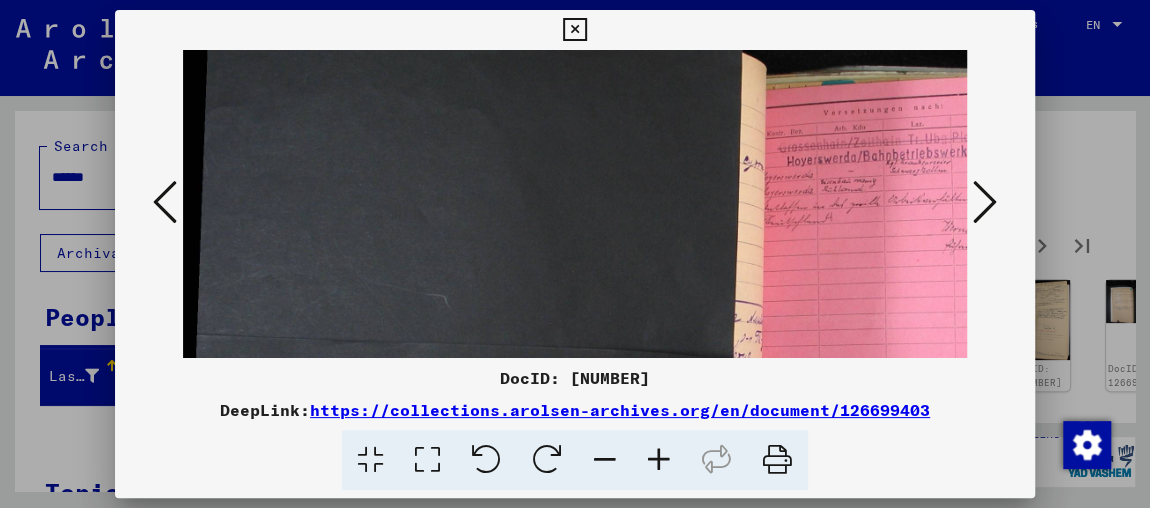 scroll, scrollTop: 39, scrollLeft: 238, axis: both 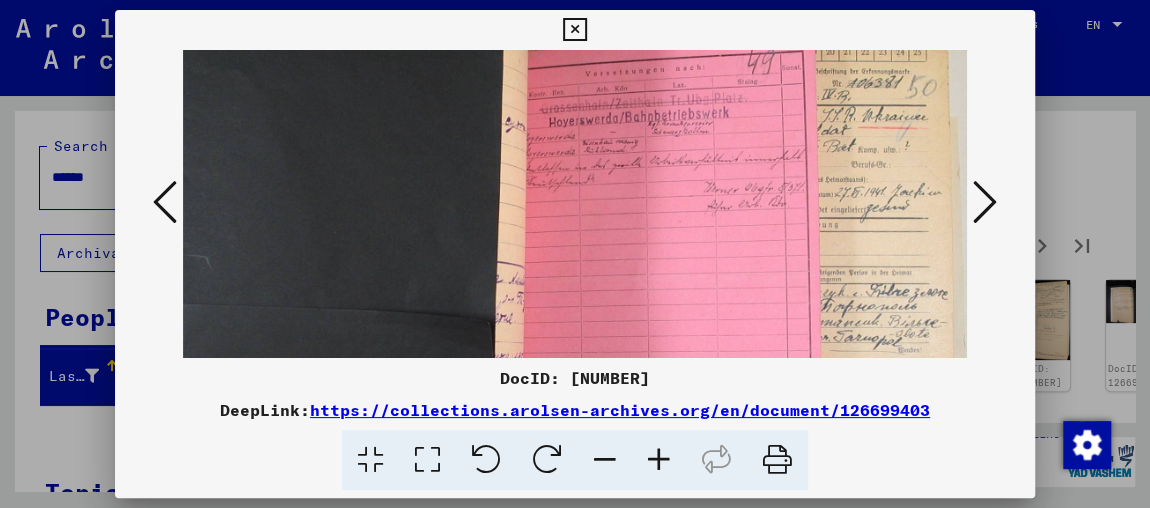 click at bounding box center [462, 365] 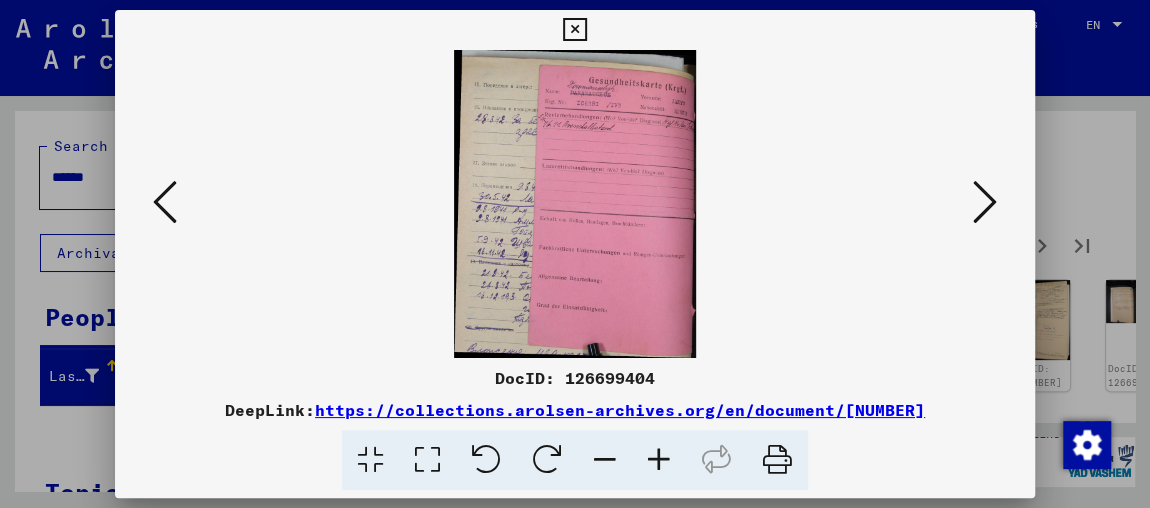 click at bounding box center [985, 202] 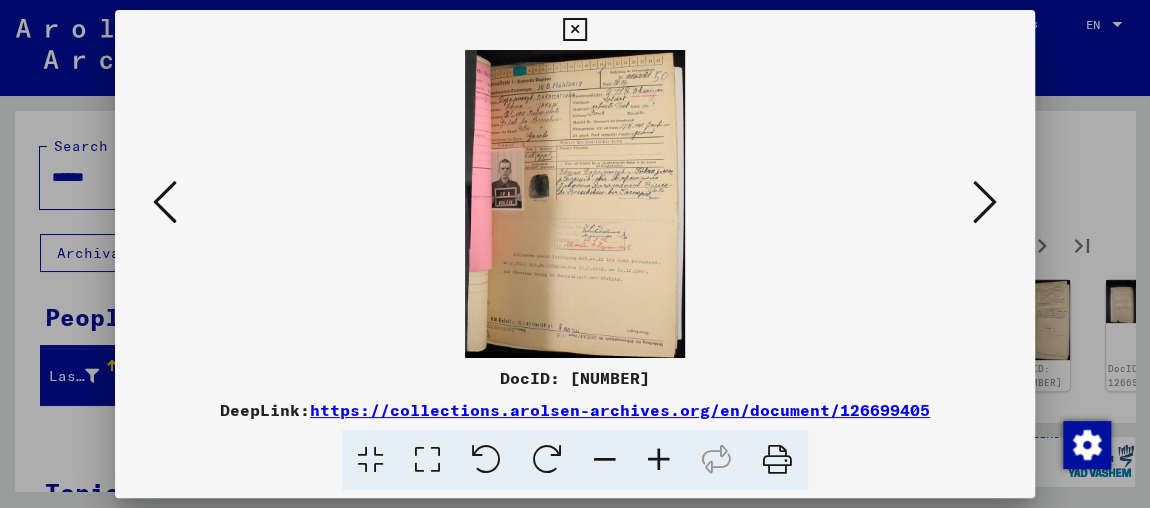 click at bounding box center (659, 460) 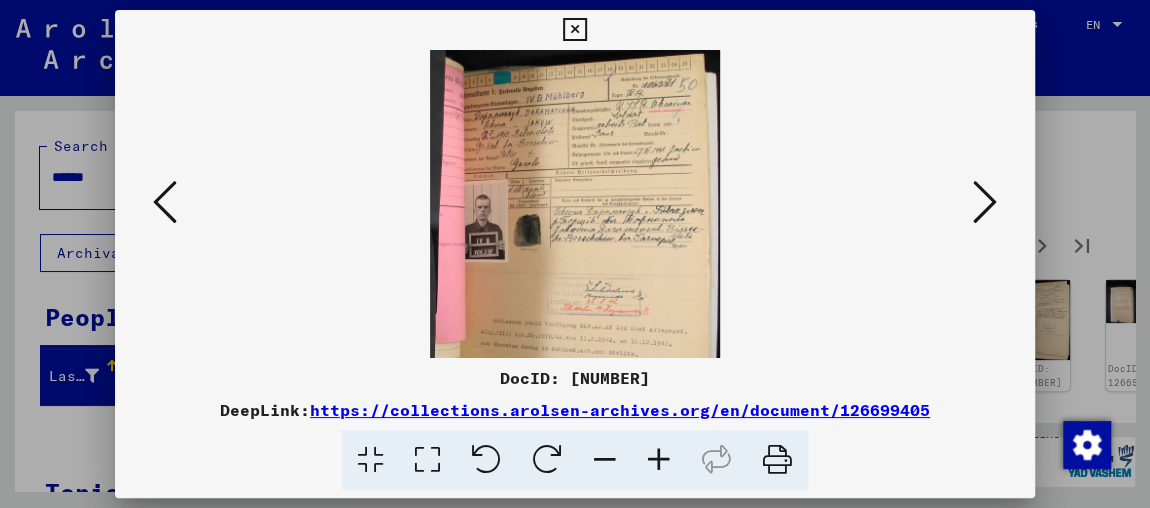 click at bounding box center [659, 460] 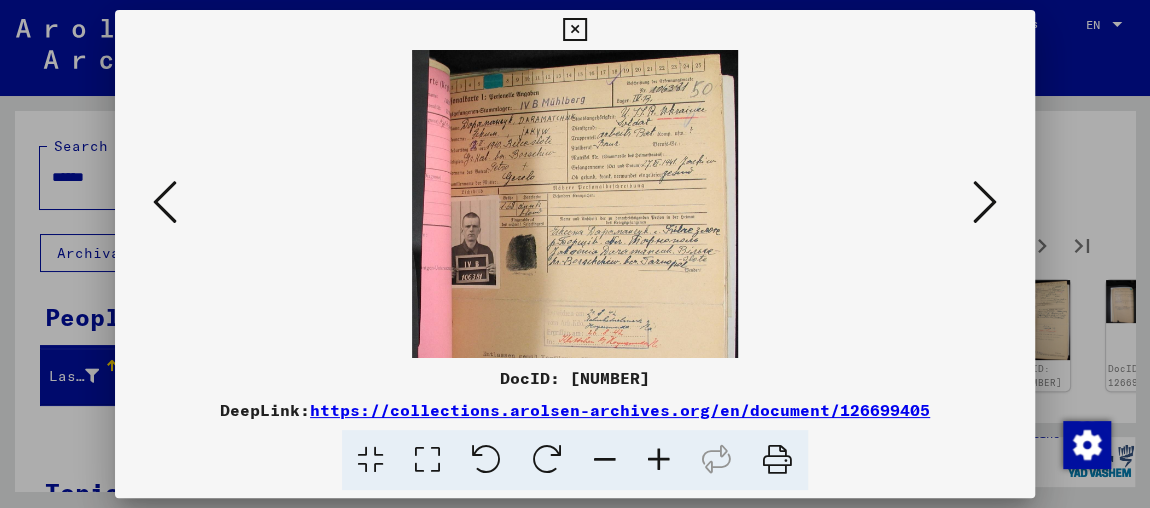 click at bounding box center (659, 460) 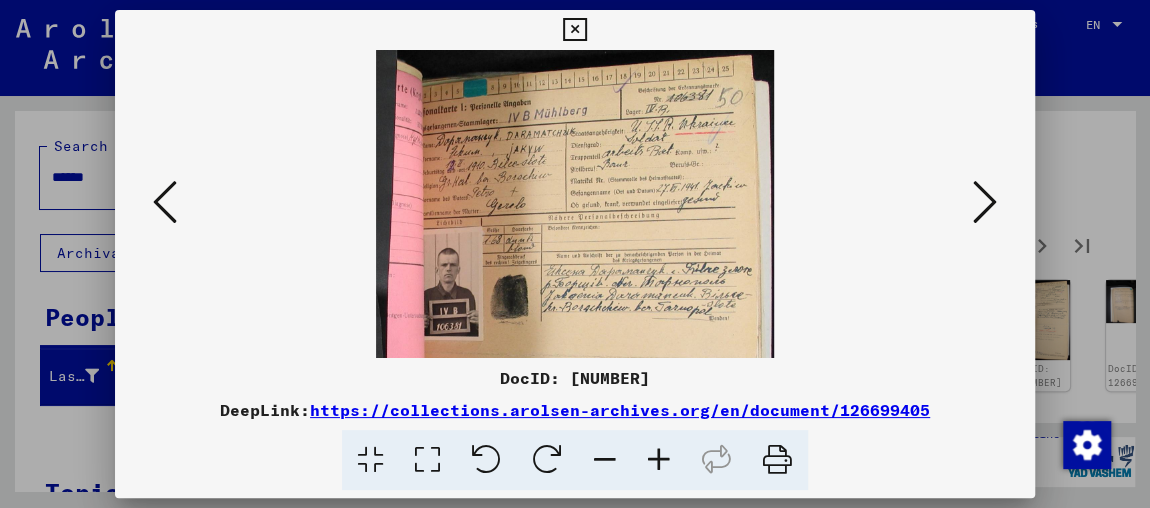 click at bounding box center (659, 460) 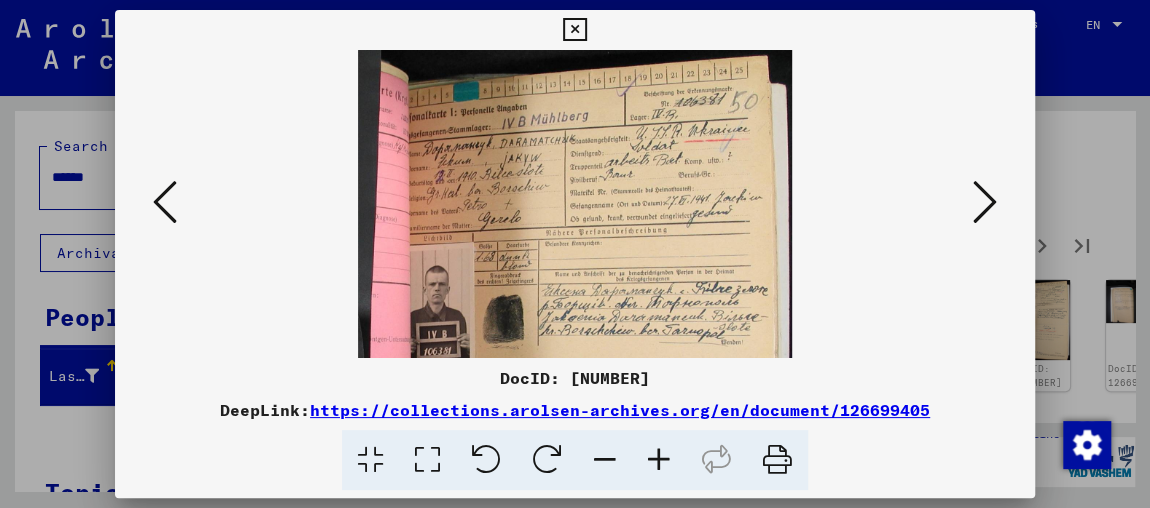 click at bounding box center (659, 460) 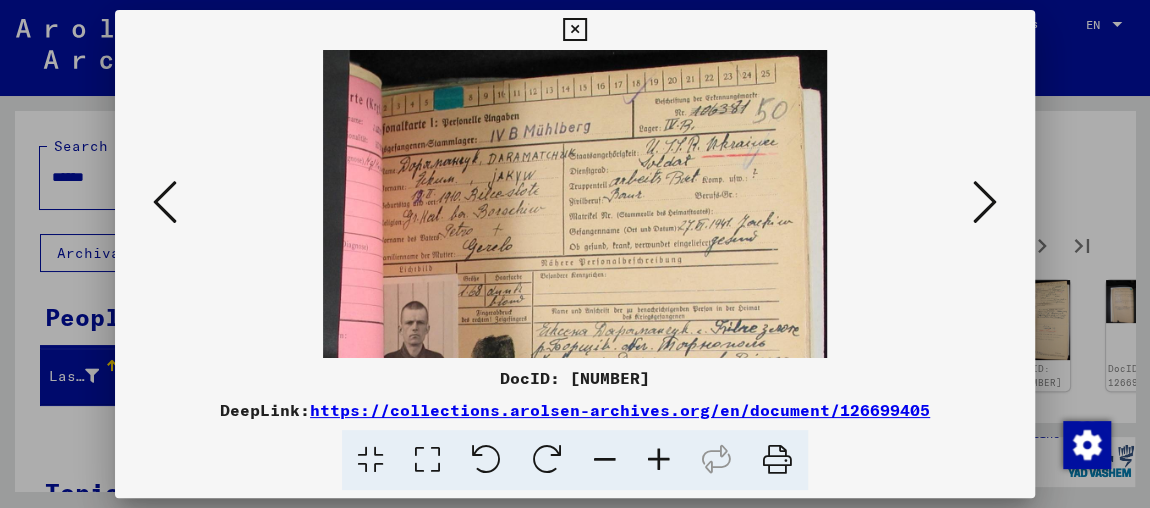 click at bounding box center (985, 203) 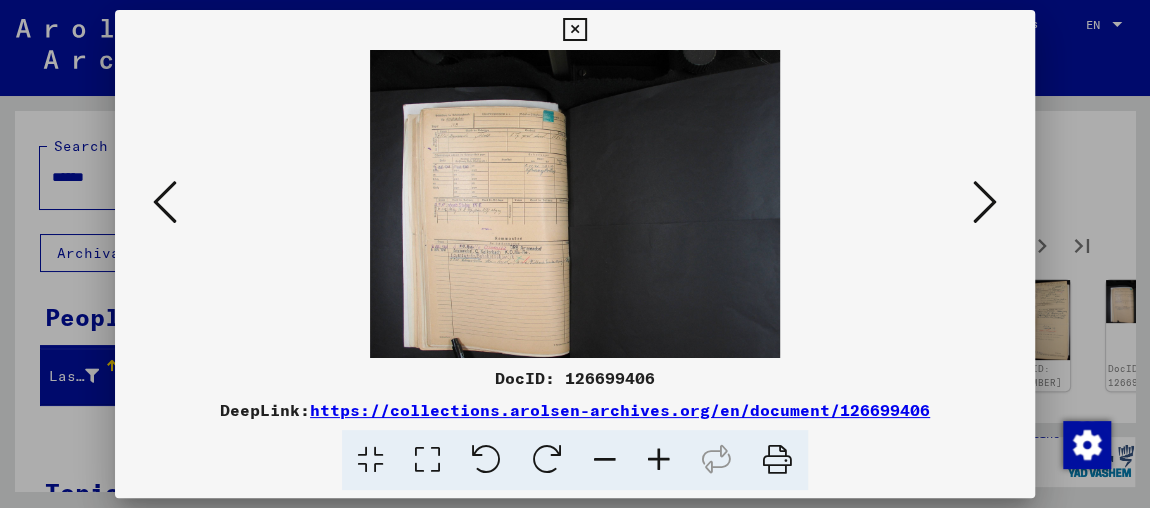 click at bounding box center (985, 203) 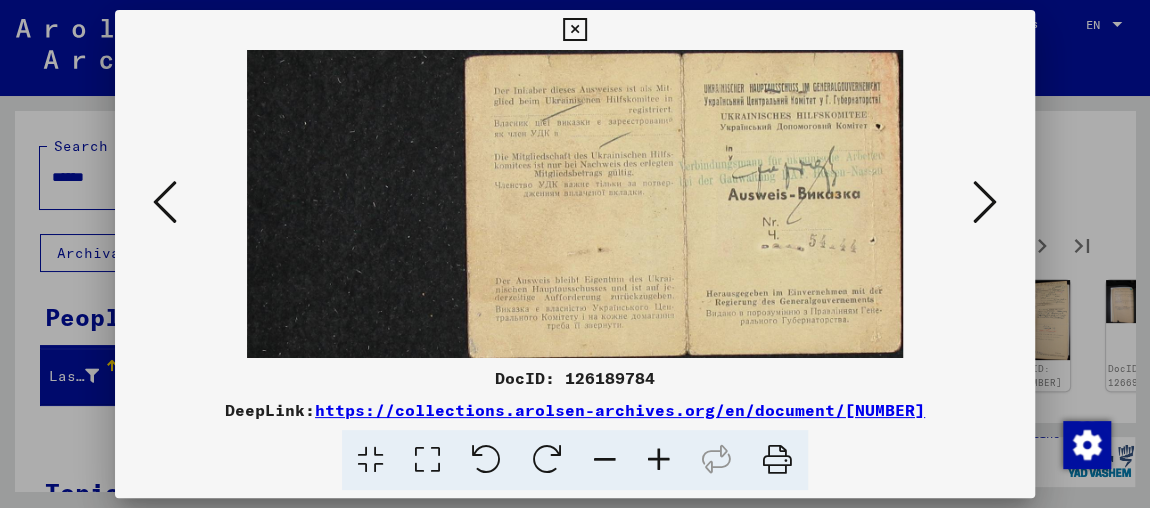 click at bounding box center [985, 203] 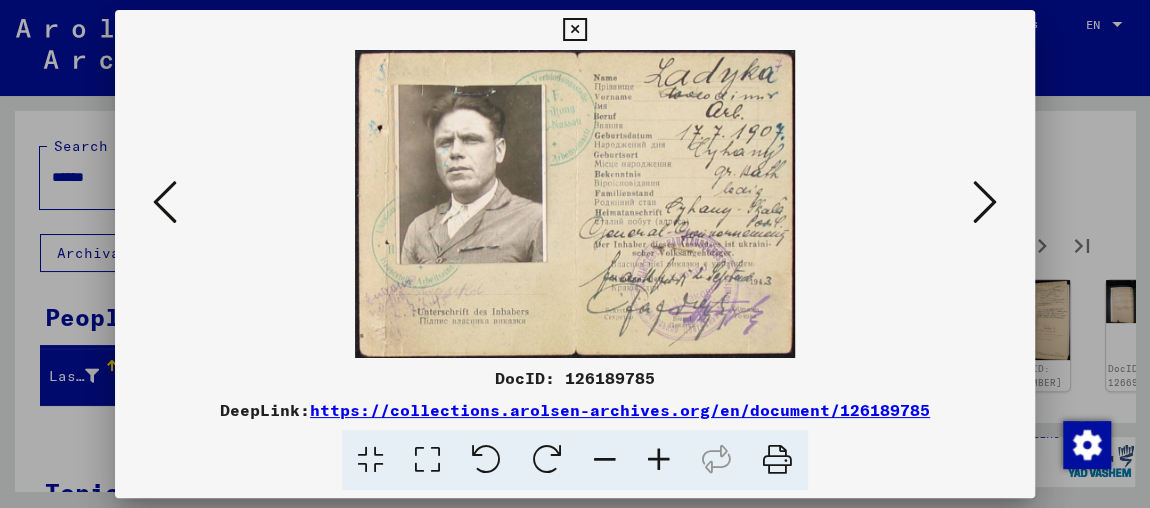 click at bounding box center [985, 203] 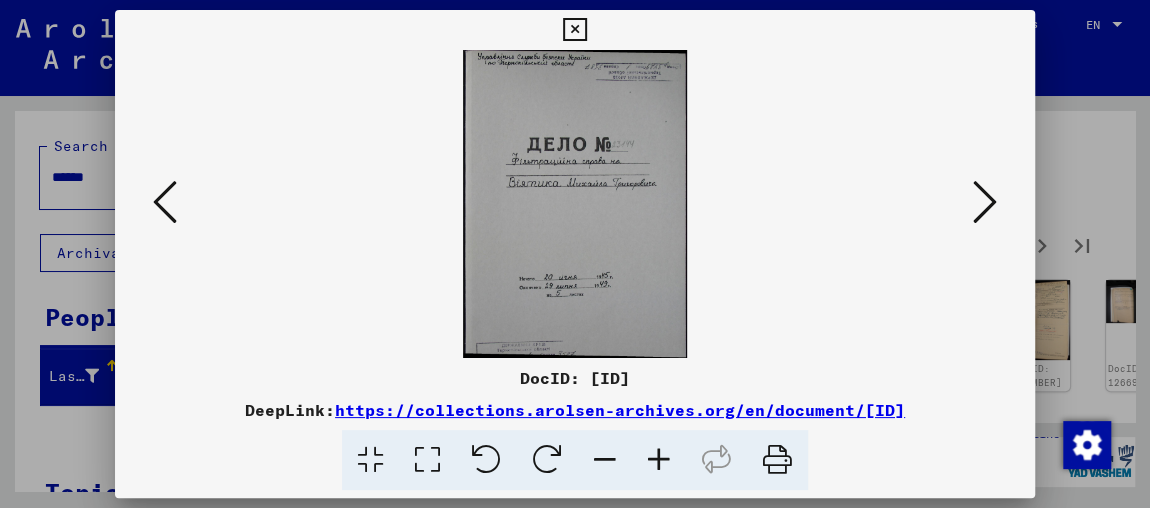 click at bounding box center (985, 203) 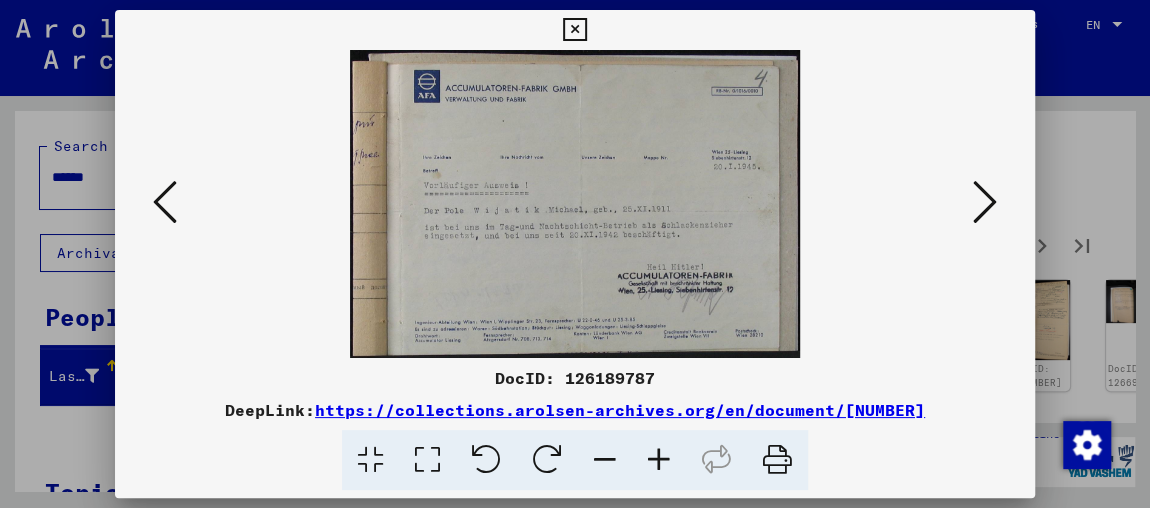 click at bounding box center (985, 202) 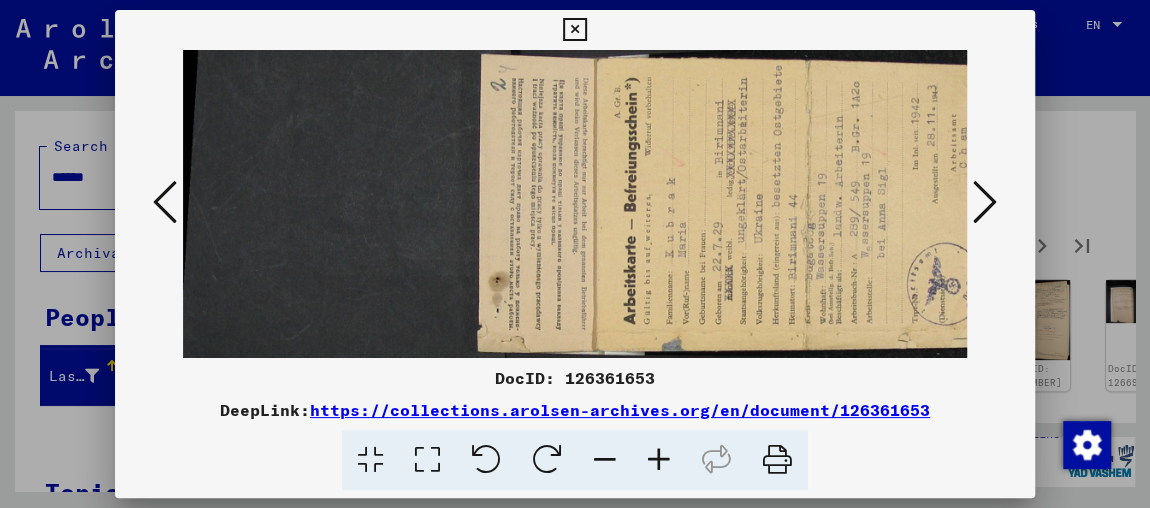 click at bounding box center [547, 460] 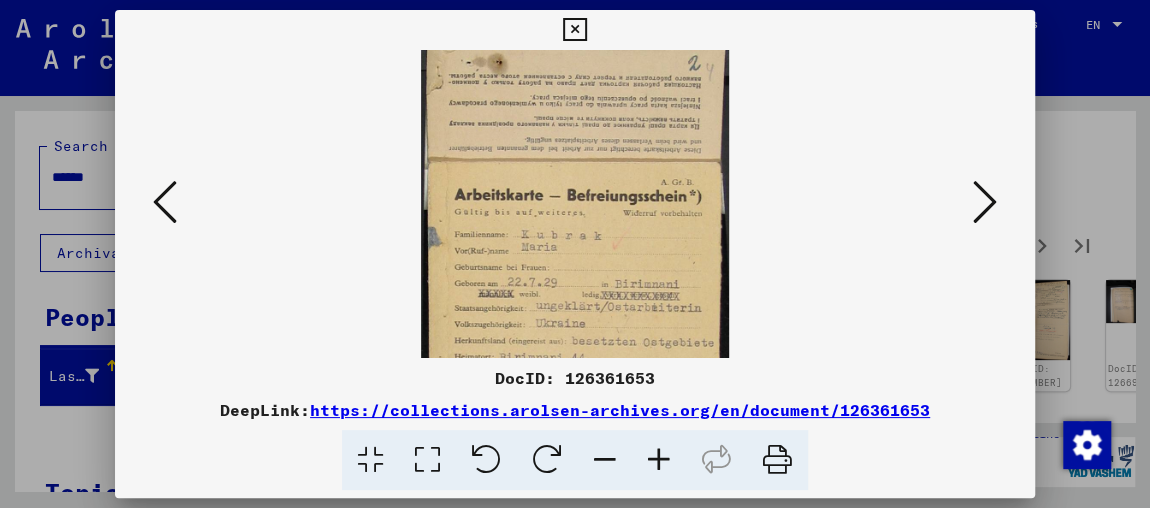 scroll, scrollTop: 68, scrollLeft: 0, axis: vertical 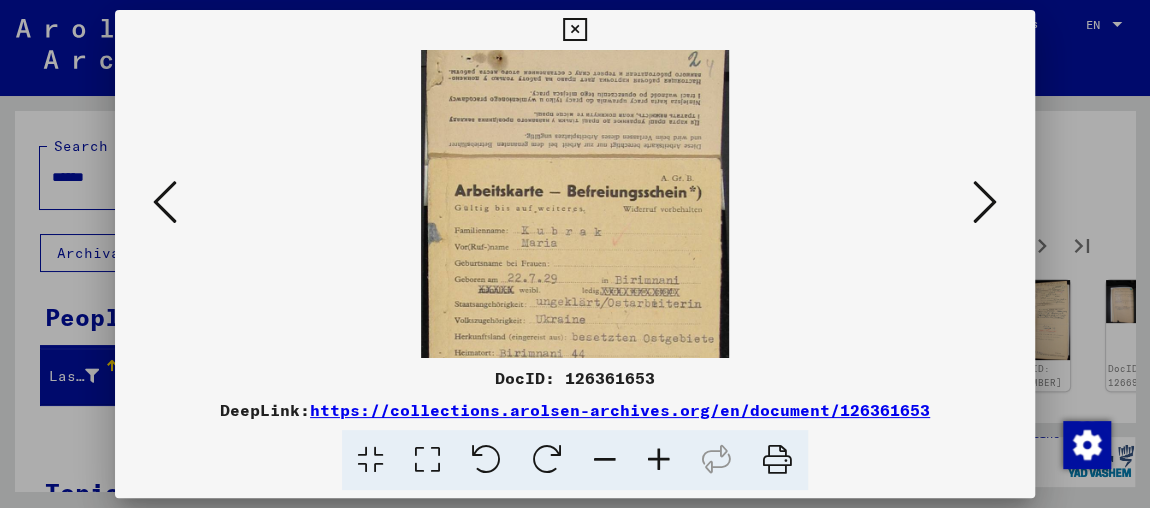 drag, startPoint x: 613, startPoint y: 249, endPoint x: 620, endPoint y: 210, distance: 39.623226 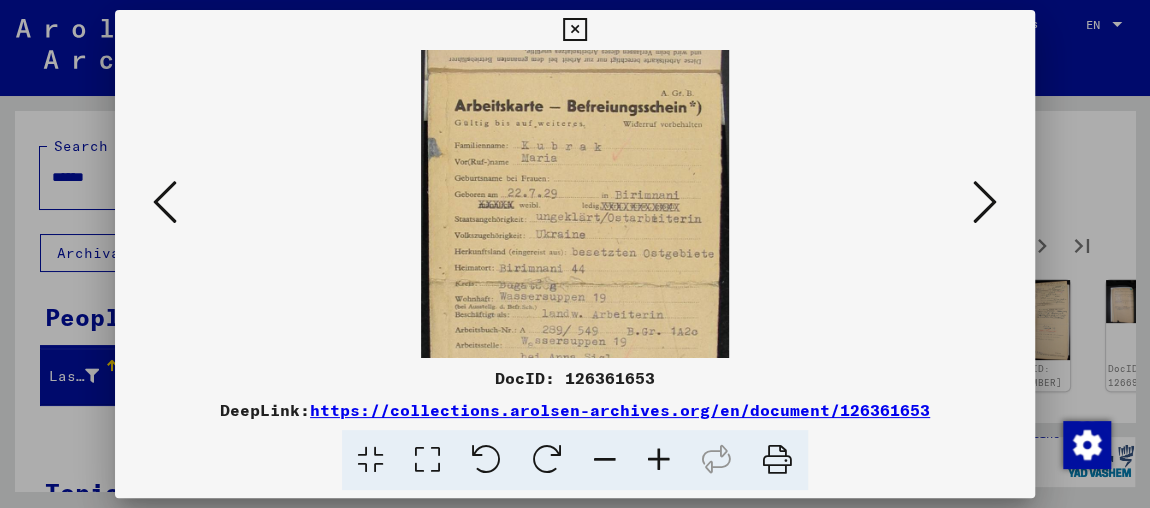scroll, scrollTop: 189, scrollLeft: 0, axis: vertical 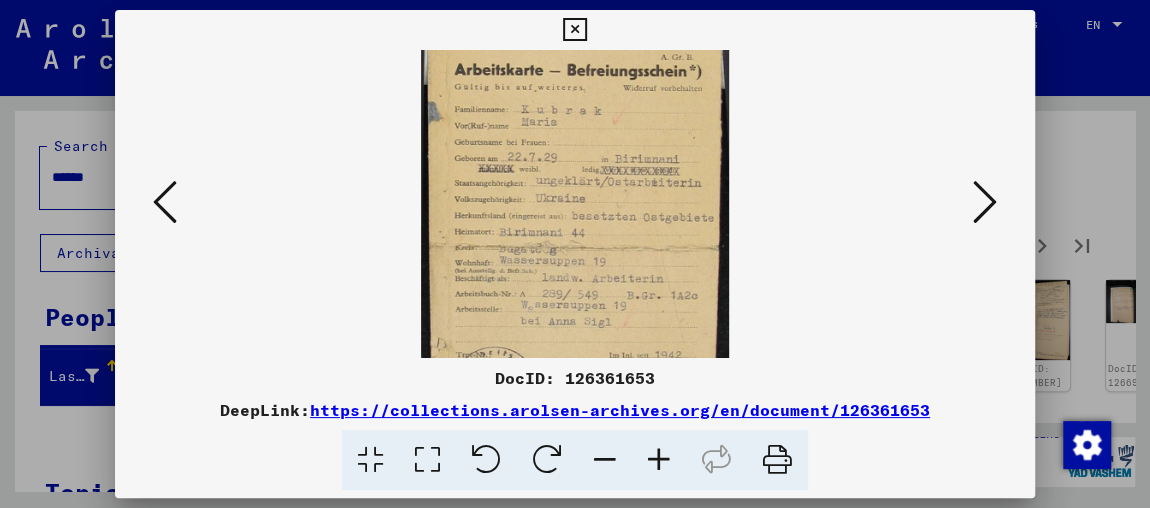drag, startPoint x: 598, startPoint y: 328, endPoint x: 600, endPoint y: 206, distance: 122.016396 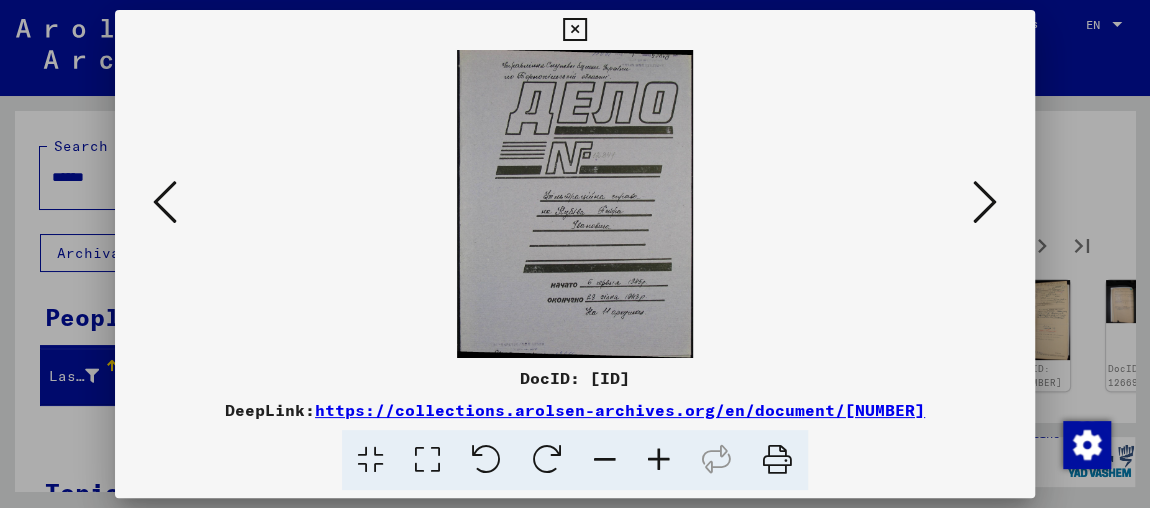 scroll, scrollTop: 0, scrollLeft: 0, axis: both 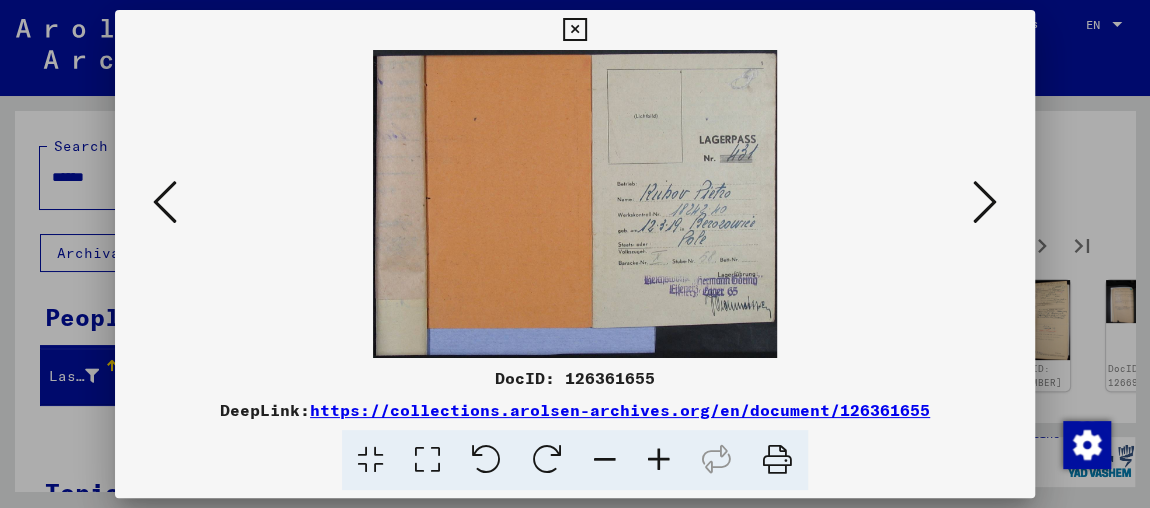 click at bounding box center (985, 202) 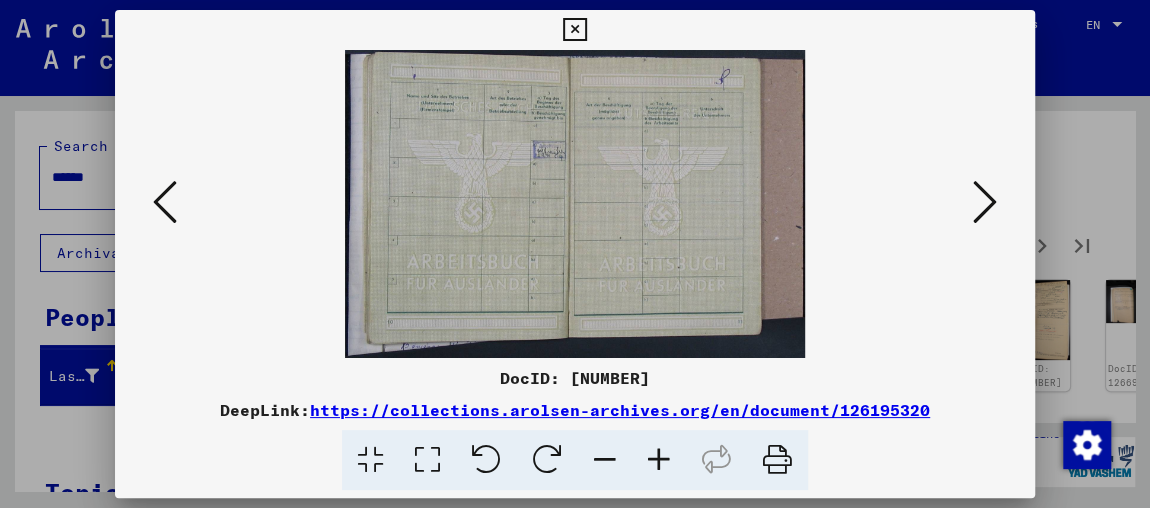 click at bounding box center [985, 202] 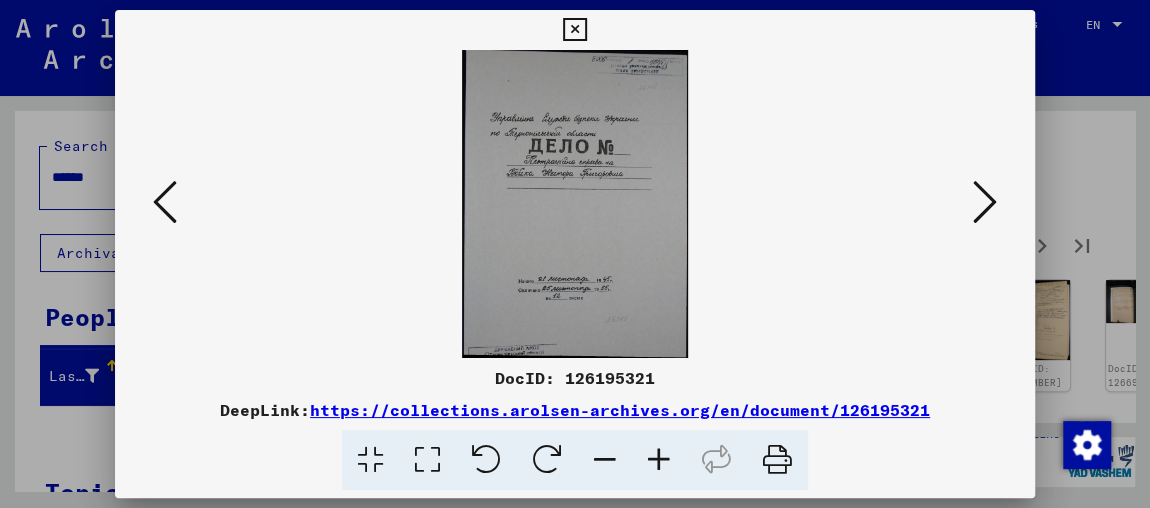 click at bounding box center [985, 202] 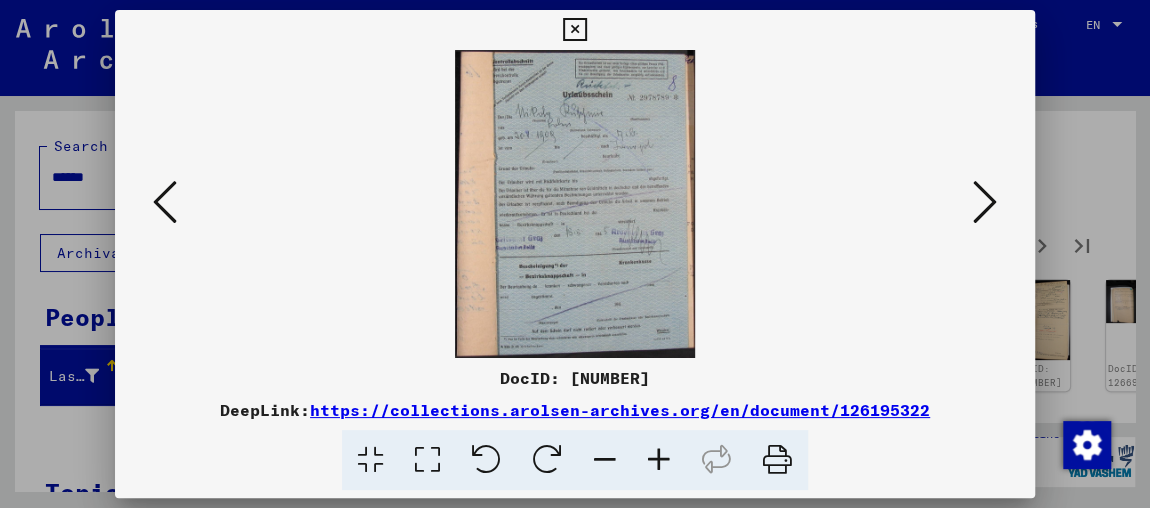 click at bounding box center (985, 202) 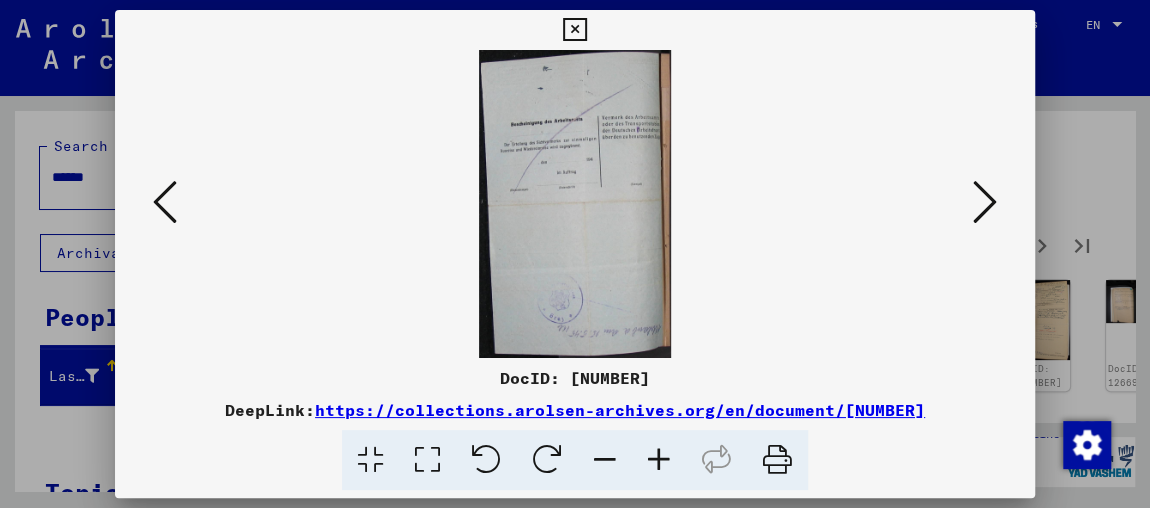 click at bounding box center [985, 202] 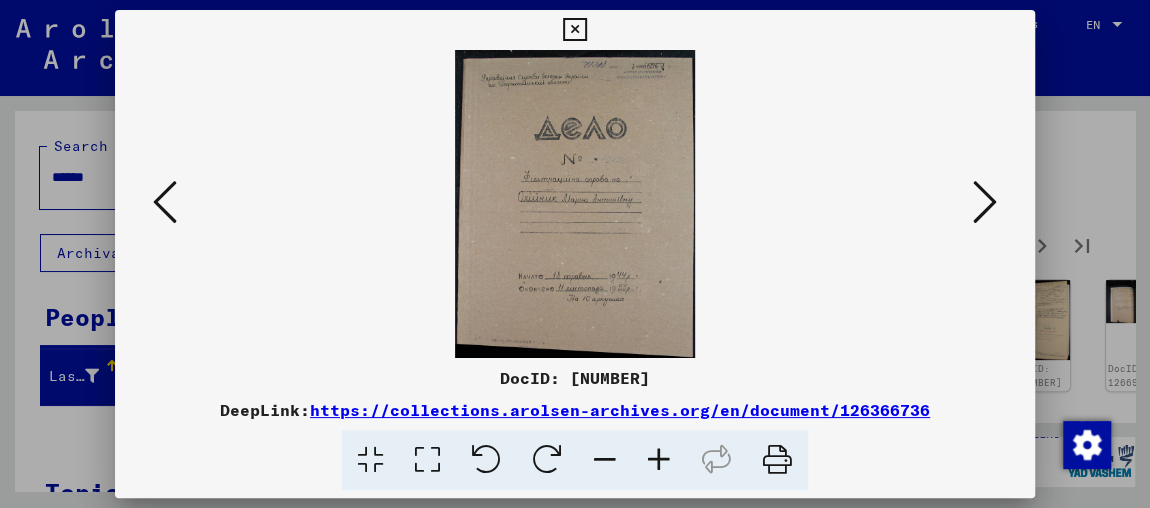 click at bounding box center (985, 202) 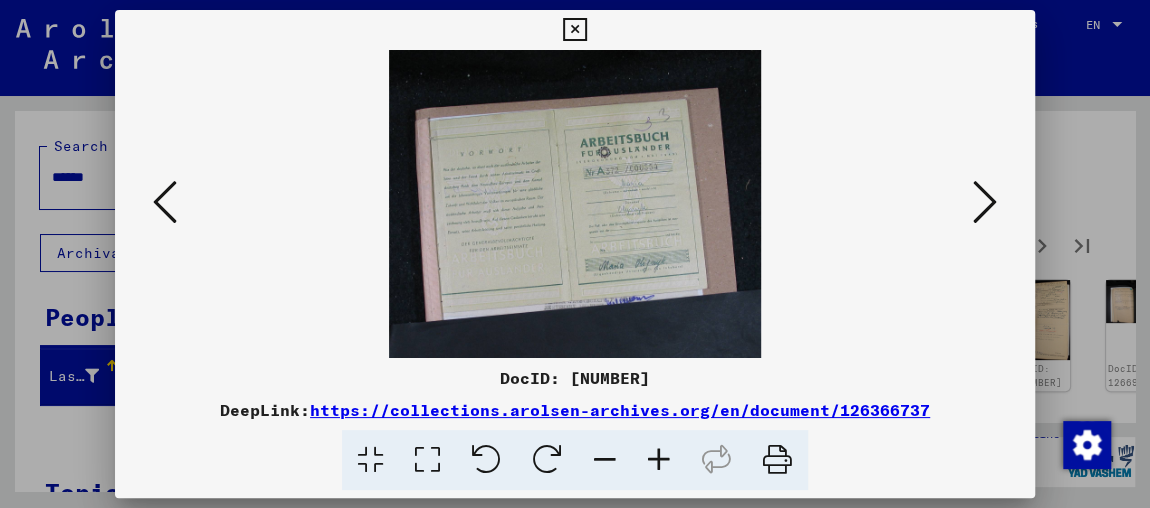 click at bounding box center (985, 202) 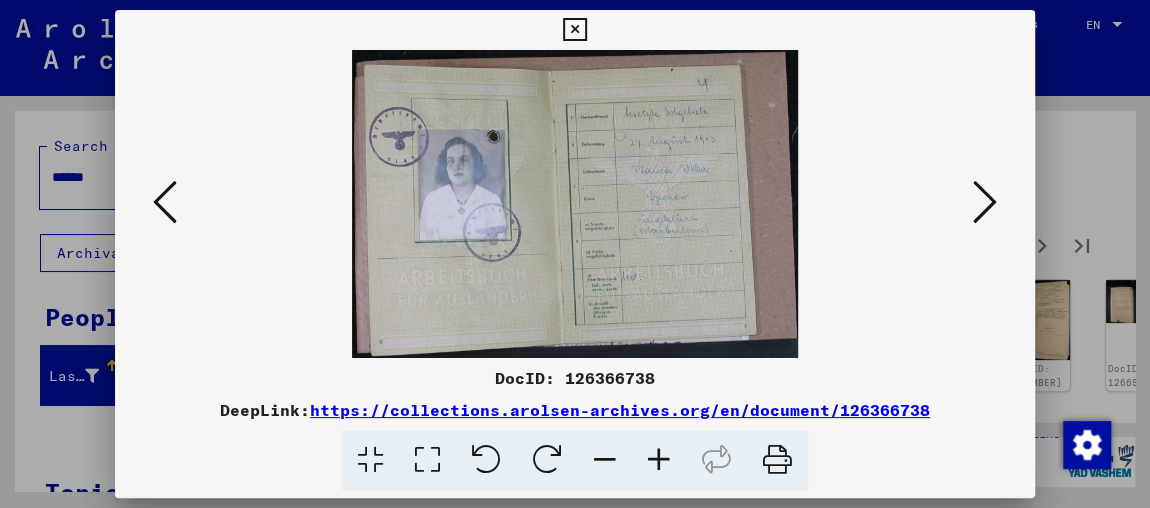 click at bounding box center (659, 460) 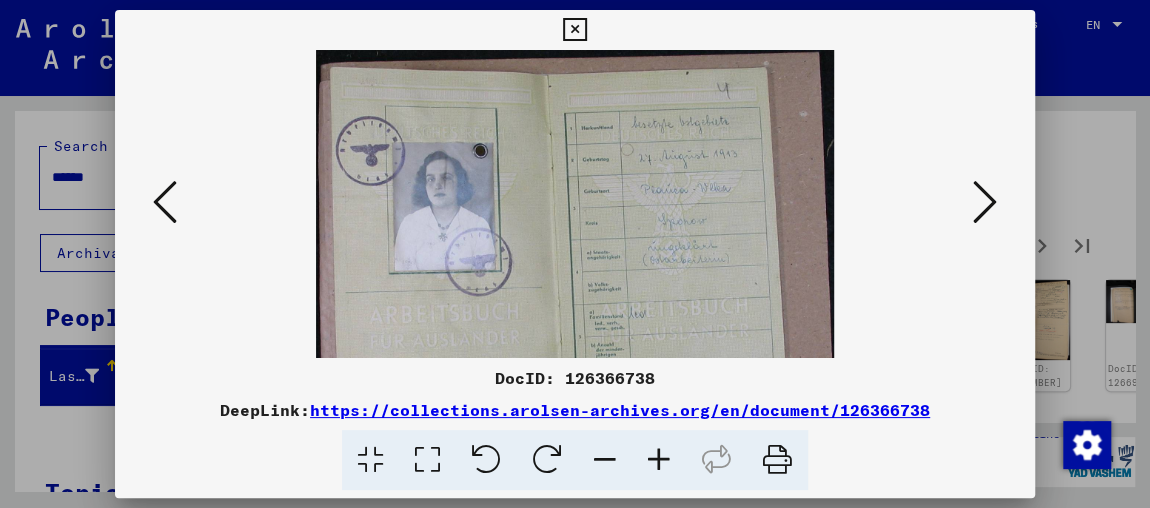 click at bounding box center [659, 460] 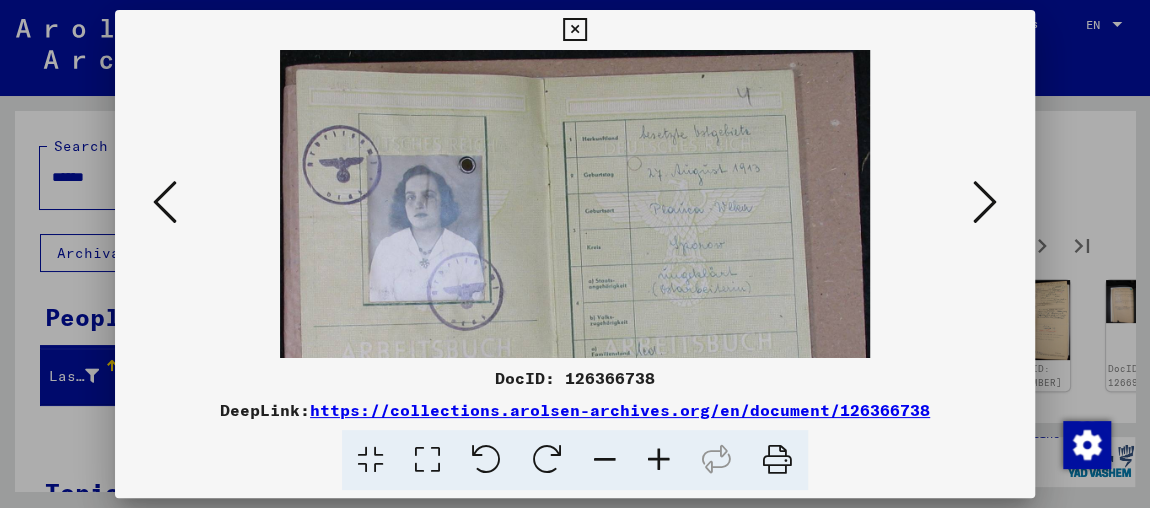 click at bounding box center [659, 460] 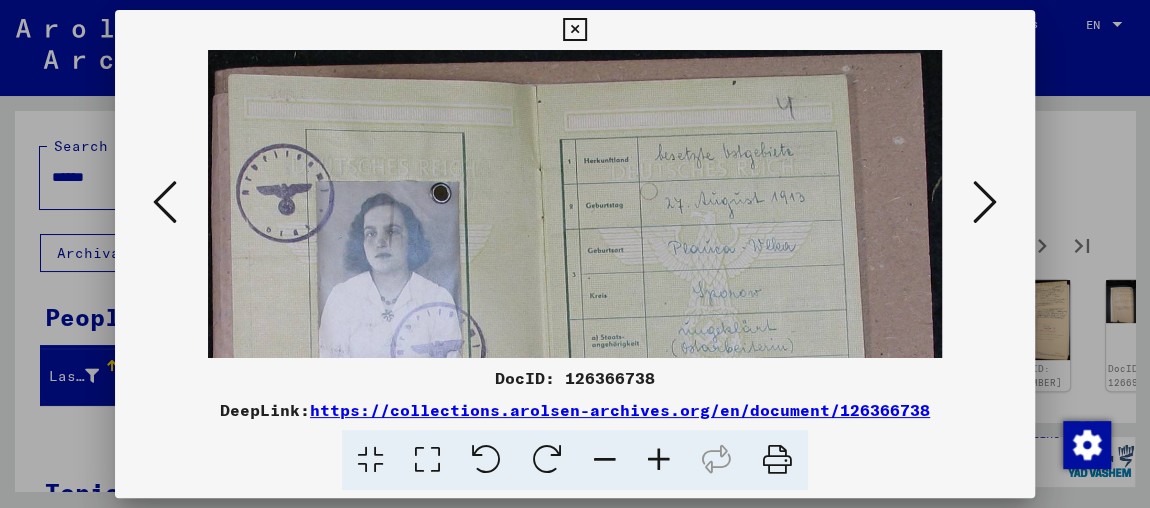 click at bounding box center (659, 460) 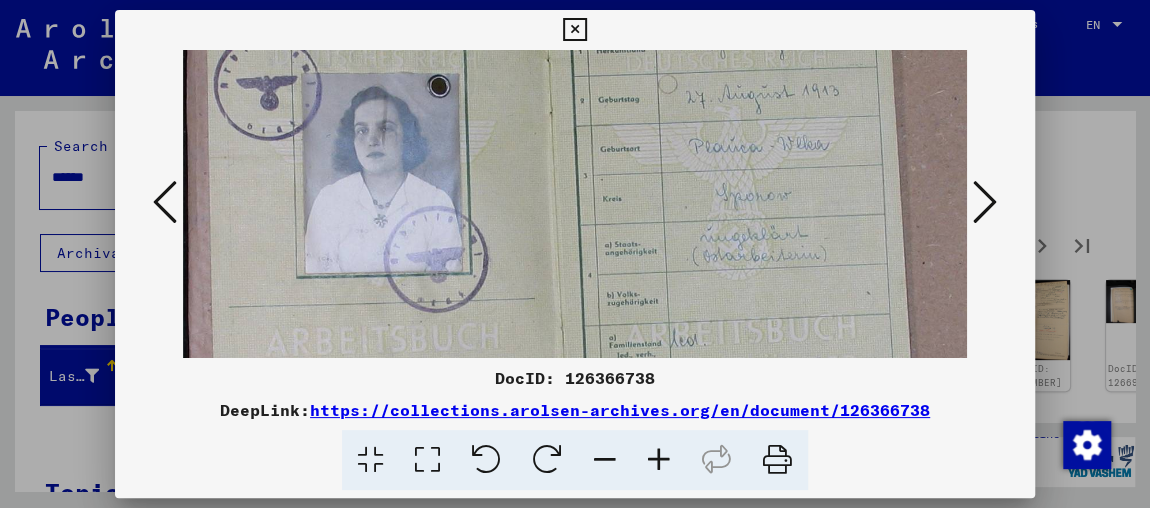 click at bounding box center [586, 208] 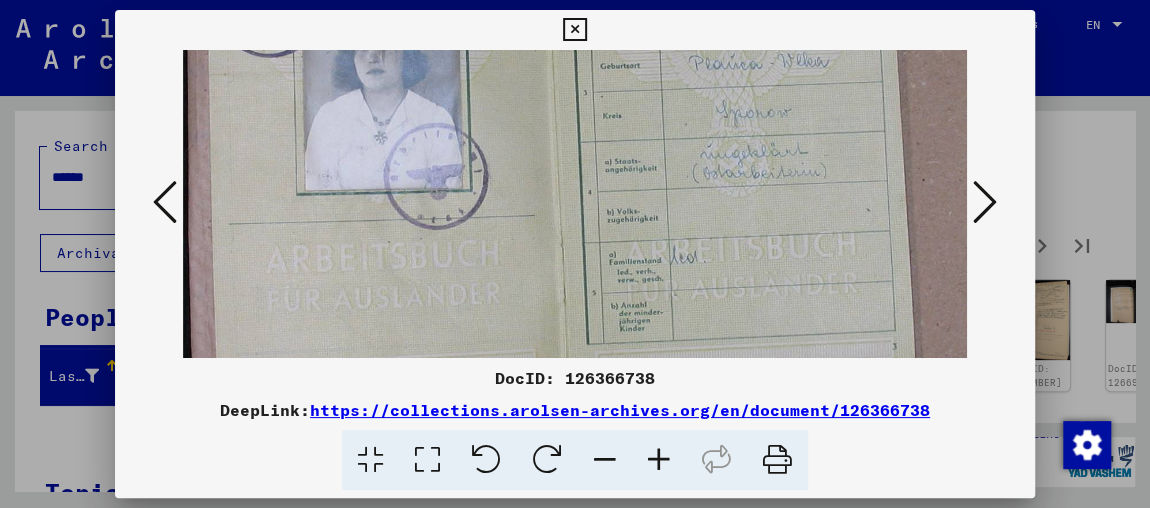 drag, startPoint x: 812, startPoint y: 239, endPoint x: 832, endPoint y: 153, distance: 88.29496 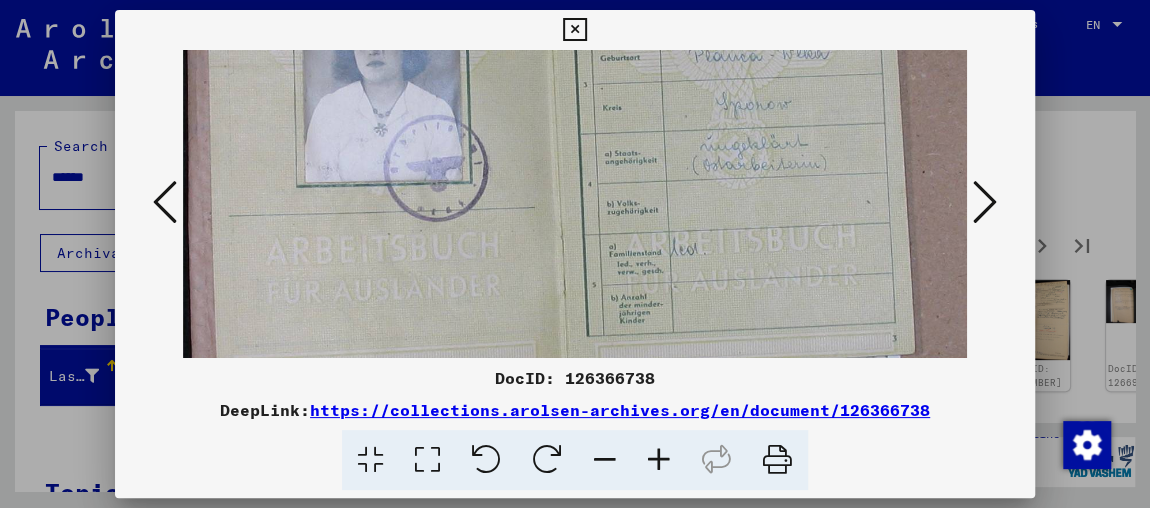 click at bounding box center (985, 202) 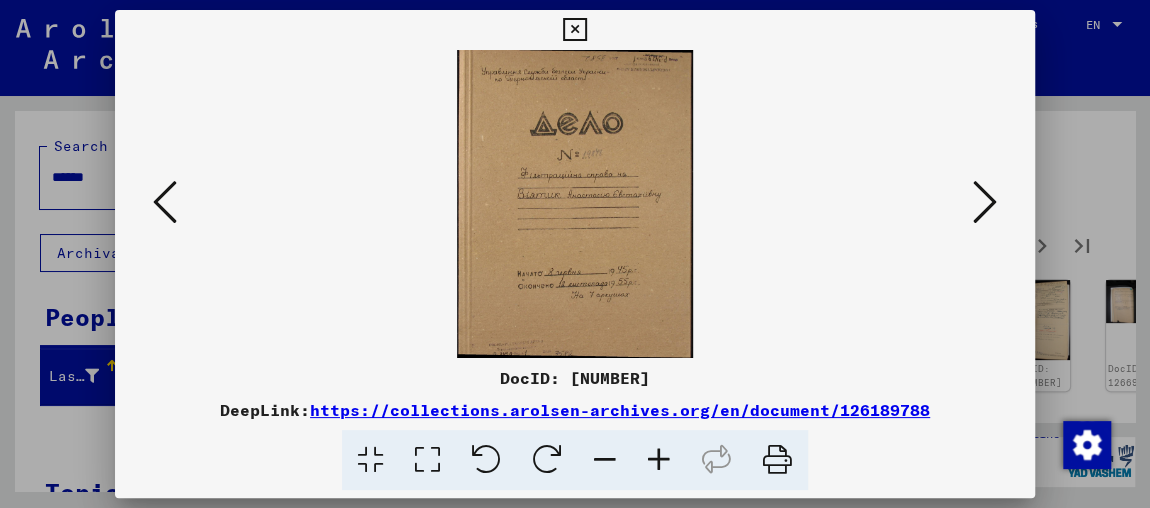 click at bounding box center [985, 202] 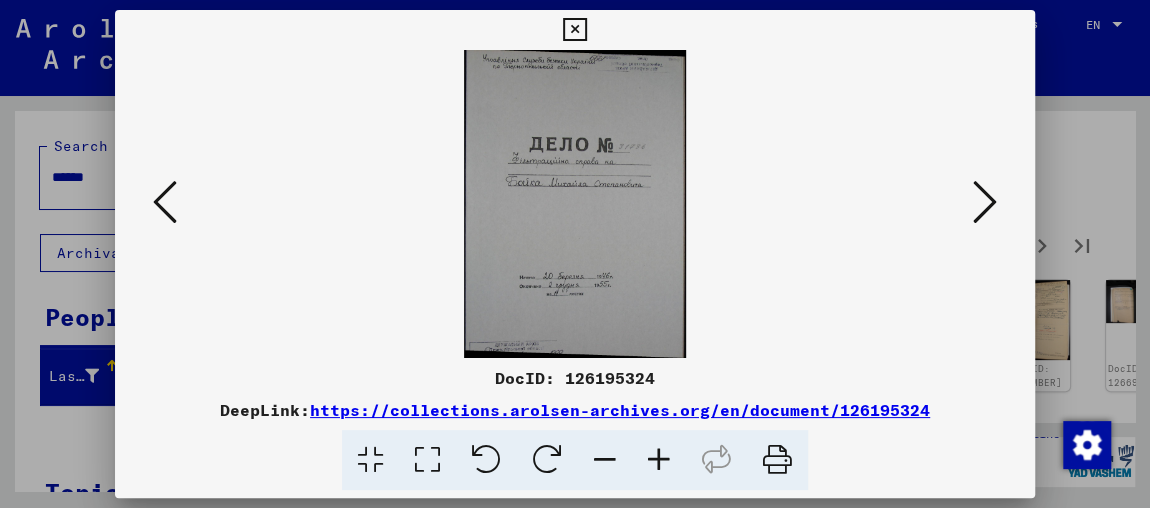 click at bounding box center [985, 202] 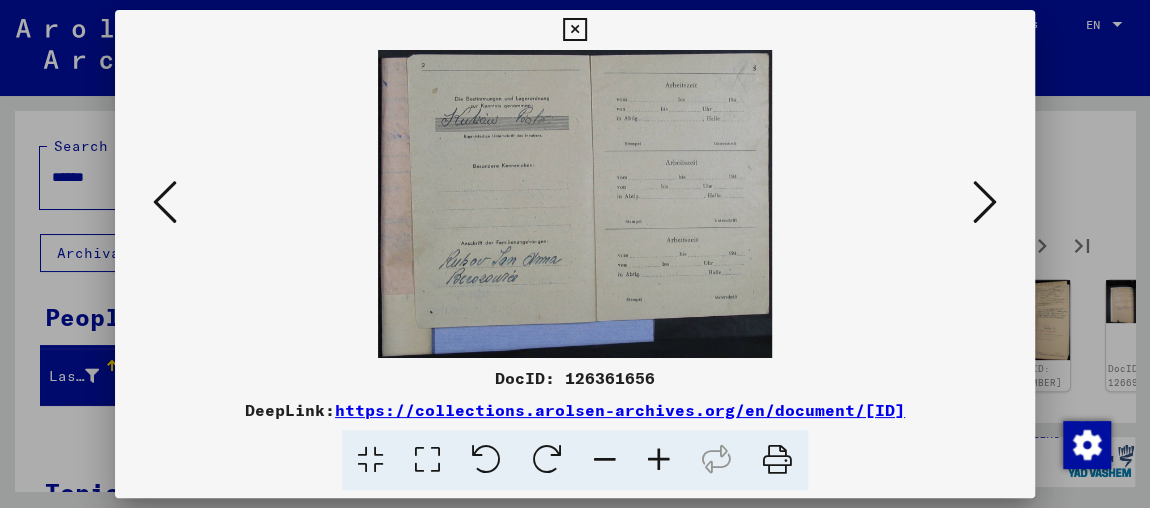 click at bounding box center [985, 202] 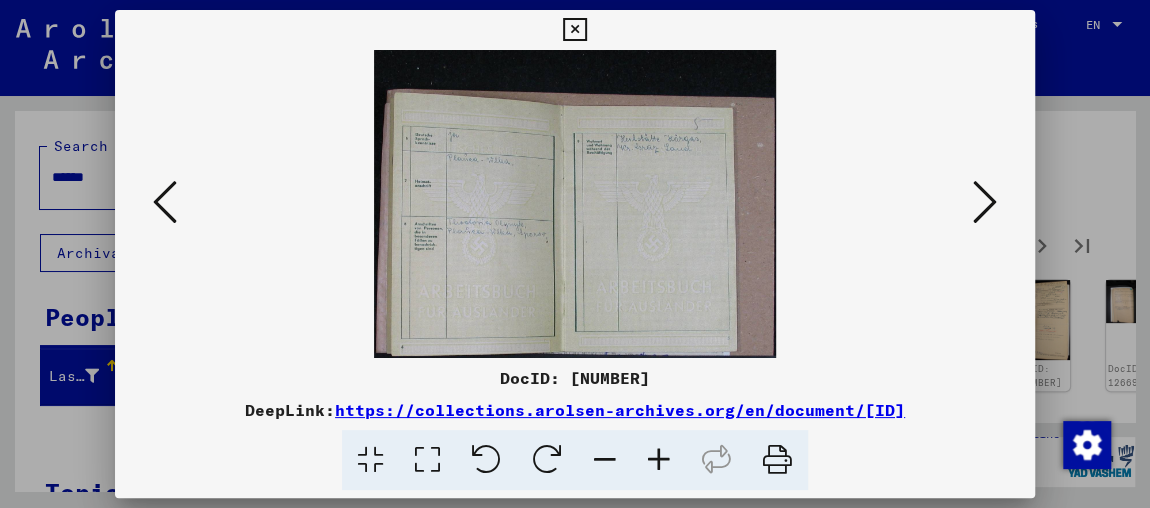 click at bounding box center (985, 202) 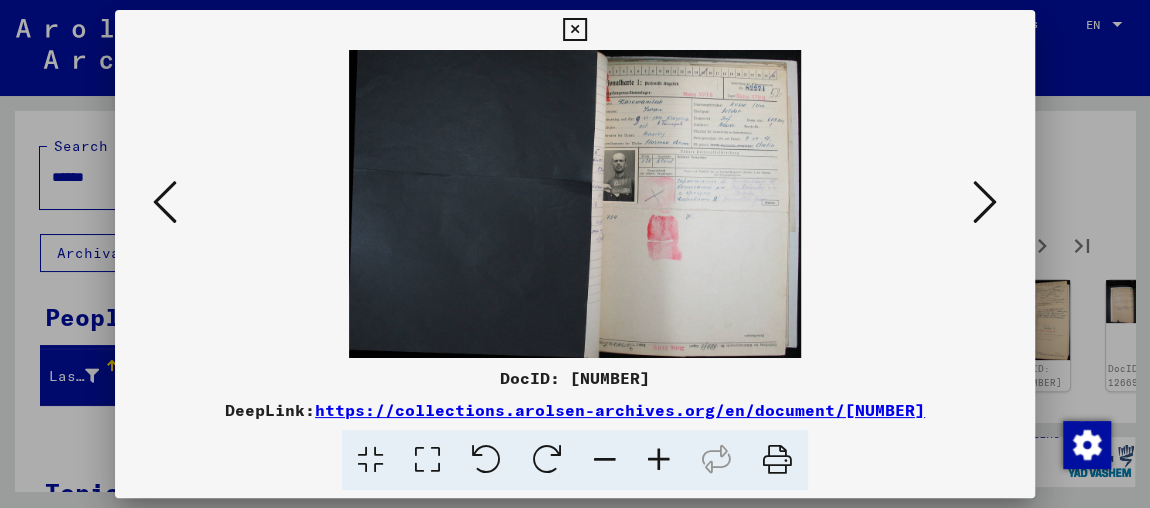 click at bounding box center (659, 460) 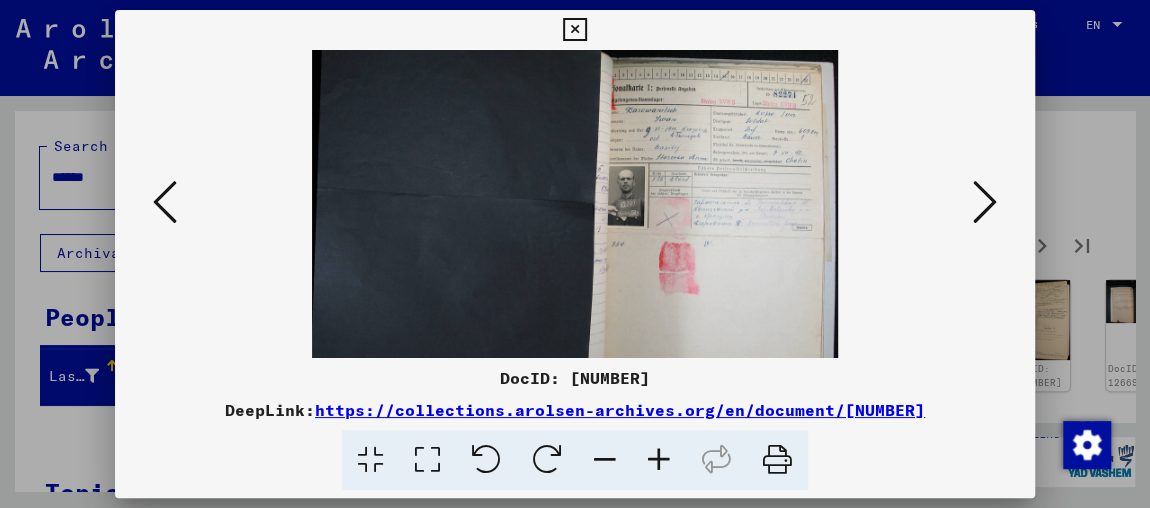 click at bounding box center (659, 460) 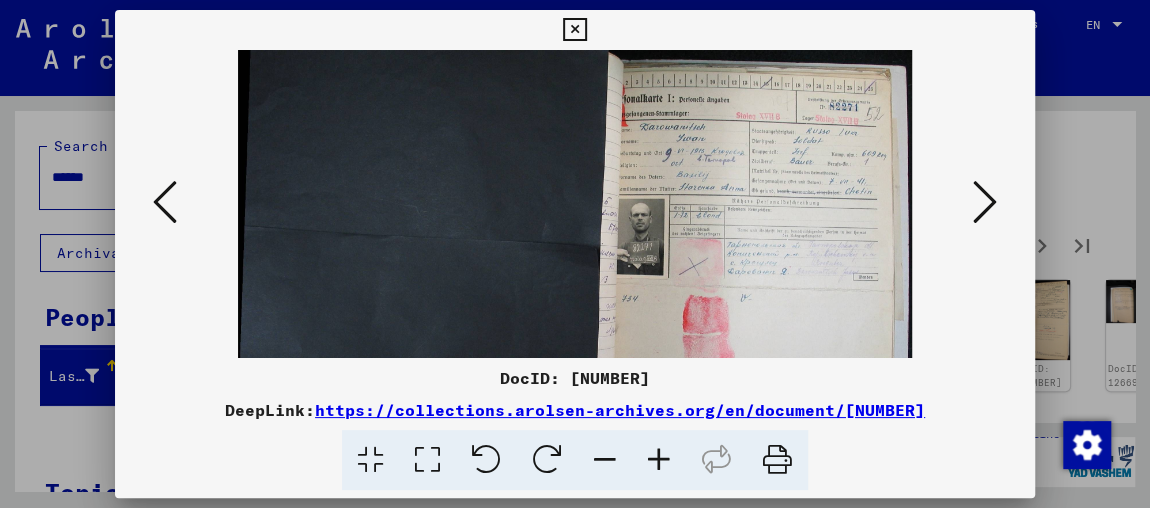 click at bounding box center [659, 460] 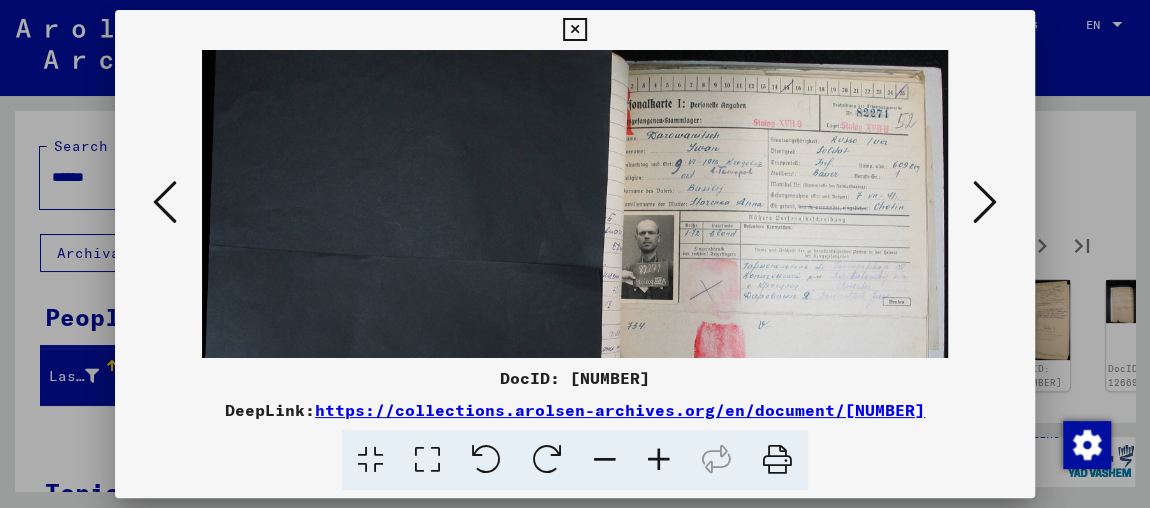 click at bounding box center (659, 460) 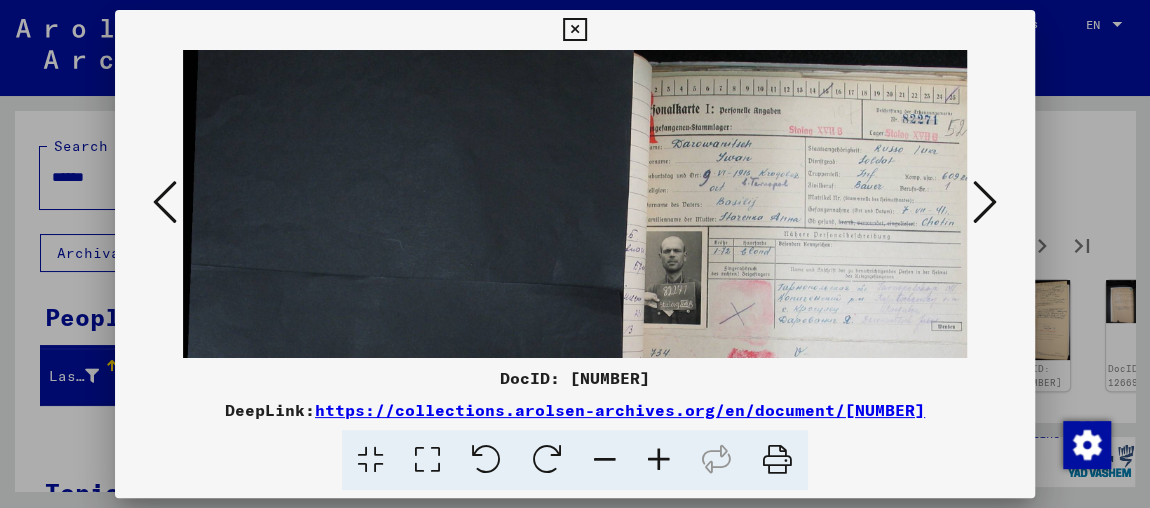 click at bounding box center [659, 460] 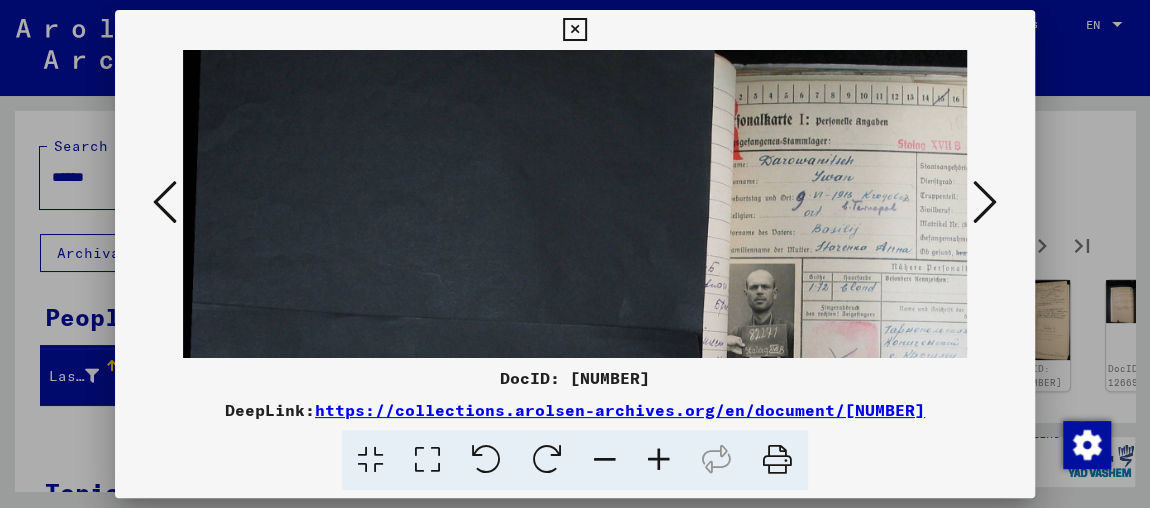 click at bounding box center [659, 460] 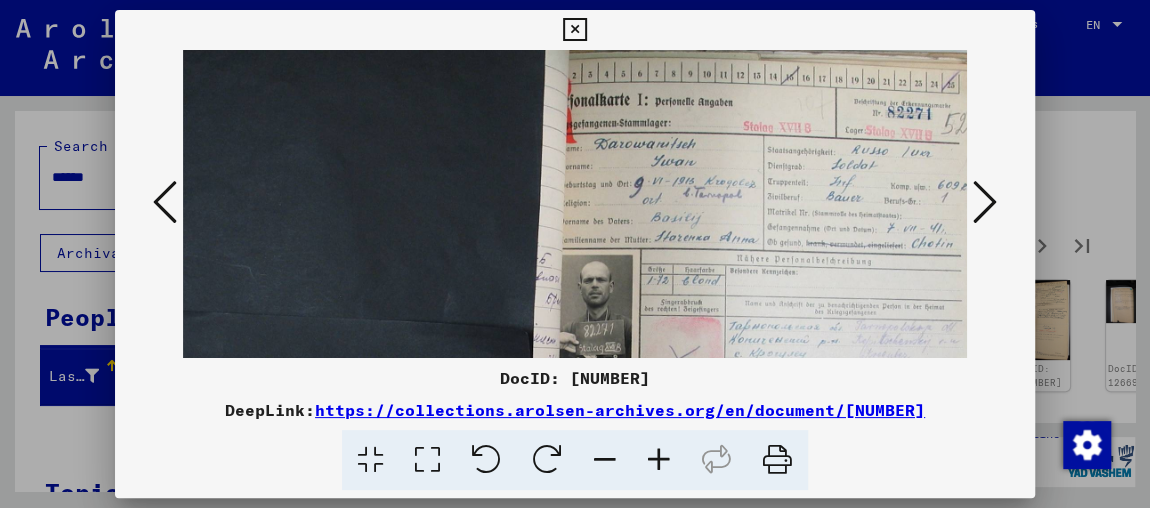 drag, startPoint x: 859, startPoint y: 256, endPoint x: 646, endPoint y: 231, distance: 214.46211 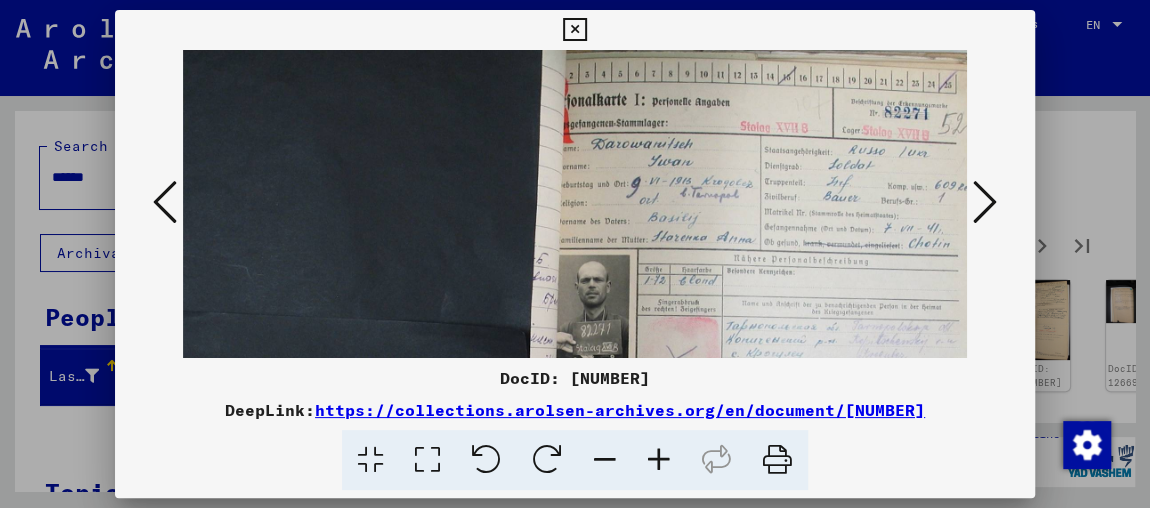click at bounding box center (985, 202) 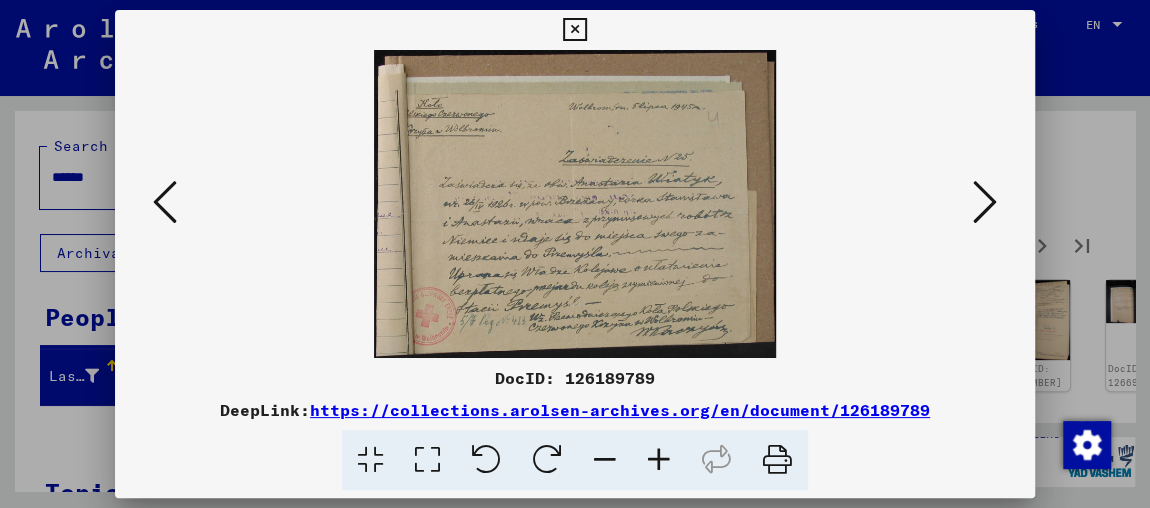 scroll, scrollTop: 0, scrollLeft: 0, axis: both 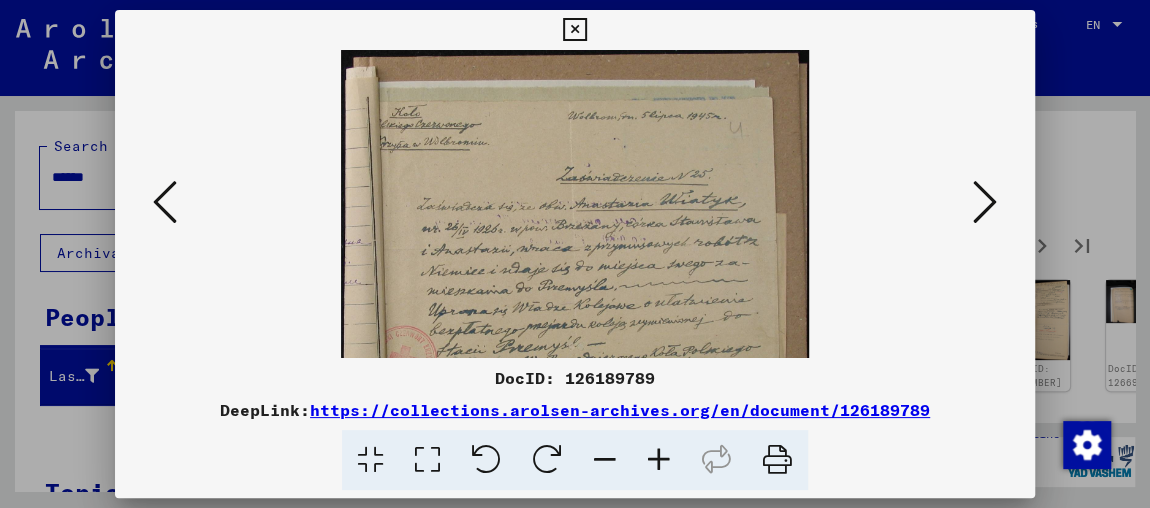 click at bounding box center [659, 460] 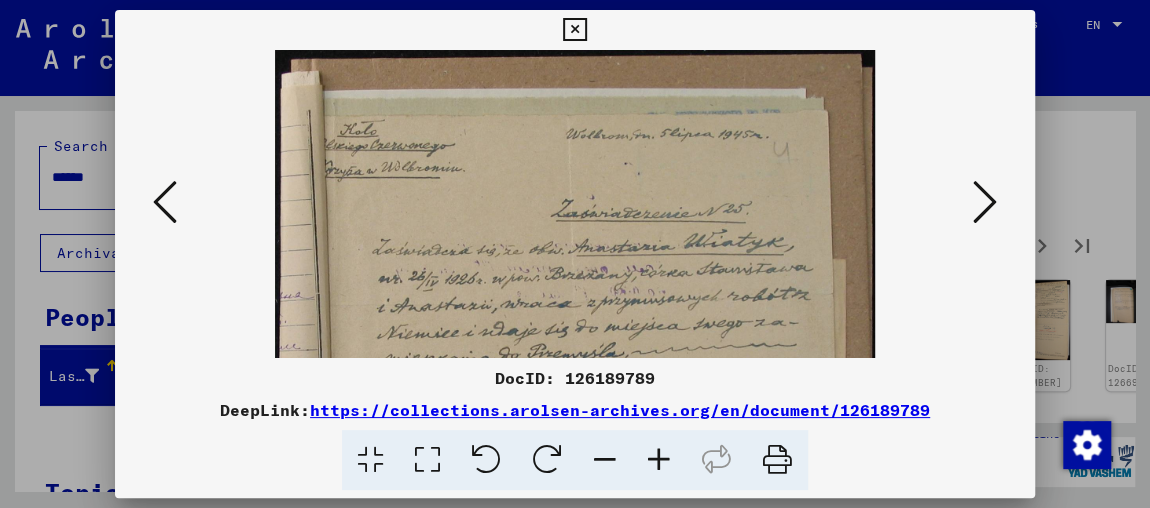 click at bounding box center [659, 460] 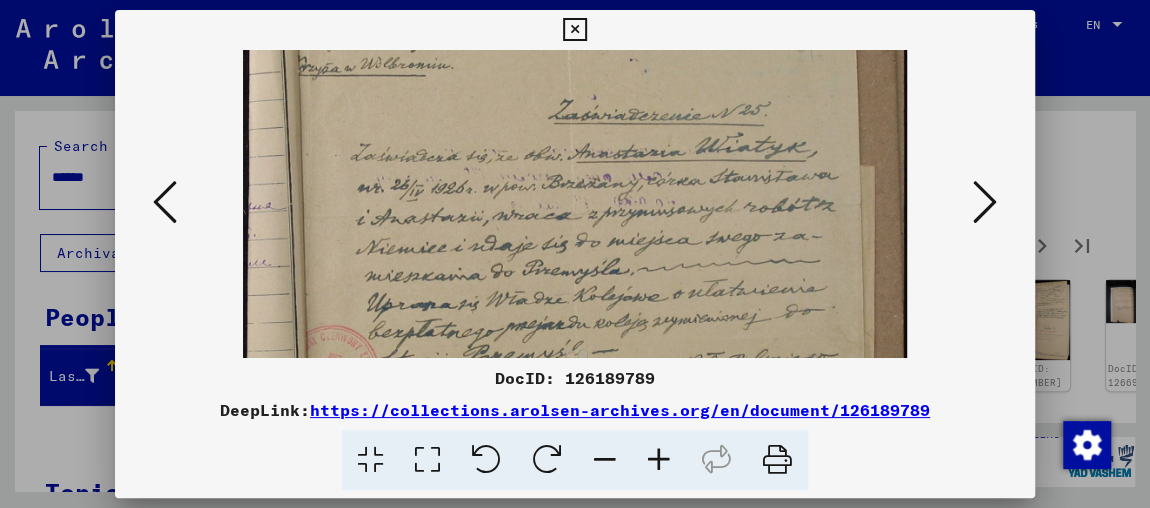 drag, startPoint x: 687, startPoint y: 137, endPoint x: 690, endPoint y: 114, distance: 23.194826 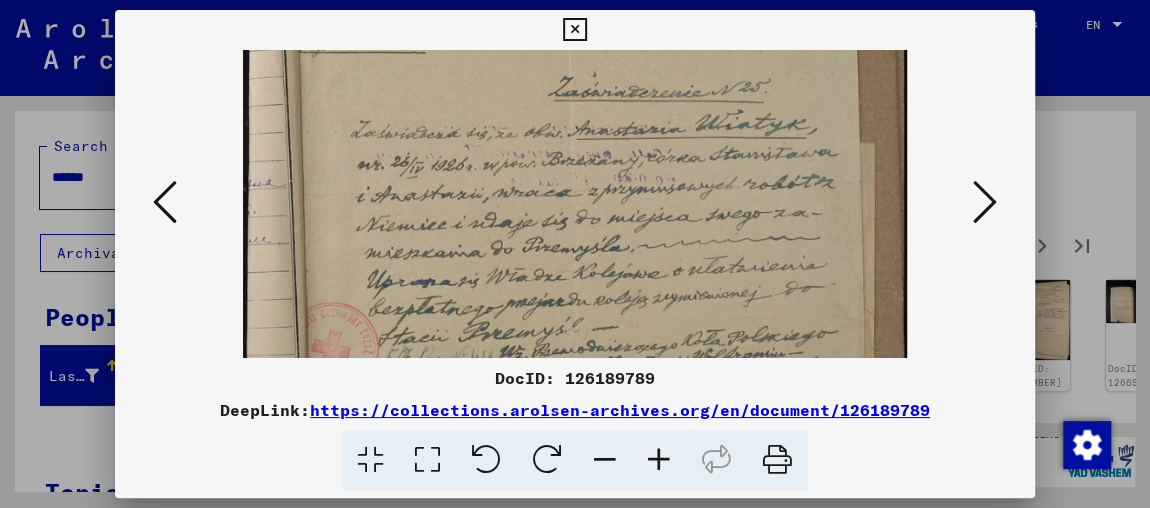 scroll, scrollTop: 199, scrollLeft: 0, axis: vertical 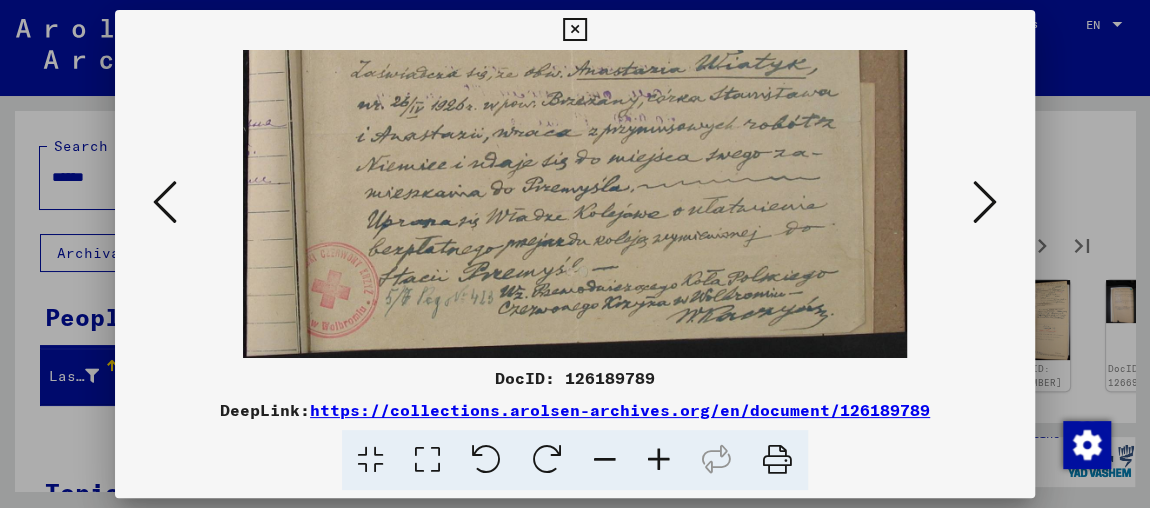 drag, startPoint x: 676, startPoint y: 240, endPoint x: 710, endPoint y: 86, distance: 157.70859 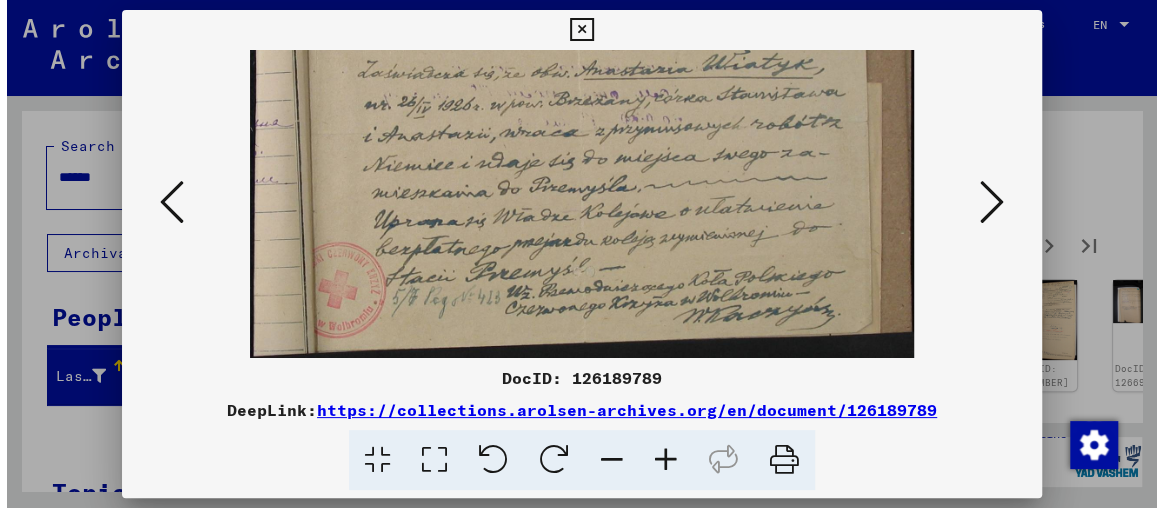 scroll, scrollTop: 0, scrollLeft: 0, axis: both 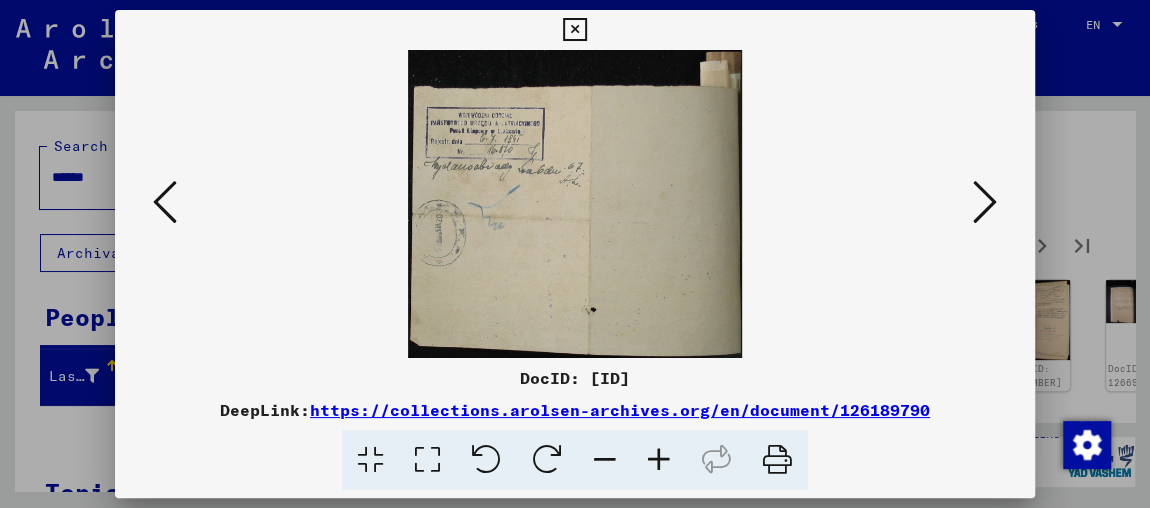 click at bounding box center [985, 202] 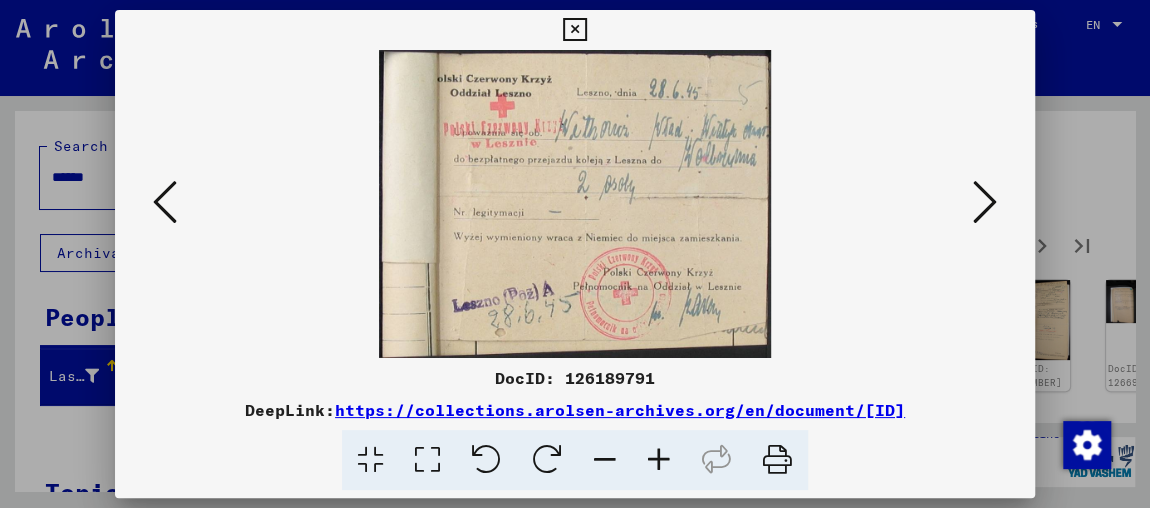 click at bounding box center (985, 202) 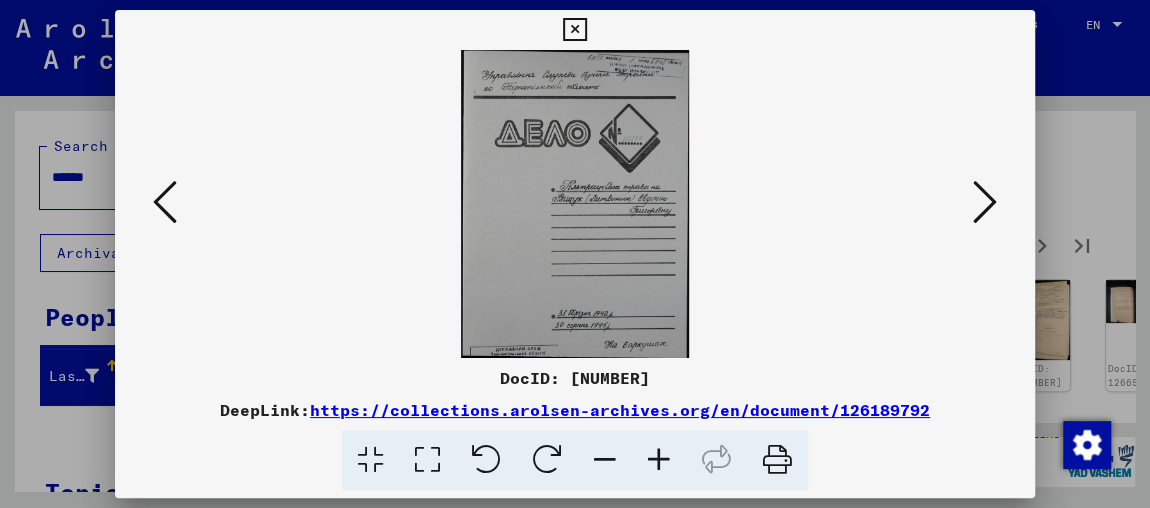 click at bounding box center (985, 202) 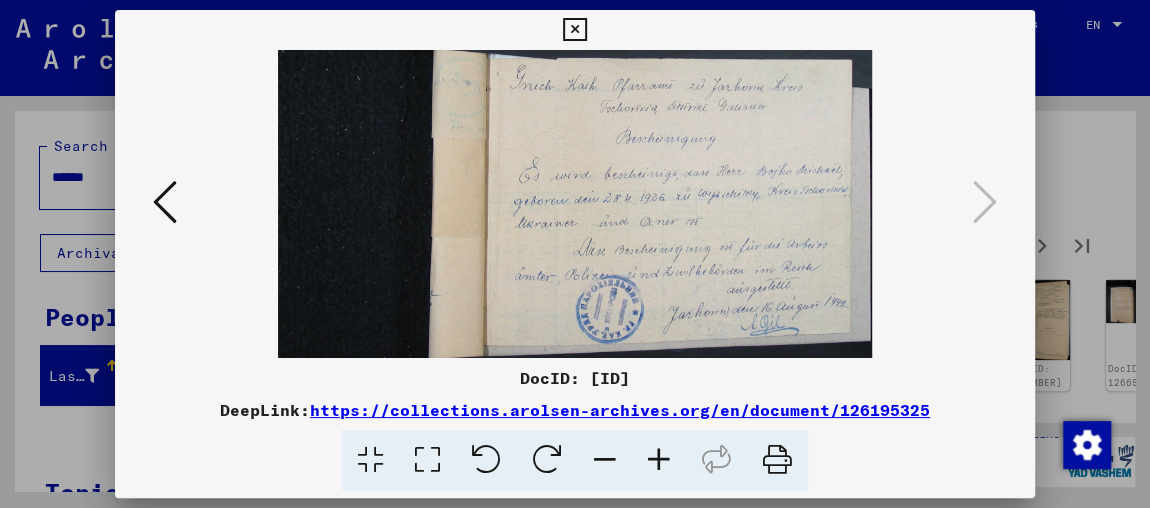 click at bounding box center [575, 254] 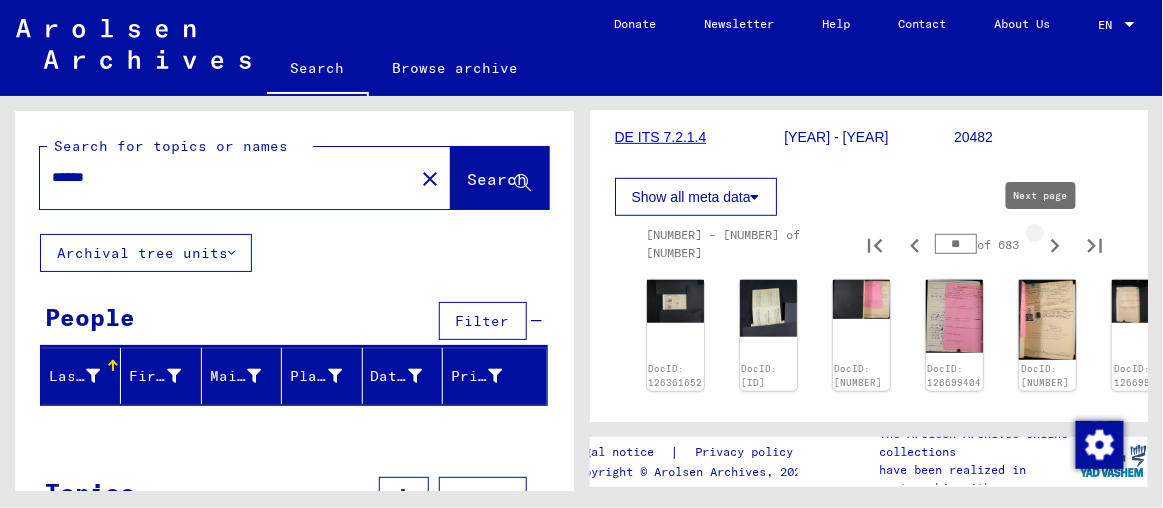 click 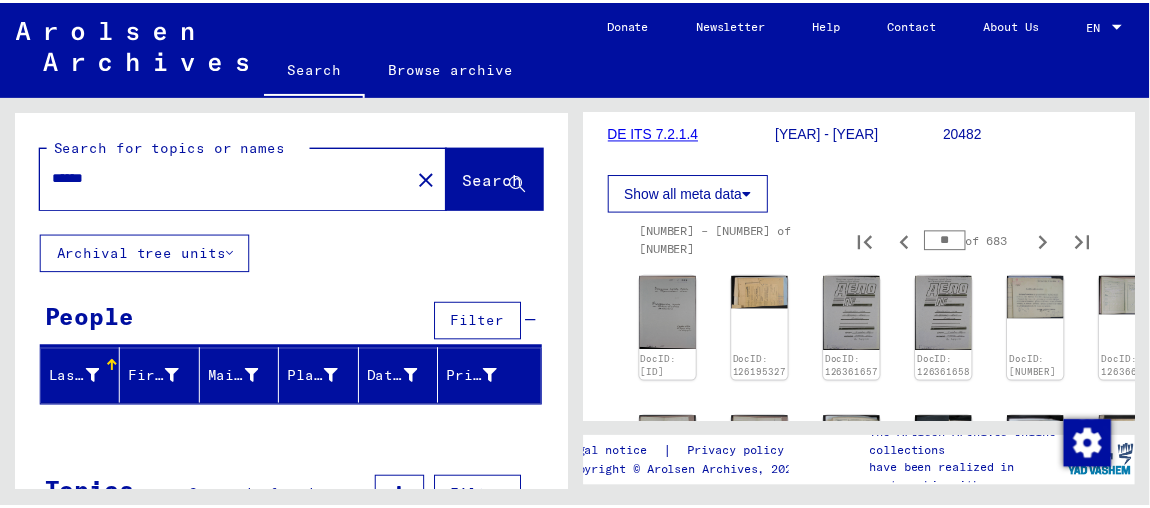 scroll, scrollTop: 363, scrollLeft: 0, axis: vertical 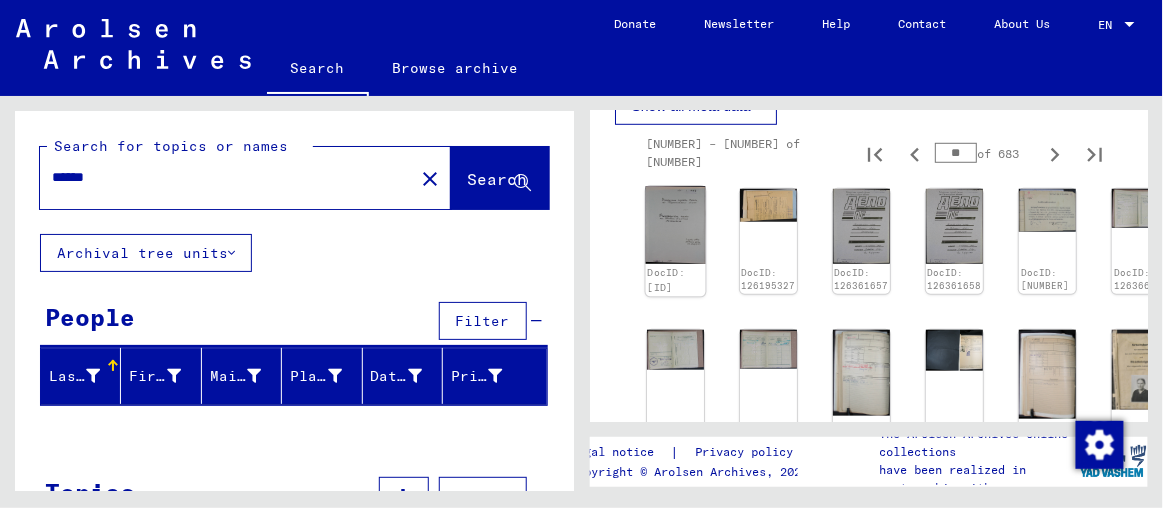 click 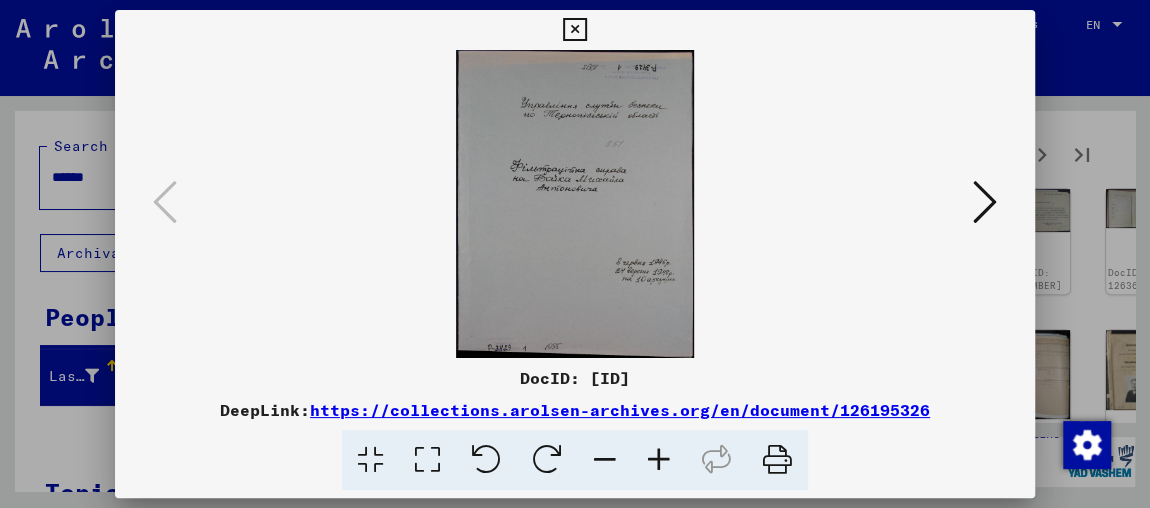 click at bounding box center [985, 202] 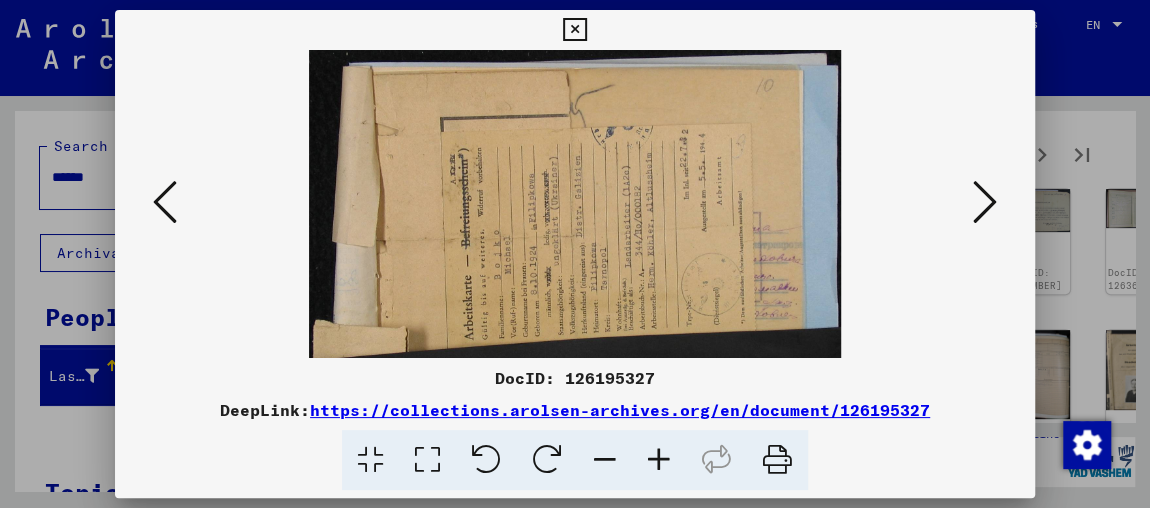 click at bounding box center [547, 460] 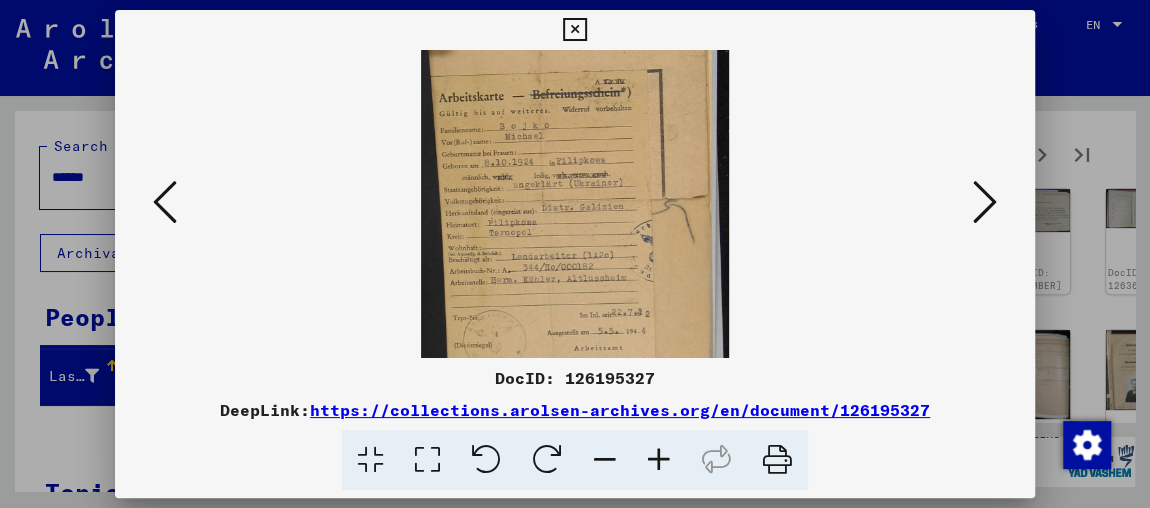 click at bounding box center [985, 202] 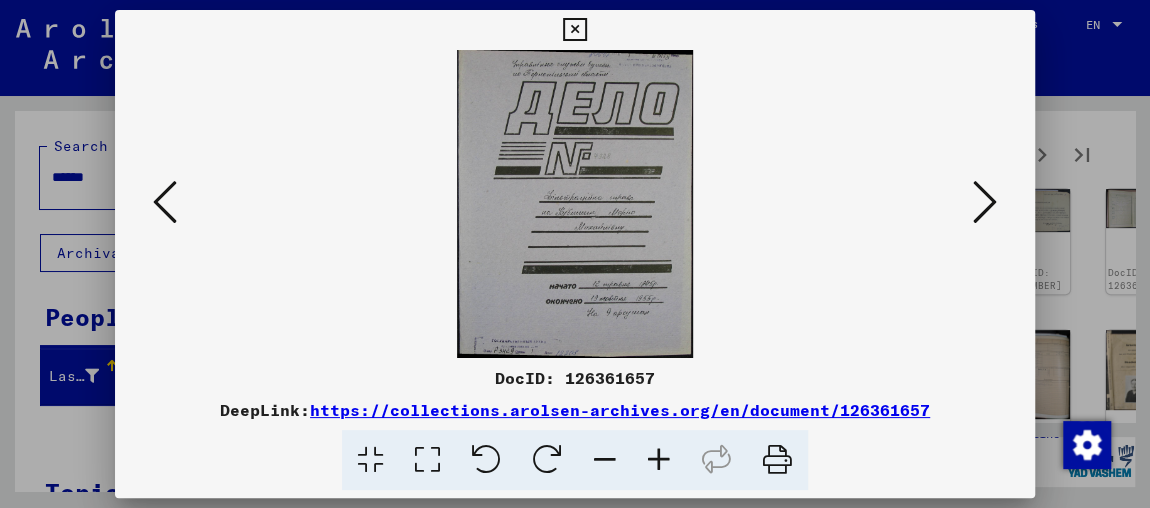 click at bounding box center [985, 202] 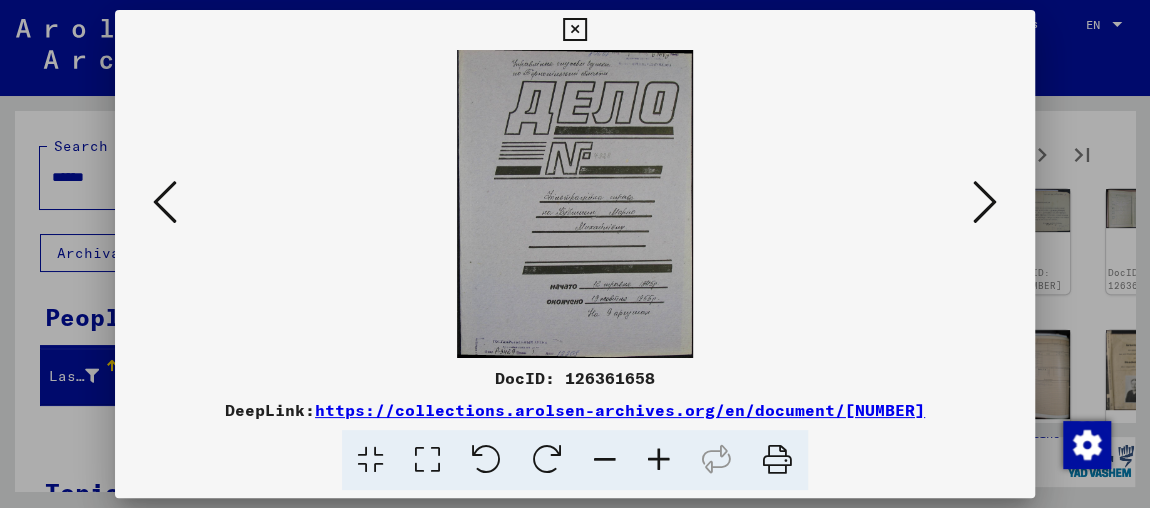 click at bounding box center (985, 202) 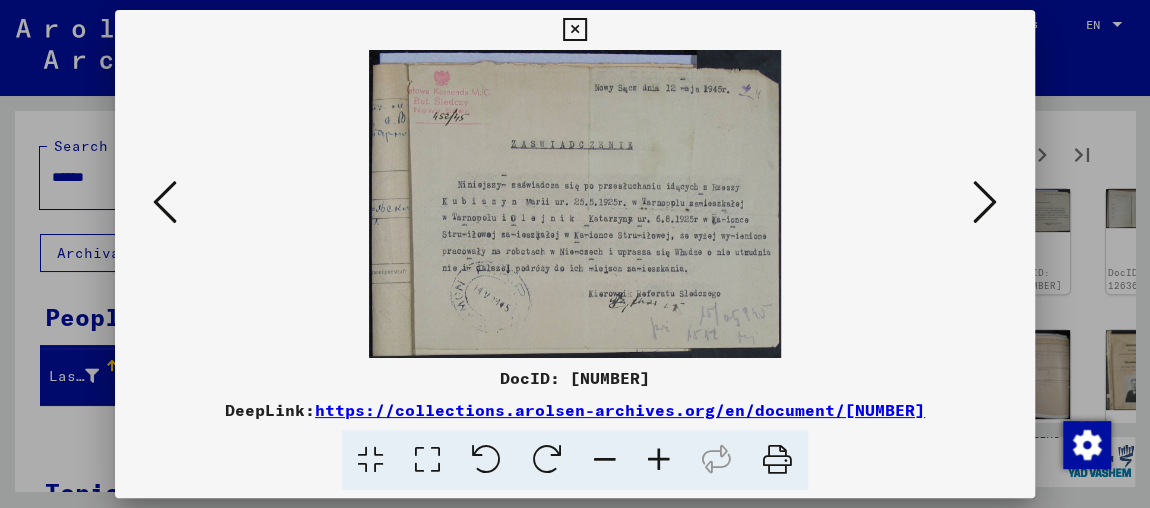 click at bounding box center (985, 202) 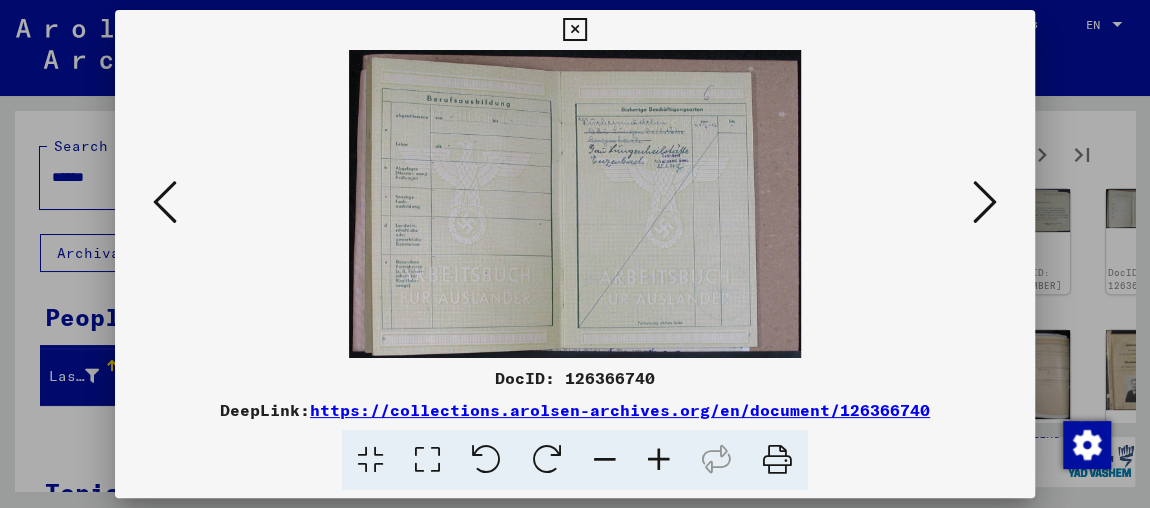 click at bounding box center [985, 202] 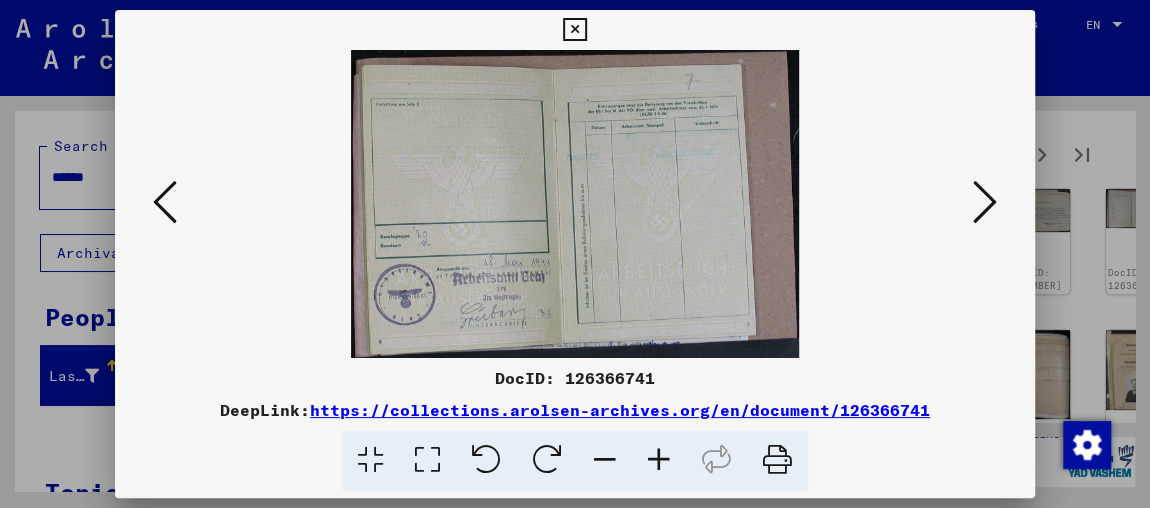 click at bounding box center [985, 202] 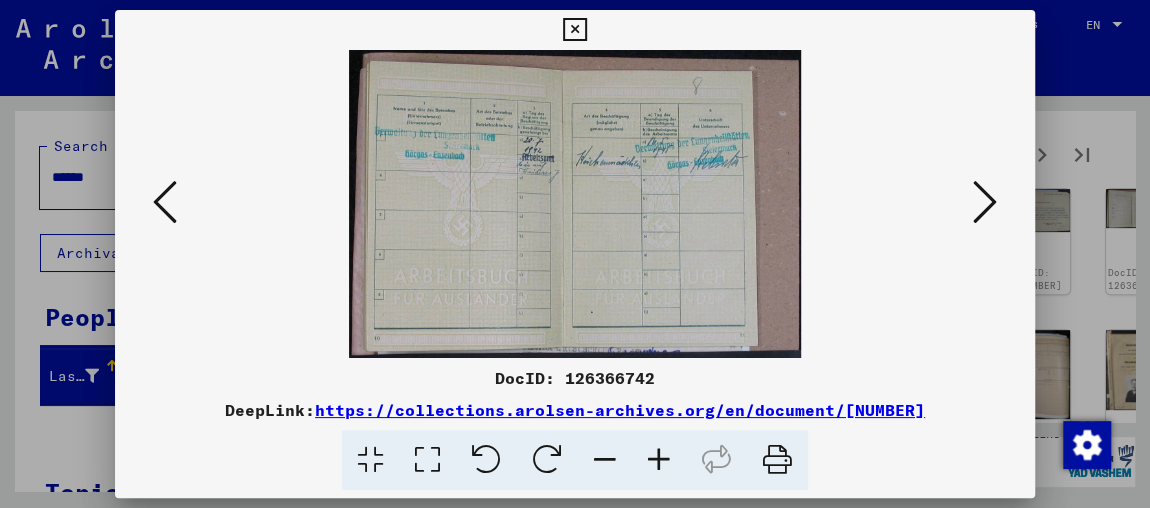 click at bounding box center [985, 202] 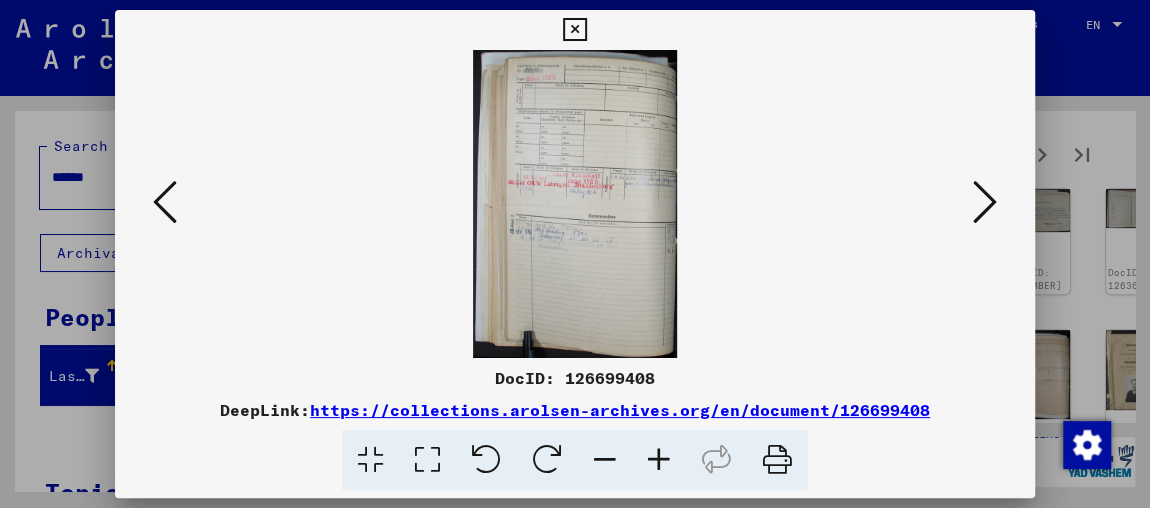 click at bounding box center (985, 202) 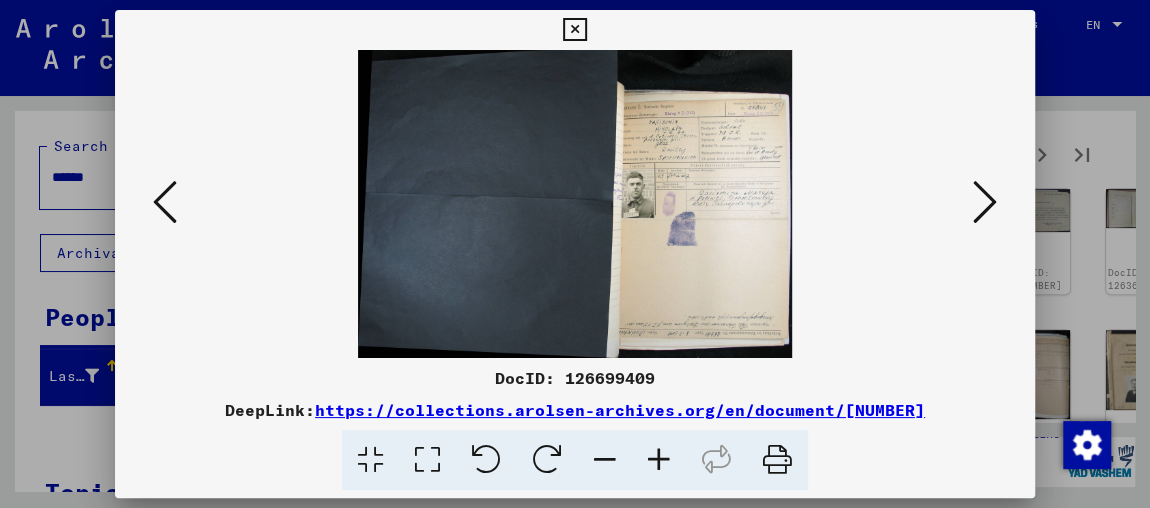 click at bounding box center [659, 460] 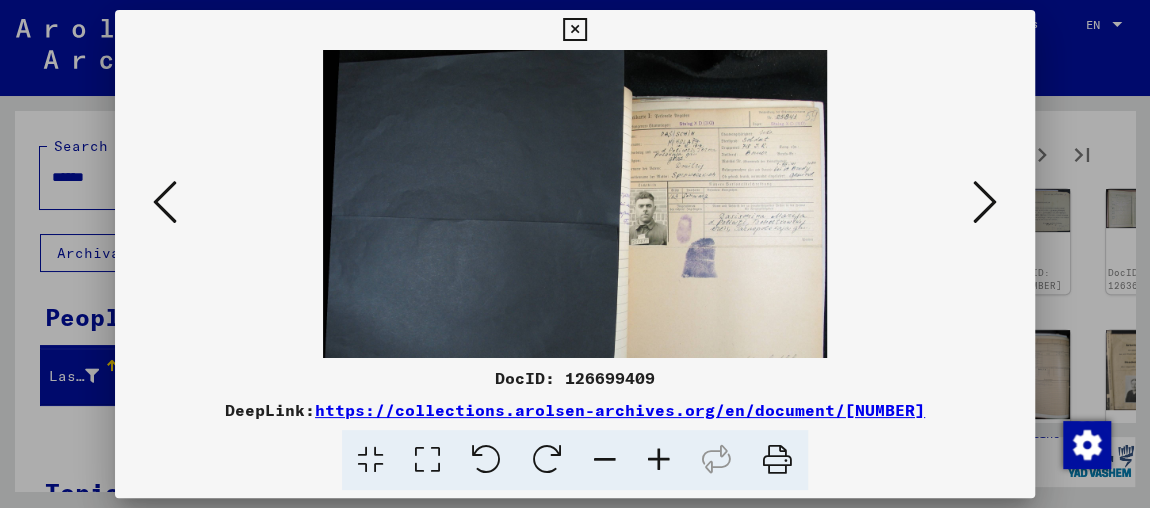 click at bounding box center [659, 460] 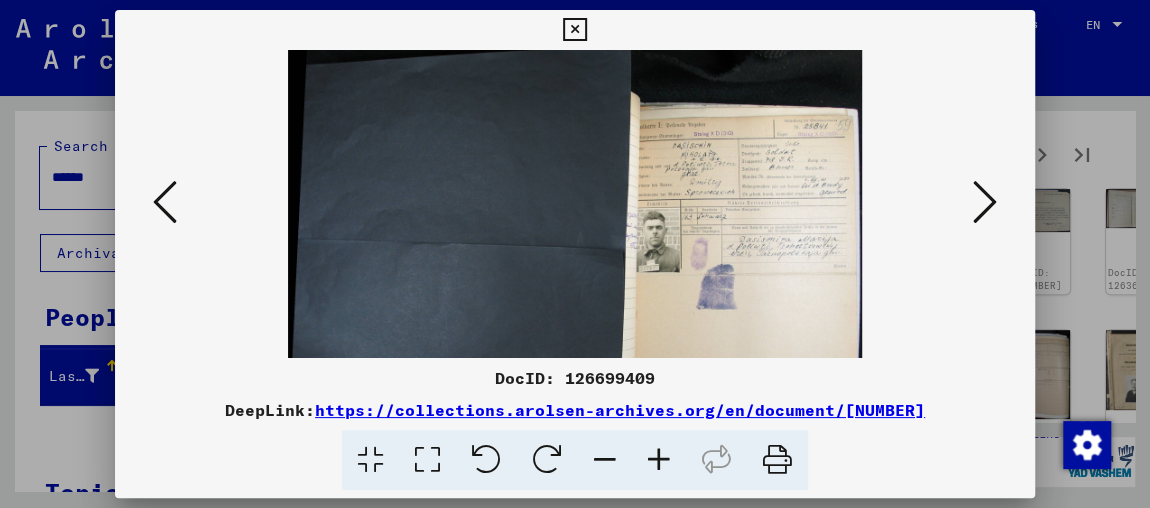 click at bounding box center (659, 460) 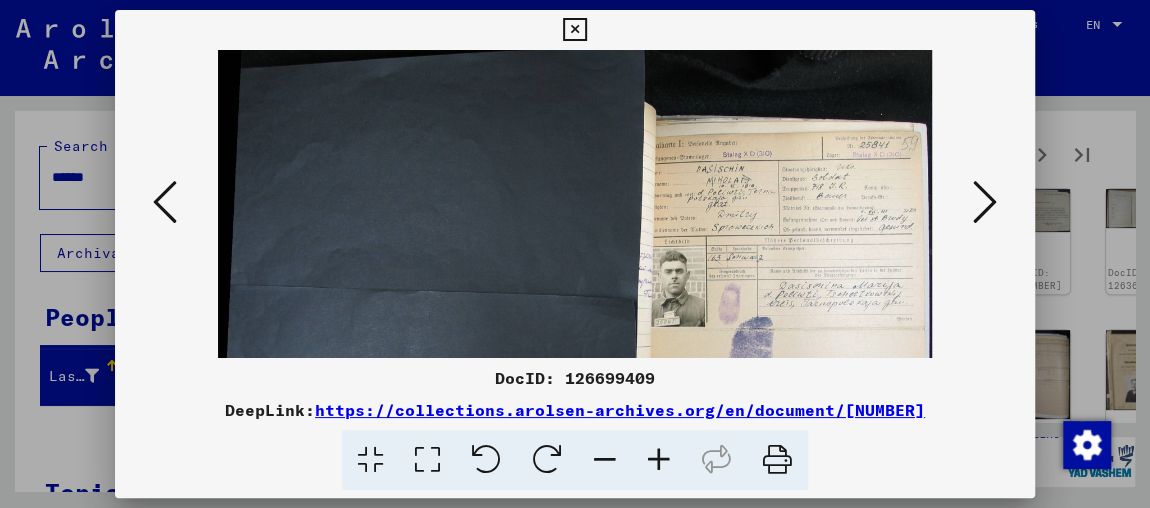 click at bounding box center [659, 460] 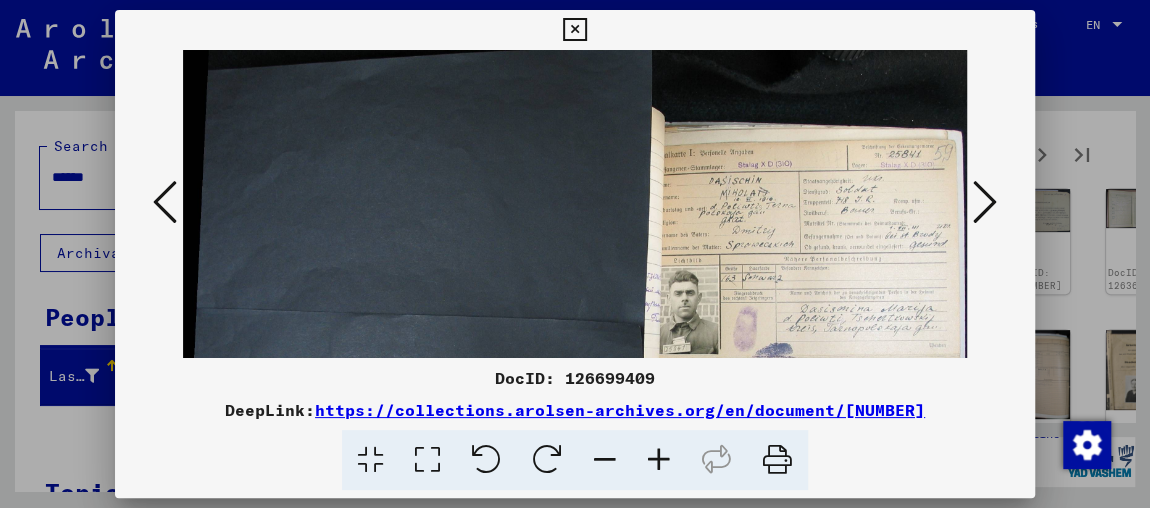 click at bounding box center (659, 460) 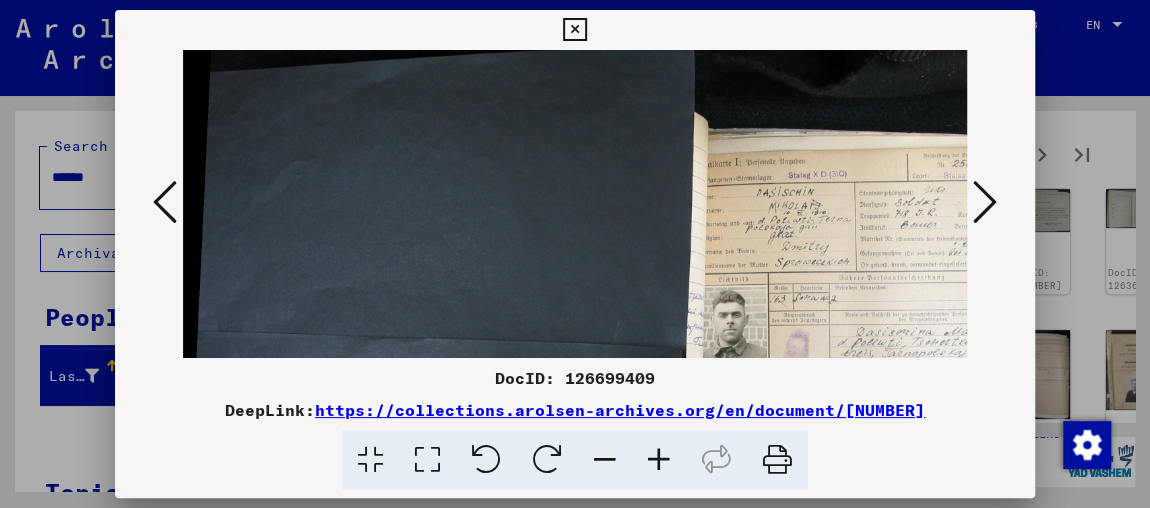 click at bounding box center (659, 460) 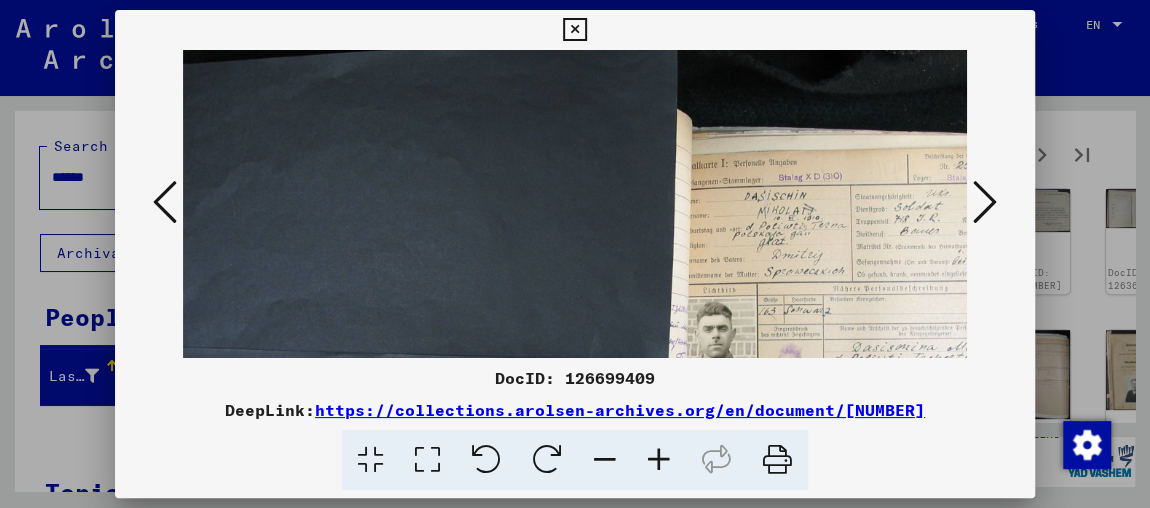 scroll, scrollTop: 15, scrollLeft: 113, axis: both 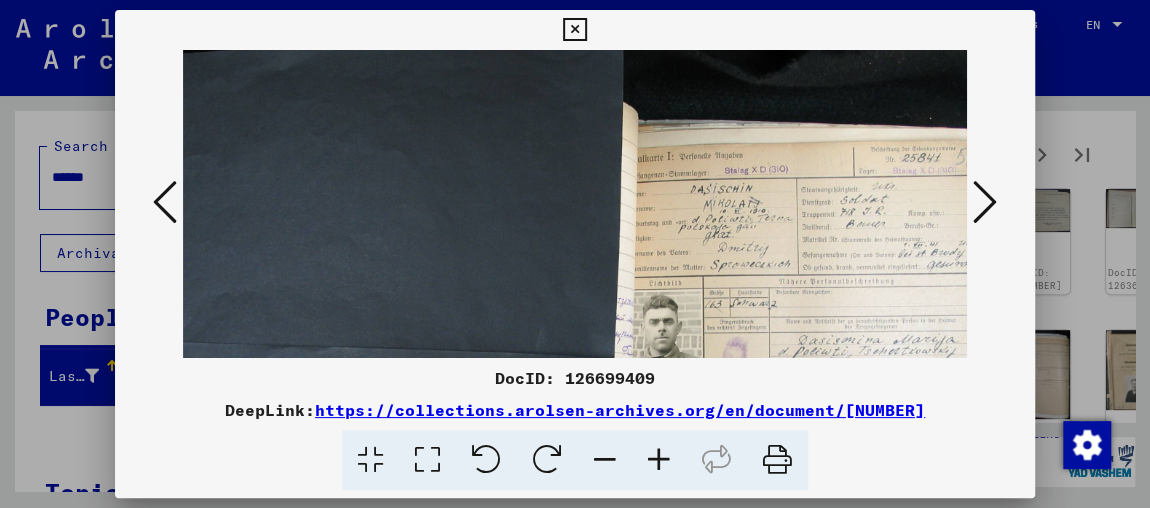 drag, startPoint x: 846, startPoint y: 303, endPoint x: 733, endPoint y: 288, distance: 113.99123 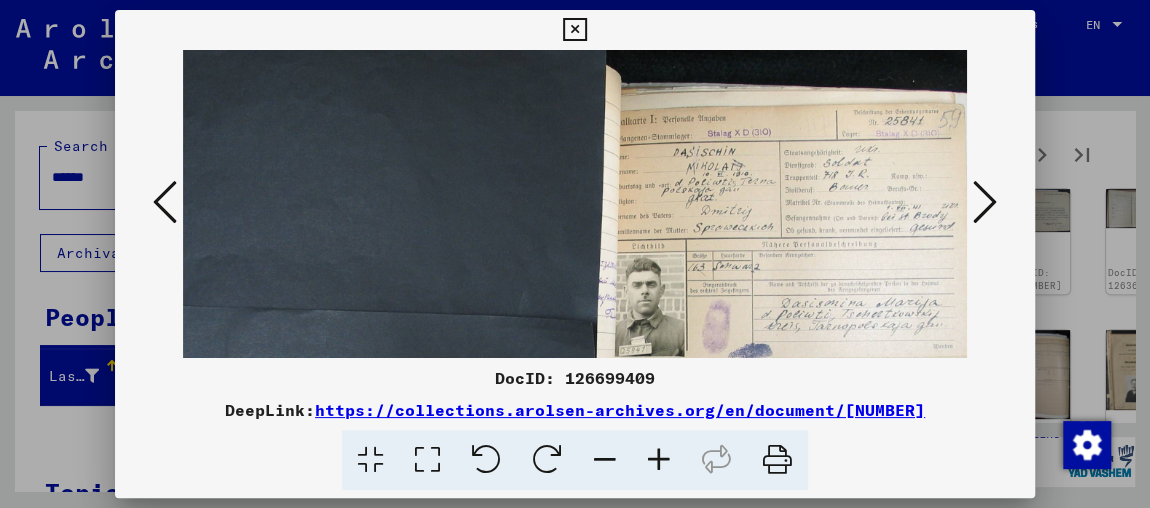 drag, startPoint x: 739, startPoint y: 273, endPoint x: 642, endPoint y: 243, distance: 101.53325 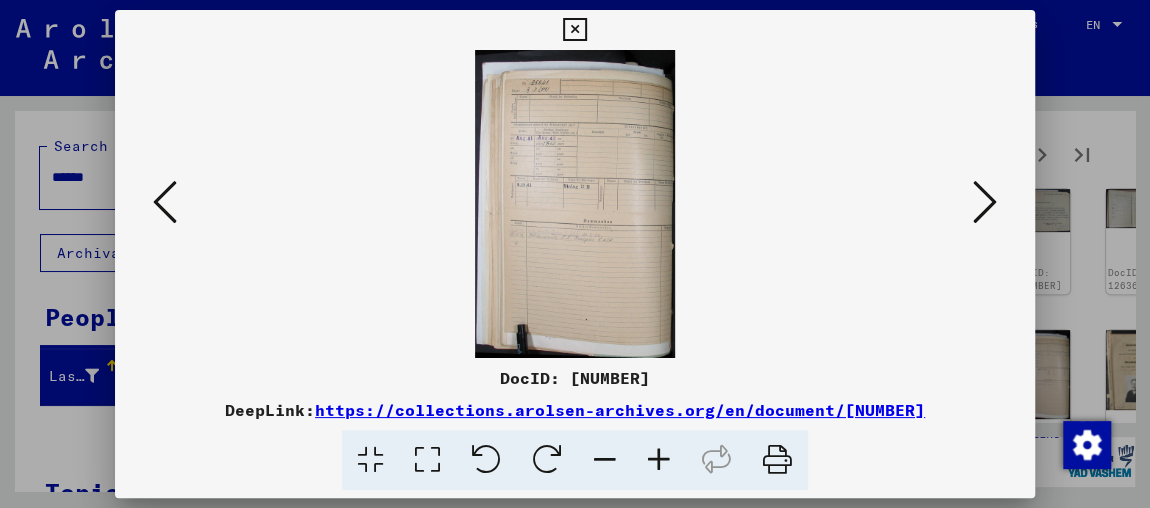 click at bounding box center (985, 202) 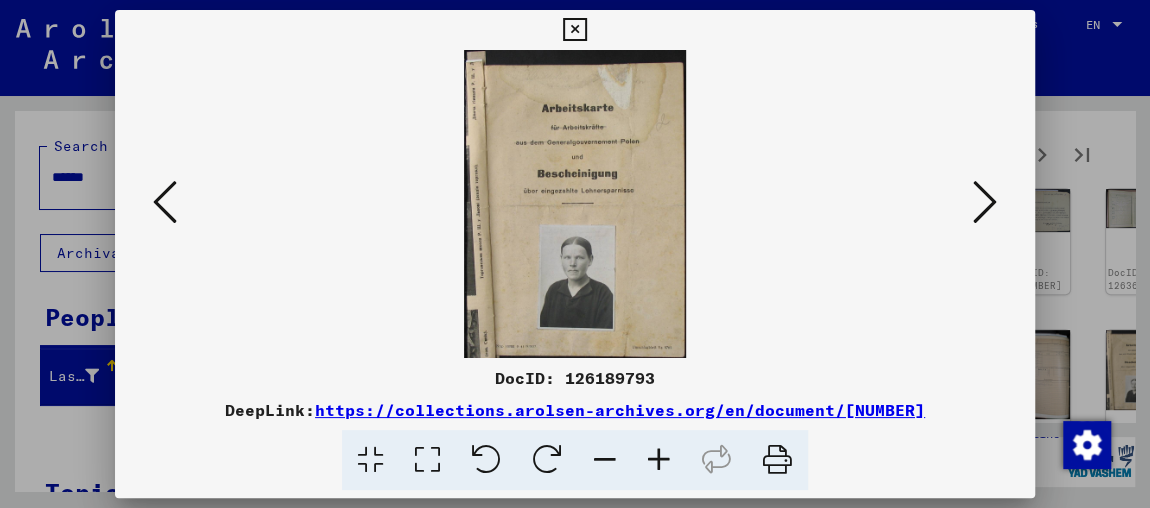 click at bounding box center [985, 202] 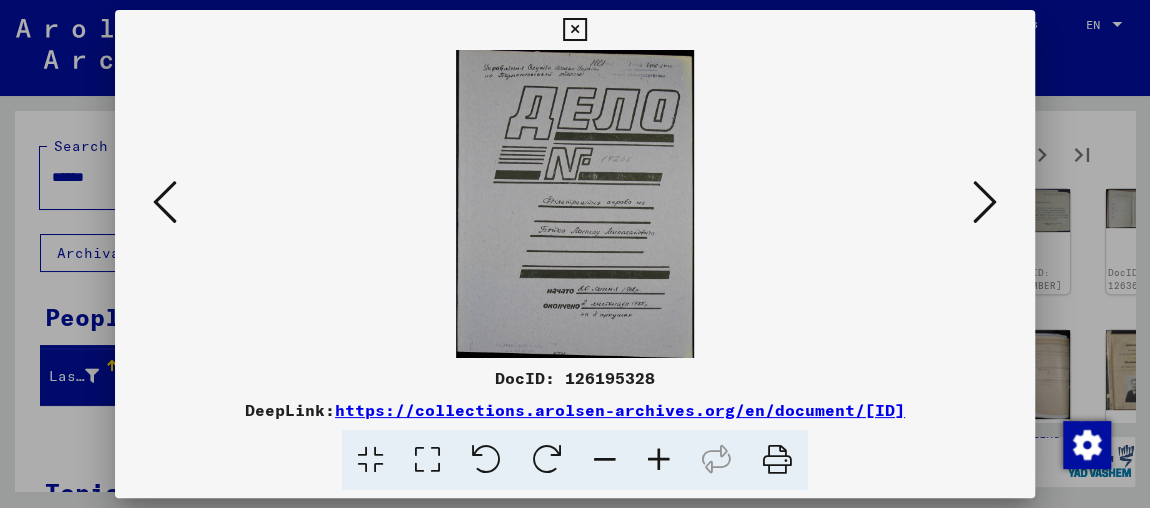 click at bounding box center (985, 202) 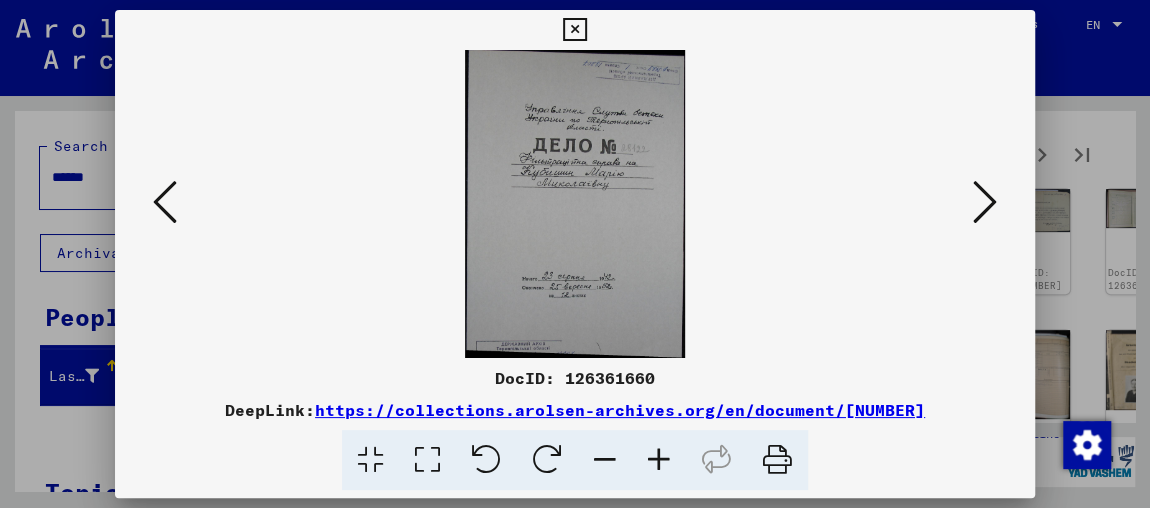 click at bounding box center (985, 202) 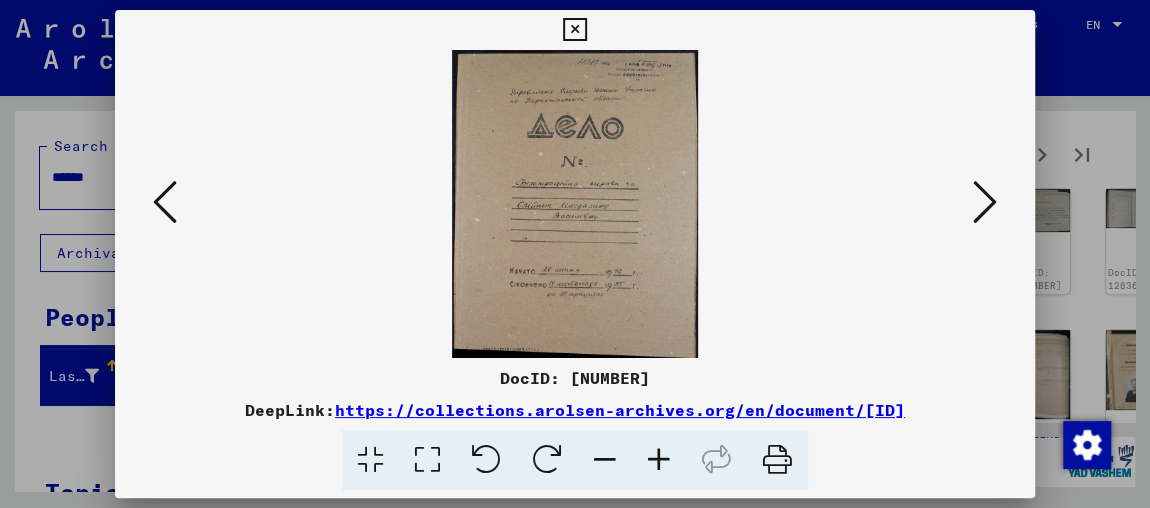 click at bounding box center [985, 202] 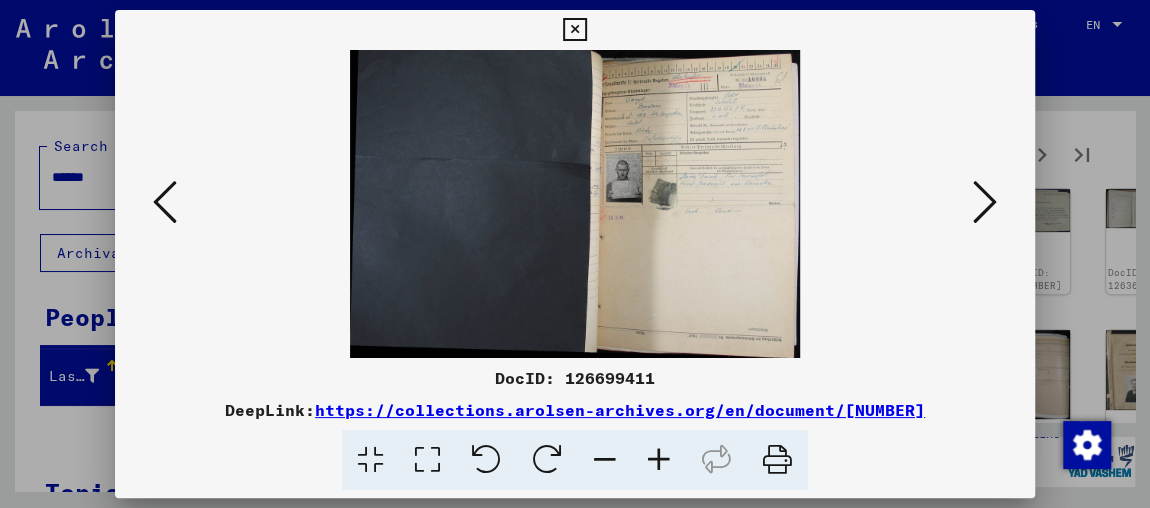 click at bounding box center (659, 460) 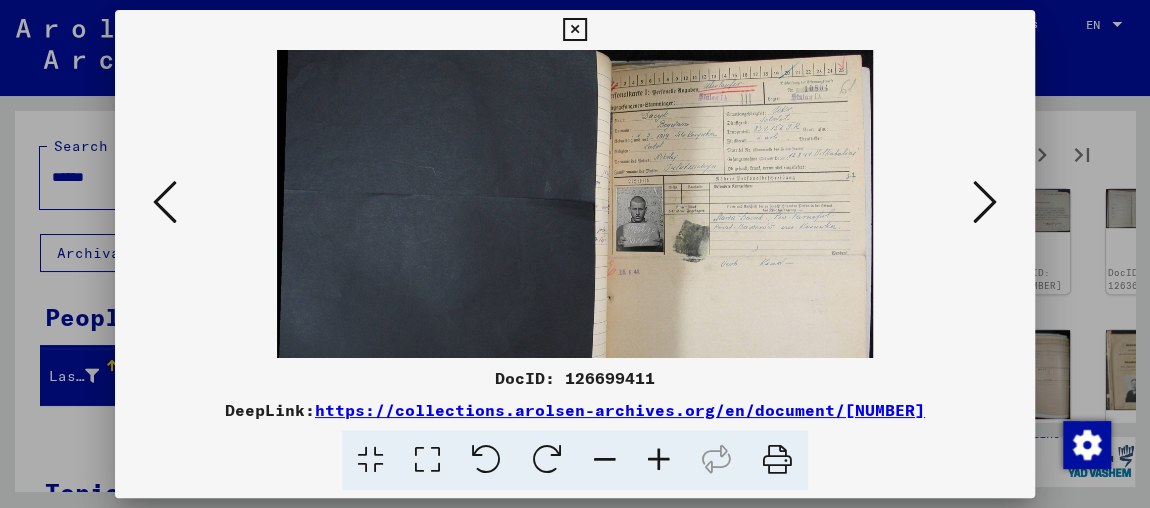 click at bounding box center [659, 460] 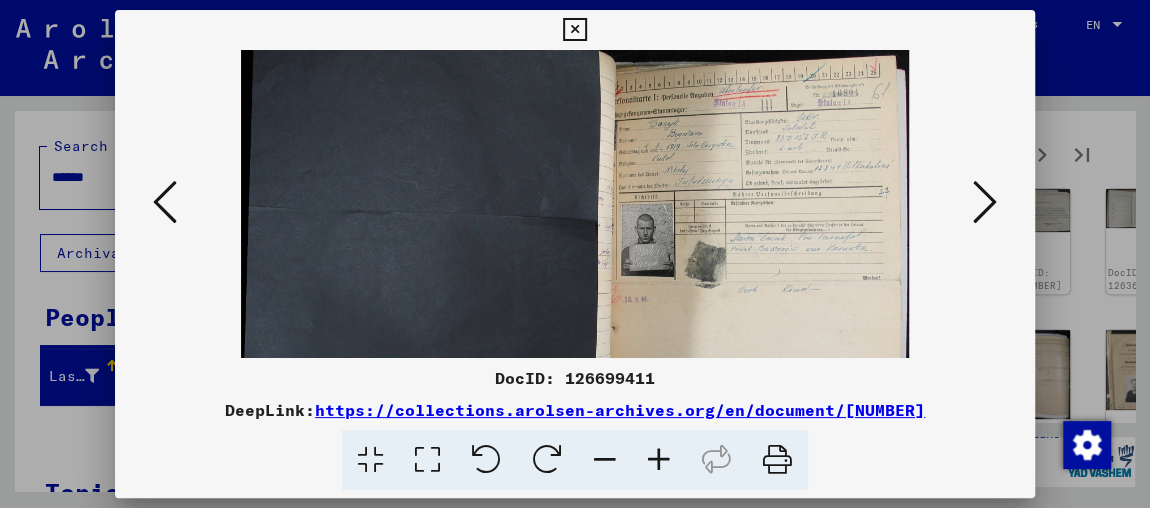 click at bounding box center (659, 460) 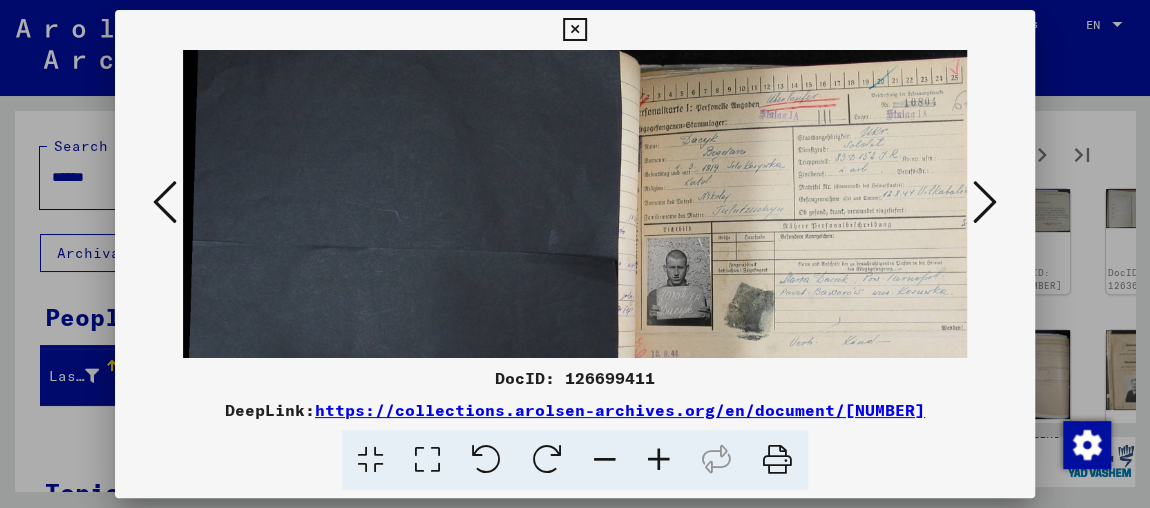 click at bounding box center [659, 460] 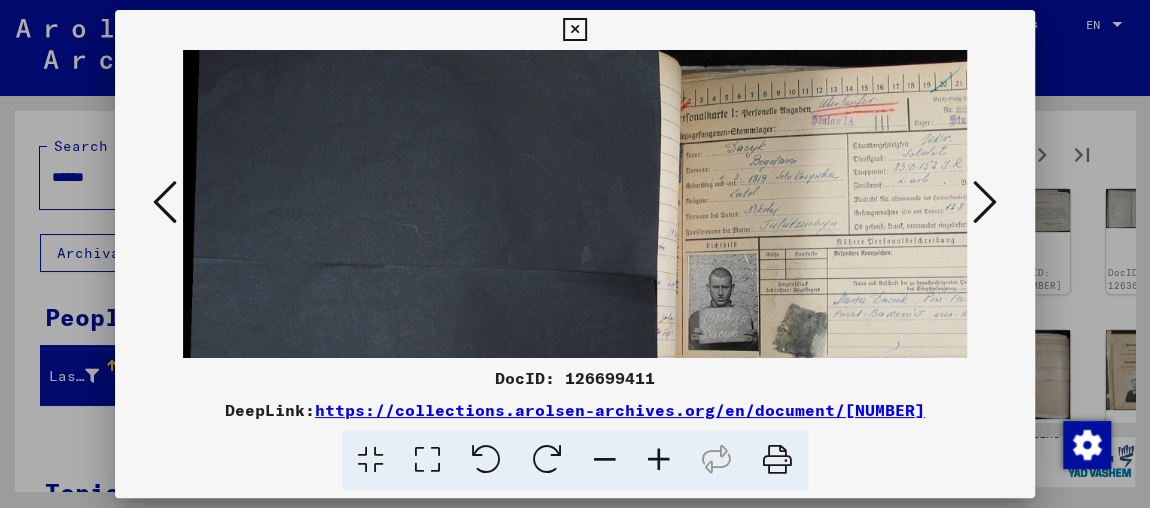 click at bounding box center [659, 460] 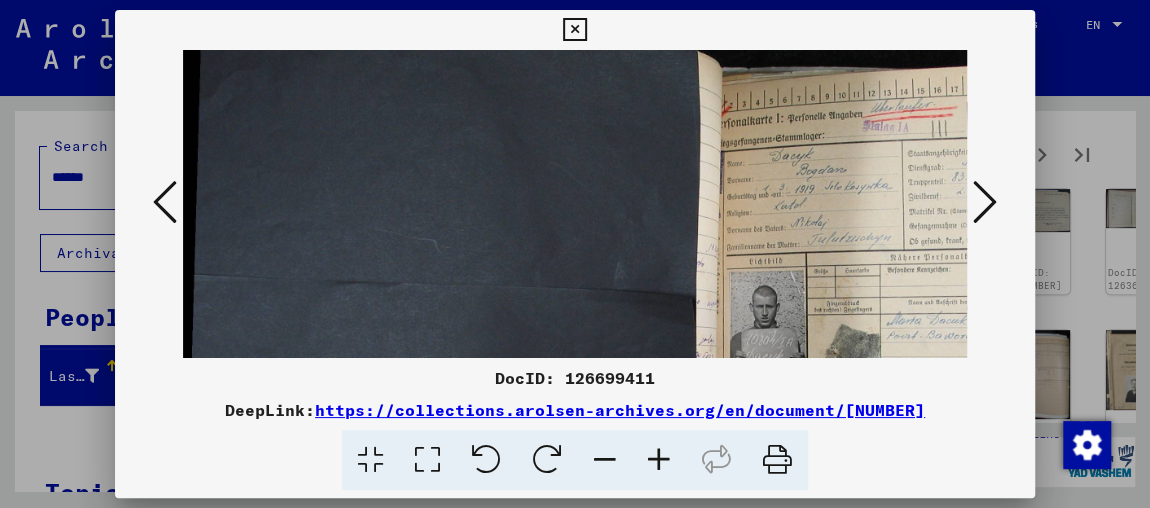 click at bounding box center (659, 460) 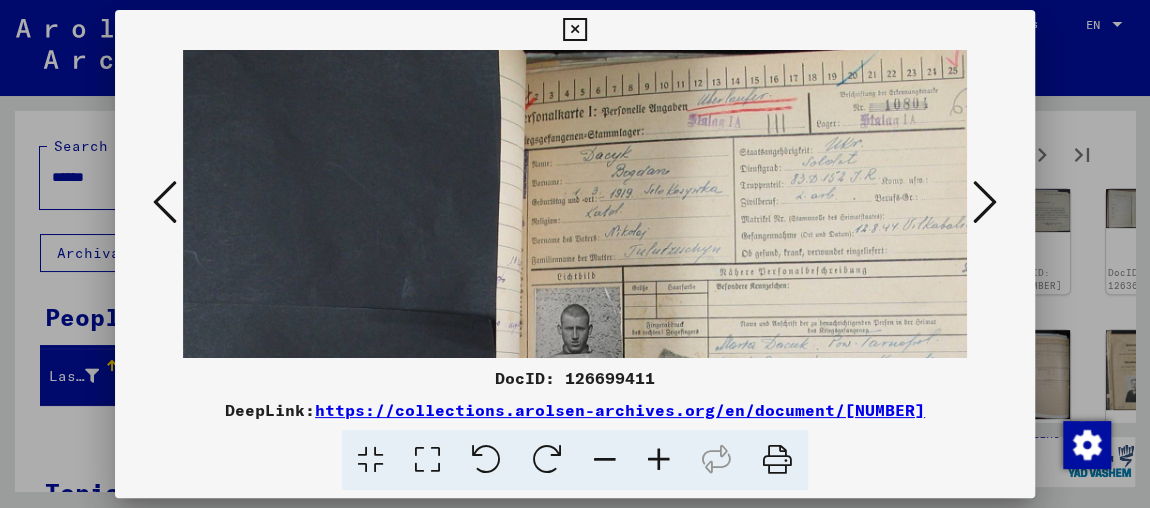 scroll, scrollTop: 18, scrollLeft: 311, axis: both 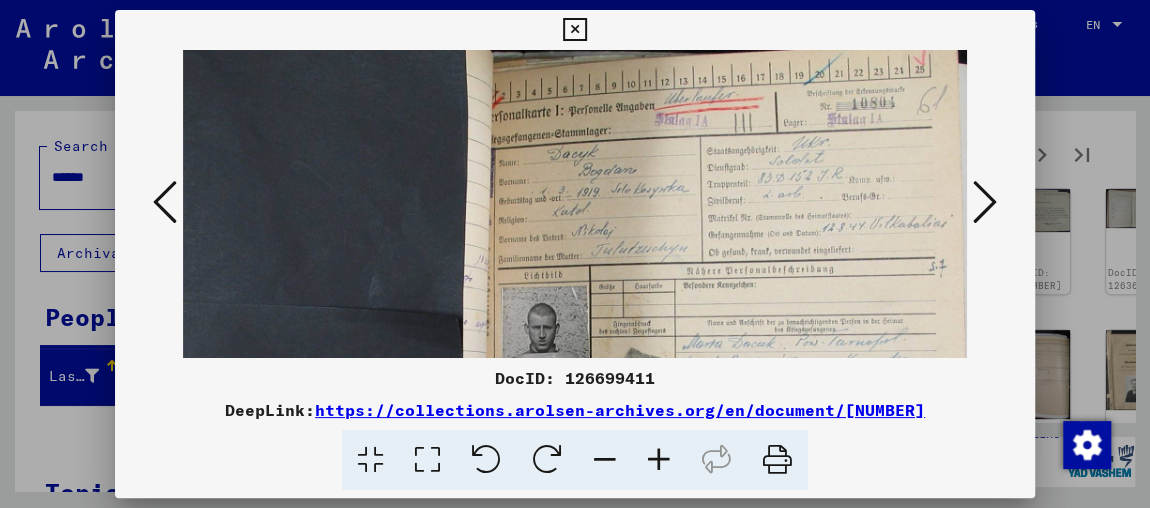 drag, startPoint x: 795, startPoint y: 294, endPoint x: 470, endPoint y: 276, distance: 325.49808 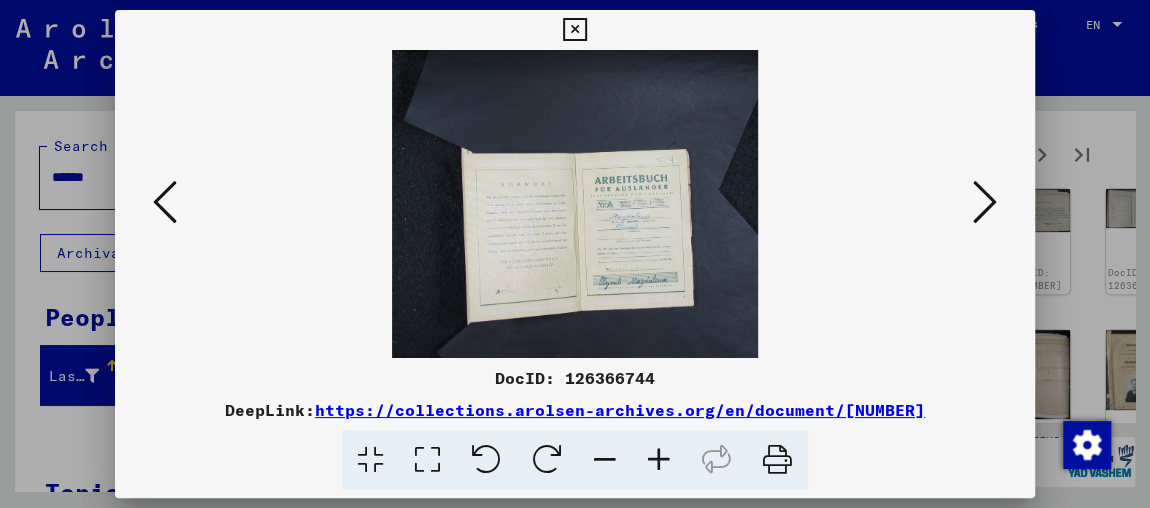 click at bounding box center [659, 460] 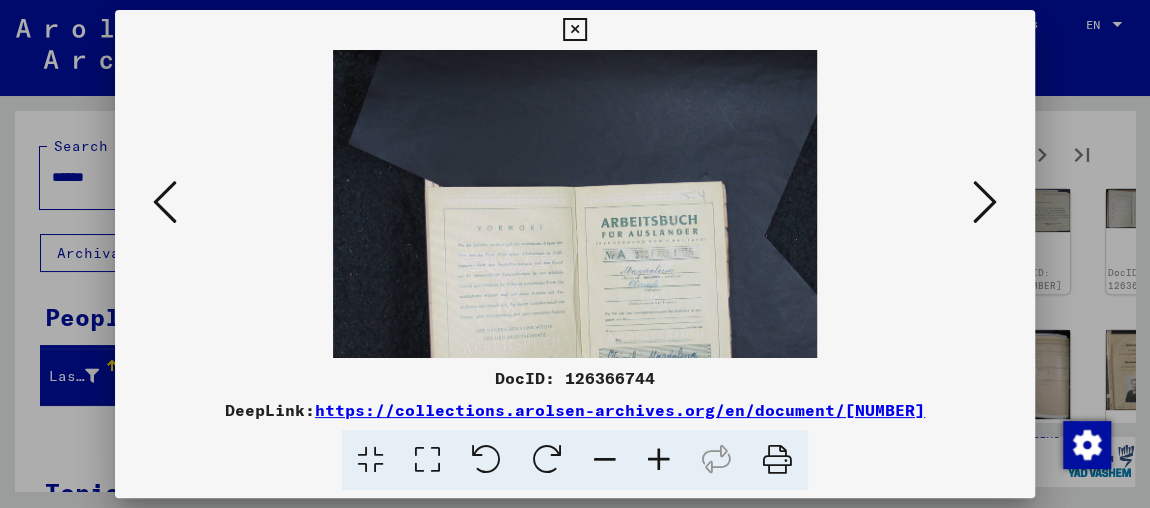 click at bounding box center (659, 460) 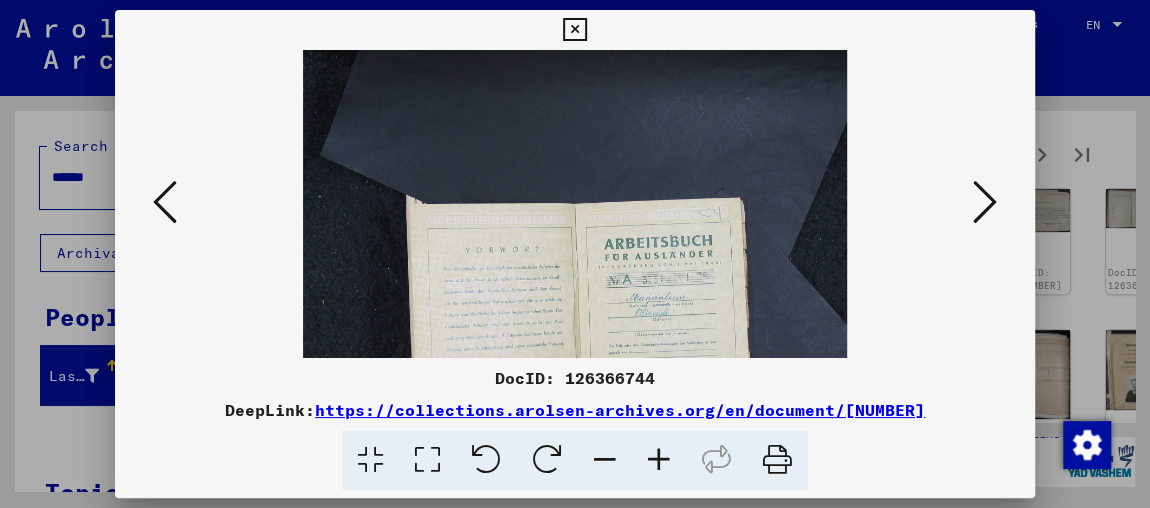 click at bounding box center [659, 460] 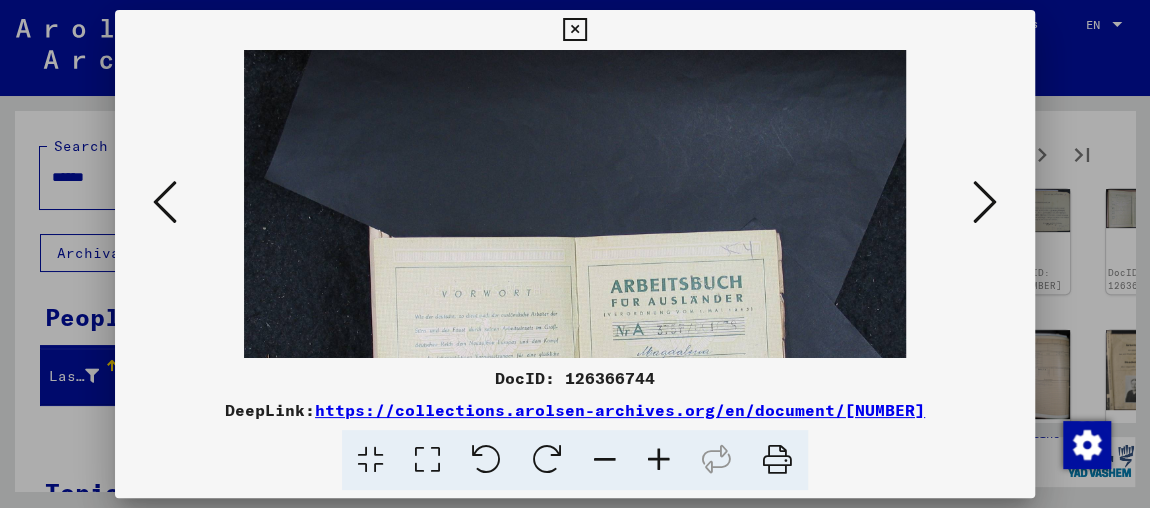 click at bounding box center [659, 460] 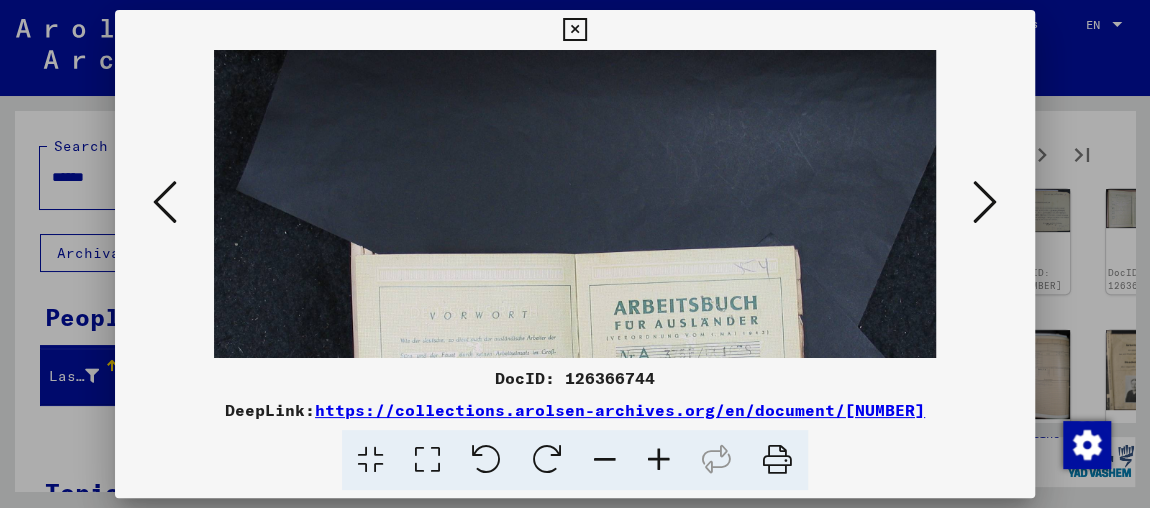 click at bounding box center (659, 460) 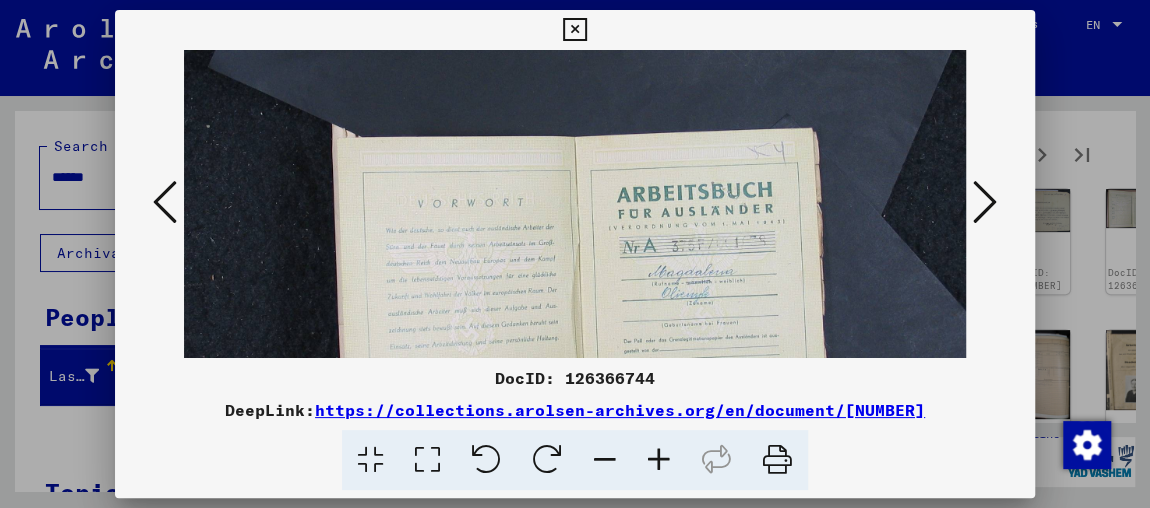 drag, startPoint x: 676, startPoint y: 229, endPoint x: 713, endPoint y: 83, distance: 150.6154 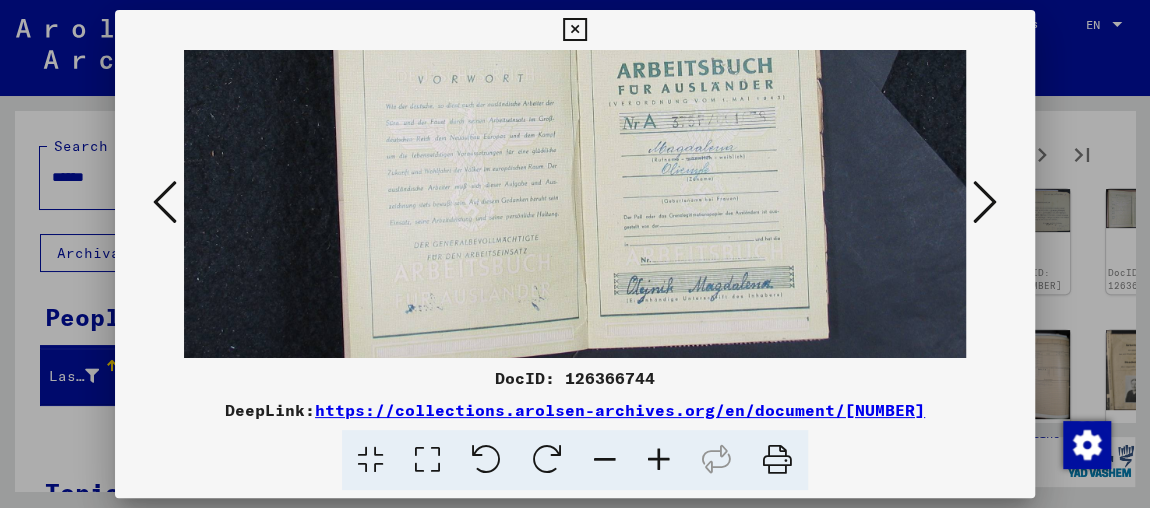 drag, startPoint x: 749, startPoint y: 126, endPoint x: 755, endPoint y: 109, distance: 18.027756 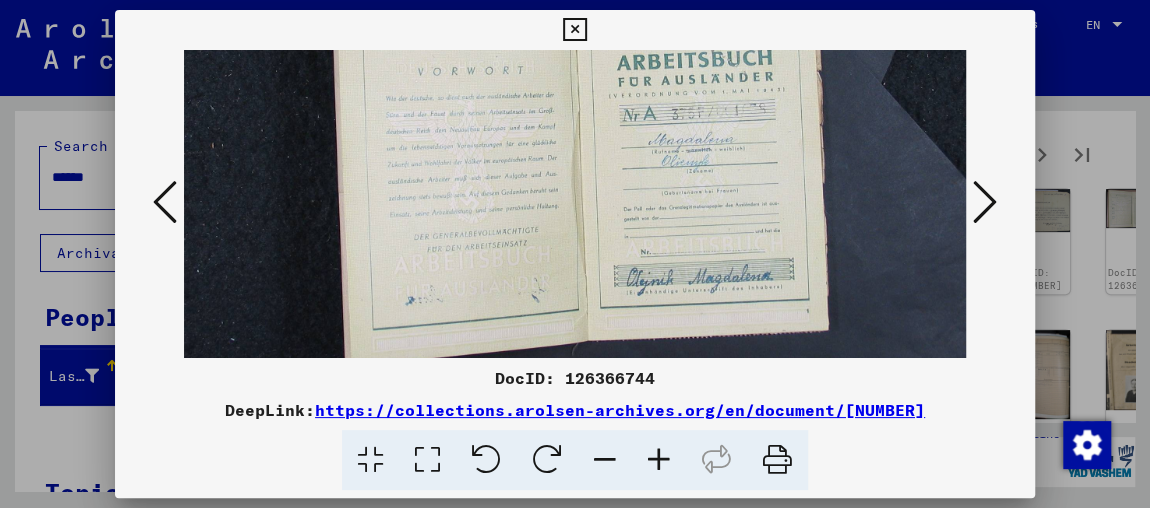 click at bounding box center [985, 202] 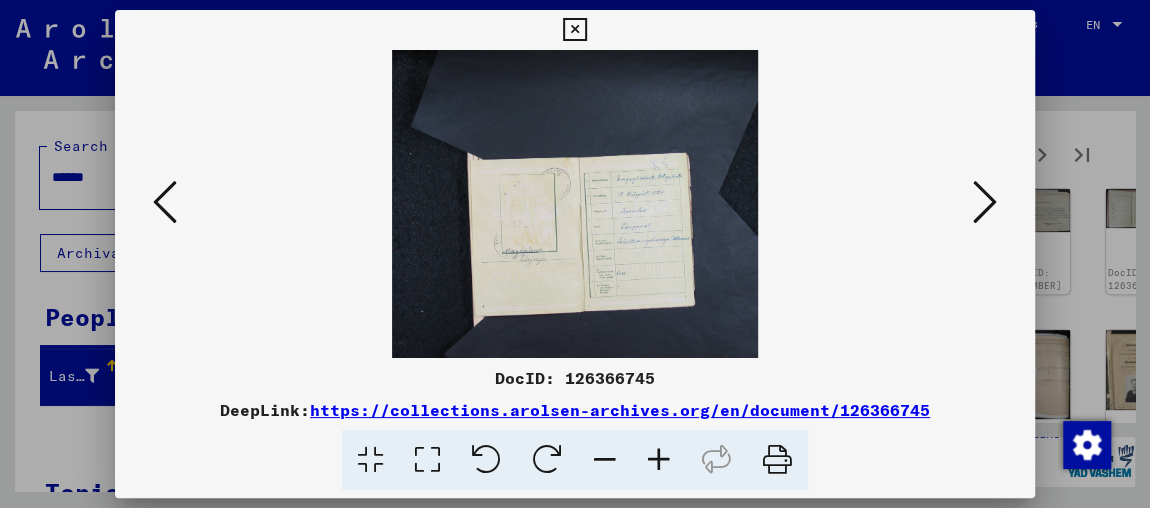 scroll, scrollTop: 0, scrollLeft: 0, axis: both 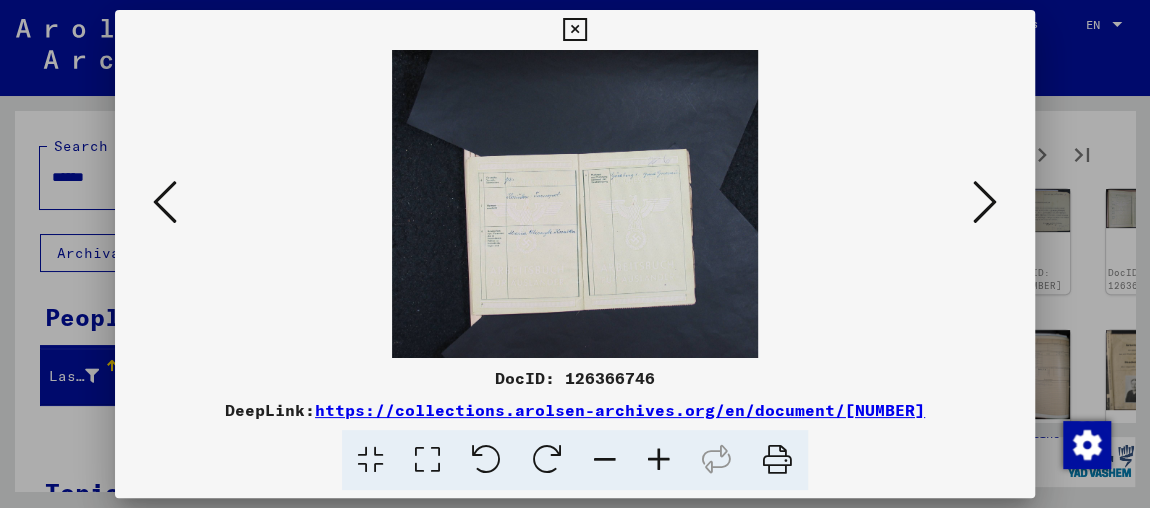 click at bounding box center [985, 202] 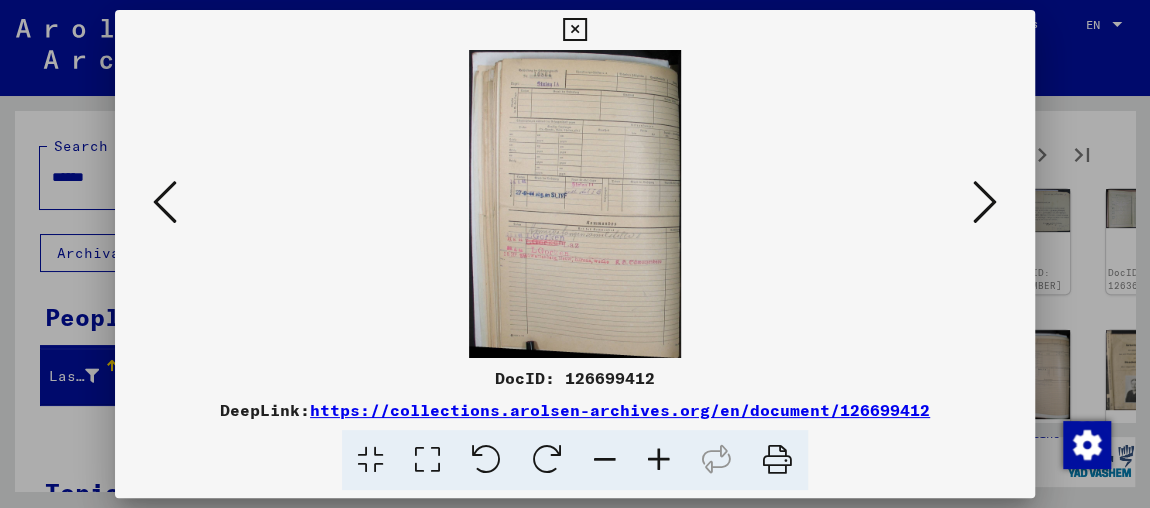 click at bounding box center (985, 202) 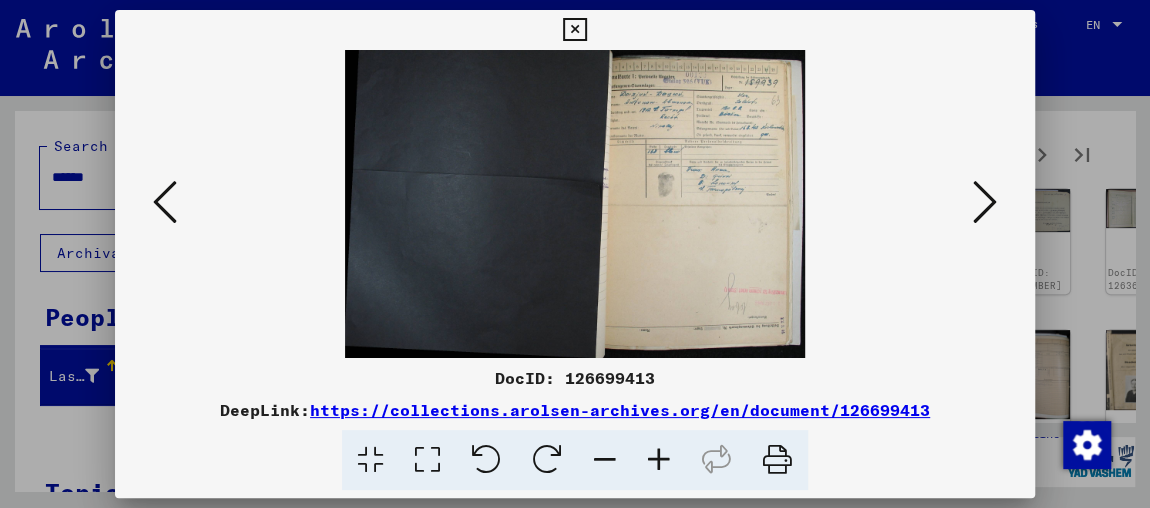 click at bounding box center [165, 202] 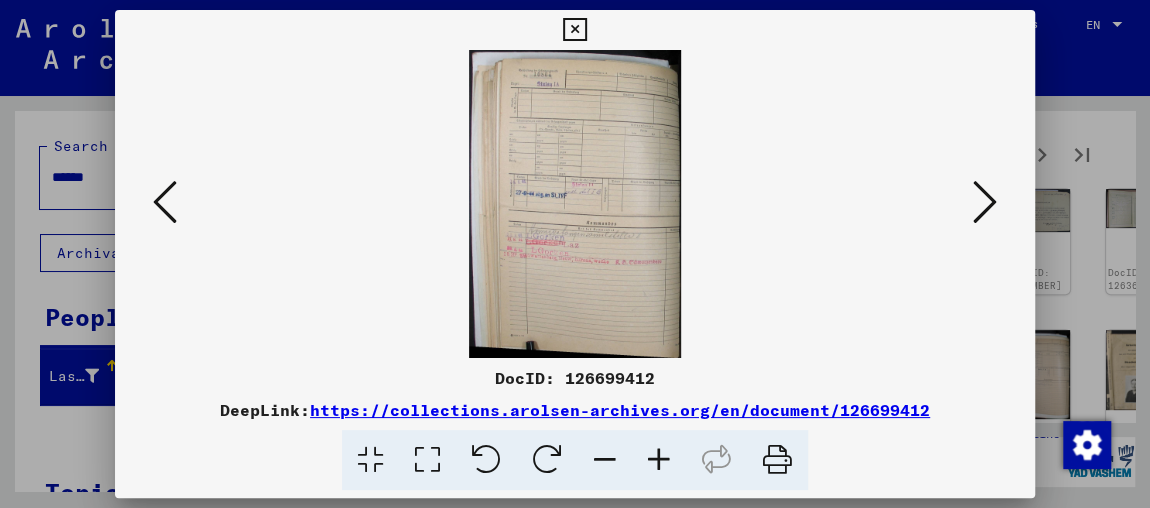 click at bounding box center [659, 460] 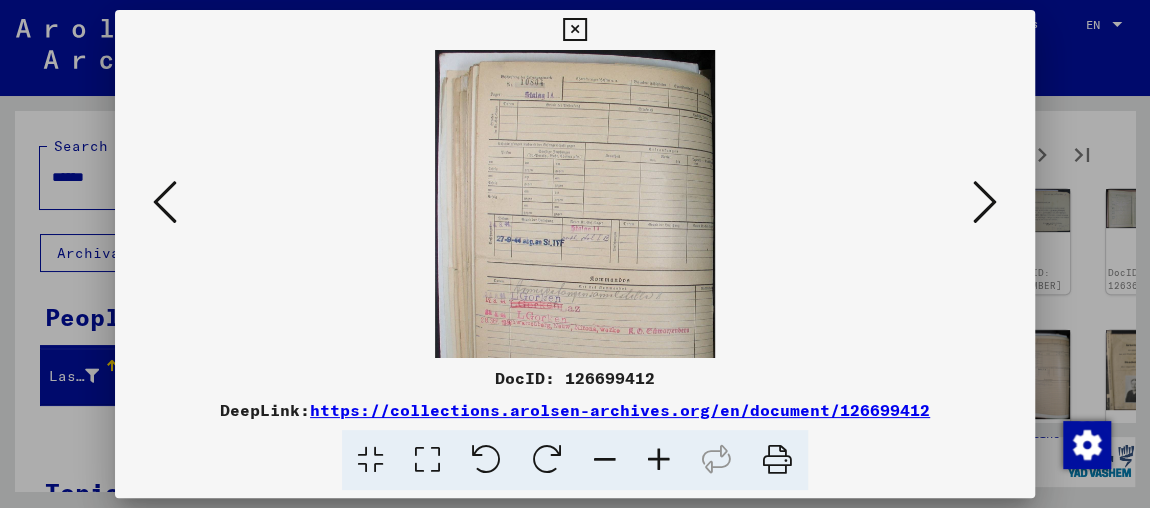 click at bounding box center [659, 460] 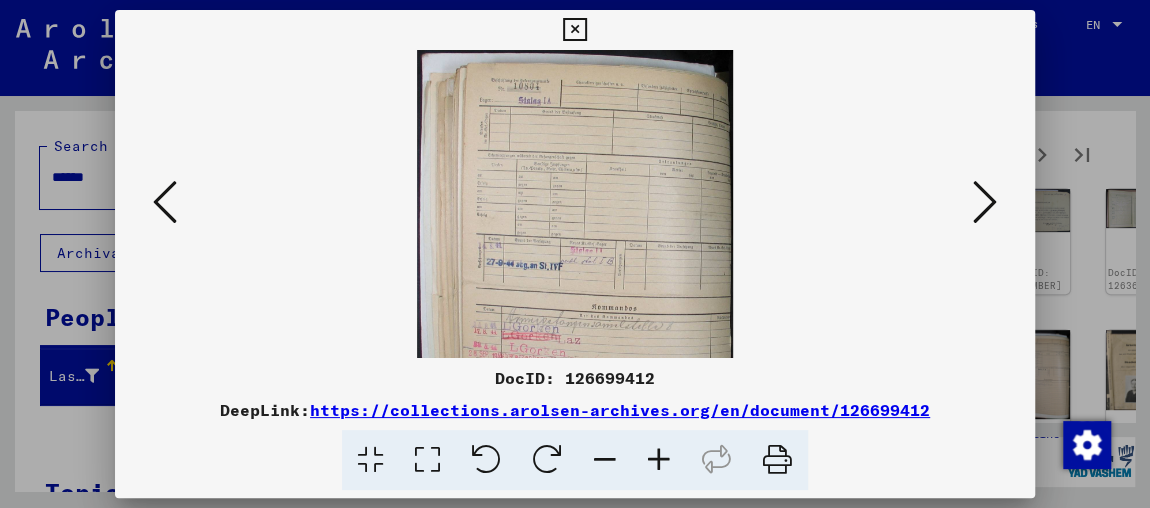click at bounding box center [659, 460] 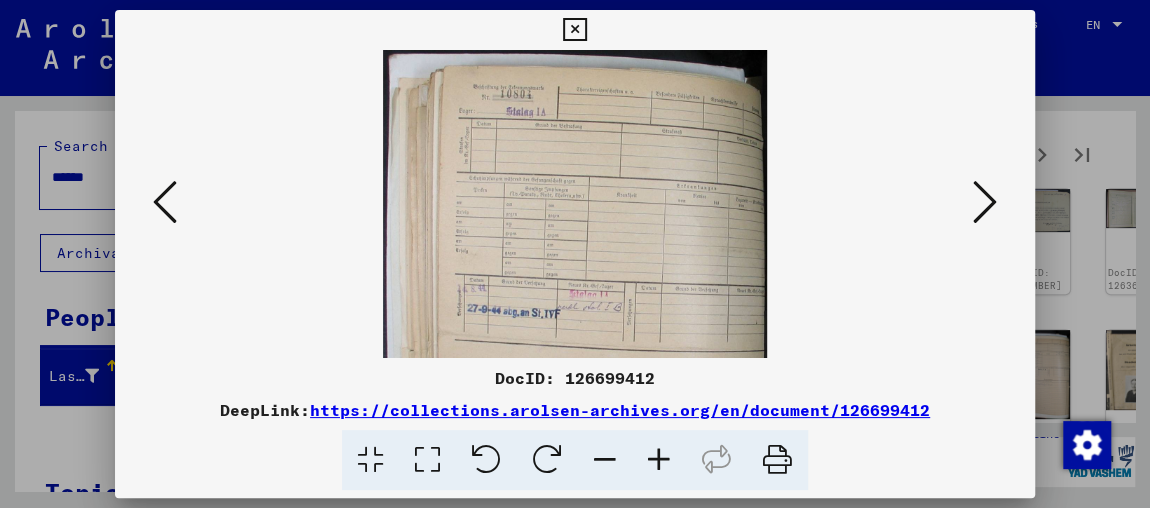 click at bounding box center [659, 460] 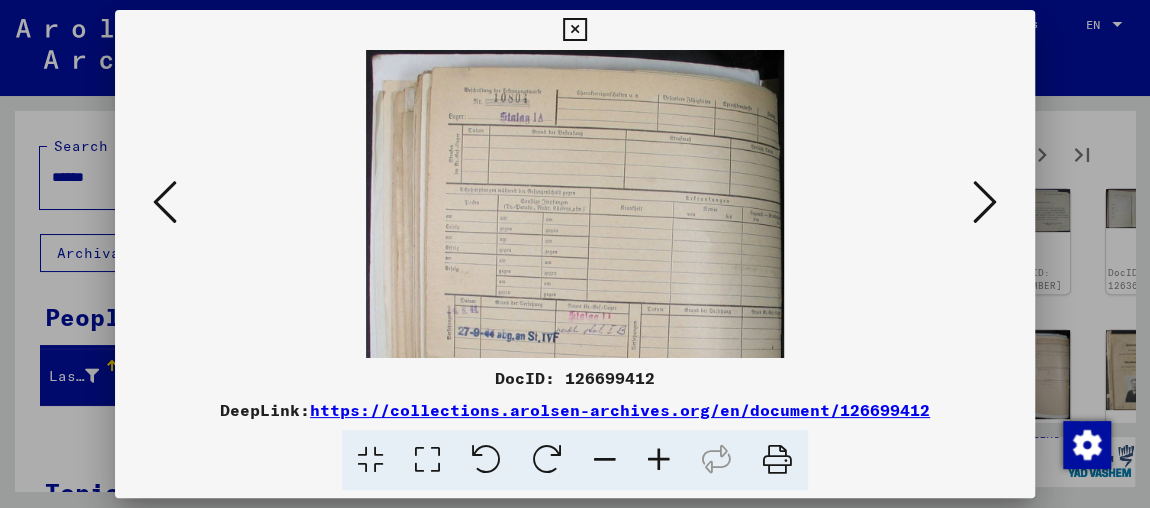 click at bounding box center (659, 460) 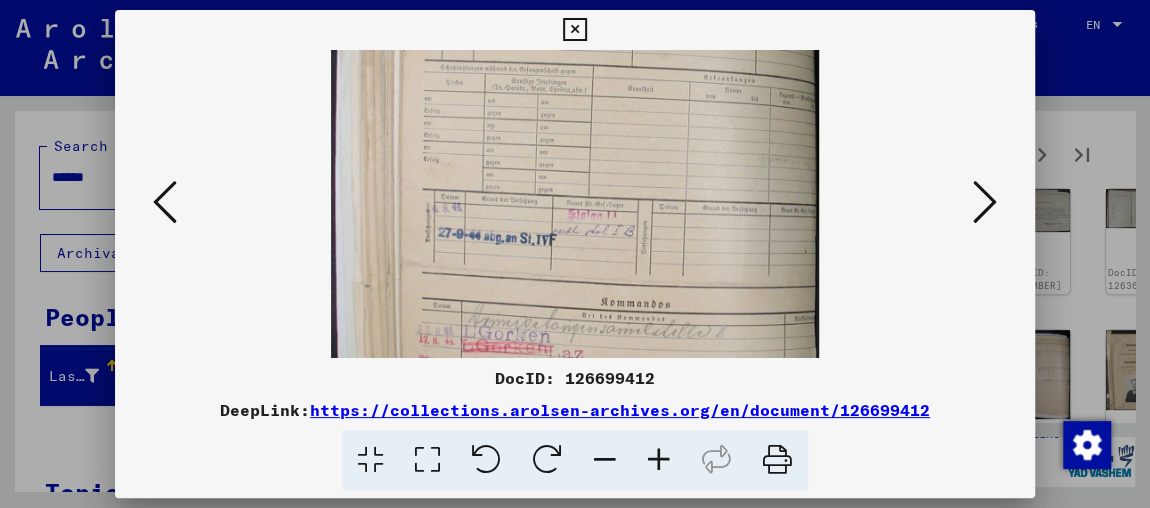 drag, startPoint x: 641, startPoint y: 201, endPoint x: 649, endPoint y: 68, distance: 133.24039 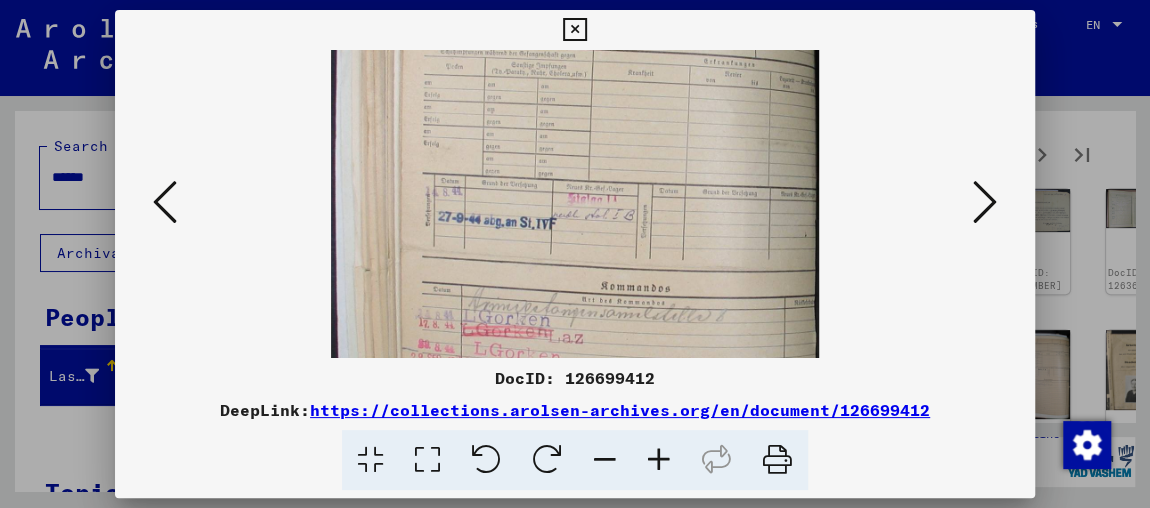 scroll, scrollTop: 291, scrollLeft: 0, axis: vertical 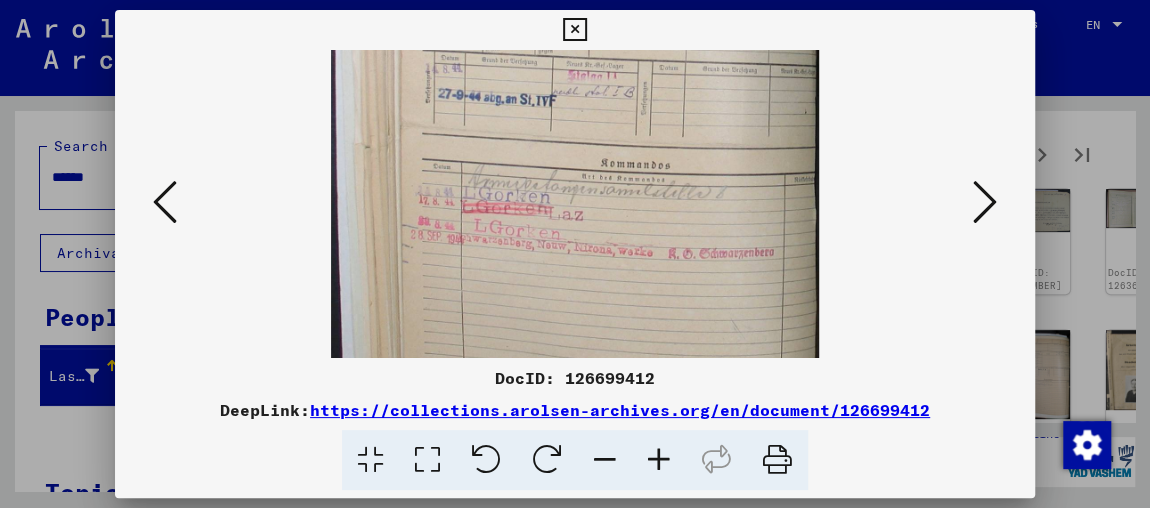 drag, startPoint x: 604, startPoint y: 305, endPoint x: 627, endPoint y: 173, distance: 133.9888 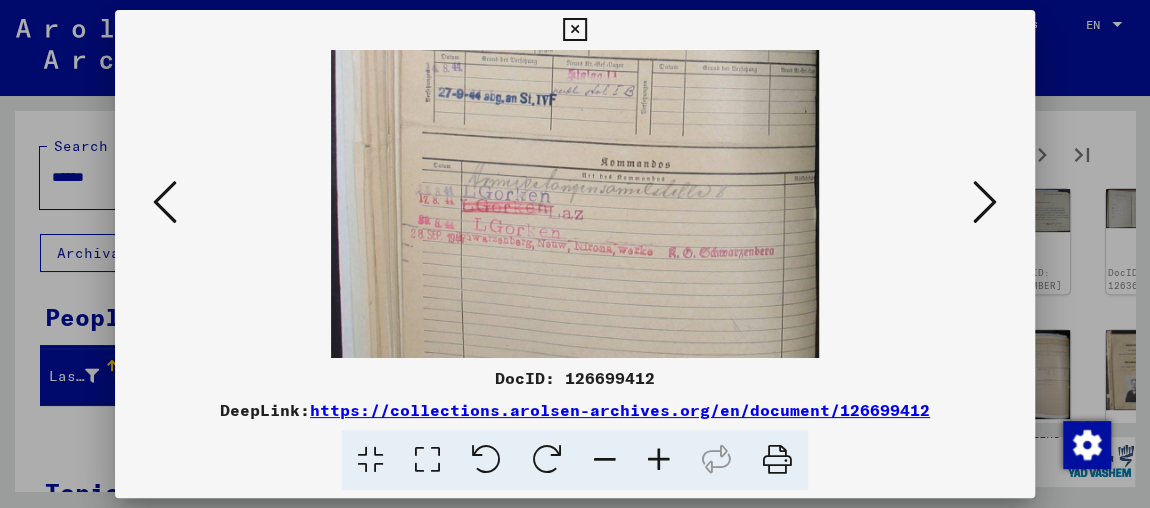 click at bounding box center (574, 119) 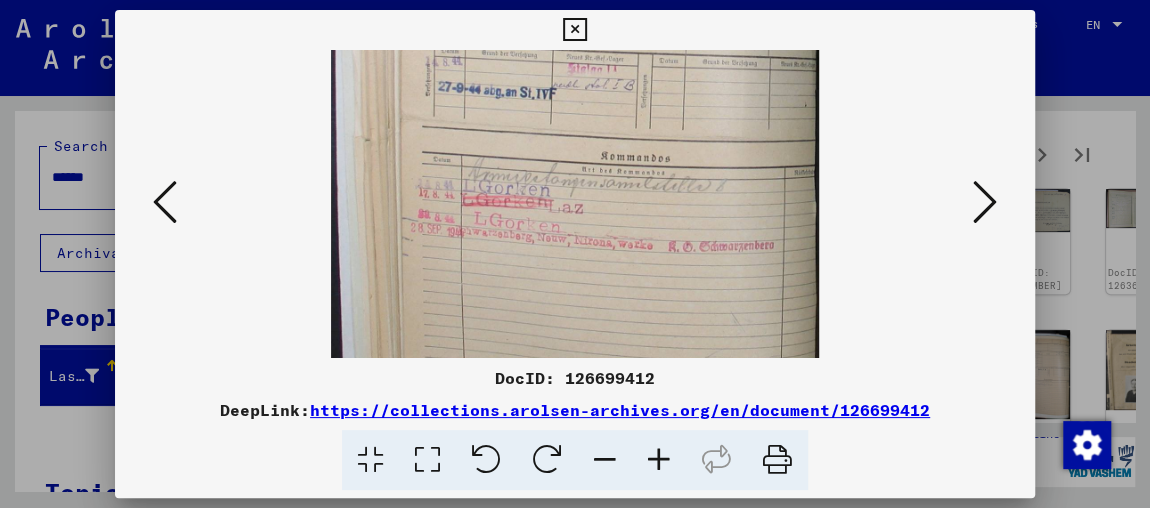 click at bounding box center [985, 202] 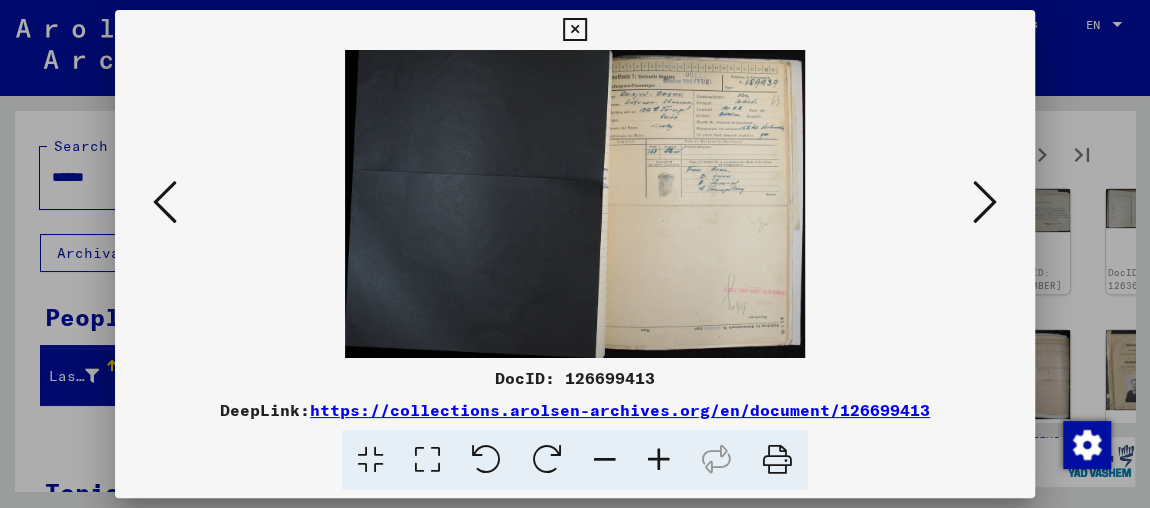 click at bounding box center [985, 202] 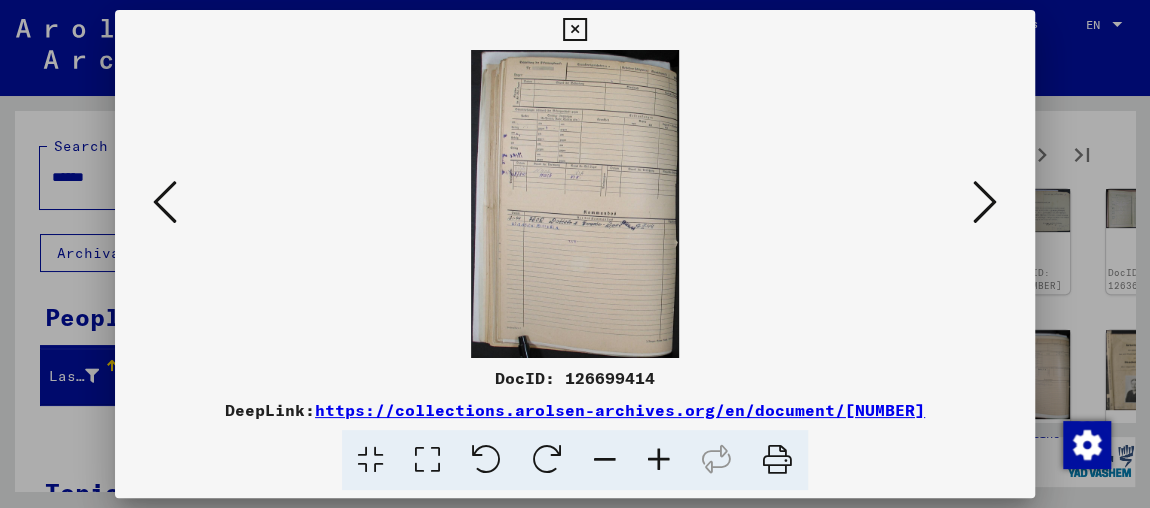 click at bounding box center (165, 202) 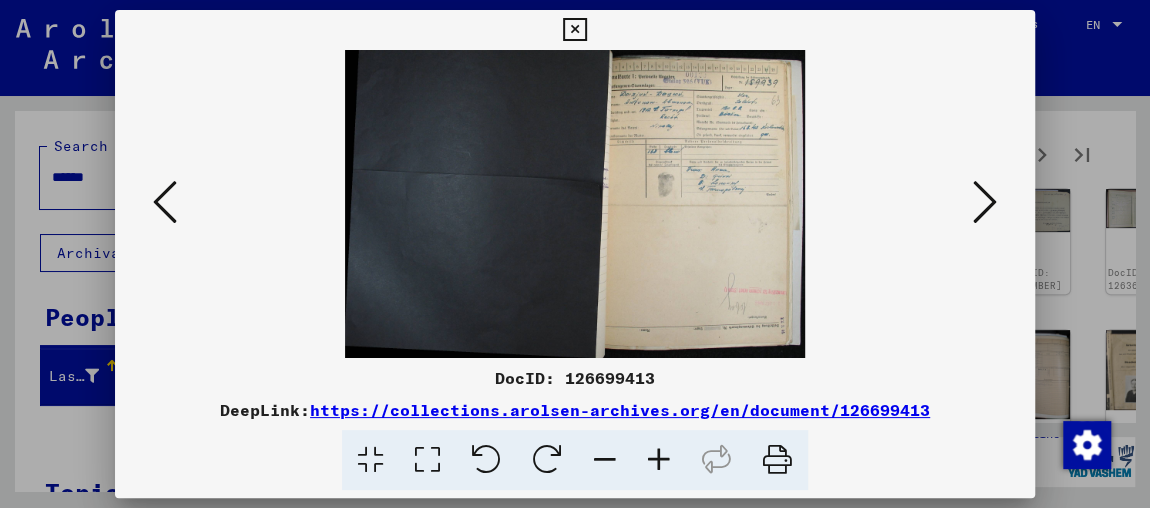 click at bounding box center (659, 460) 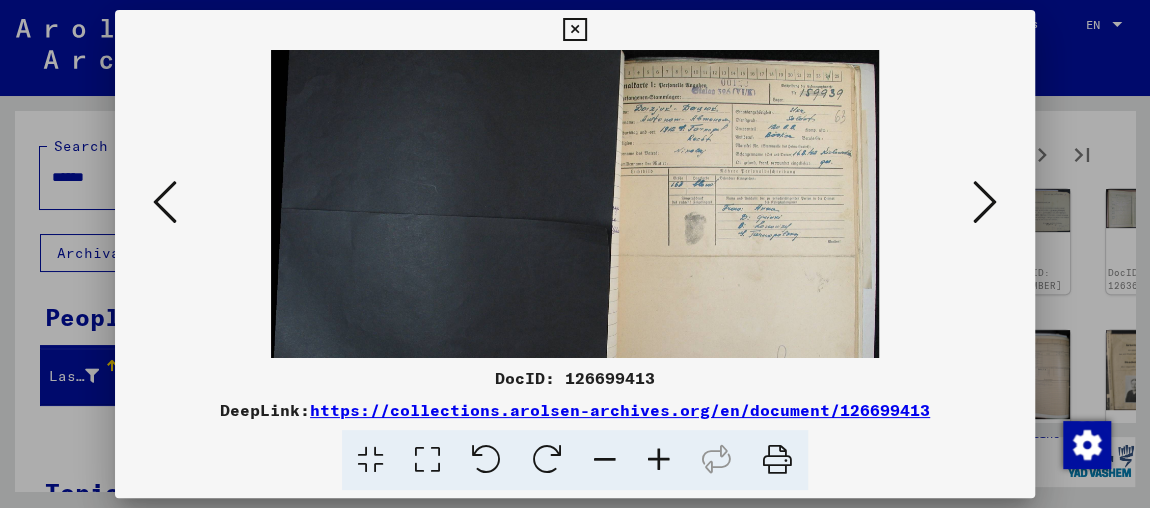 click at bounding box center [659, 460] 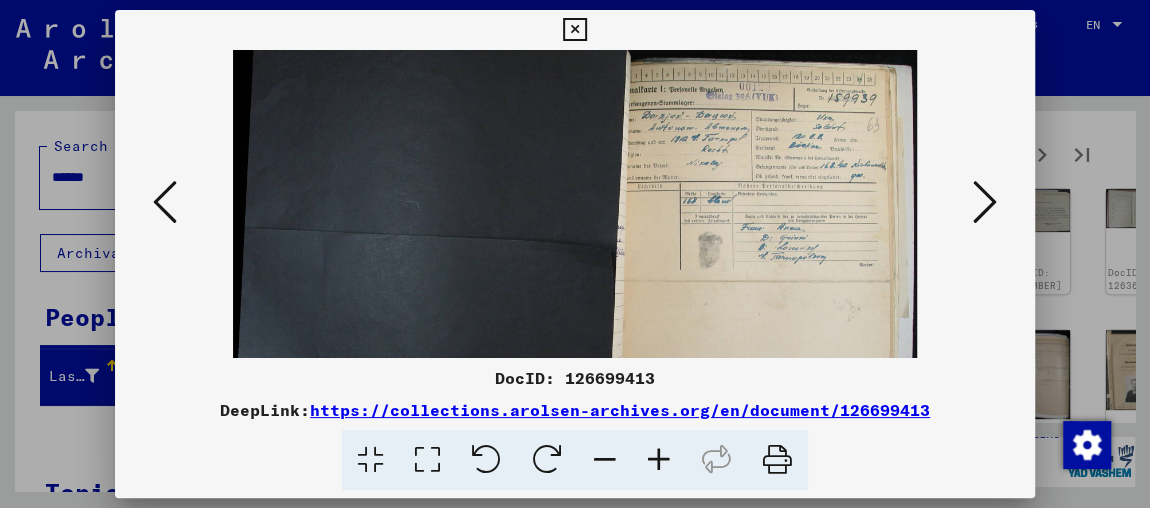 click at bounding box center [659, 460] 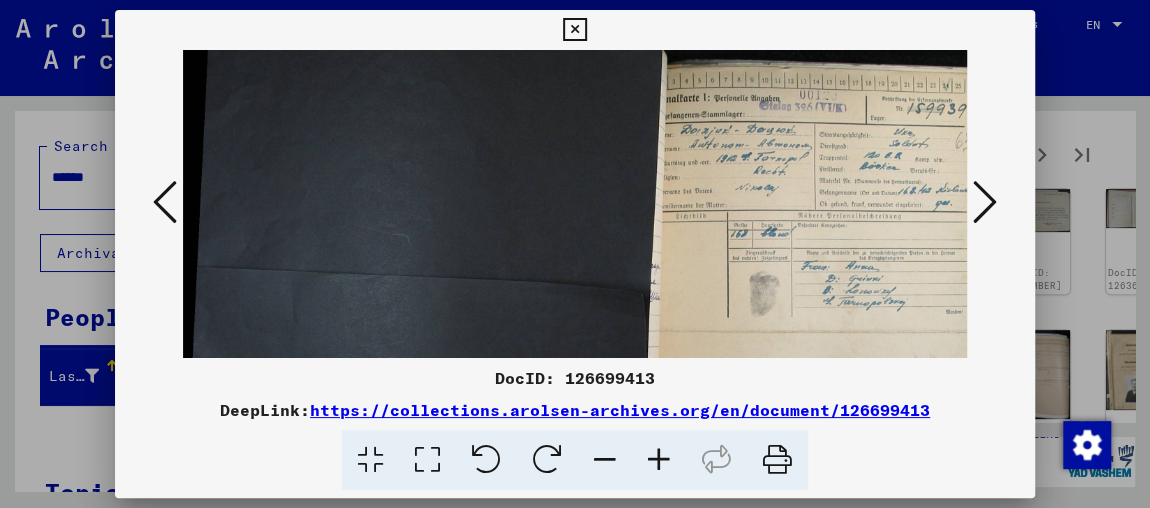 click at bounding box center (659, 460) 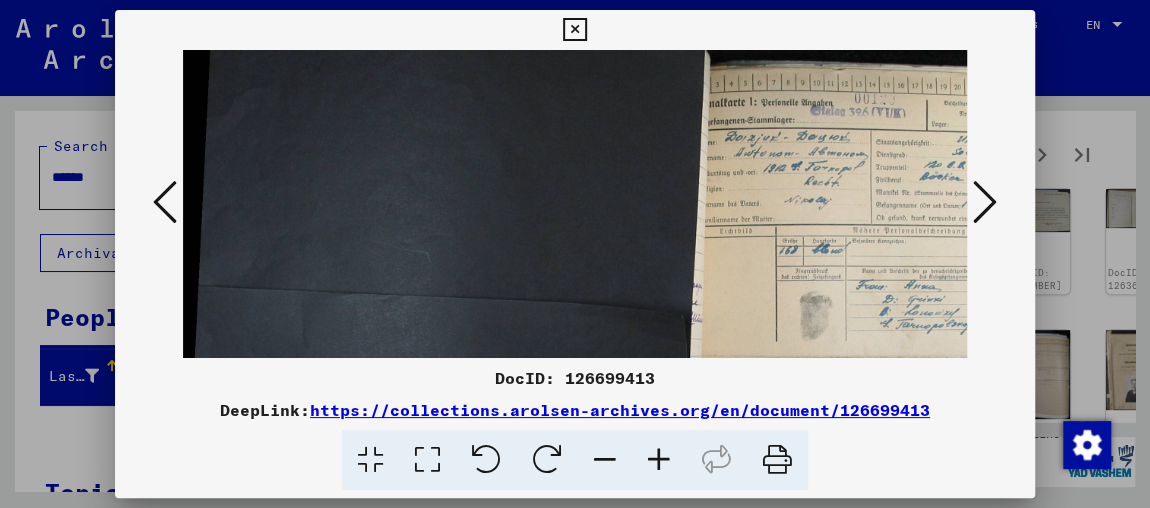 click at bounding box center (659, 460) 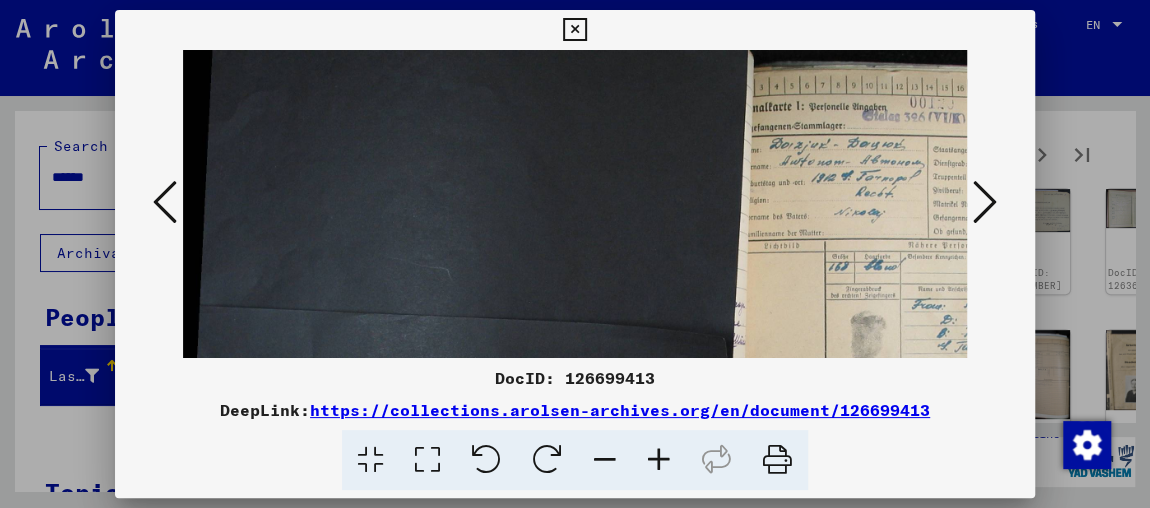 scroll, scrollTop: 14, scrollLeft: 186, axis: both 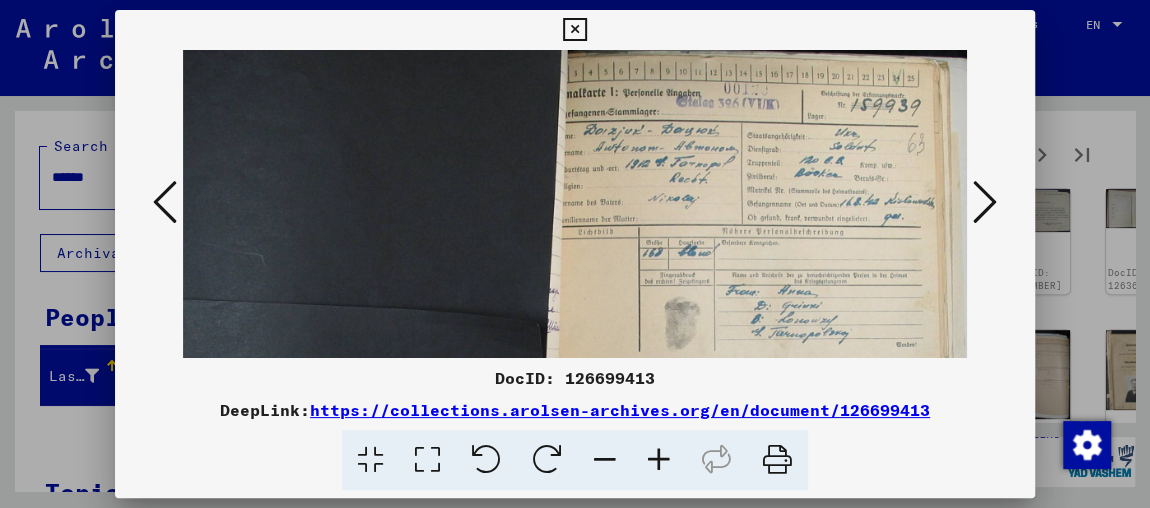 drag, startPoint x: 879, startPoint y: 290, endPoint x: 548, endPoint y: 275, distance: 331.3397 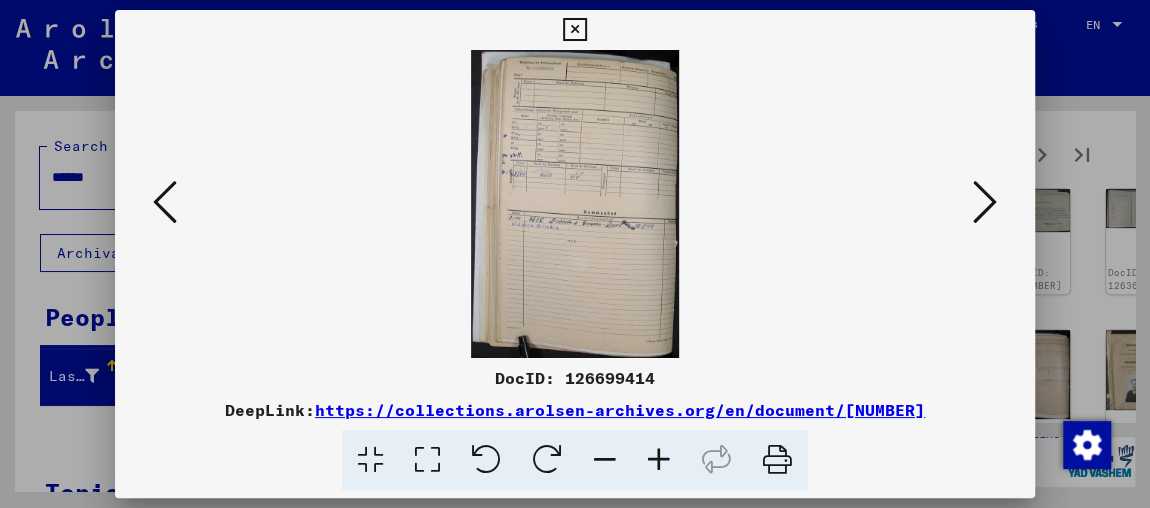 scroll, scrollTop: 0, scrollLeft: 0, axis: both 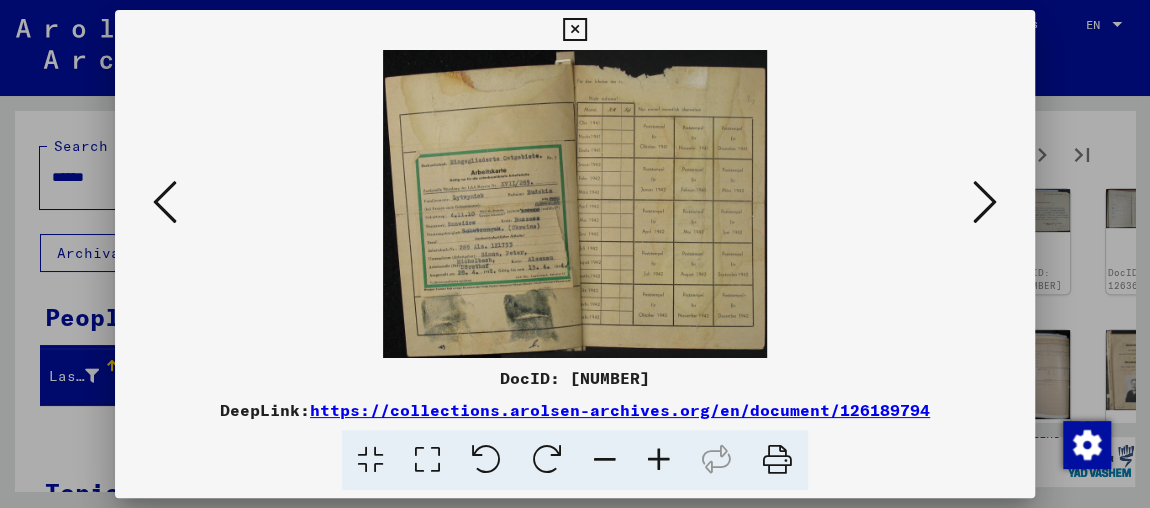 click at bounding box center (659, 460) 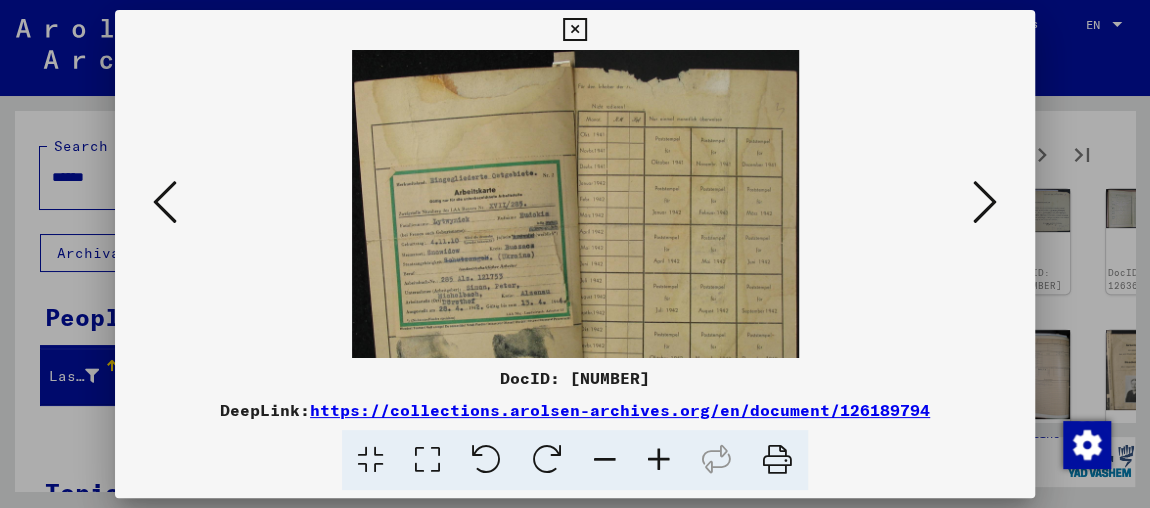 click at bounding box center [659, 460] 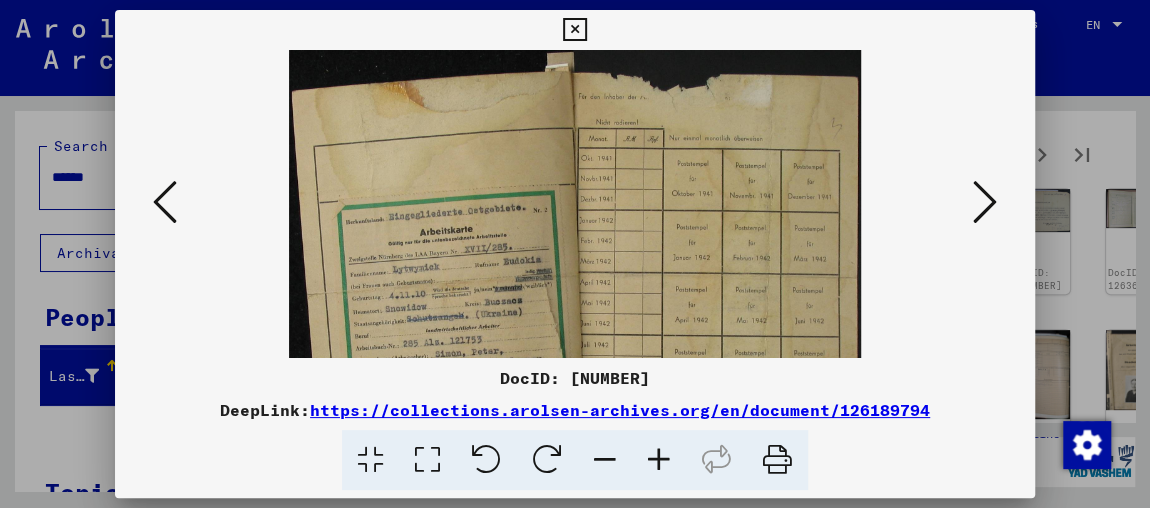 click at bounding box center [659, 460] 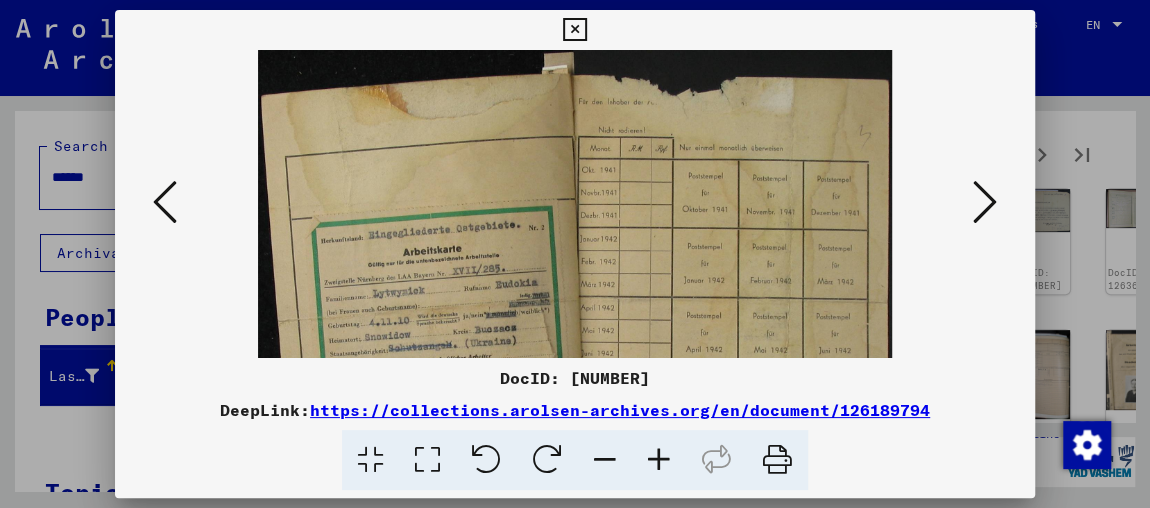 click at bounding box center (659, 460) 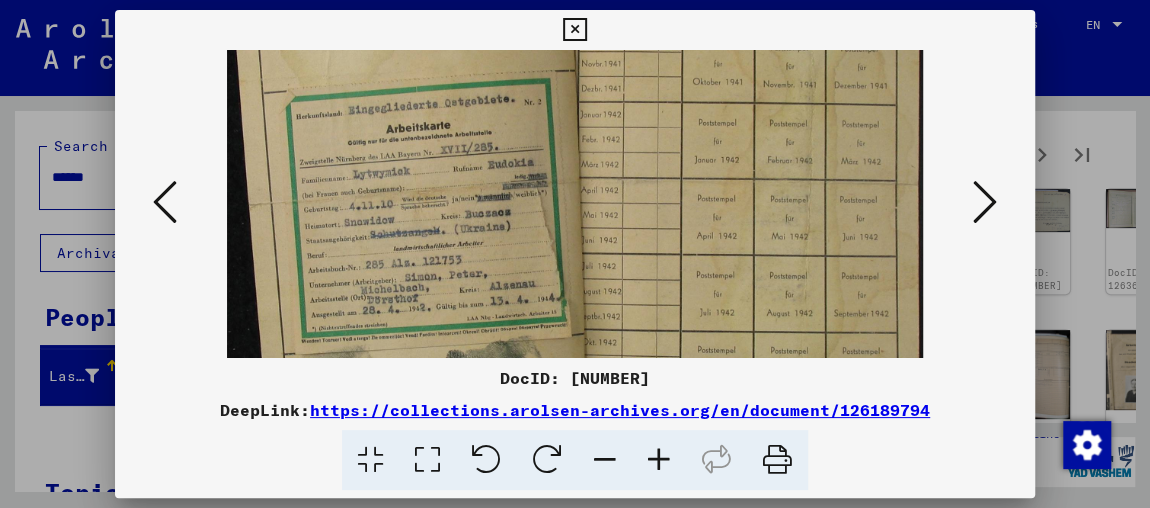 drag, startPoint x: 578, startPoint y: 240, endPoint x: 578, endPoint y: 35, distance: 205 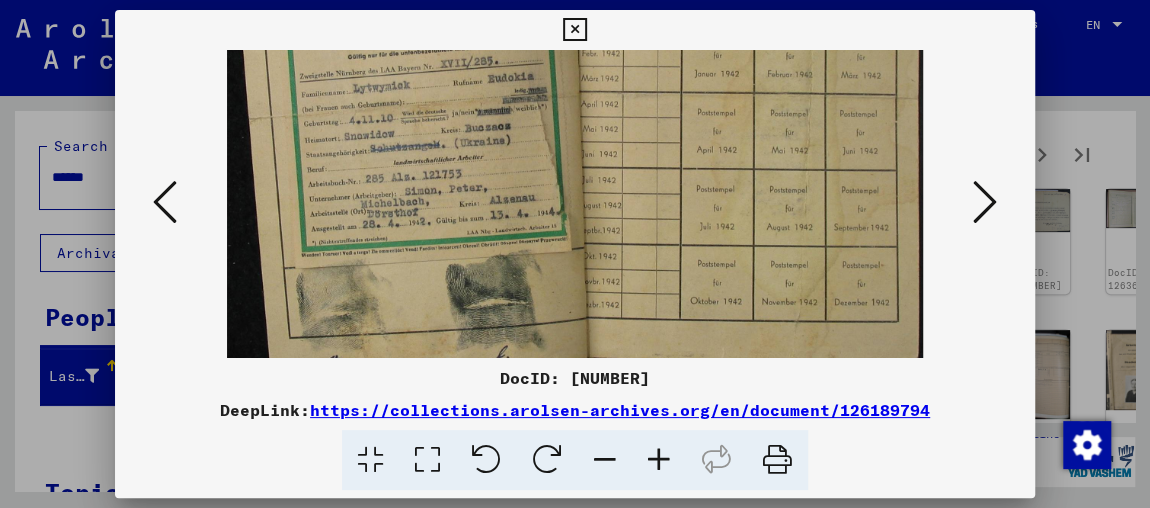 click at bounding box center (985, 202) 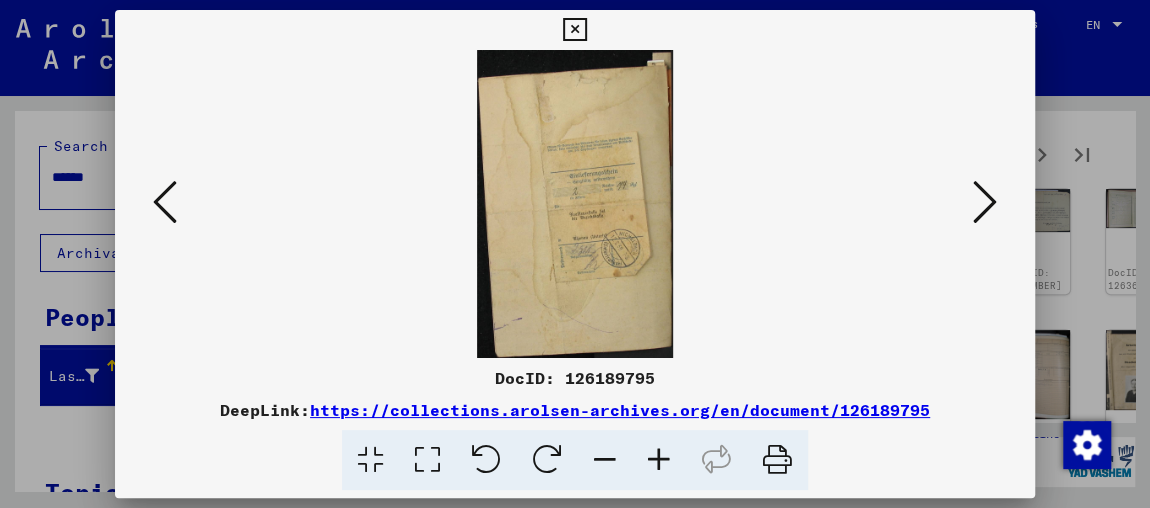 scroll, scrollTop: 0, scrollLeft: 0, axis: both 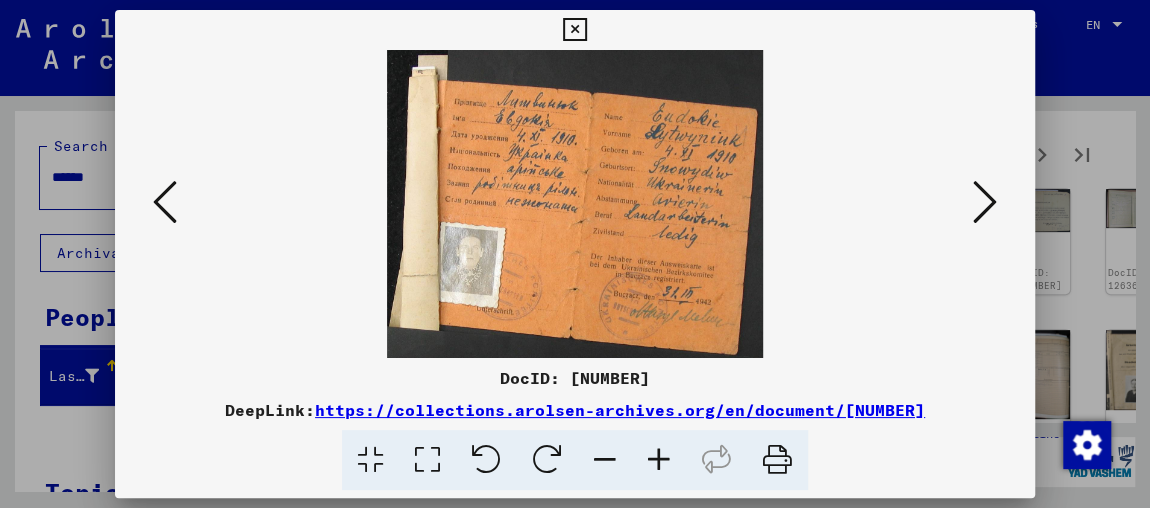 click at bounding box center (985, 202) 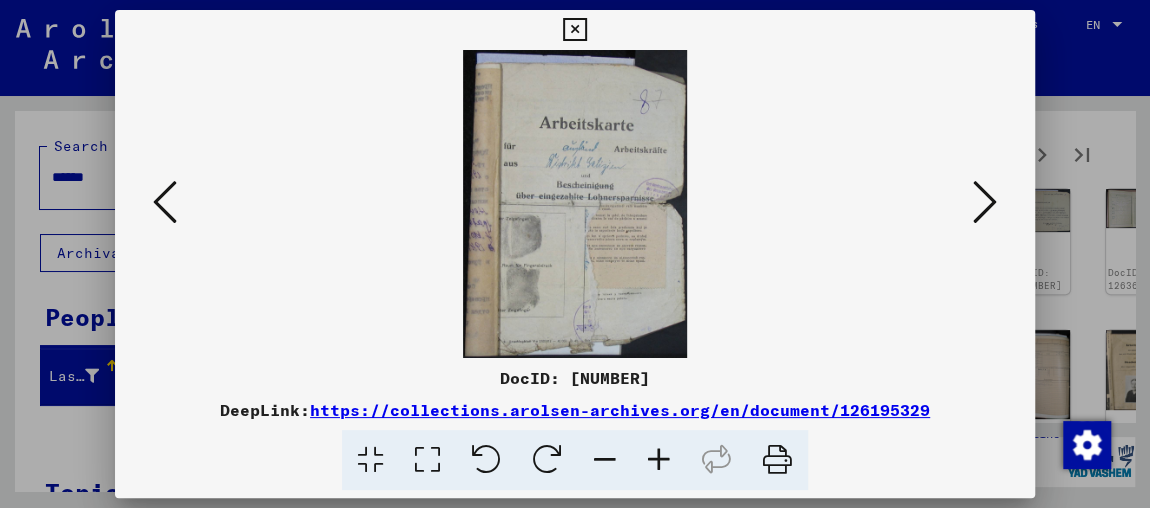 click at bounding box center [985, 202] 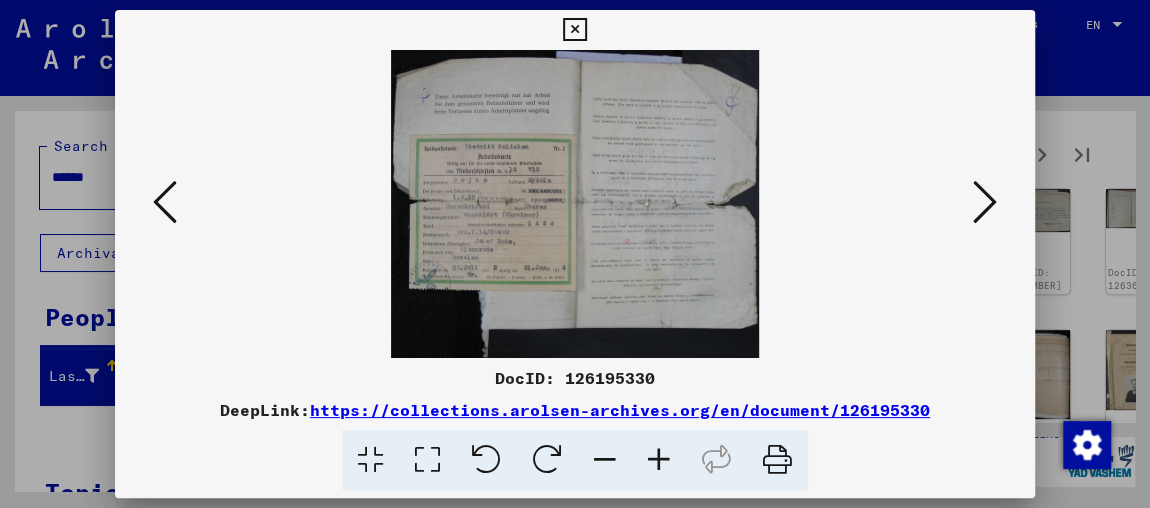 click at bounding box center [659, 460] 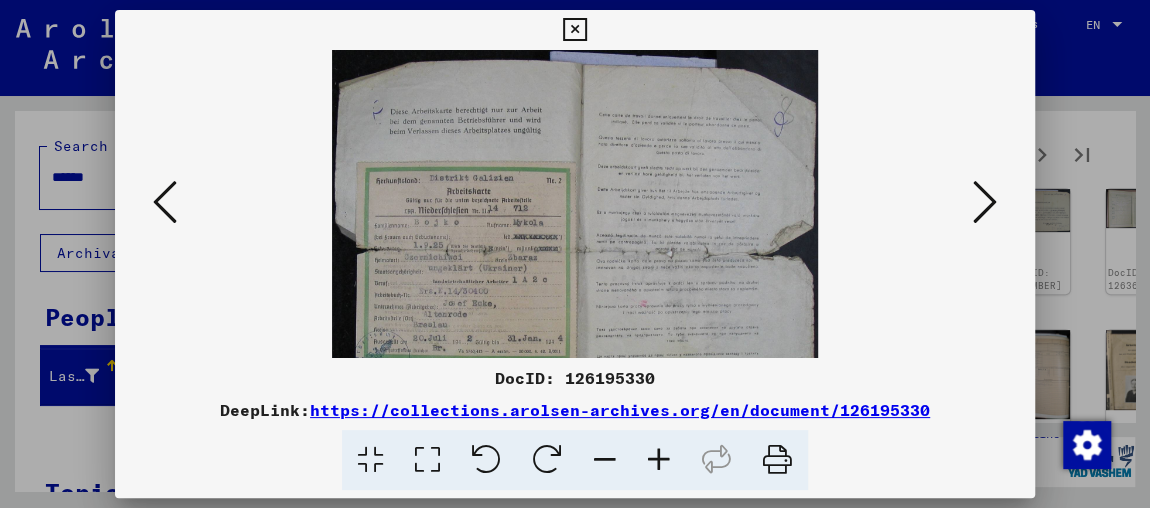 click at bounding box center [659, 460] 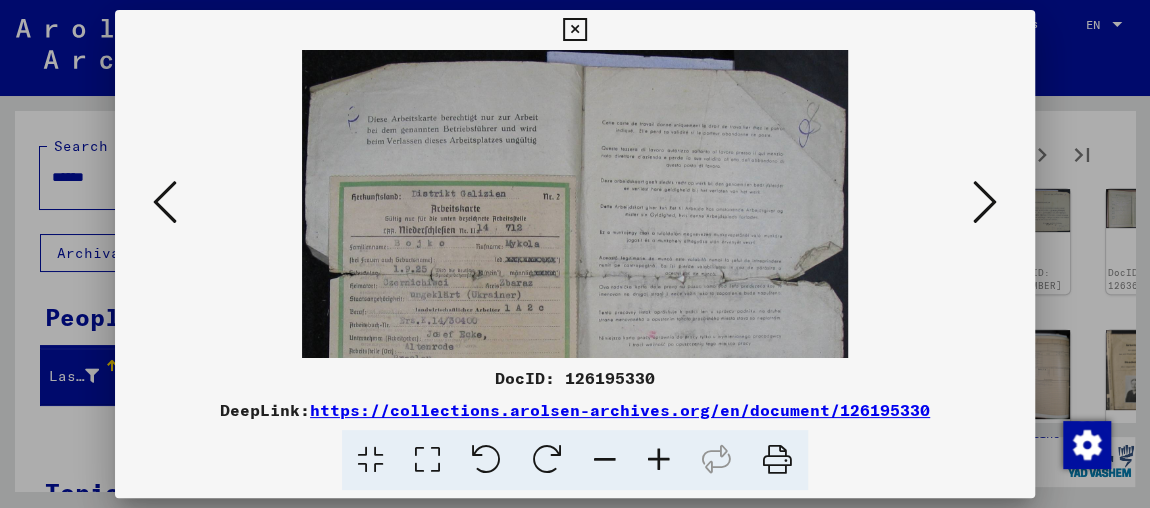 click at bounding box center [659, 460] 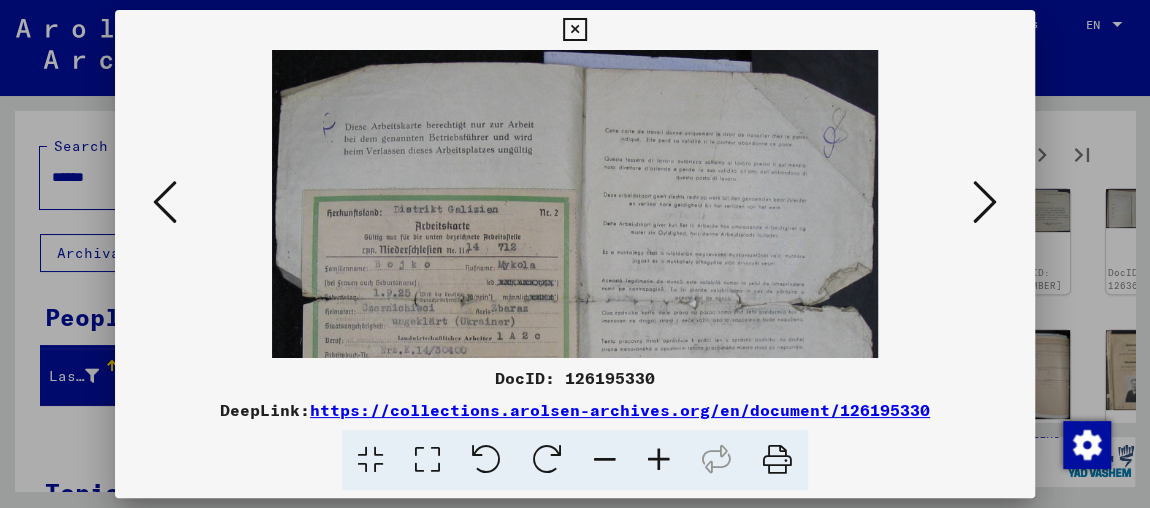 click at bounding box center (659, 460) 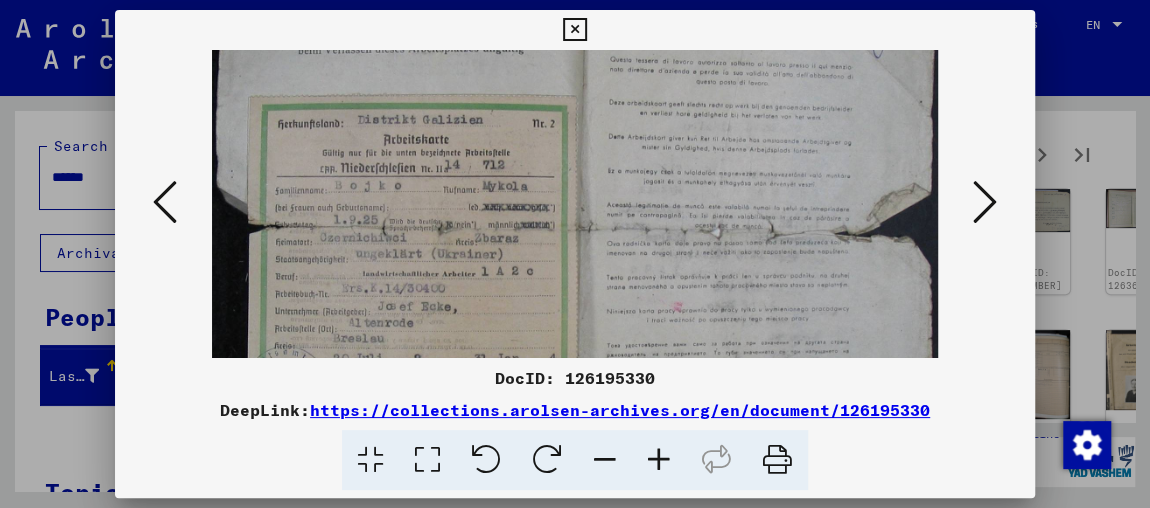 drag, startPoint x: 531, startPoint y: 279, endPoint x: 545, endPoint y: 154, distance: 125.781555 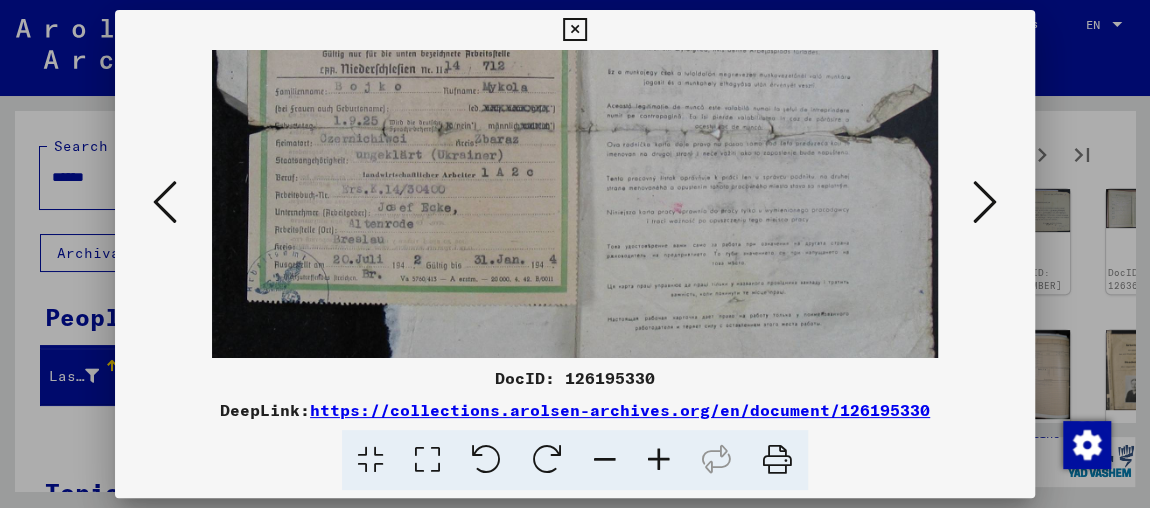 click at bounding box center [574, 134] 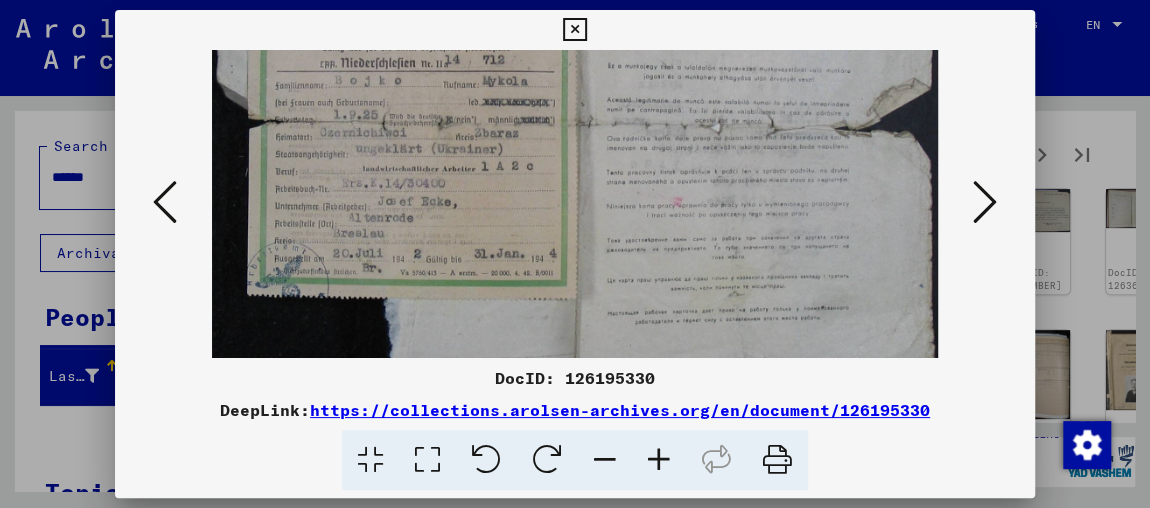 click at bounding box center [985, 203] 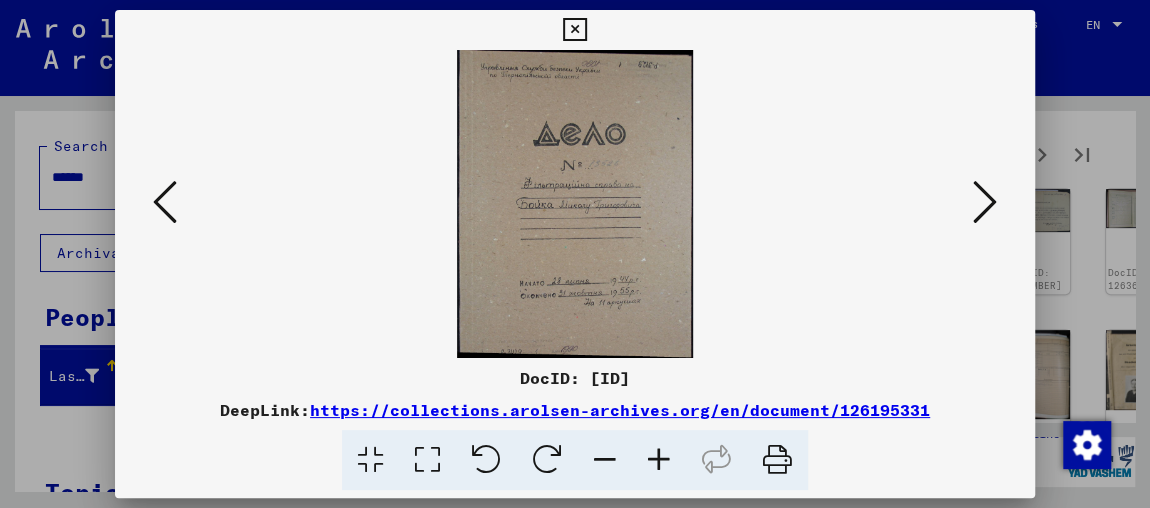 click at bounding box center (985, 202) 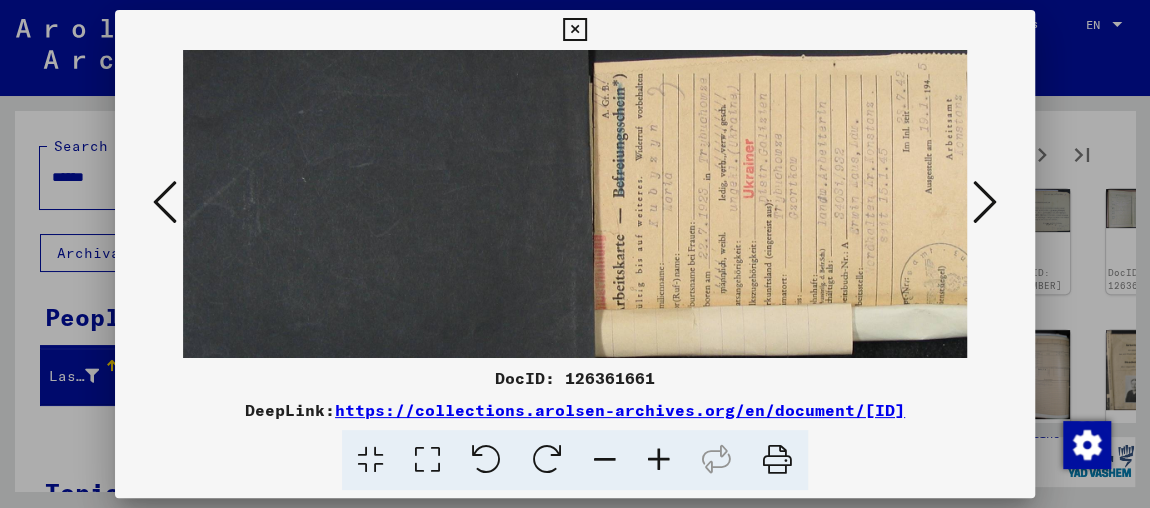 click at bounding box center [547, 460] 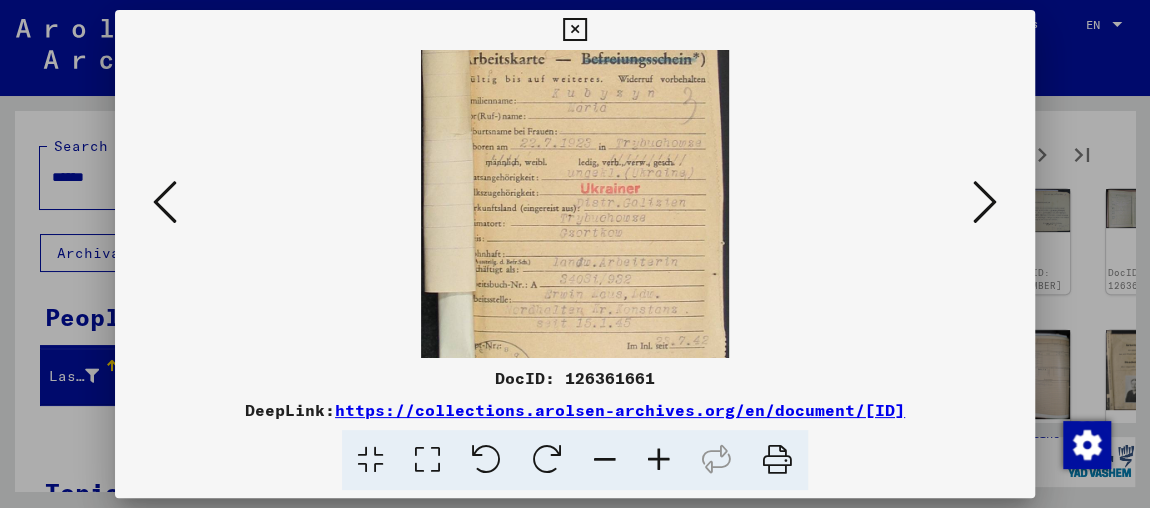 scroll, scrollTop: 229, scrollLeft: 0, axis: vertical 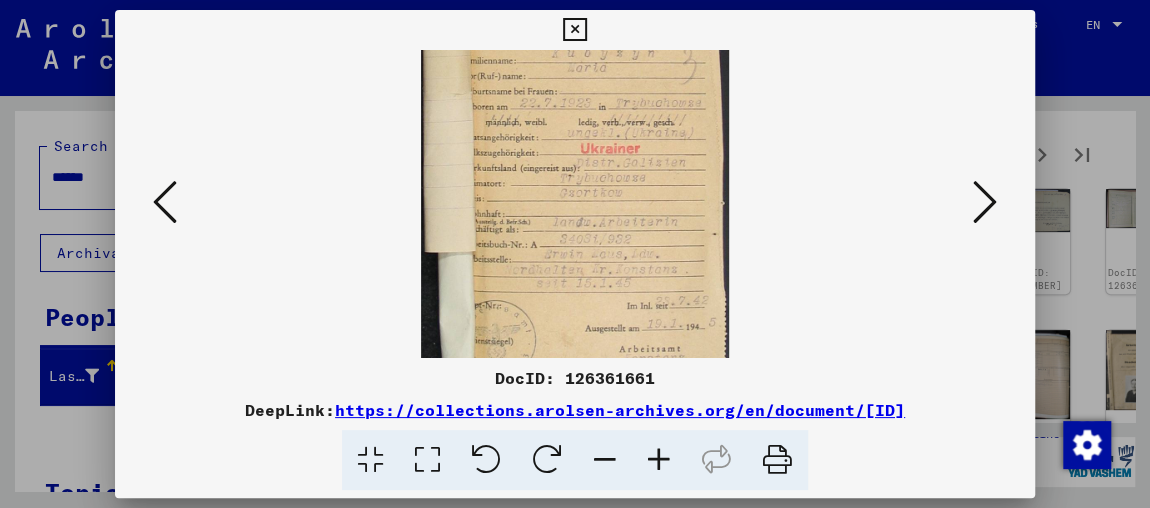drag, startPoint x: 624, startPoint y: 300, endPoint x: 630, endPoint y: 74, distance: 226.07964 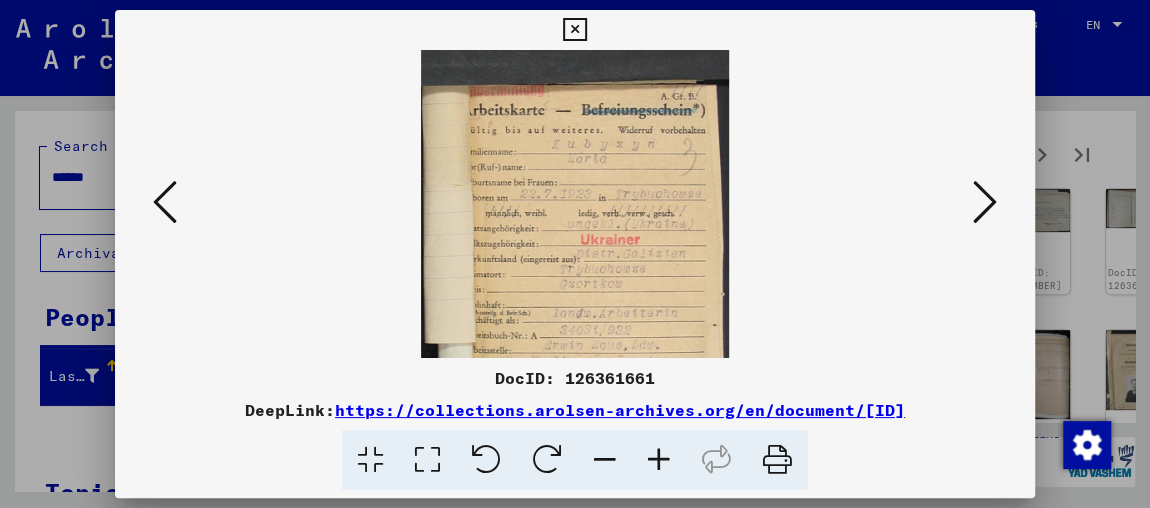 drag, startPoint x: 622, startPoint y: 233, endPoint x: 620, endPoint y: 267, distance: 34.058773 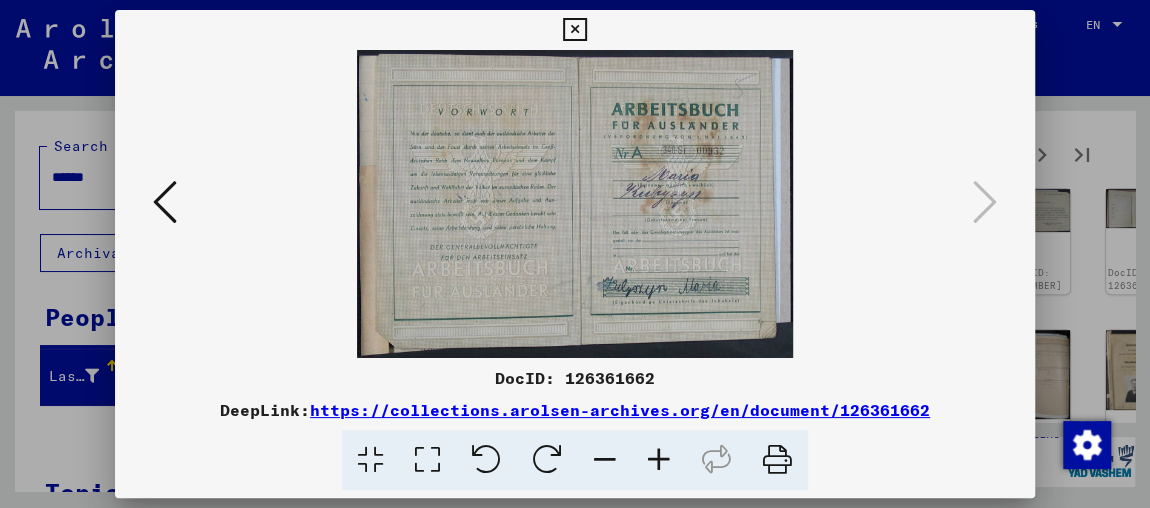 click at bounding box center [575, 254] 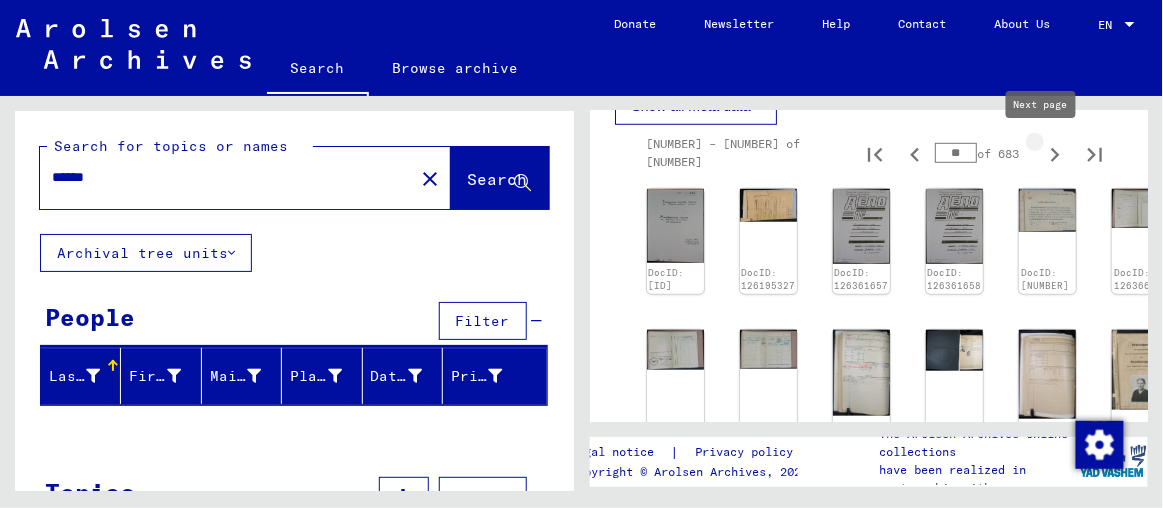 click 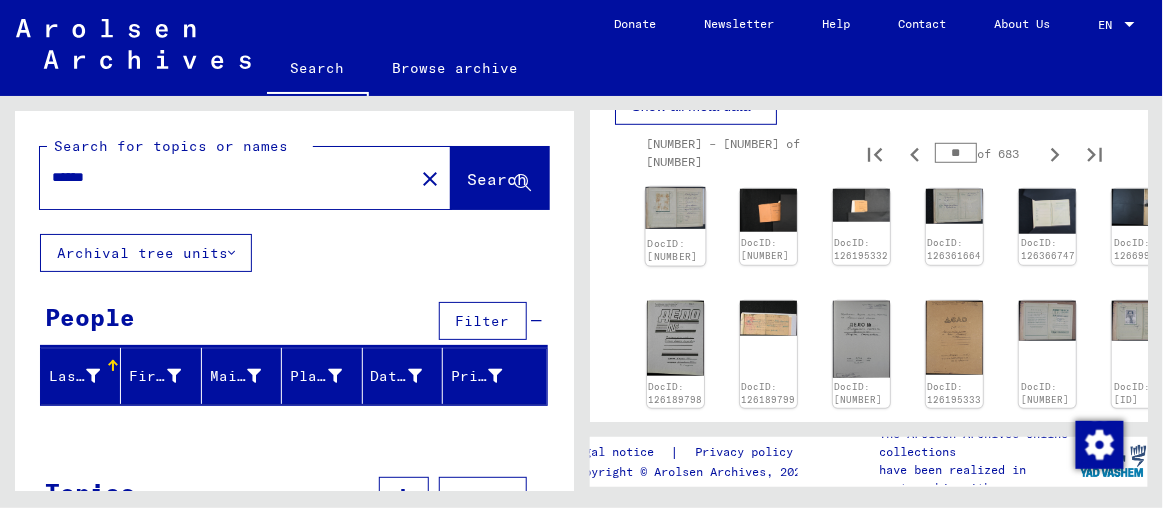 click 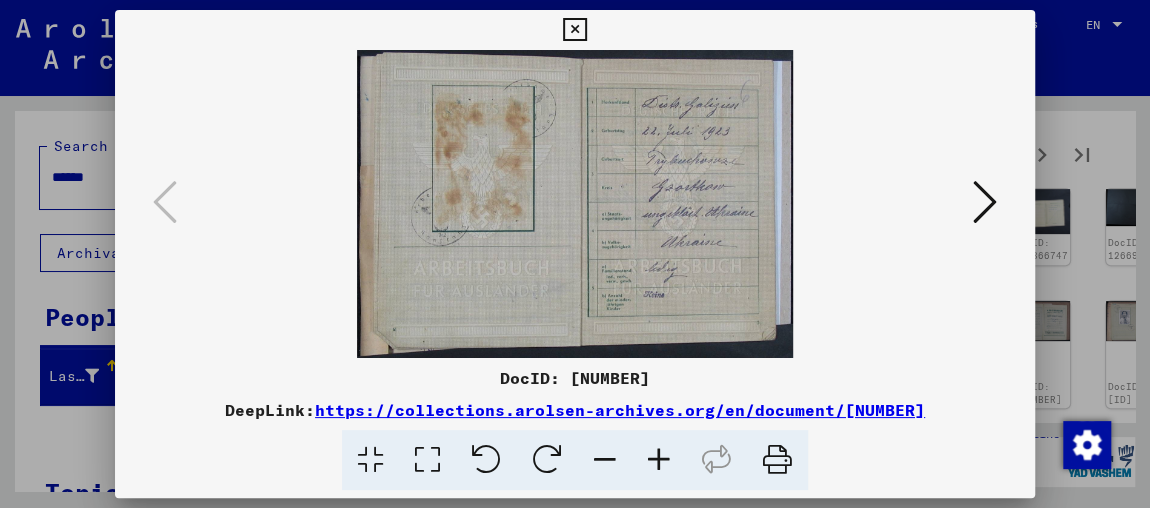 click at bounding box center (985, 202) 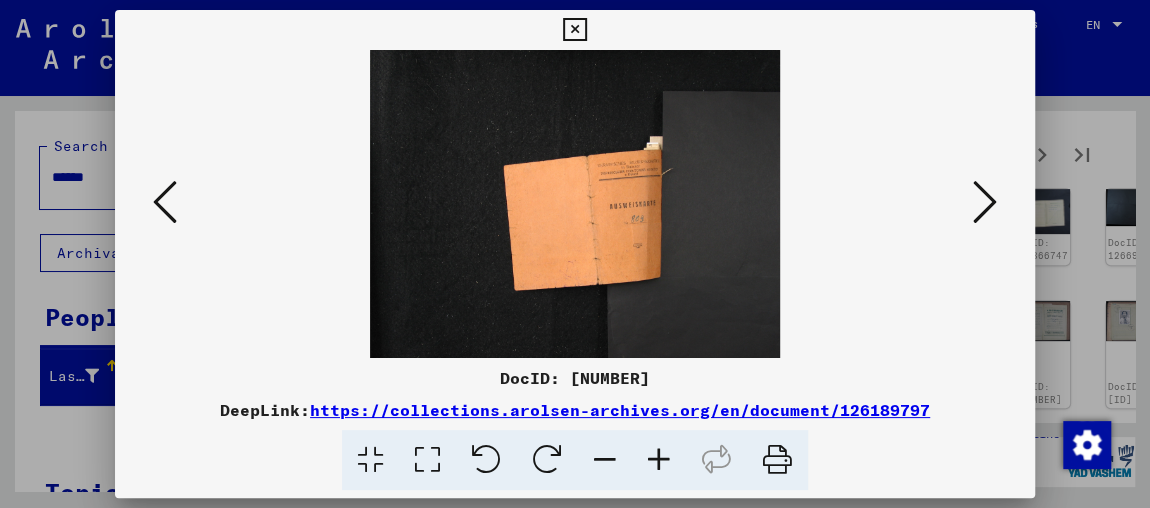 click at bounding box center (985, 202) 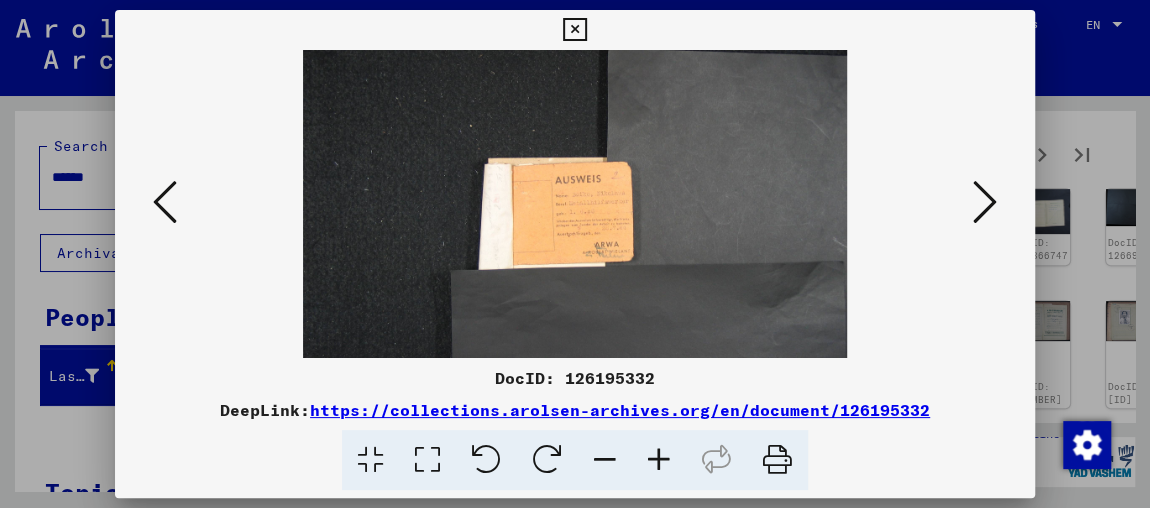 click at bounding box center (985, 202) 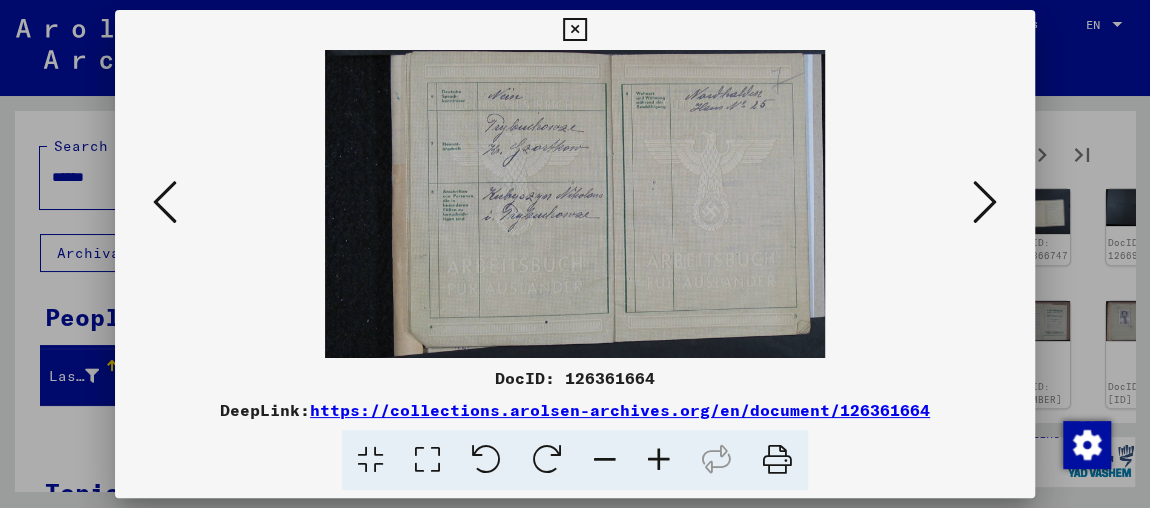 click at bounding box center [985, 202] 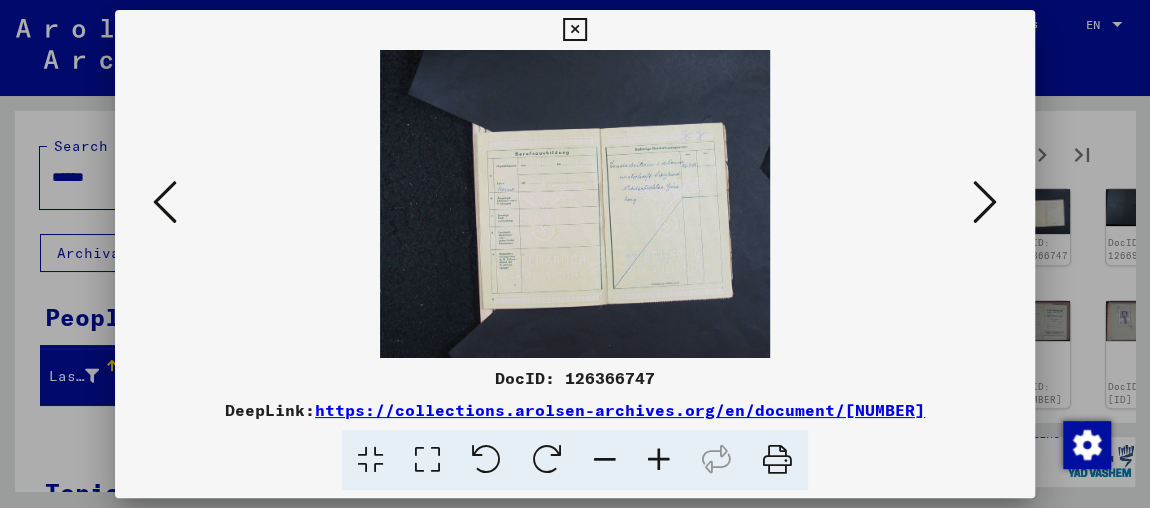 click at bounding box center (985, 202) 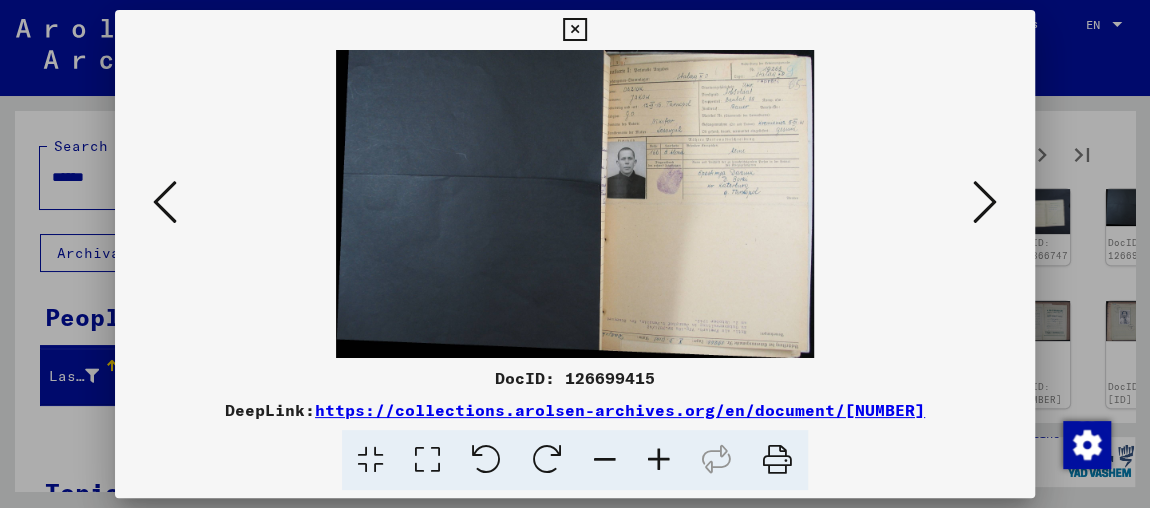 click at bounding box center [659, 460] 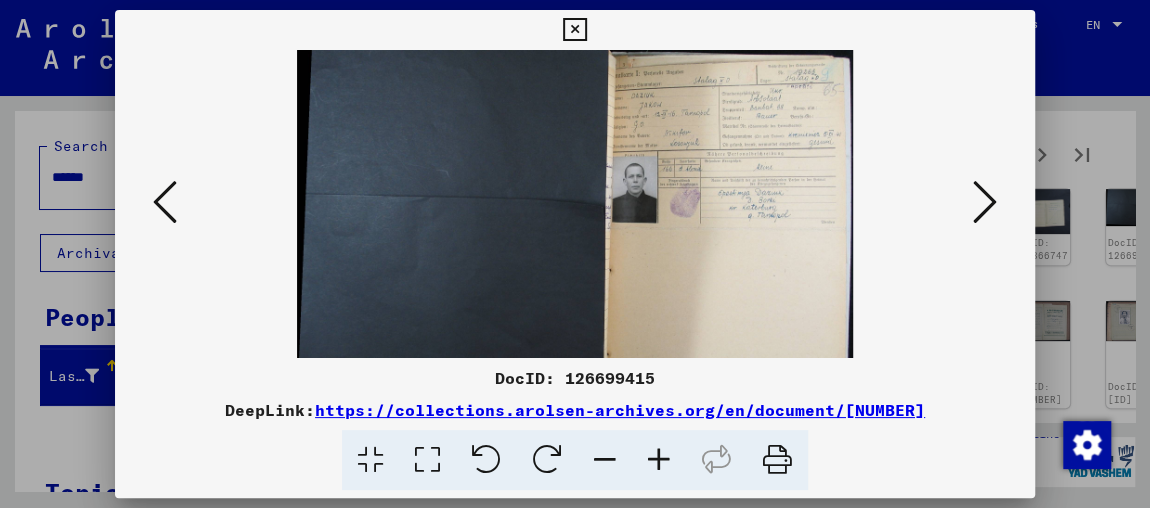 click at bounding box center [659, 460] 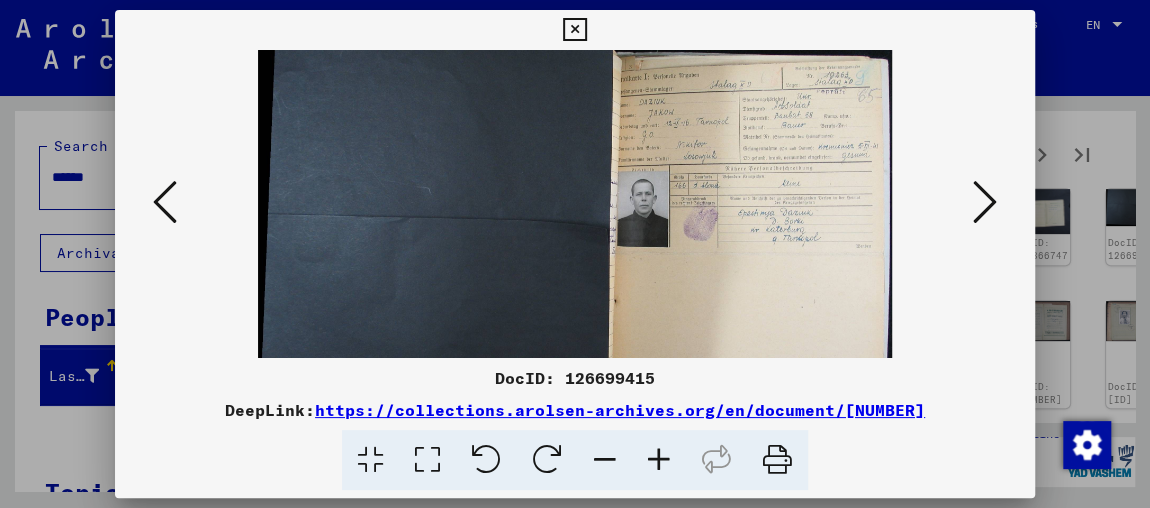 click at bounding box center (659, 460) 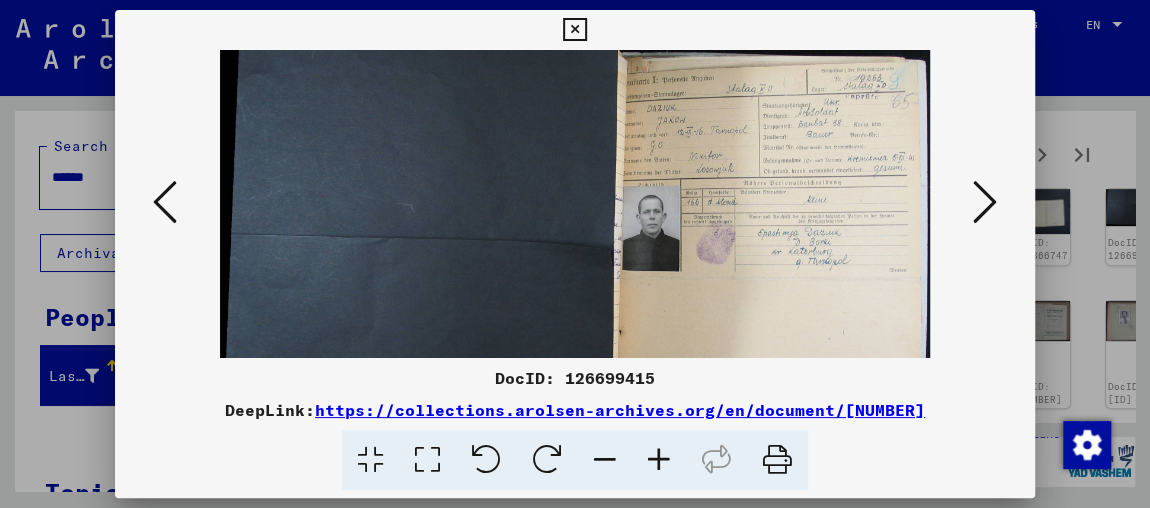 click at bounding box center (659, 460) 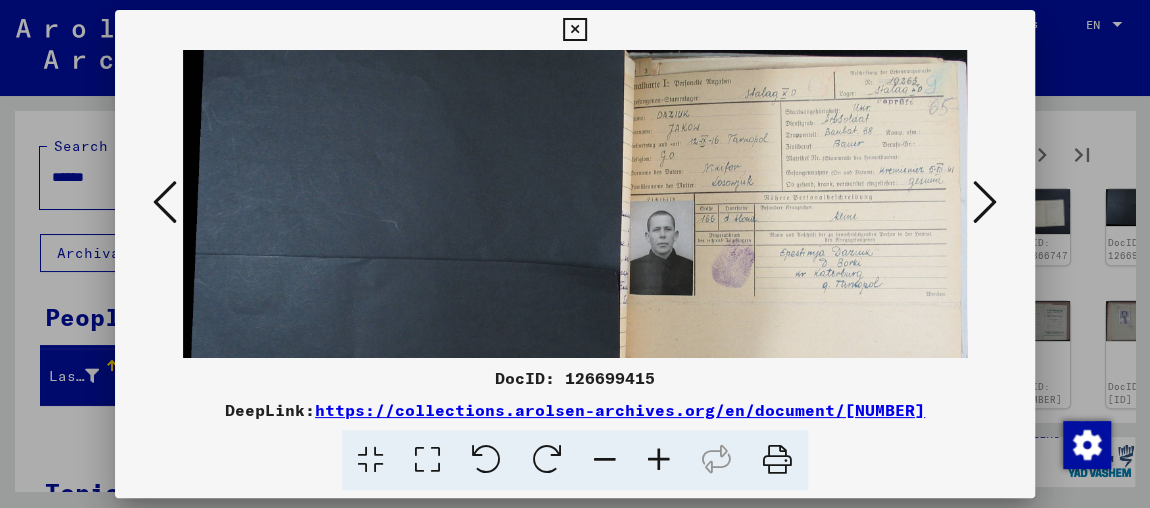 click at bounding box center [659, 460] 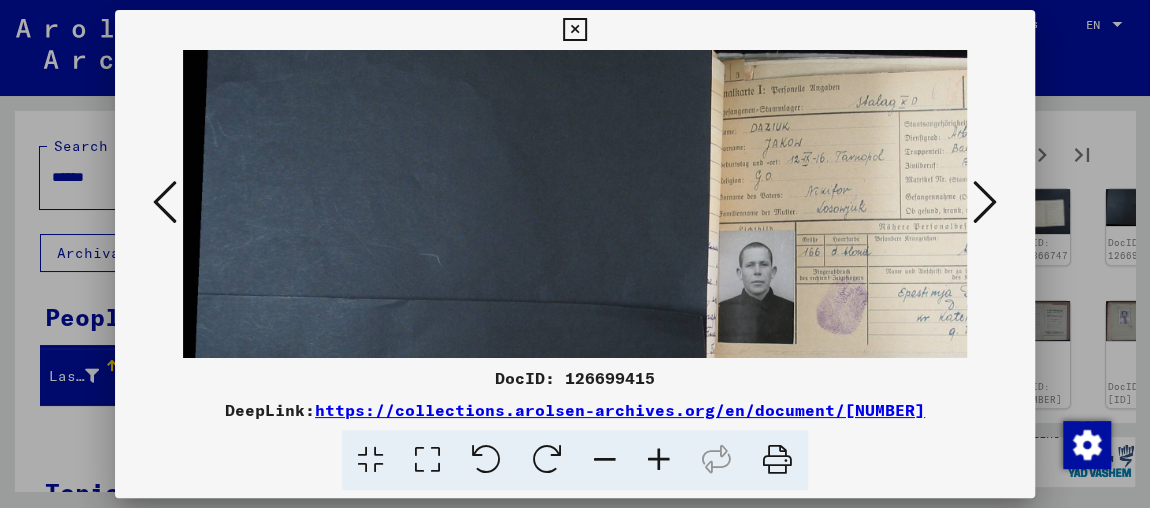 click at bounding box center (659, 460) 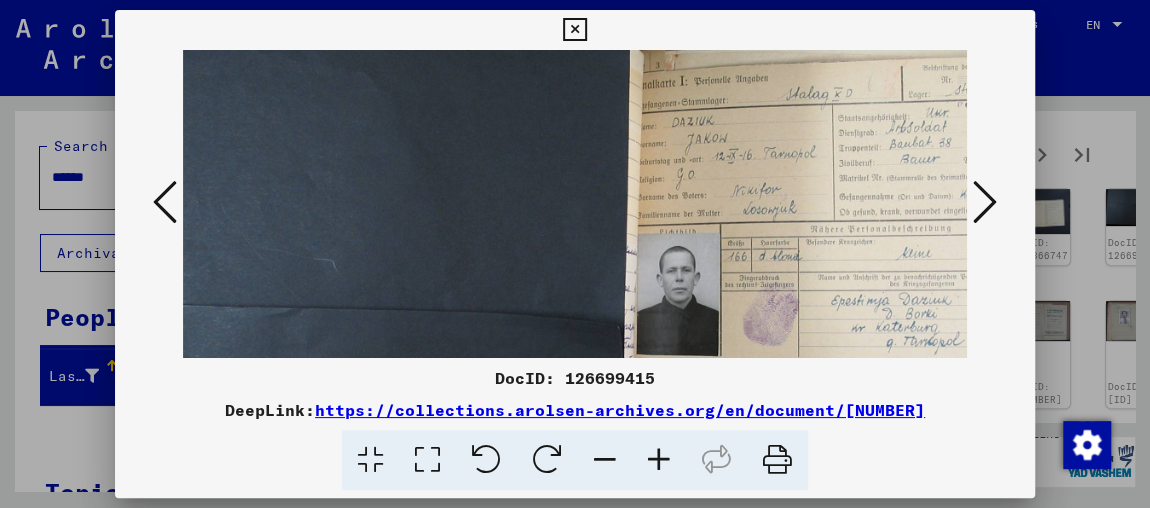 scroll, scrollTop: 12, scrollLeft: 128, axis: both 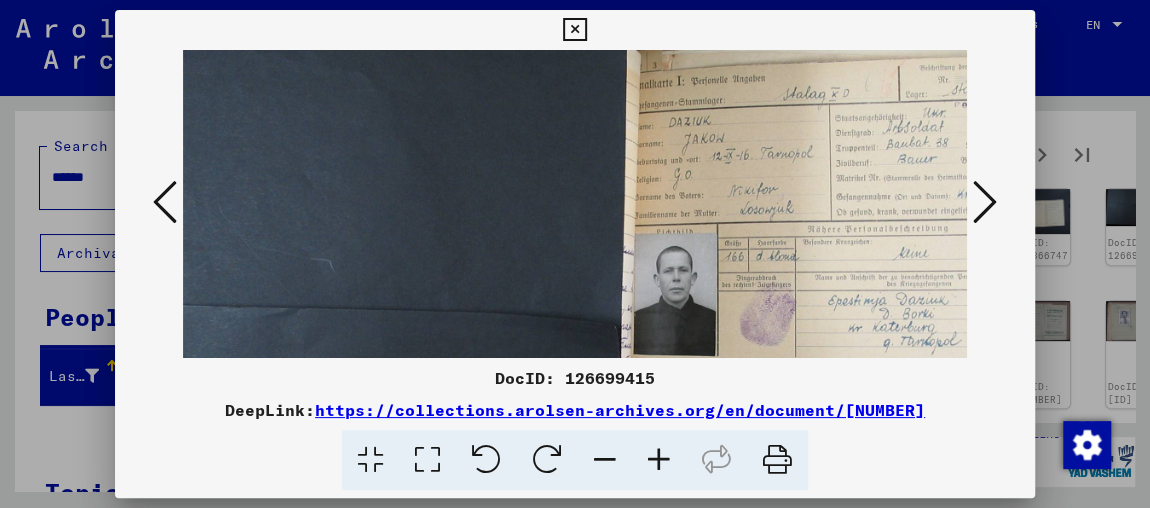 drag, startPoint x: 723, startPoint y: 262, endPoint x: 712, endPoint y: 262, distance: 11 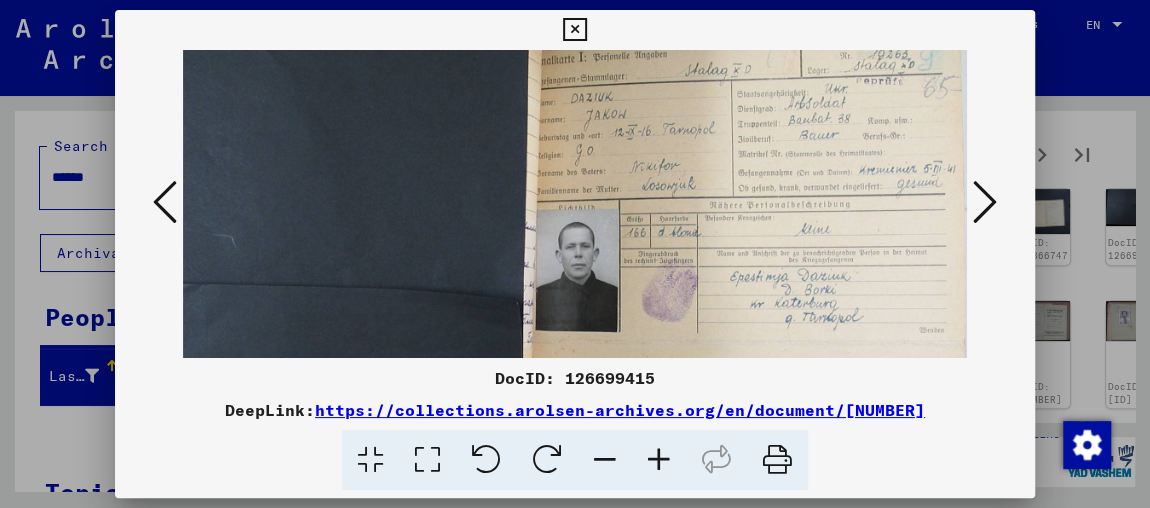 scroll, scrollTop: 39, scrollLeft: 226, axis: both 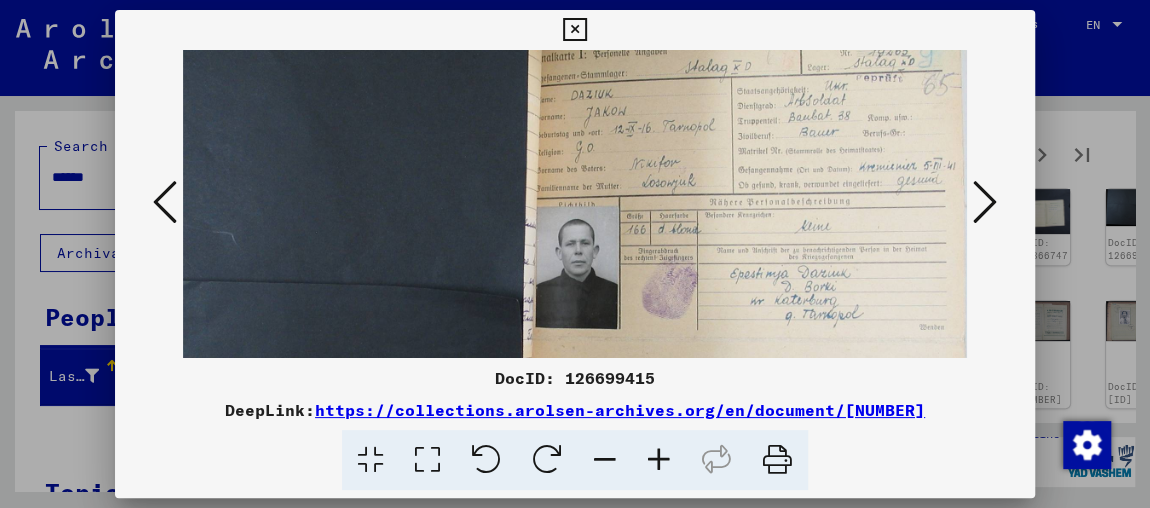 drag, startPoint x: 726, startPoint y: 237, endPoint x: 576, endPoint y: 215, distance: 151.60475 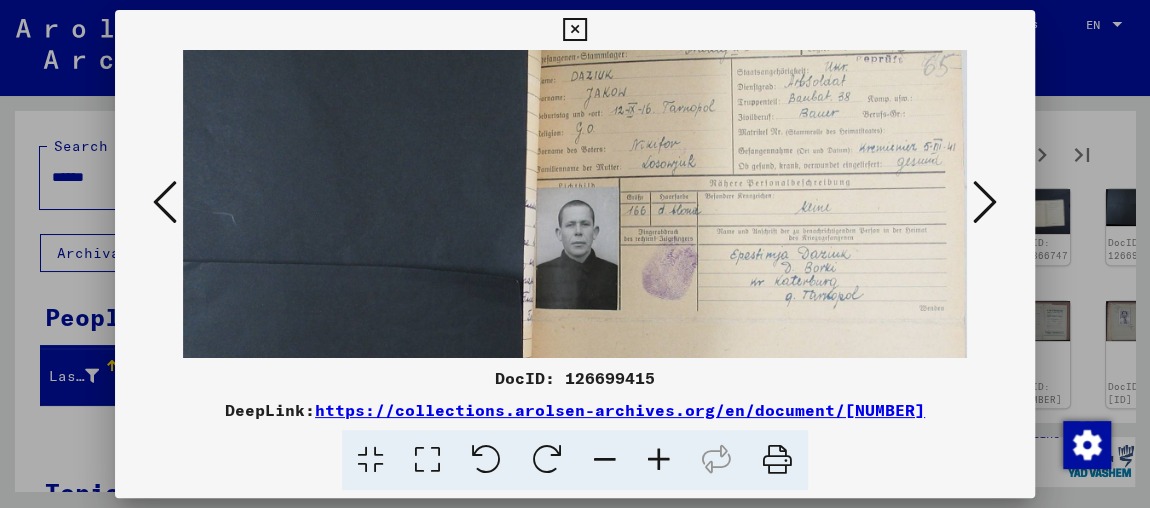 scroll, scrollTop: 62, scrollLeft: 226, axis: both 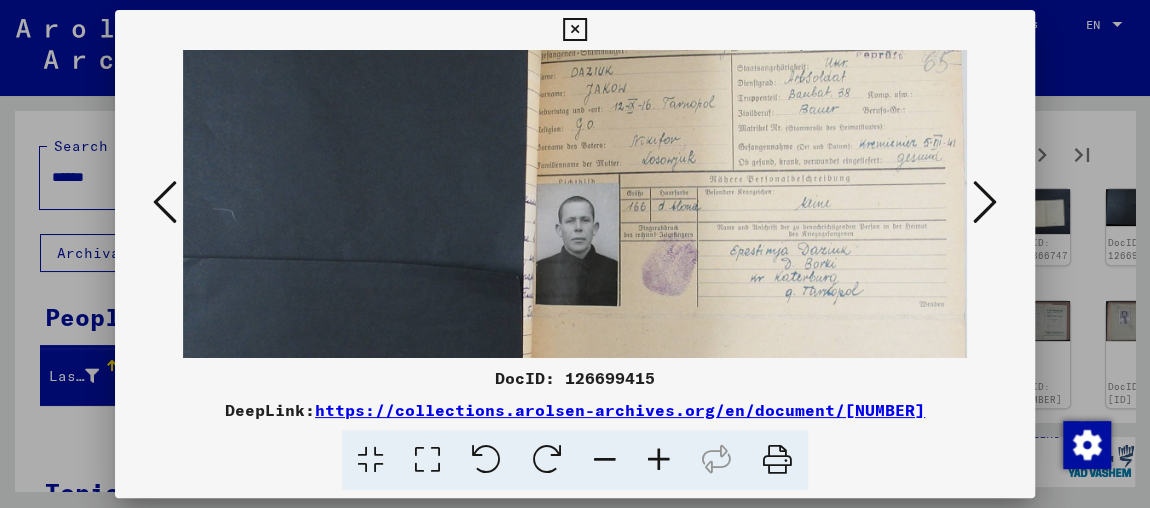 drag, startPoint x: 767, startPoint y: 158, endPoint x: 701, endPoint y: 136, distance: 69.57011 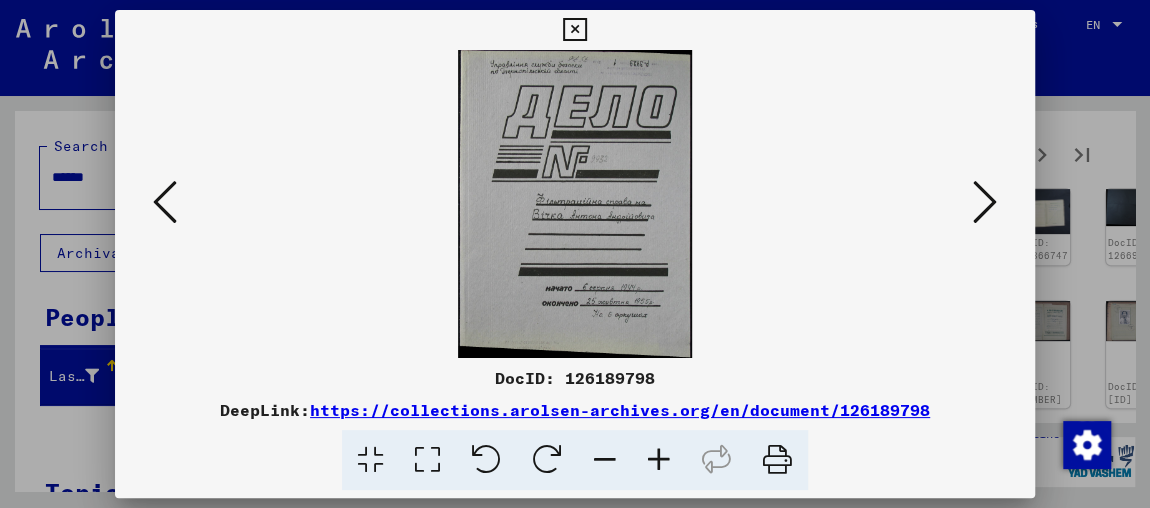 scroll, scrollTop: 0, scrollLeft: 0, axis: both 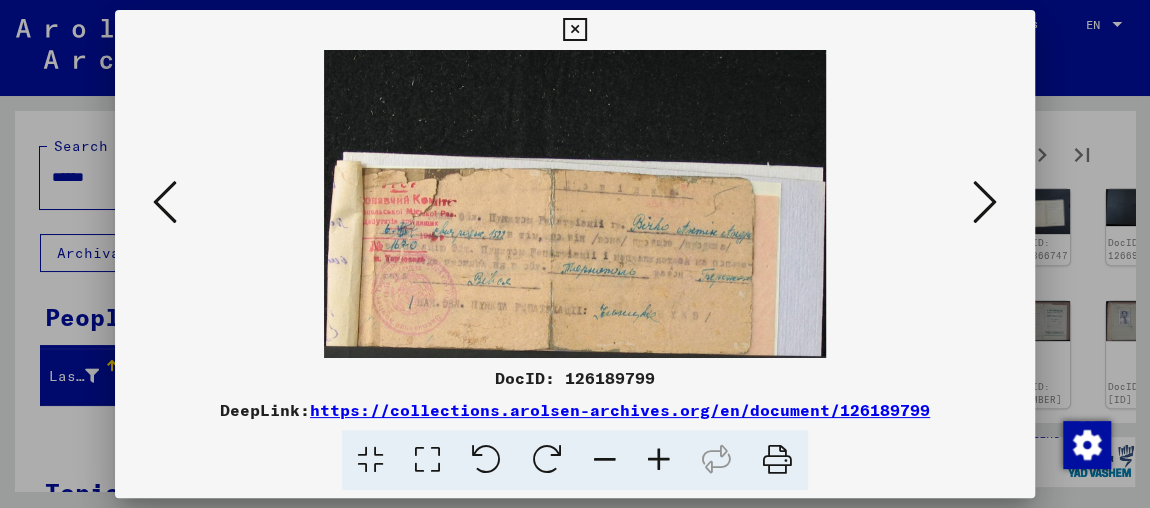 click at bounding box center (985, 202) 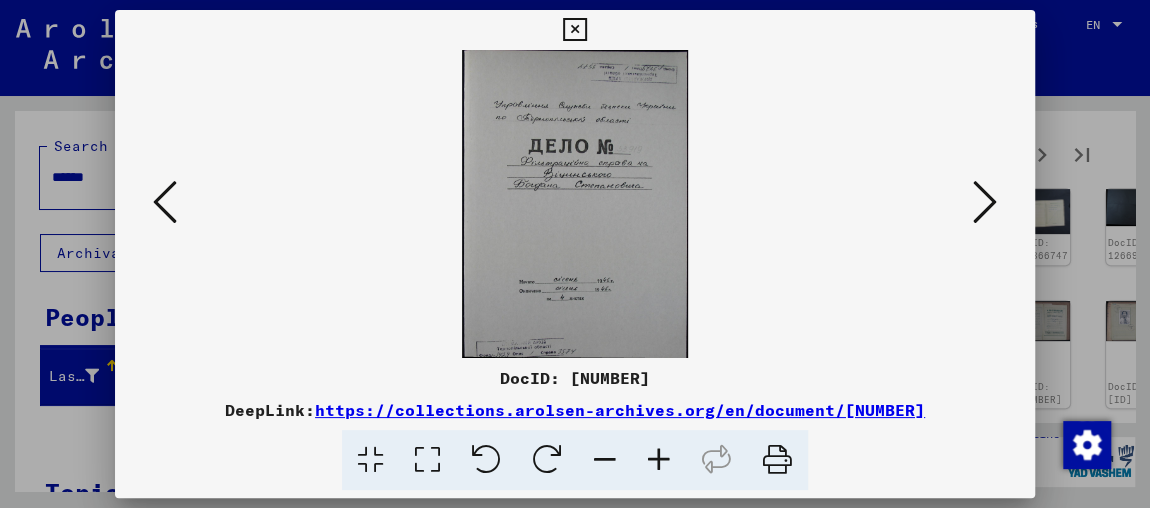click at bounding box center [985, 203] 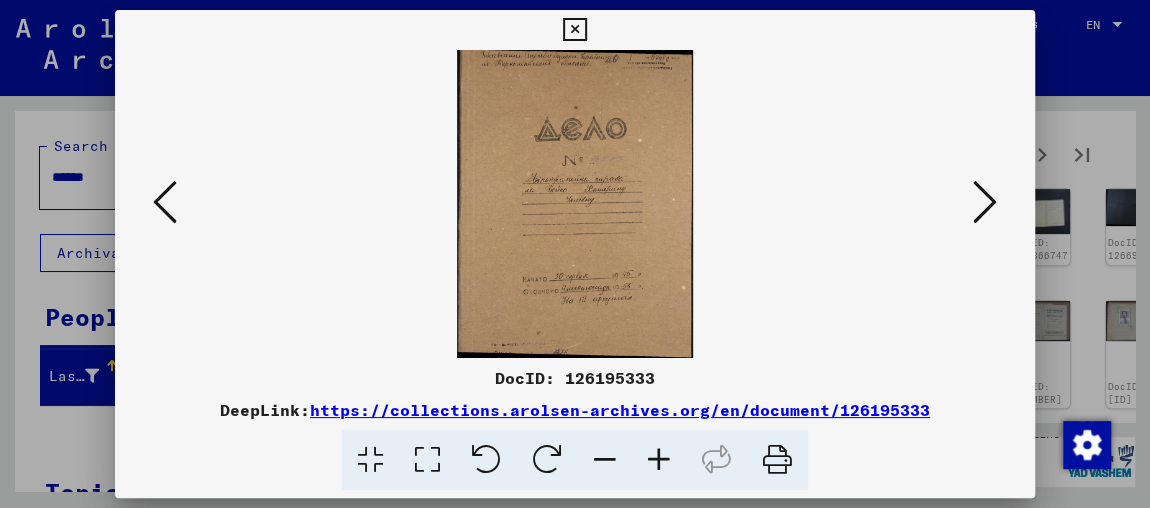 click at bounding box center [985, 203] 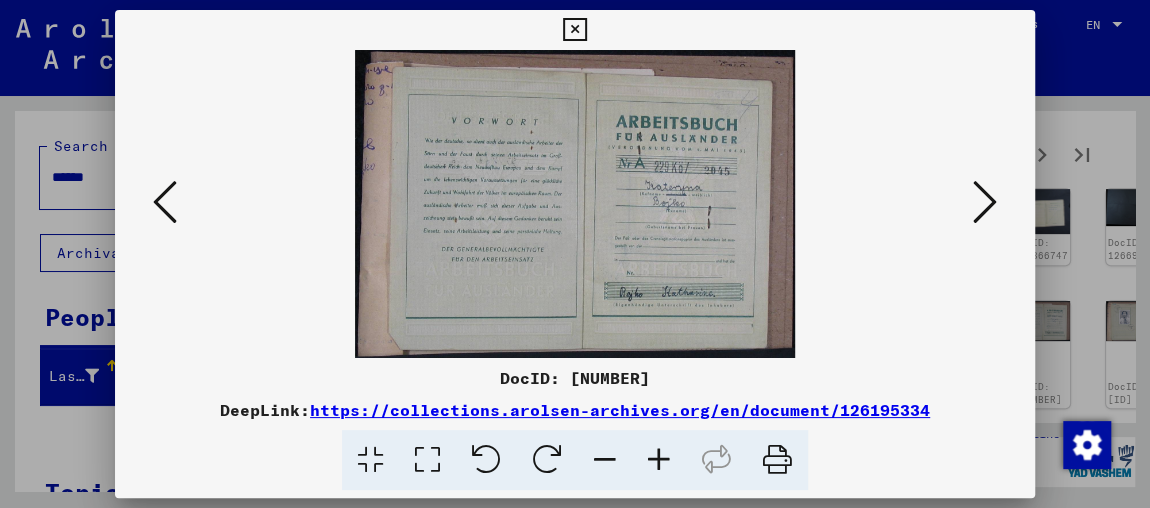 click at bounding box center [985, 203] 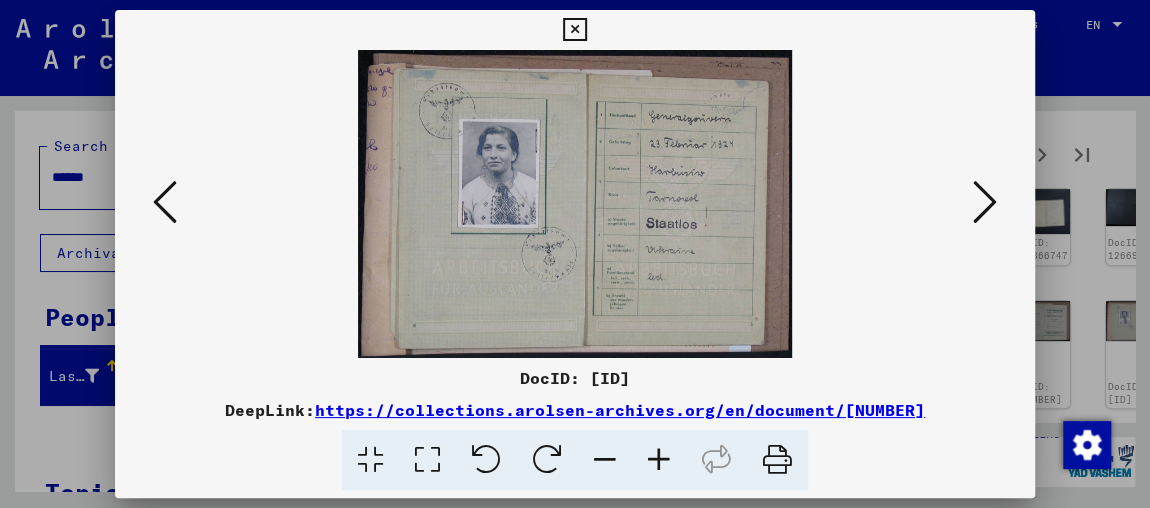 click at bounding box center [985, 203] 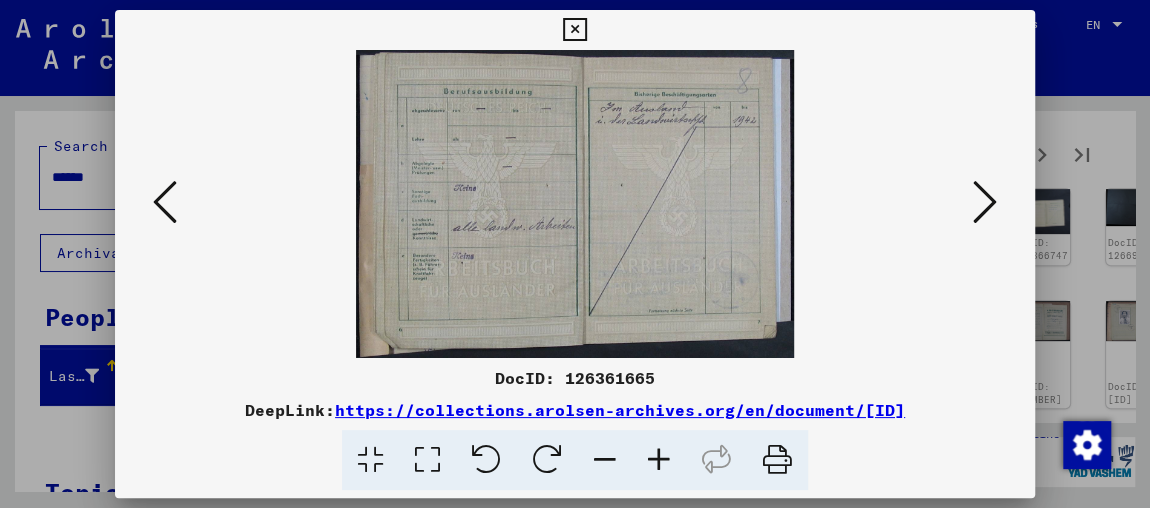 click at bounding box center [165, 202] 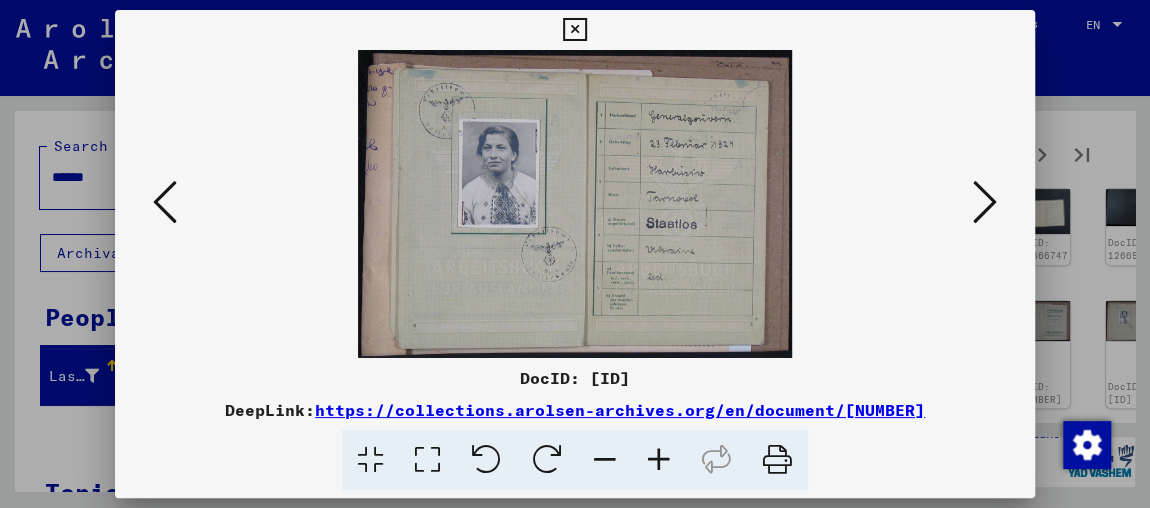 click at bounding box center (659, 460) 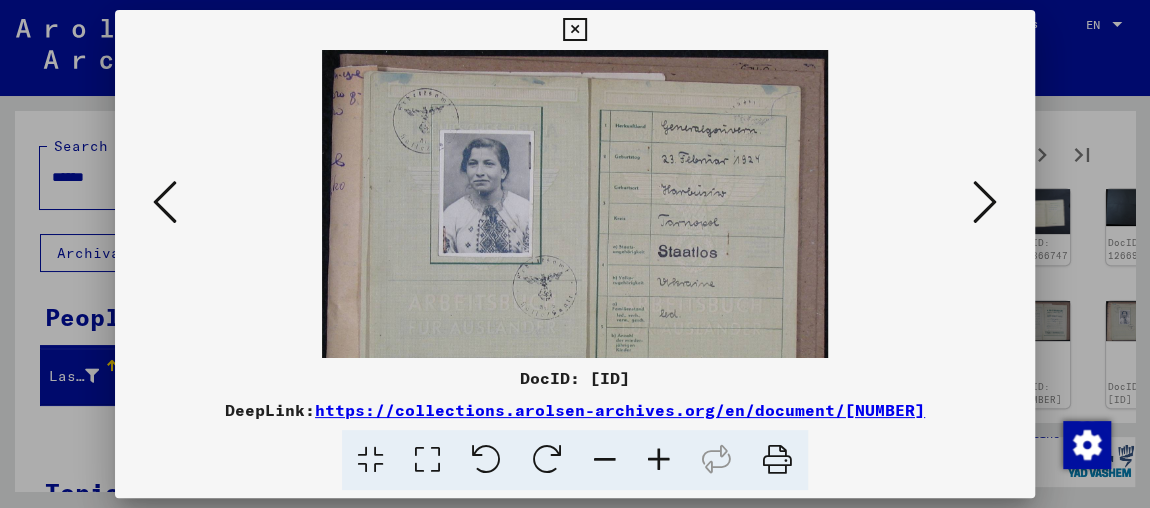 click at bounding box center [659, 460] 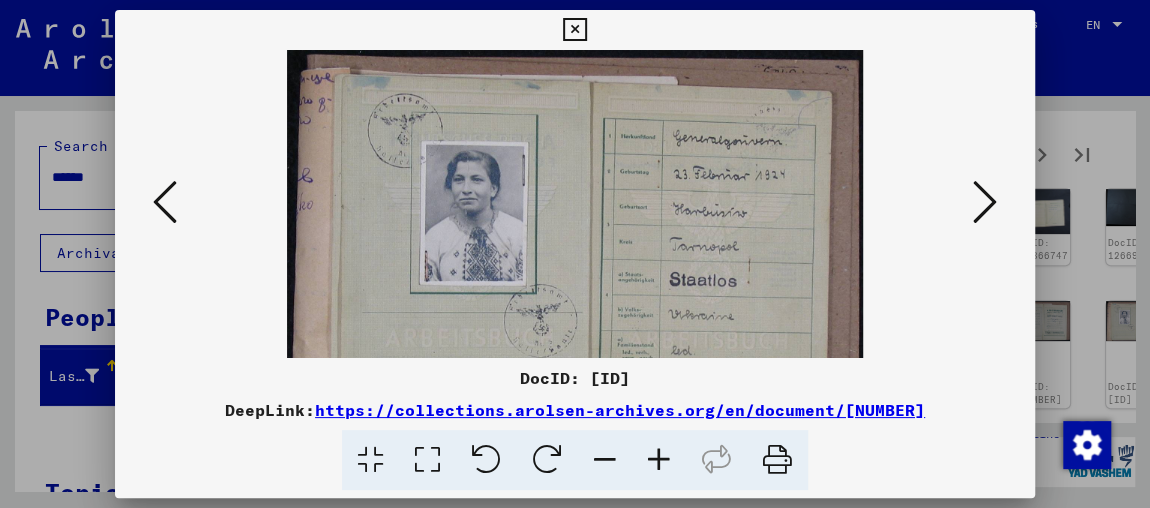 click at bounding box center [659, 460] 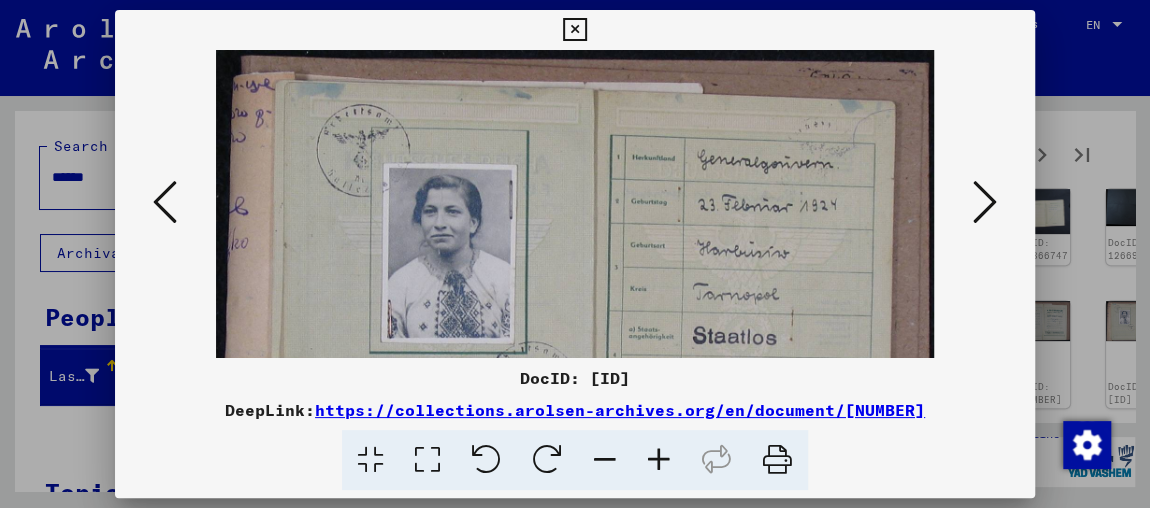 click at bounding box center (659, 460) 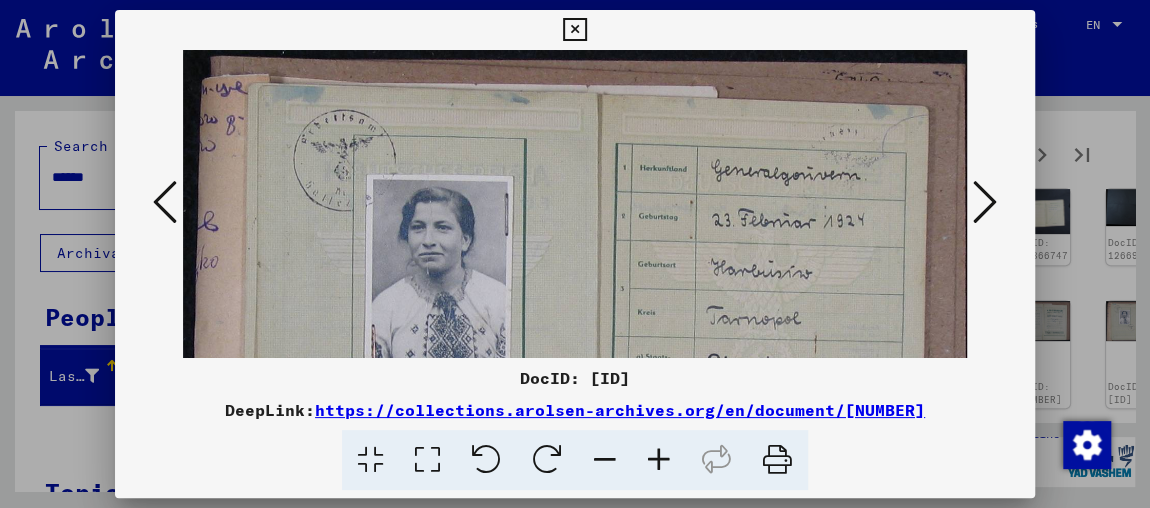 click at bounding box center (659, 460) 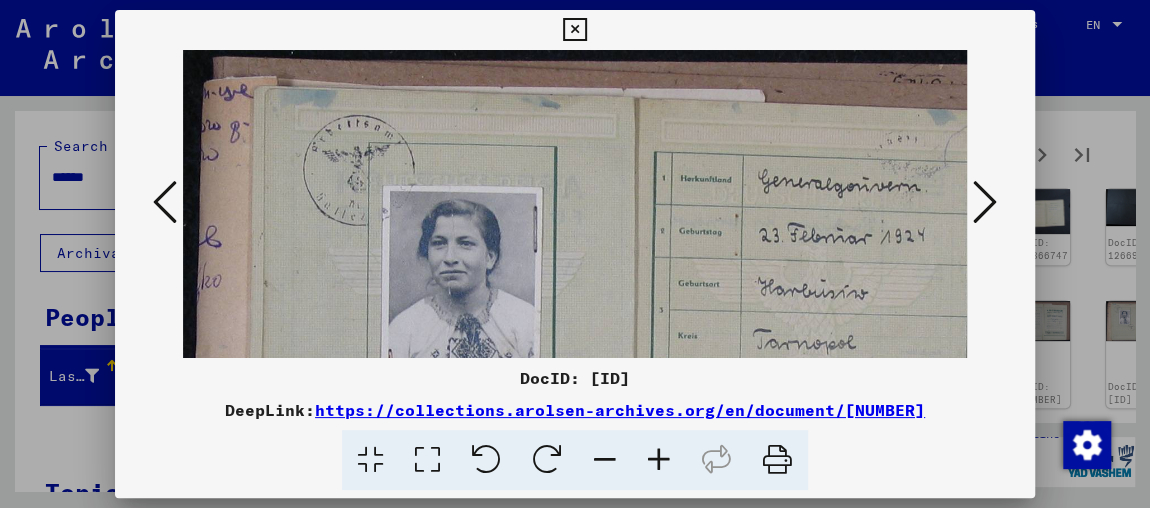 click at bounding box center [659, 460] 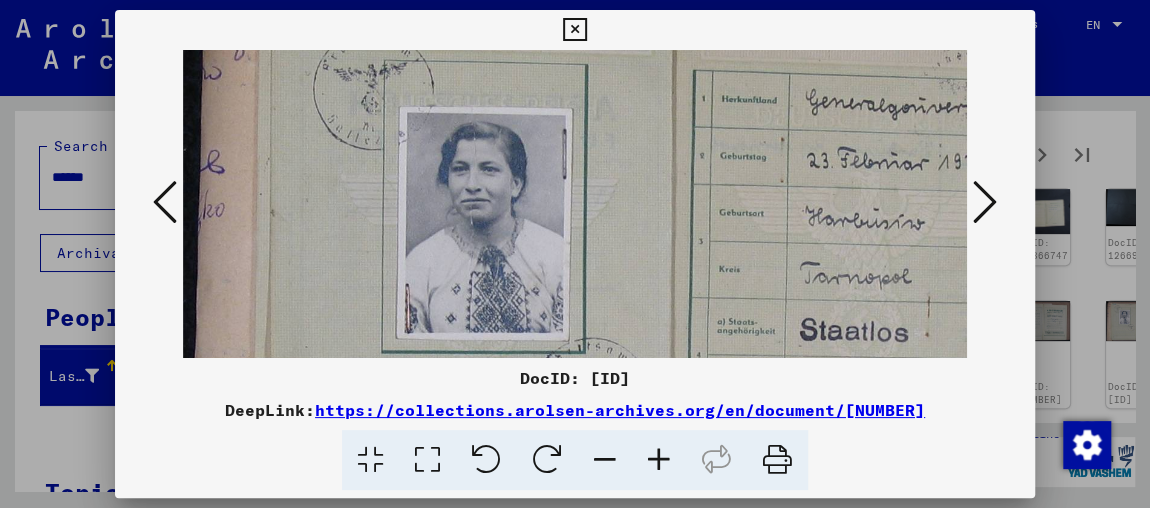 scroll, scrollTop: 104, scrollLeft: 0, axis: vertical 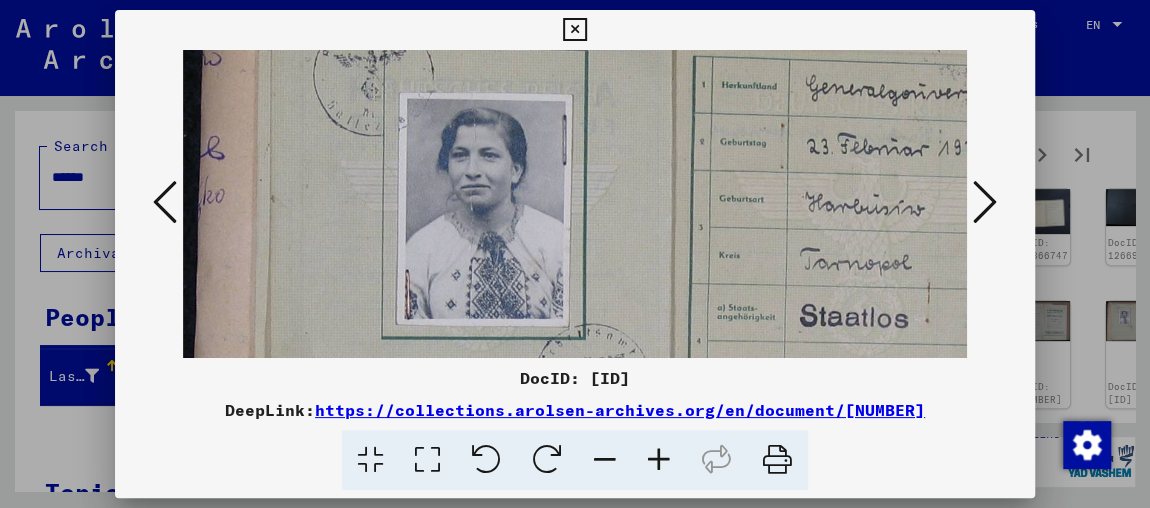 drag, startPoint x: 578, startPoint y: 263, endPoint x: 641, endPoint y: 165, distance: 116.50322 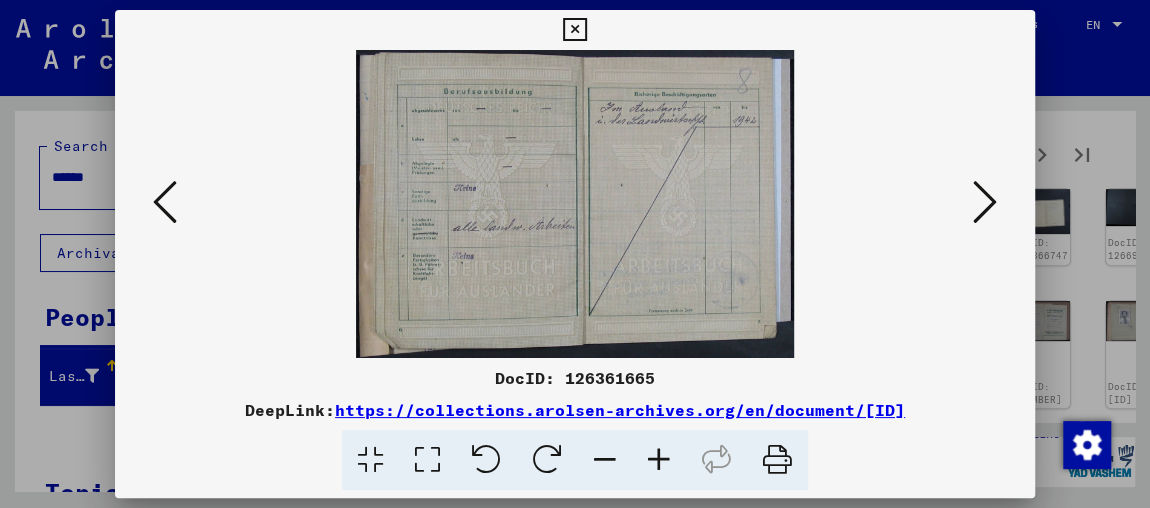 click at bounding box center [985, 202] 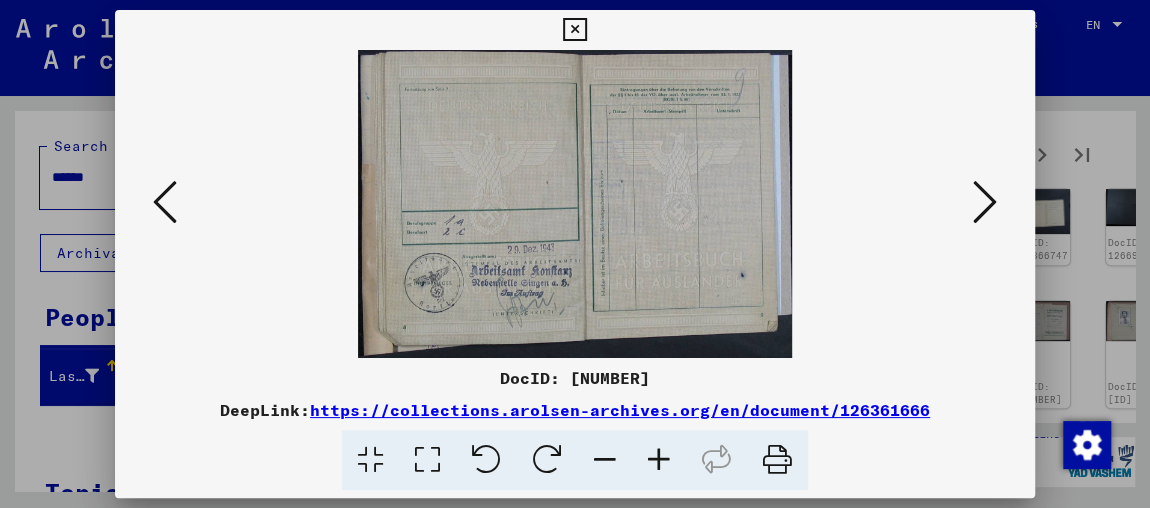 click at bounding box center [985, 202] 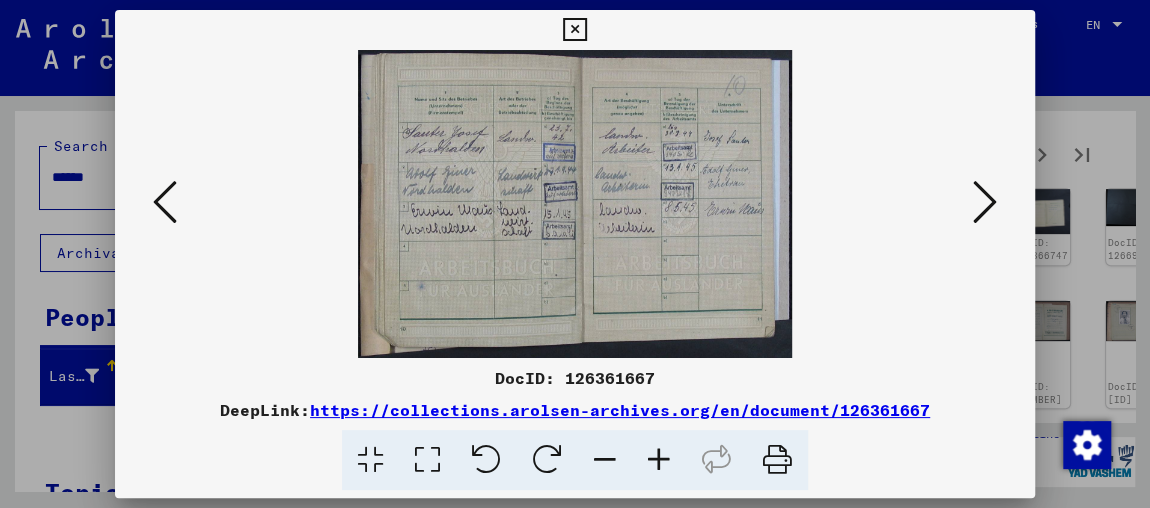 click at bounding box center (985, 202) 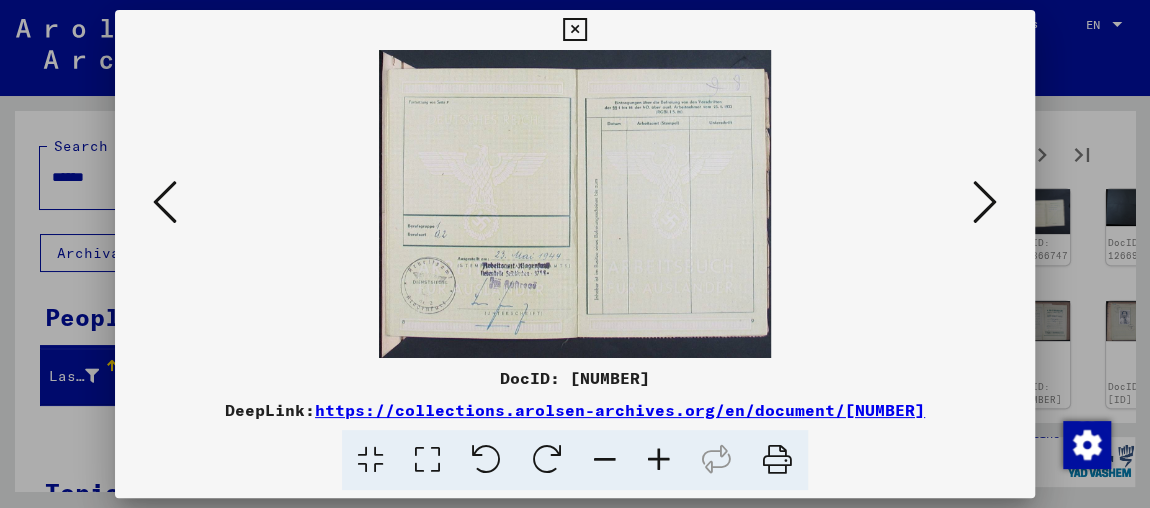 click at bounding box center [985, 202] 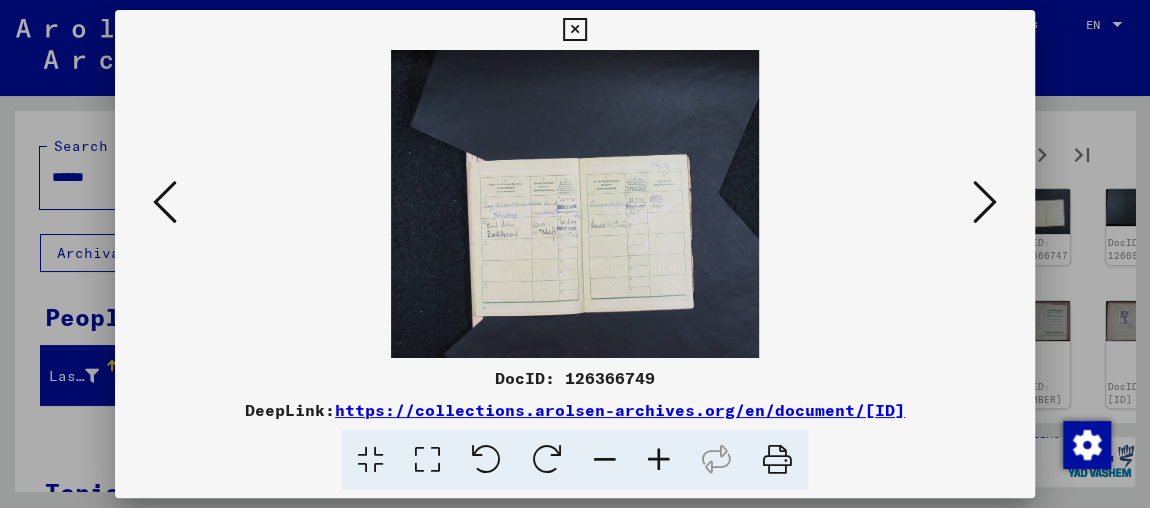 click at bounding box center [985, 202] 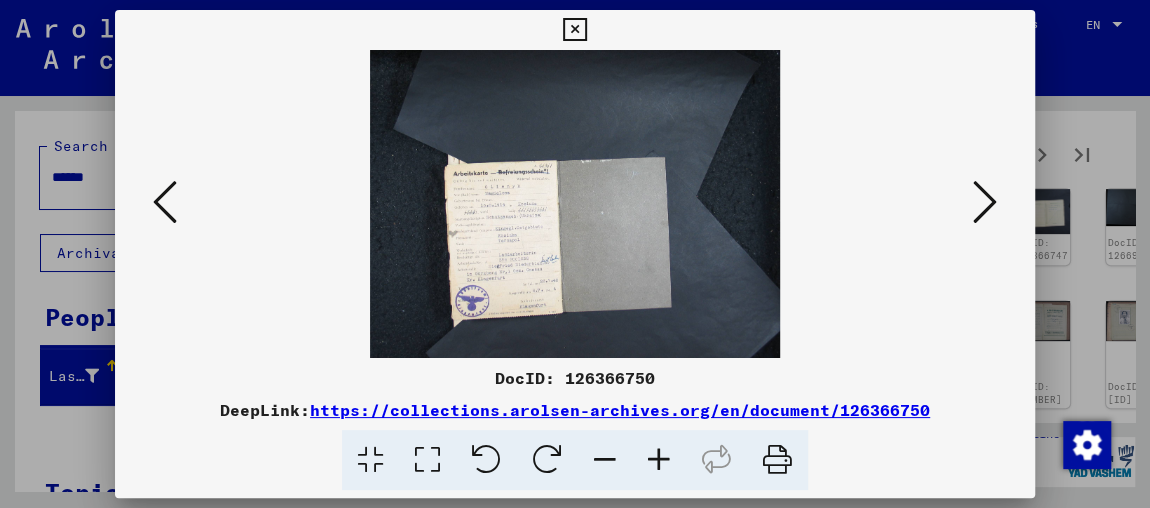 click at bounding box center [659, 460] 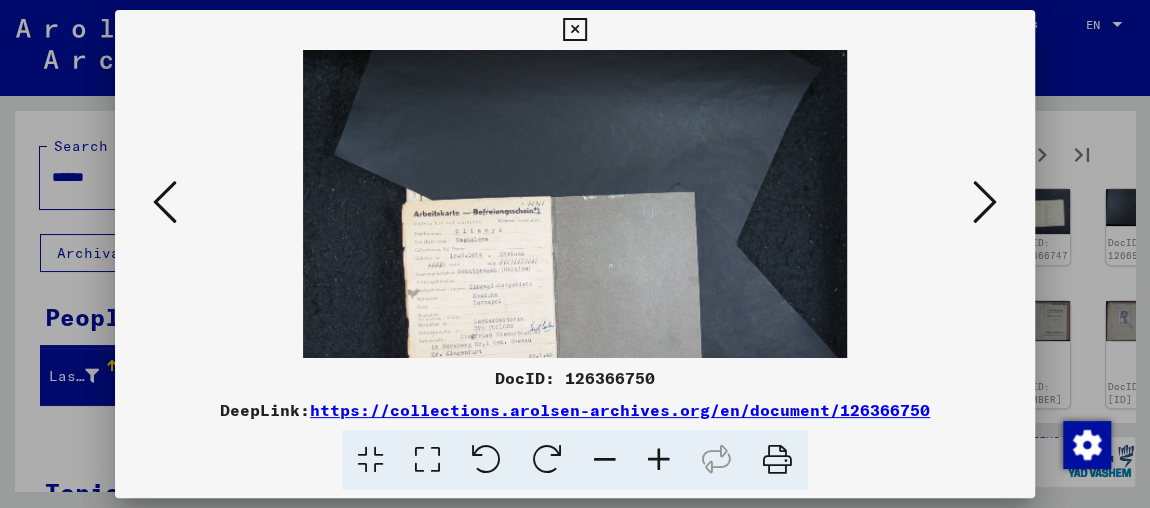click at bounding box center (659, 460) 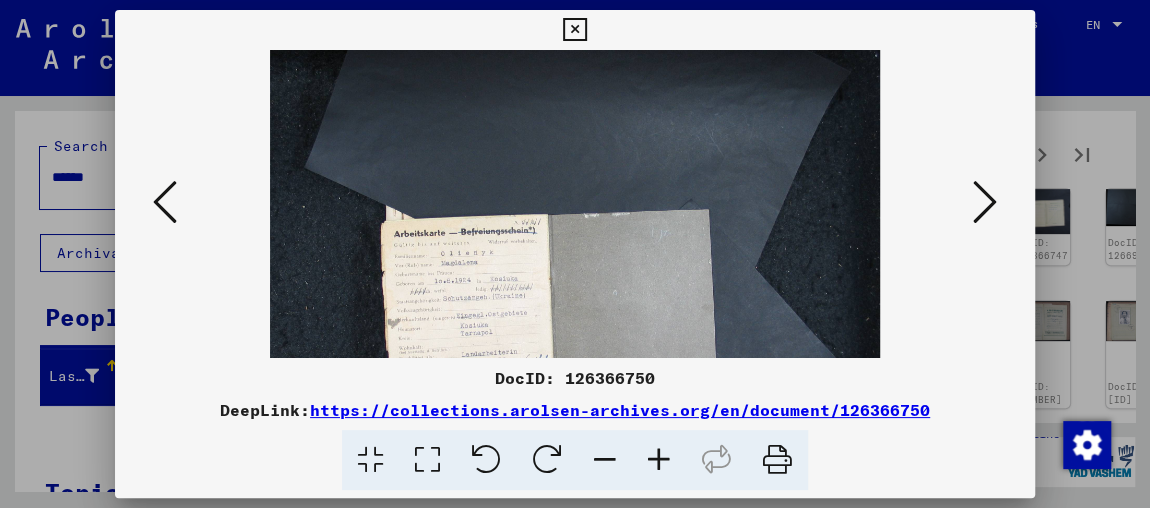 click at bounding box center [659, 460] 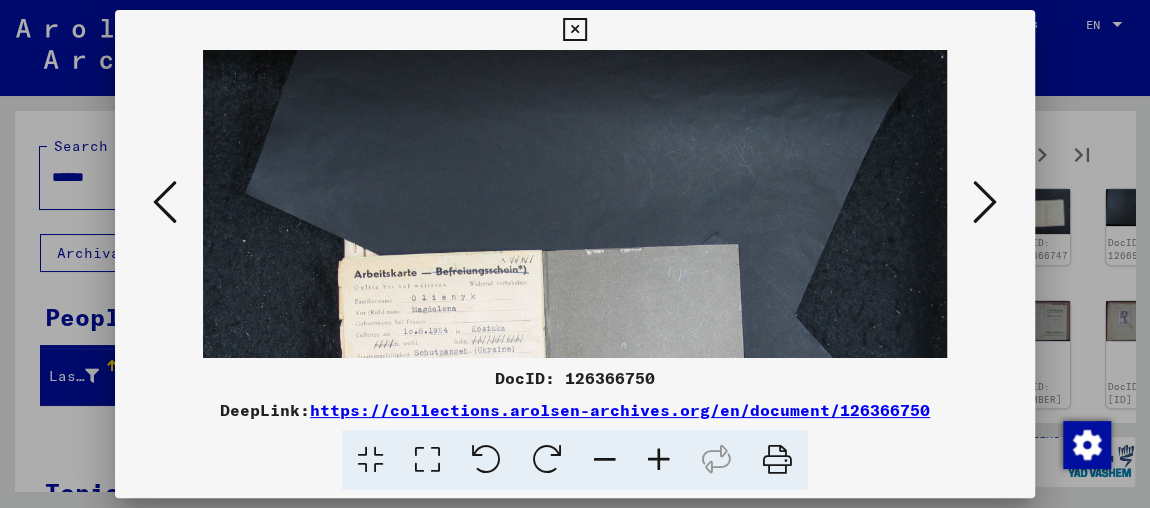 click at bounding box center [659, 460] 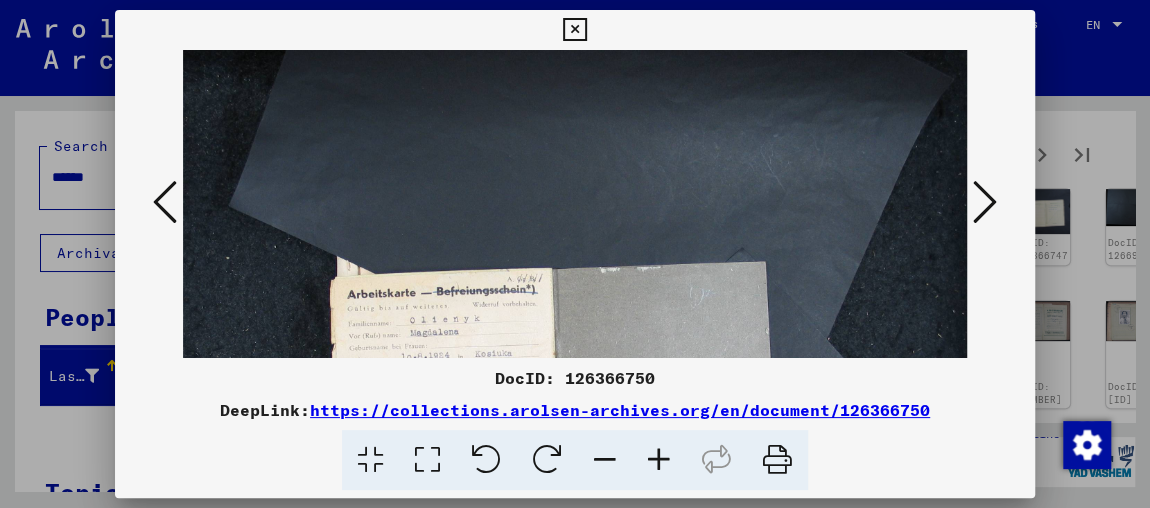 click at bounding box center [659, 460] 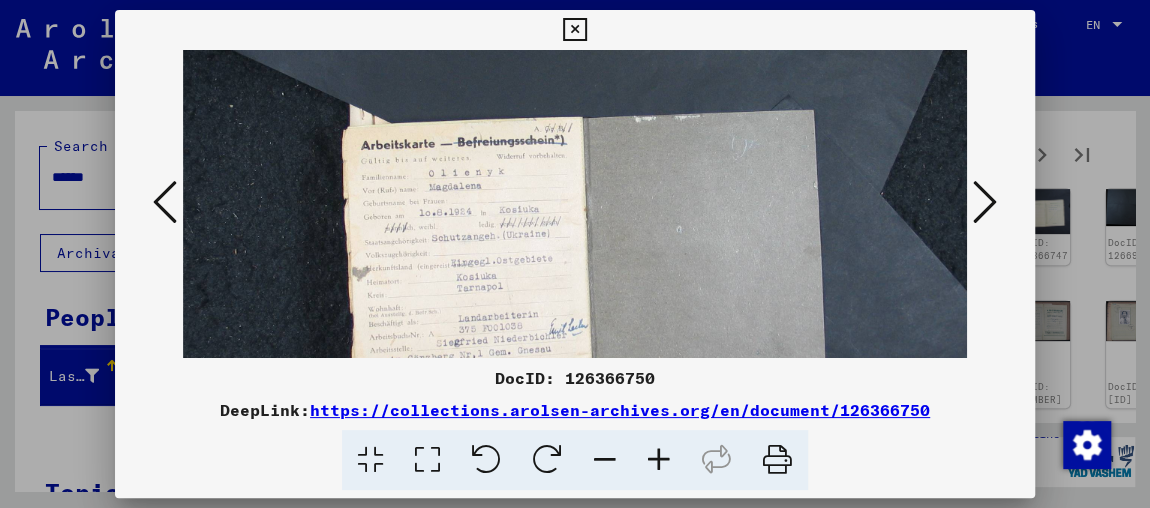 drag, startPoint x: 598, startPoint y: 271, endPoint x: 621, endPoint y: 16, distance: 256.03516 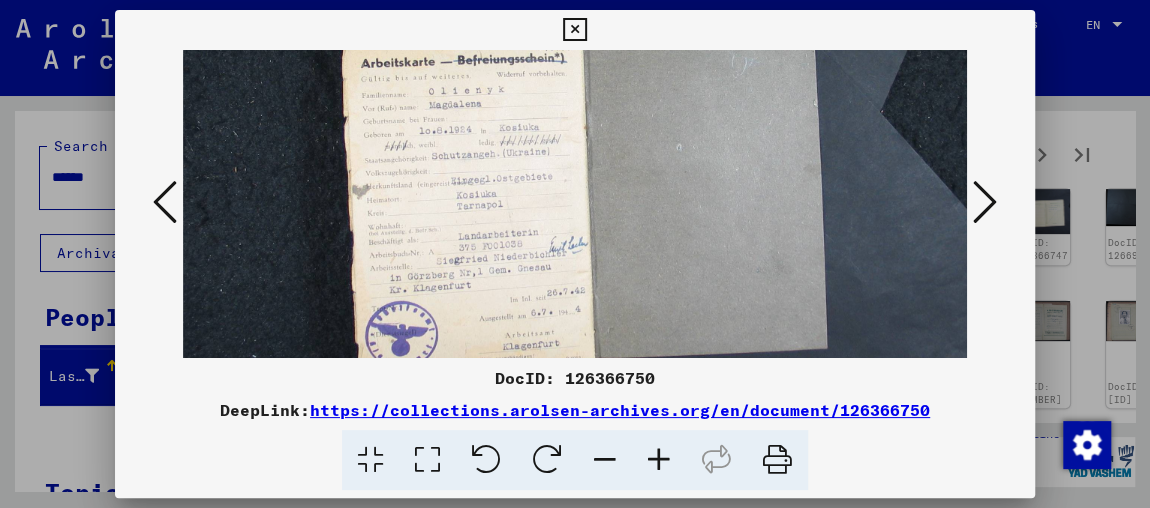 click at bounding box center [985, 202] 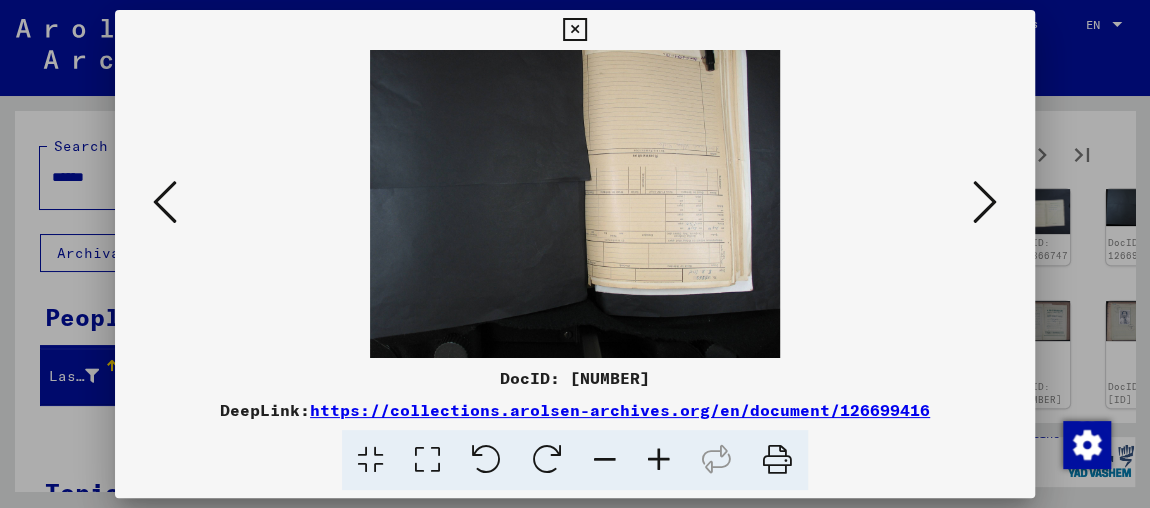 scroll, scrollTop: 0, scrollLeft: 0, axis: both 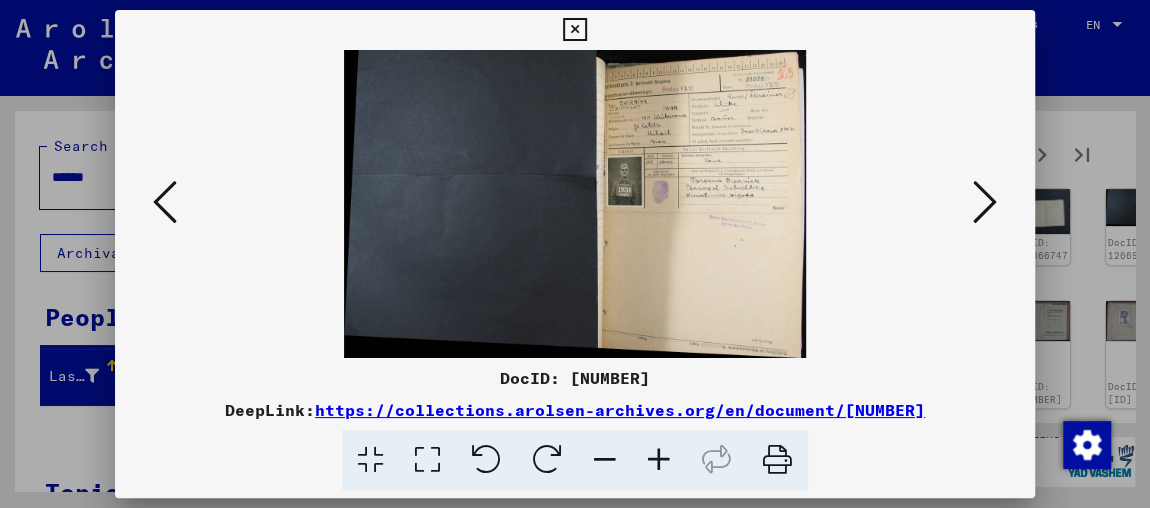 click at bounding box center (659, 460) 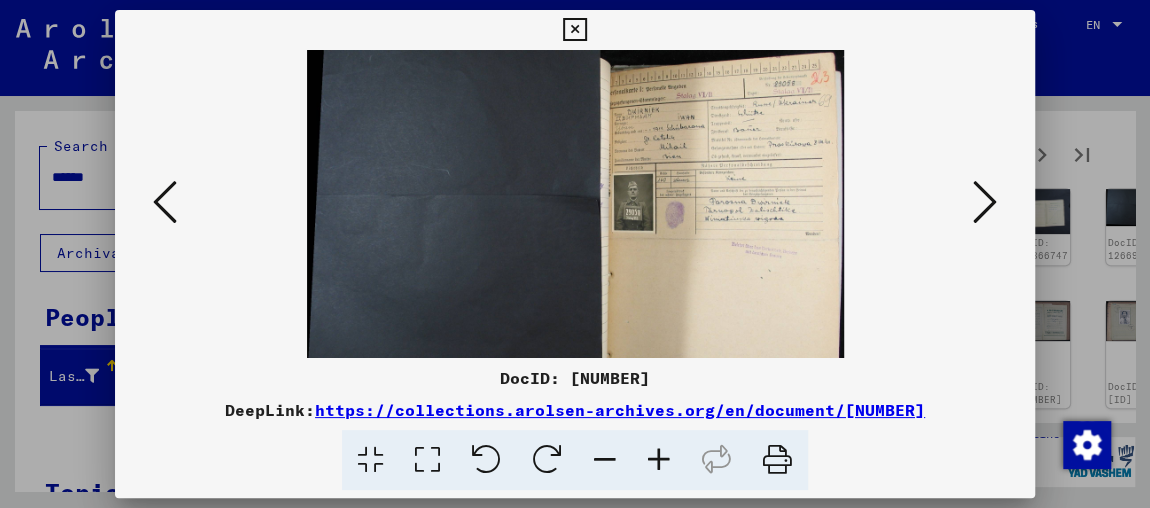click at bounding box center [659, 460] 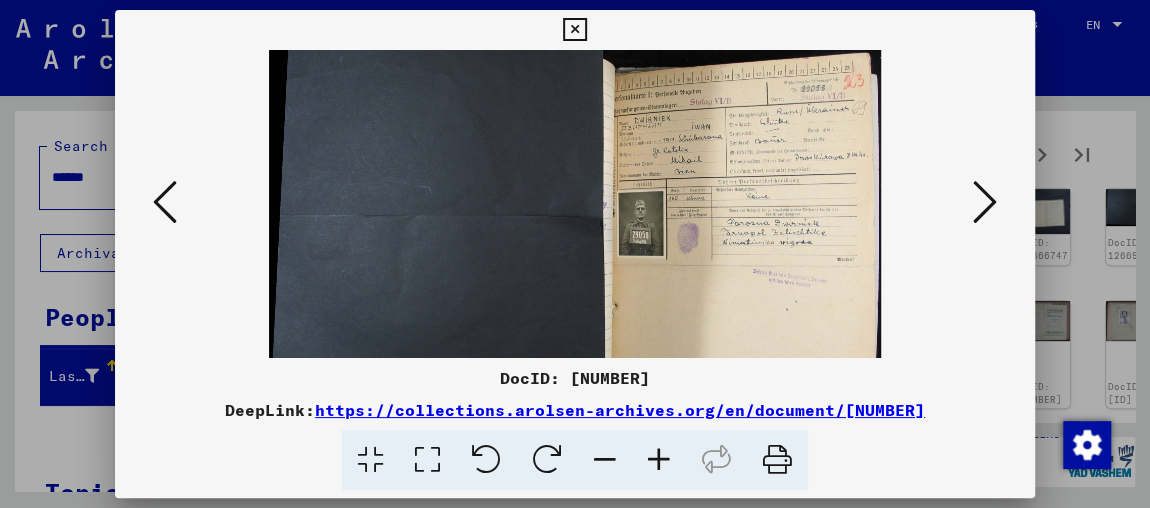 click at bounding box center (659, 460) 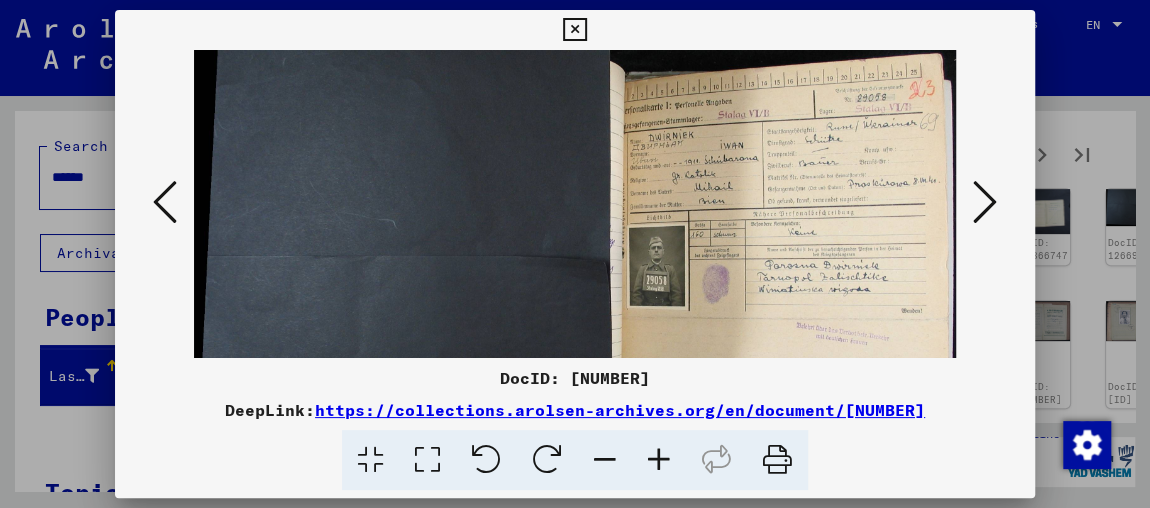 click at bounding box center (659, 460) 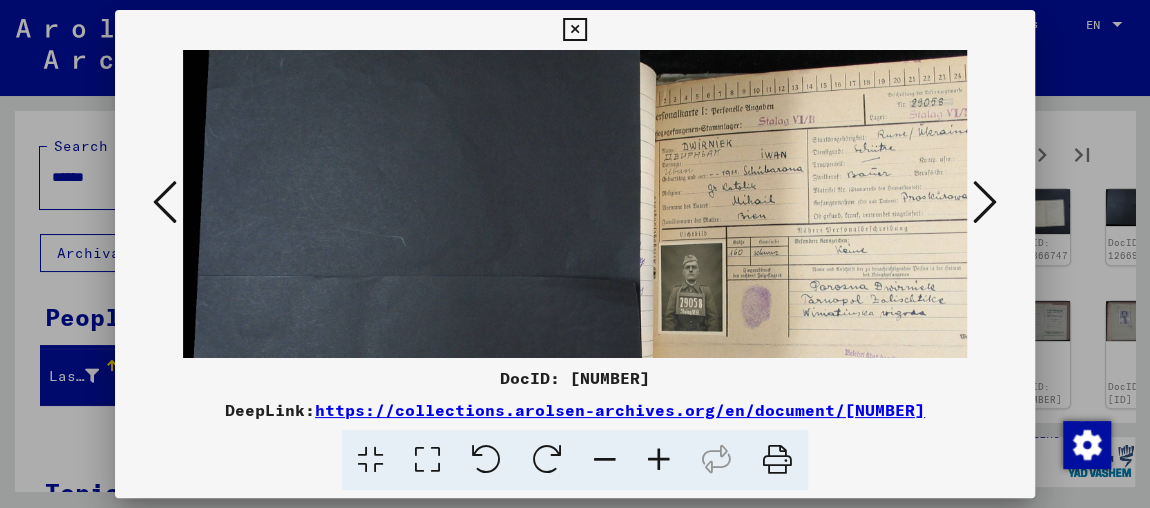 click at bounding box center (659, 460) 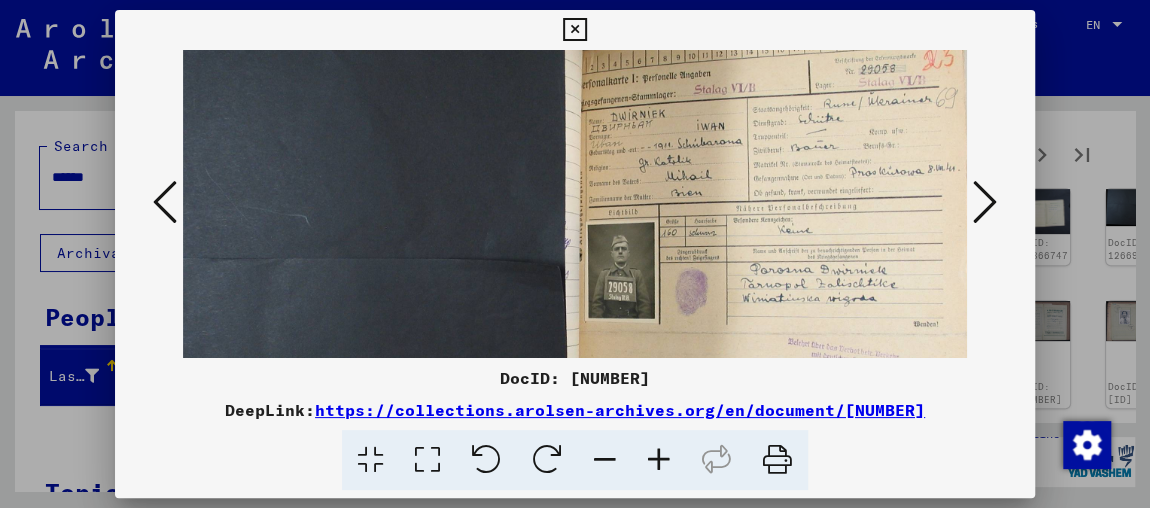 scroll, scrollTop: 39, scrollLeft: 116, axis: both 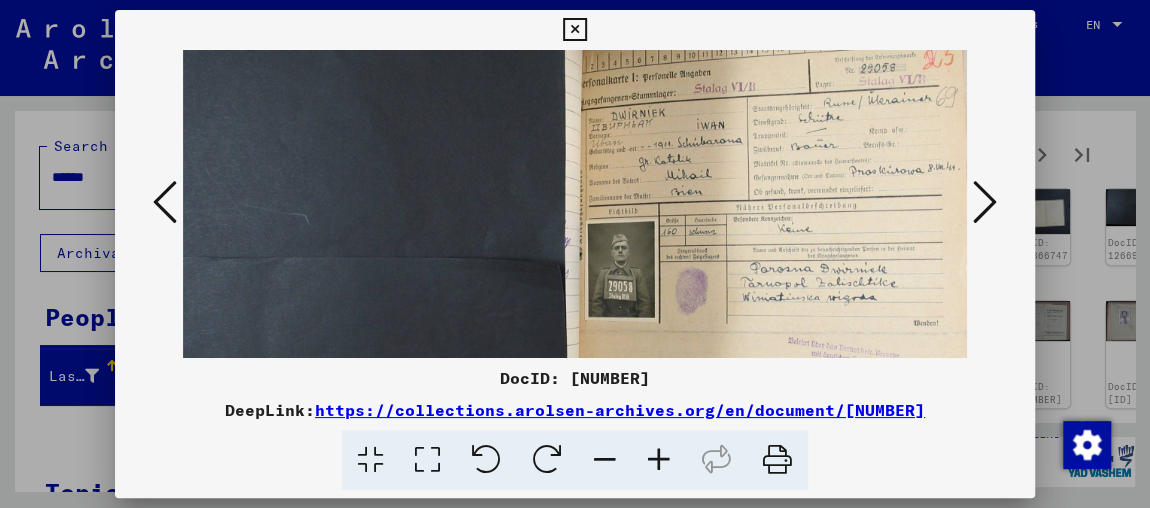 drag, startPoint x: 838, startPoint y: 269, endPoint x: 669, endPoint y: 235, distance: 172.3862 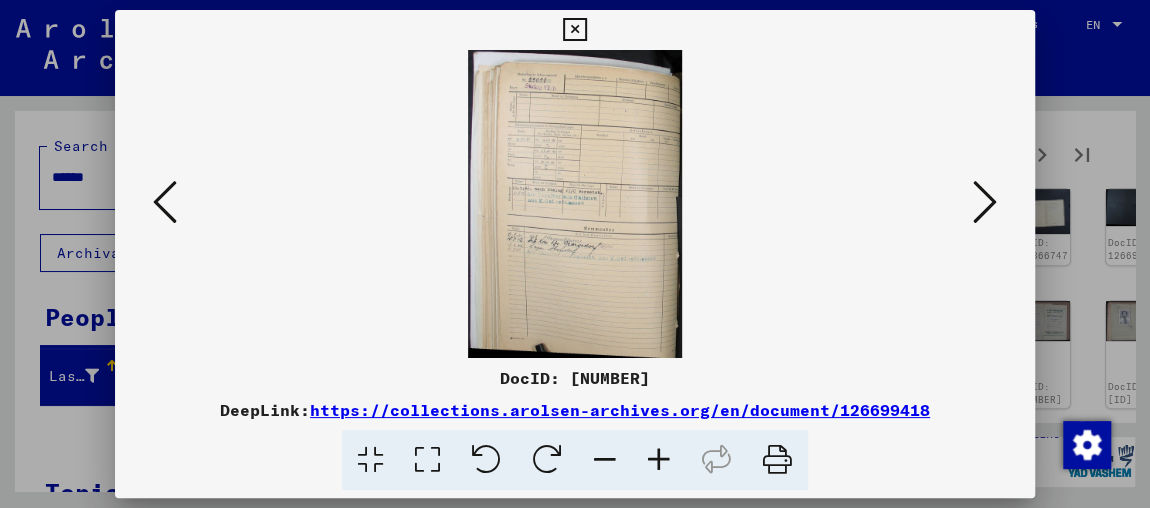 scroll, scrollTop: 0, scrollLeft: 0, axis: both 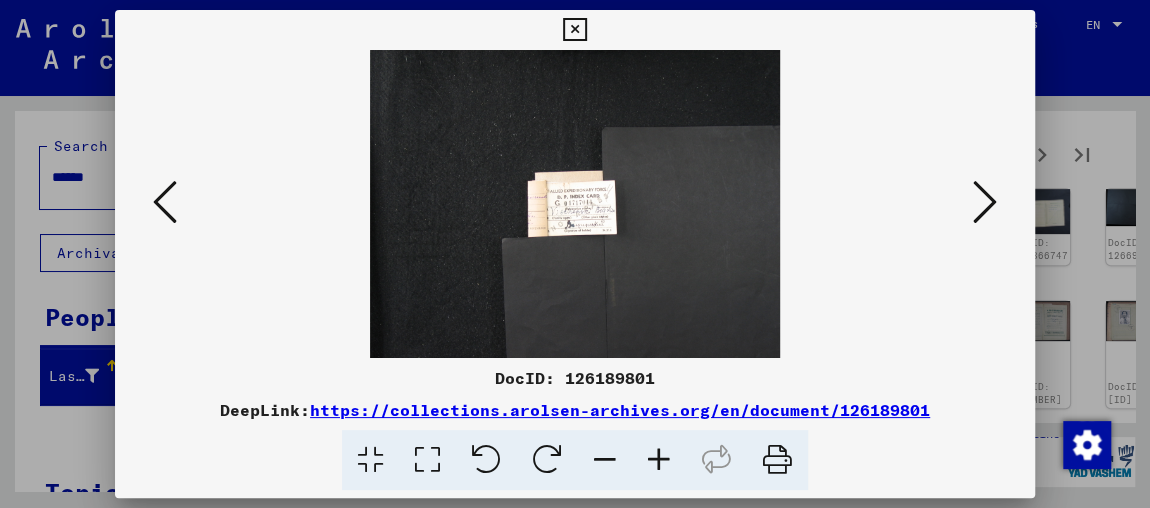 click at bounding box center (659, 460) 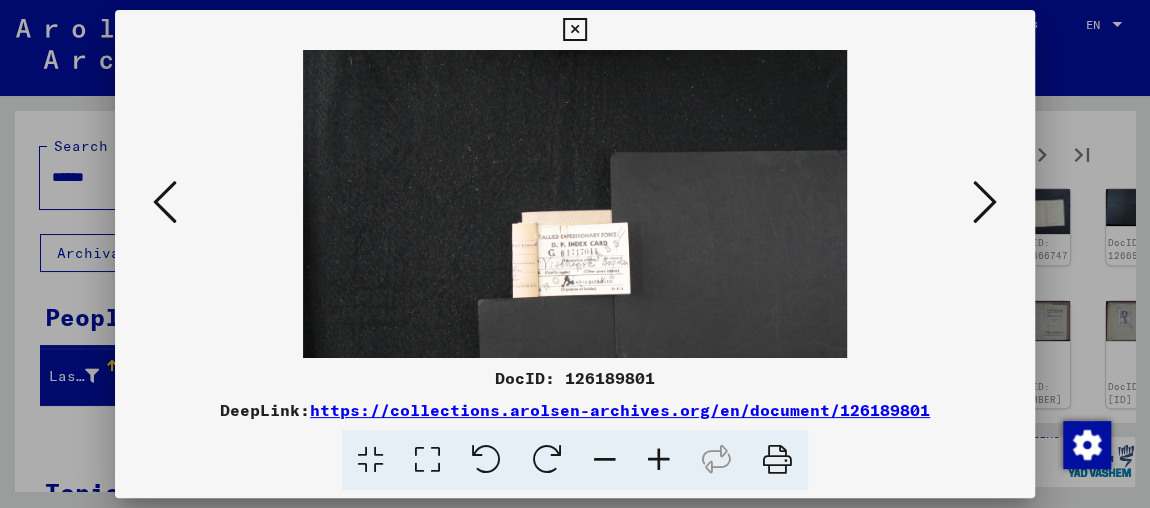 click at bounding box center (659, 460) 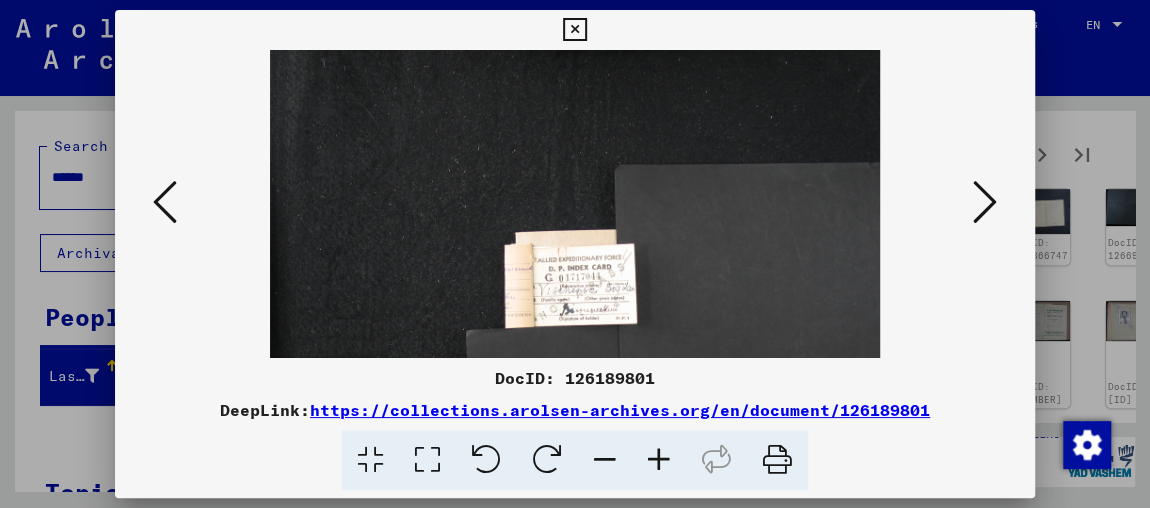 click at bounding box center [659, 460] 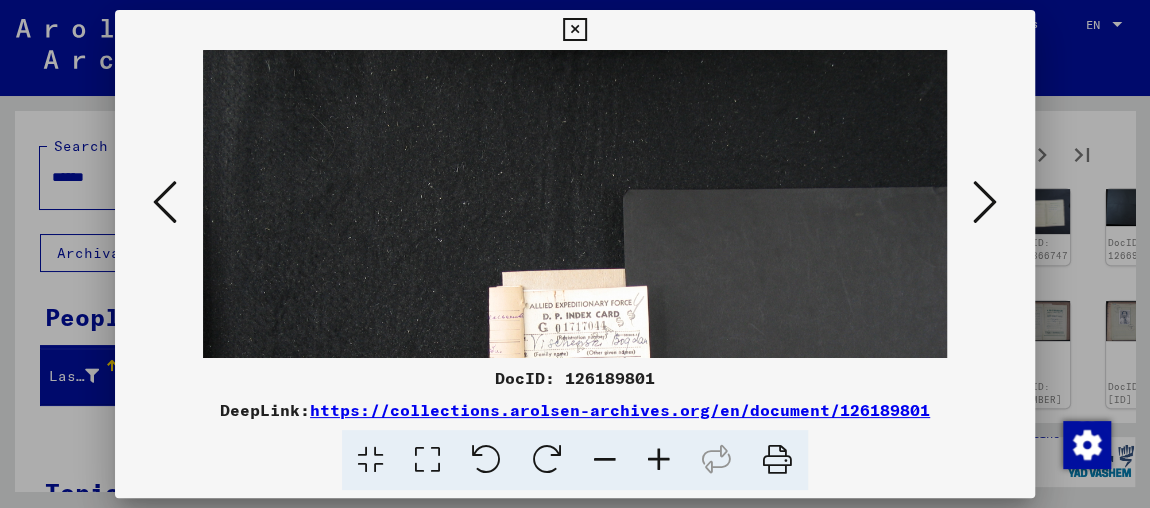click at bounding box center [659, 460] 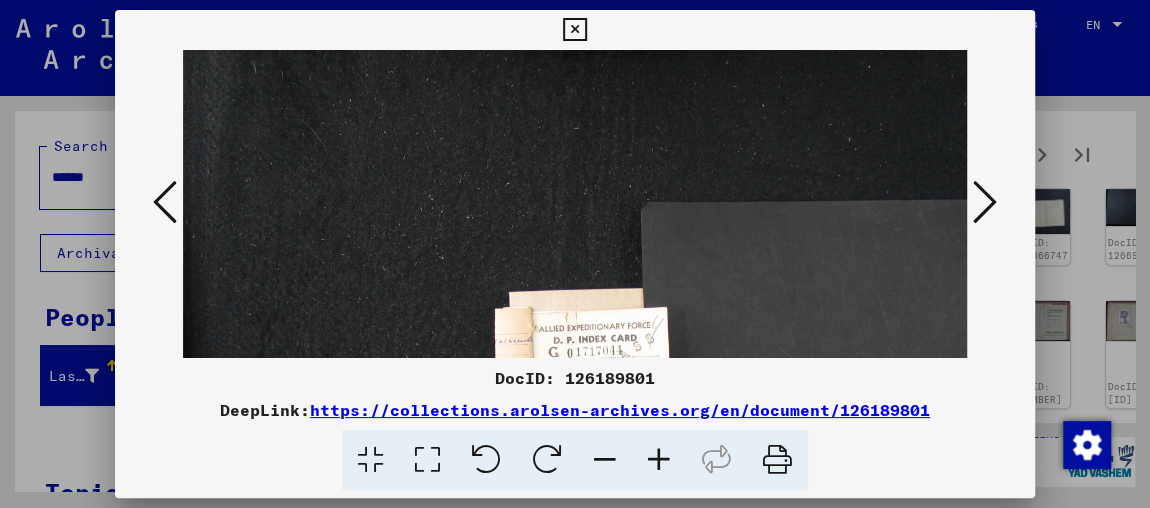 click at bounding box center [659, 460] 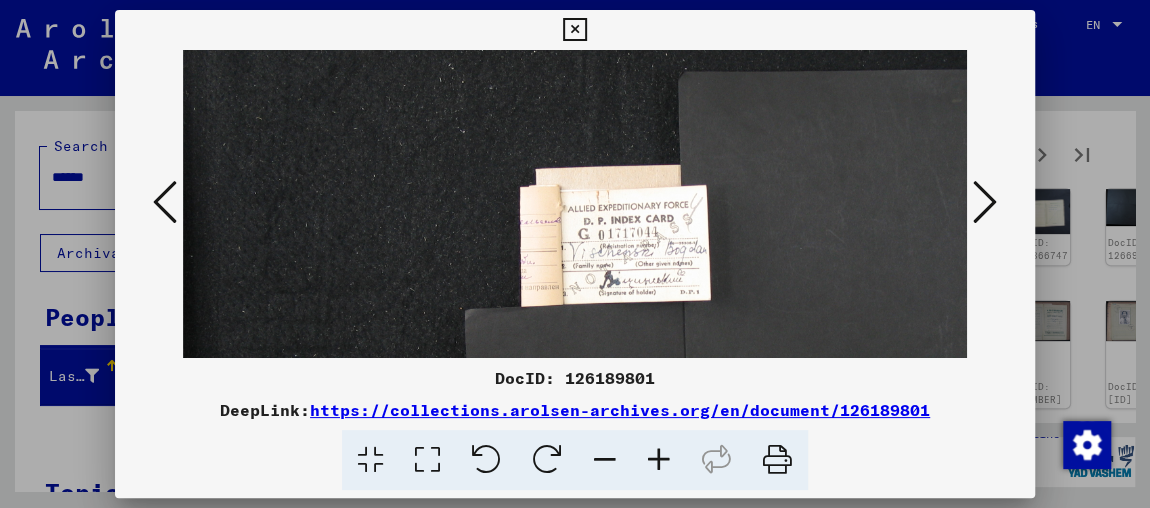 scroll, scrollTop: 156, scrollLeft: 0, axis: vertical 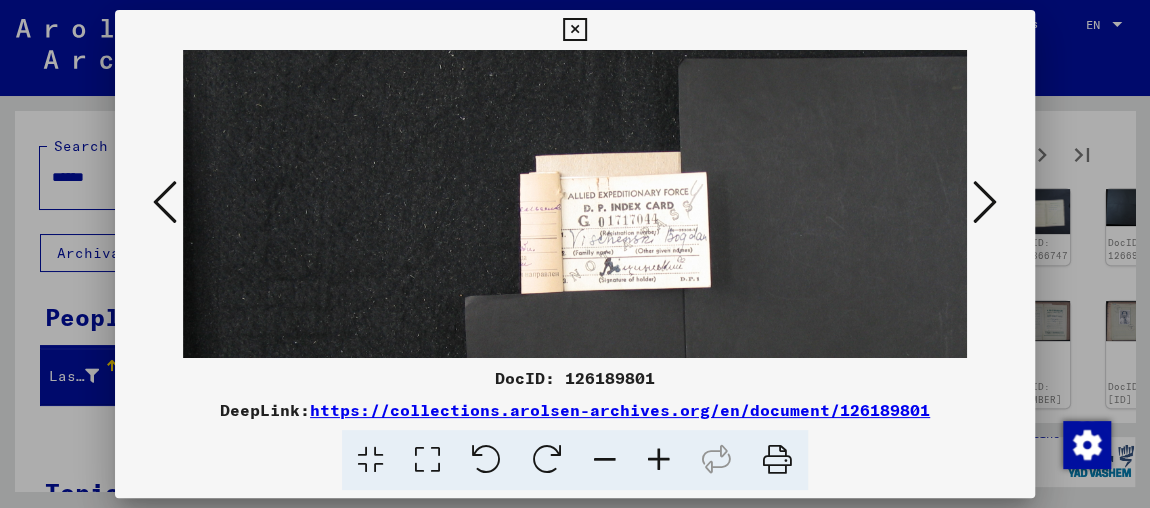 drag, startPoint x: 655, startPoint y: 282, endPoint x: 662, endPoint y: 131, distance: 151.16217 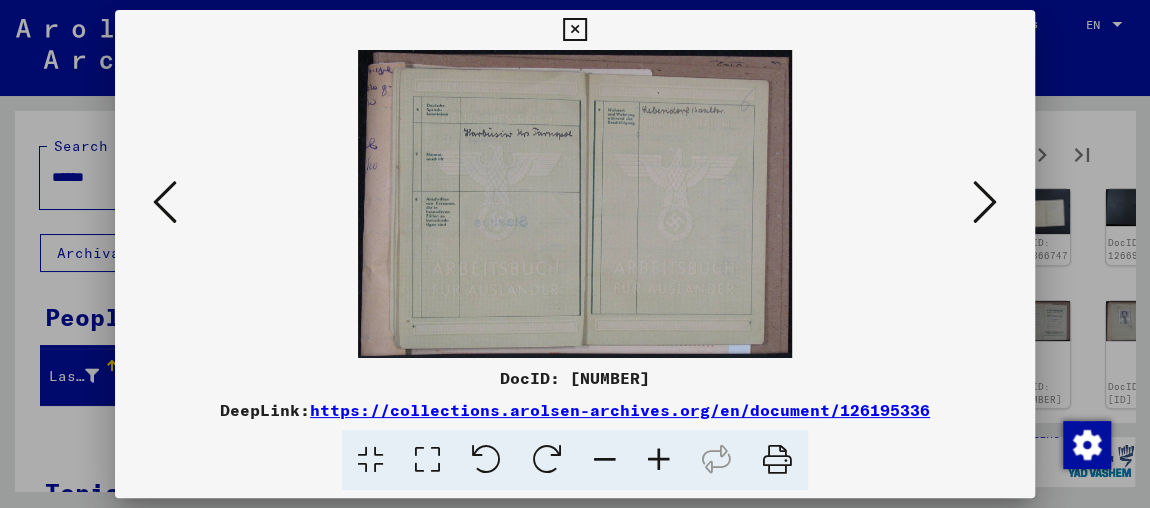 scroll, scrollTop: 0, scrollLeft: 0, axis: both 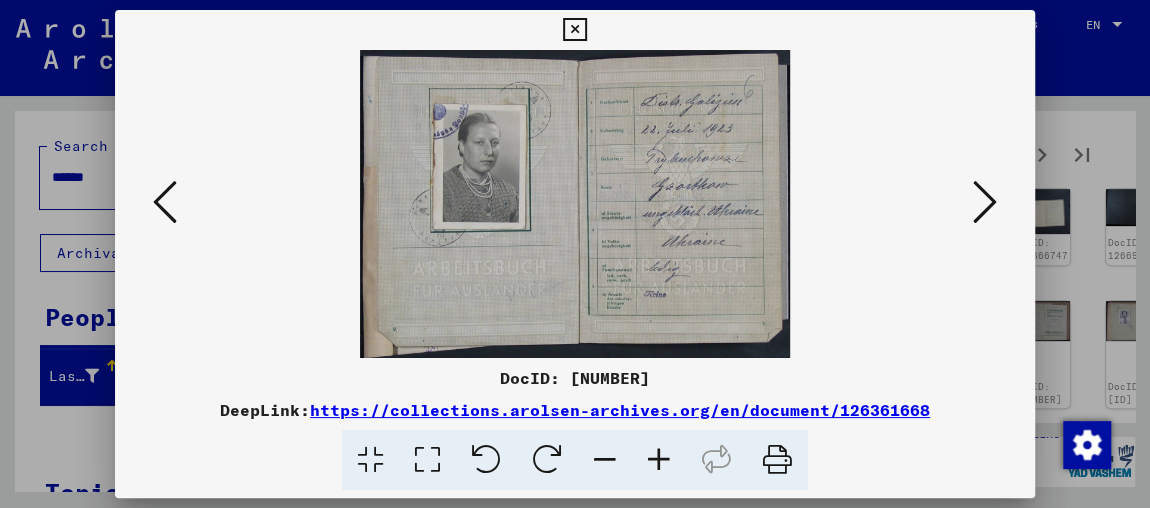 click at bounding box center [985, 202] 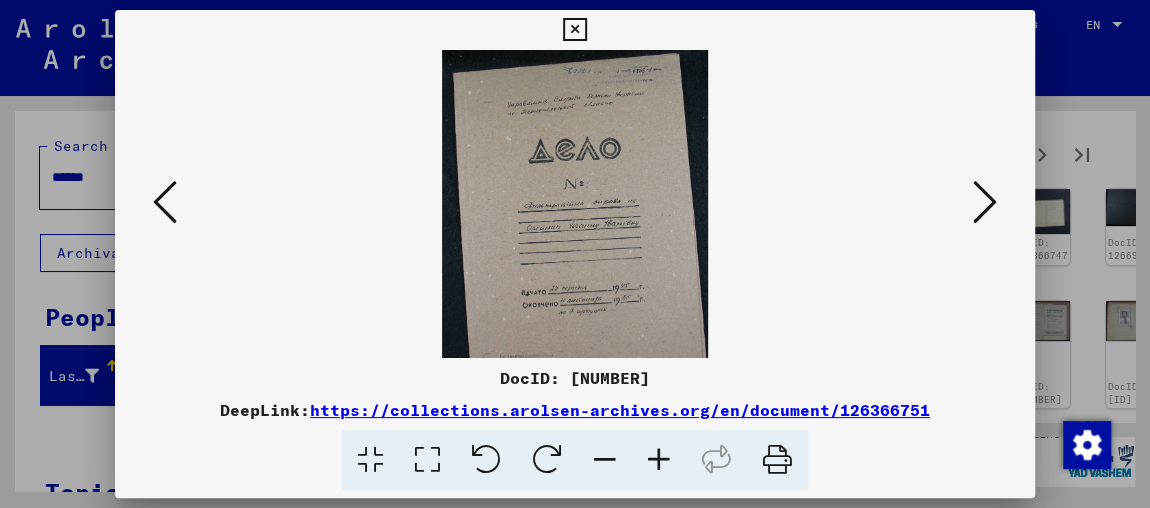 click at bounding box center [985, 202] 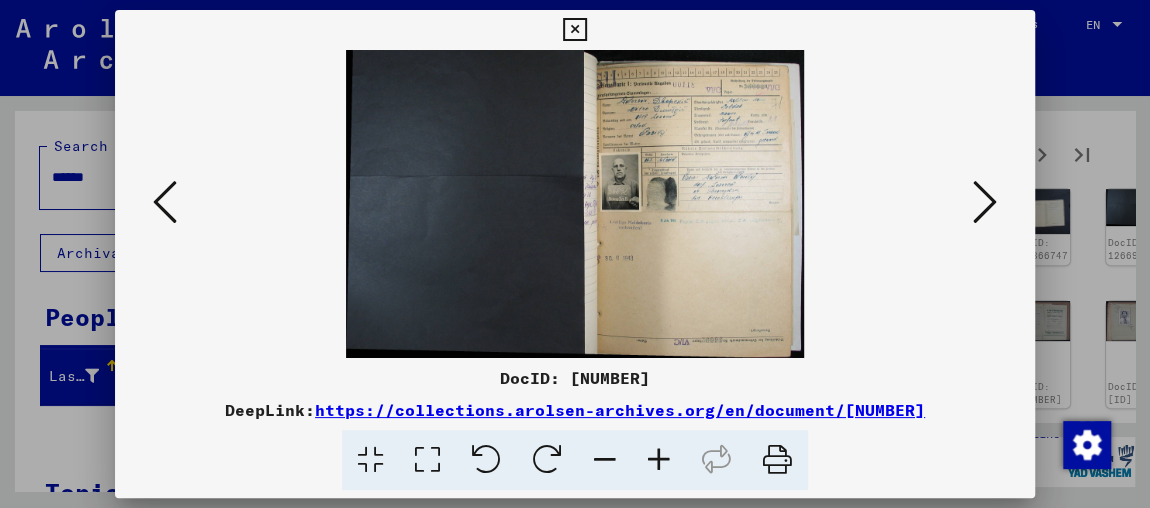 click at bounding box center [659, 460] 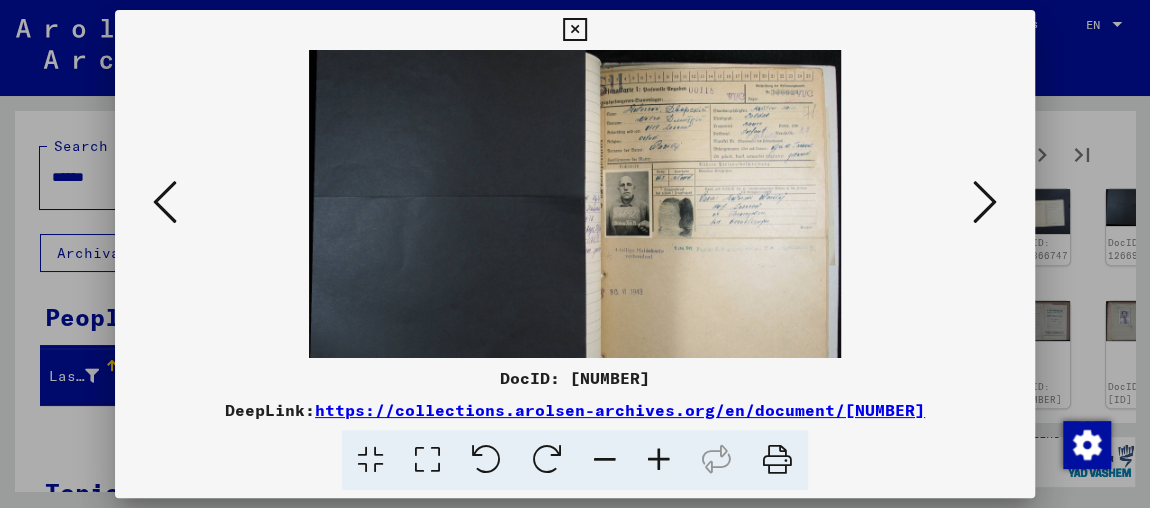 click at bounding box center (659, 460) 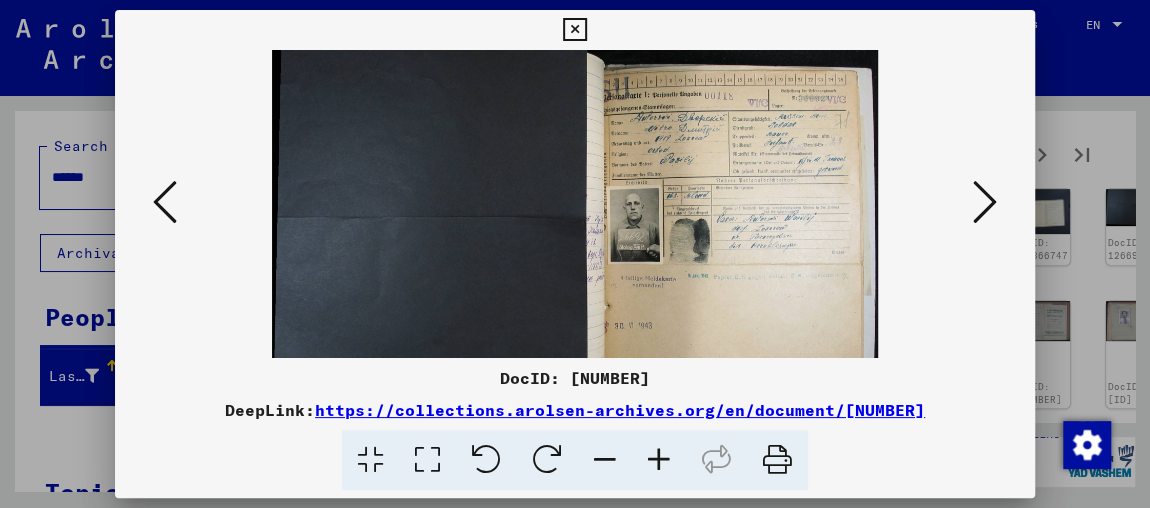 click at bounding box center (659, 460) 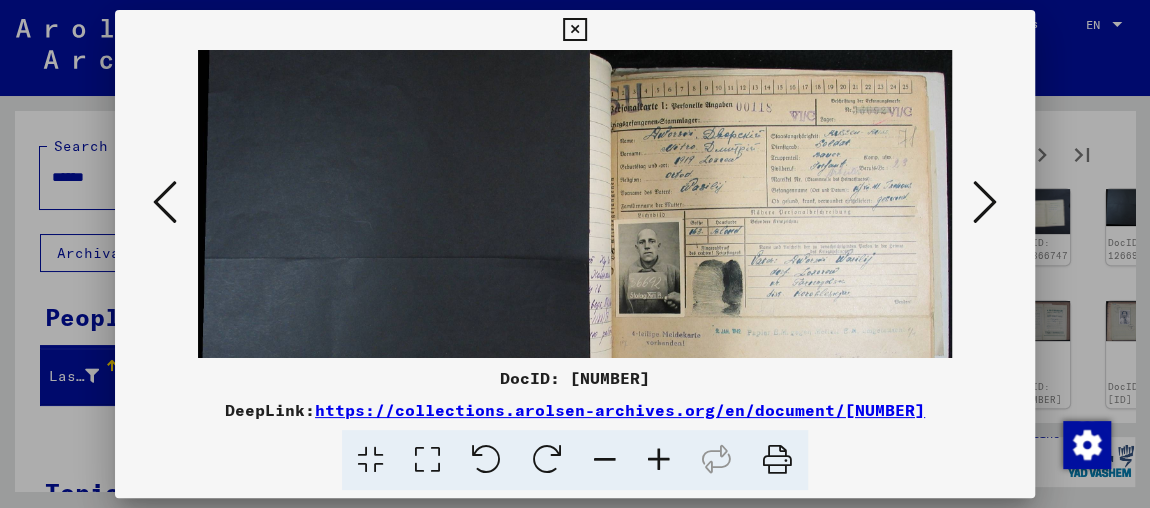 click at bounding box center (659, 460) 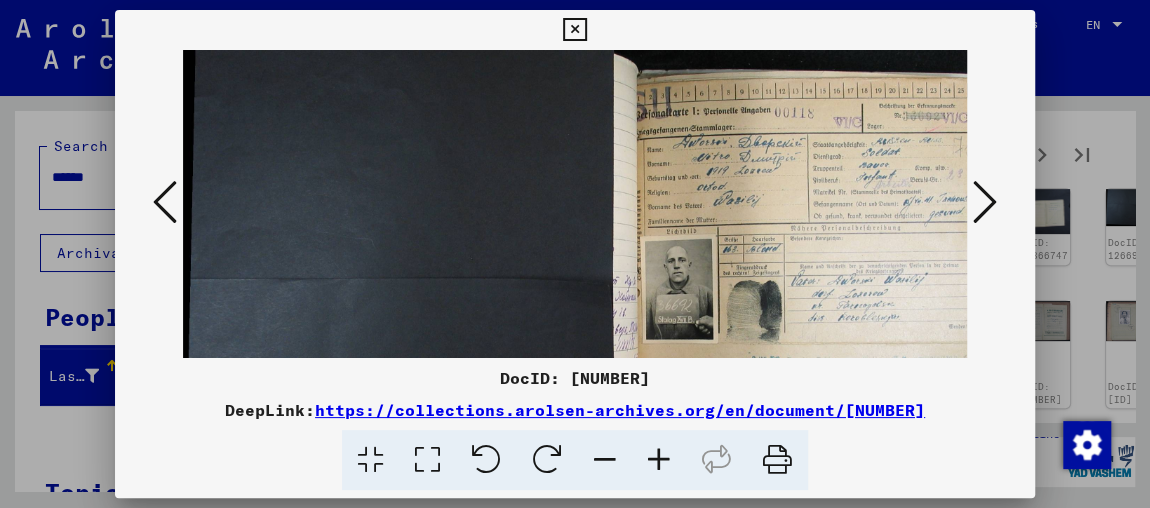click at bounding box center (659, 460) 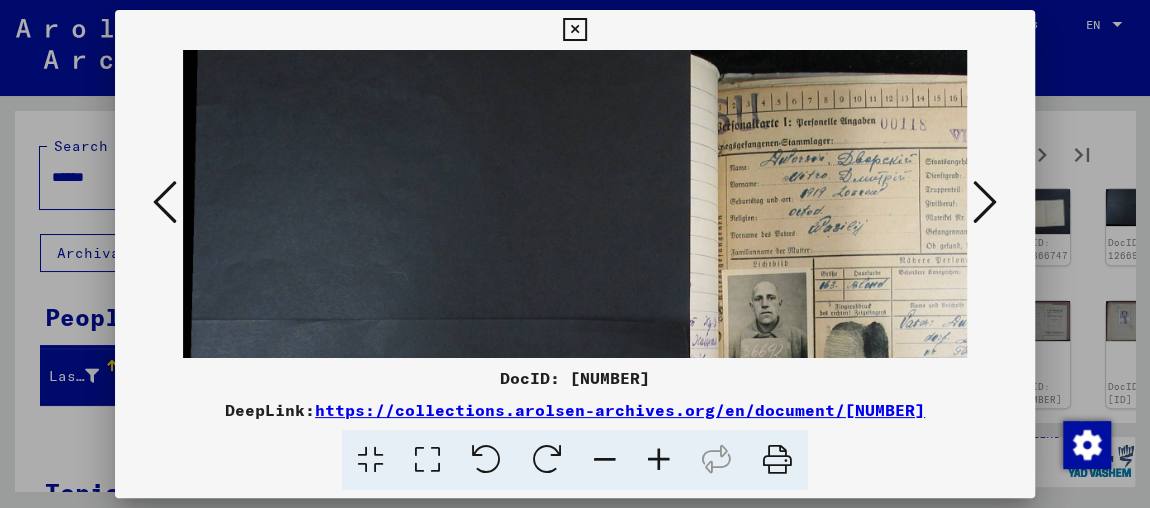 click at bounding box center [659, 460] 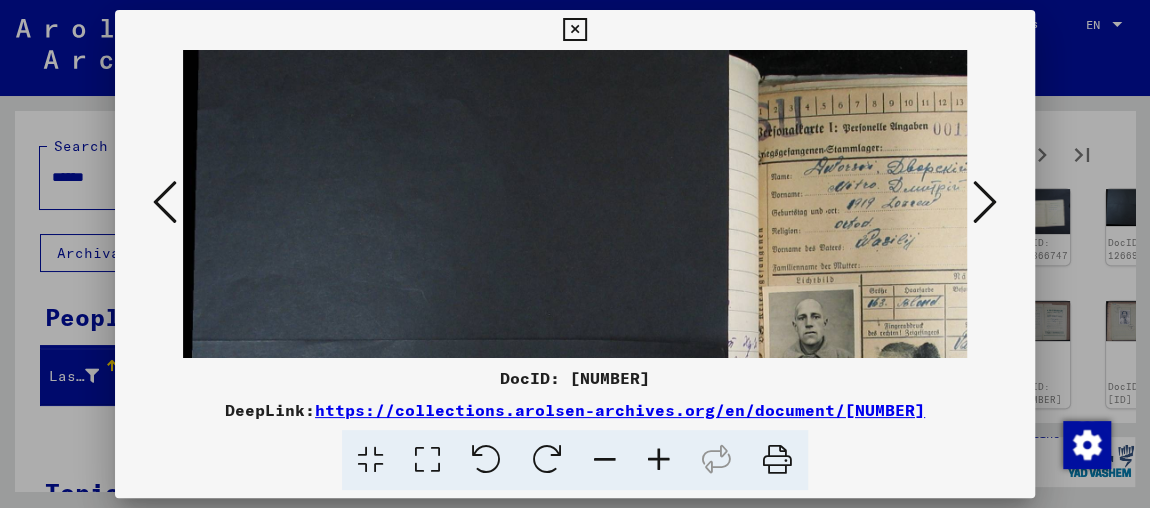 click at bounding box center (659, 460) 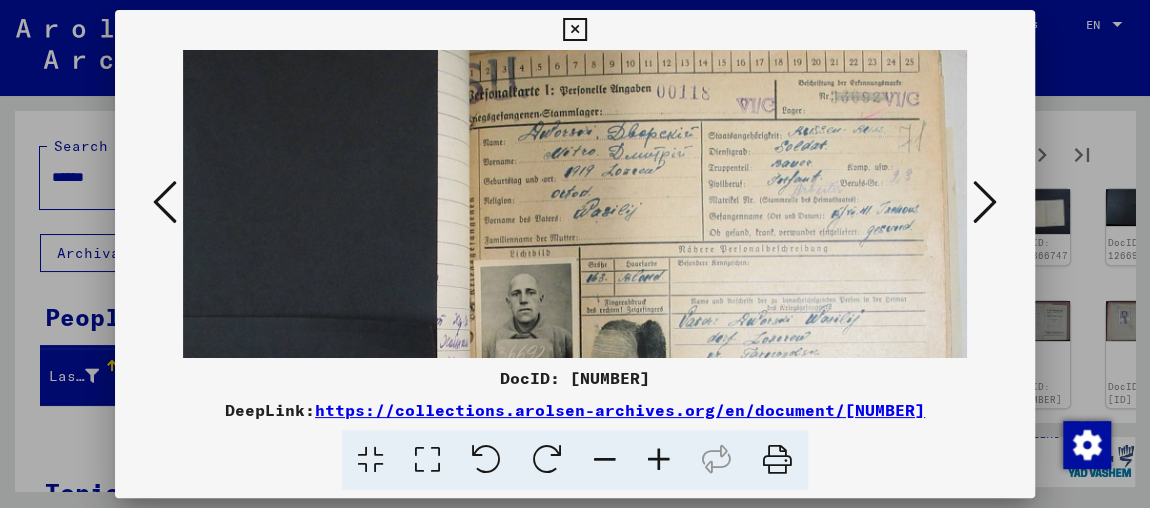 scroll, scrollTop: 52, scrollLeft: 330, axis: both 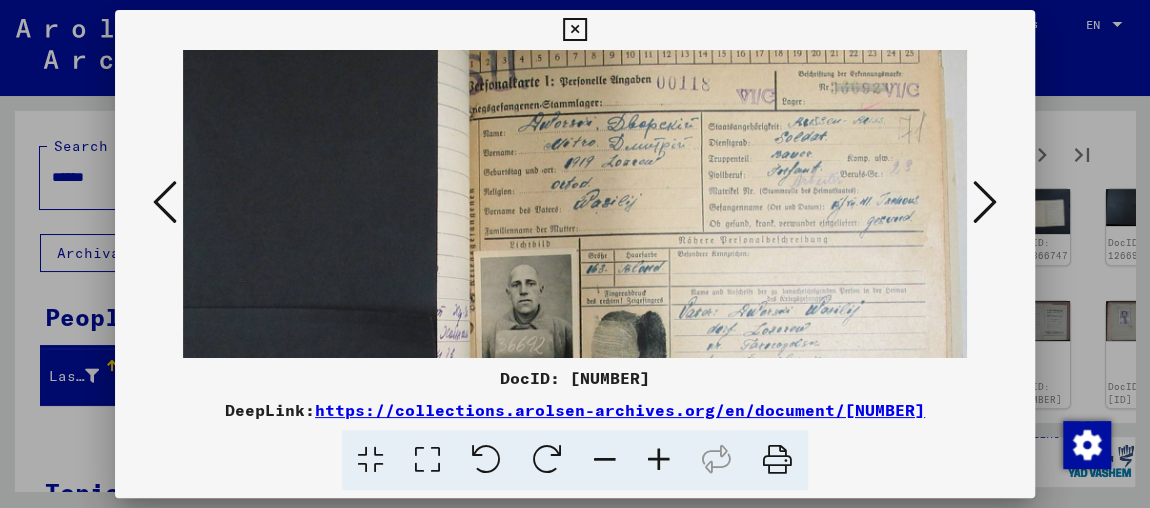 drag, startPoint x: 515, startPoint y: 244, endPoint x: 313, endPoint y: 218, distance: 203.6664 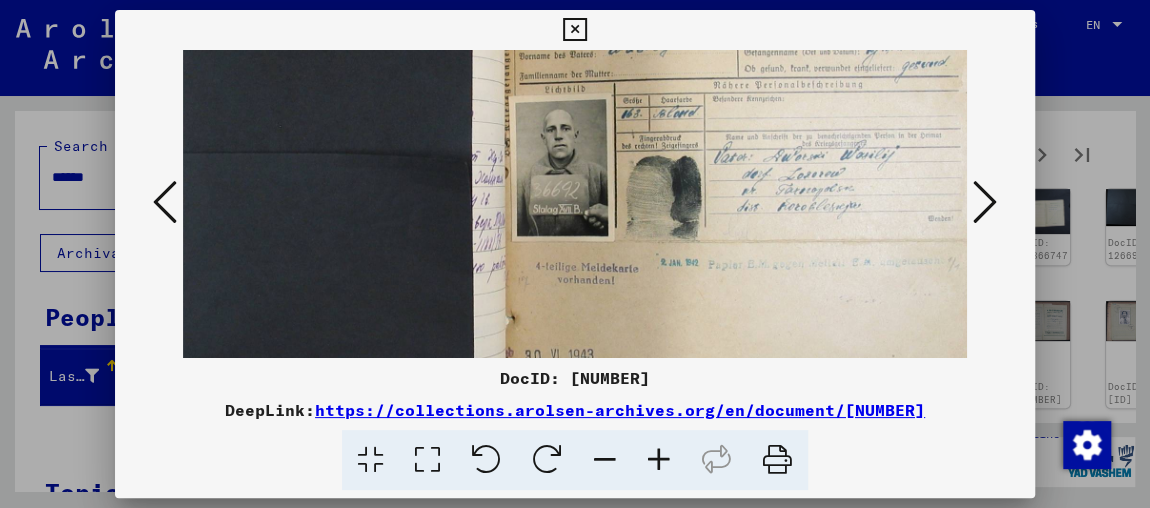 scroll, scrollTop: 210, scrollLeft: 293, axis: both 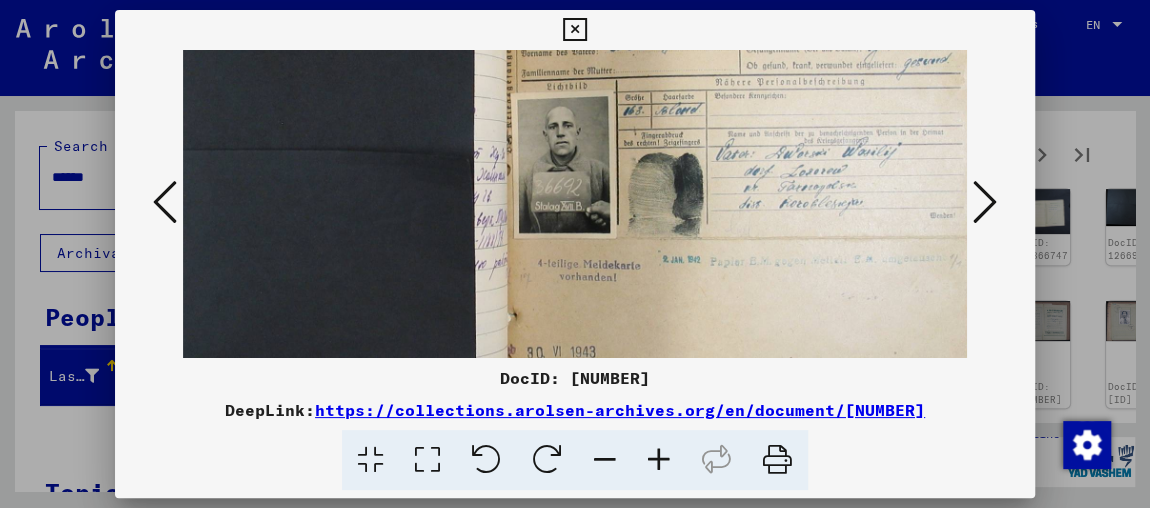 drag, startPoint x: 722, startPoint y: 277, endPoint x: 759, endPoint y: 118, distance: 163.24828 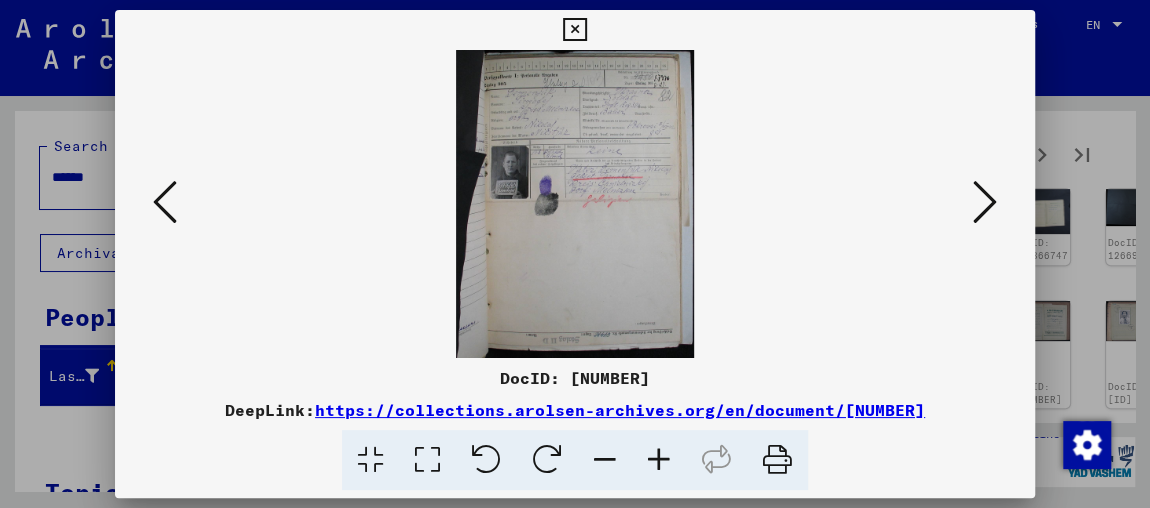 click at bounding box center [659, 460] 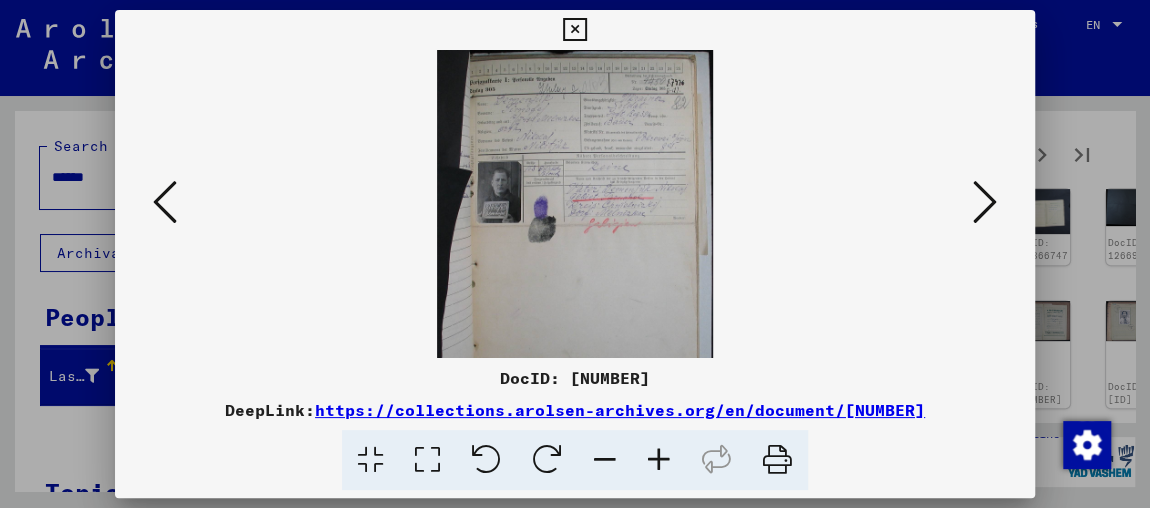 click at bounding box center [659, 460] 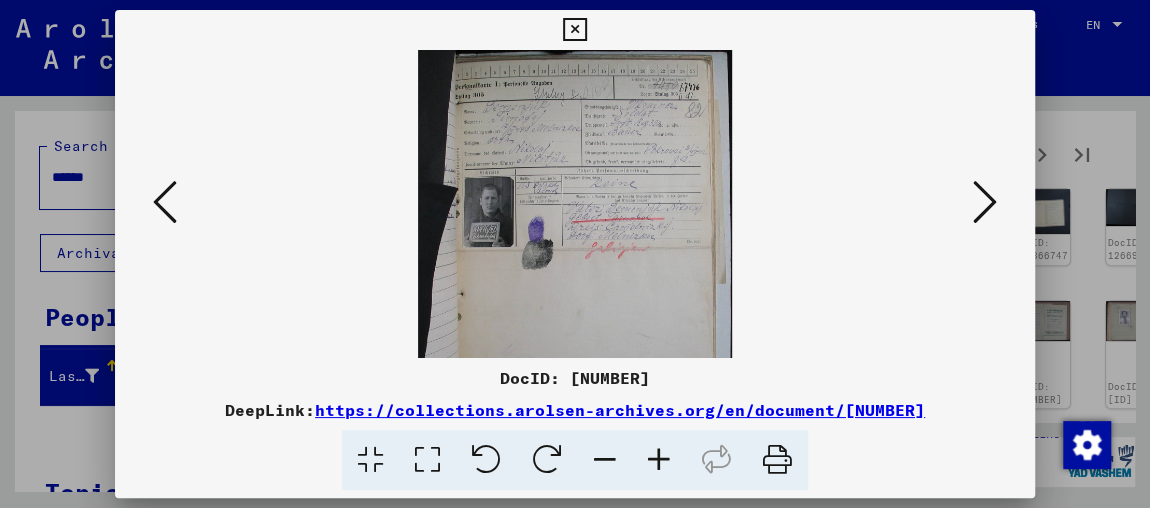 click at bounding box center (659, 460) 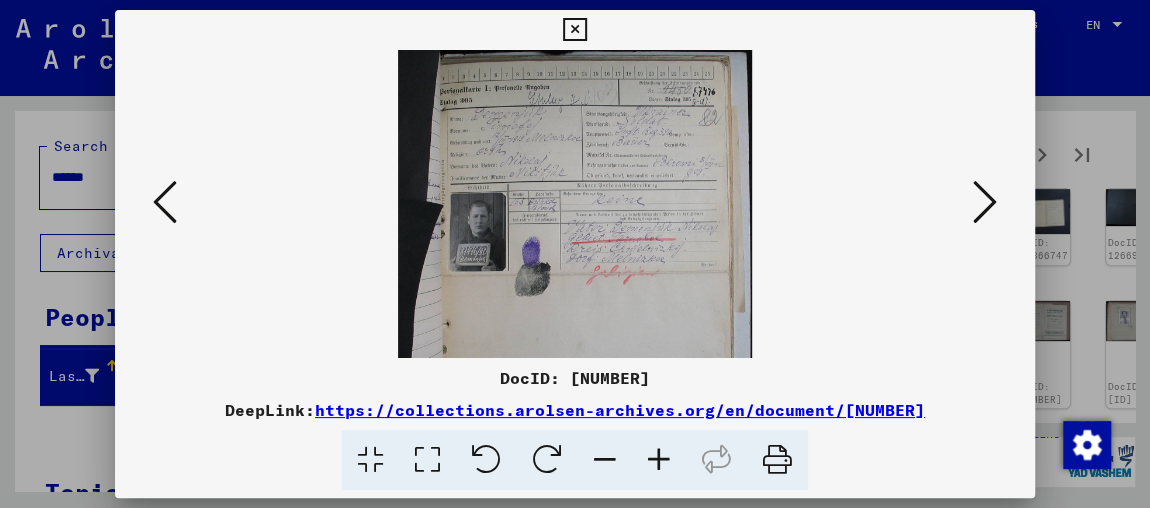 click at bounding box center (659, 460) 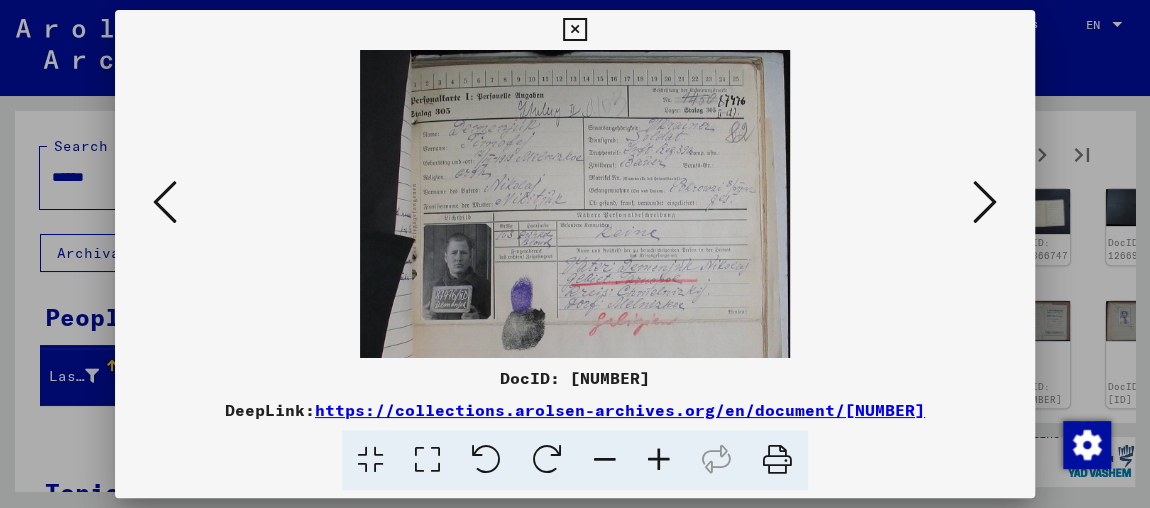 click at bounding box center [659, 460] 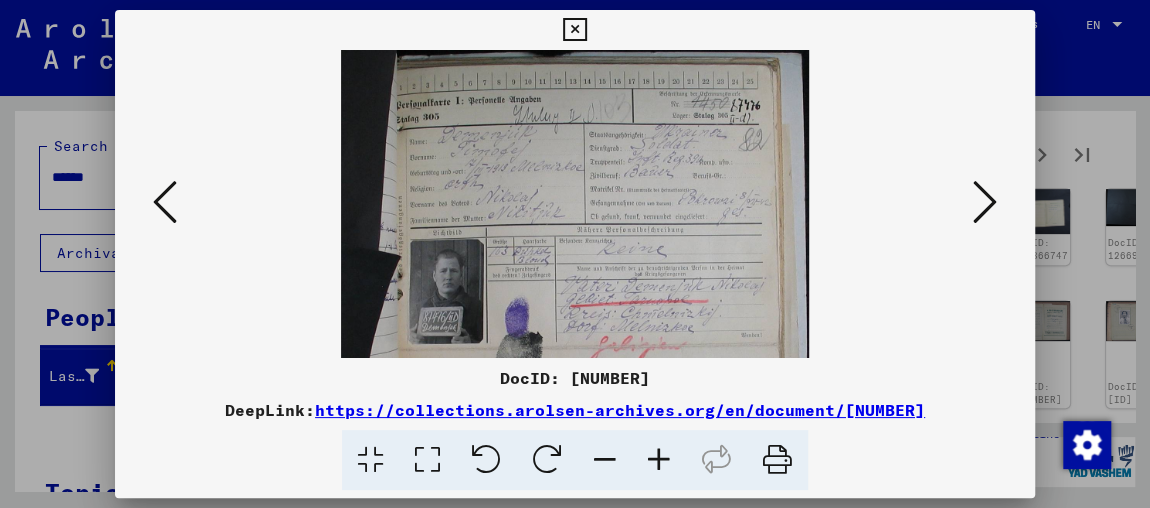 click at bounding box center (659, 460) 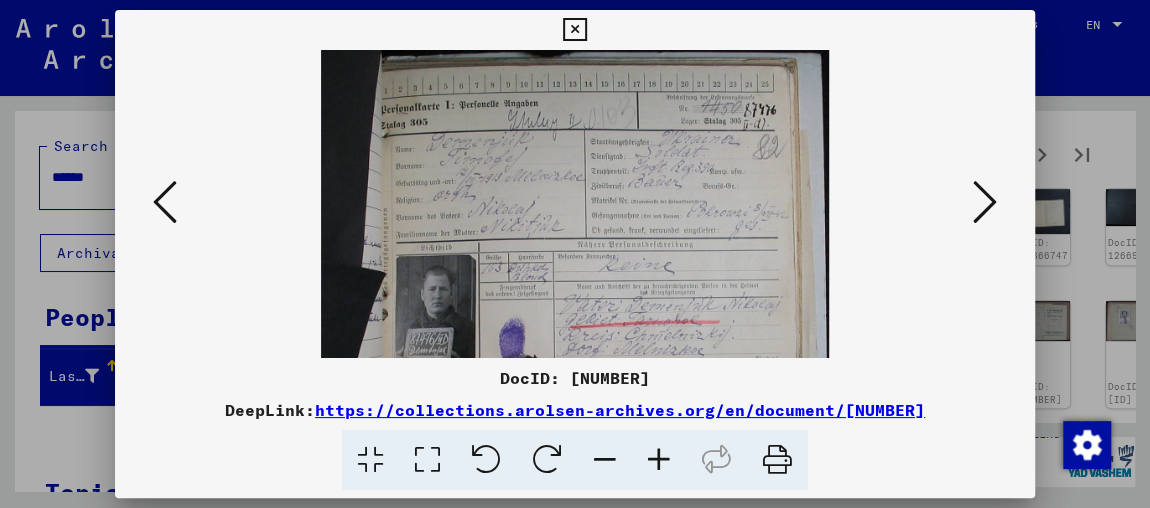 click at bounding box center (659, 460) 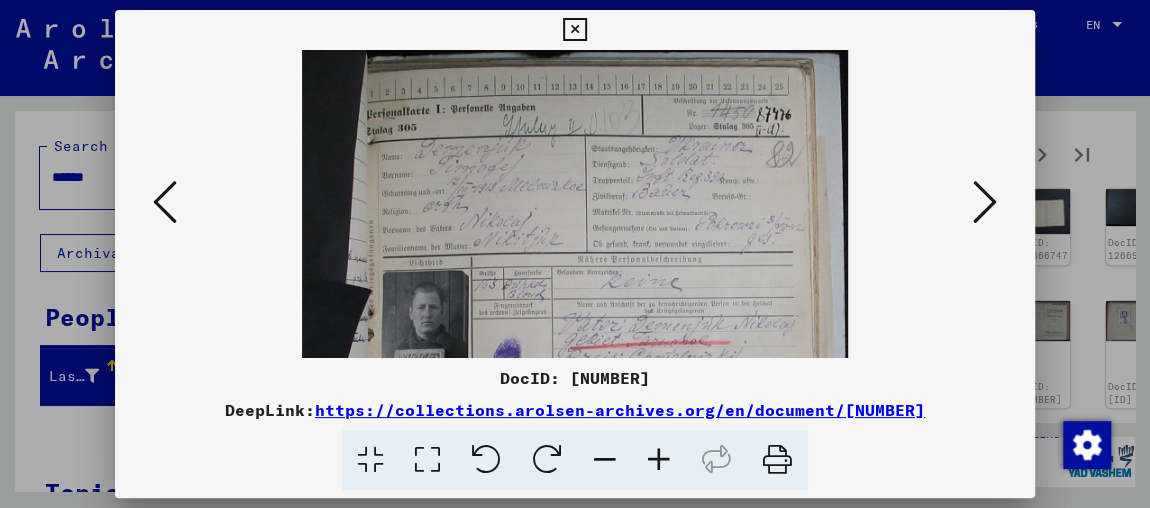 click at bounding box center [659, 460] 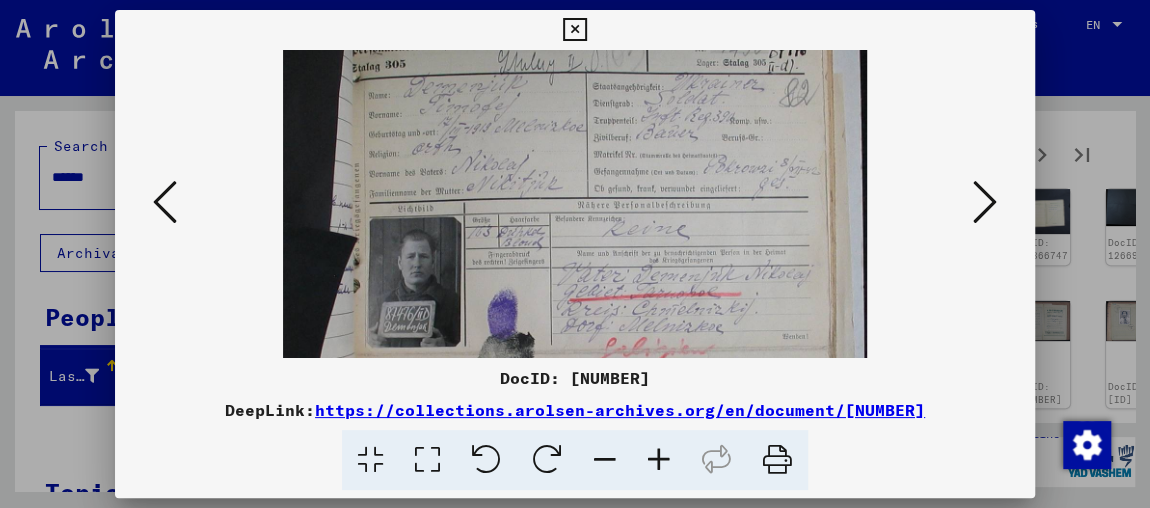 drag, startPoint x: 655, startPoint y: 247, endPoint x: 655, endPoint y: 208, distance: 39 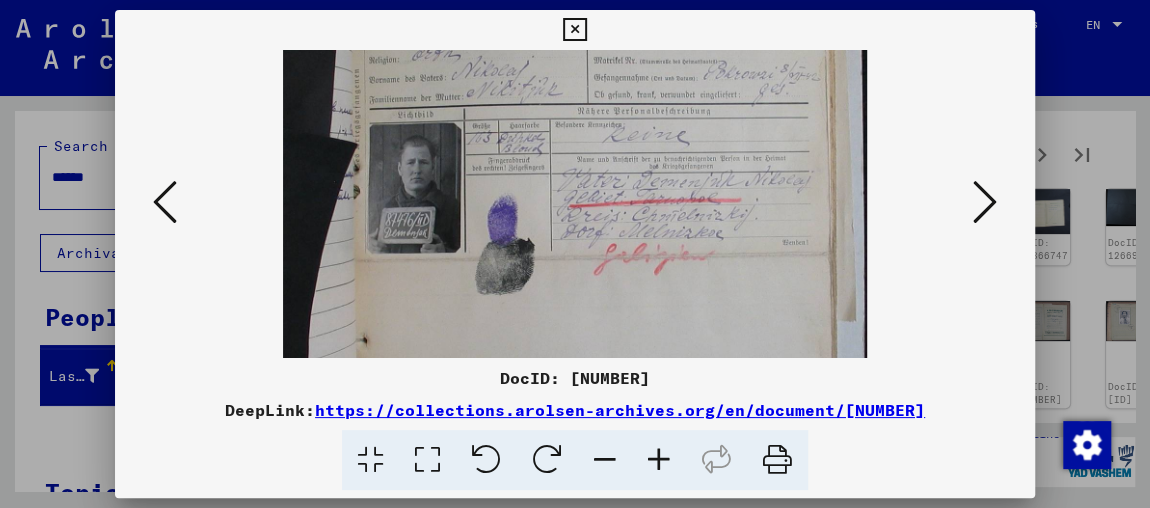 drag, startPoint x: 646, startPoint y: 233, endPoint x: 630, endPoint y: 166, distance: 68.88396 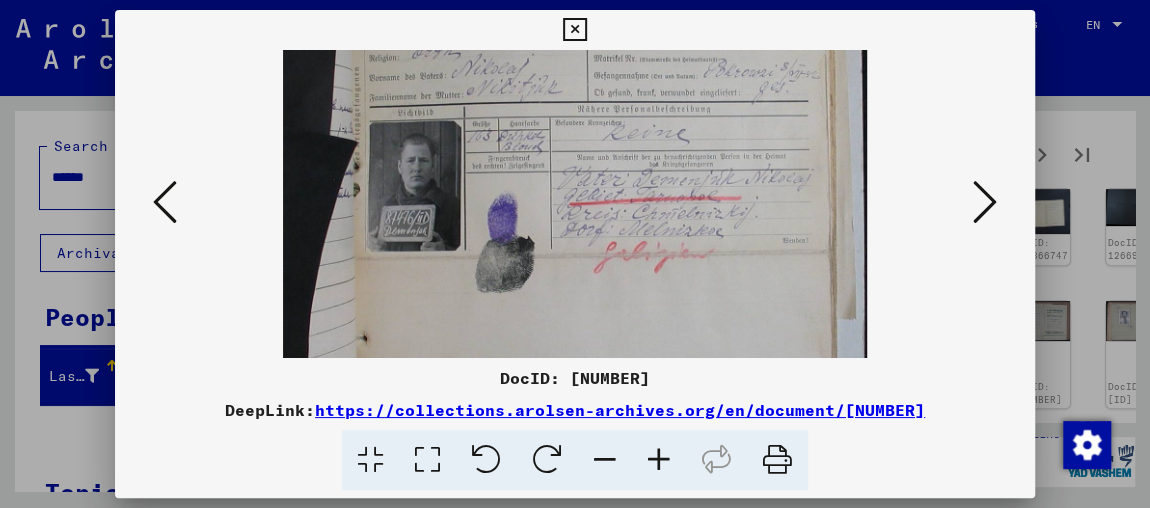 click at bounding box center (985, 202) 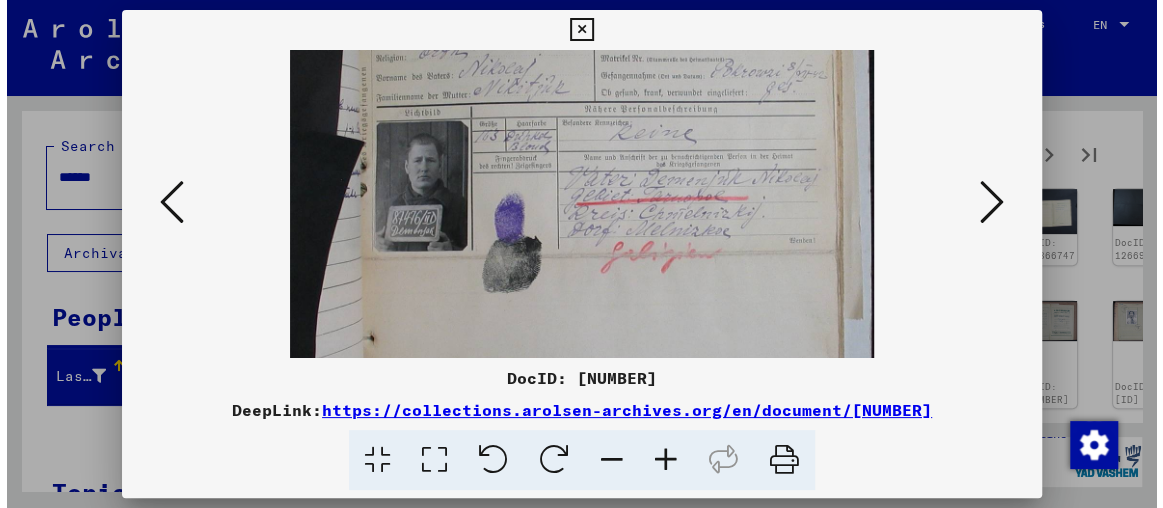 scroll, scrollTop: 0, scrollLeft: 0, axis: both 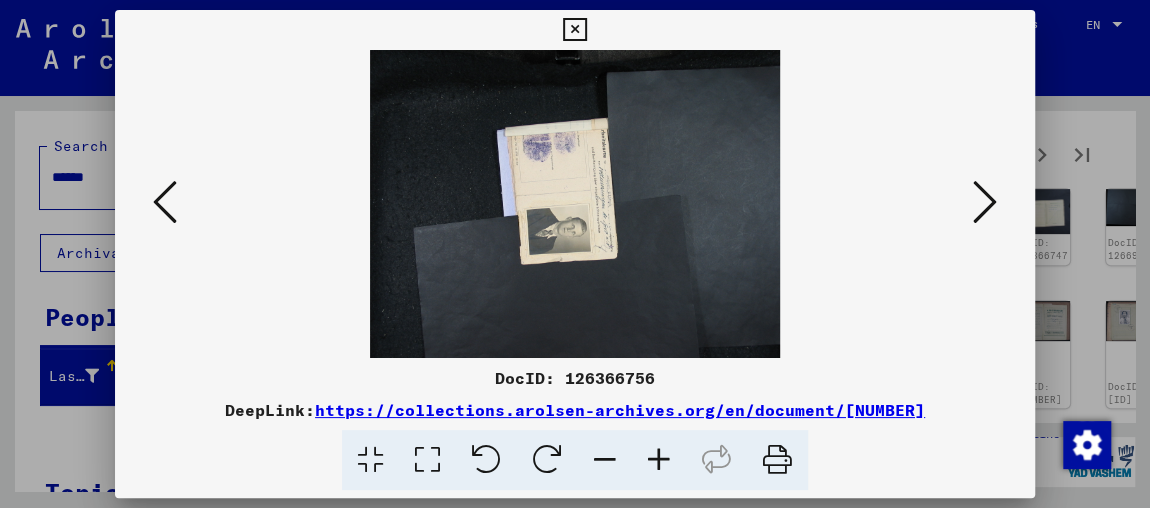 click at bounding box center [985, 202] 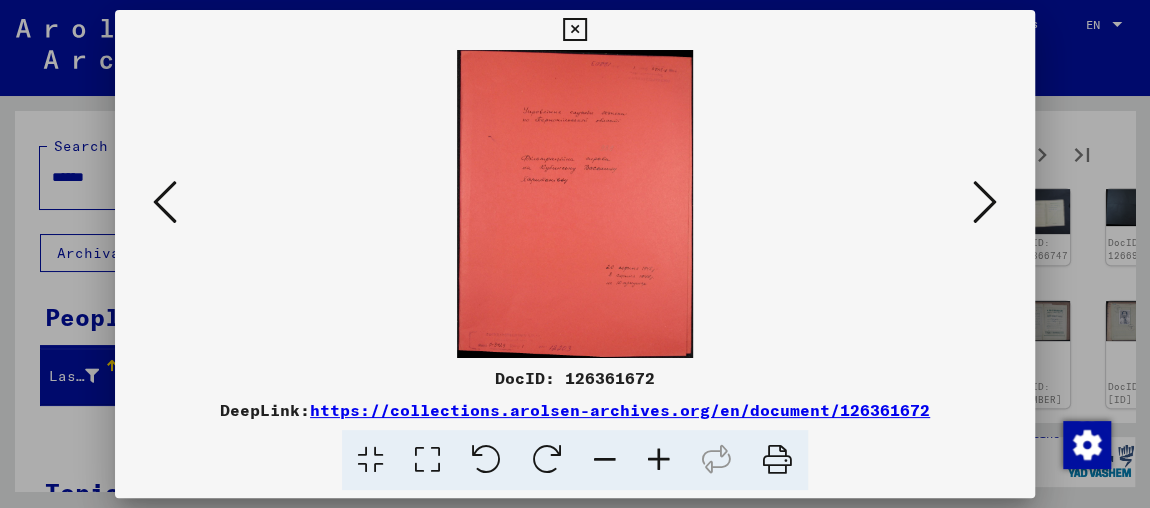 click at bounding box center (985, 202) 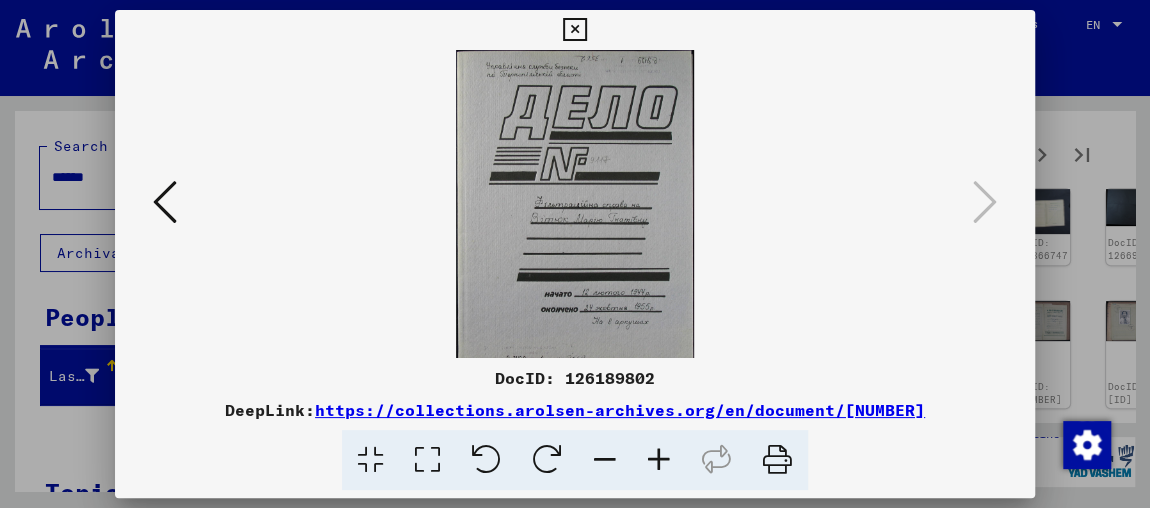 click at bounding box center [575, 254] 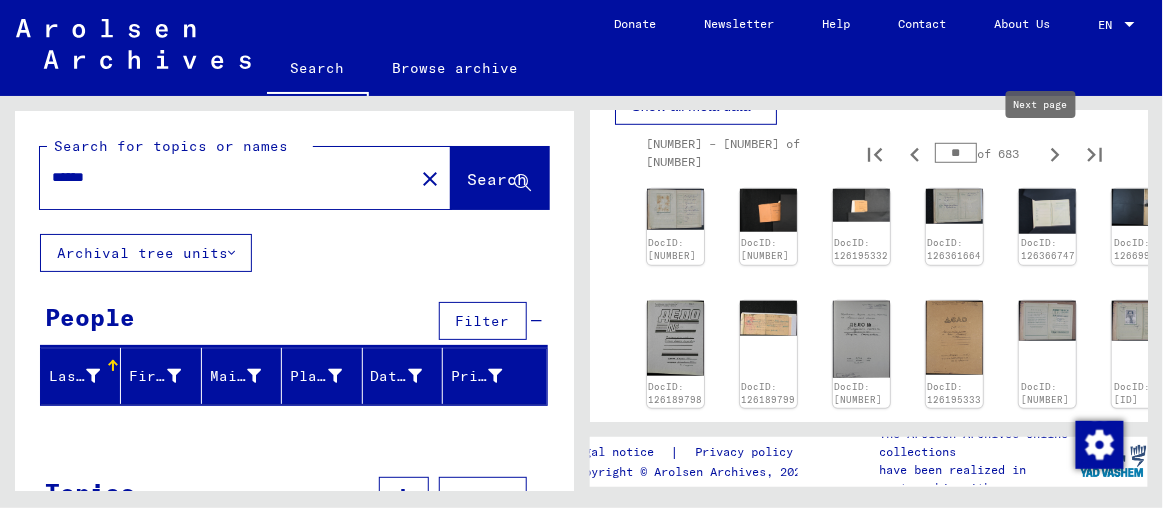 click 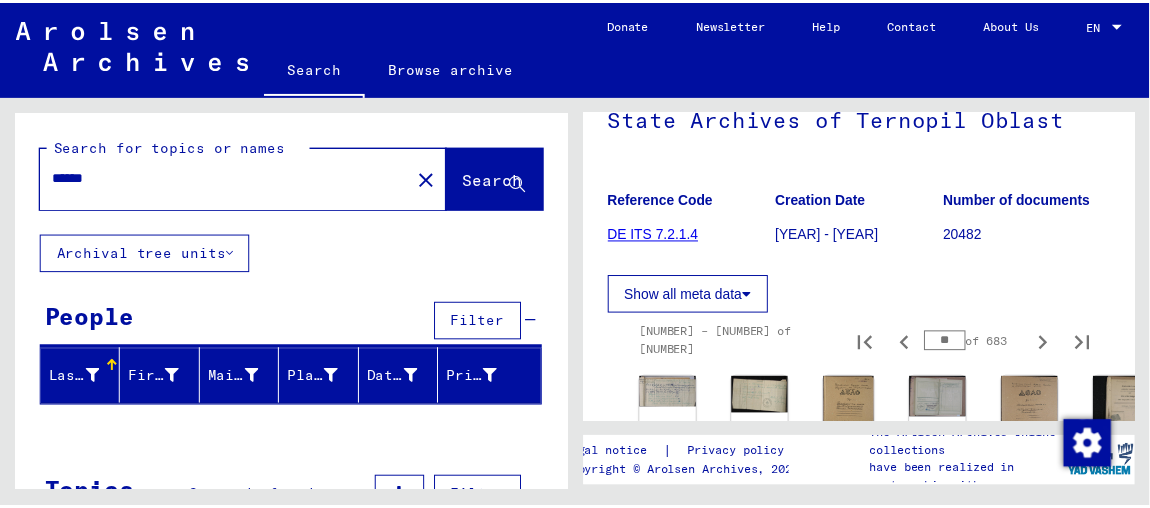 scroll, scrollTop: 272, scrollLeft: 0, axis: vertical 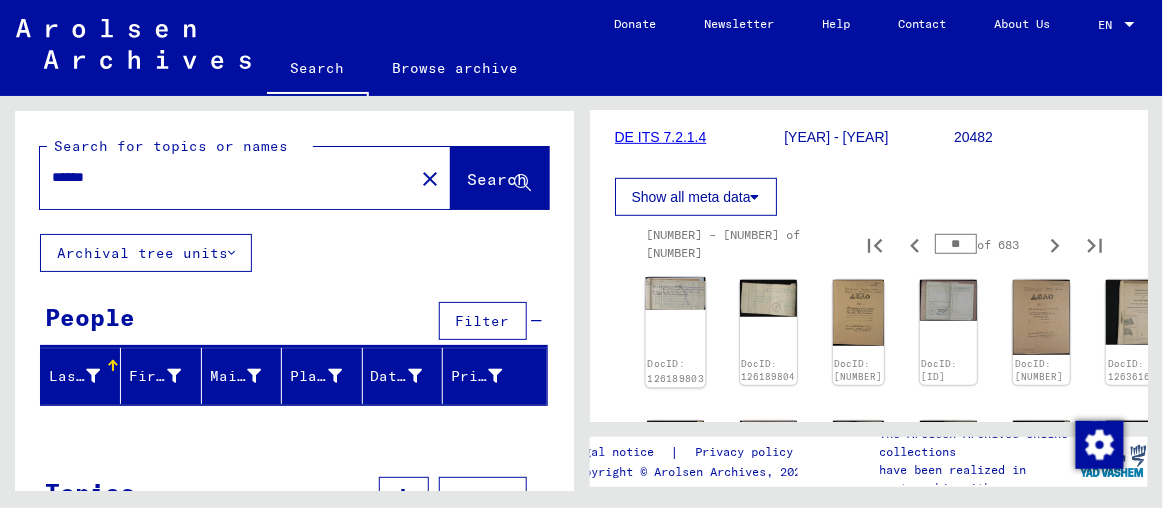 click 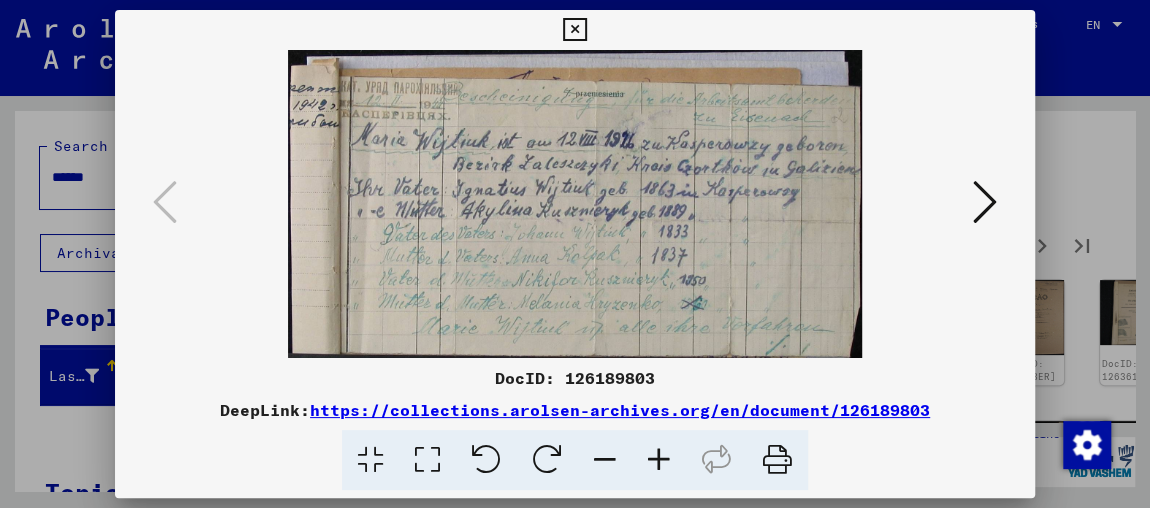 click at bounding box center [985, 202] 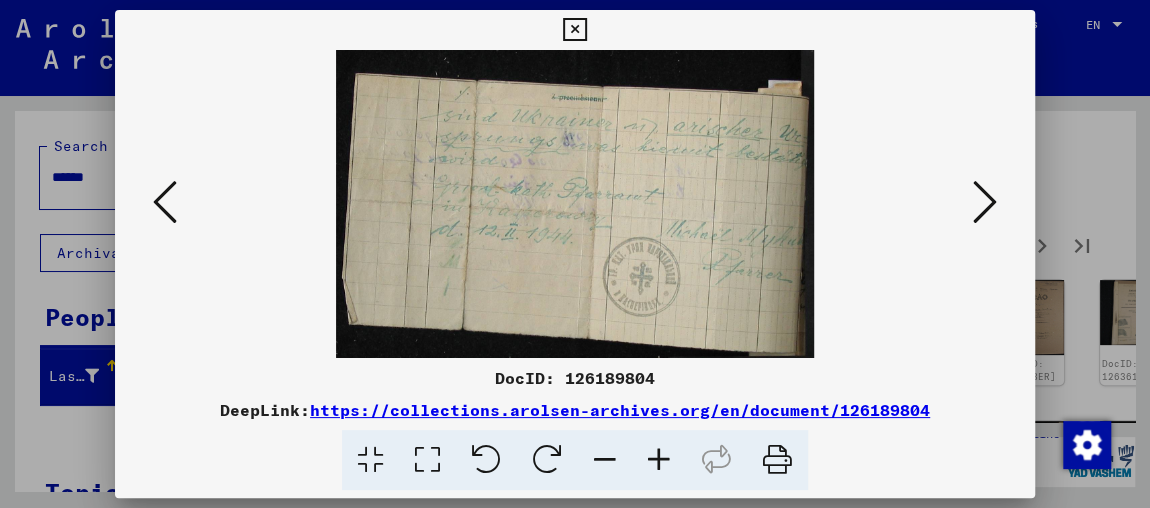 click at bounding box center (985, 202) 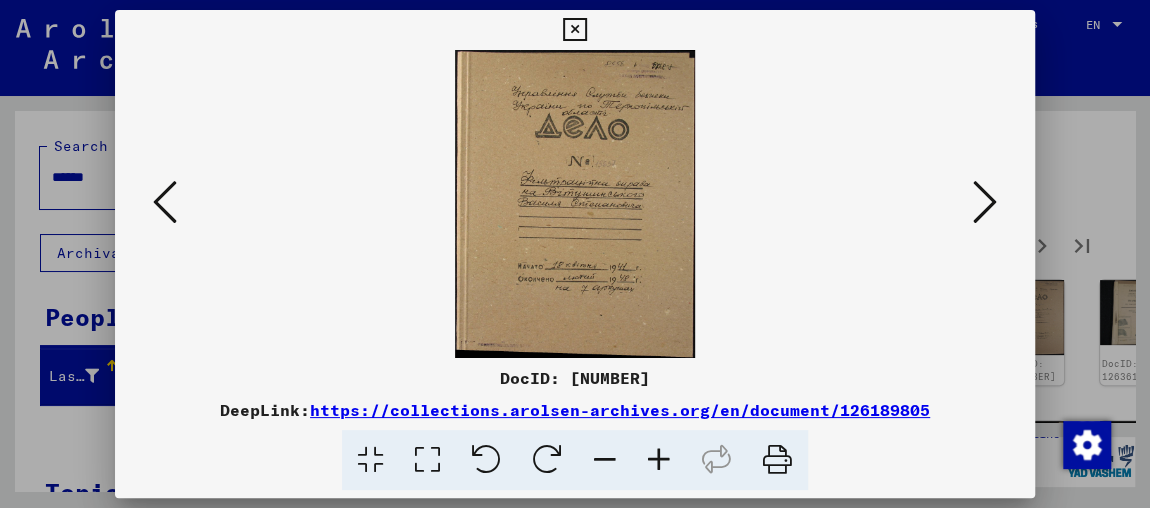 click at bounding box center (985, 202) 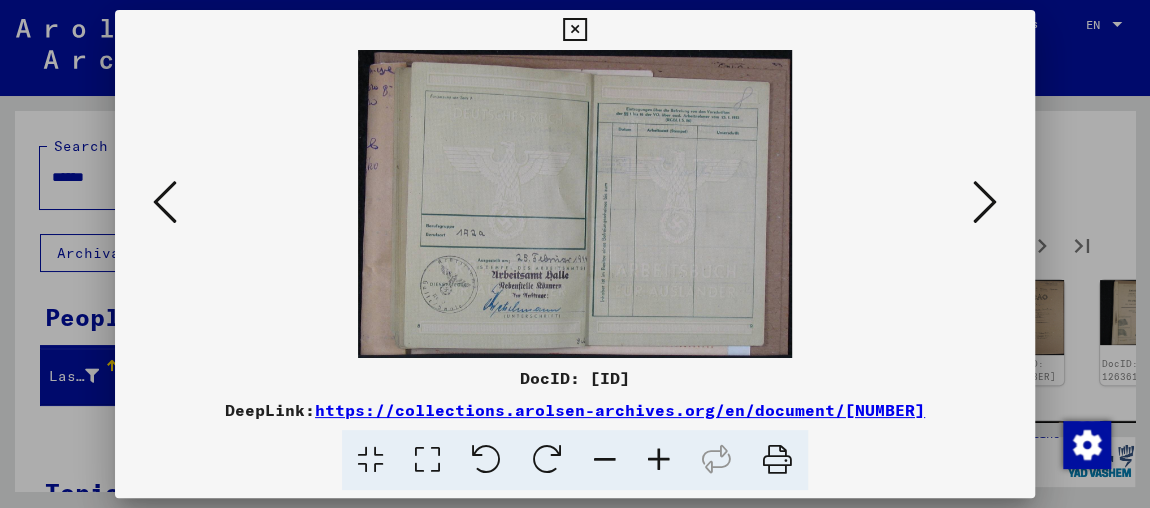 click at bounding box center (985, 202) 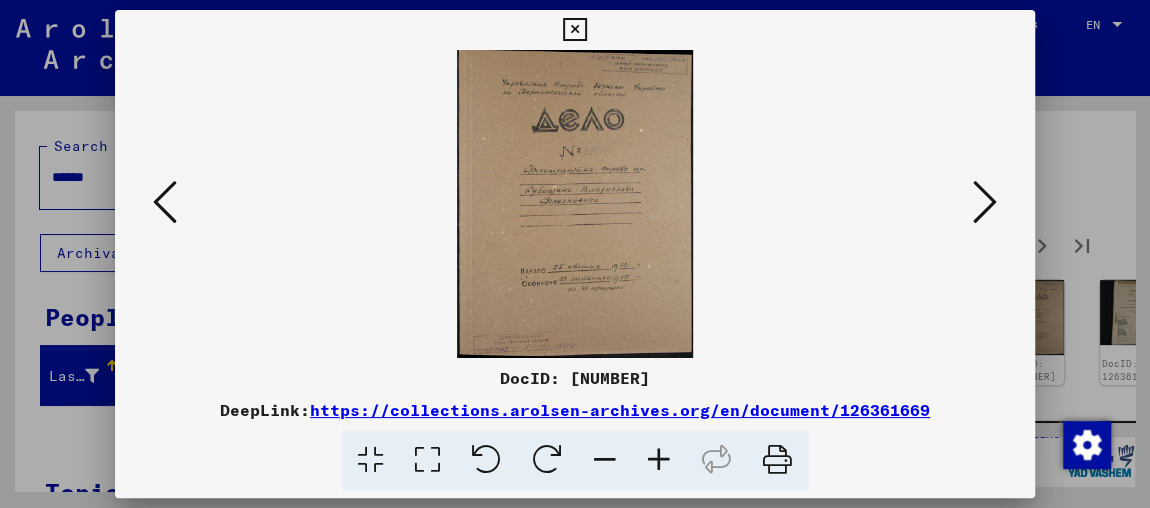 click at bounding box center [985, 202] 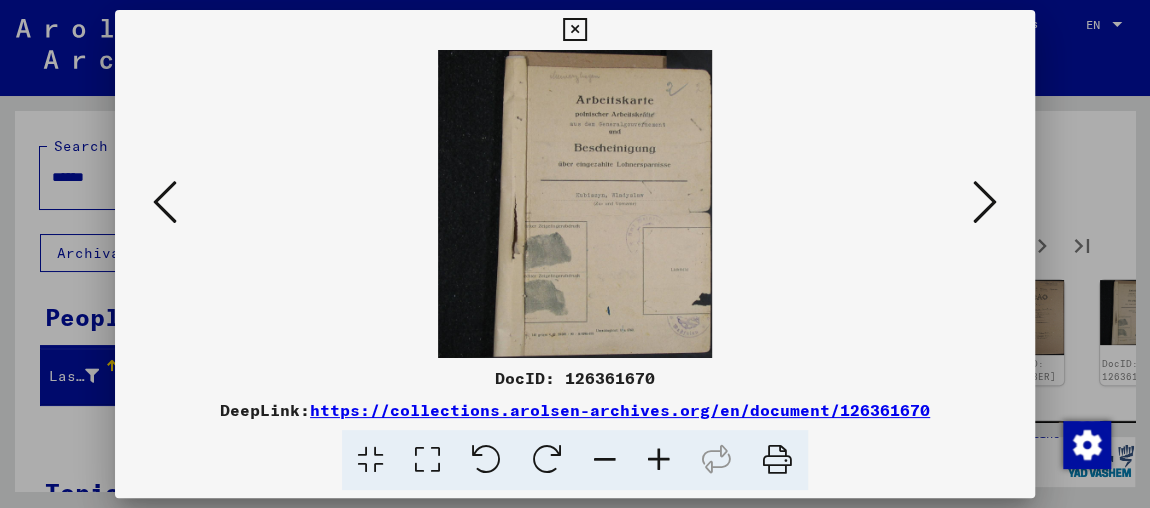 click at bounding box center (985, 202) 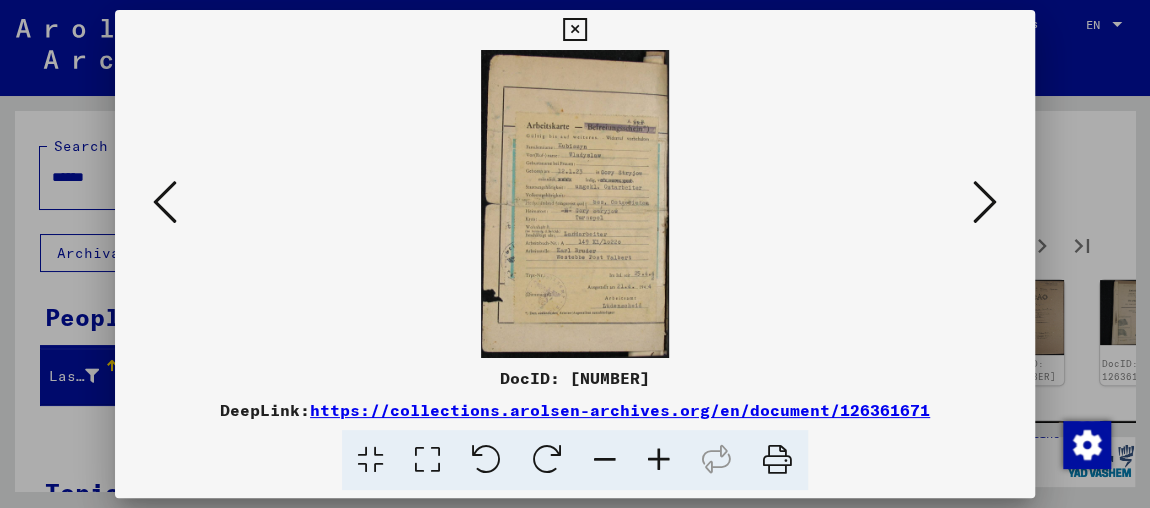 click at bounding box center [659, 460] 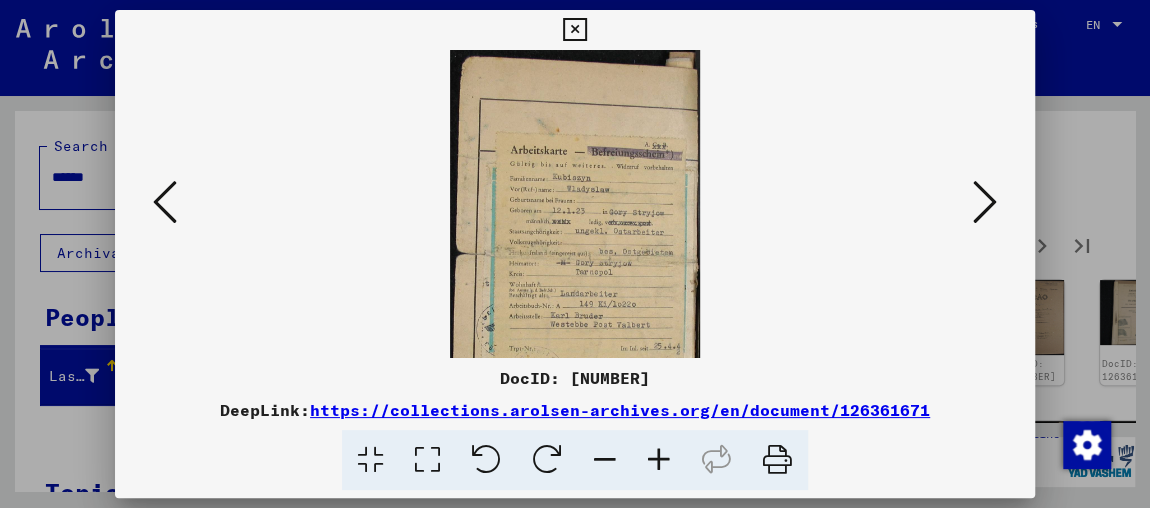 click at bounding box center (659, 460) 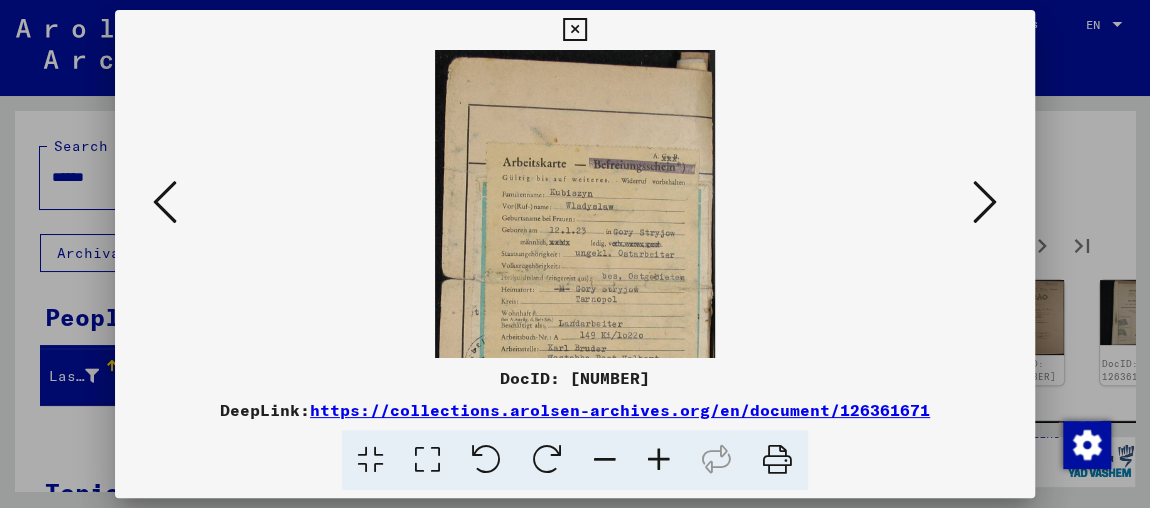 click at bounding box center (659, 460) 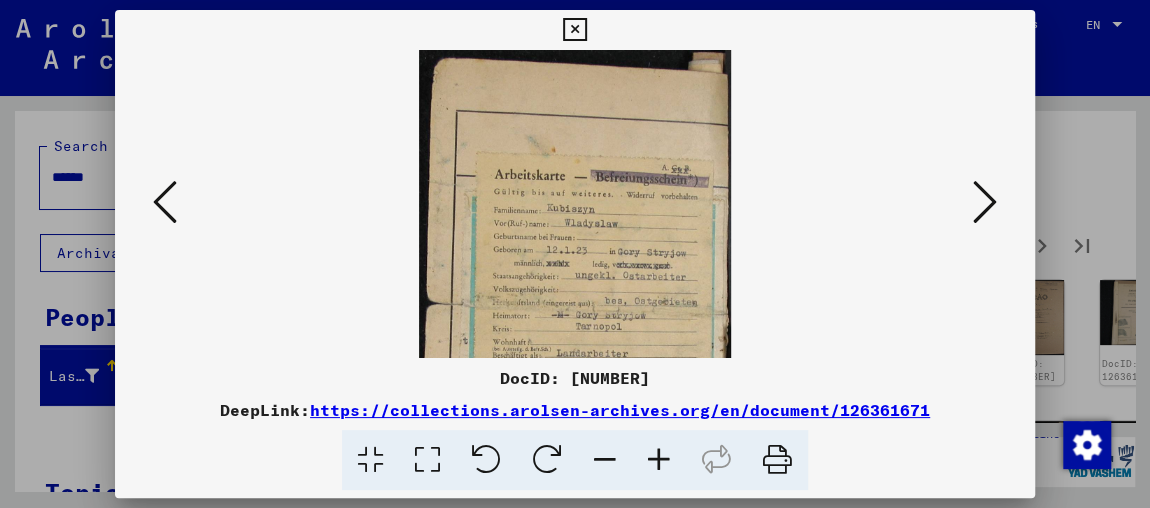 click at bounding box center [659, 460] 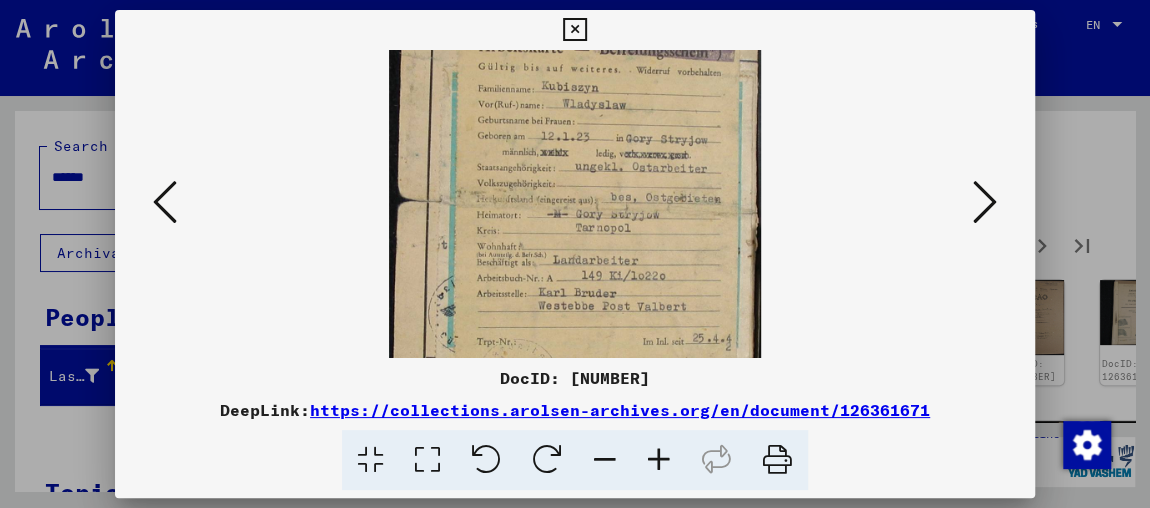 drag, startPoint x: 753, startPoint y: 206, endPoint x: 779, endPoint y: 68, distance: 140.42792 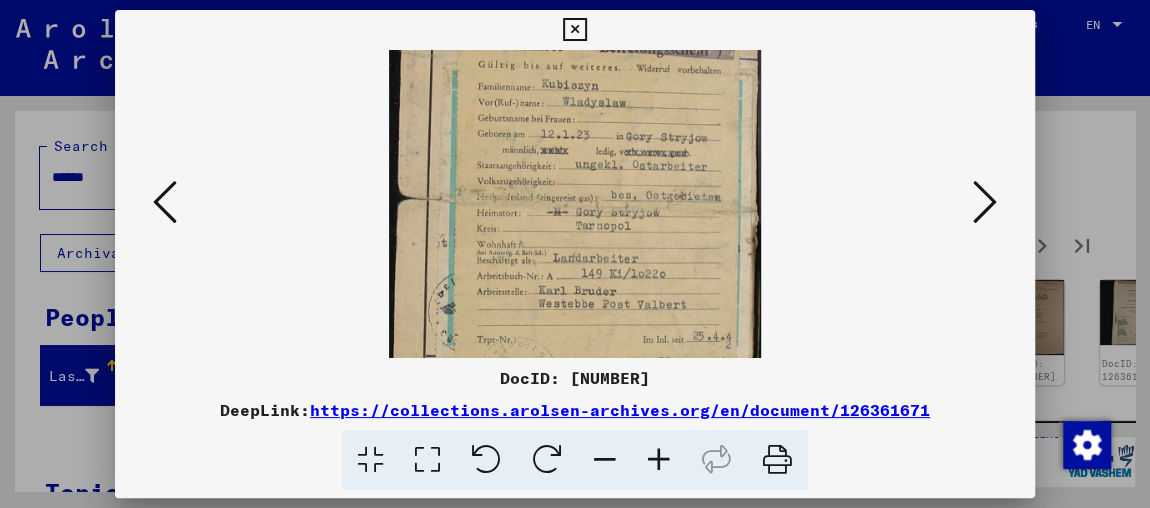 click at bounding box center [985, 202] 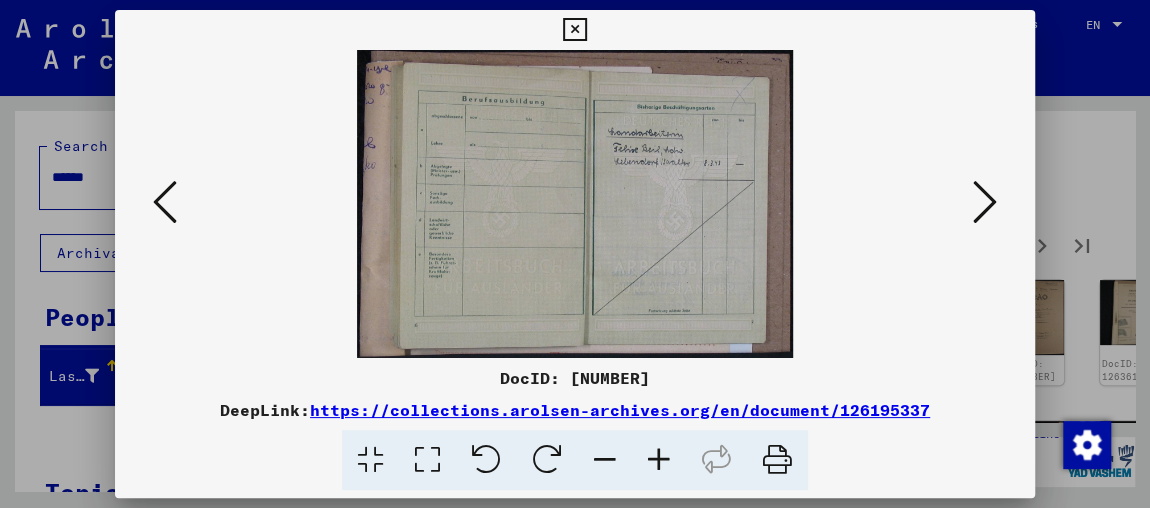 click at bounding box center [985, 202] 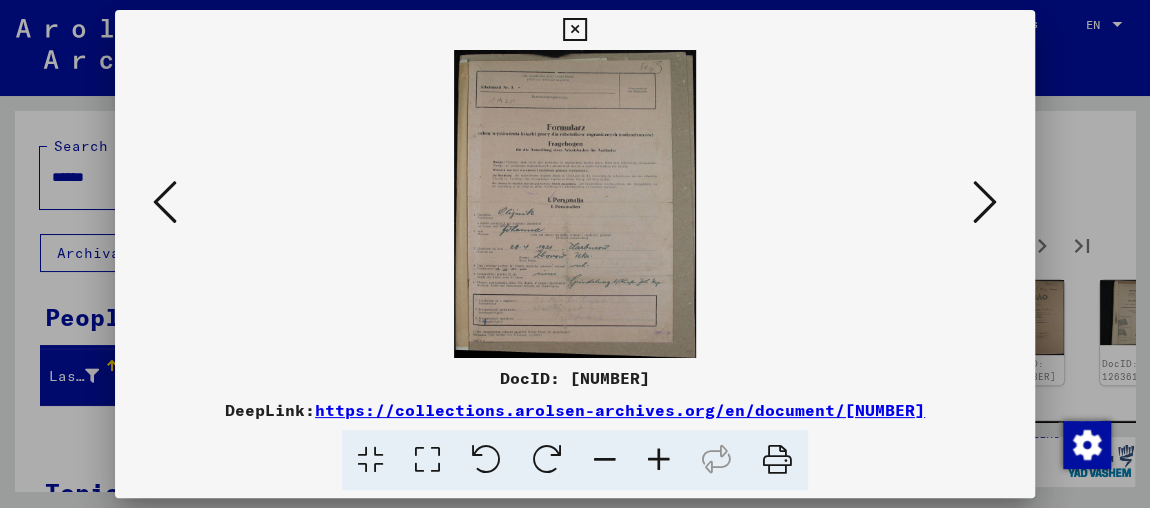 click at bounding box center [659, 460] 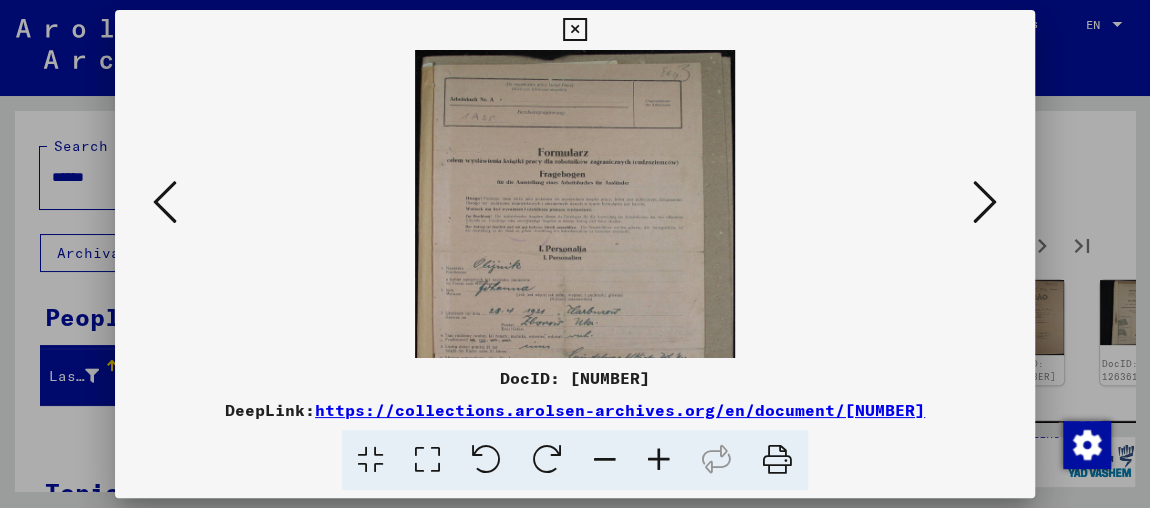 click at bounding box center [659, 460] 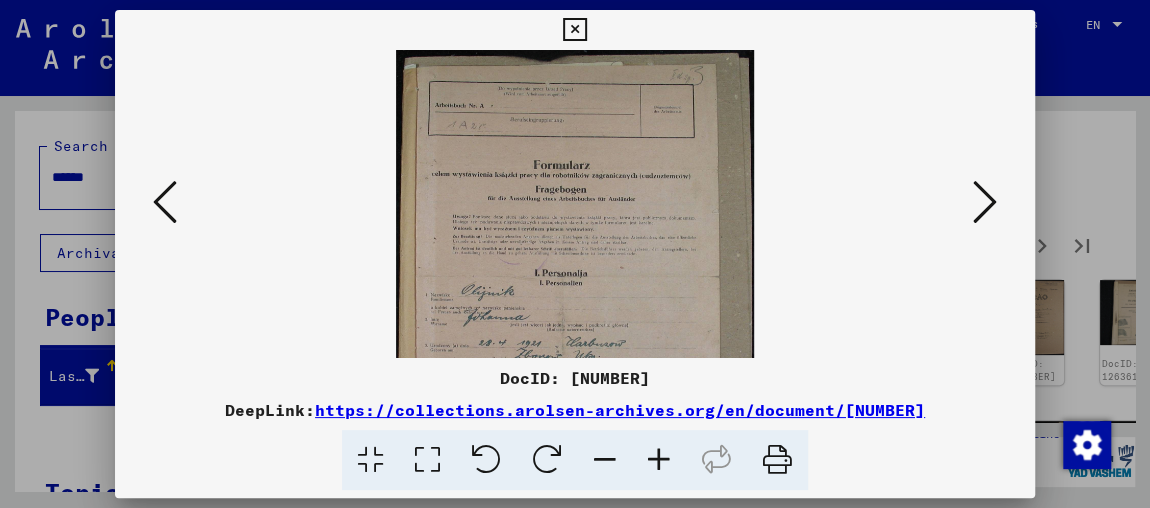 click at bounding box center [659, 460] 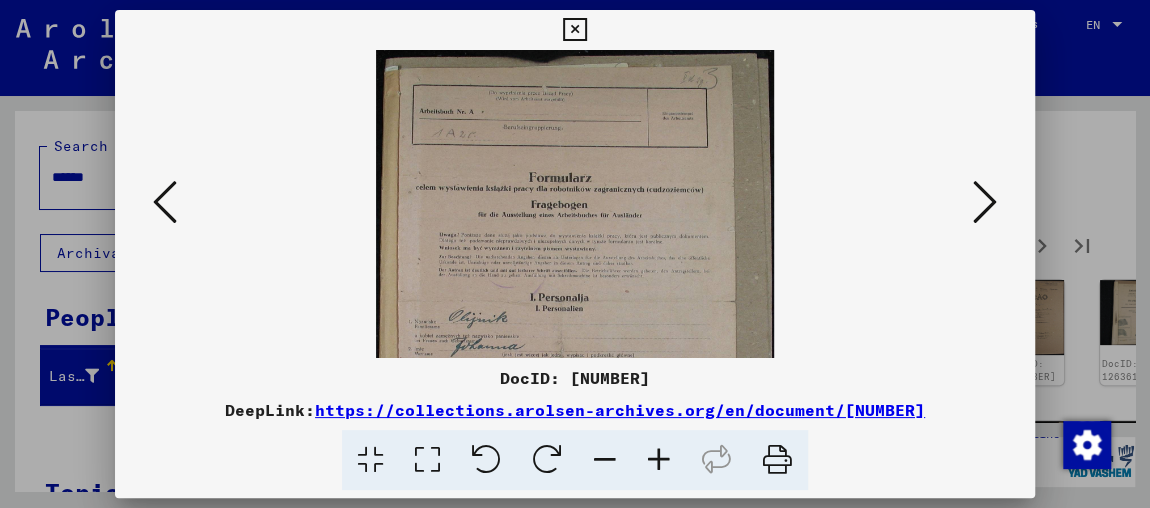 click at bounding box center [659, 460] 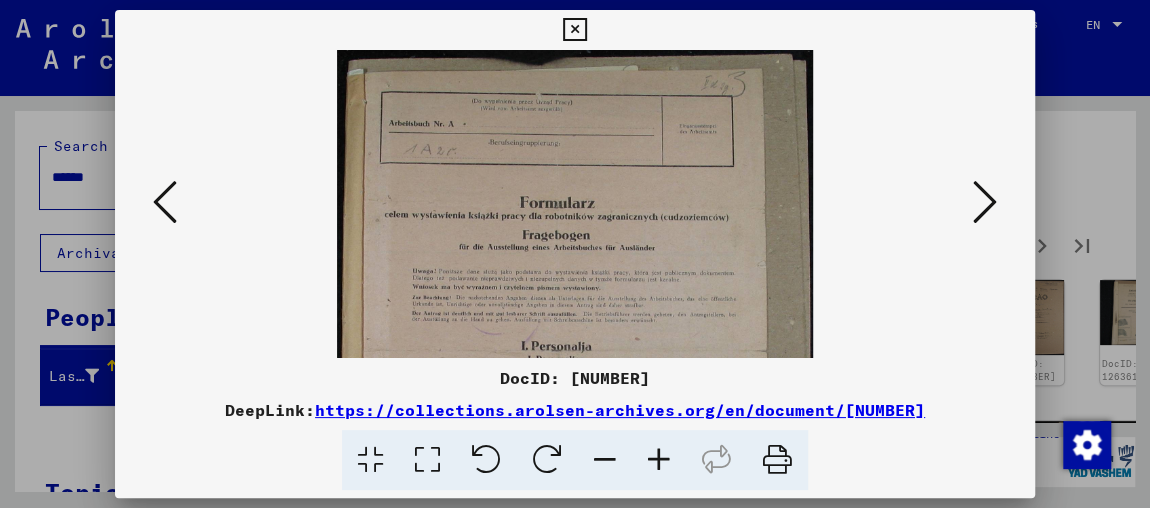 click at bounding box center [659, 460] 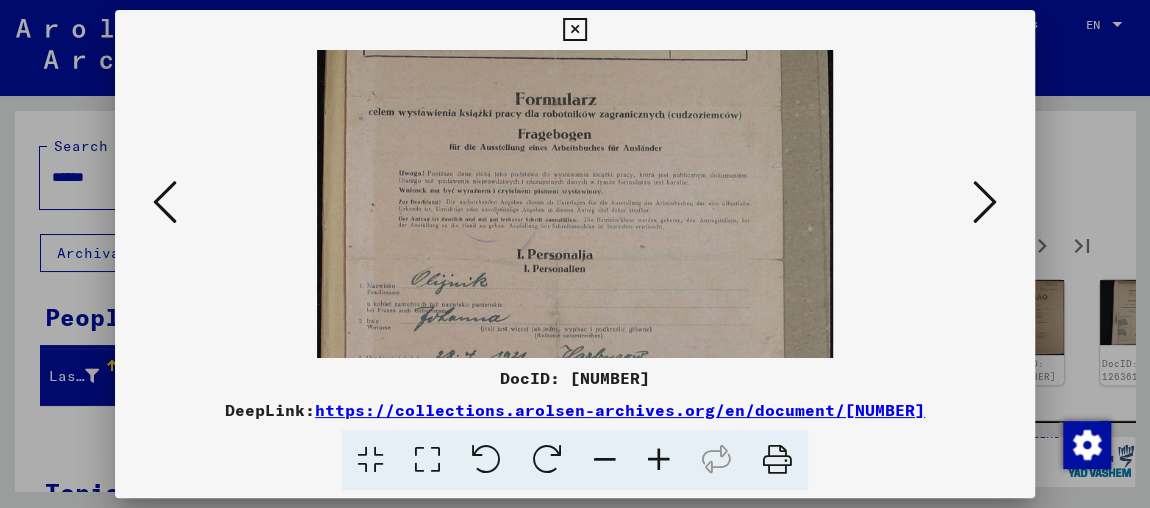 drag, startPoint x: 673, startPoint y: 248, endPoint x: 687, endPoint y: 114, distance: 134.72935 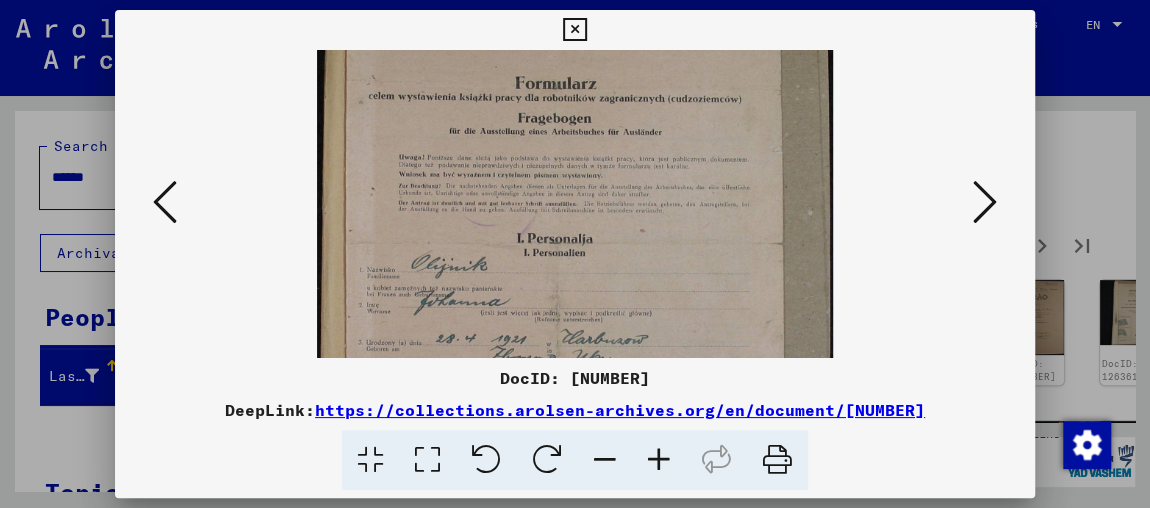 scroll, scrollTop: 260, scrollLeft: 0, axis: vertical 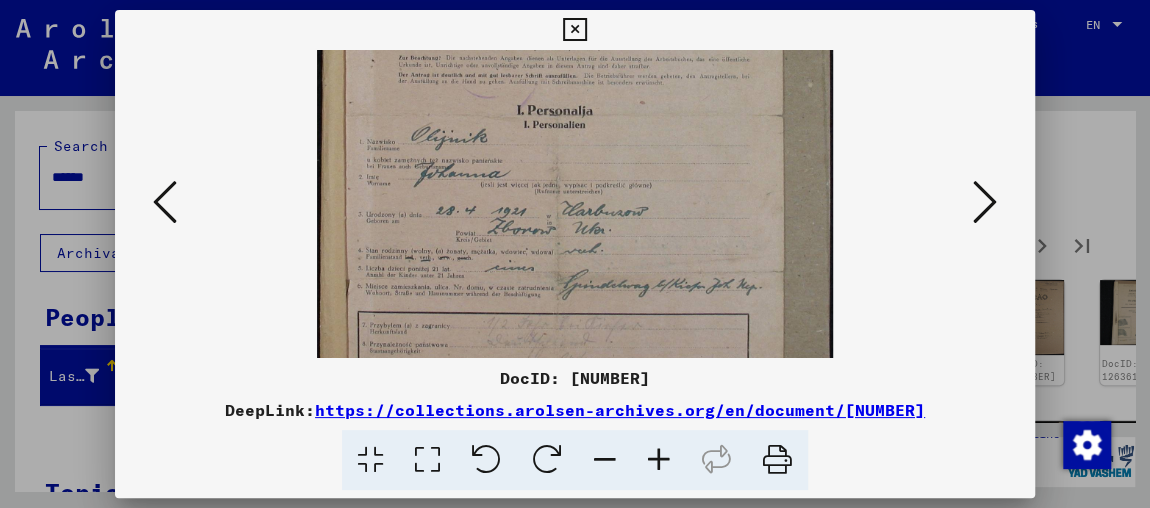 drag, startPoint x: 643, startPoint y: 182, endPoint x: 658, endPoint y: 100, distance: 83.360664 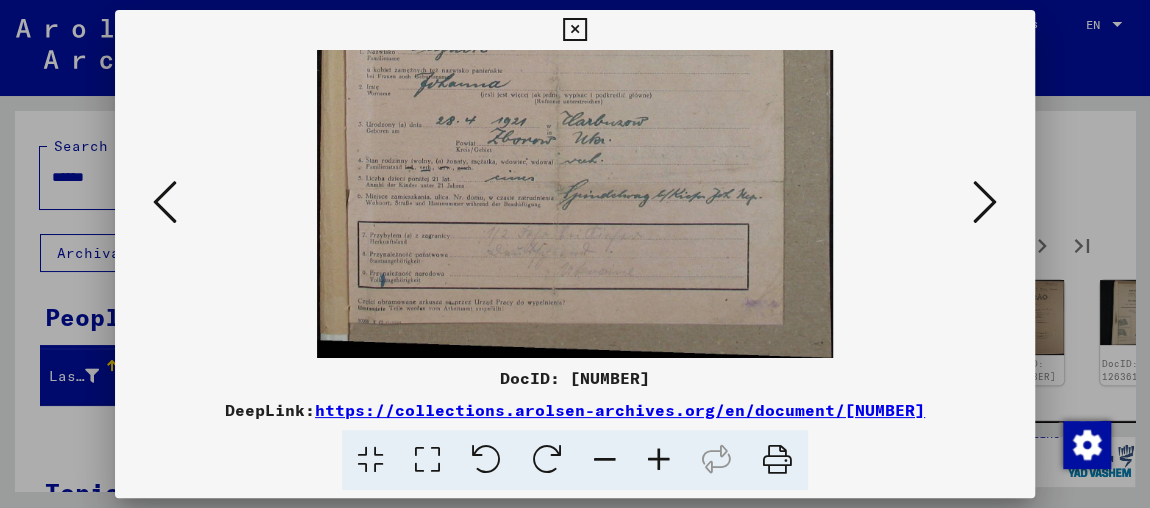 drag, startPoint x: 669, startPoint y: 227, endPoint x: 701, endPoint y: 97, distance: 133.88054 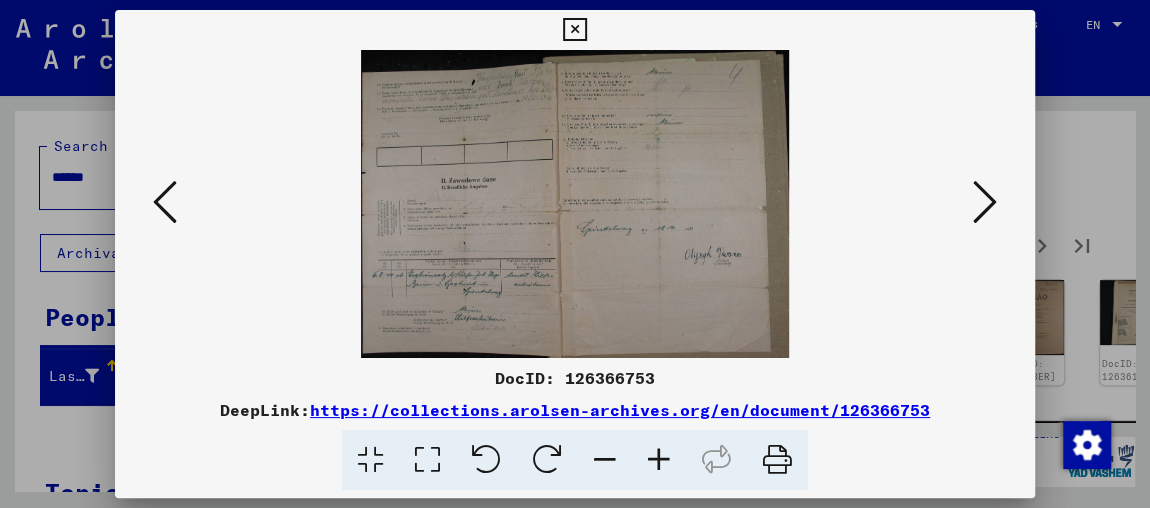 click at bounding box center (985, 202) 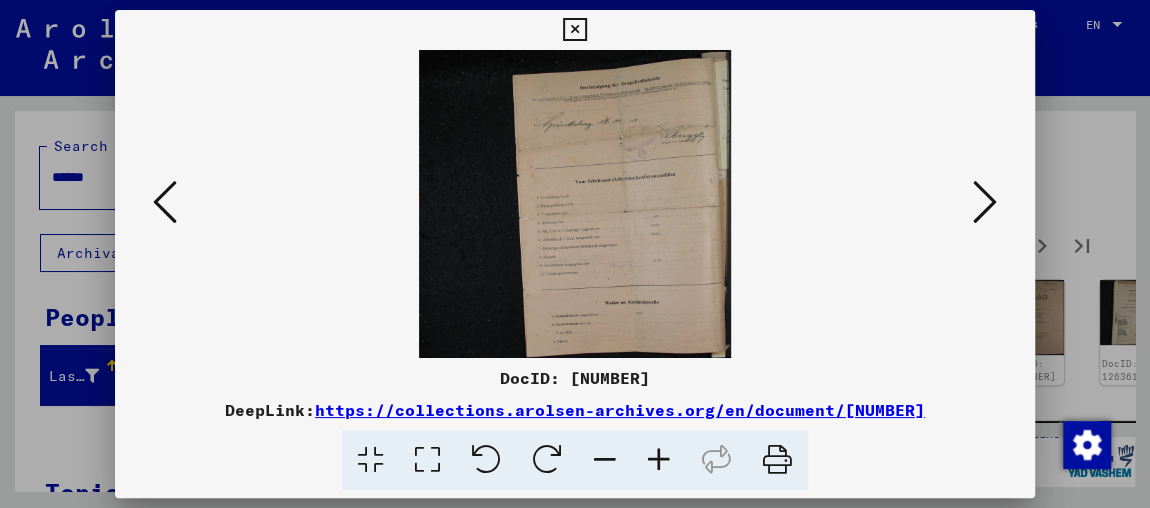 click at bounding box center [985, 202] 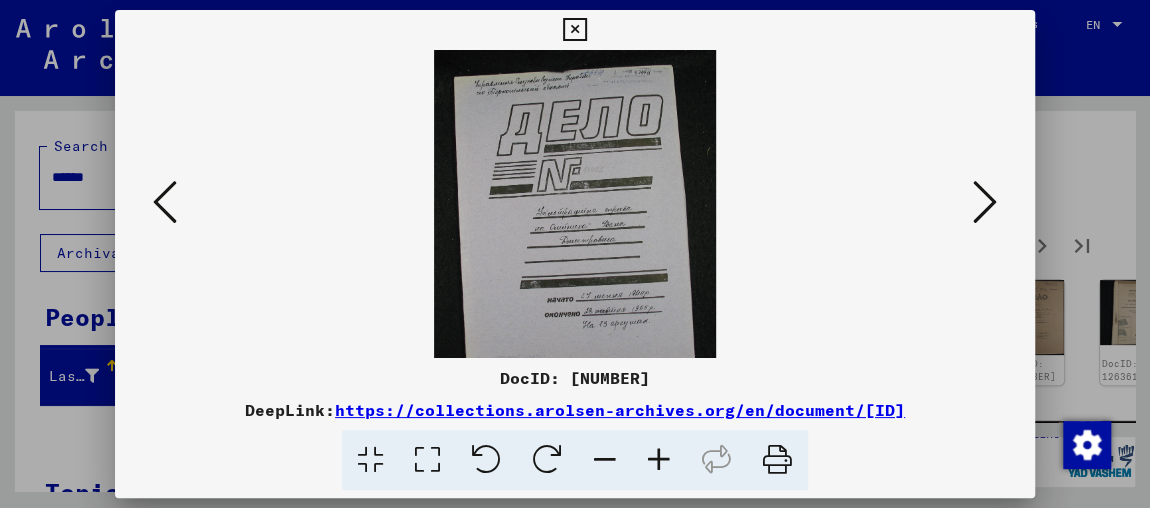 click at bounding box center [985, 202] 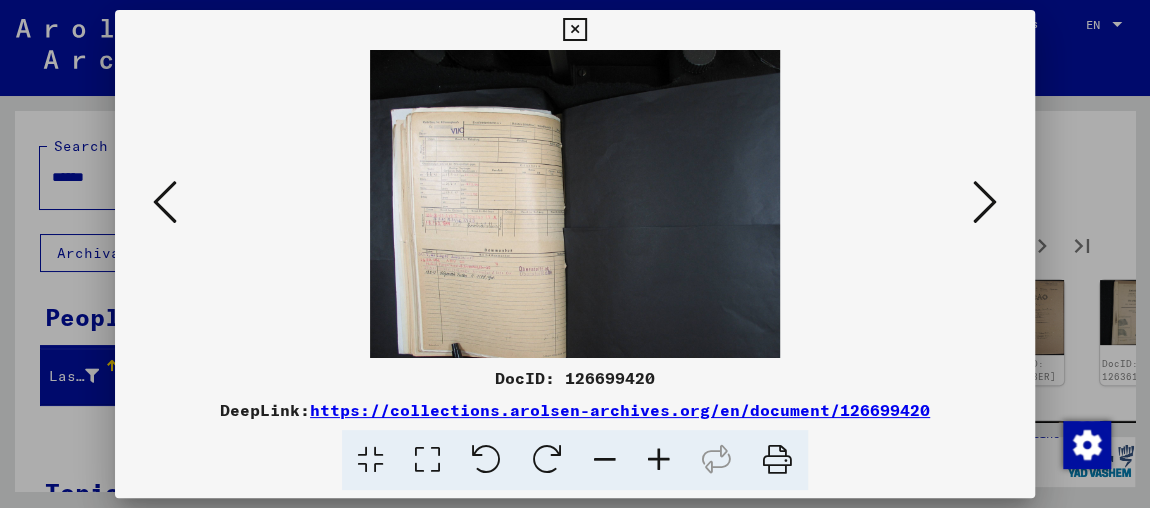 click at bounding box center (985, 202) 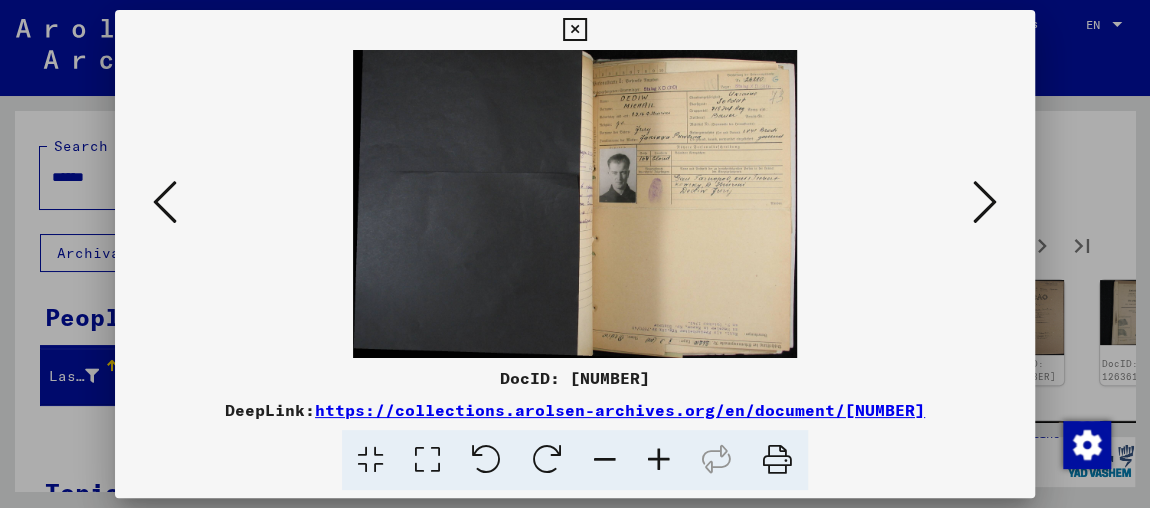 click at bounding box center (659, 460) 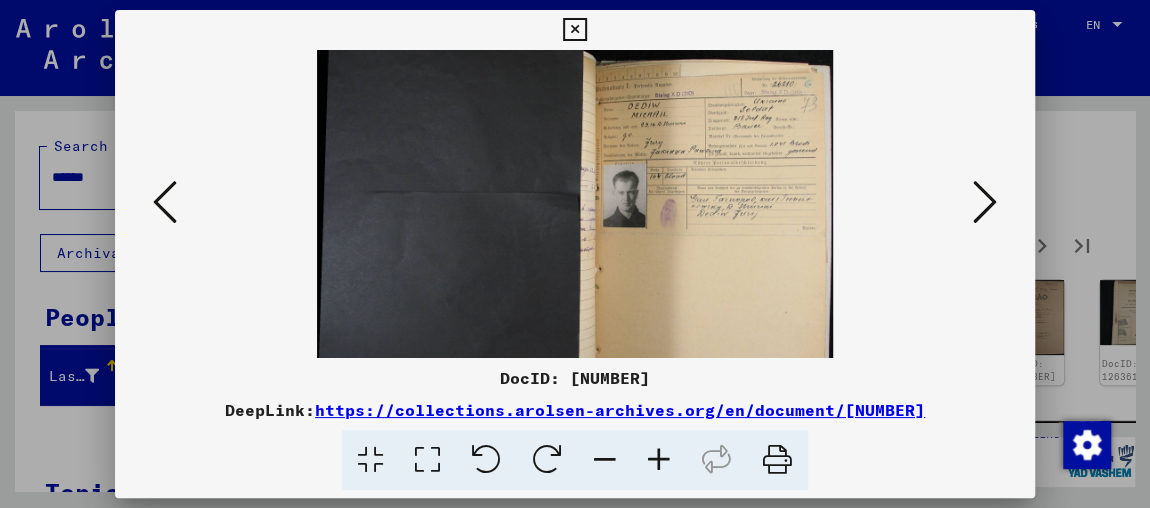 click at bounding box center (659, 460) 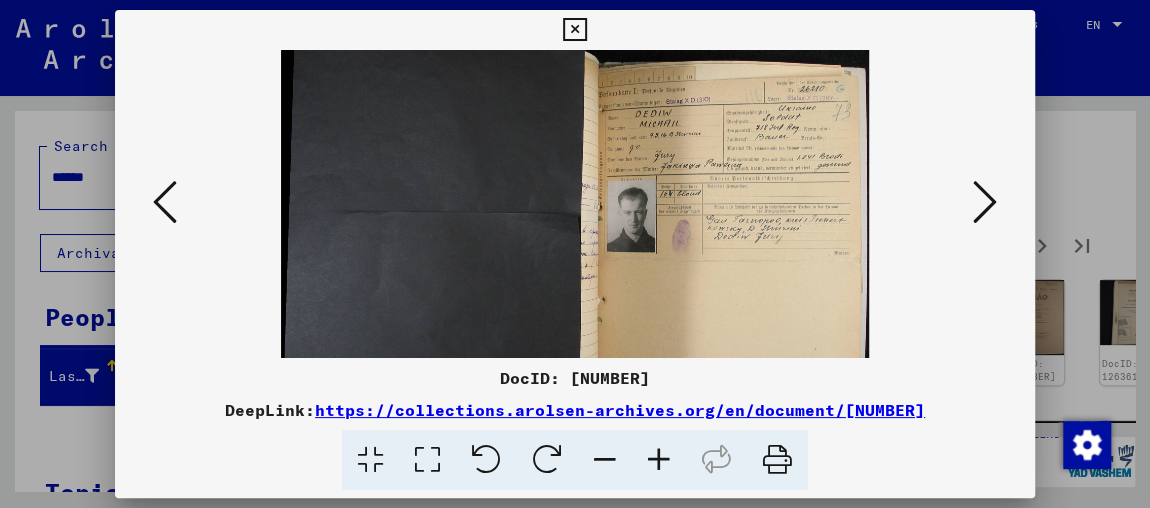 click at bounding box center (659, 460) 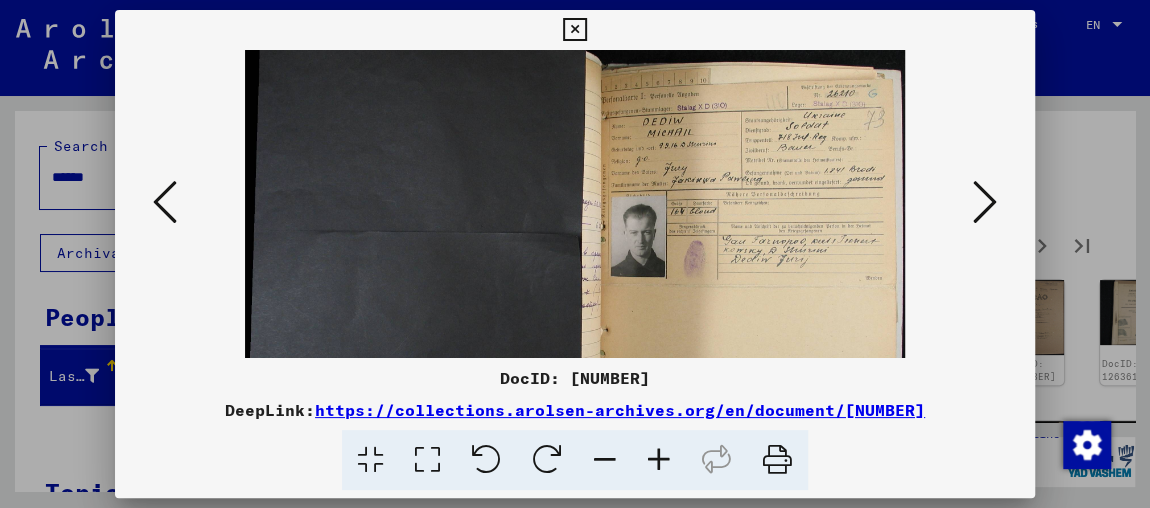 click at bounding box center (659, 460) 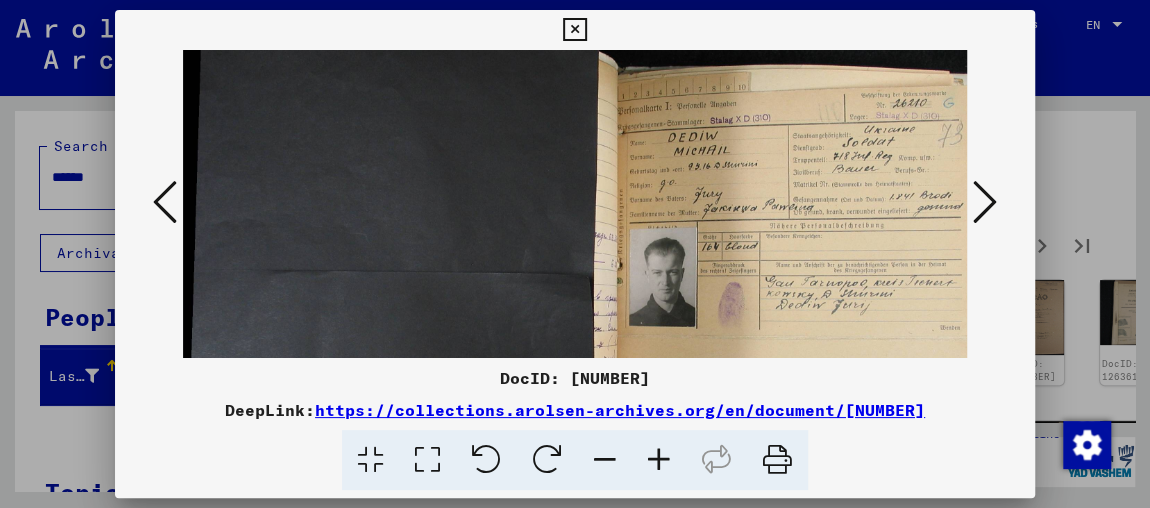 click at bounding box center [985, 202] 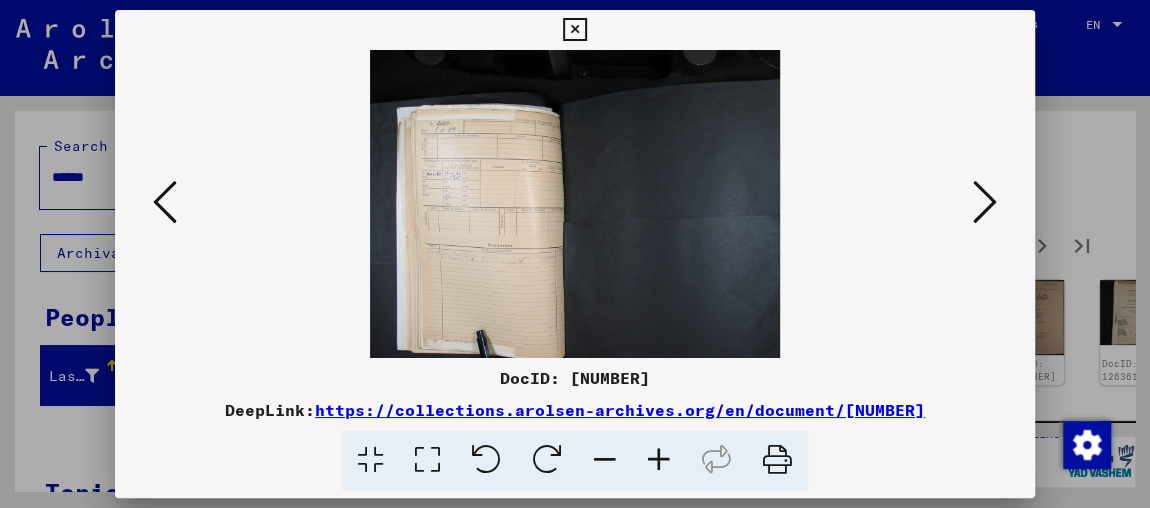 click at bounding box center (985, 202) 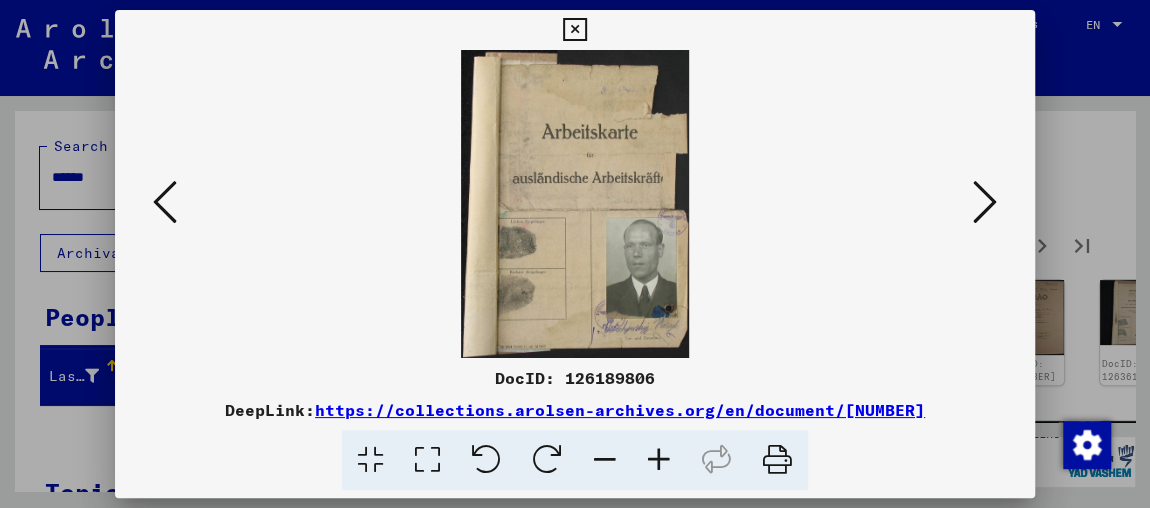 click at bounding box center (985, 202) 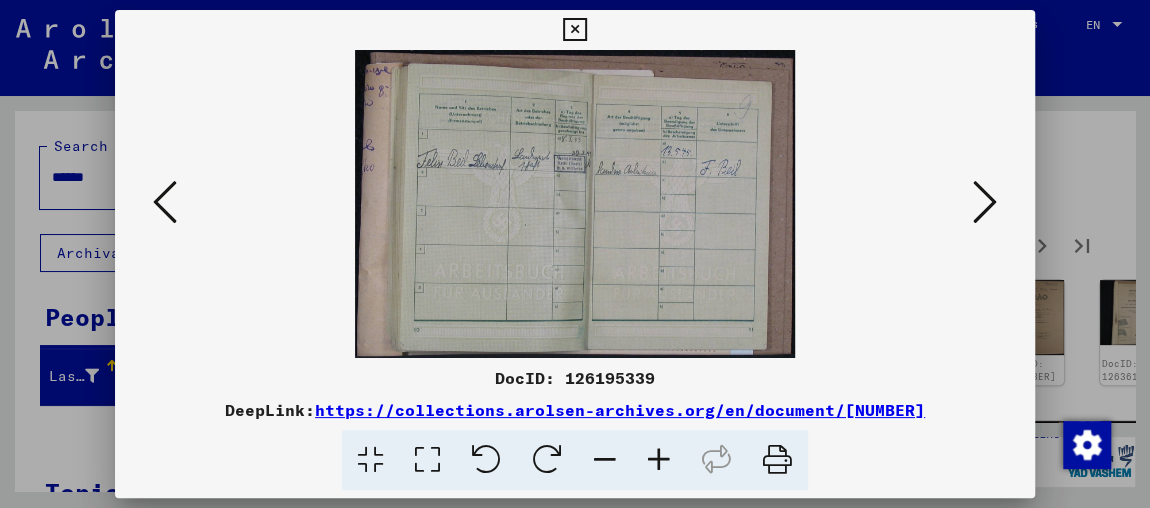 click at bounding box center [985, 202] 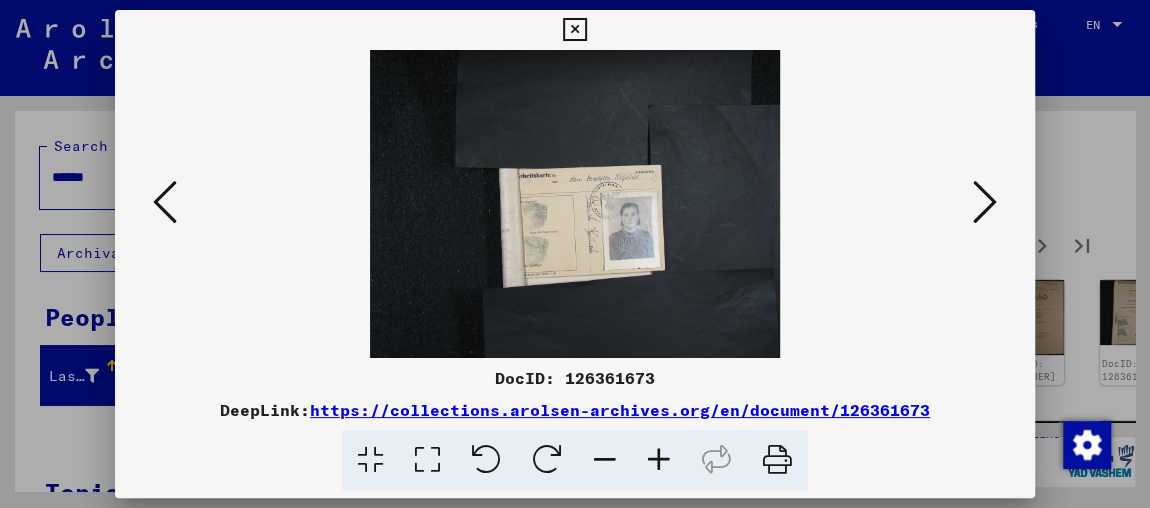 click at bounding box center (985, 202) 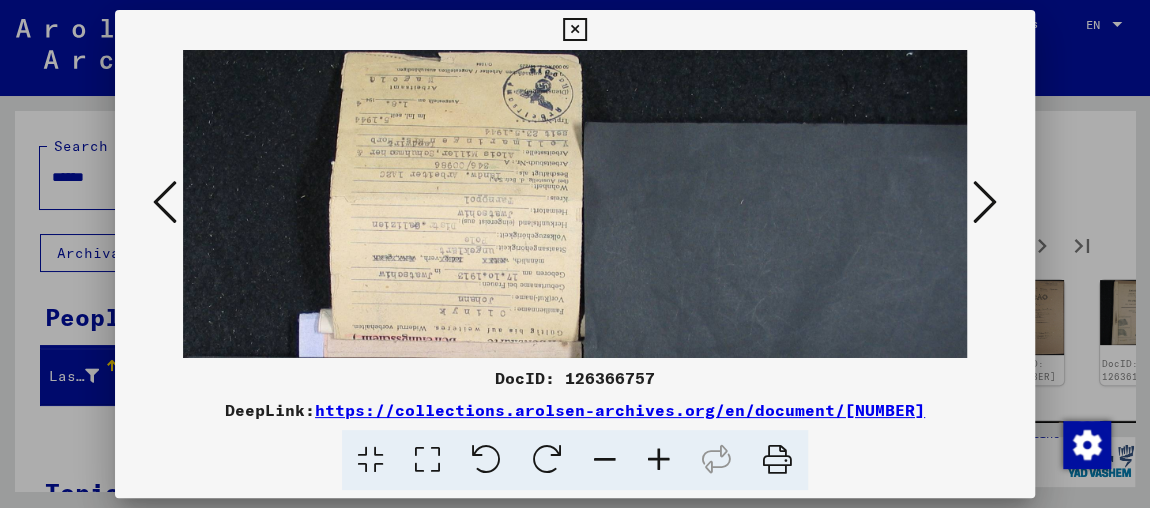 click at bounding box center (547, 460) 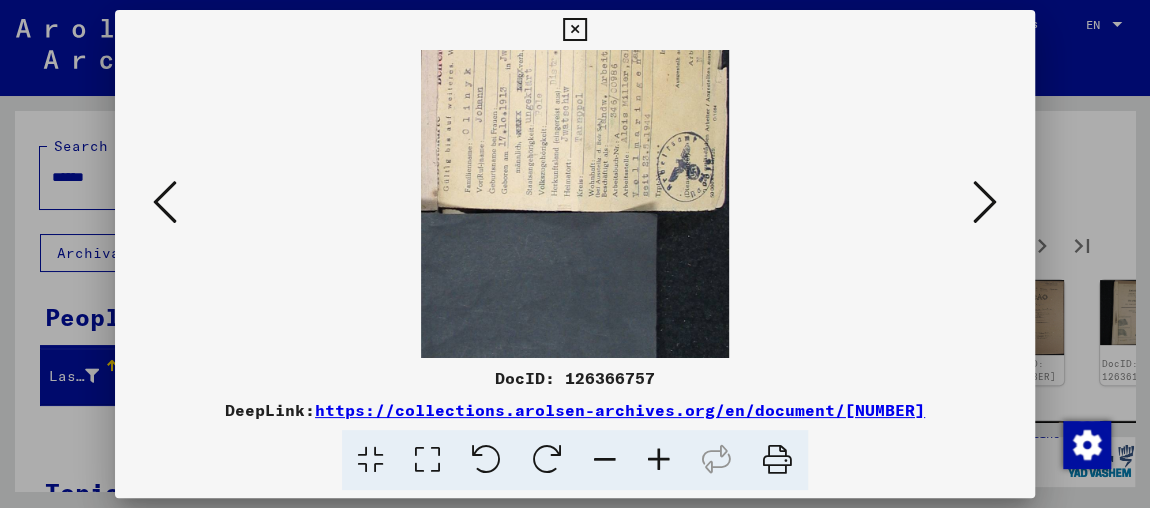 click at bounding box center [547, 460] 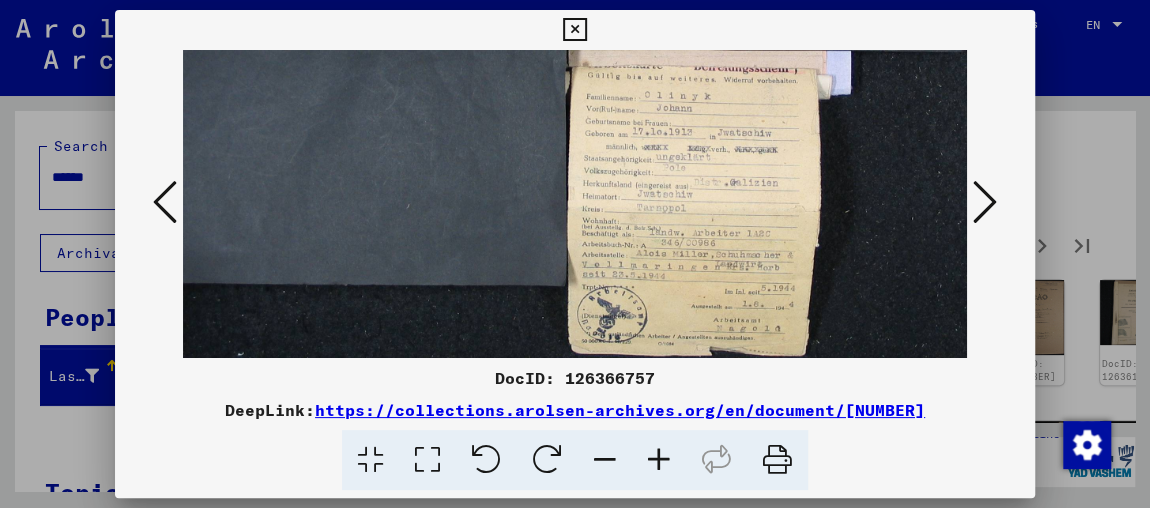 click at bounding box center (985, 202) 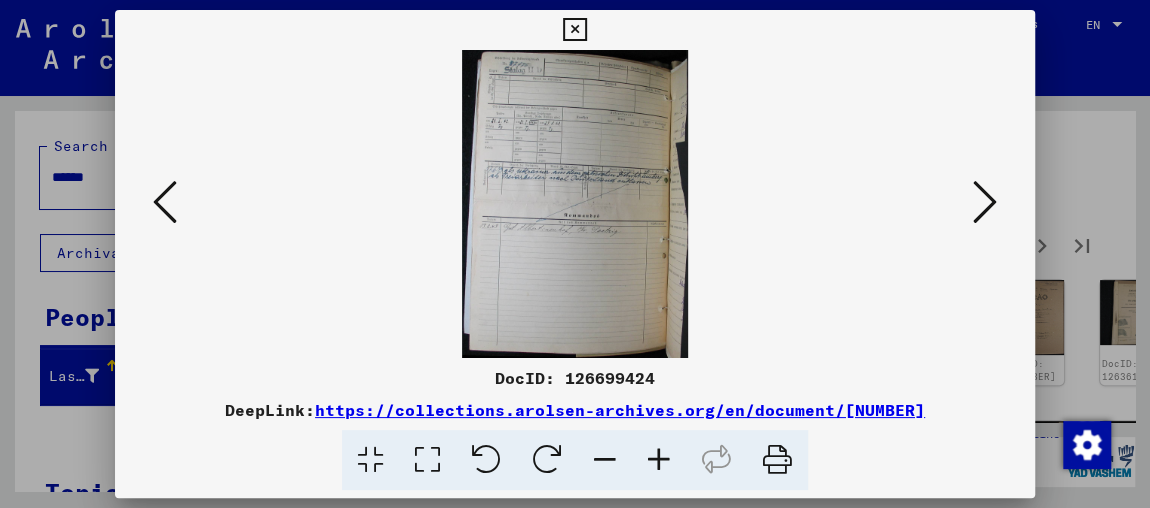 click at bounding box center [985, 202] 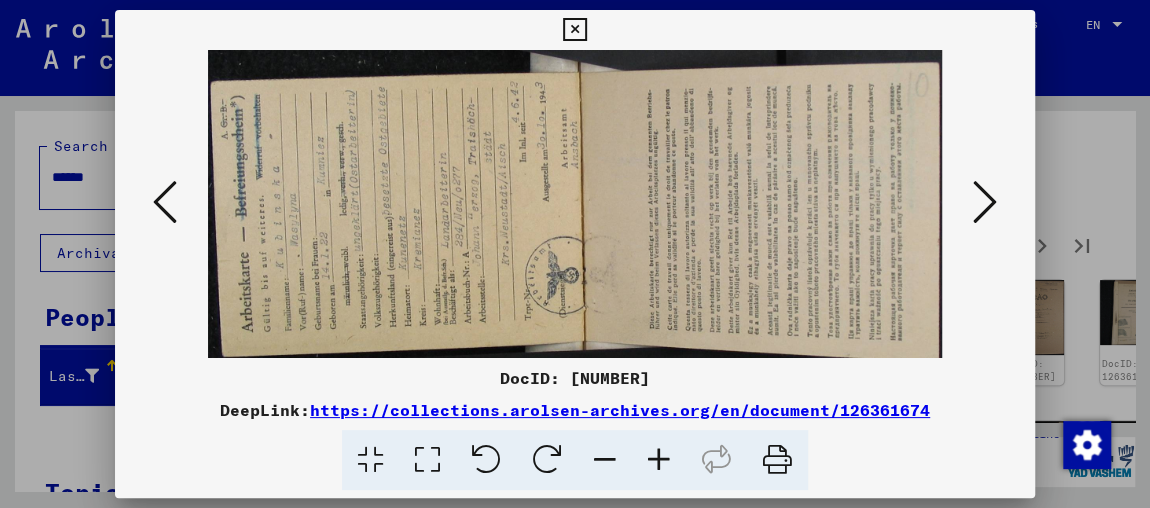 click at bounding box center (547, 460) 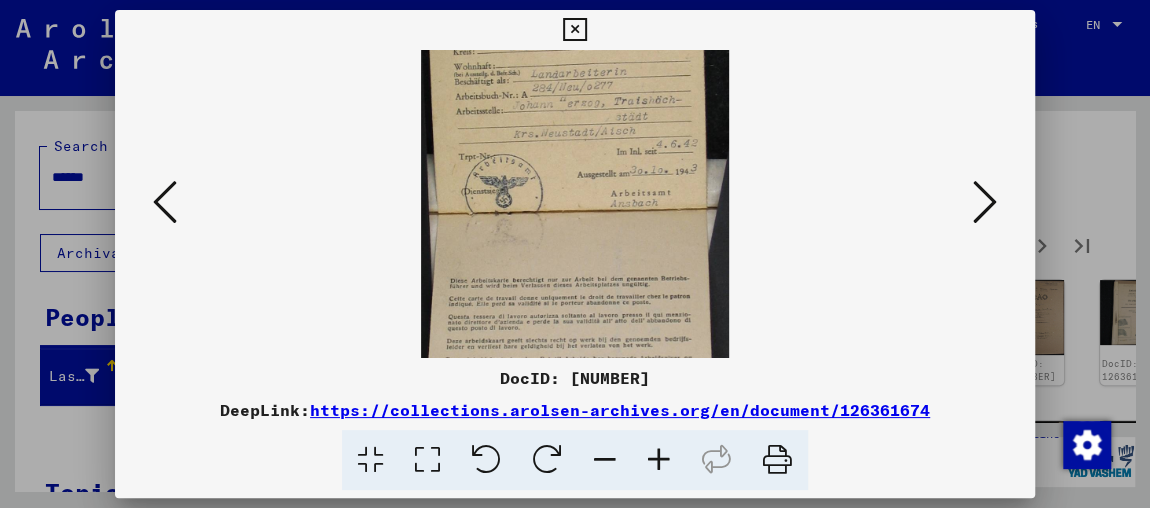 drag, startPoint x: 547, startPoint y: 142, endPoint x: 530, endPoint y: 289, distance: 147.97972 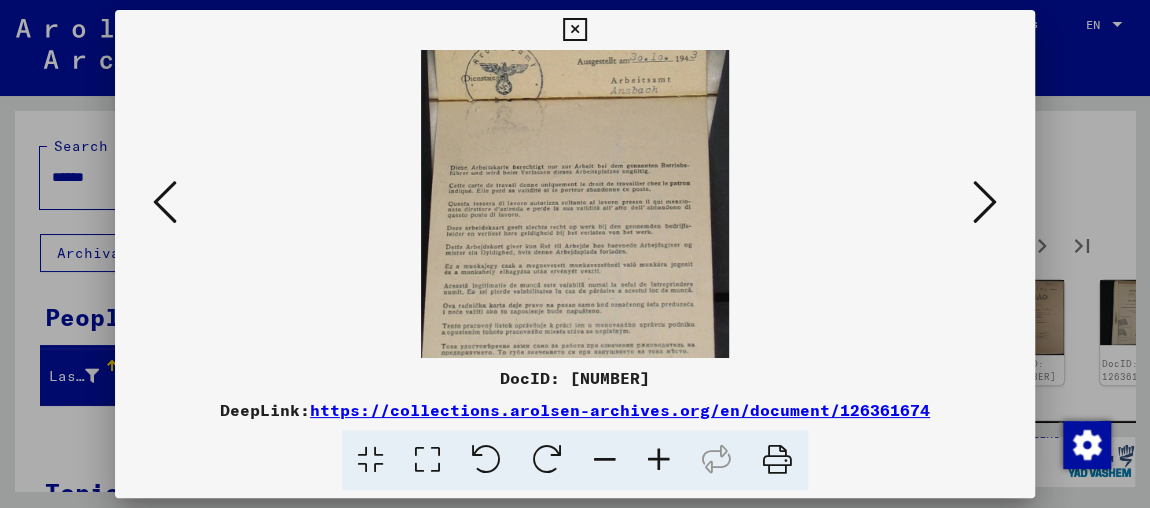 scroll, scrollTop: 118, scrollLeft: 0, axis: vertical 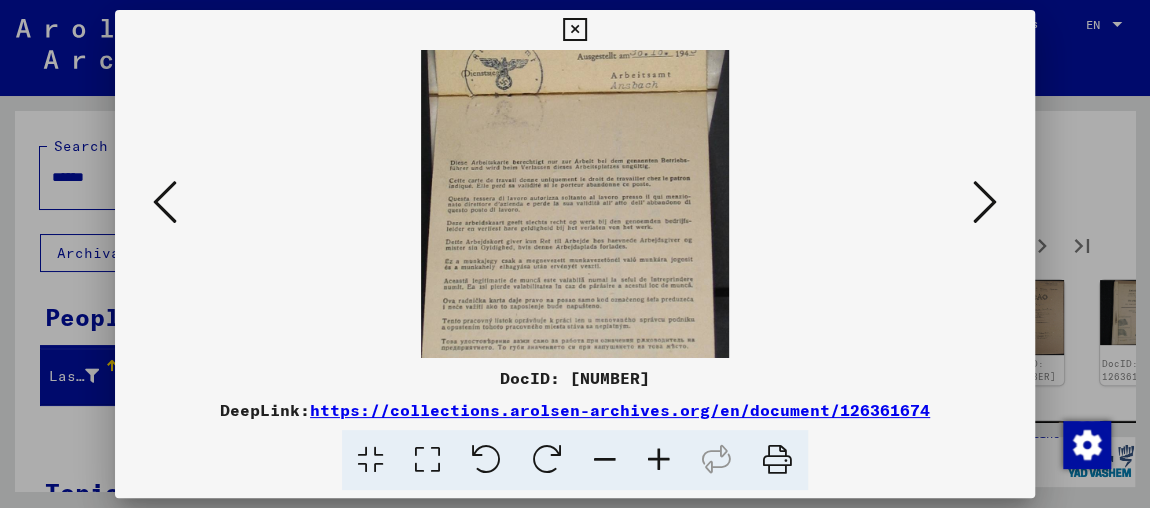 click at bounding box center [575, 86] 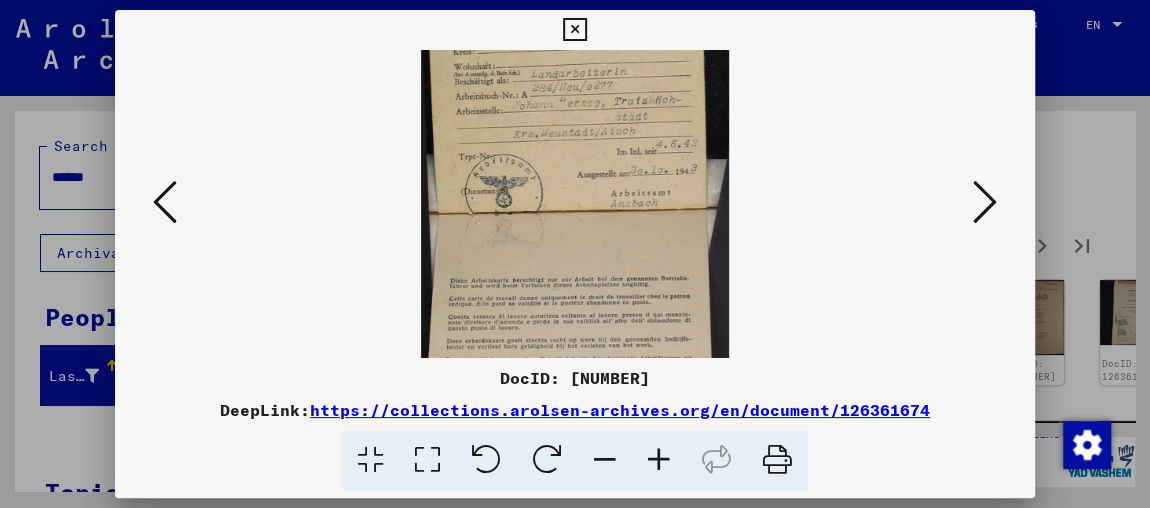 drag, startPoint x: 557, startPoint y: 209, endPoint x: 552, endPoint y: 381, distance: 172.07266 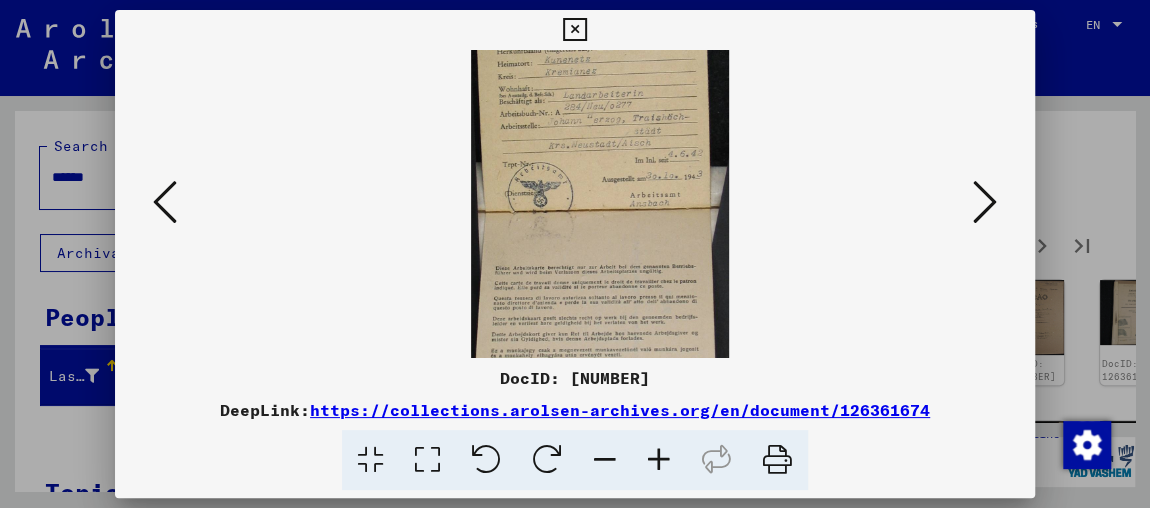 click at bounding box center (605, 460) 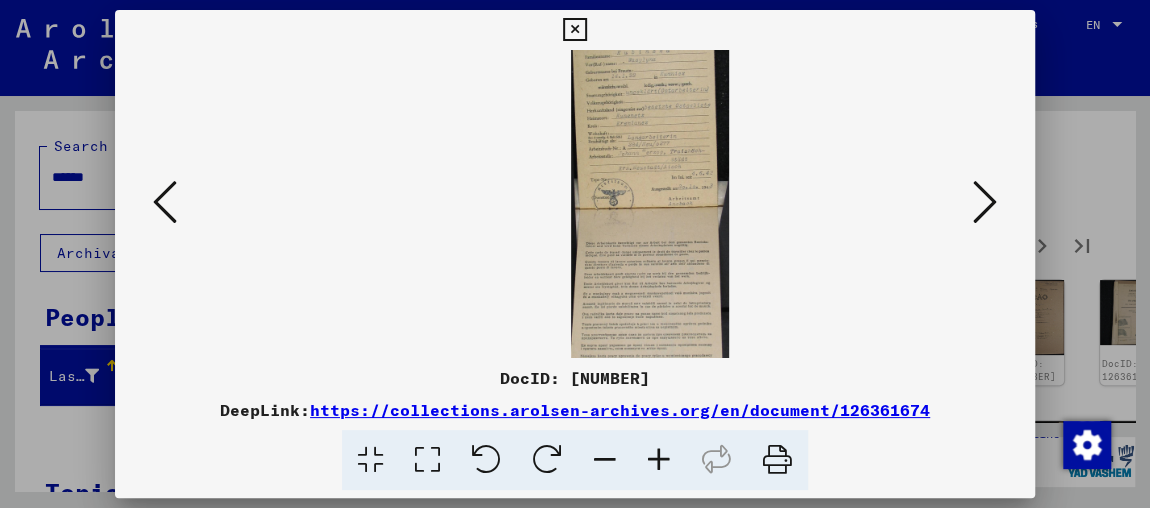 click at bounding box center [605, 460] 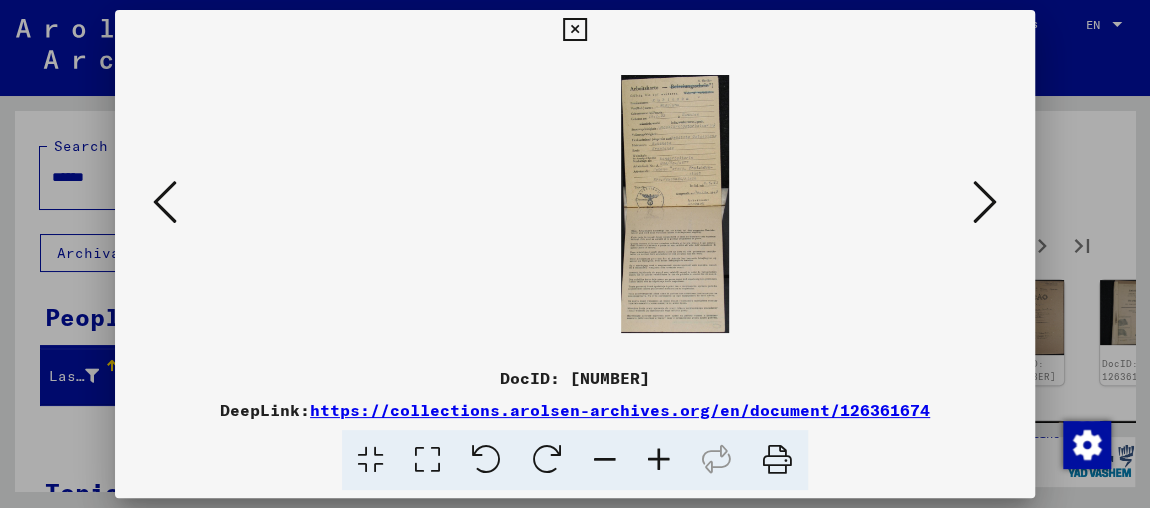 drag, startPoint x: 659, startPoint y: 168, endPoint x: 638, endPoint y: 263, distance: 97.29337 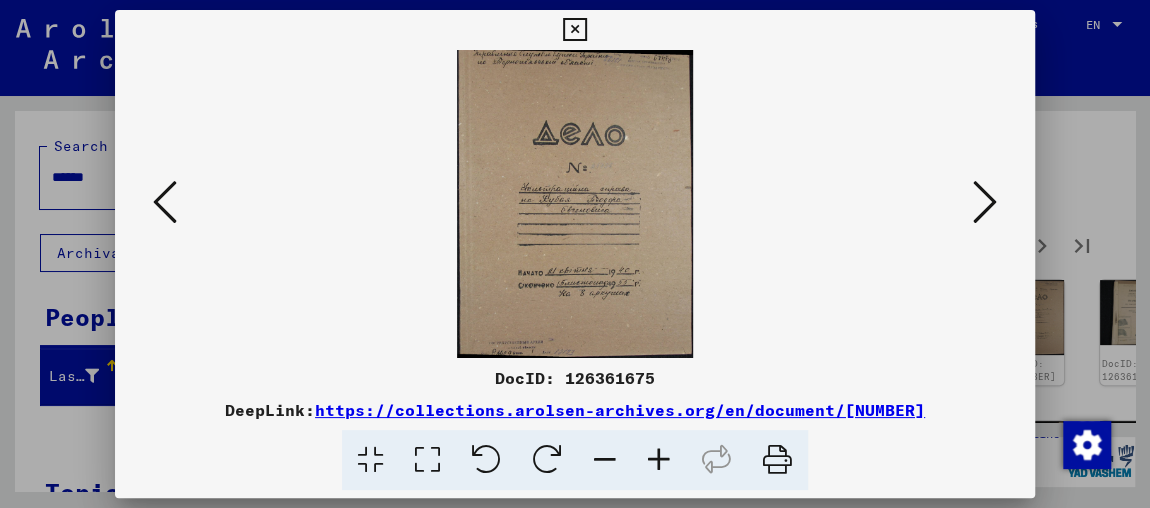 click at bounding box center [985, 202] 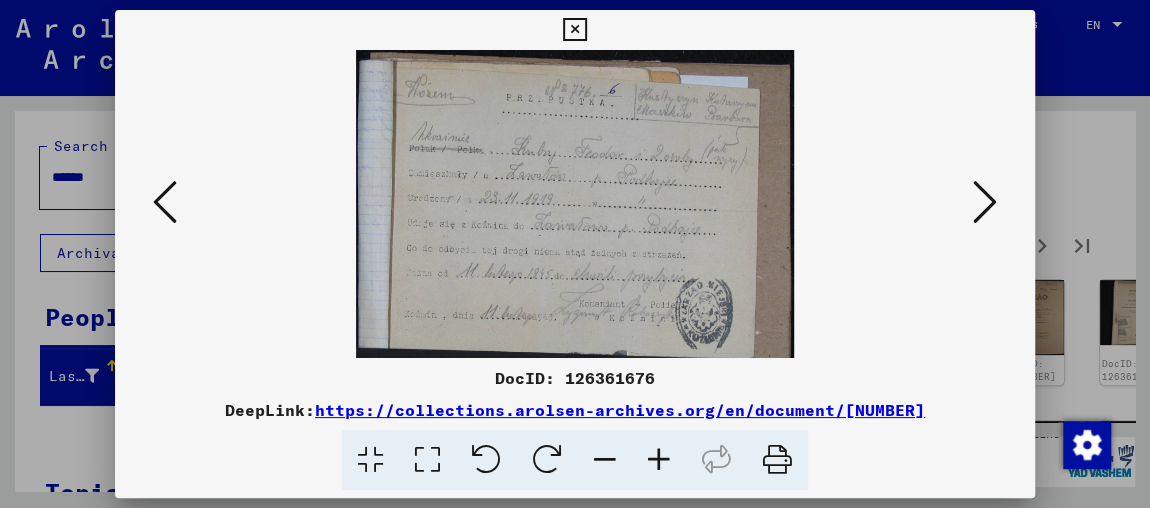 click at bounding box center [985, 202] 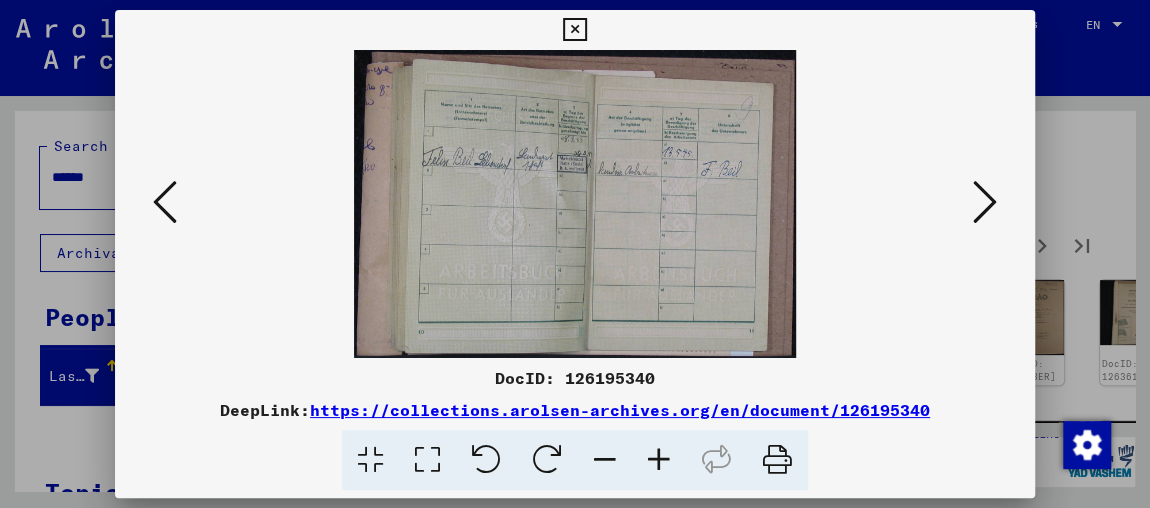 click at bounding box center [985, 202] 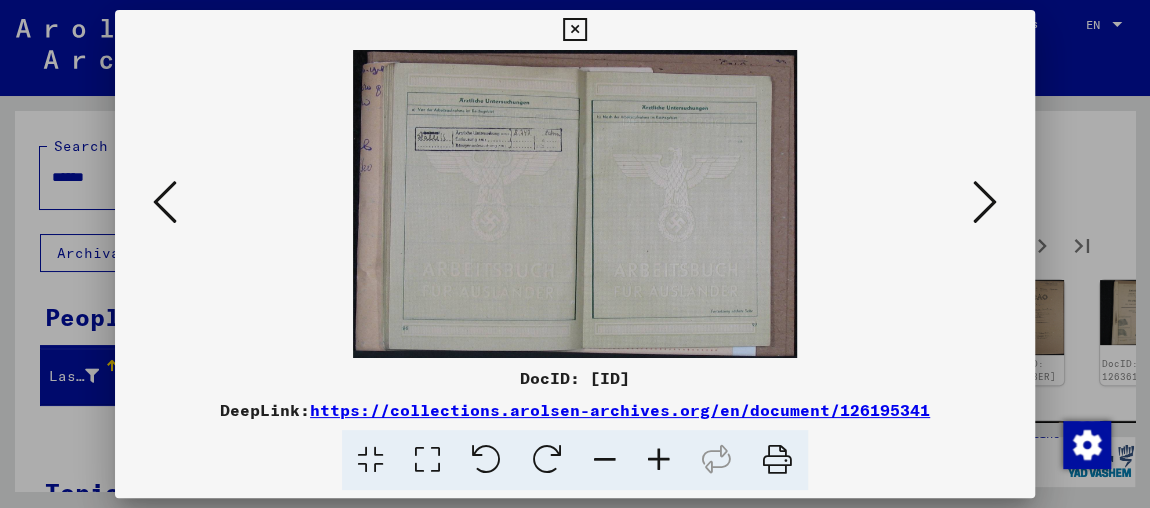 click at bounding box center [985, 202] 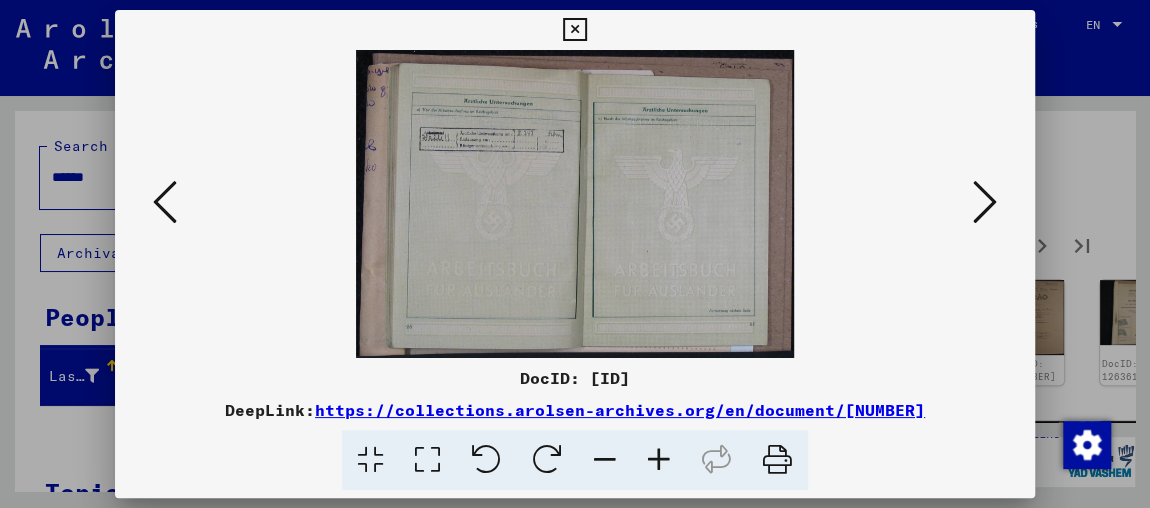 click at bounding box center [985, 202] 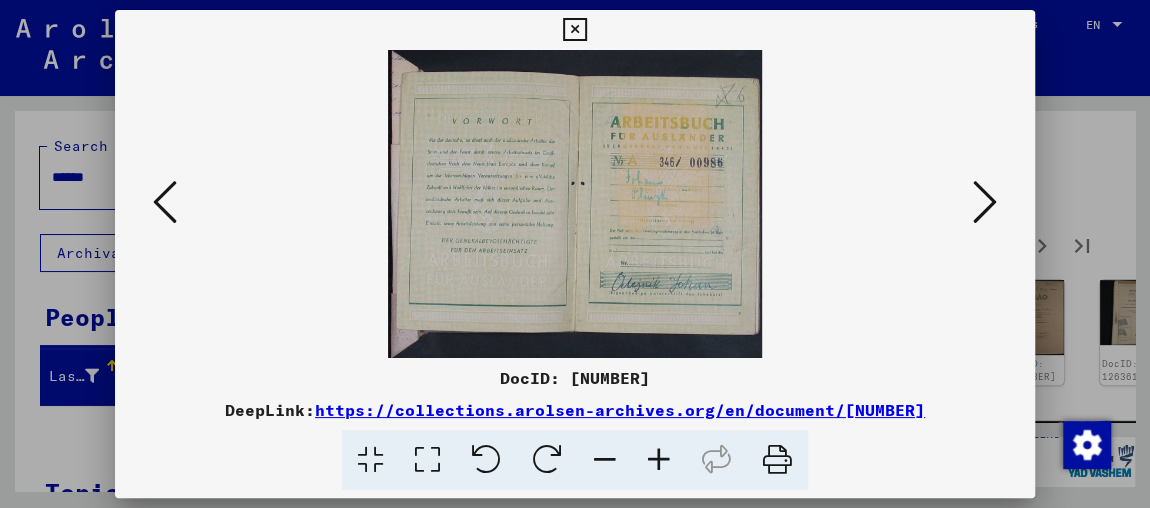 click at bounding box center (985, 202) 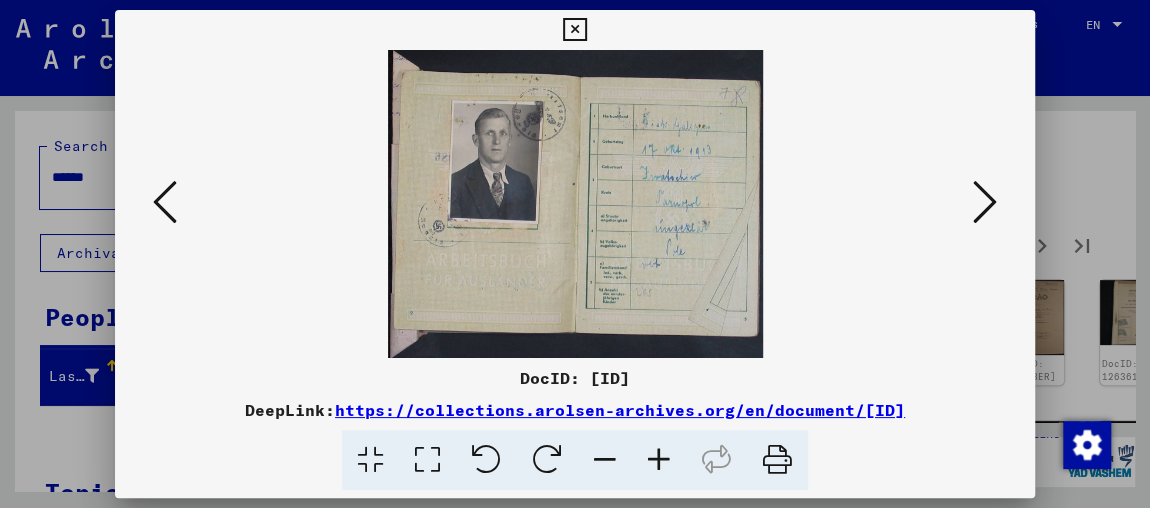 click at bounding box center (985, 202) 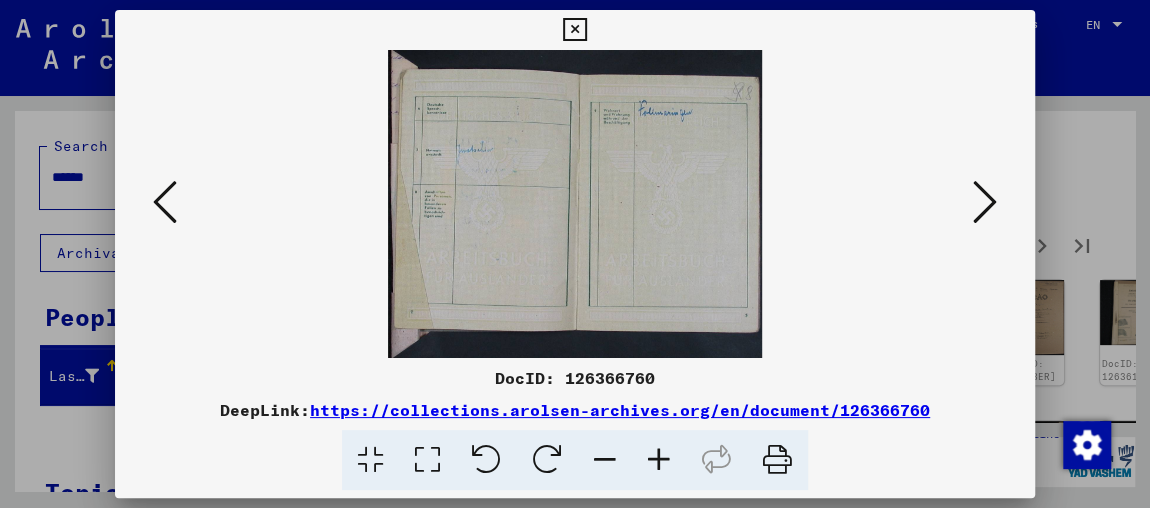 click at bounding box center (985, 202) 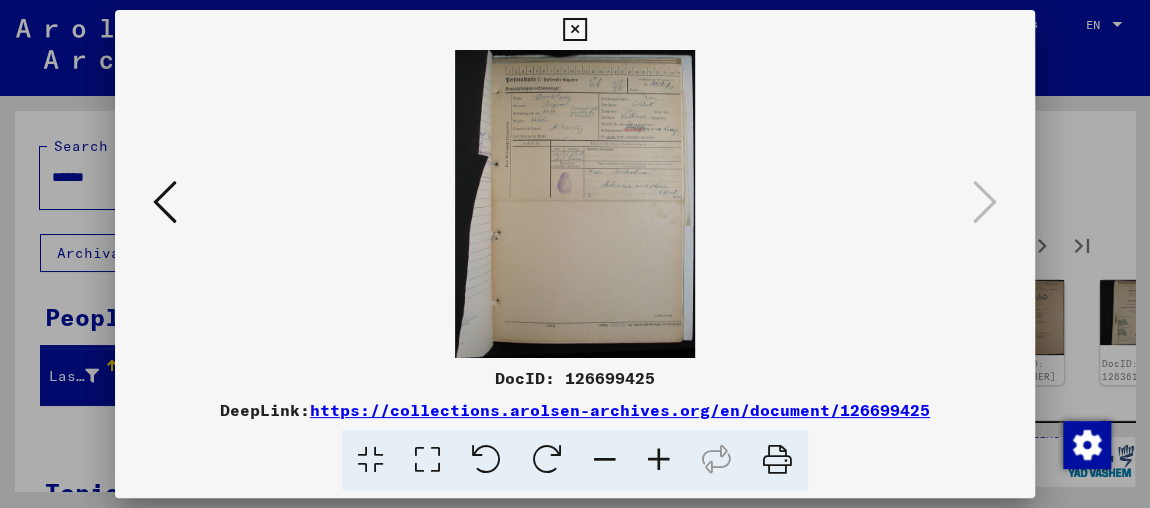 click at bounding box center (659, 460) 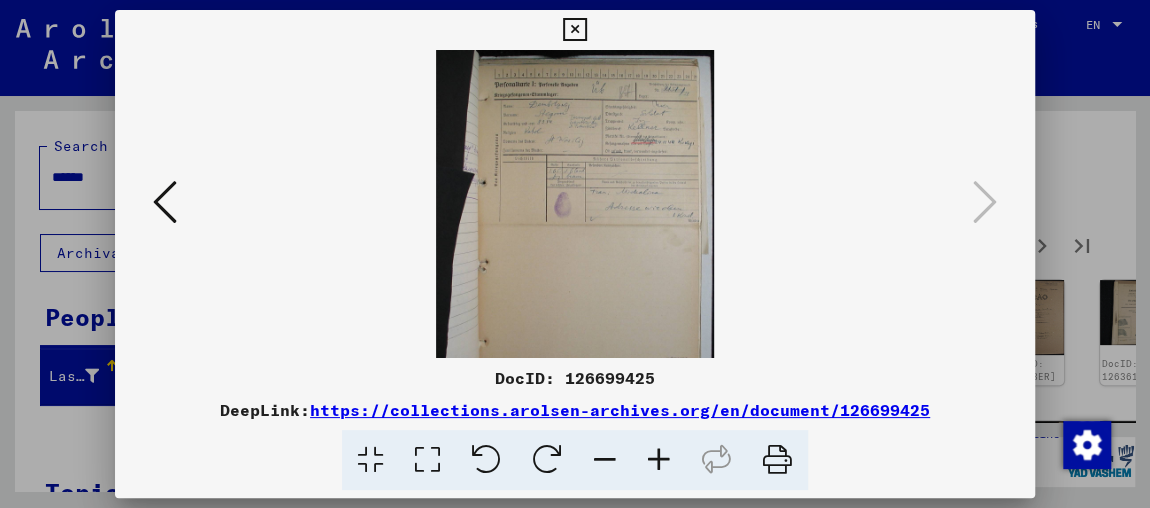click at bounding box center [659, 460] 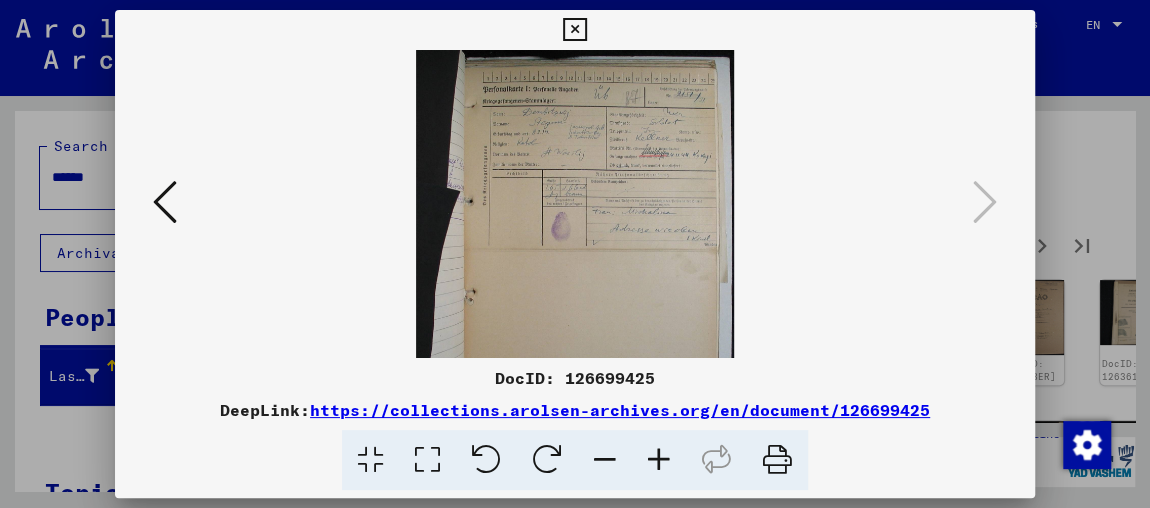 click at bounding box center (659, 460) 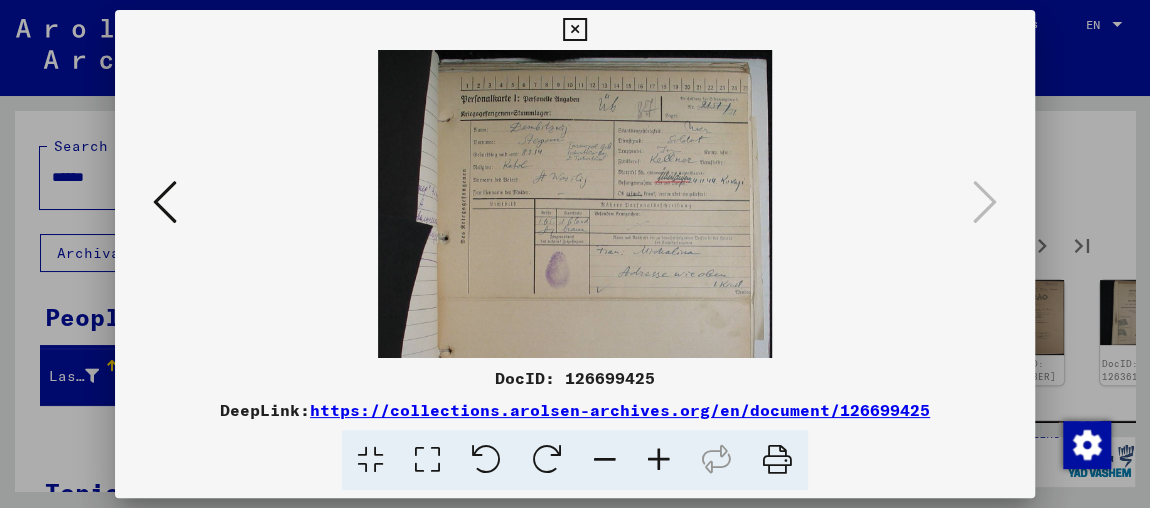 click at bounding box center [659, 460] 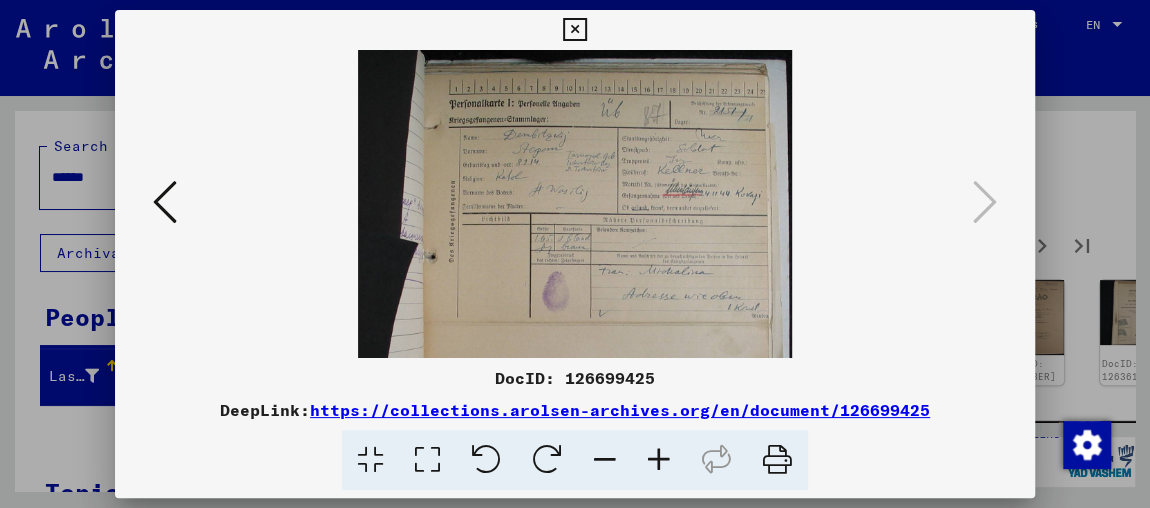 click at bounding box center [659, 460] 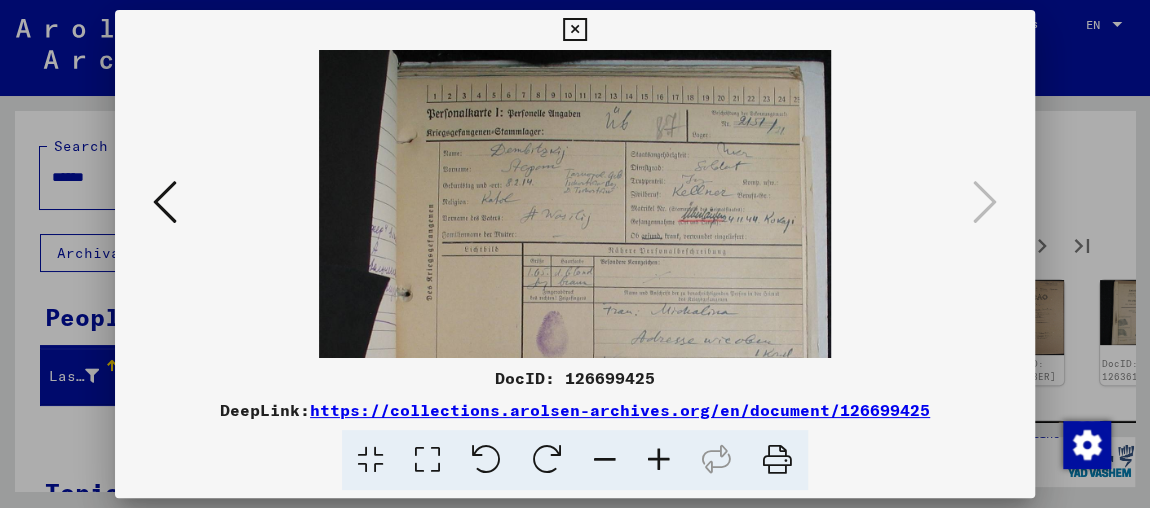click at bounding box center [659, 460] 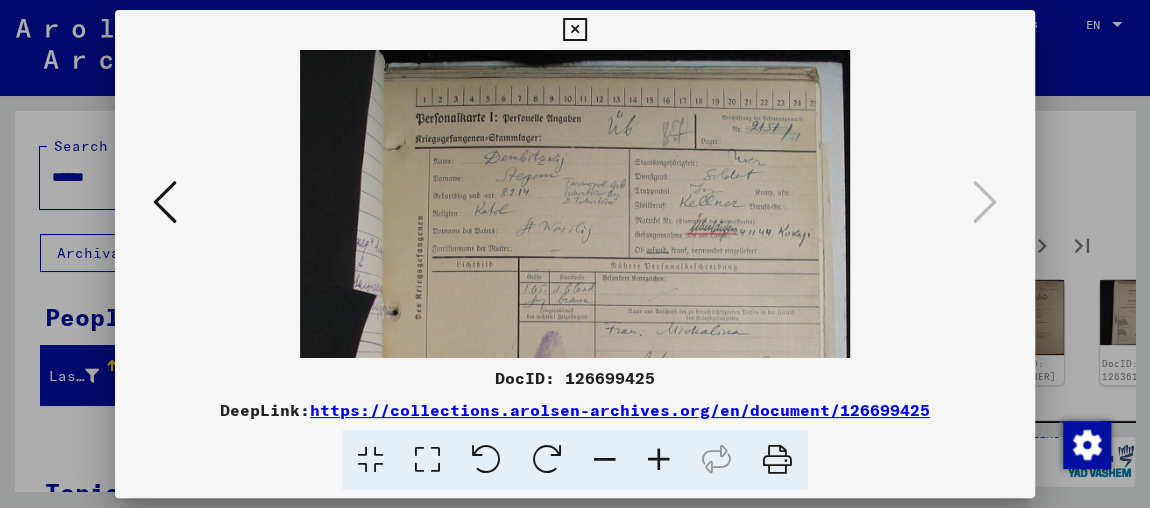 click at bounding box center (659, 460) 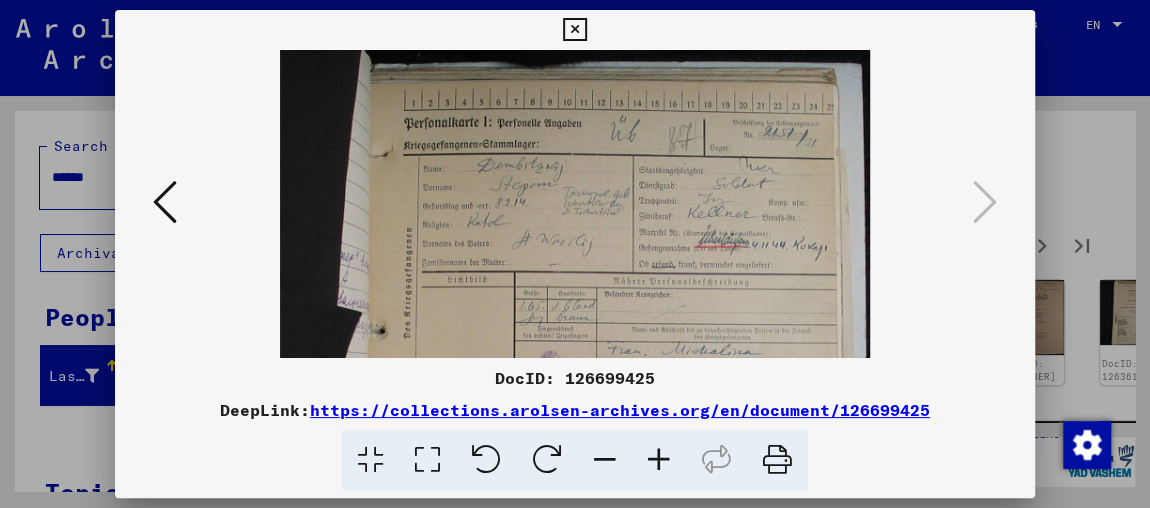 click at bounding box center (659, 460) 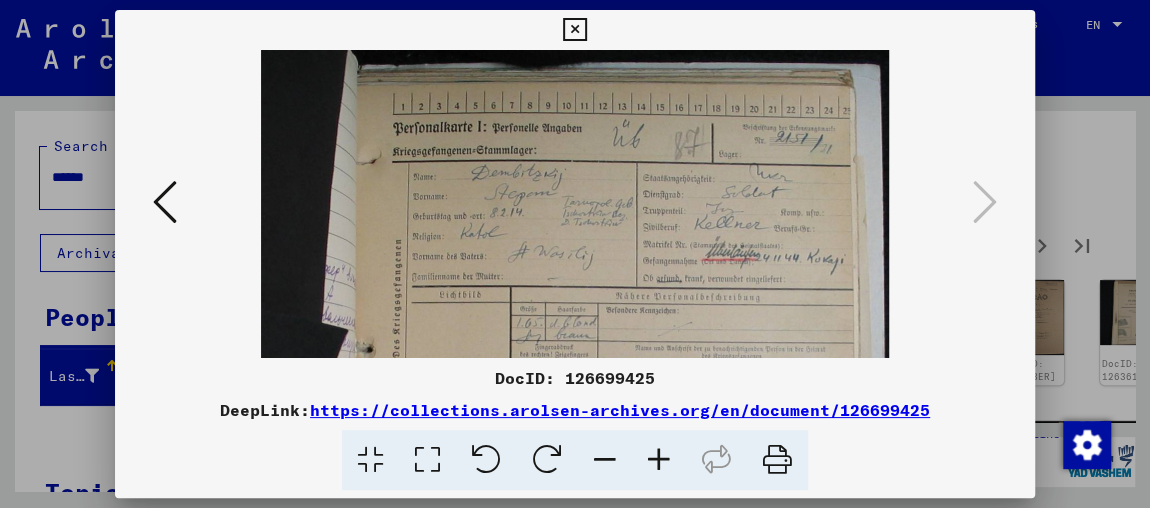 click at bounding box center [659, 460] 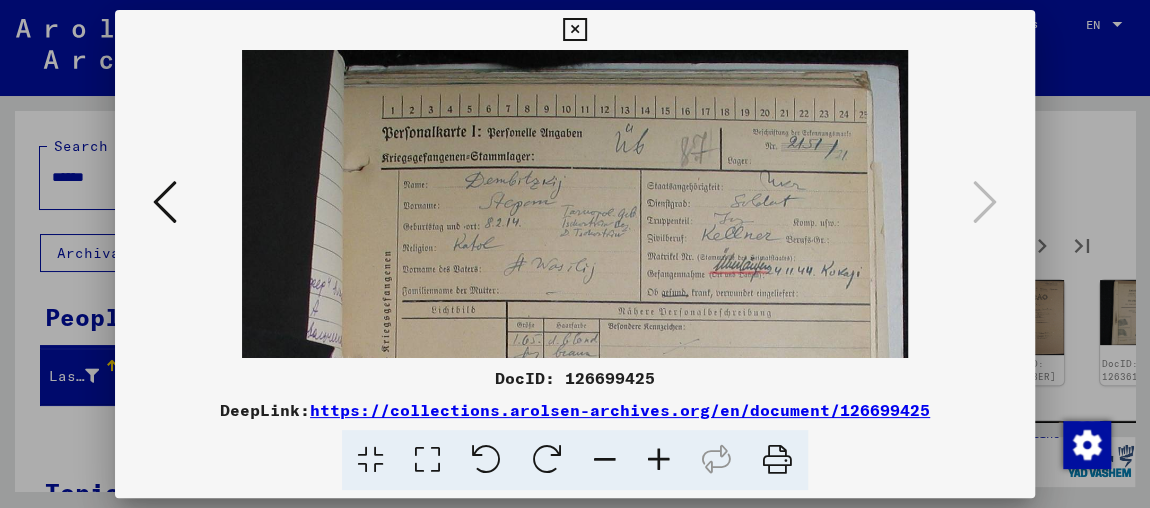 click at bounding box center (659, 460) 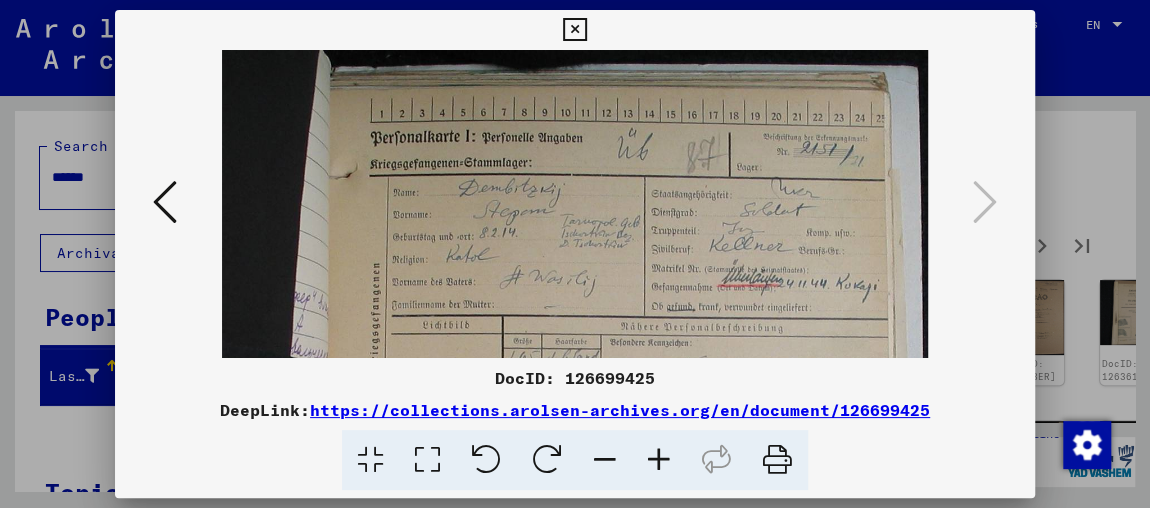 click at bounding box center (659, 460) 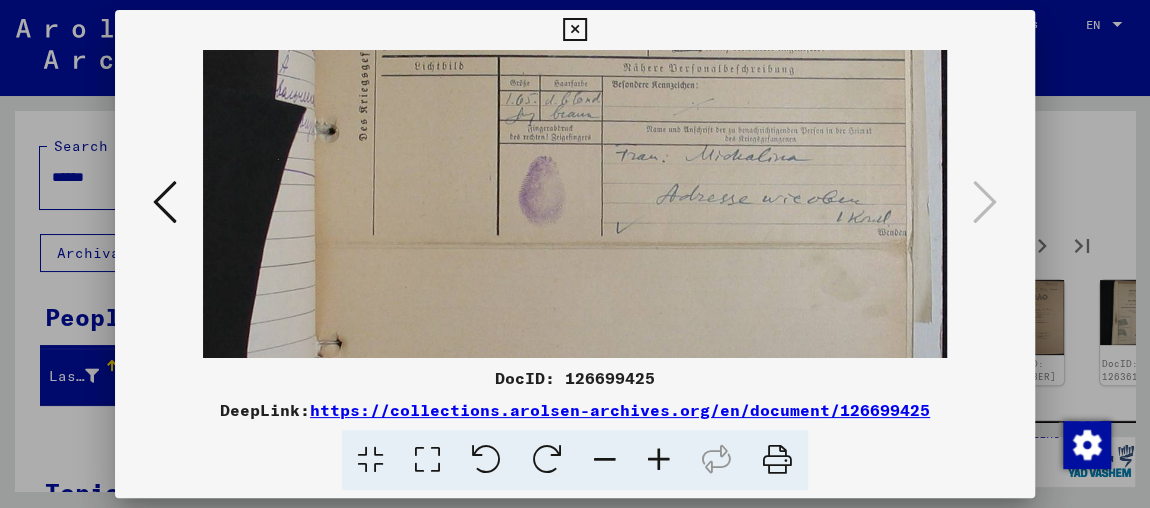 drag, startPoint x: 766, startPoint y: 200, endPoint x: 798, endPoint y: -75, distance: 276.85556 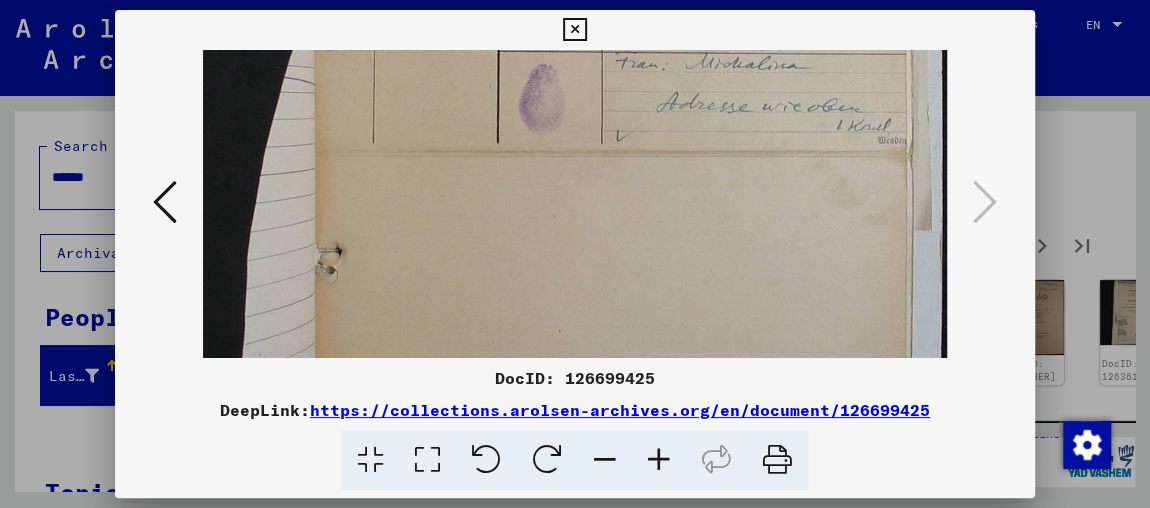 scroll, scrollTop: 595, scrollLeft: 0, axis: vertical 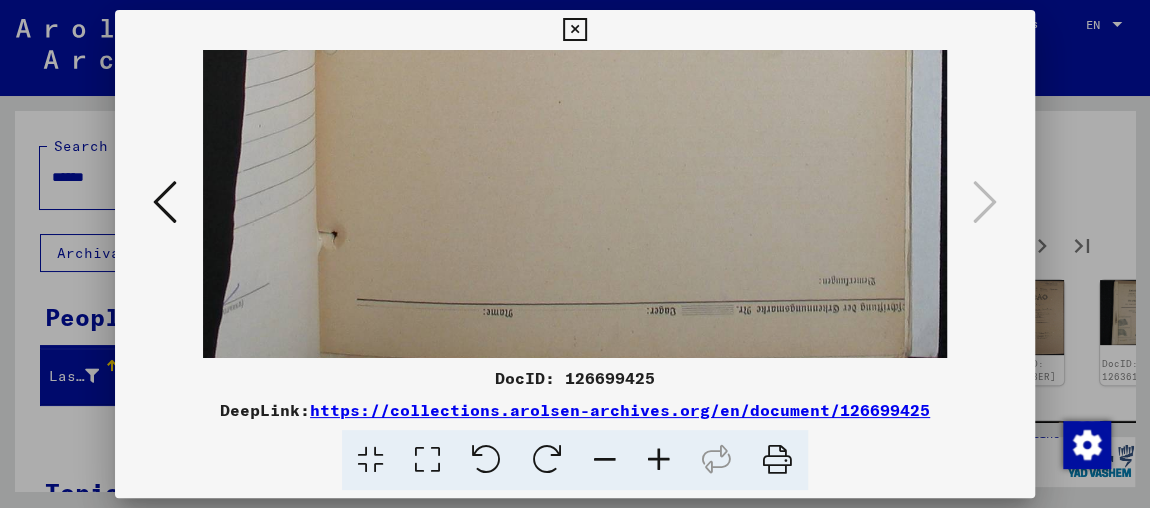 drag, startPoint x: 733, startPoint y: 119, endPoint x: 804, endPoint y: -110, distance: 239.75404 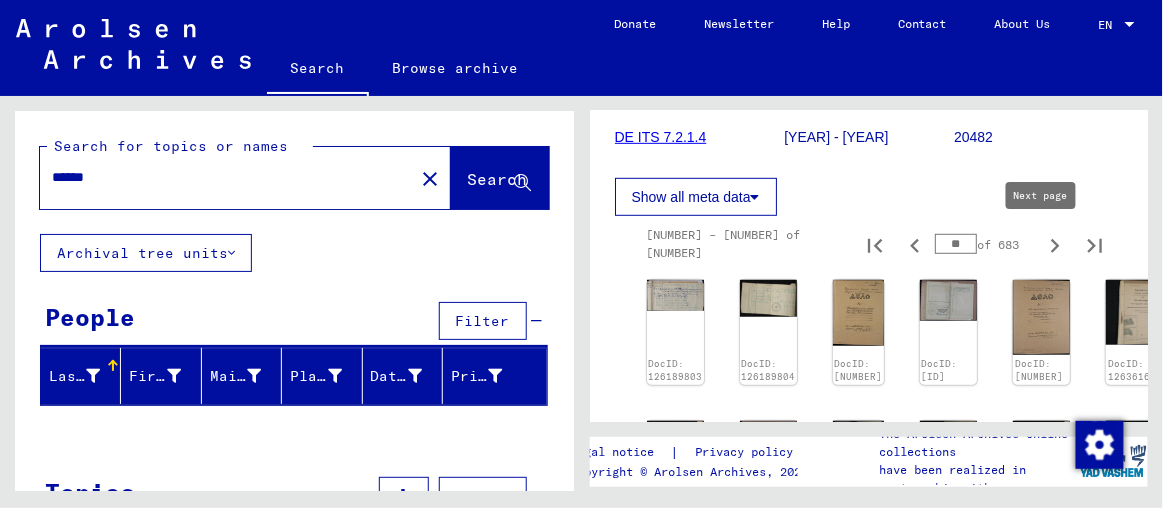 click 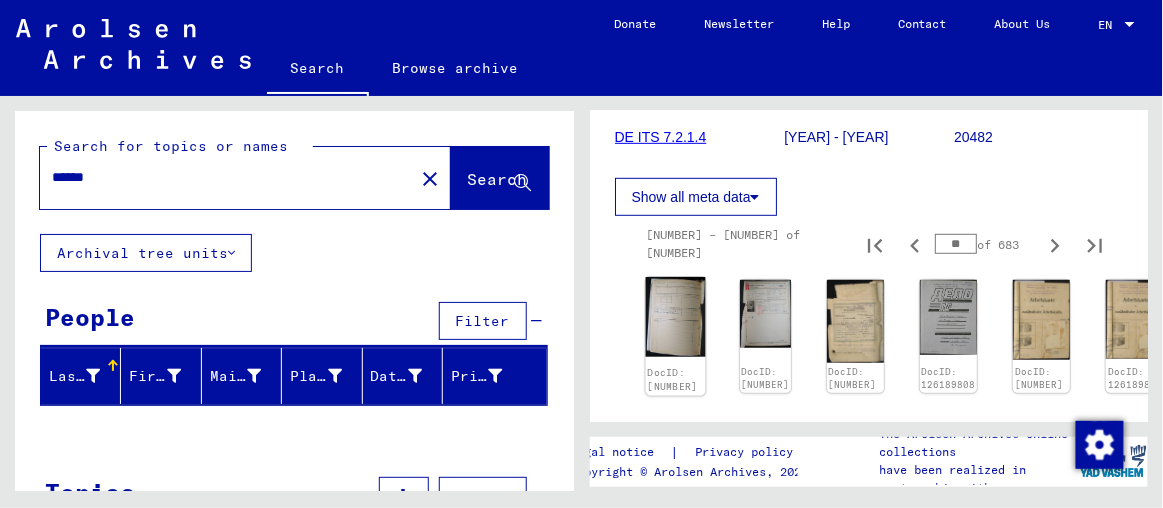 click 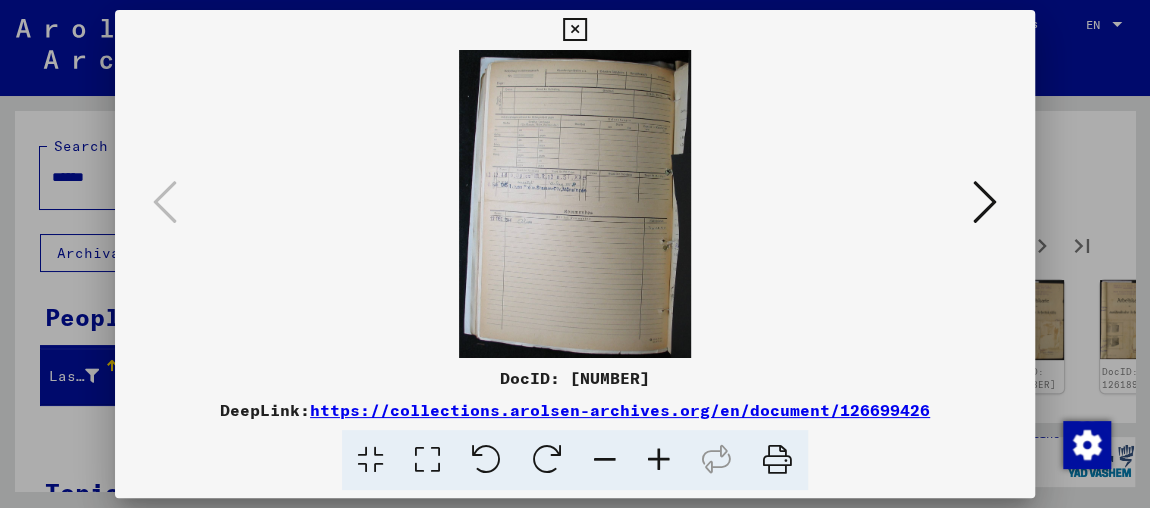 click at bounding box center (659, 460) 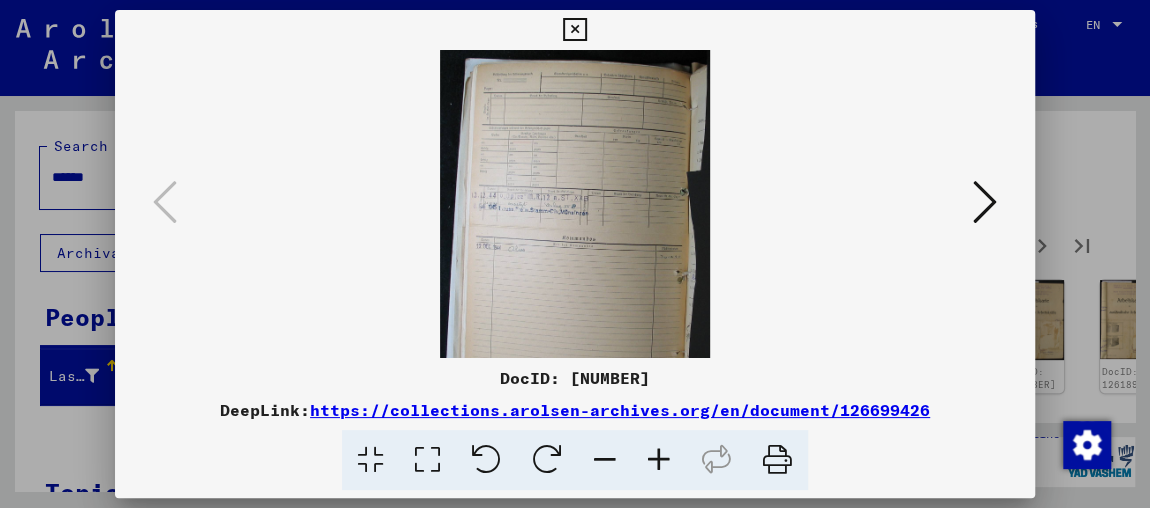click at bounding box center [659, 460] 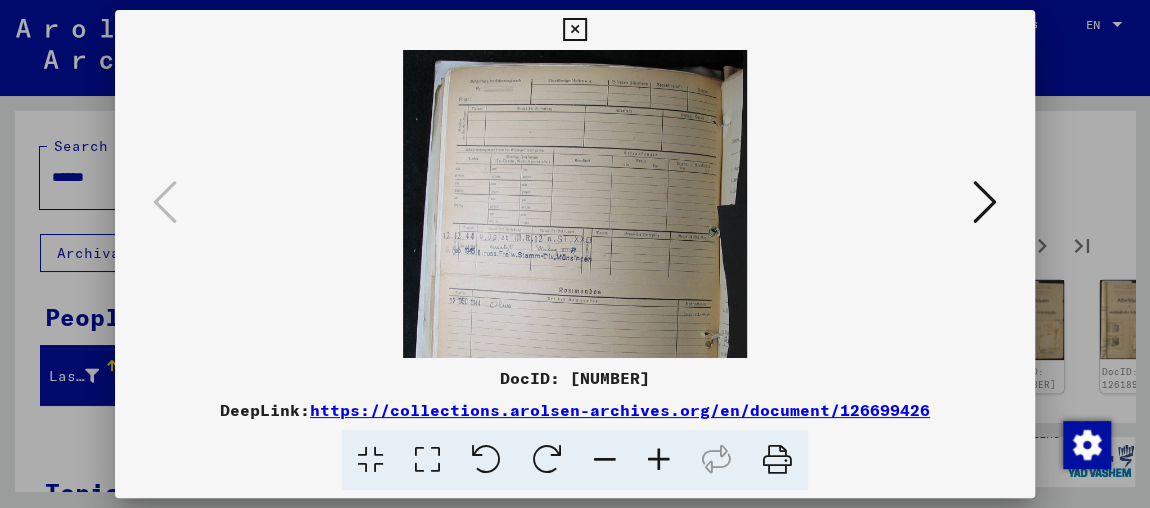 click at bounding box center (659, 460) 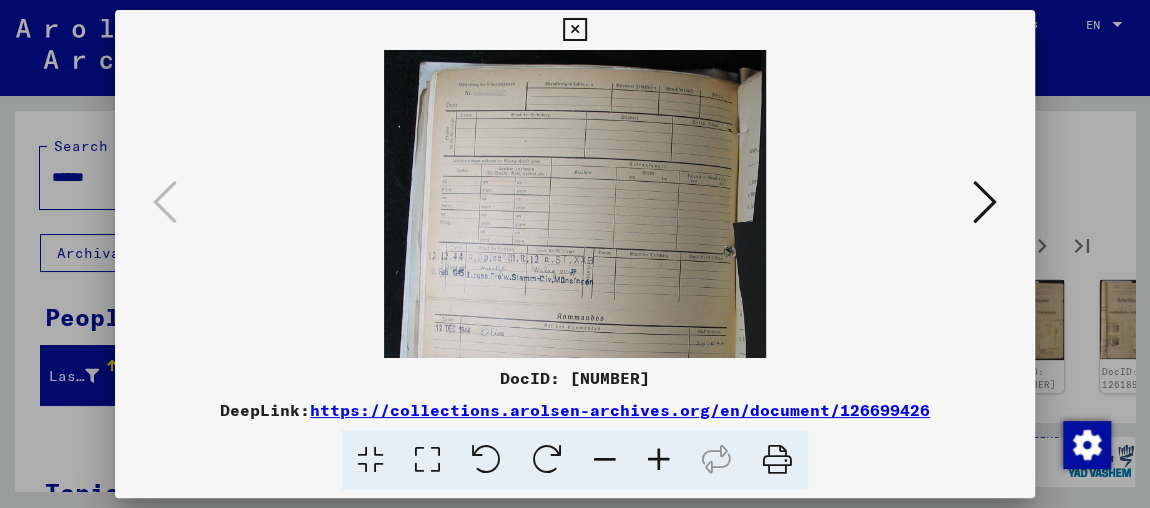 click at bounding box center [659, 460] 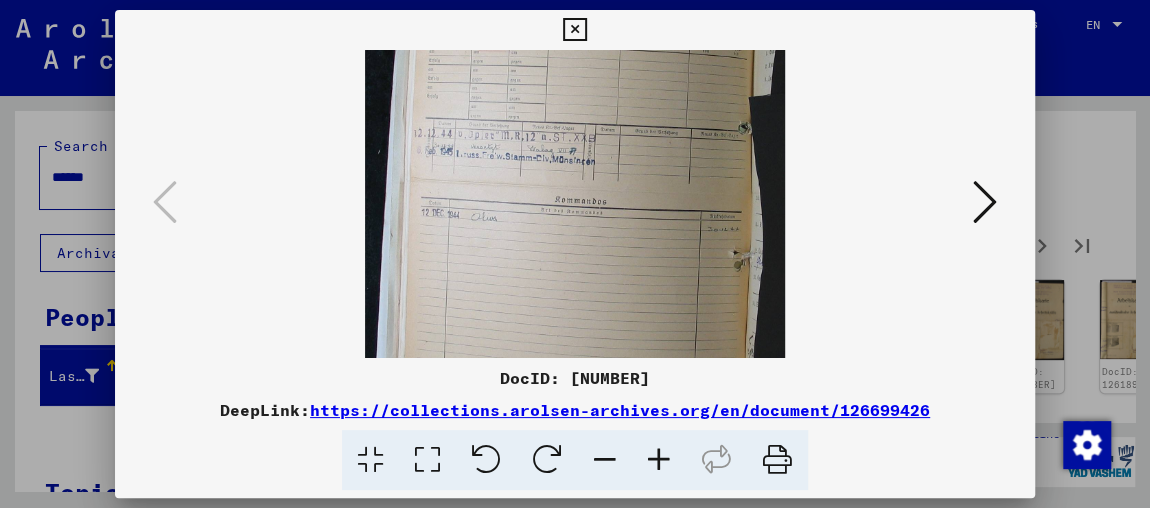 scroll, scrollTop: 161, scrollLeft: 0, axis: vertical 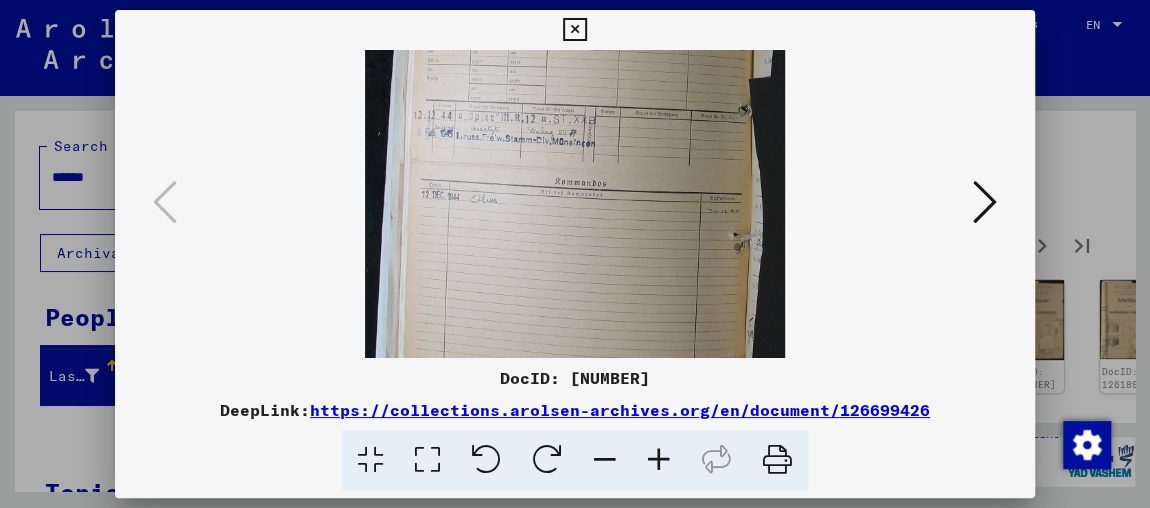 drag, startPoint x: 615, startPoint y: 239, endPoint x: 713, endPoint y: 85, distance: 182.53767 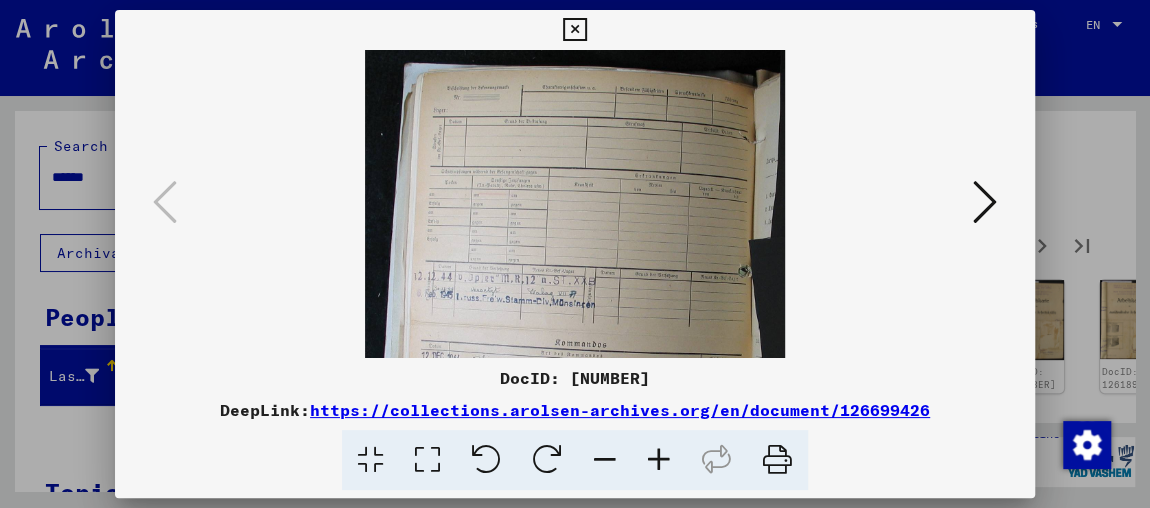 click at bounding box center (575, 329) 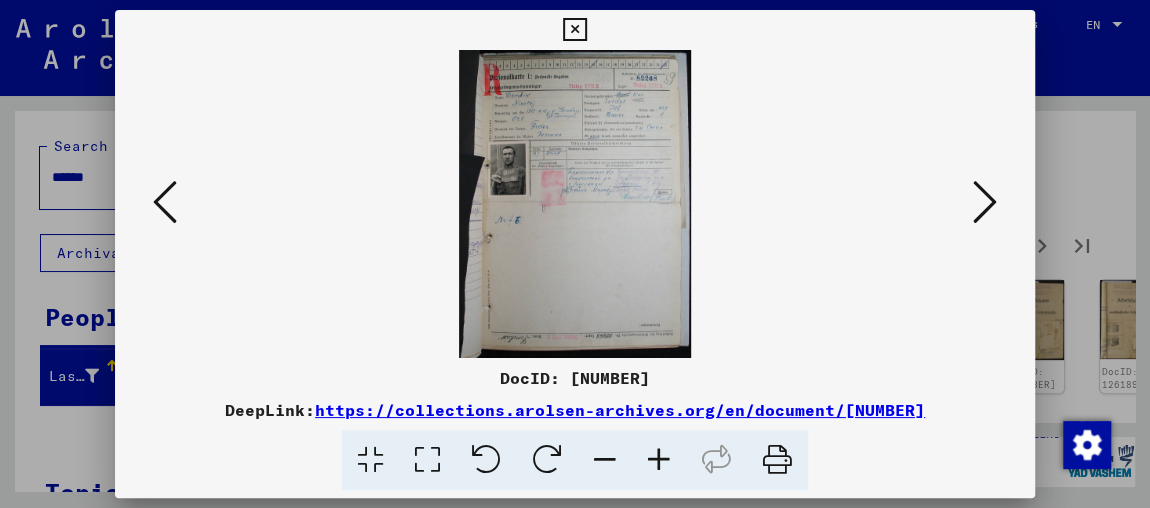 click at bounding box center [659, 460] 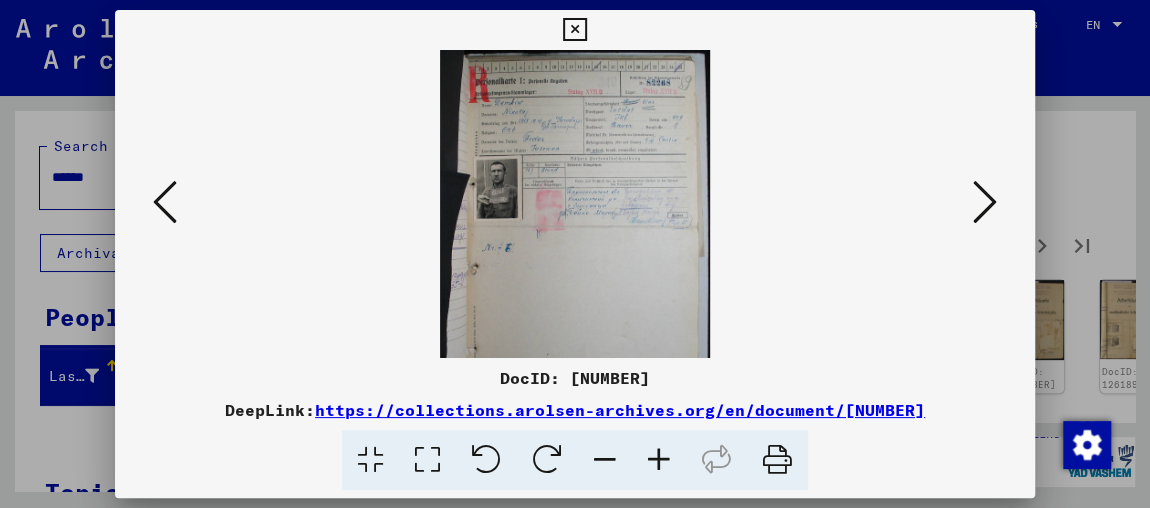click at bounding box center (659, 460) 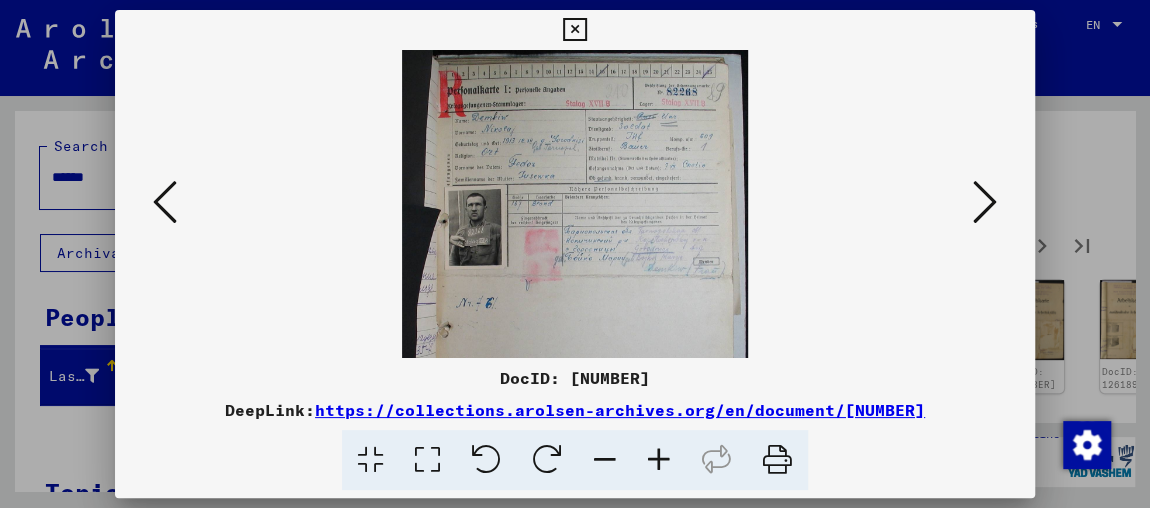 click at bounding box center (659, 460) 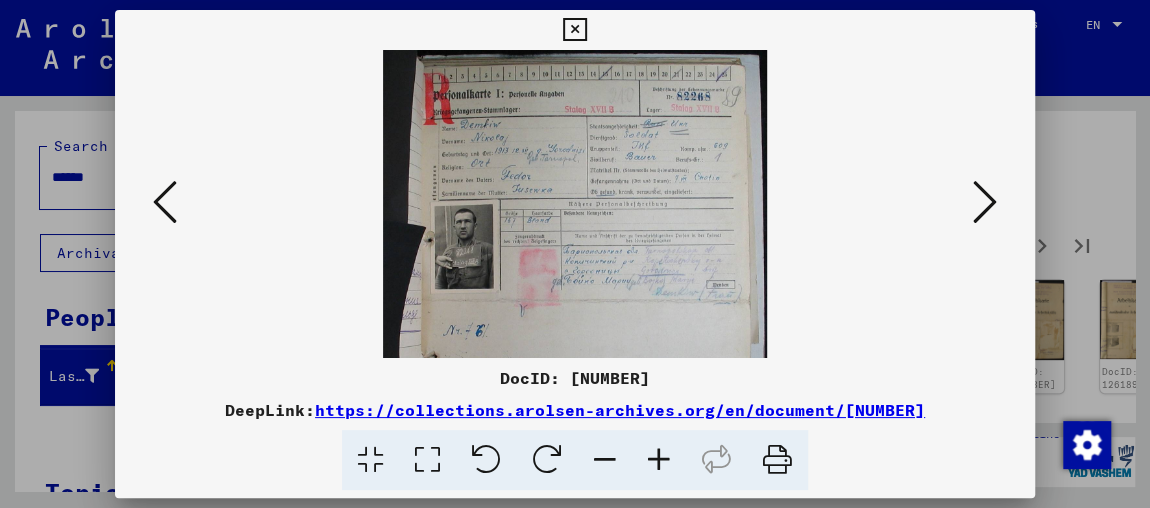 click at bounding box center (659, 460) 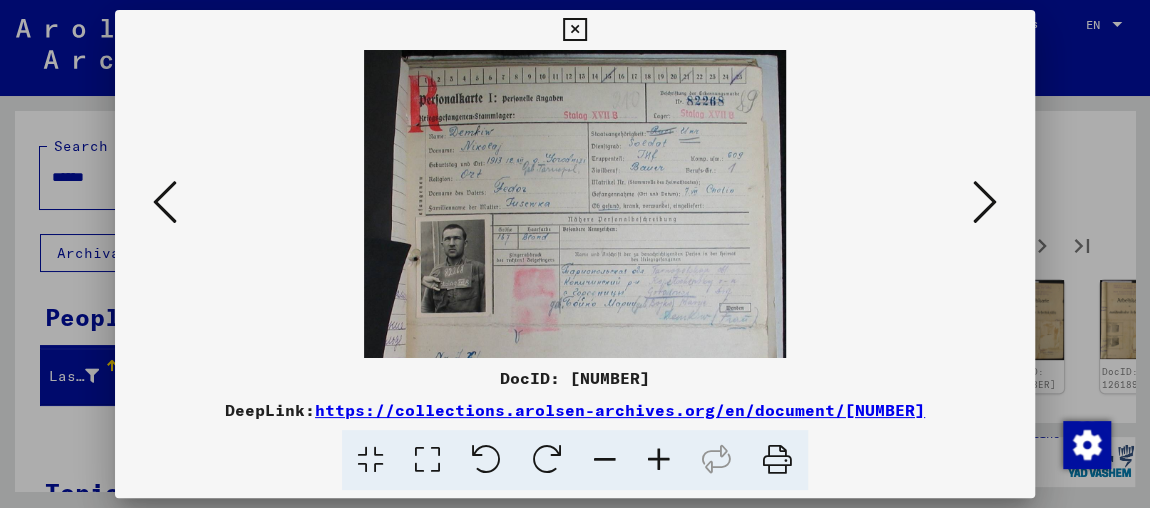 click at bounding box center [659, 460] 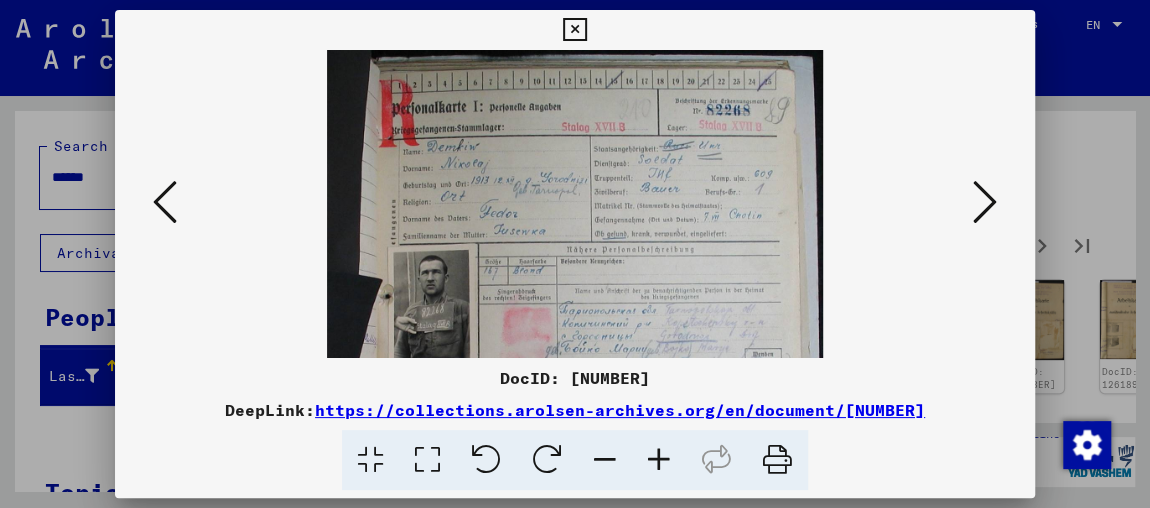 click at bounding box center [659, 460] 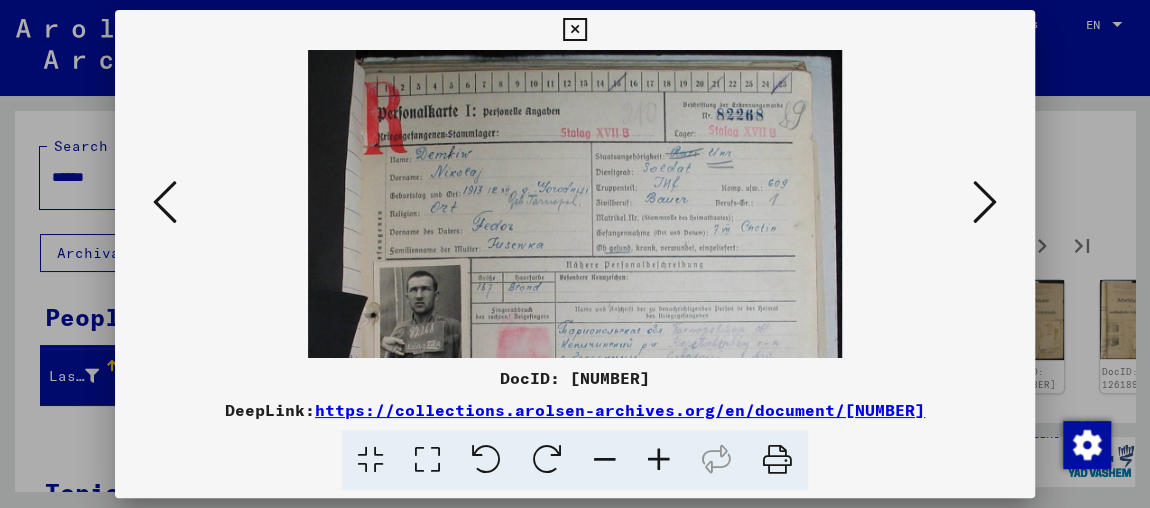 click at bounding box center [659, 460] 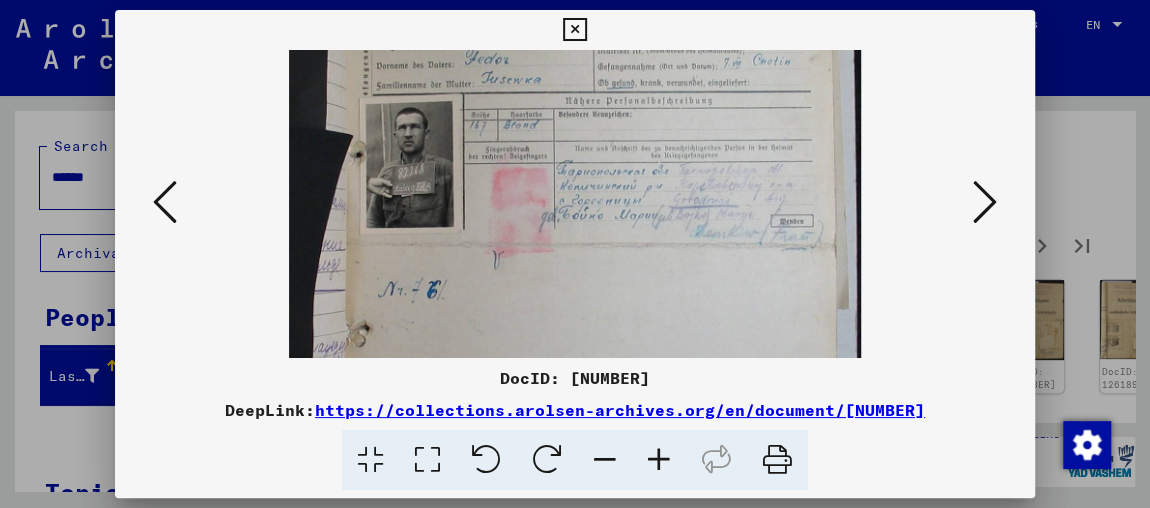 scroll, scrollTop: 199, scrollLeft: 0, axis: vertical 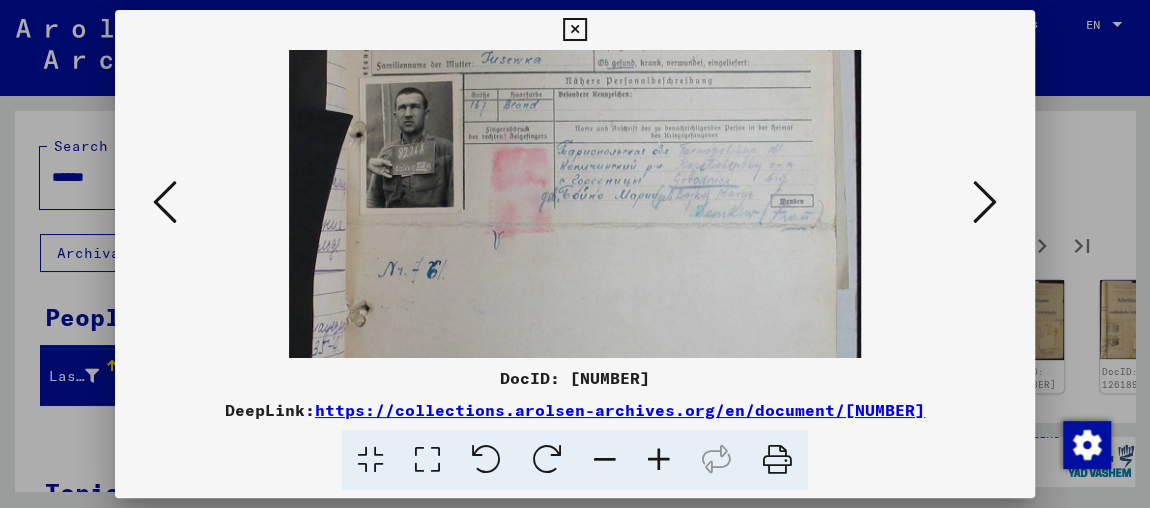 drag, startPoint x: 534, startPoint y: 260, endPoint x: 613, endPoint y: 60, distance: 215.0372 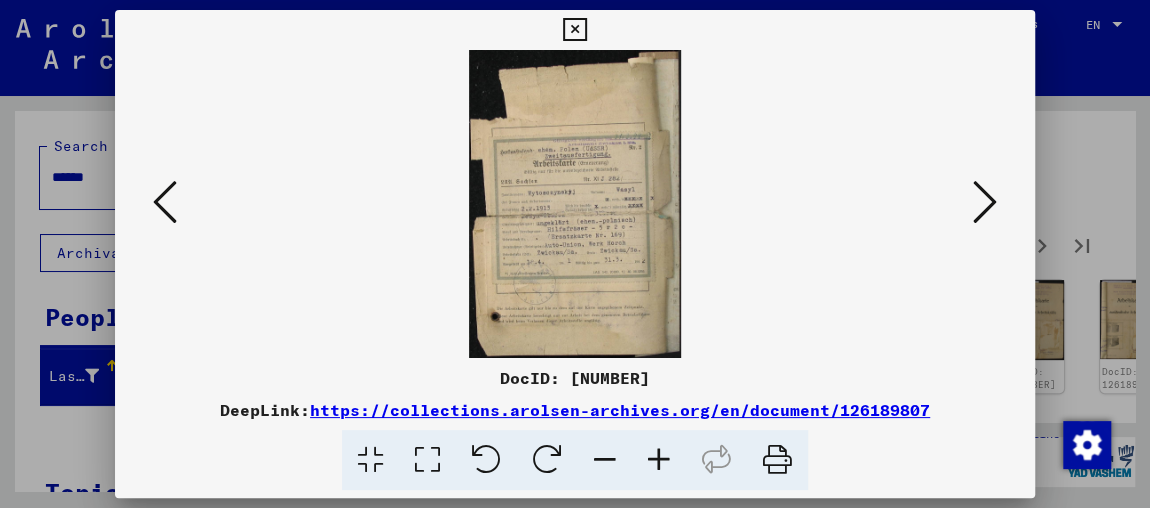 scroll, scrollTop: 0, scrollLeft: 0, axis: both 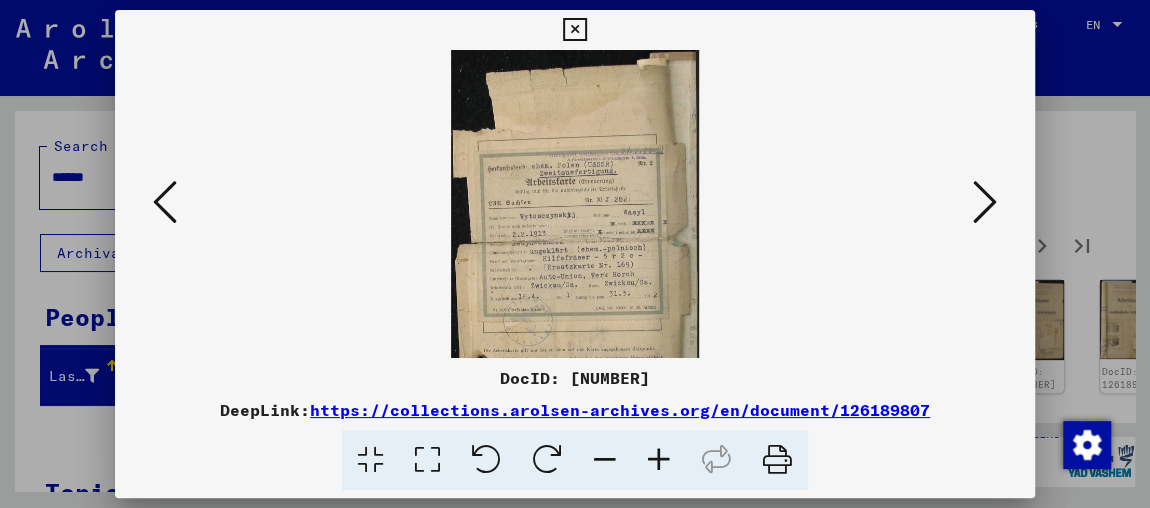 click at bounding box center (659, 460) 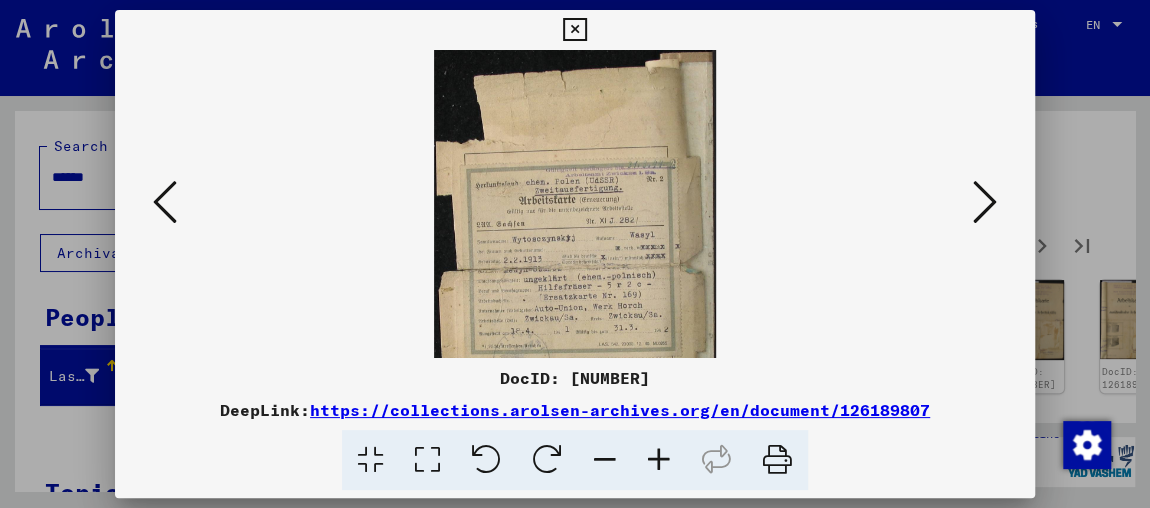 click at bounding box center (659, 460) 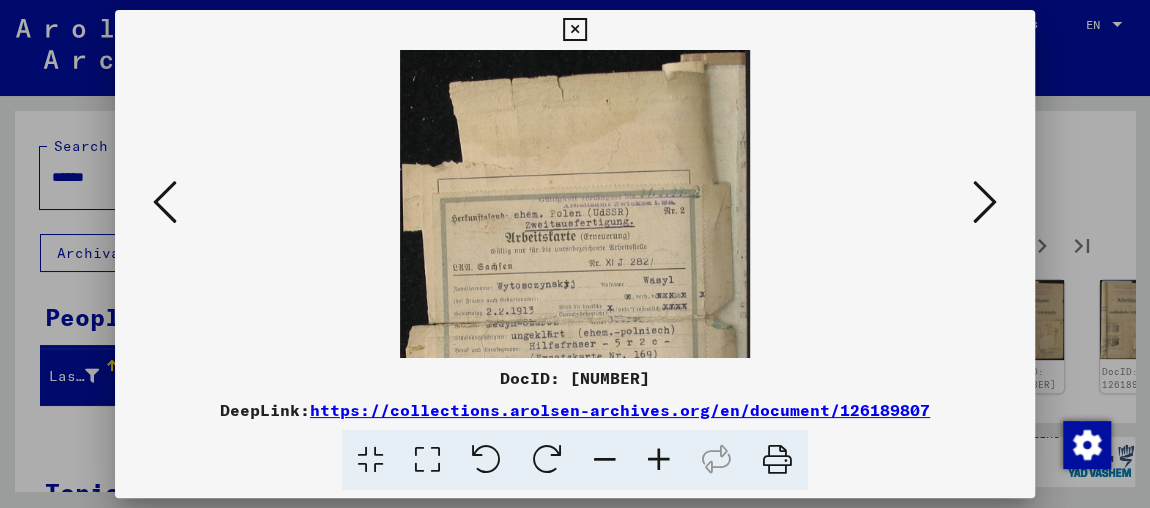 click at bounding box center [659, 460] 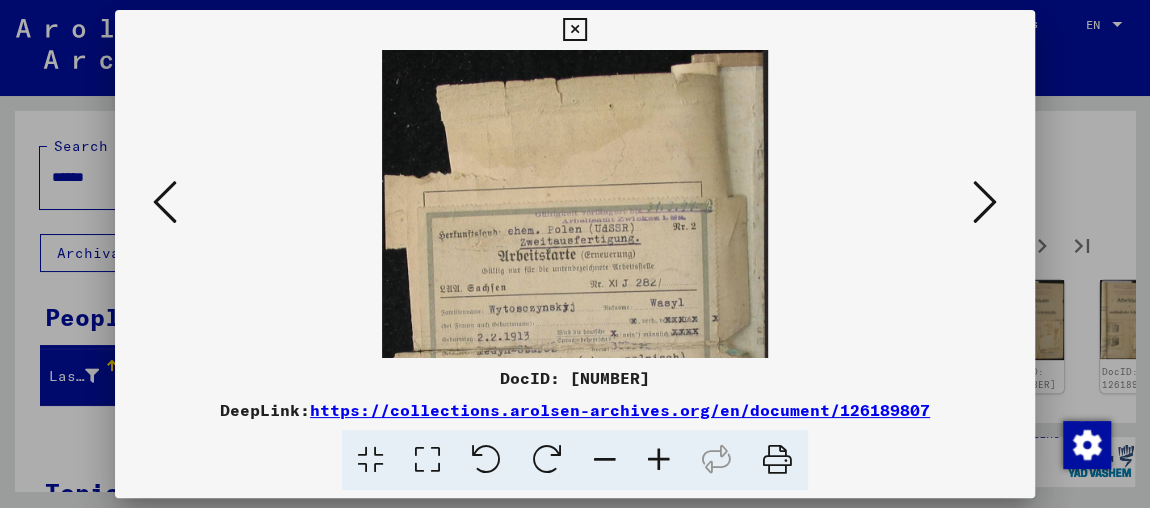 click at bounding box center (659, 460) 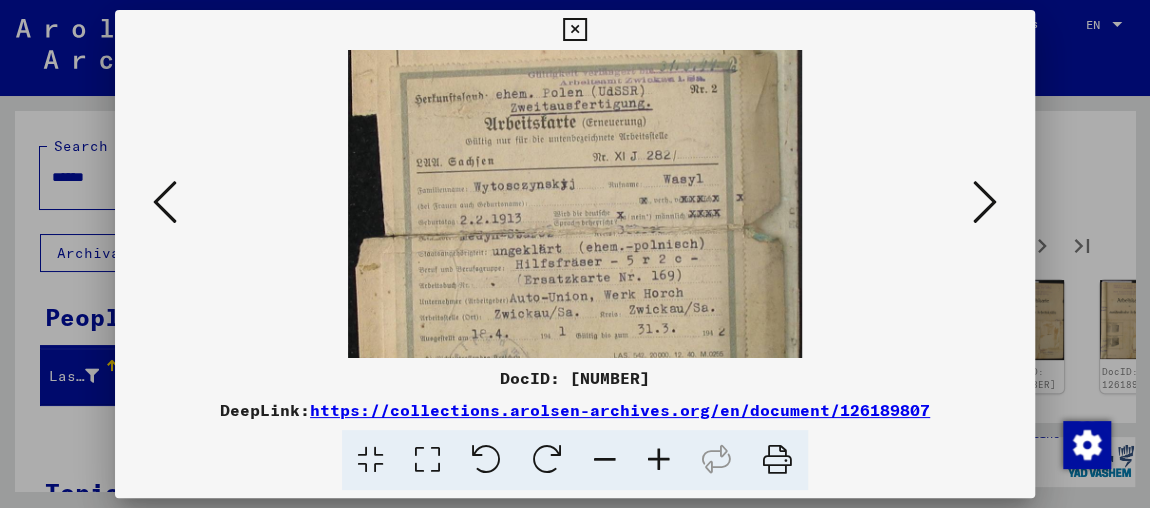 drag, startPoint x: 743, startPoint y: 173, endPoint x: 769, endPoint y: 63, distance: 113.03097 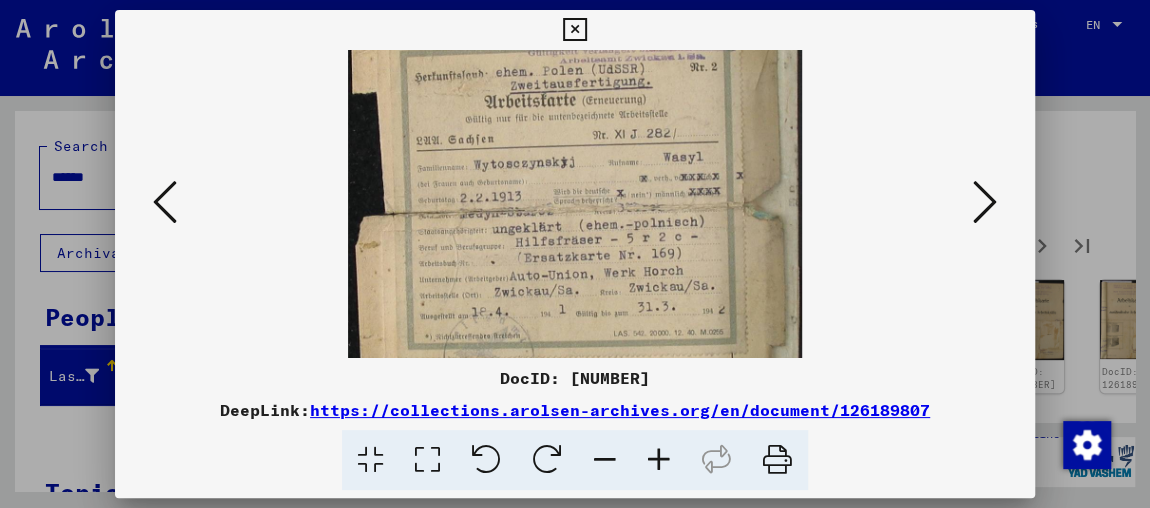 click at bounding box center (985, 202) 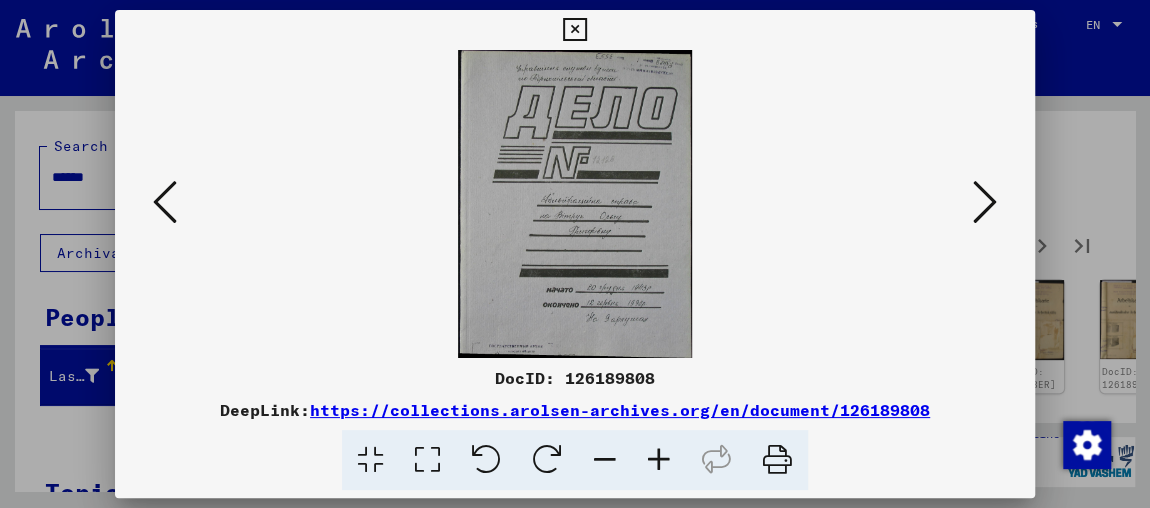 click at bounding box center [985, 202] 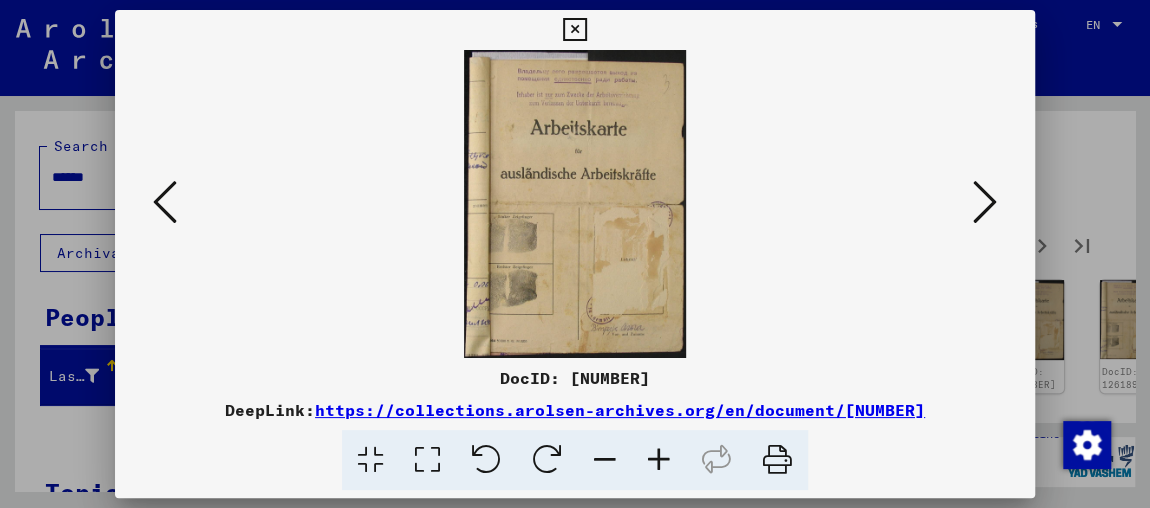 click at bounding box center [985, 202] 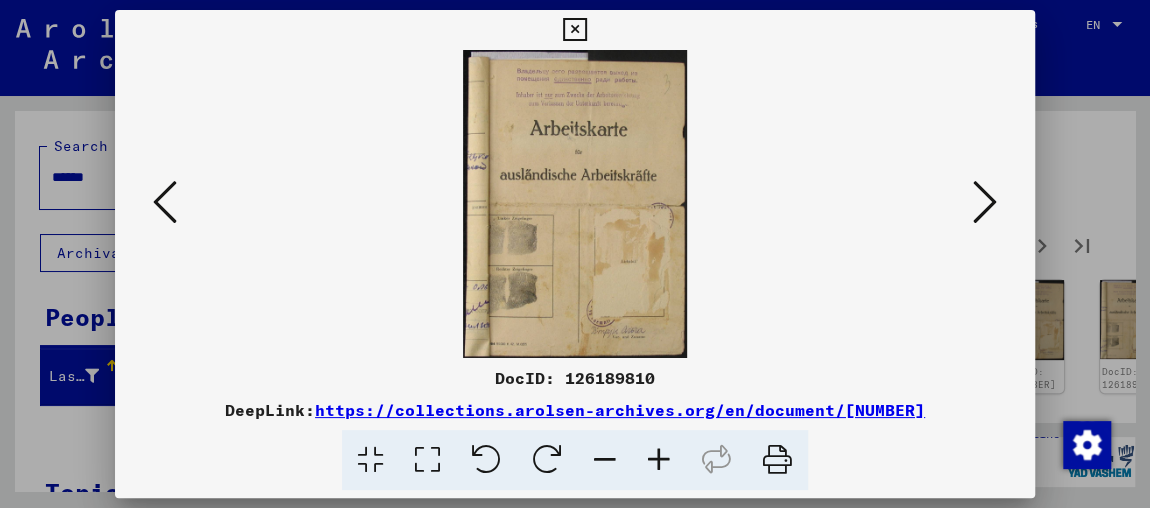 click at bounding box center [985, 202] 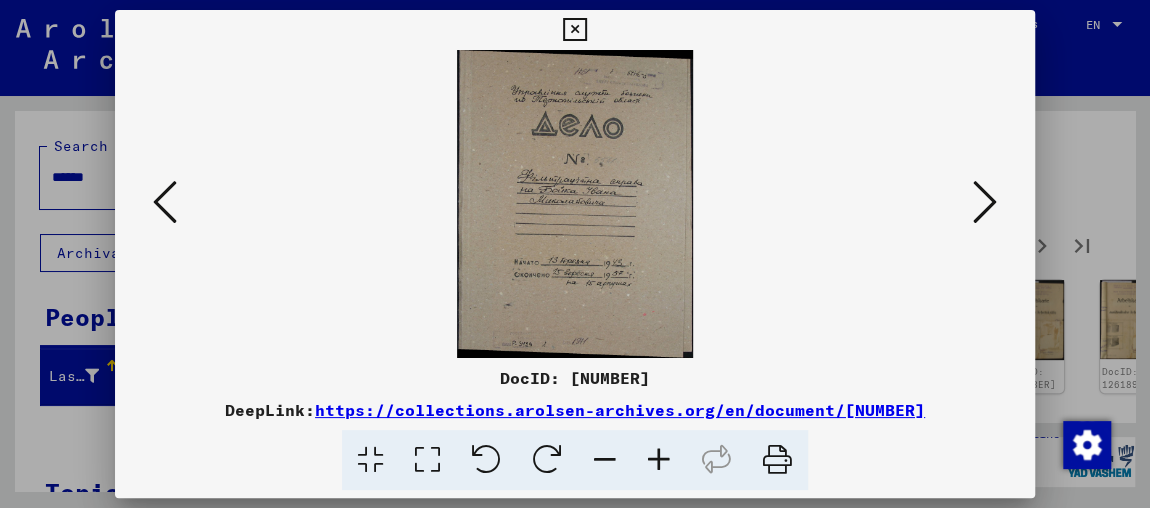 click at bounding box center [985, 202] 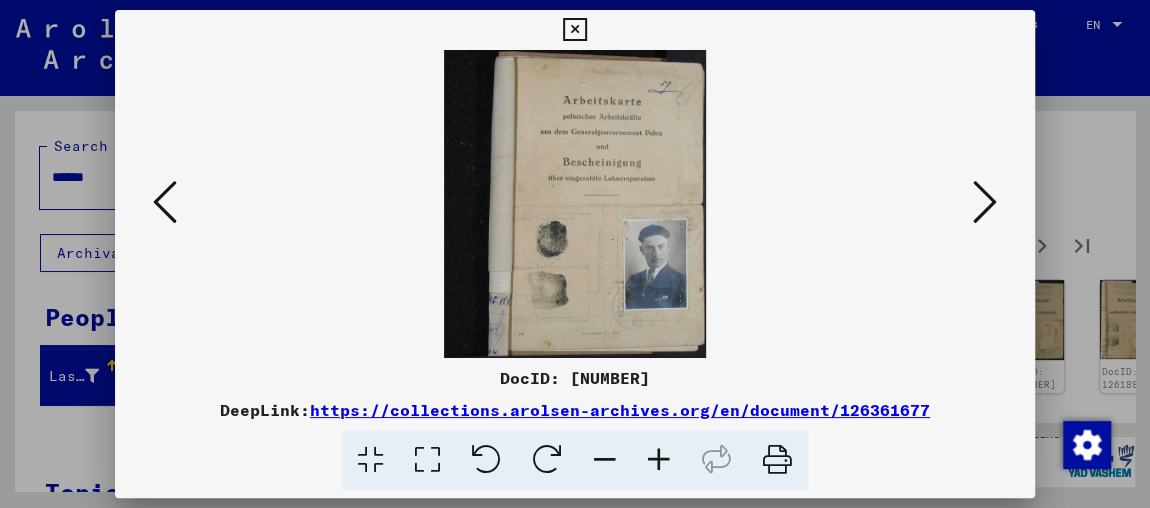 click at bounding box center (985, 202) 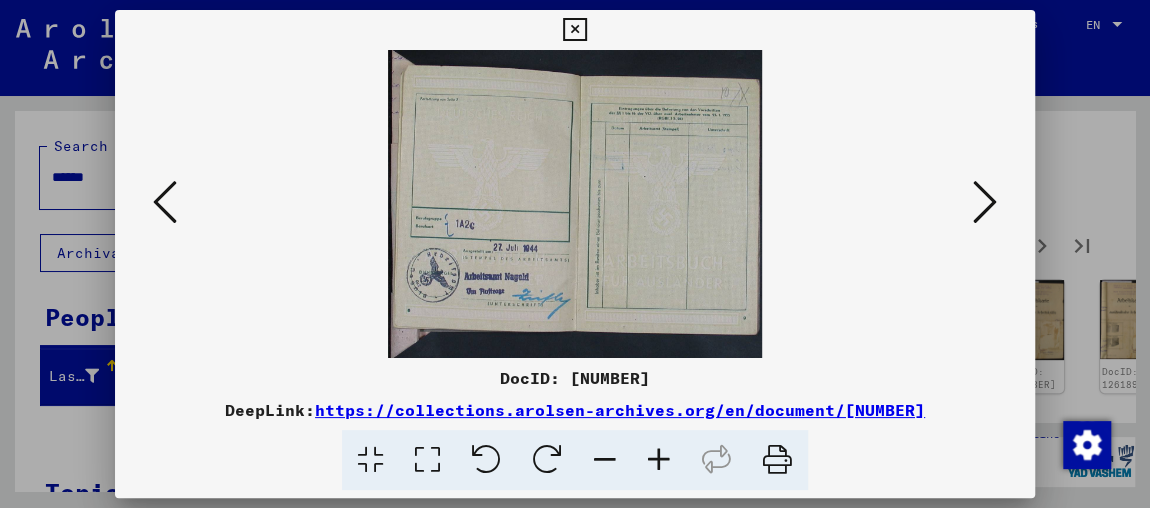 click at bounding box center [985, 202] 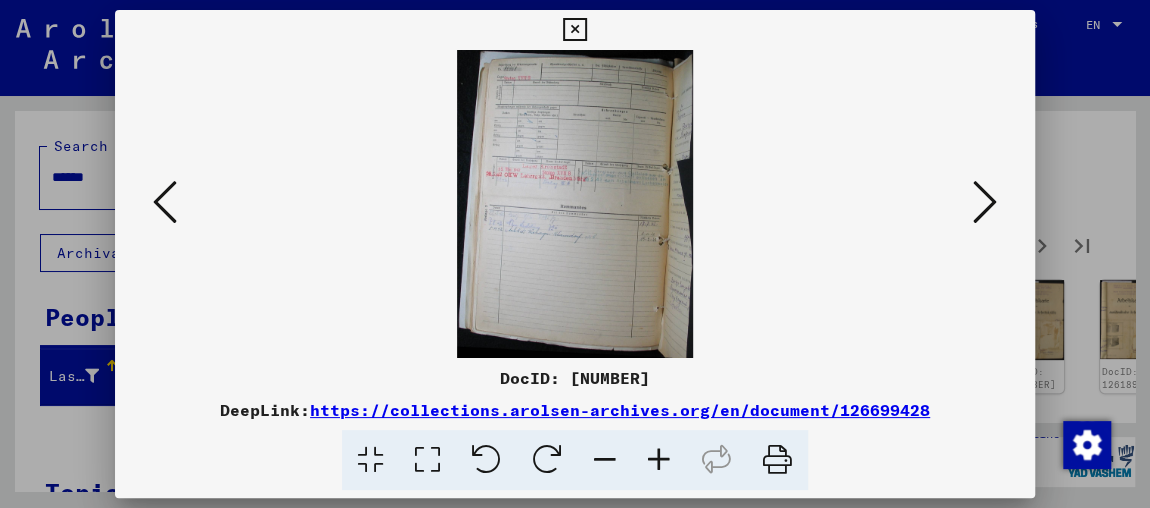click at bounding box center (985, 202) 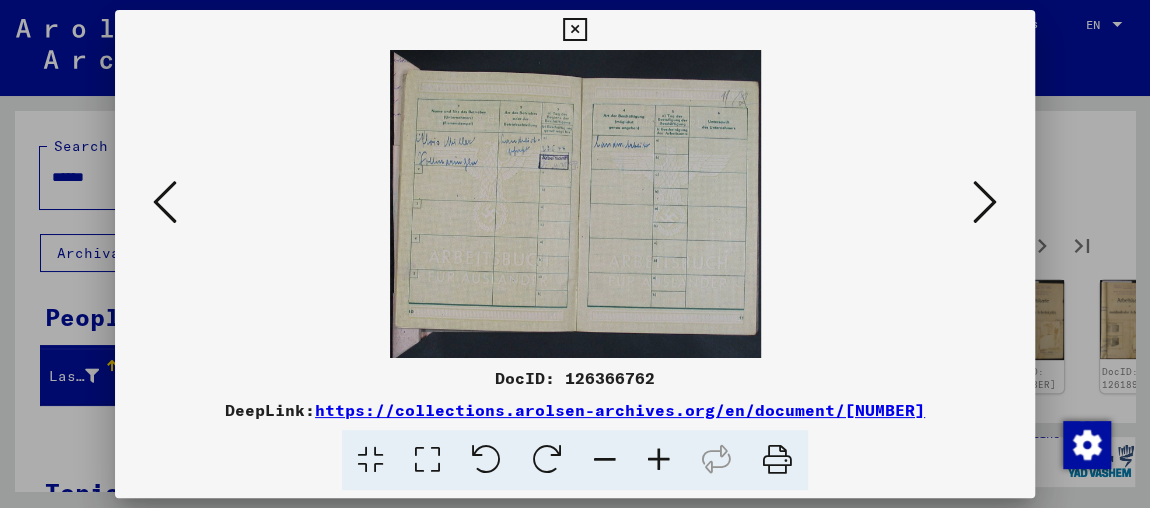 click at bounding box center [985, 202] 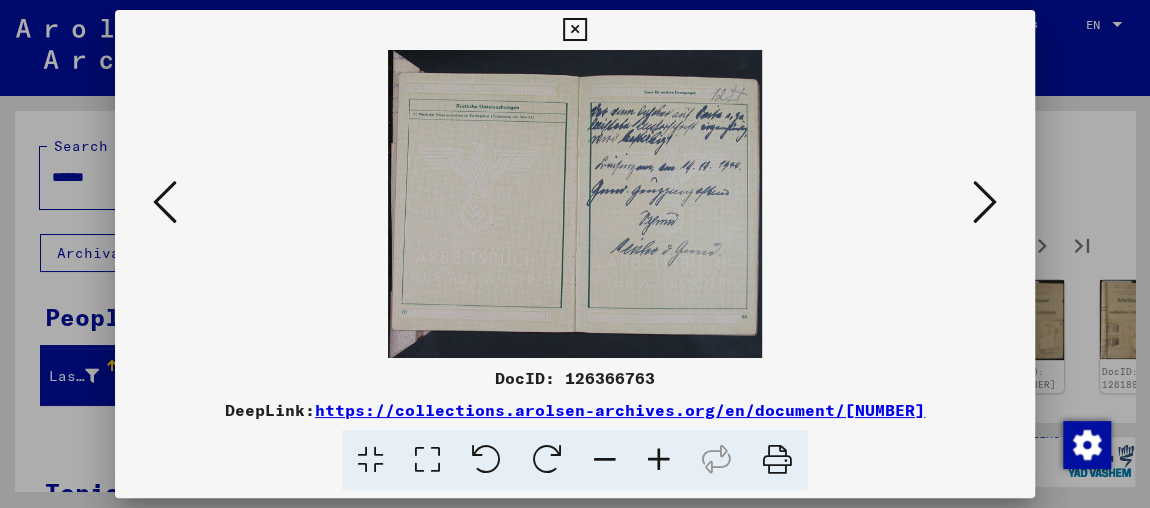 click at bounding box center [985, 202] 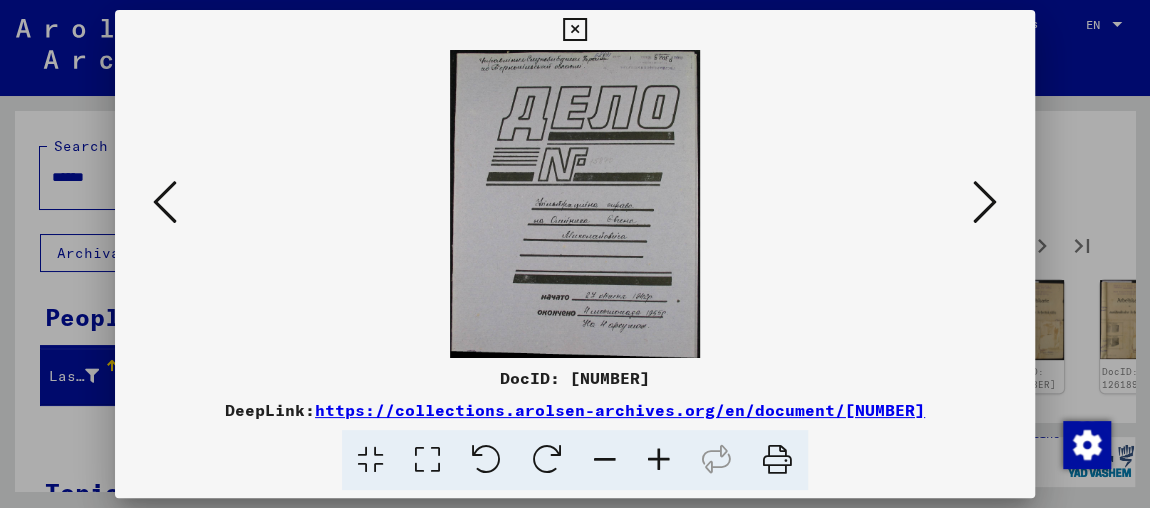 click at bounding box center [985, 202] 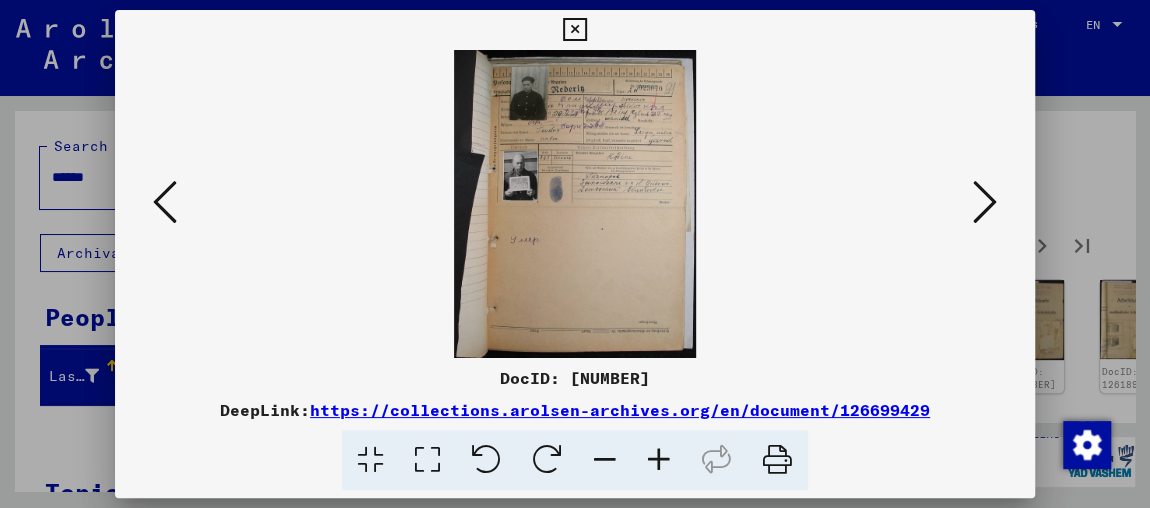 click at bounding box center [659, 460] 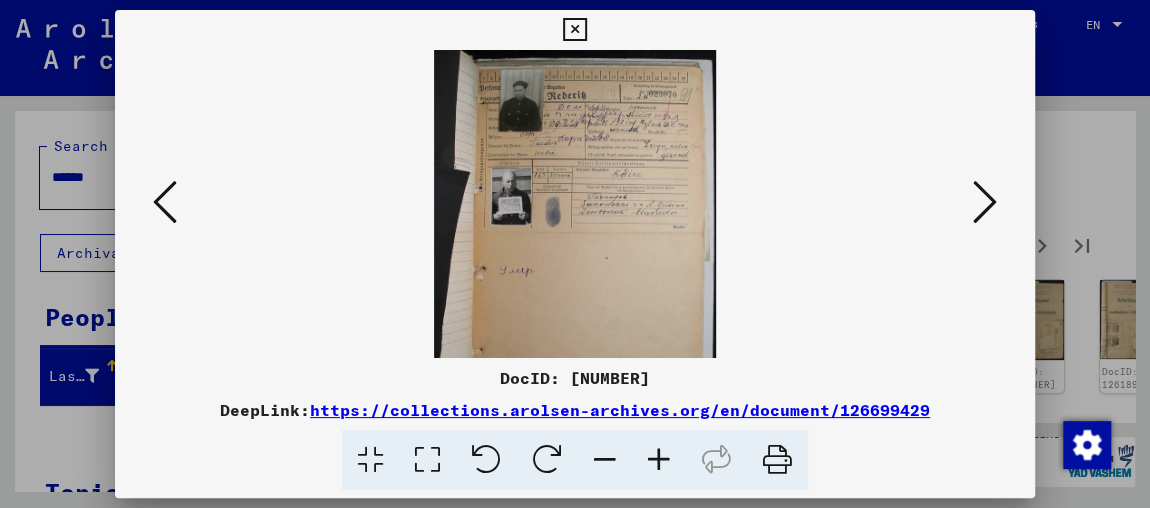 click at bounding box center (659, 460) 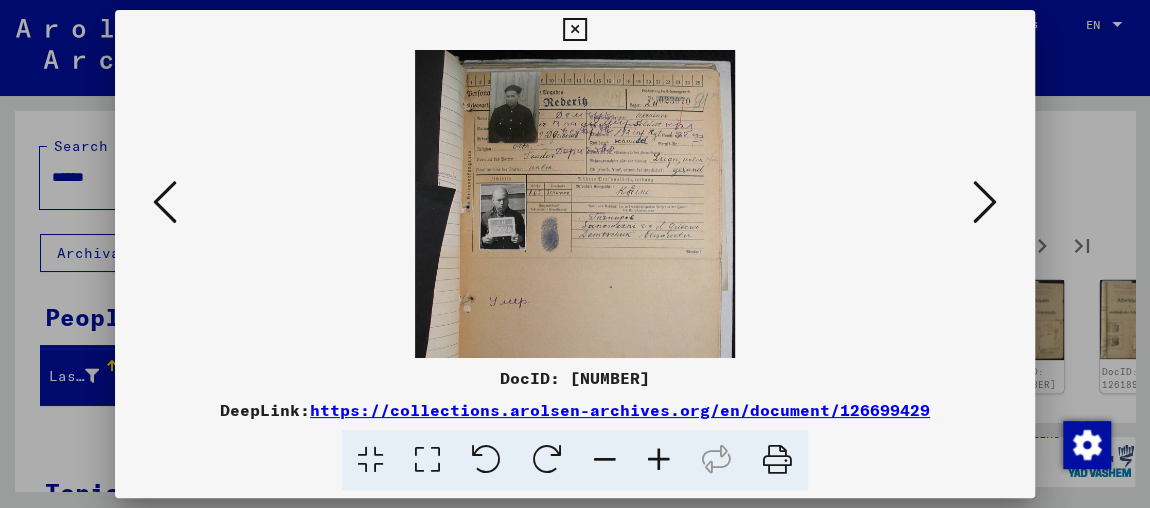 click at bounding box center [659, 460] 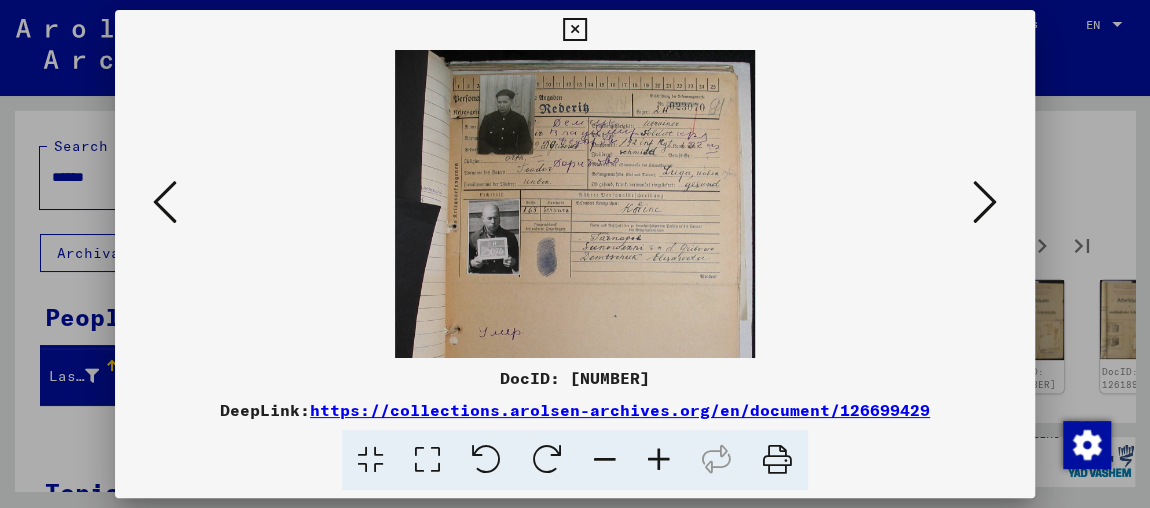 click at bounding box center [659, 460] 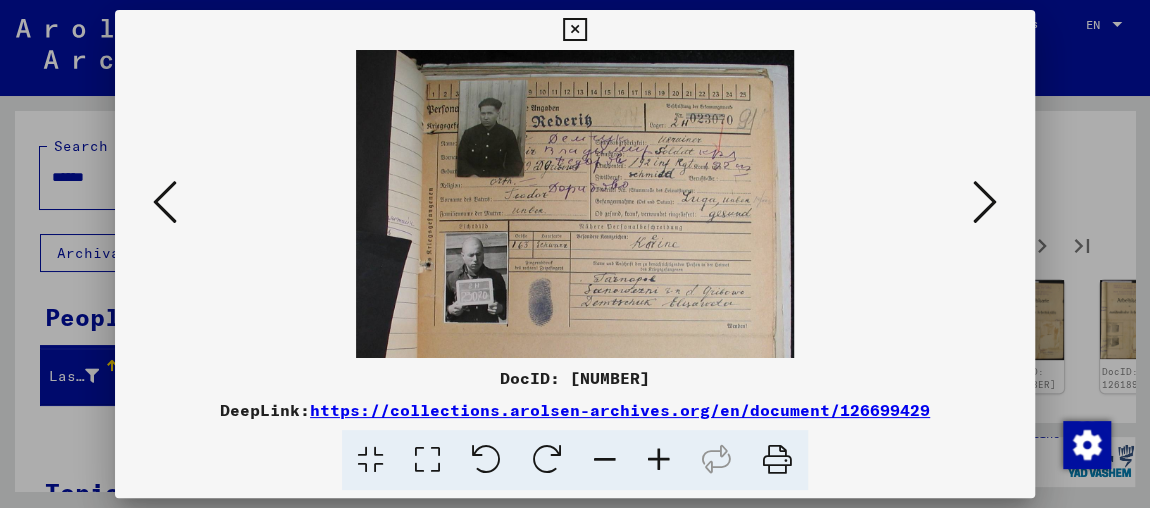 click at bounding box center [659, 460] 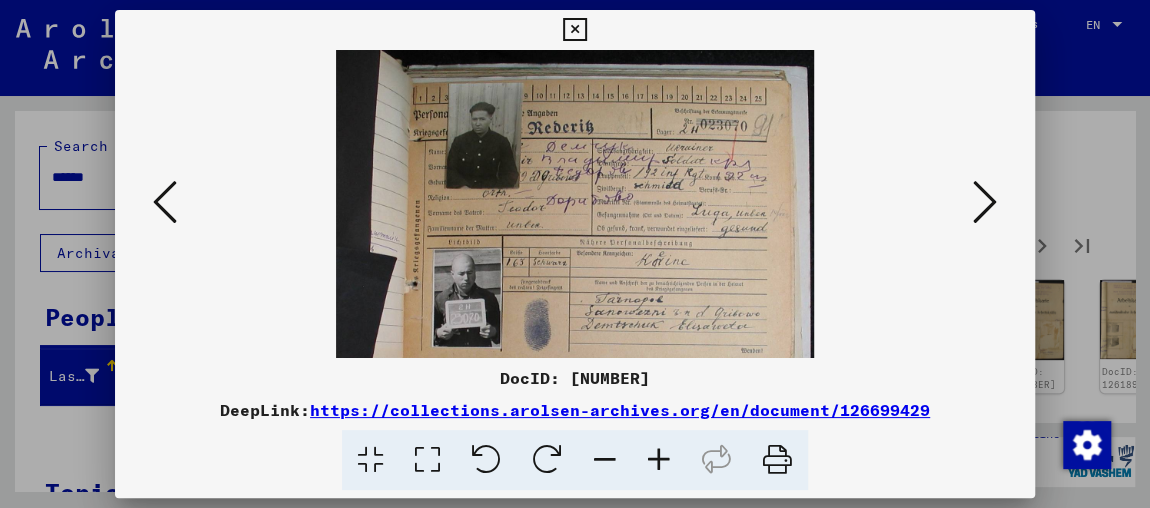 click at bounding box center [659, 460] 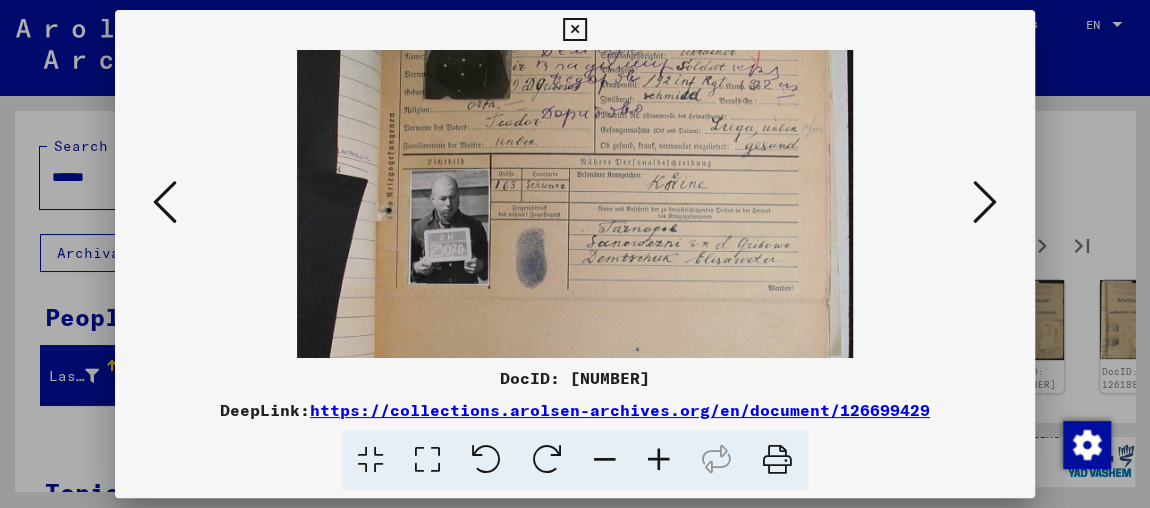 scroll, scrollTop: 127, scrollLeft: 0, axis: vertical 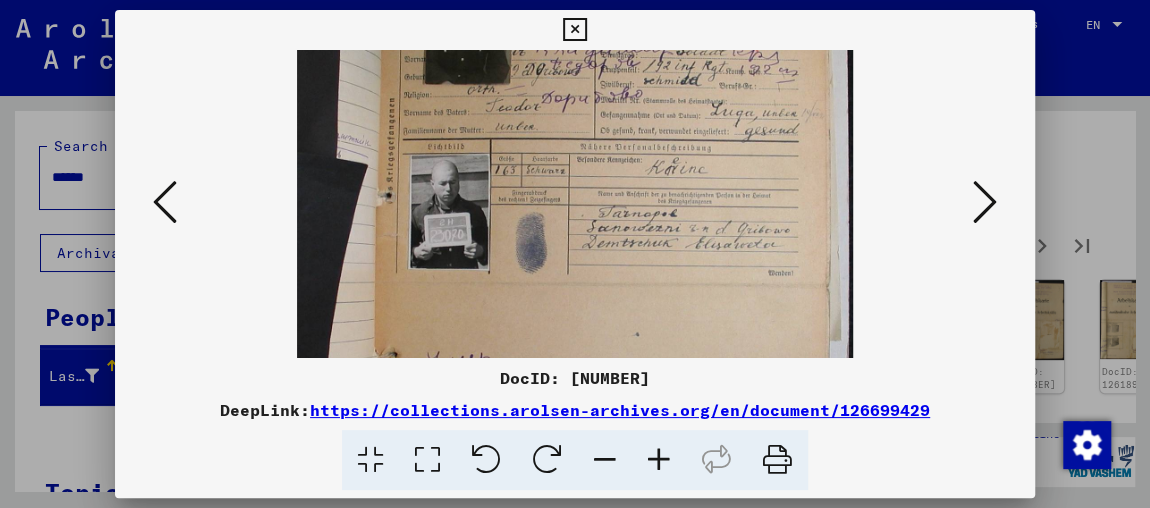 drag, startPoint x: 604, startPoint y: 251, endPoint x: 618, endPoint y: 125, distance: 126.77539 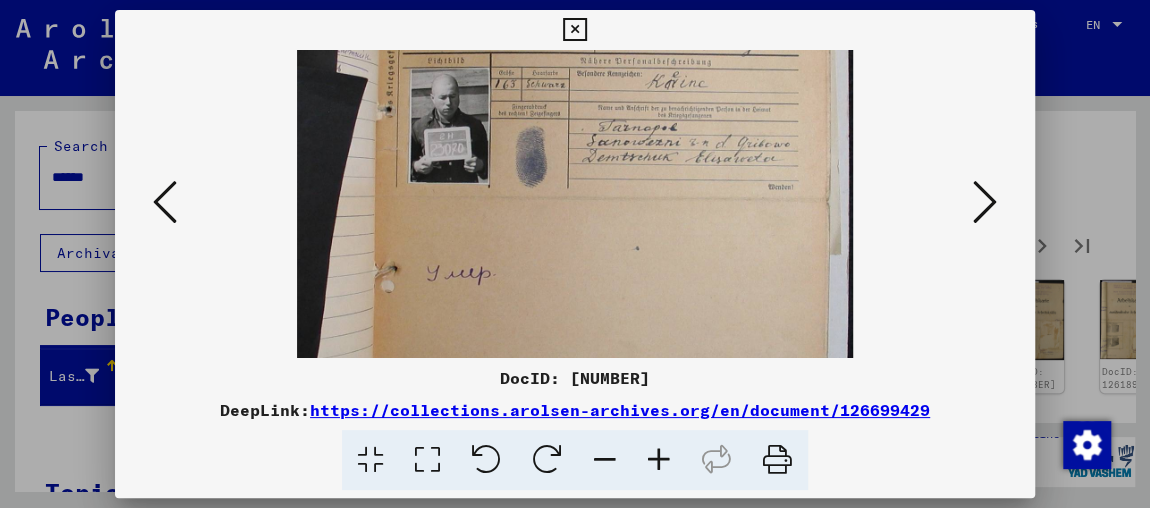 drag, startPoint x: 636, startPoint y: 173, endPoint x: 628, endPoint y: 140, distance: 33.955853 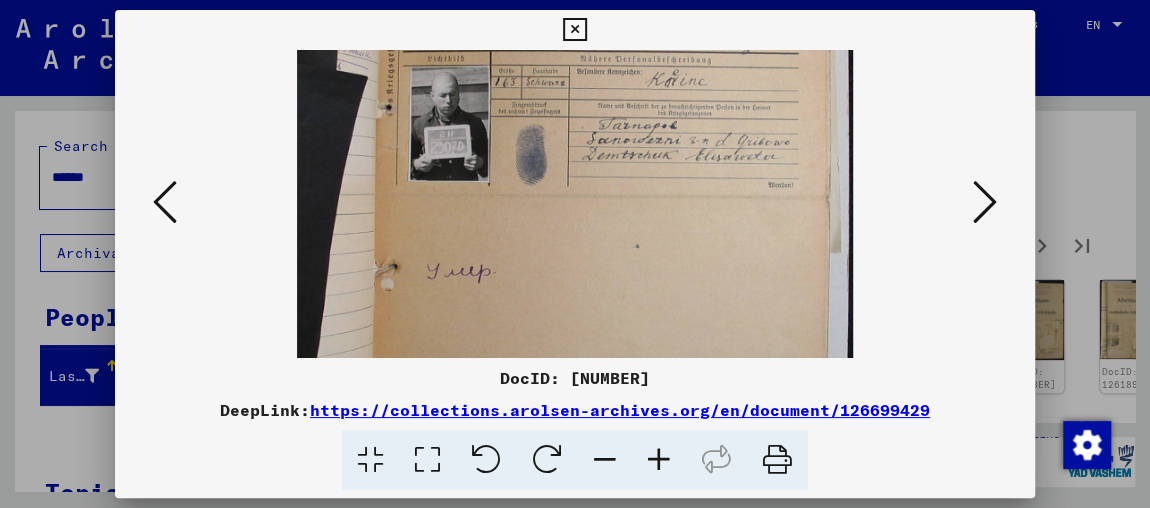click at bounding box center (985, 202) 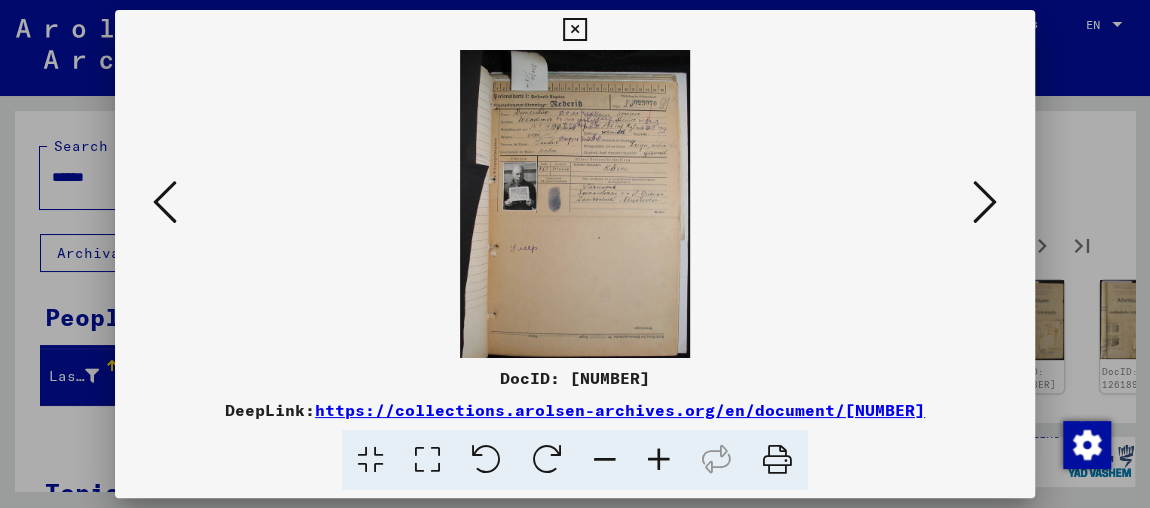 click at bounding box center (985, 202) 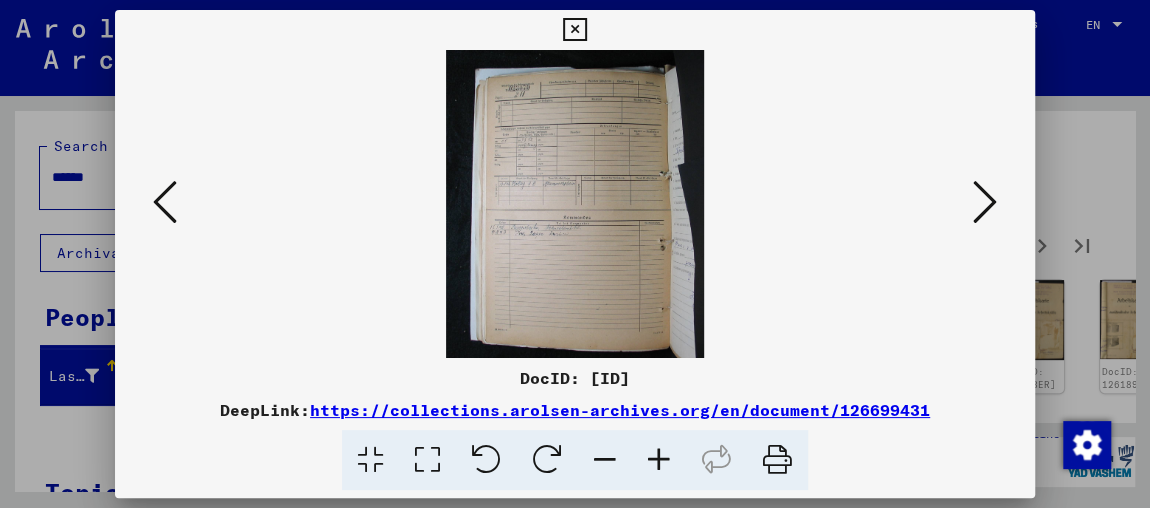click at bounding box center (985, 203) 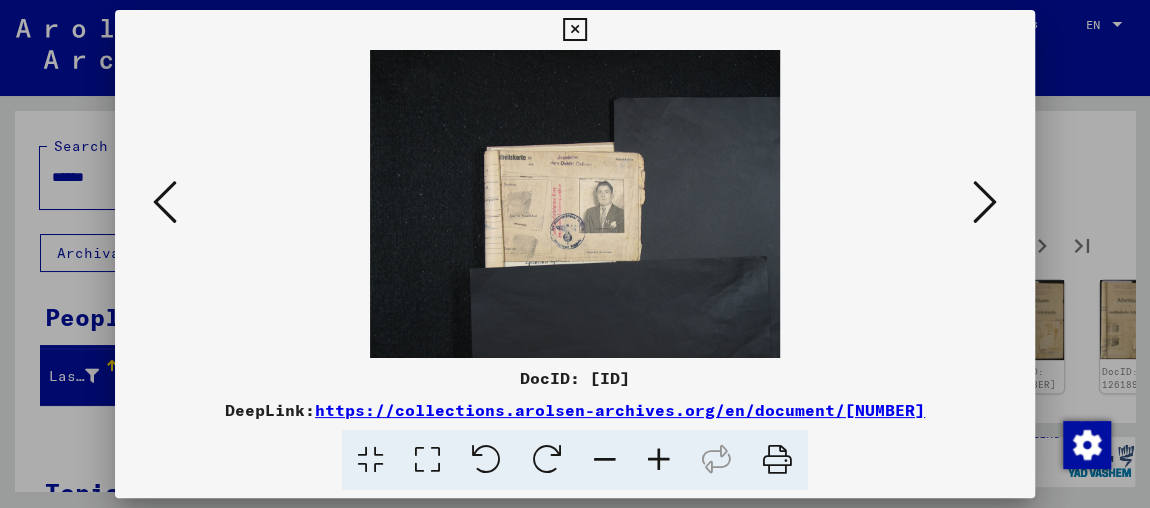 click at bounding box center (659, 460) 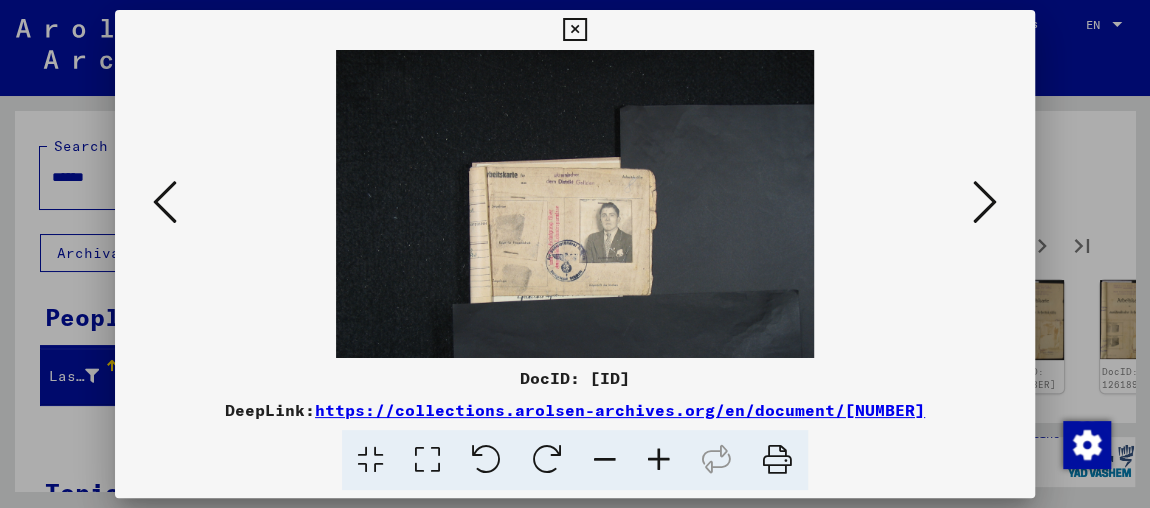 click at bounding box center (659, 460) 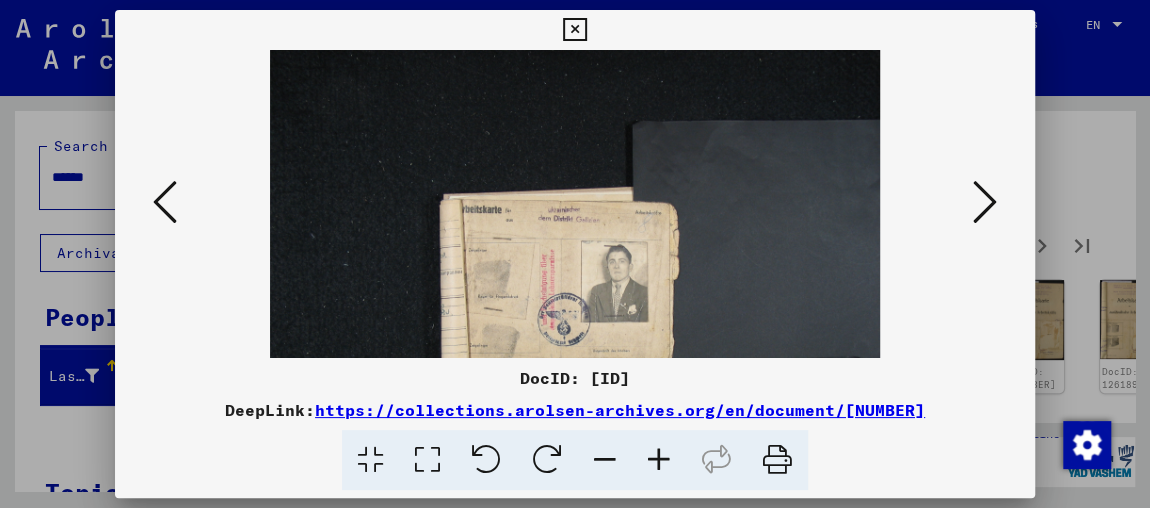 click at bounding box center [659, 460] 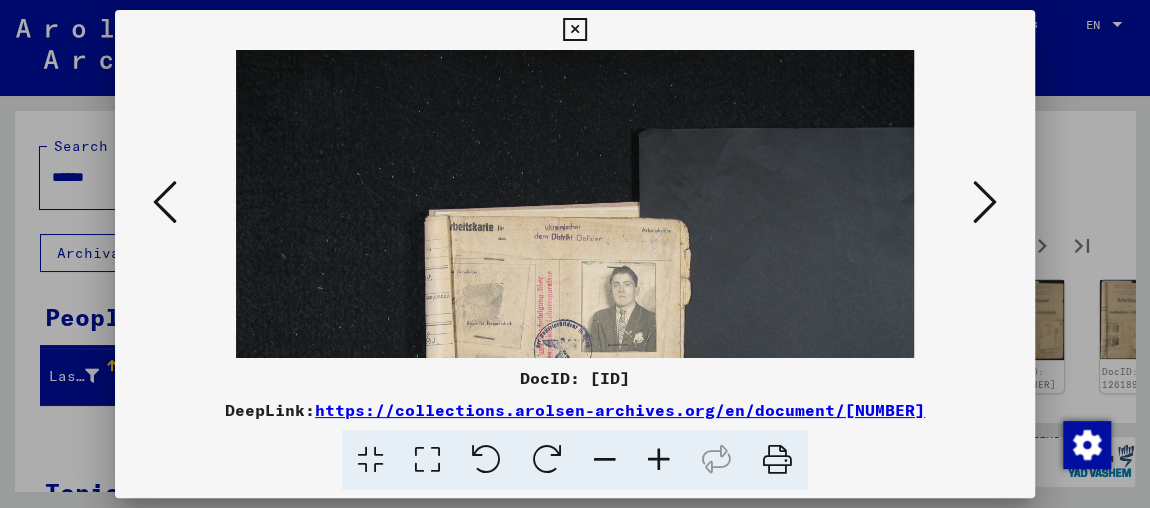 click at bounding box center (659, 460) 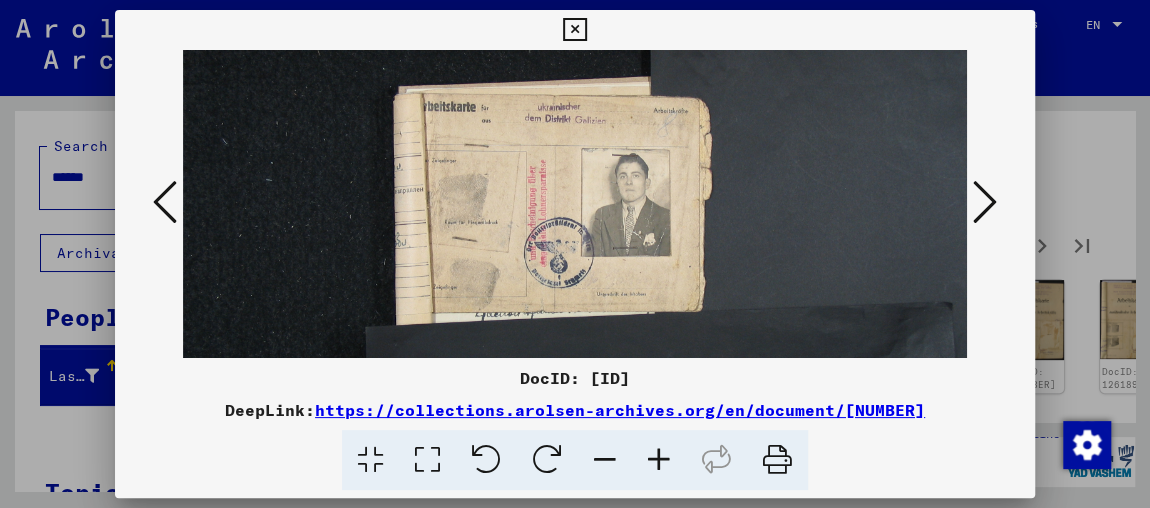 drag, startPoint x: 649, startPoint y: 271, endPoint x: 627, endPoint y: 106, distance: 166.4602 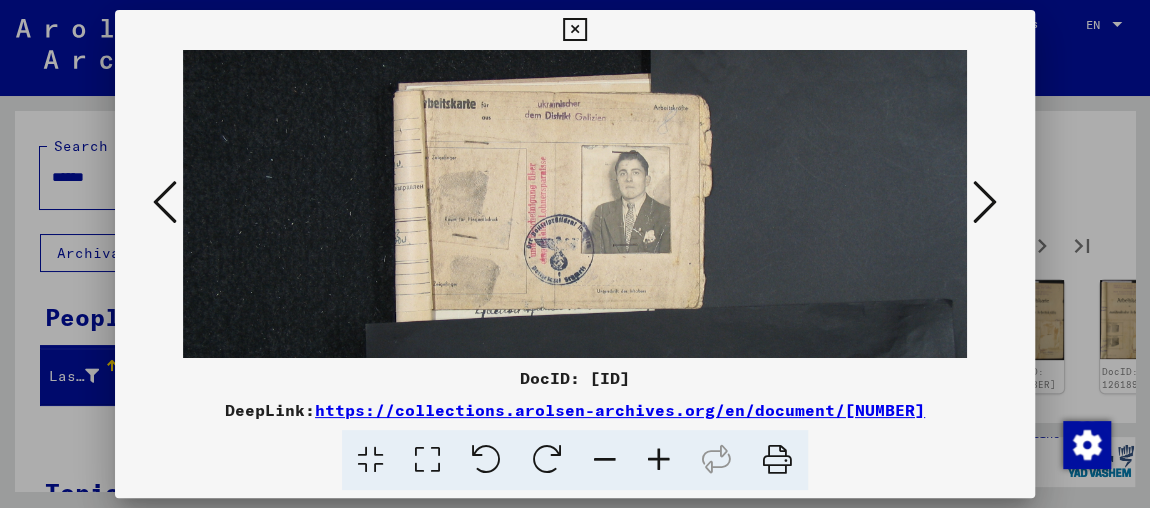 click at bounding box center [985, 202] 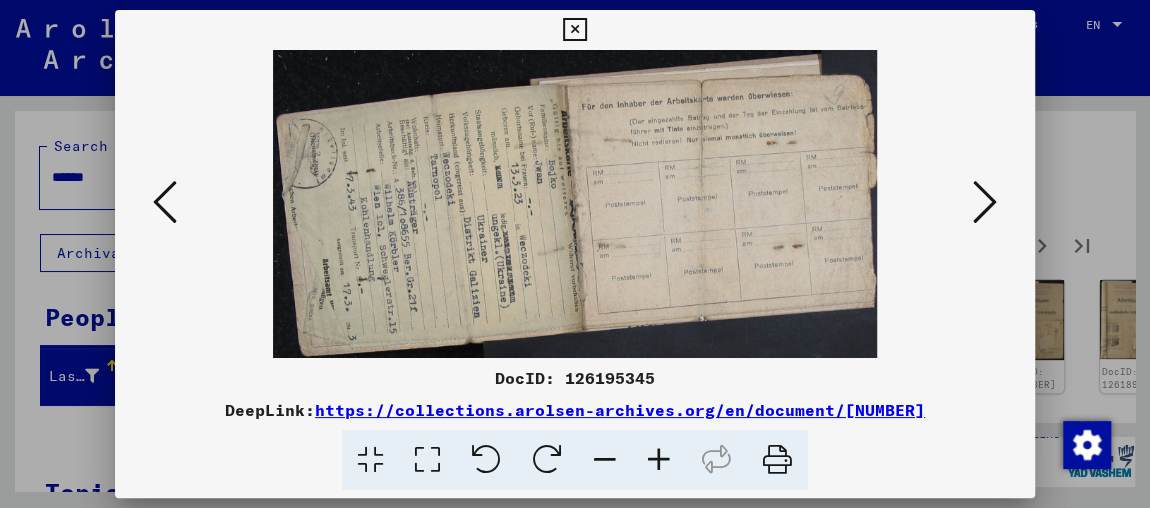 click at bounding box center [985, 202] 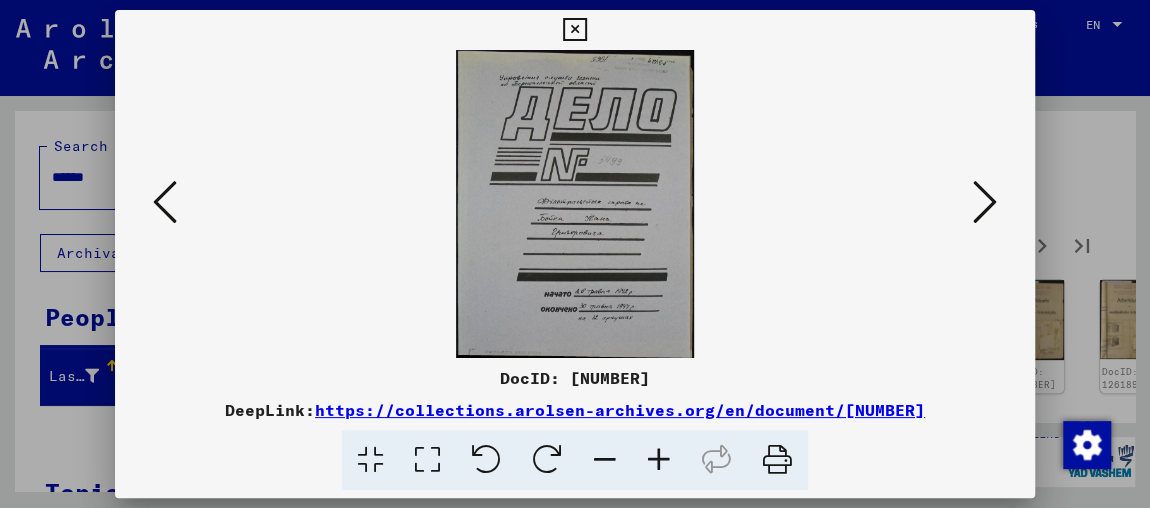 click at bounding box center (985, 202) 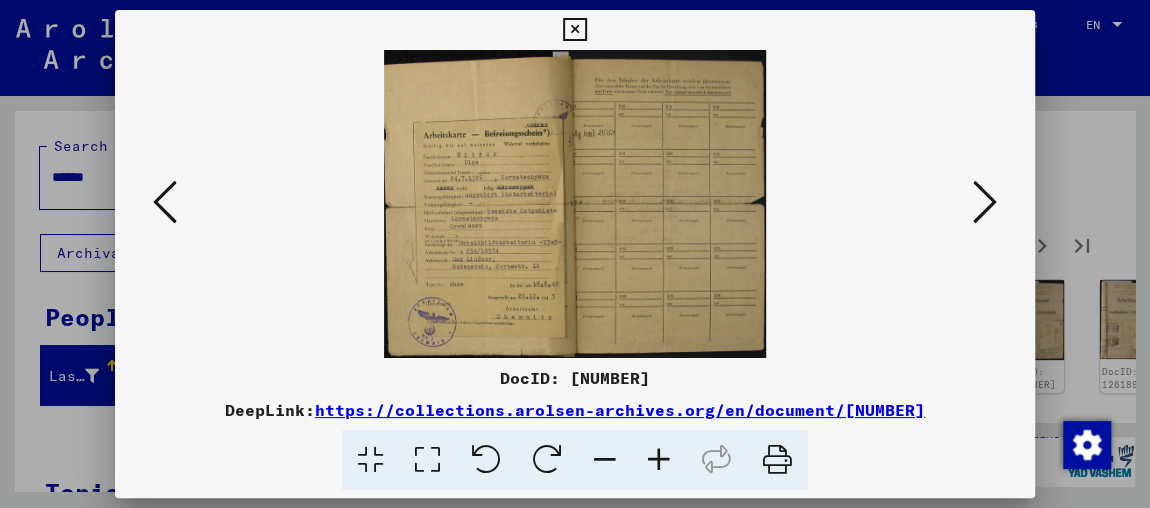 click at bounding box center [985, 202] 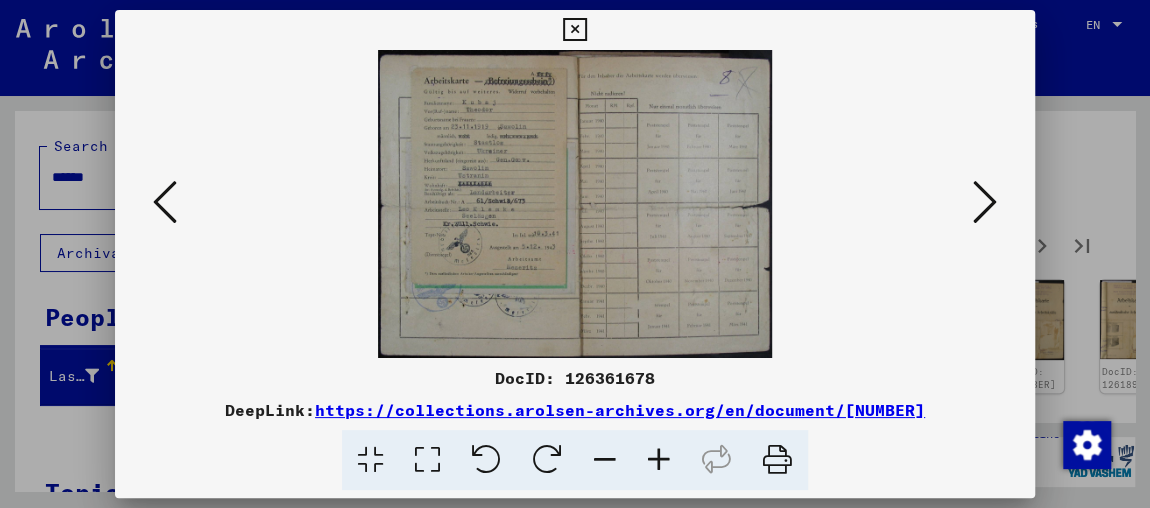 drag, startPoint x: 158, startPoint y: 205, endPoint x: 392, endPoint y: 287, distance: 247.95161 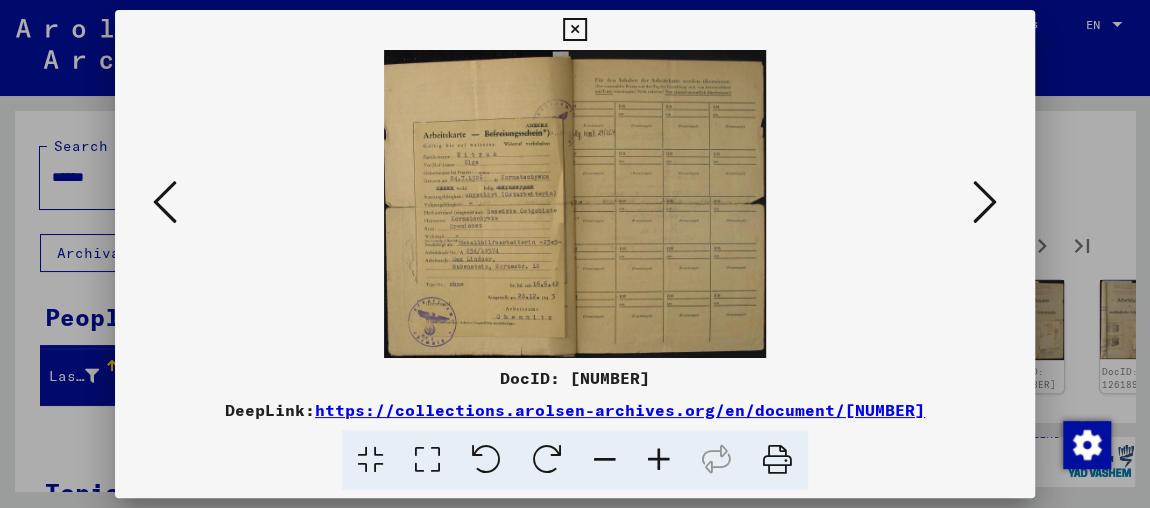 click at bounding box center (659, 460) 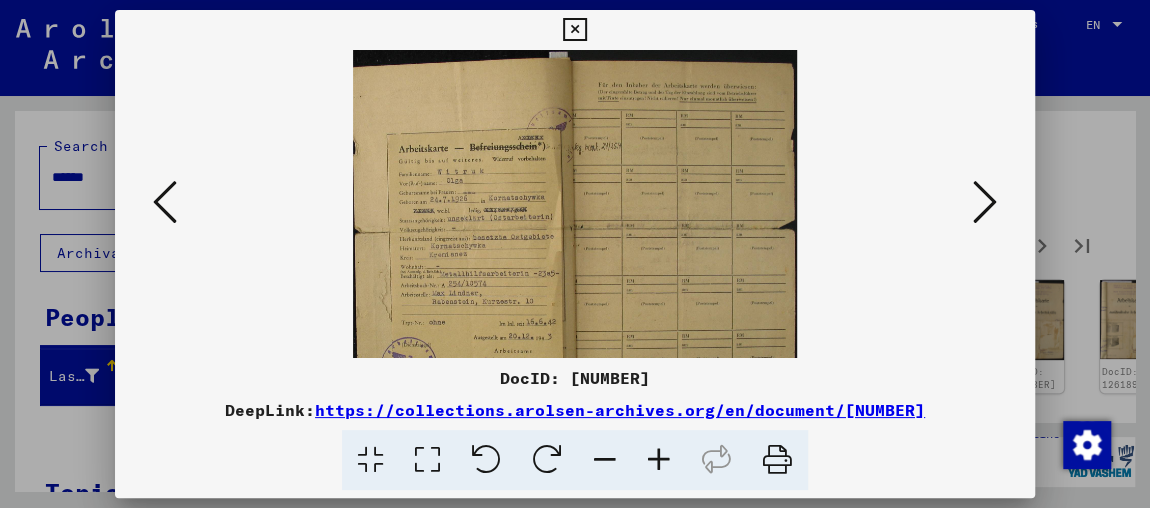 click at bounding box center (659, 460) 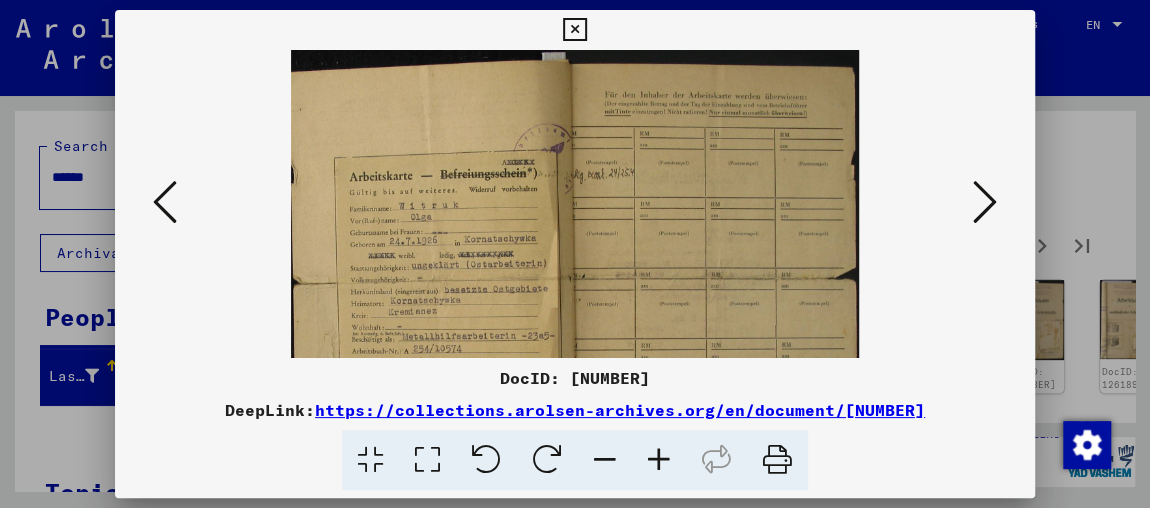 click at bounding box center [659, 460] 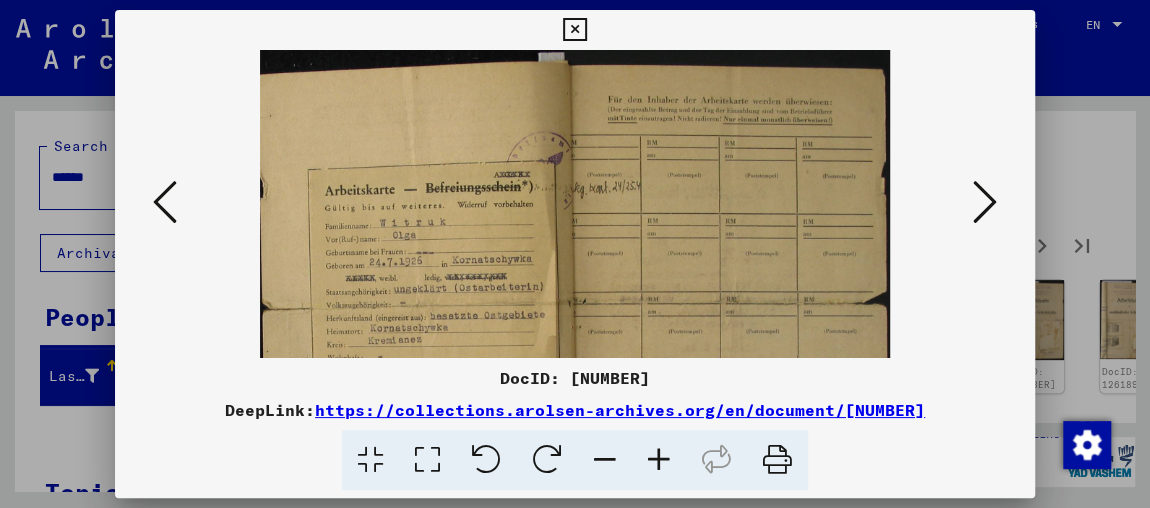 scroll, scrollTop: 61, scrollLeft: 0, axis: vertical 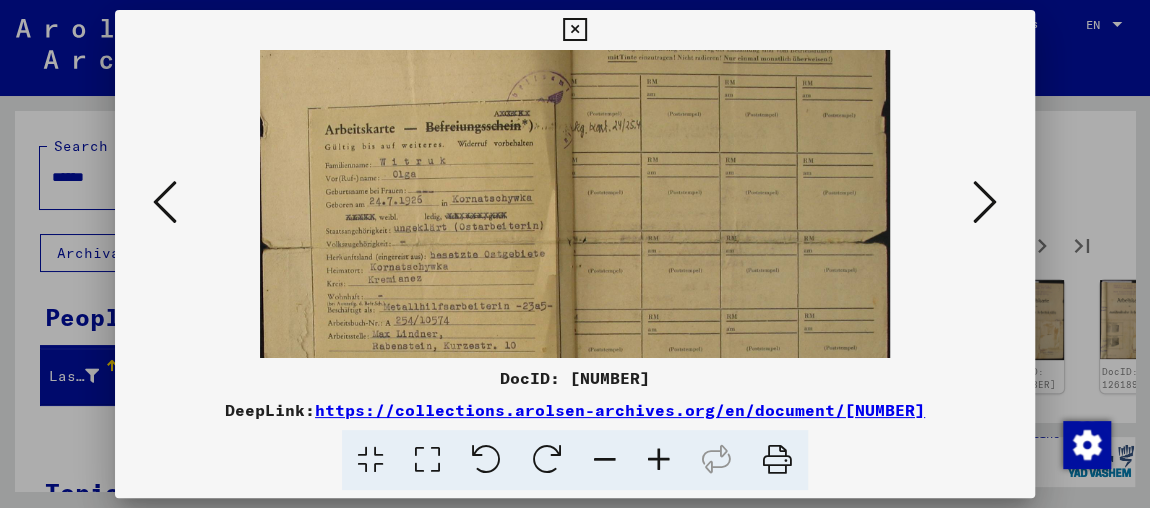 drag, startPoint x: 631, startPoint y: 240, endPoint x: 636, endPoint y: 179, distance: 61.204575 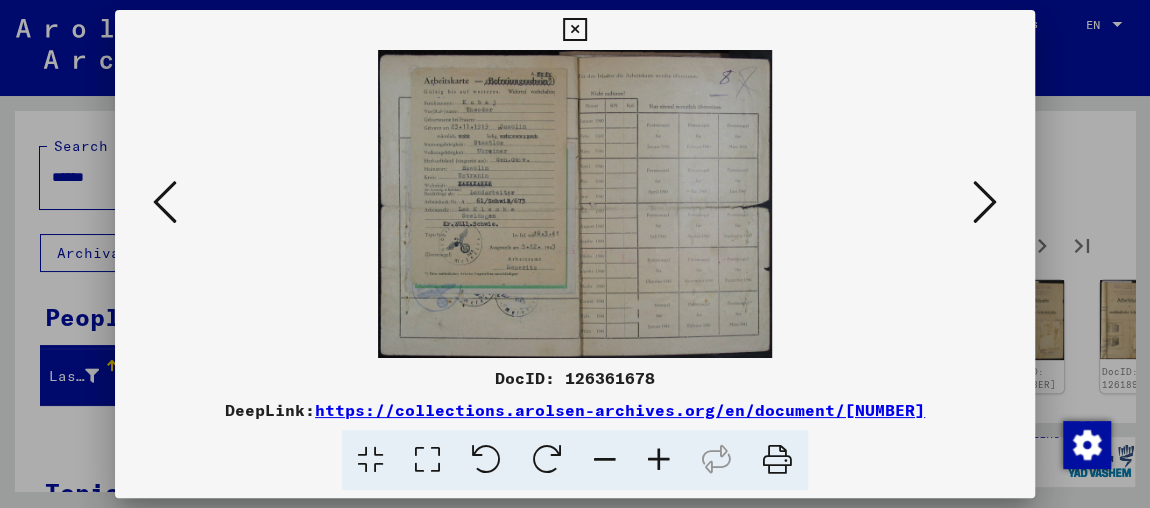click at bounding box center [985, 202] 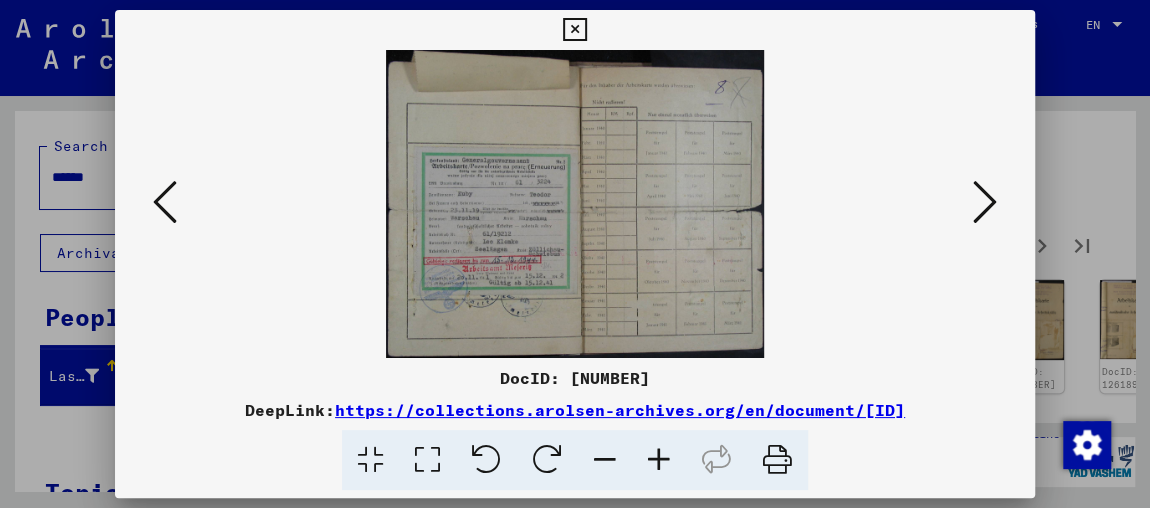 click at bounding box center (659, 460) 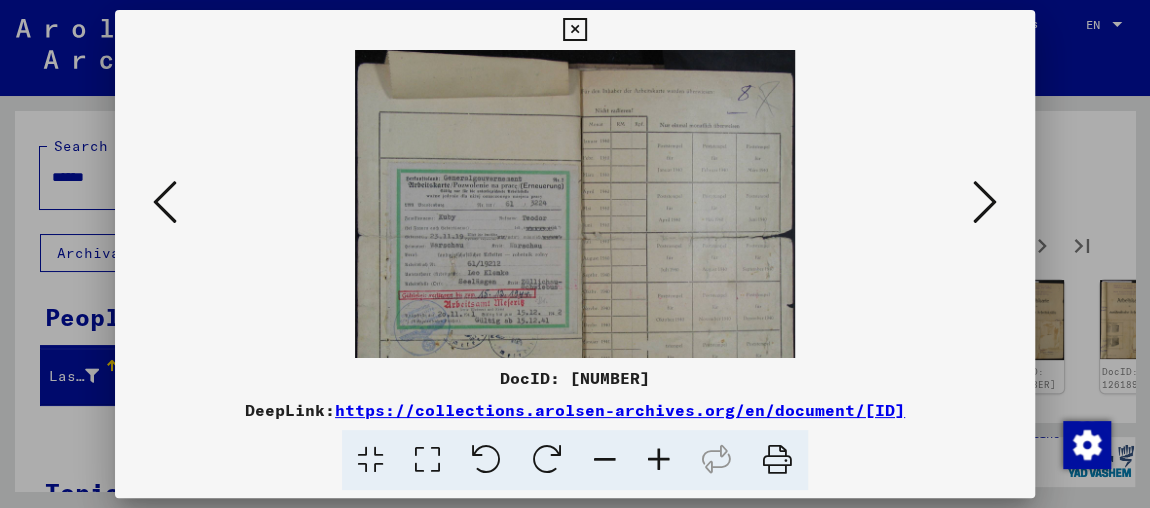 click at bounding box center [659, 460] 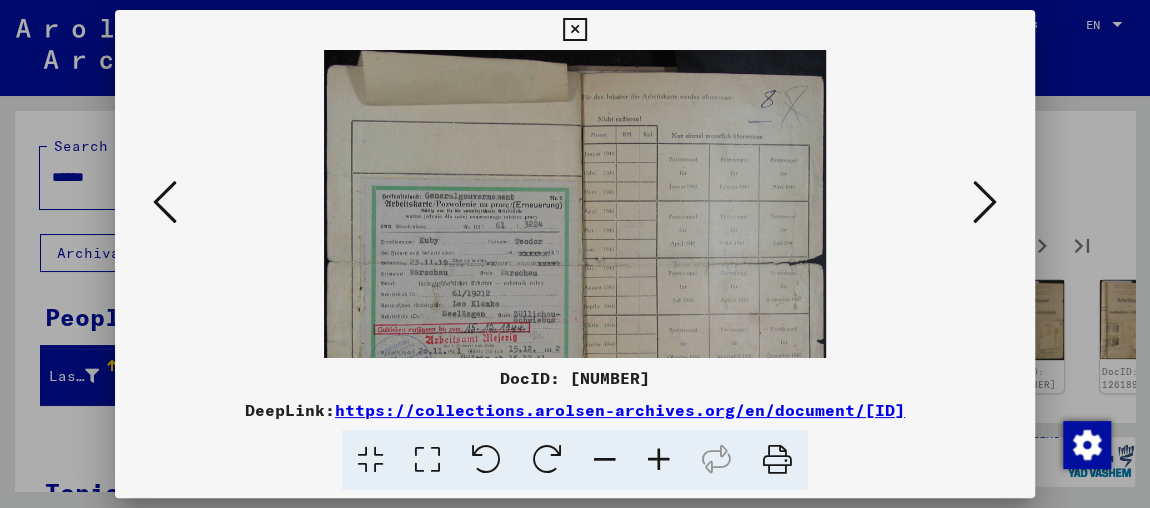click at bounding box center [659, 460] 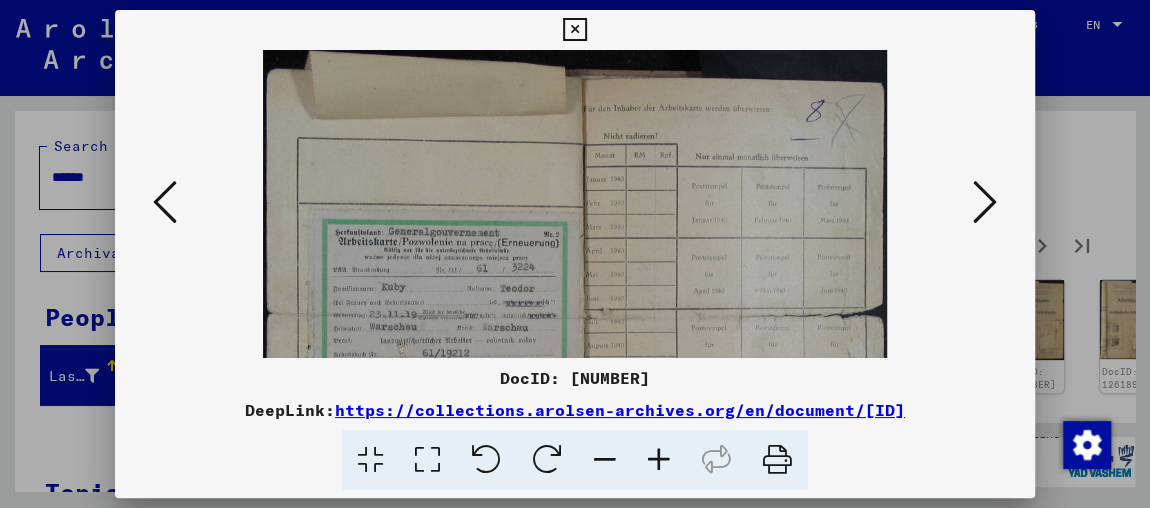 click at bounding box center [659, 460] 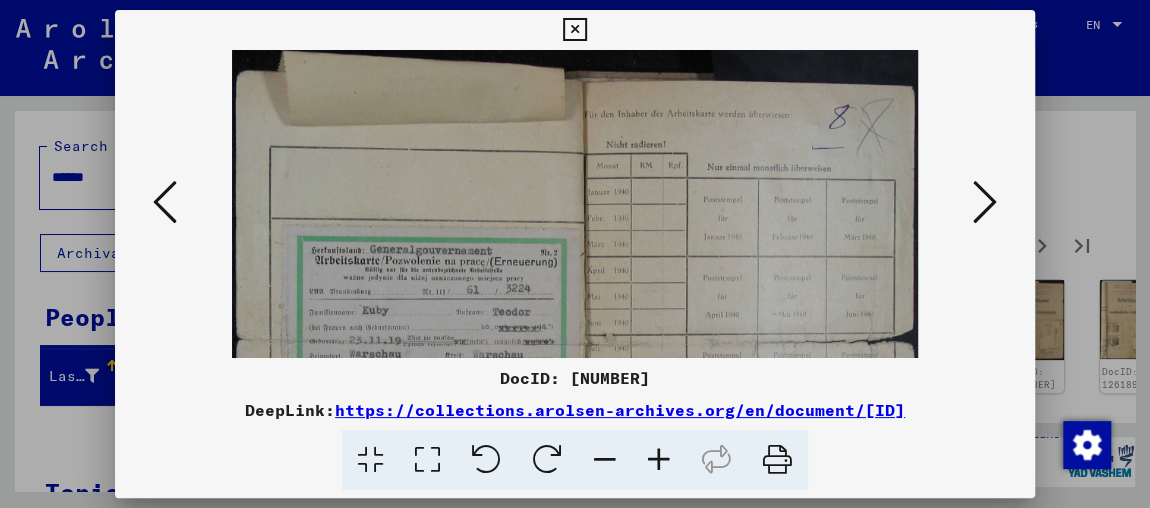 click at bounding box center (659, 460) 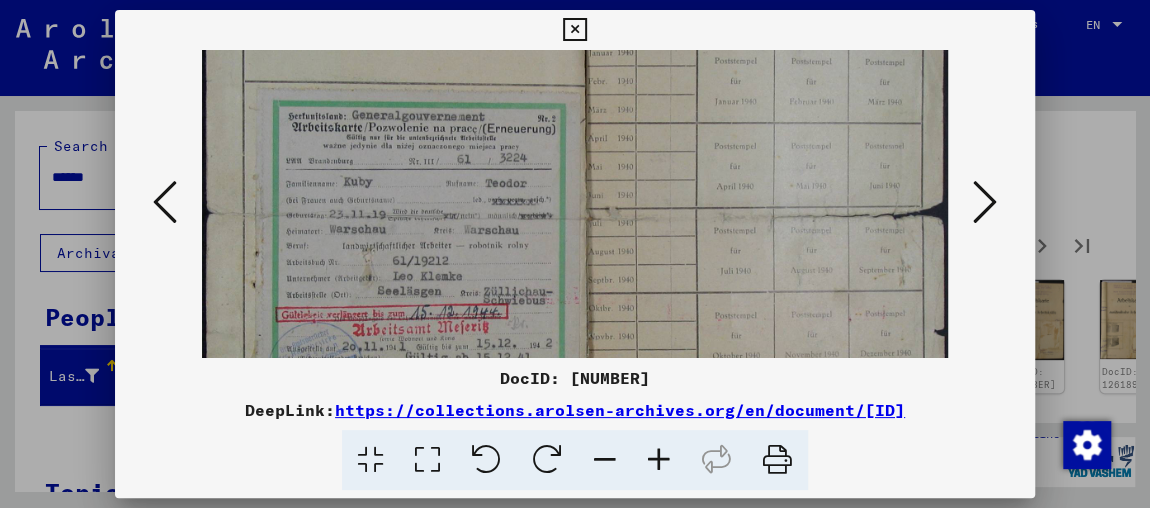 drag, startPoint x: 611, startPoint y: 203, endPoint x: 653, endPoint y: 43, distance: 165.42067 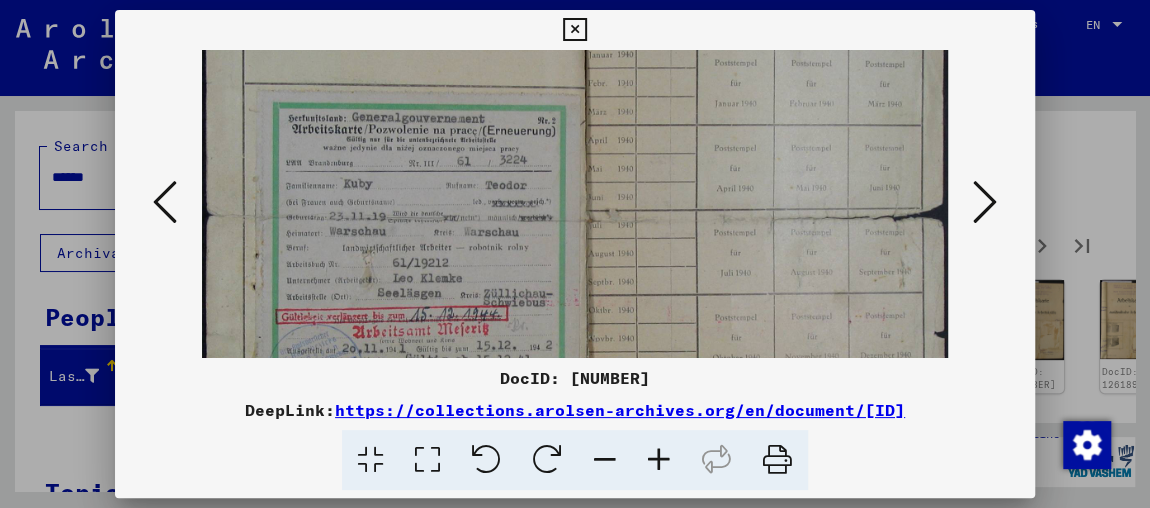 scroll, scrollTop: 178, scrollLeft: 0, axis: vertical 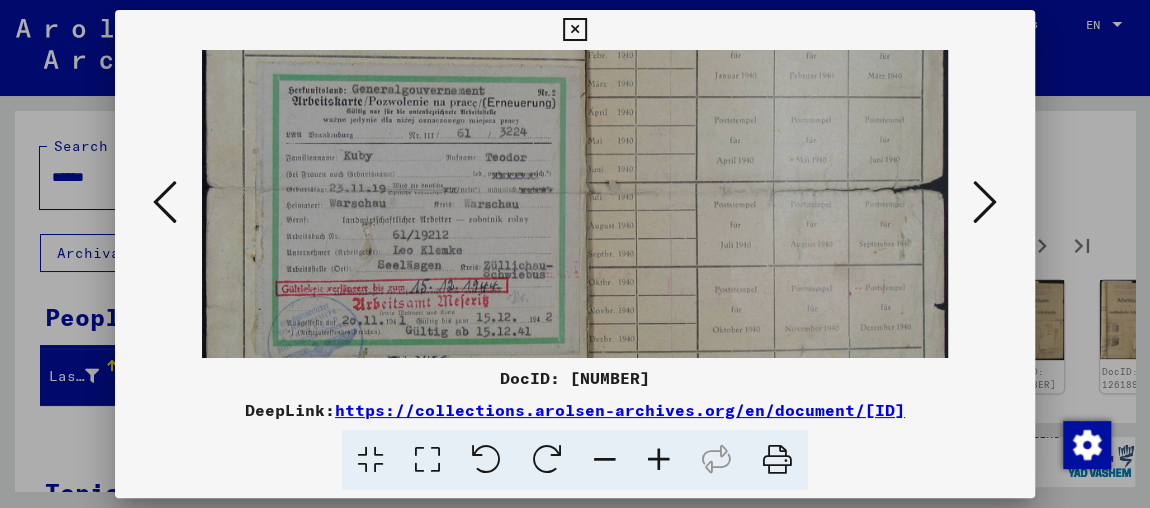 drag, startPoint x: 629, startPoint y: 231, endPoint x: 668, endPoint y: 210, distance: 44.294468 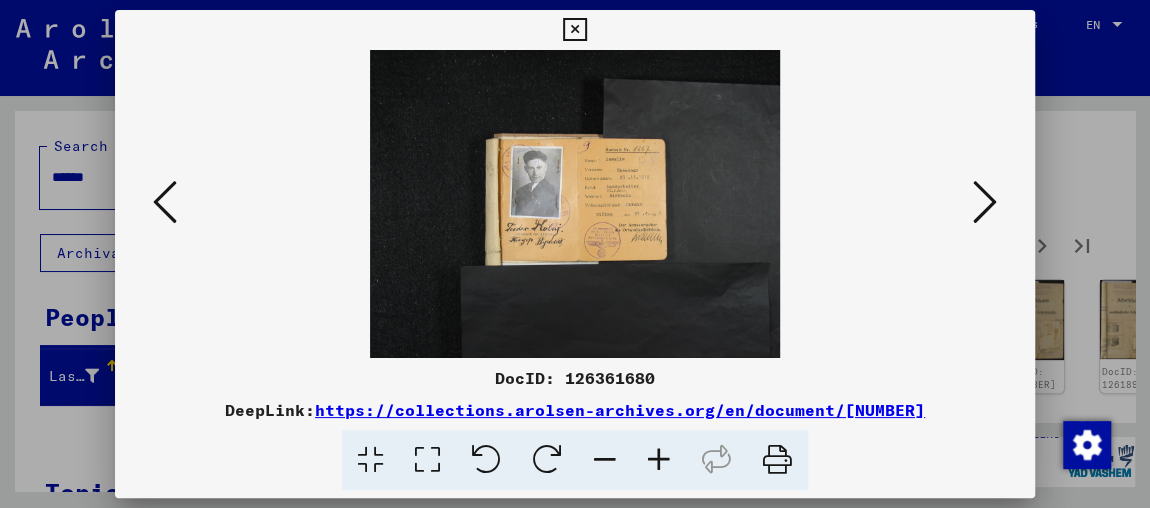 scroll, scrollTop: 0, scrollLeft: 0, axis: both 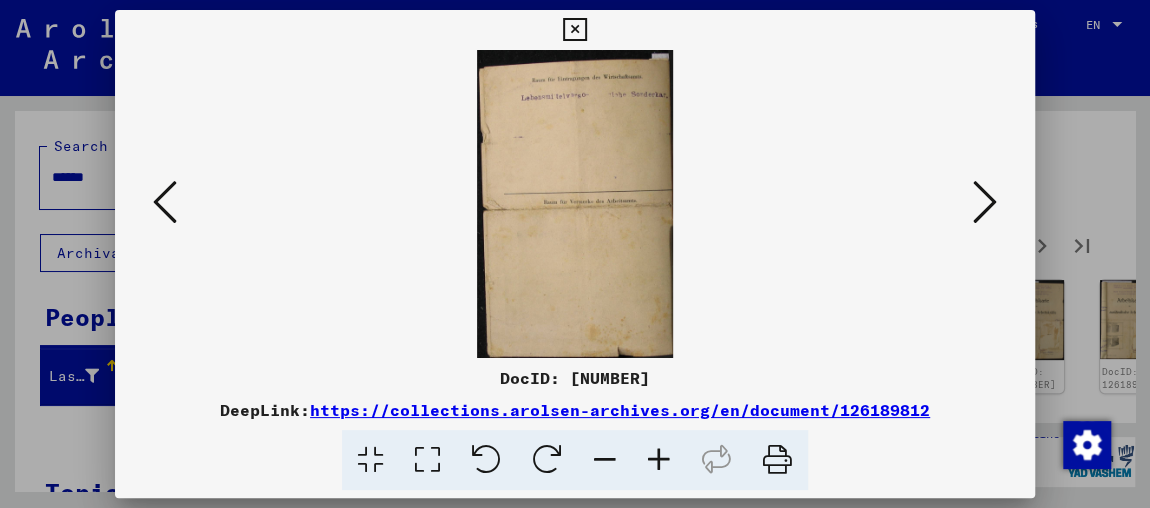 click at bounding box center (985, 202) 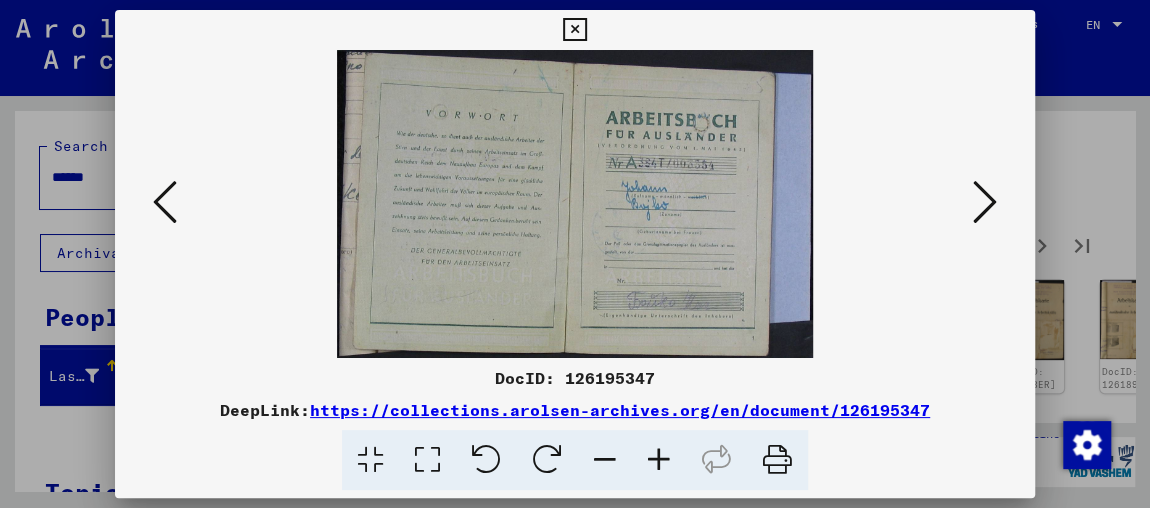 click at bounding box center (985, 203) 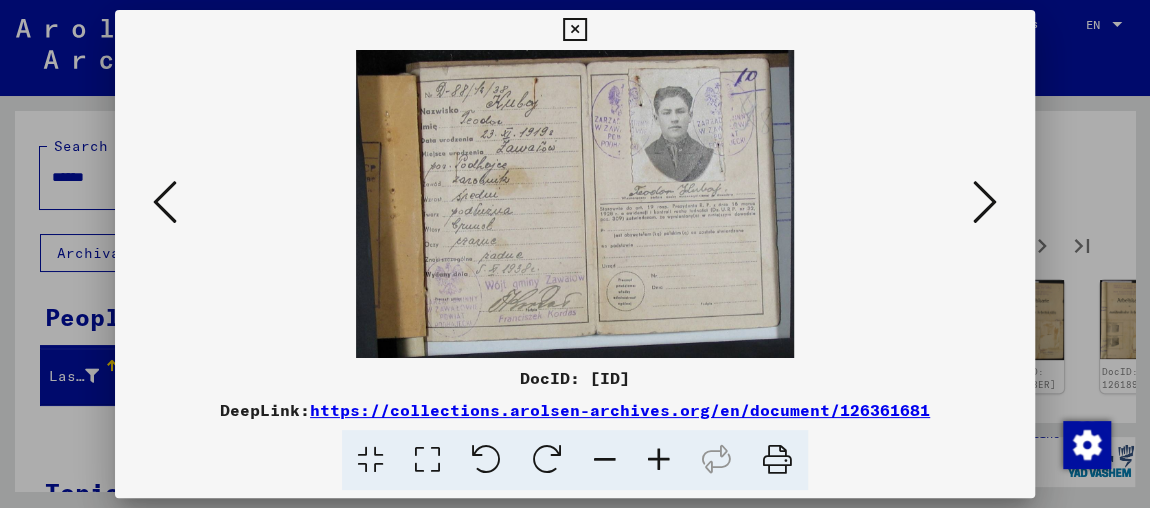 click at bounding box center [985, 202] 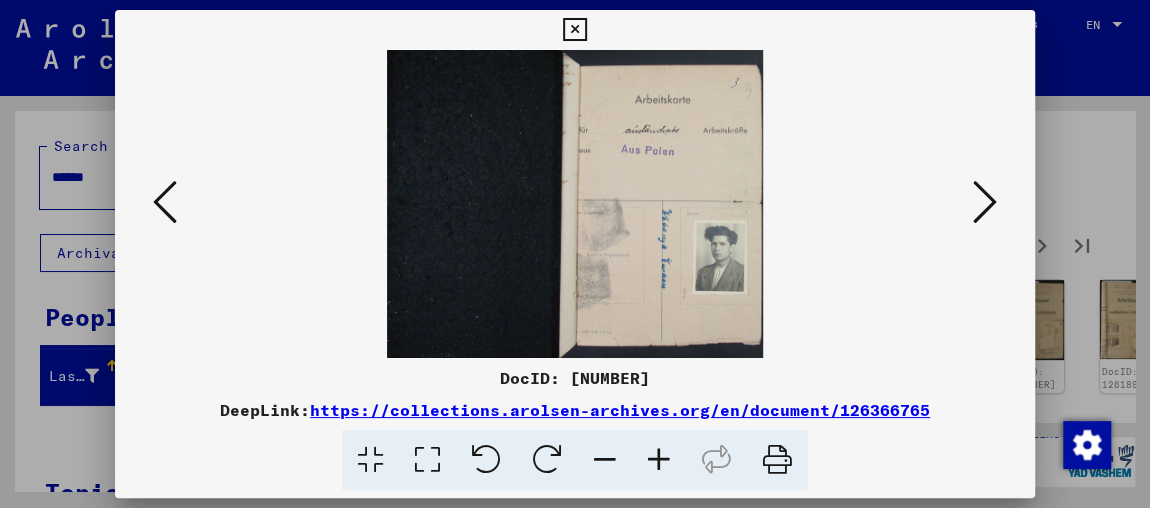 click at bounding box center (985, 202) 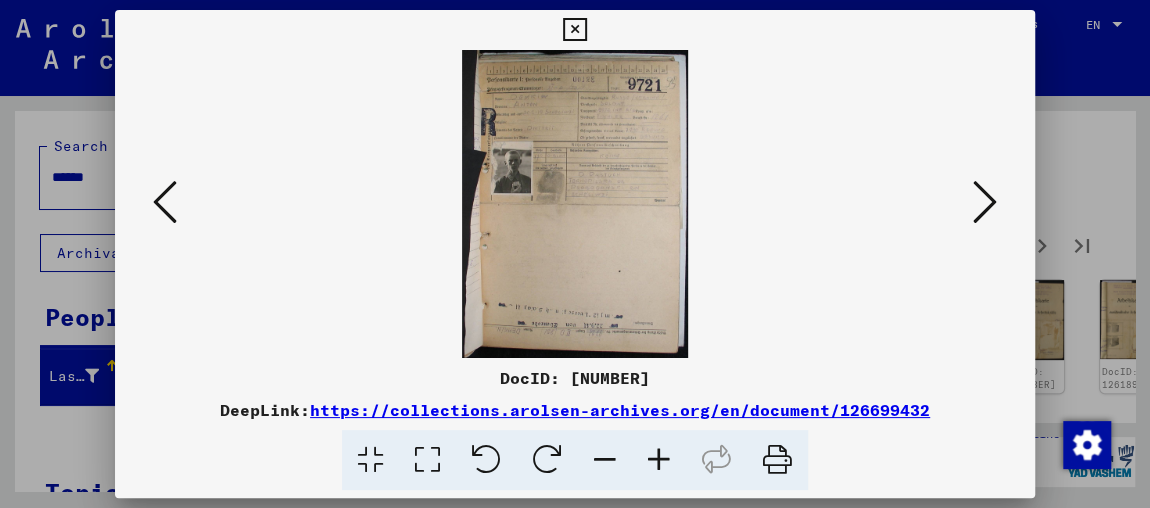 click at bounding box center (659, 460) 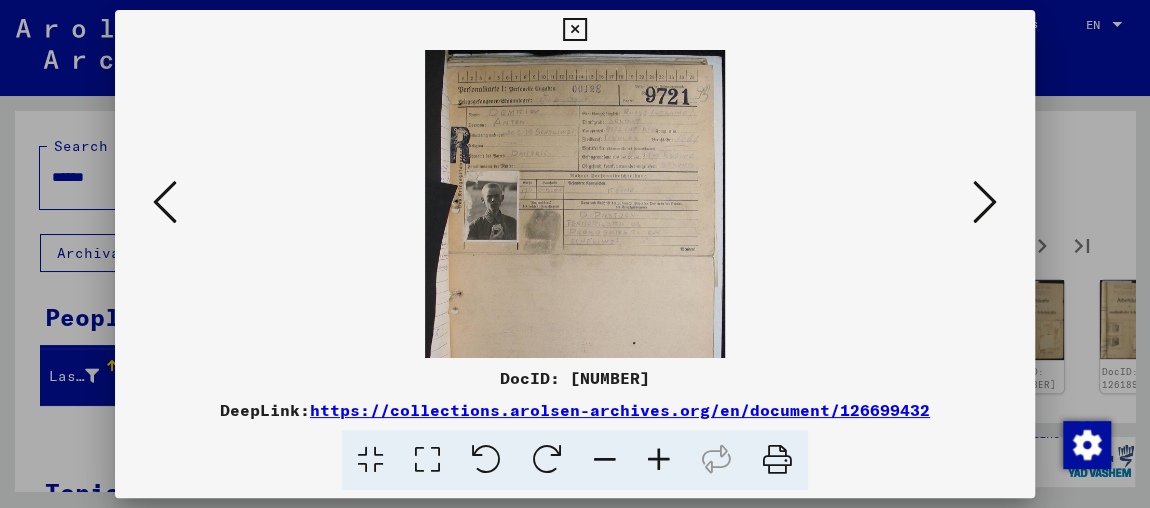 click at bounding box center (659, 460) 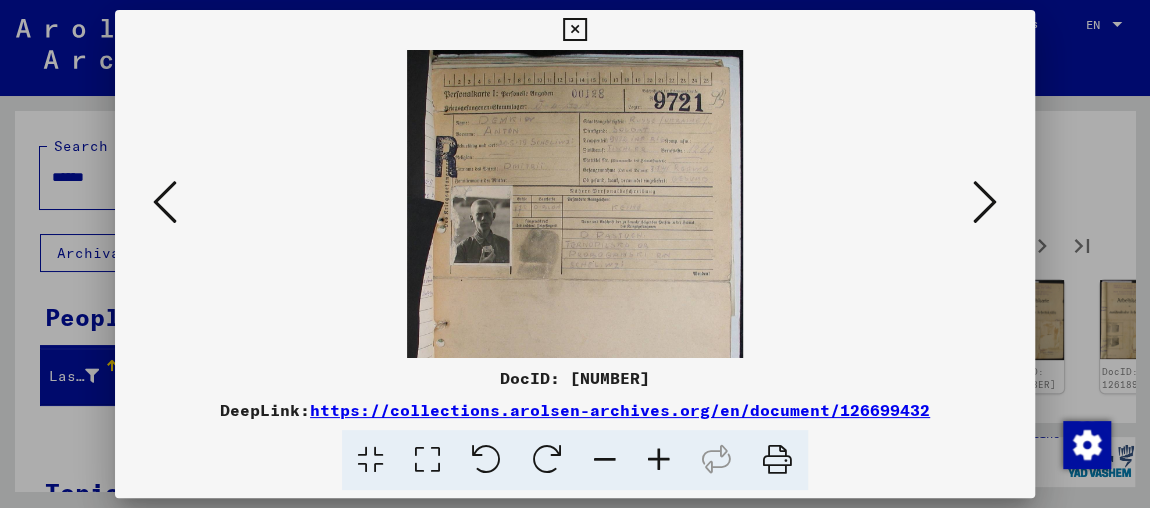 click at bounding box center [659, 460] 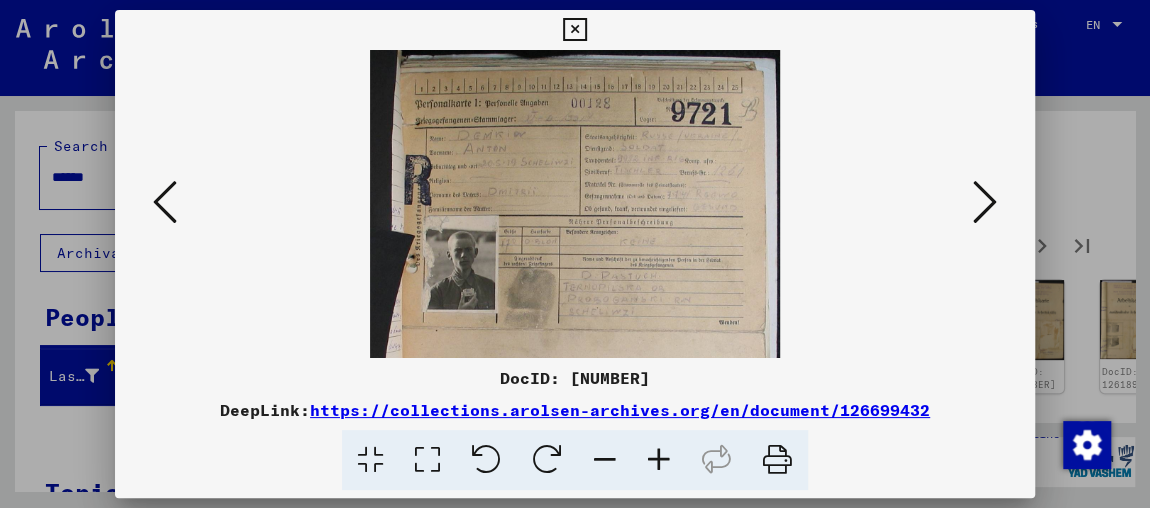 click at bounding box center (659, 460) 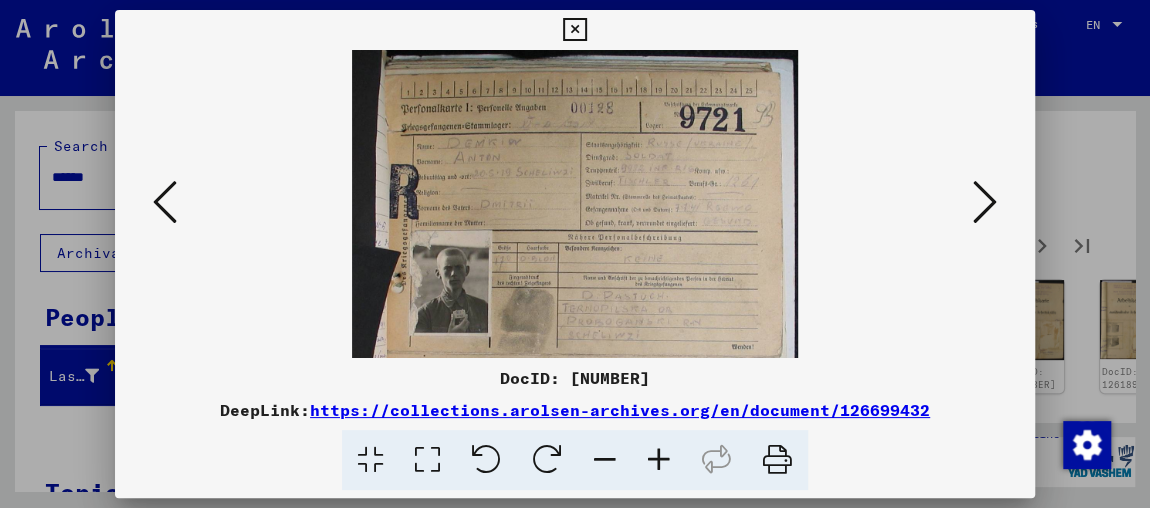 click at bounding box center (659, 460) 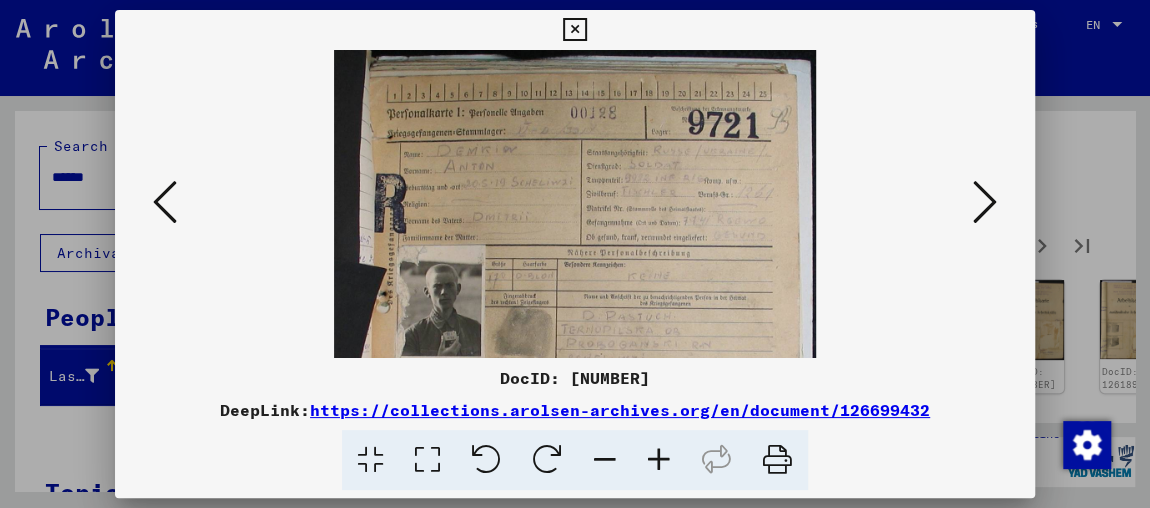 click at bounding box center (985, 202) 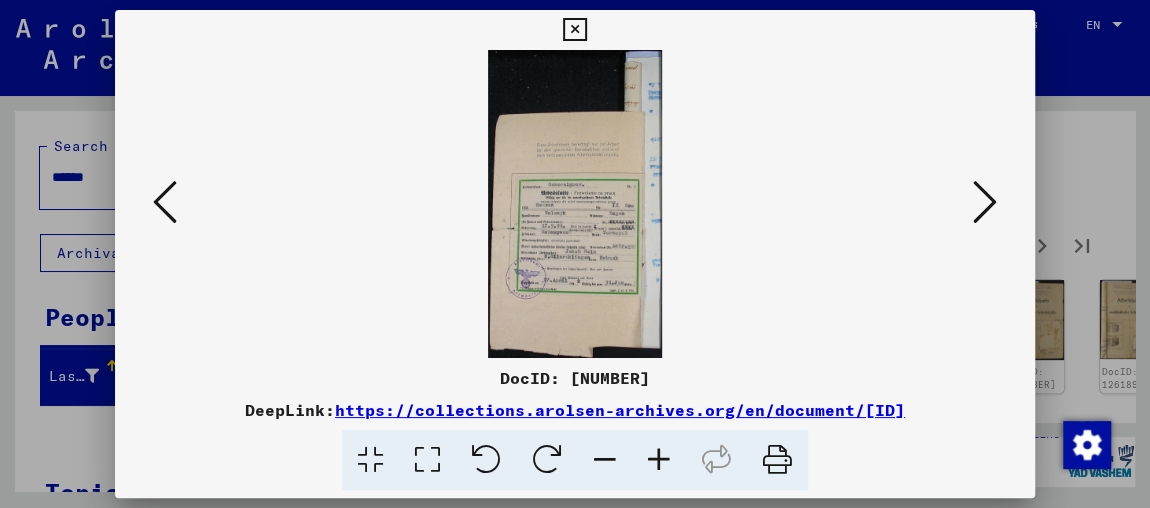 click at bounding box center [985, 202] 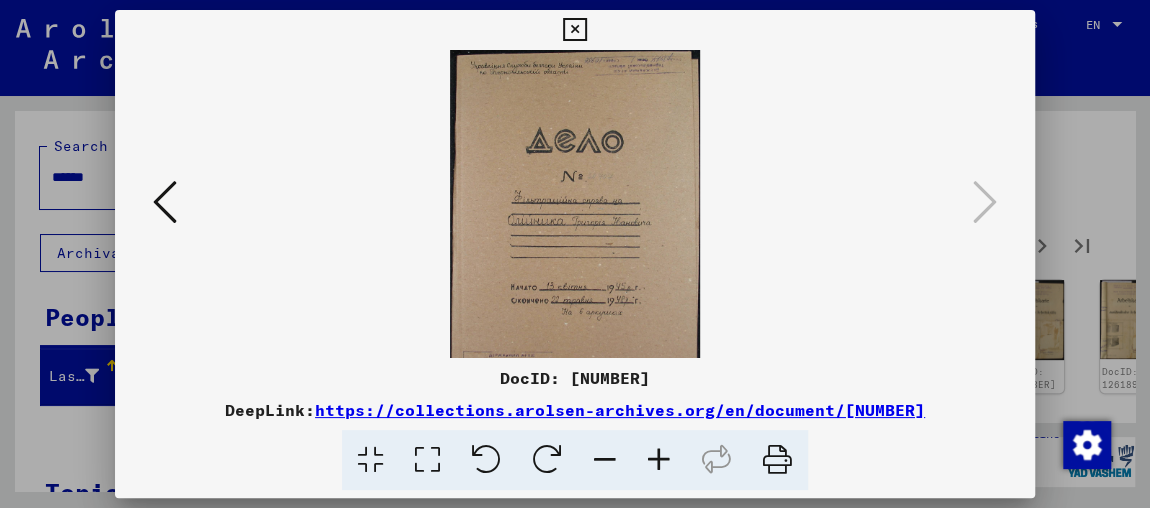click at bounding box center (575, 254) 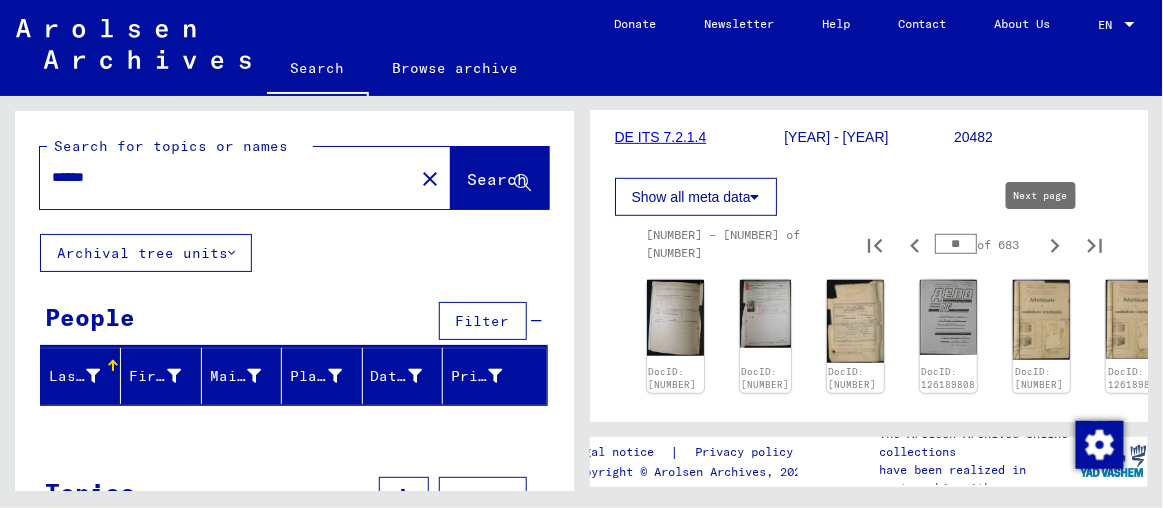 click 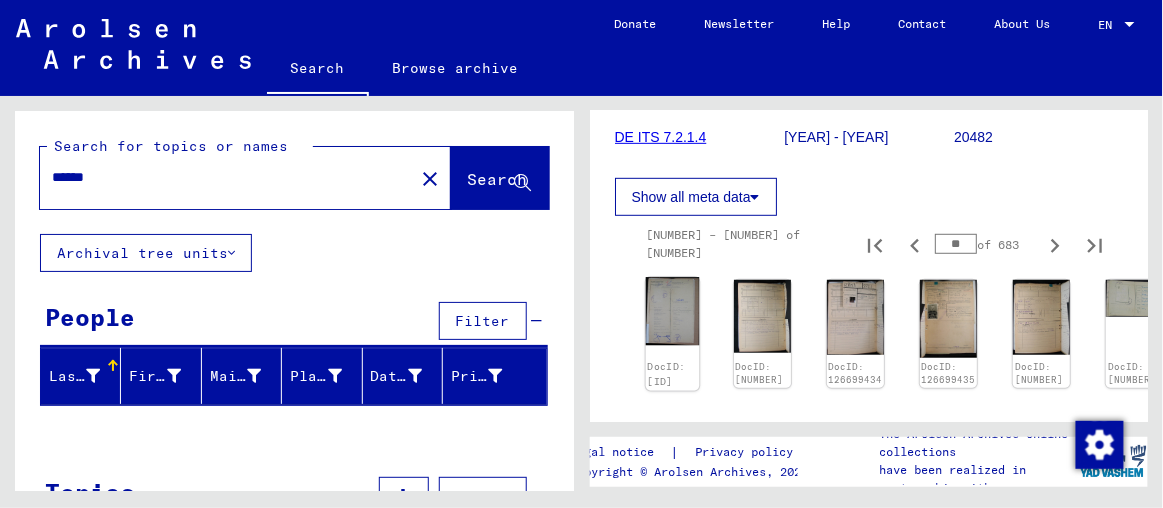 click 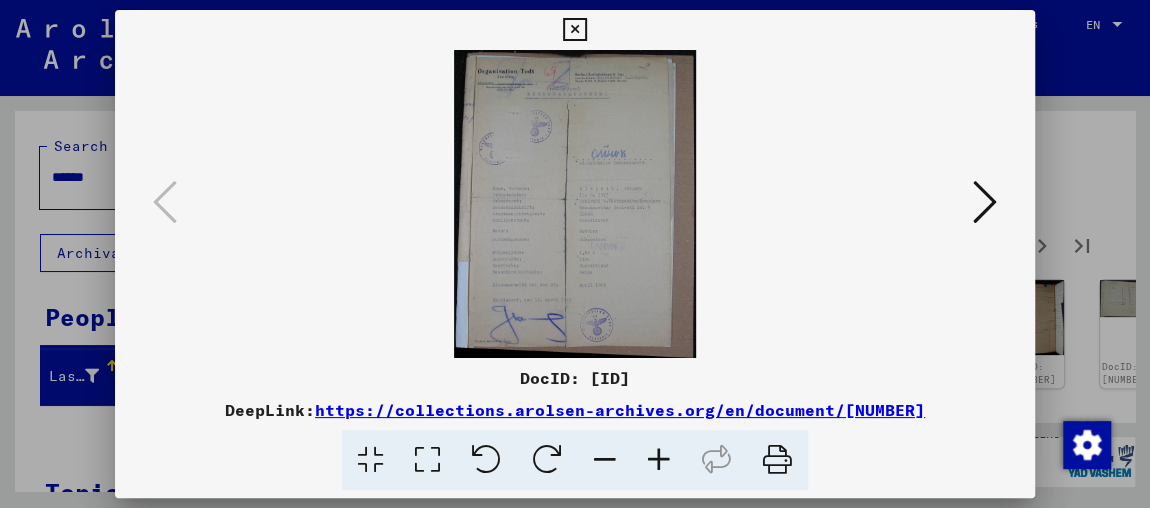 click at bounding box center [985, 202] 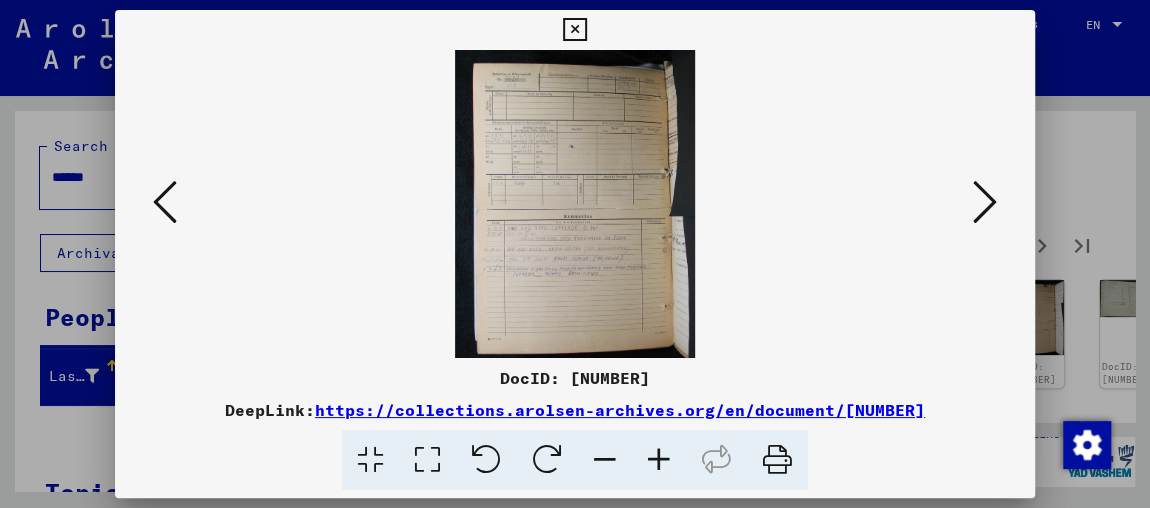 click at bounding box center [985, 202] 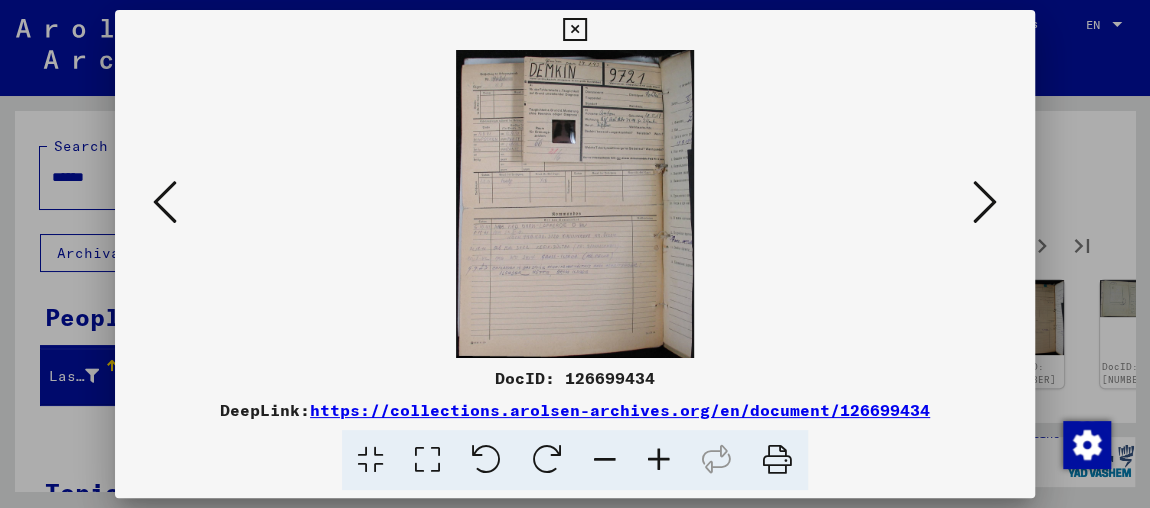 click at bounding box center (659, 460) 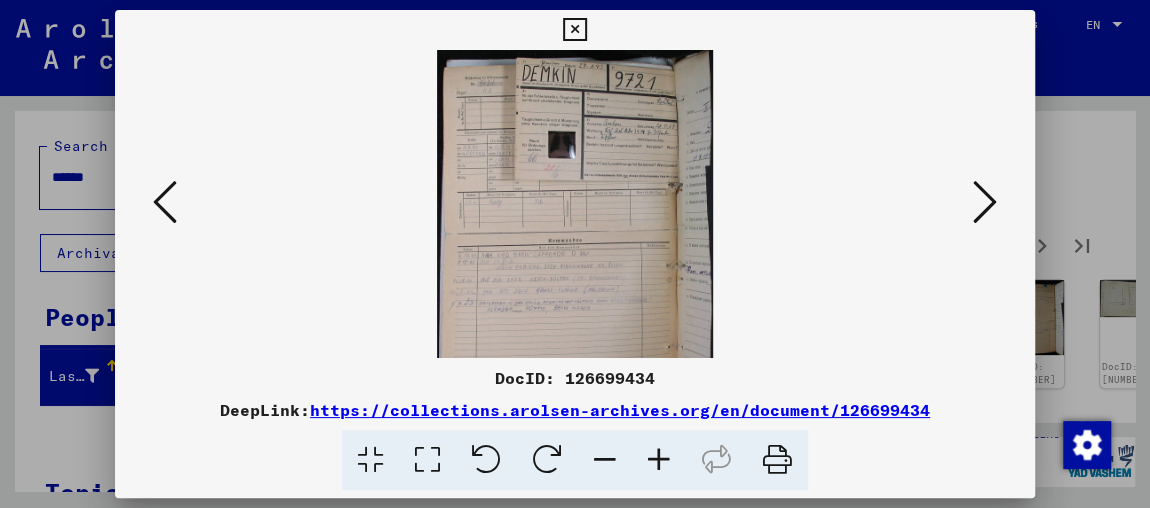 click at bounding box center [659, 460] 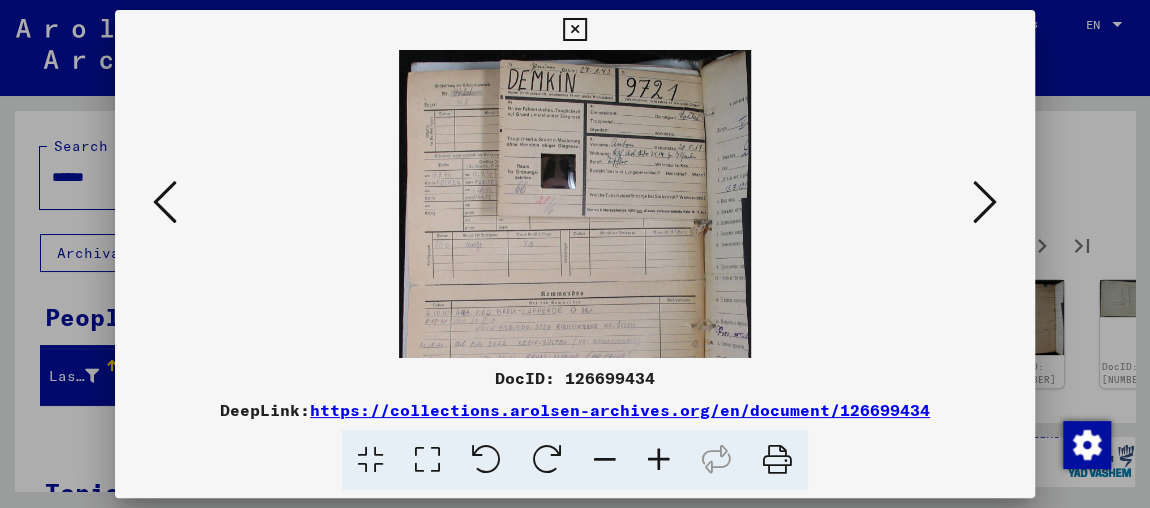 click at bounding box center (659, 460) 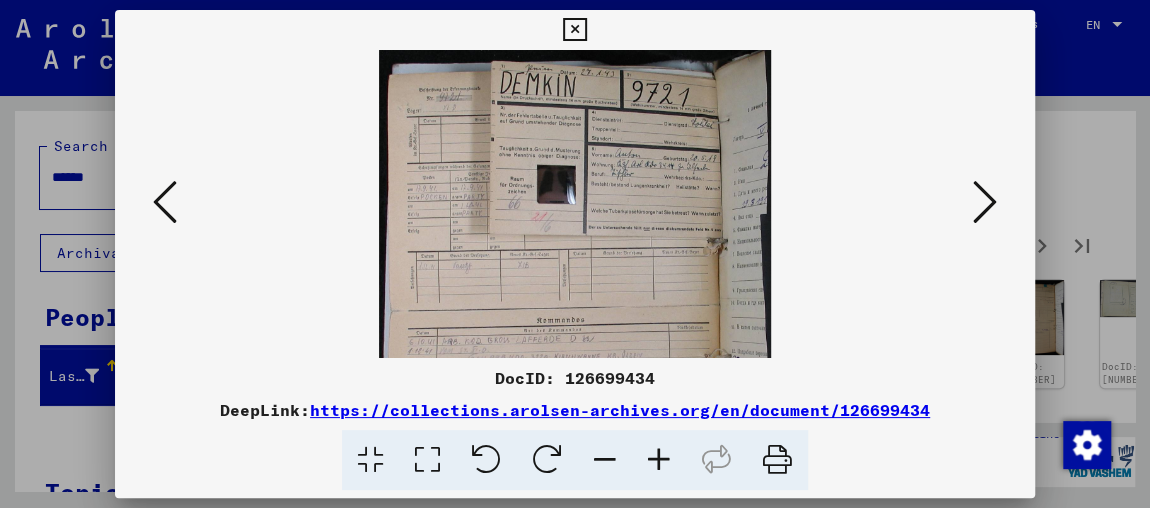 click at bounding box center (659, 460) 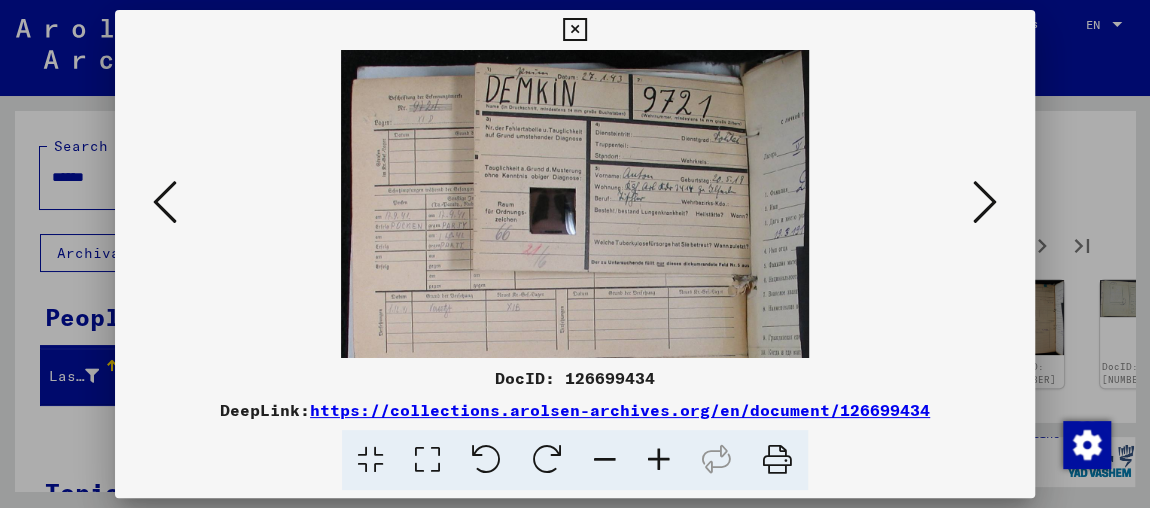 click at bounding box center [659, 460] 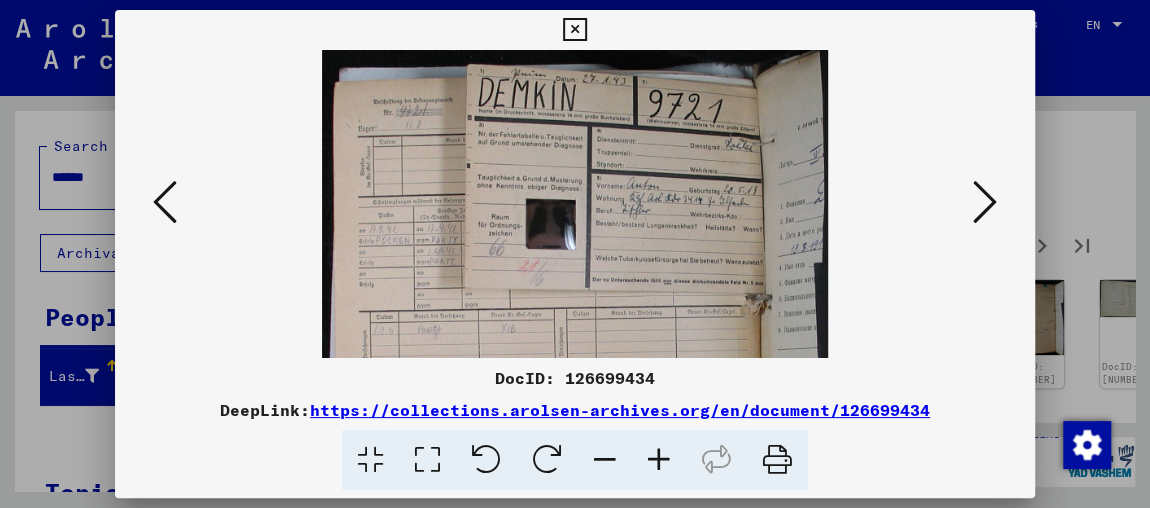 click at bounding box center [659, 460] 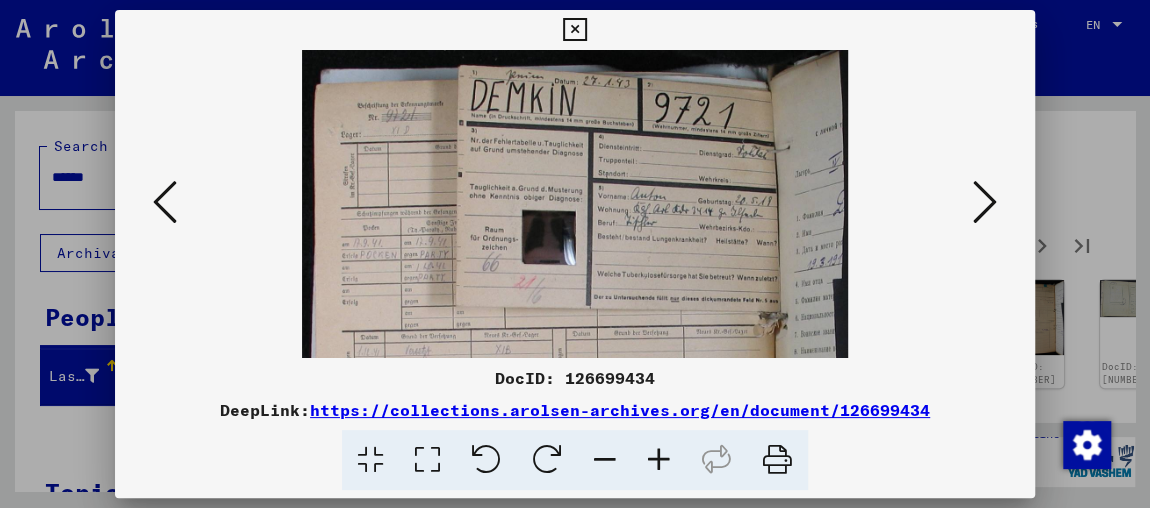 click at bounding box center (659, 460) 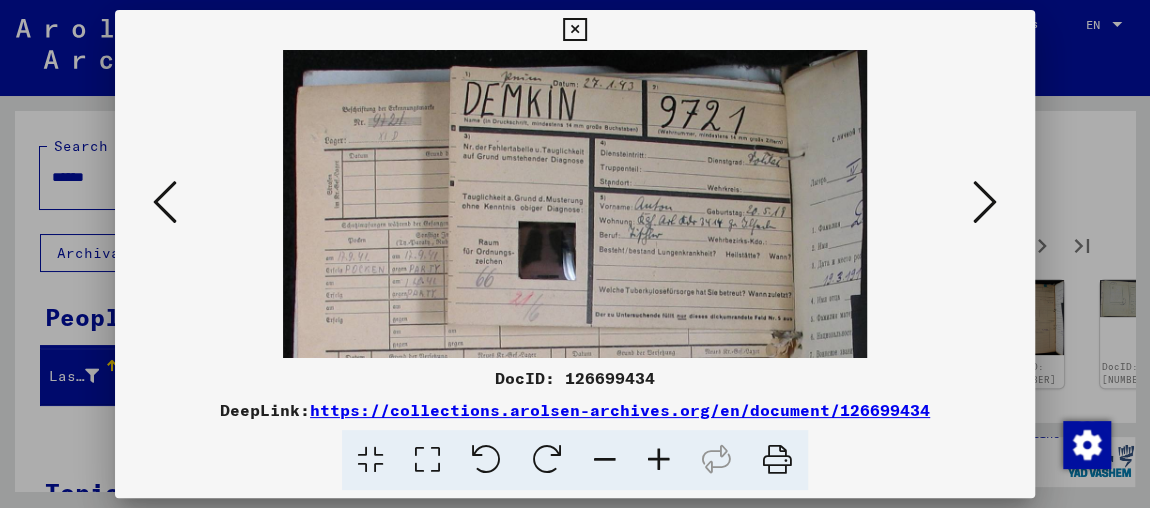 click at bounding box center [659, 460] 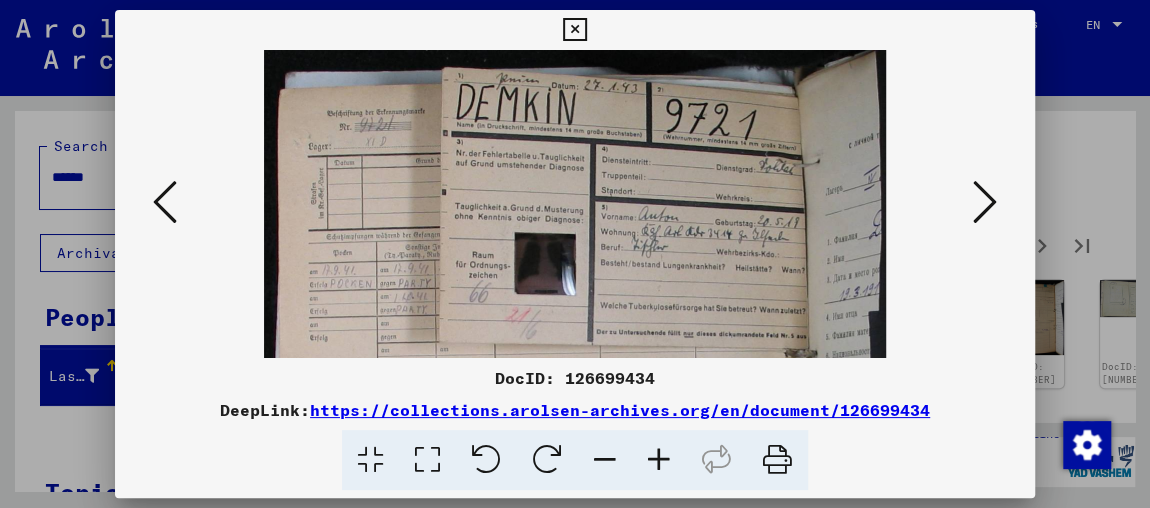click at bounding box center [659, 460] 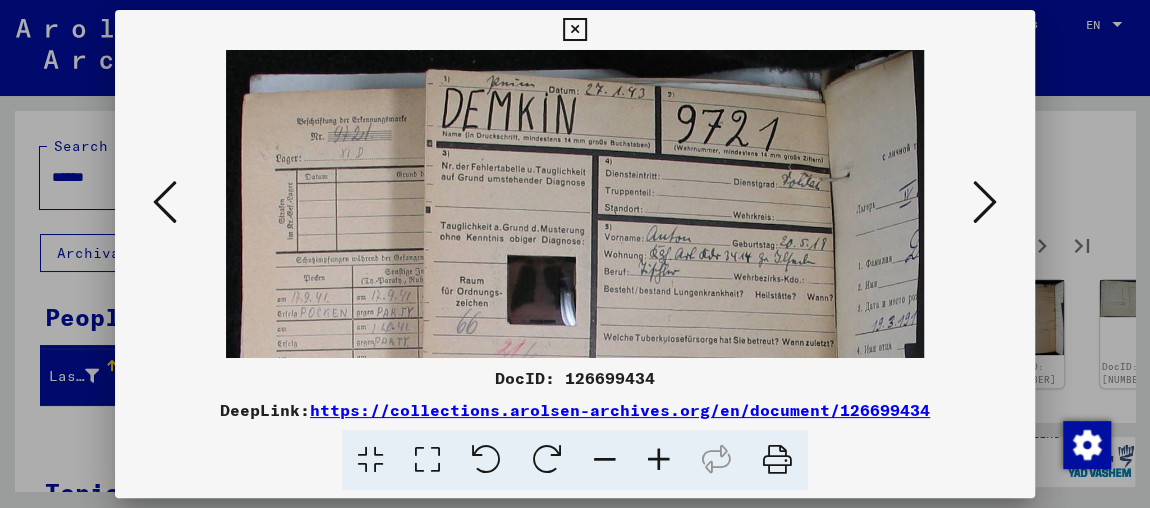 click at bounding box center [985, 202] 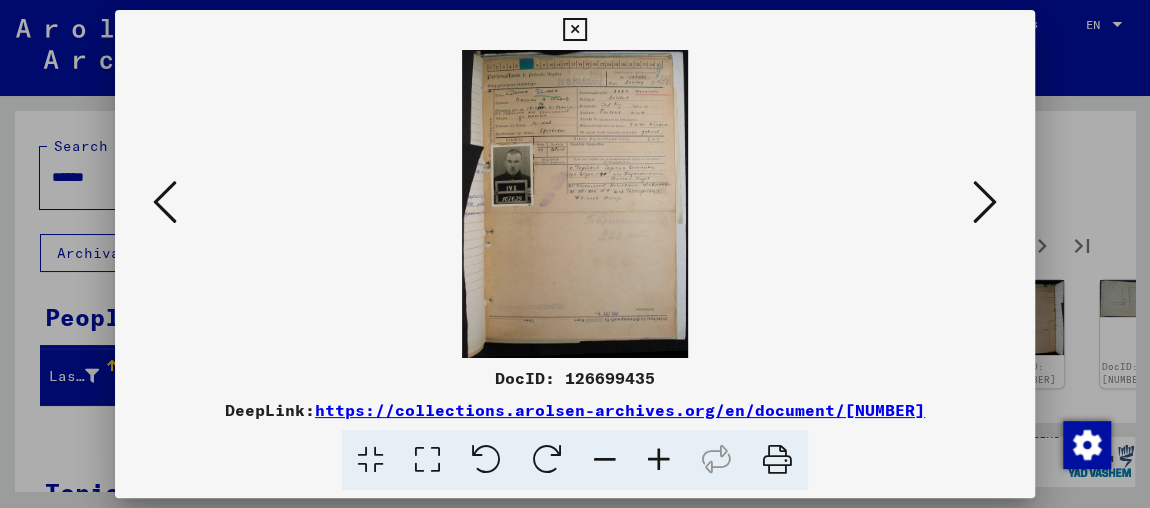 click at bounding box center [659, 460] 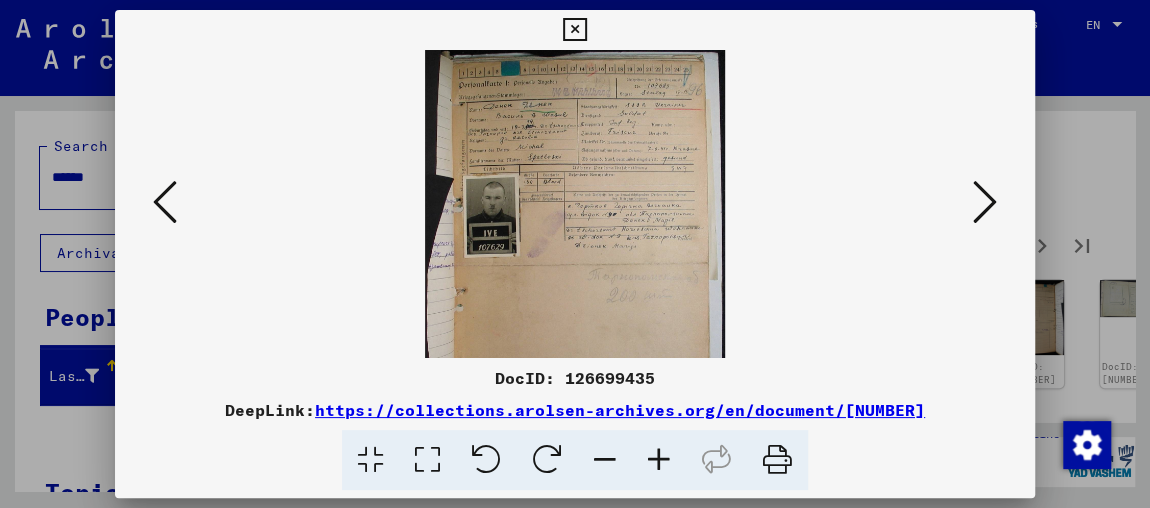 click at bounding box center [659, 460] 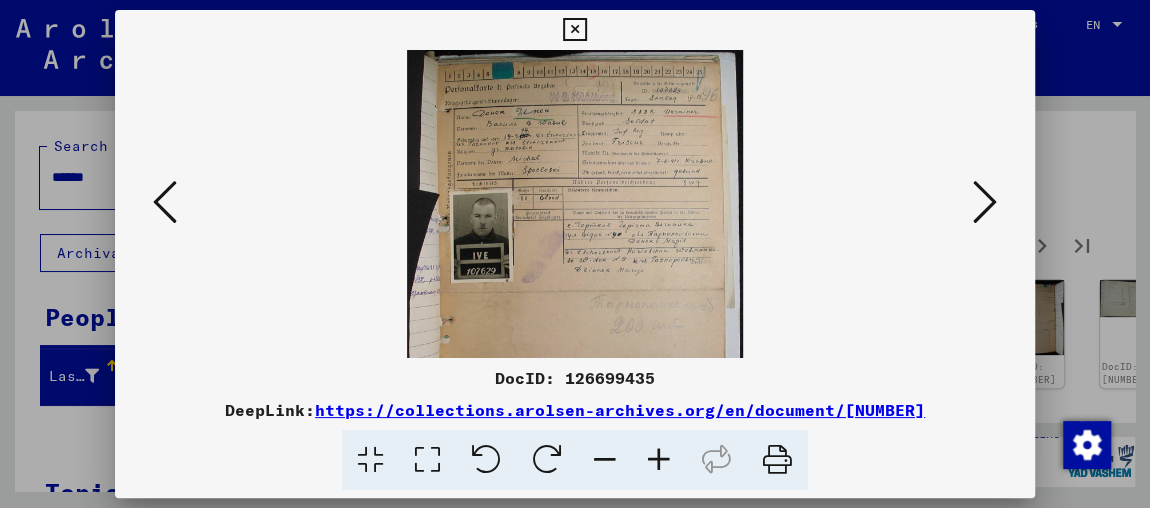 click at bounding box center [659, 460] 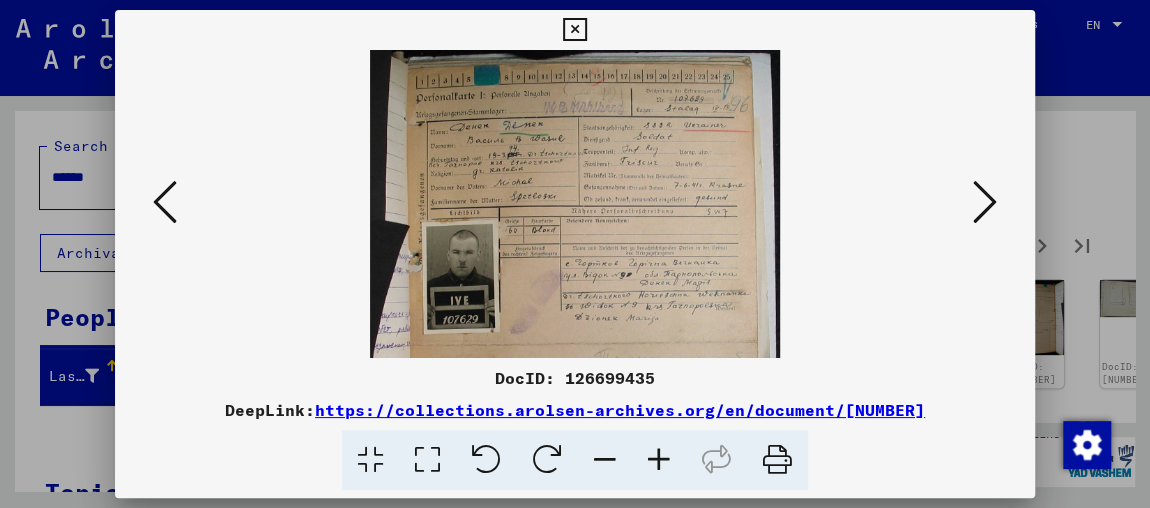 click at bounding box center [659, 460] 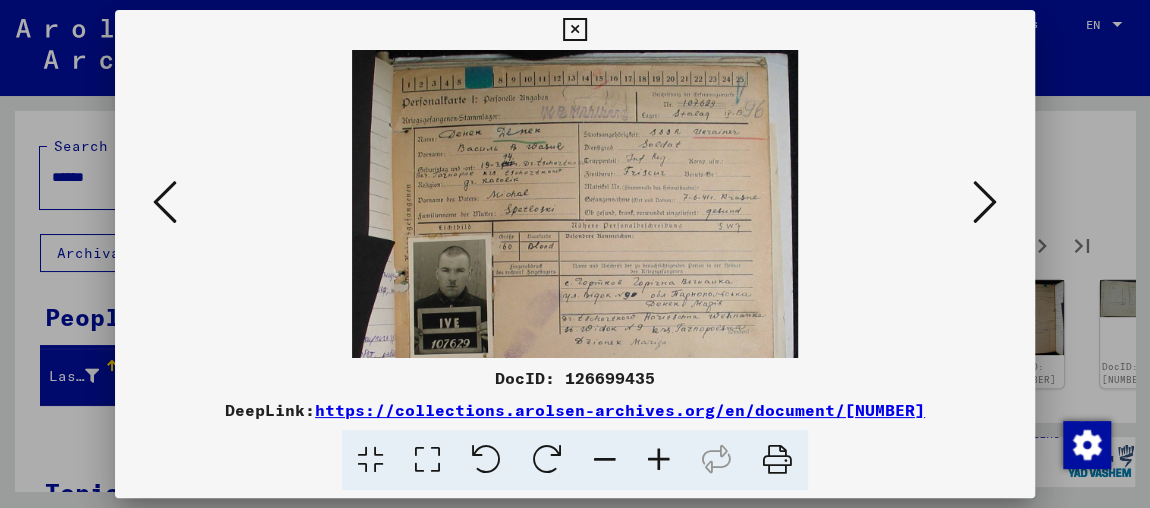 click at bounding box center (659, 460) 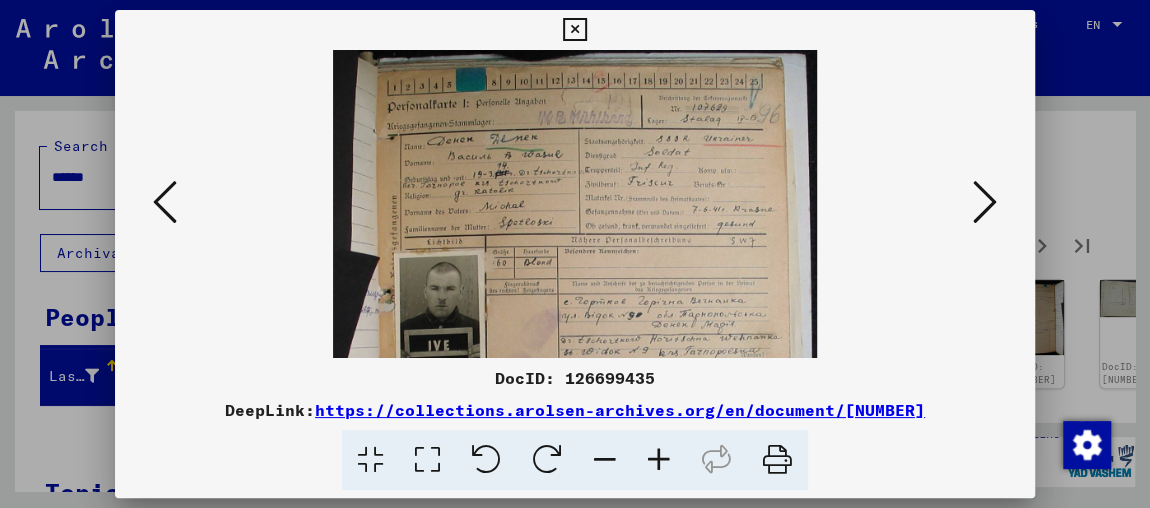 click at bounding box center [985, 202] 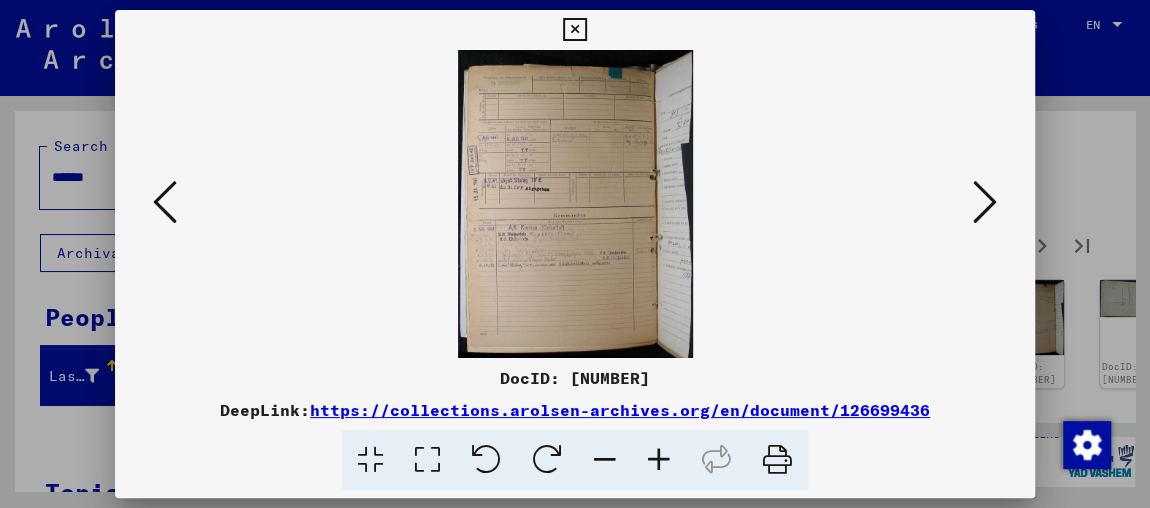 click at bounding box center (985, 202) 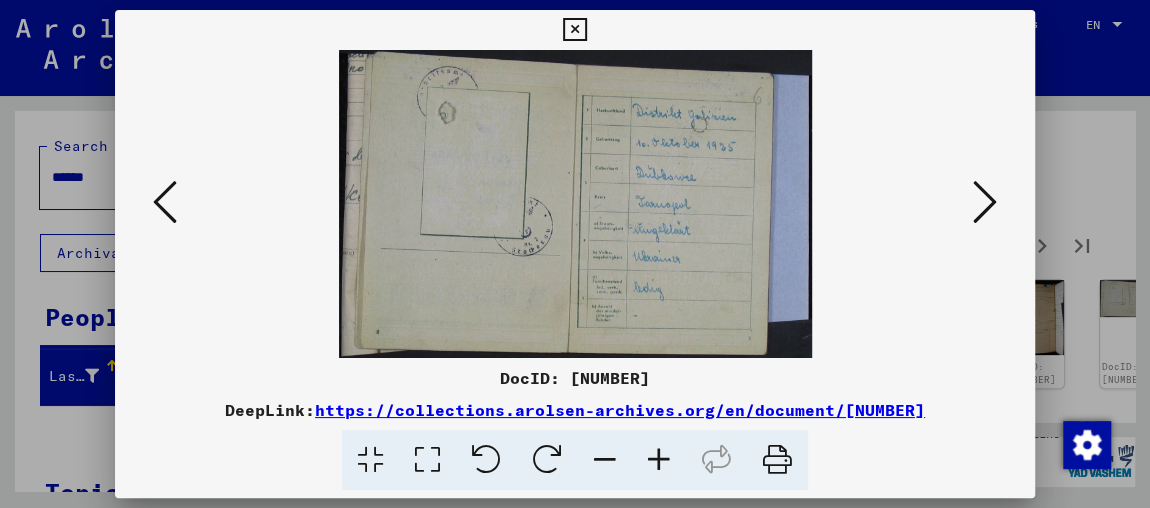 click at bounding box center [985, 202] 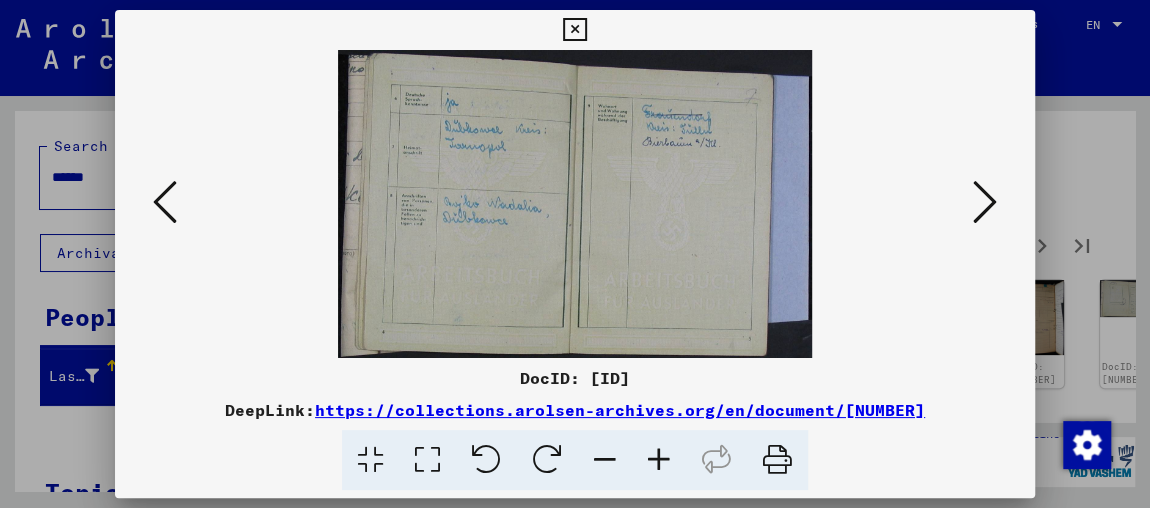 click at bounding box center [985, 202] 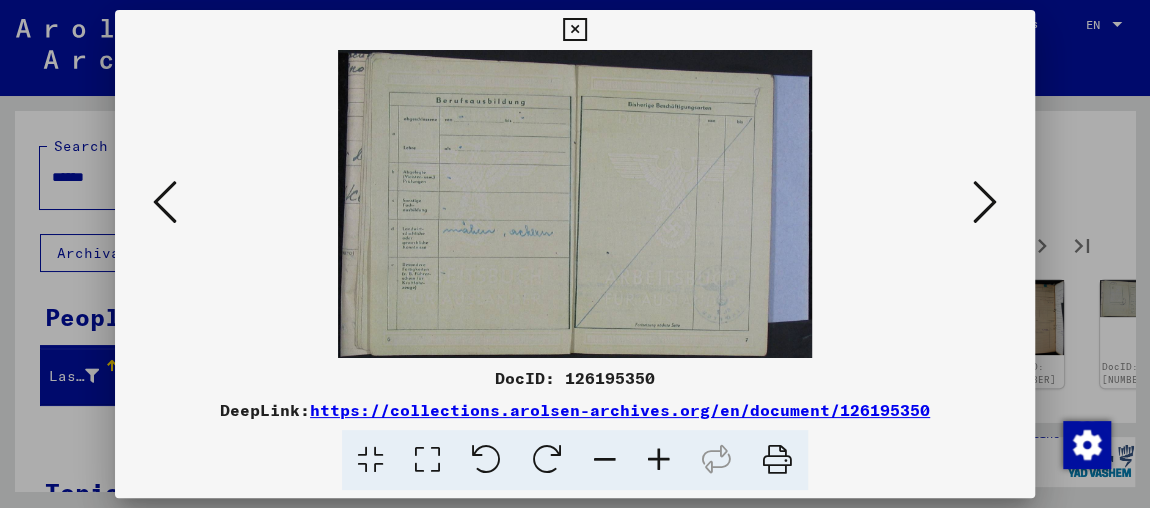 click at bounding box center (985, 202) 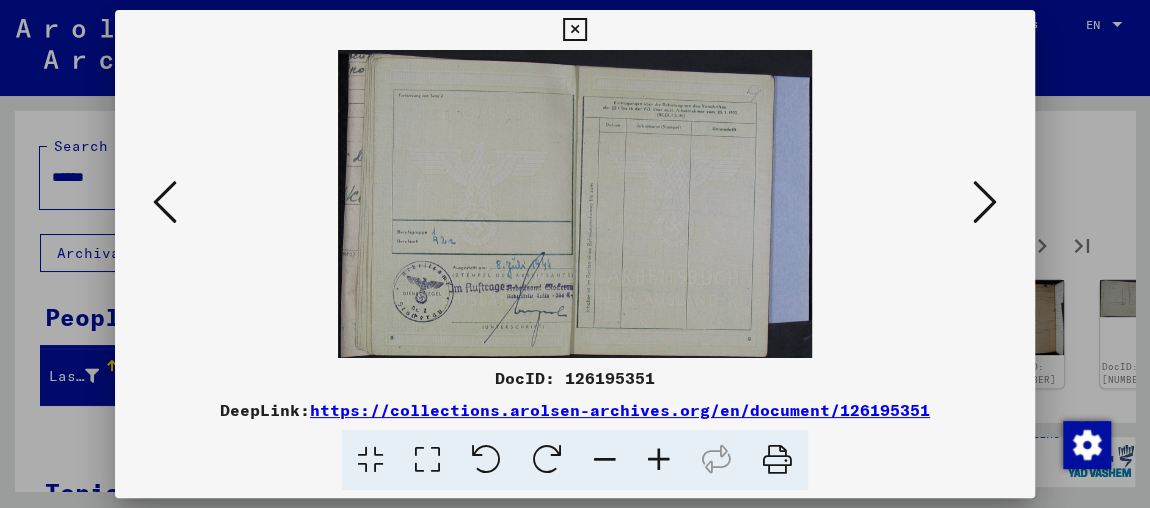 click at bounding box center [985, 202] 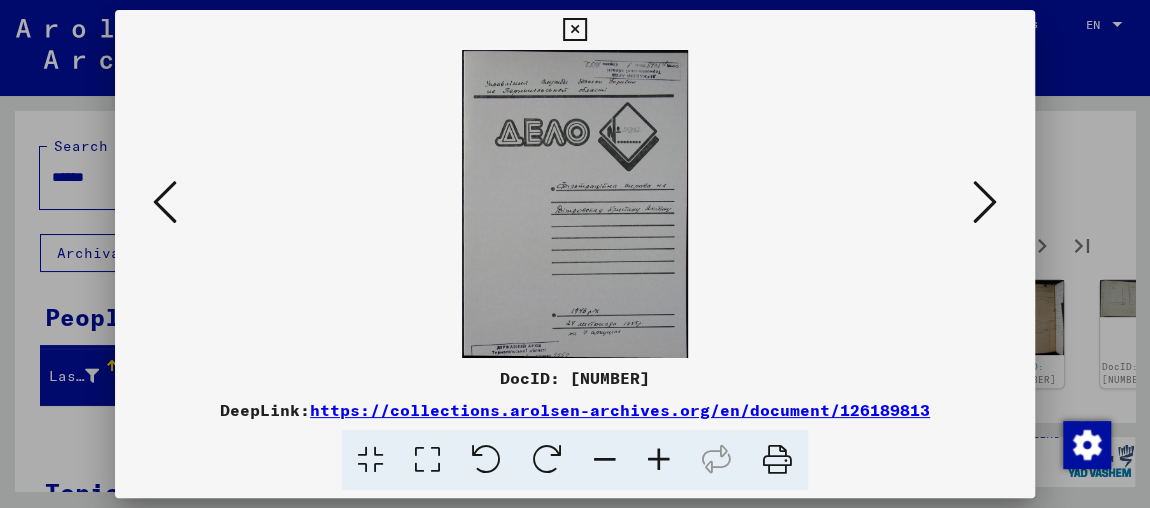 click at bounding box center [985, 202] 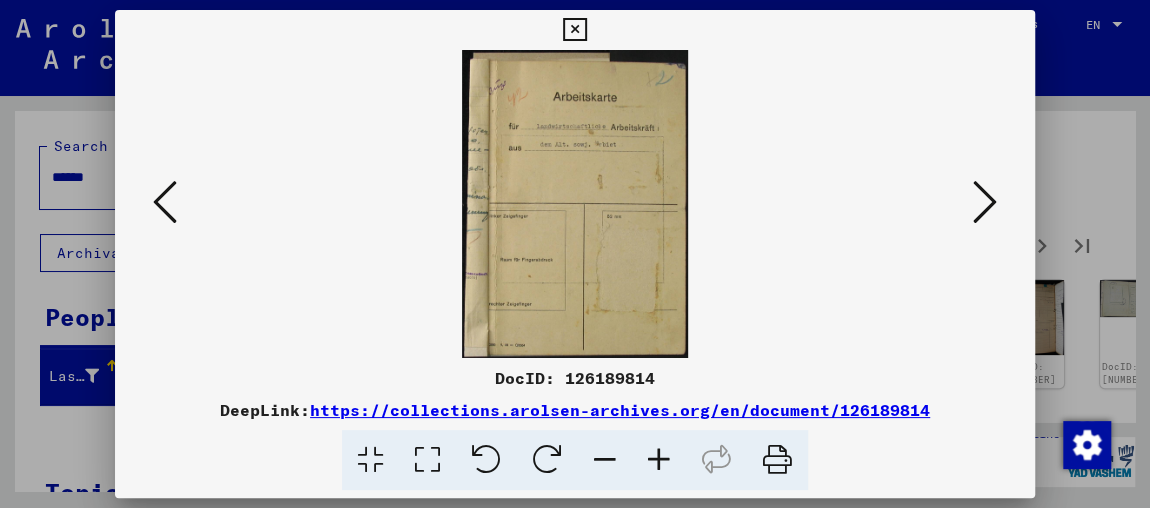 click at bounding box center [985, 202] 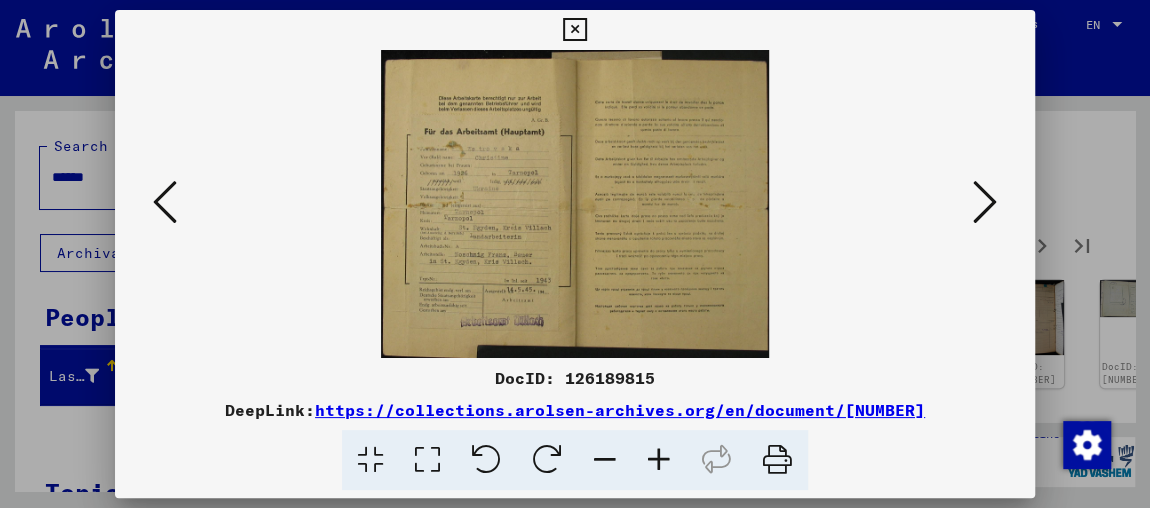 click at bounding box center [985, 202] 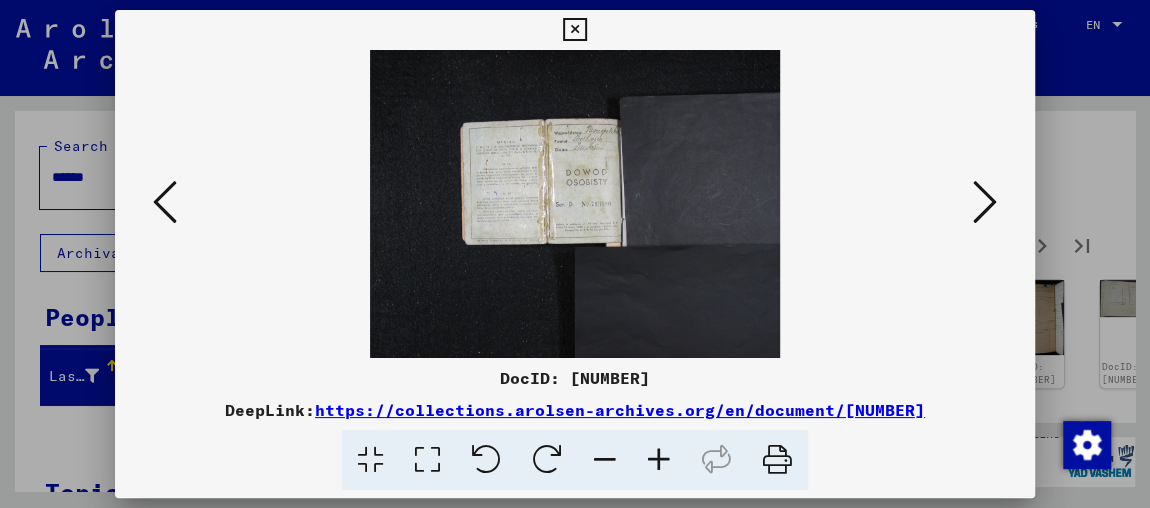 click at bounding box center (985, 202) 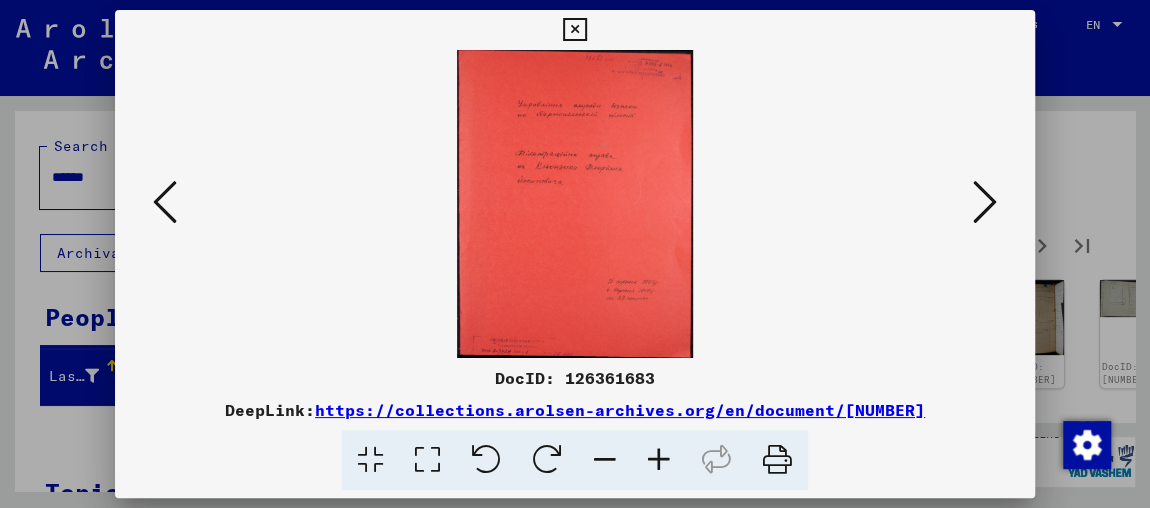 click at bounding box center (985, 202) 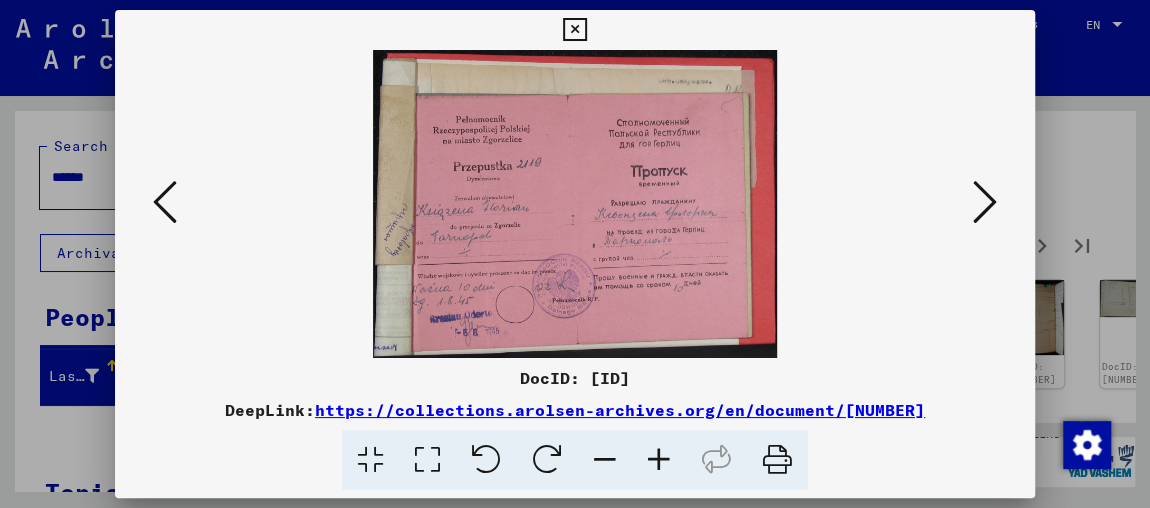 click at bounding box center (659, 460) 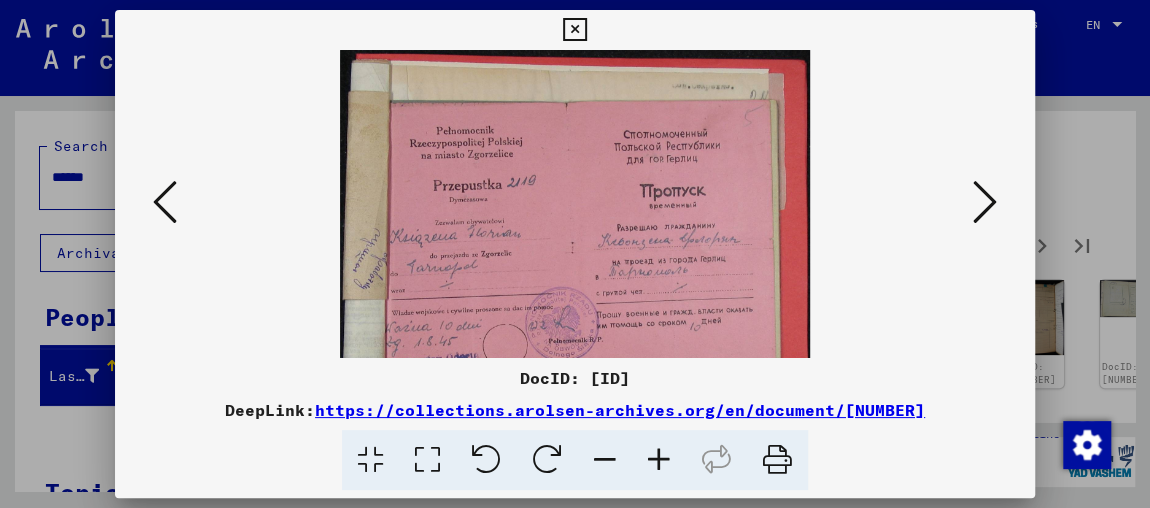 click at bounding box center [659, 460] 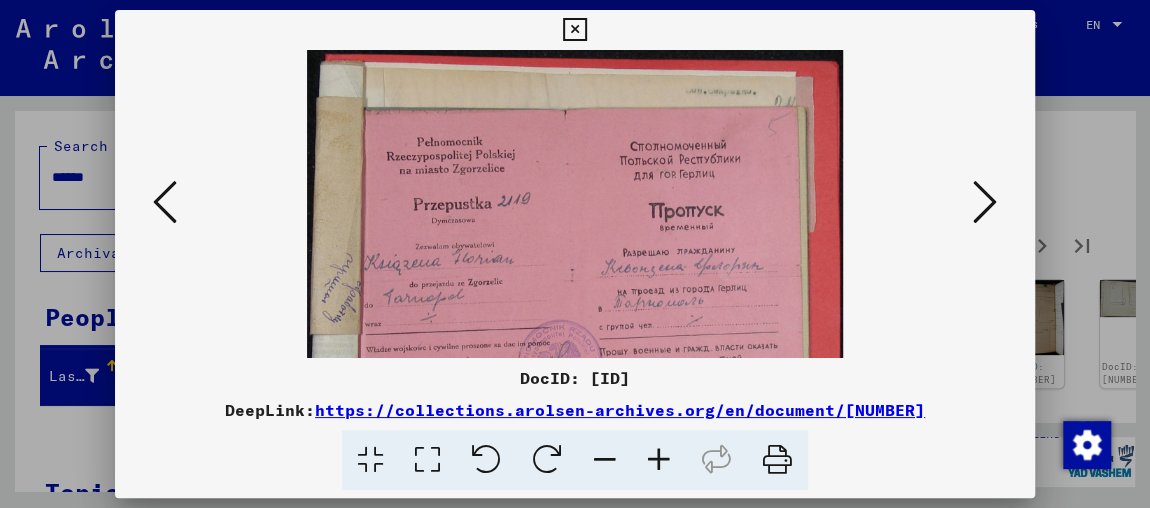 click at bounding box center [659, 460] 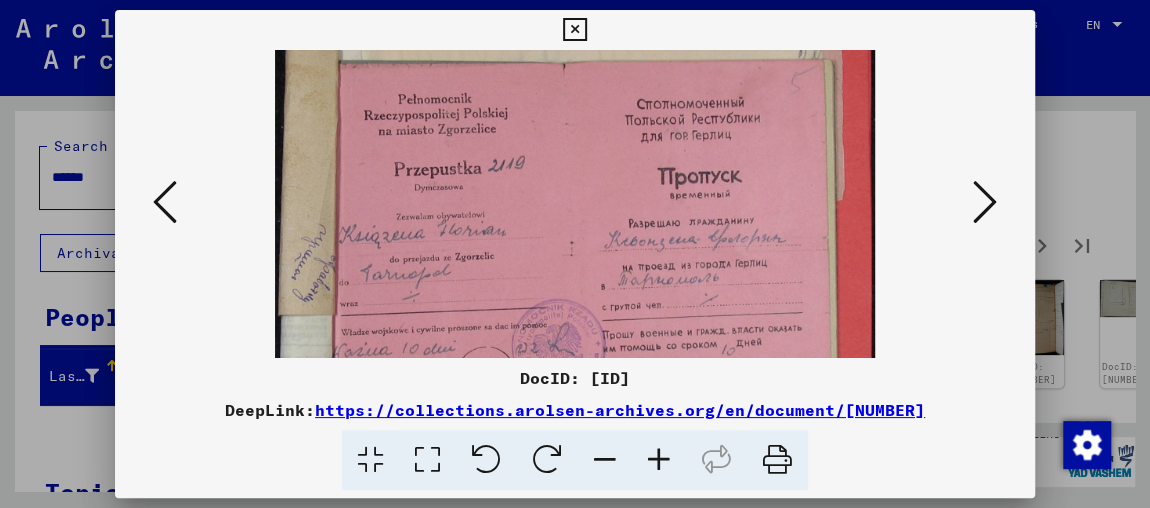 drag, startPoint x: 594, startPoint y: 163, endPoint x: 590, endPoint y: 152, distance: 11.7046995 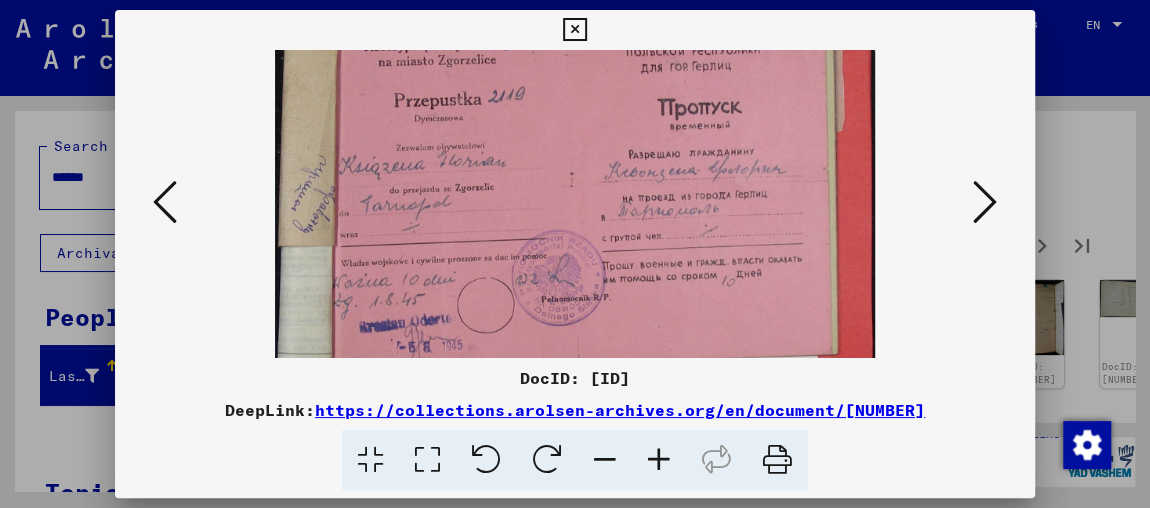 scroll, scrollTop: 142, scrollLeft: 0, axis: vertical 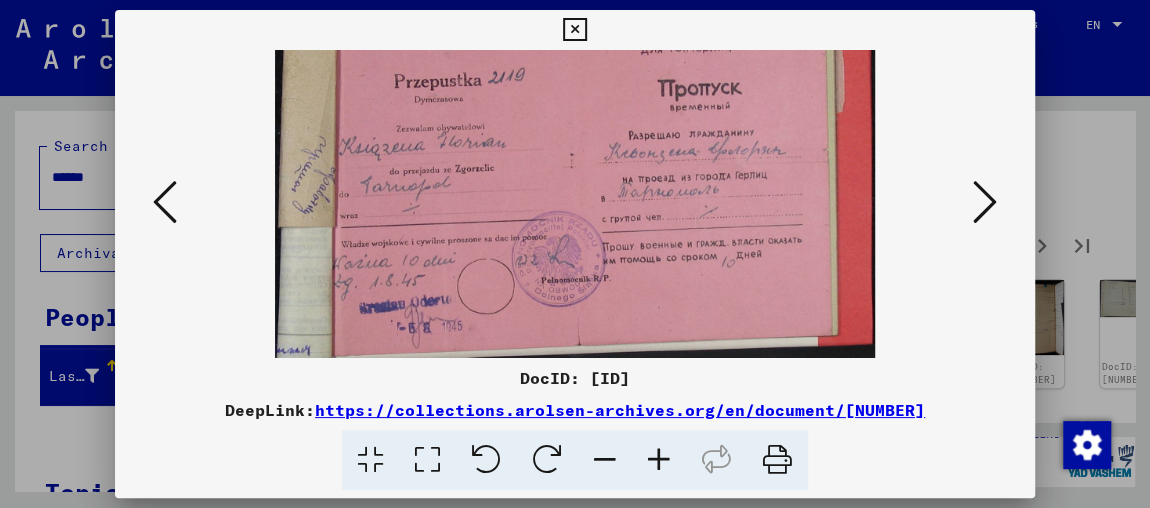 drag, startPoint x: 569, startPoint y: 265, endPoint x: 564, endPoint y: 187, distance: 78.160095 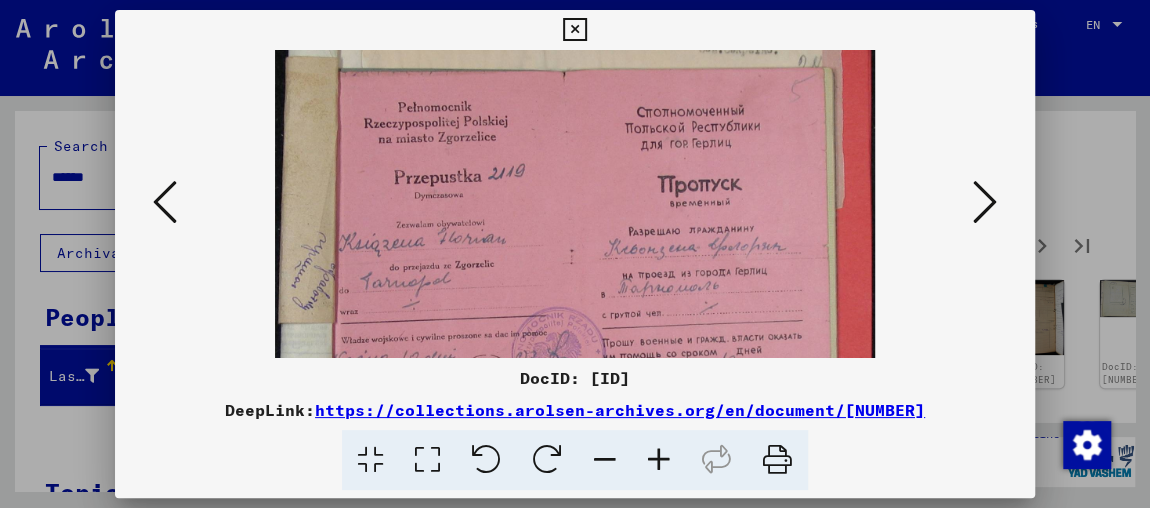 drag, startPoint x: 699, startPoint y: 174, endPoint x: 693, endPoint y: 270, distance: 96.18732 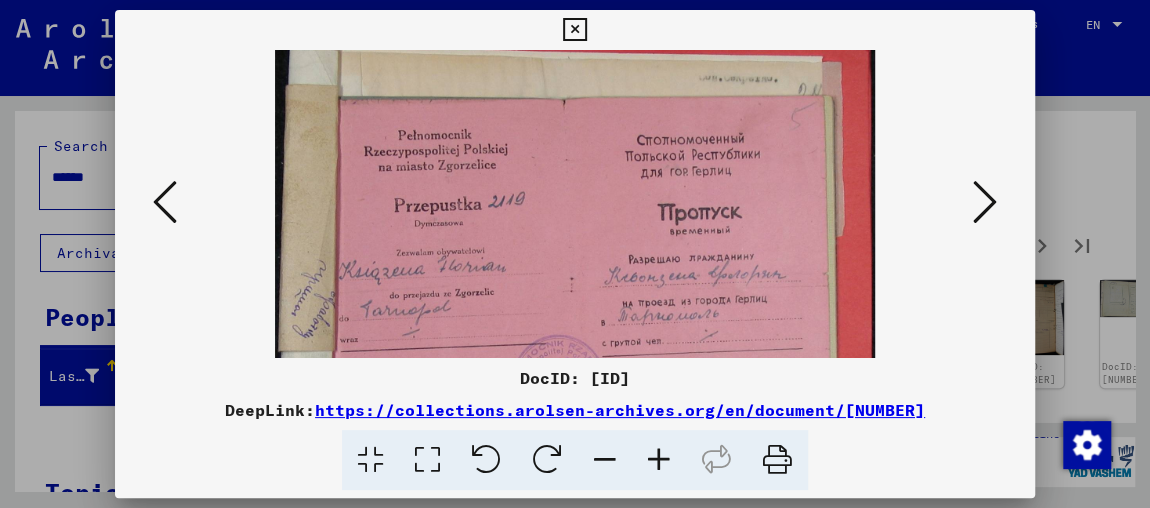drag, startPoint x: 693, startPoint y: 217, endPoint x: 684, endPoint y: 245, distance: 29.410883 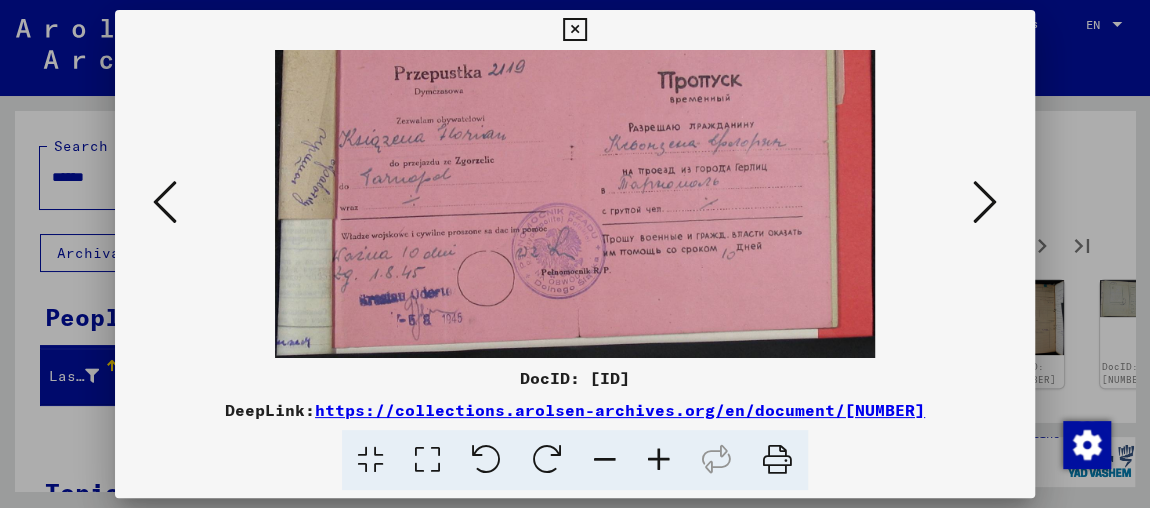 drag, startPoint x: 631, startPoint y: 257, endPoint x: 691, endPoint y: 31, distance: 233.829 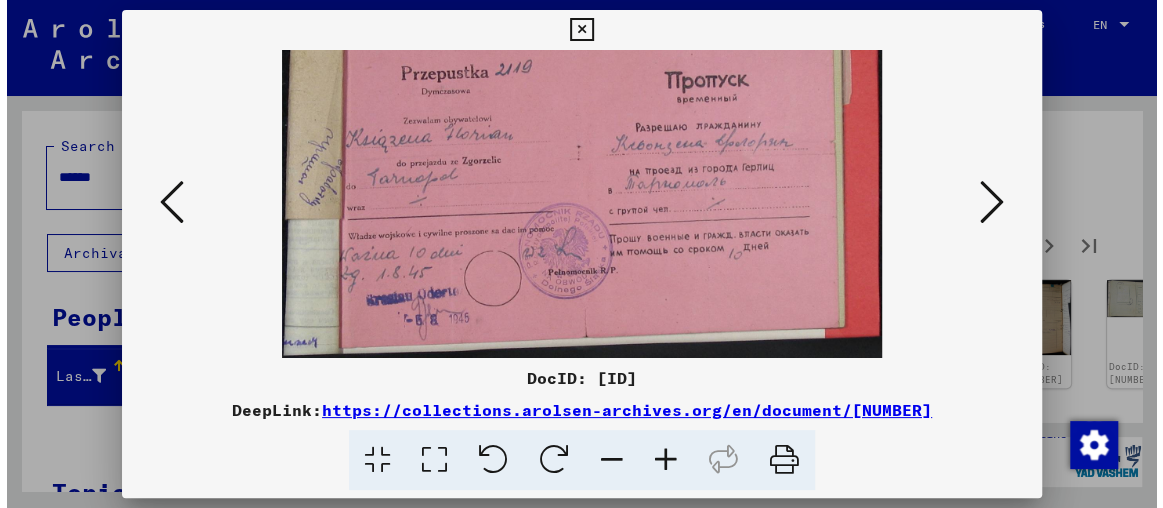 scroll, scrollTop: 0, scrollLeft: 0, axis: both 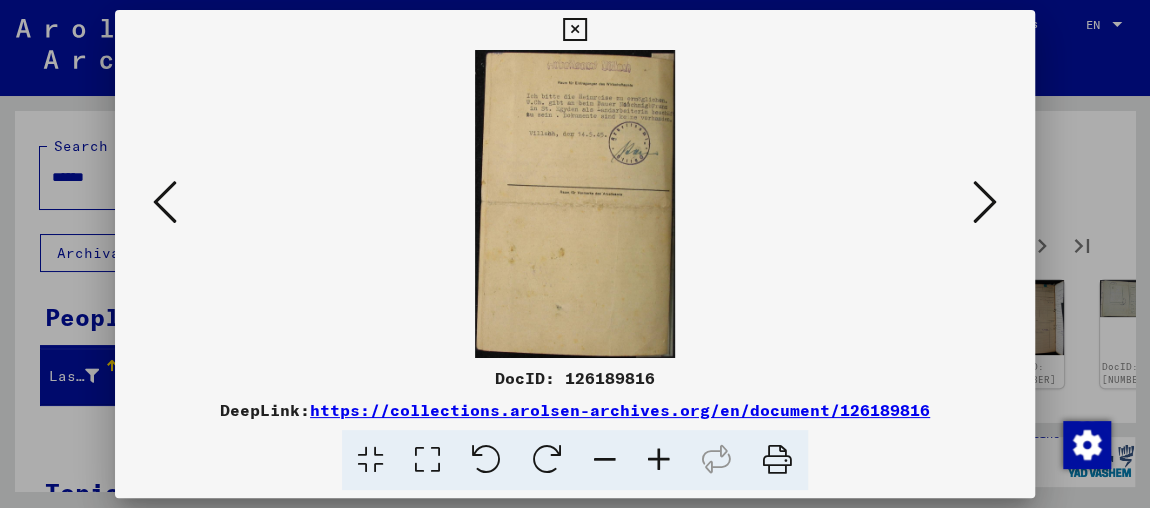 click at bounding box center (985, 202) 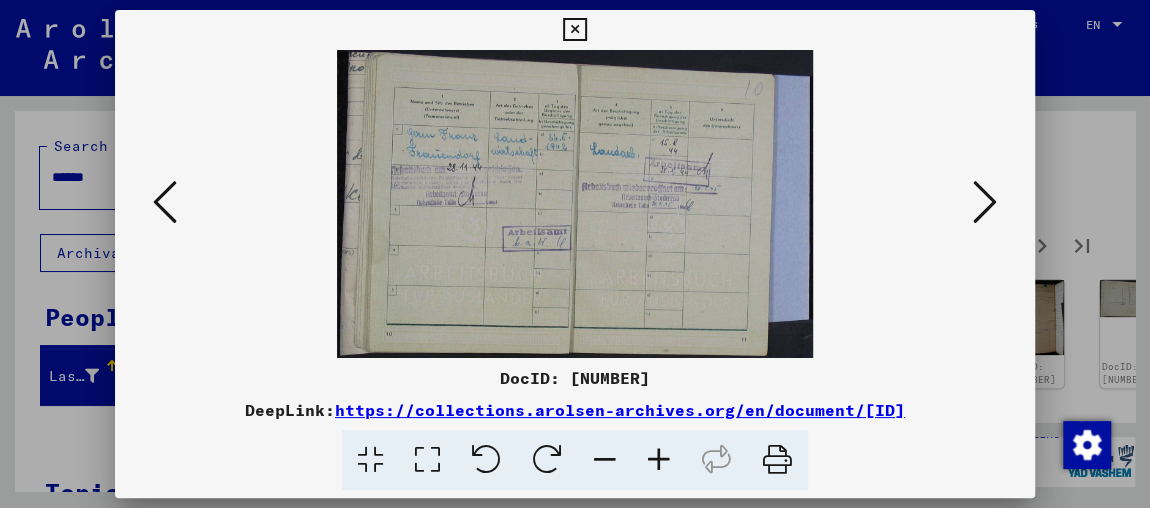 click at bounding box center [985, 202] 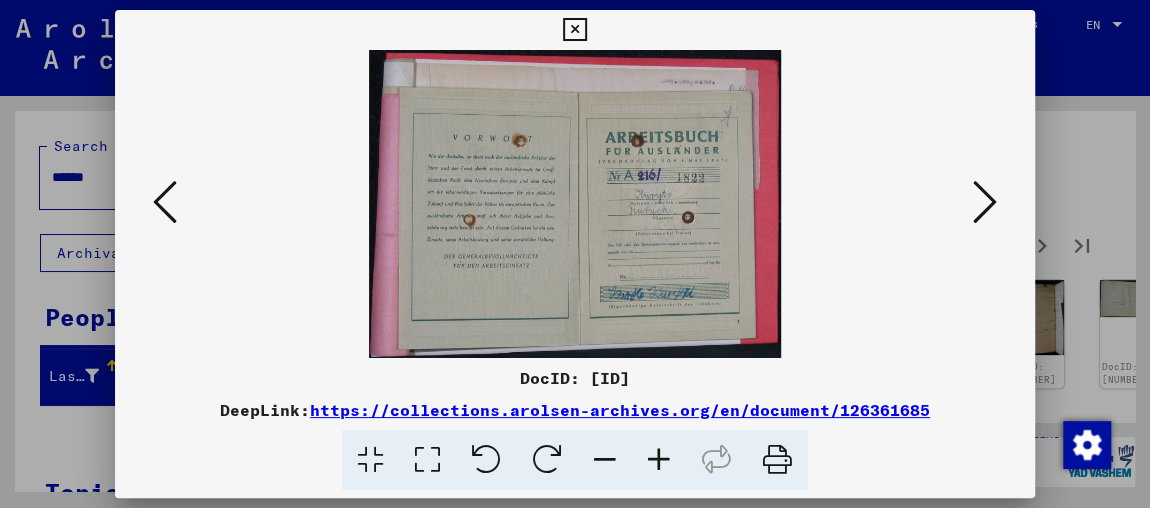 click at bounding box center (985, 202) 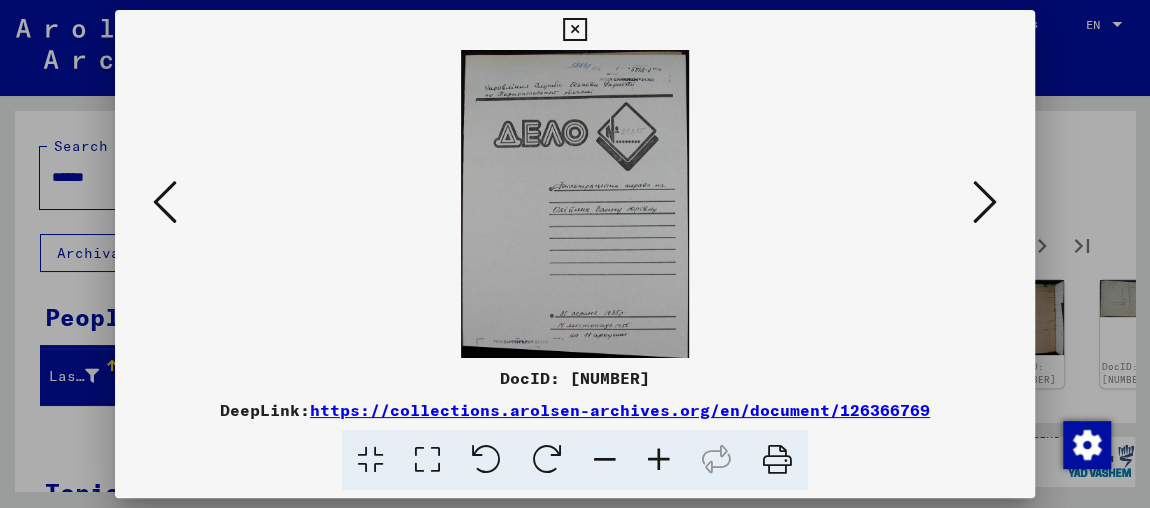 click at bounding box center [985, 202] 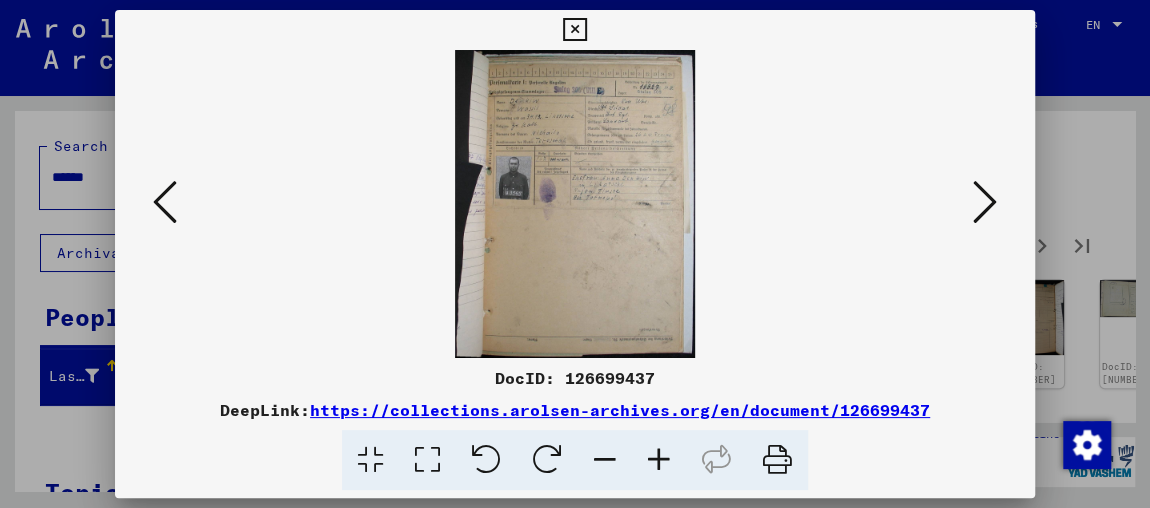 click at bounding box center [659, 460] 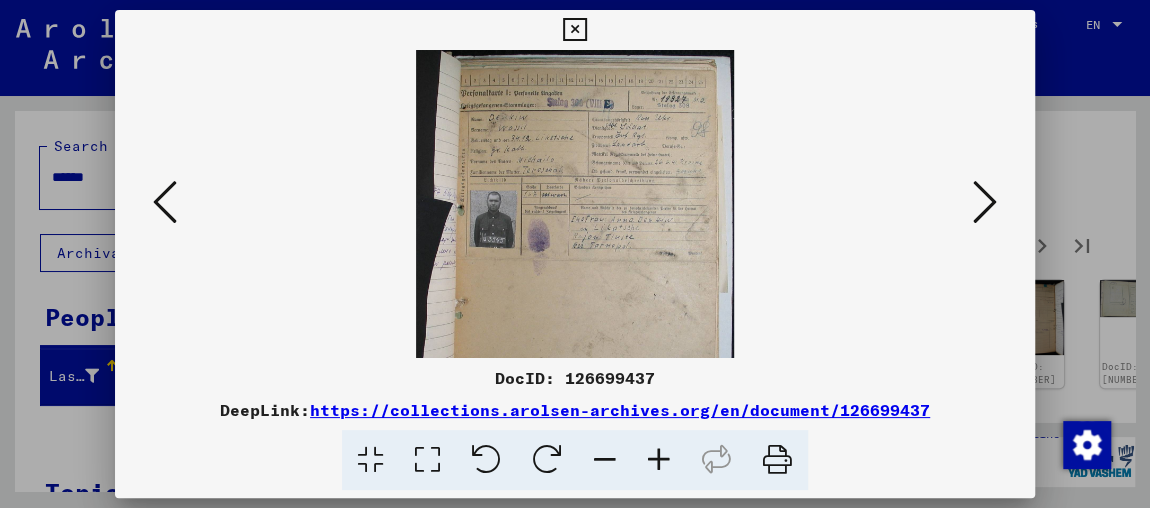 click at bounding box center [659, 460] 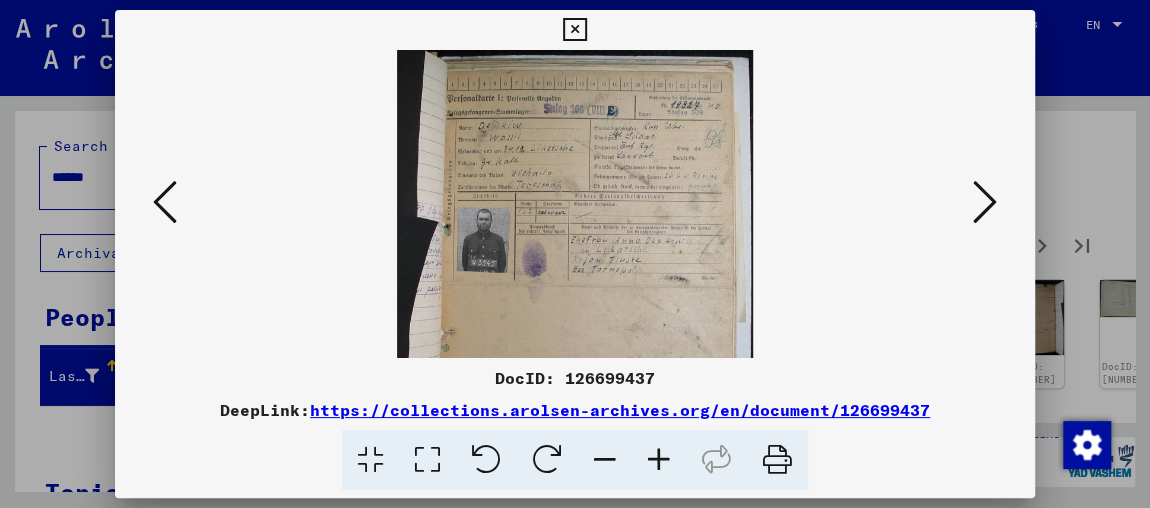 click at bounding box center (659, 460) 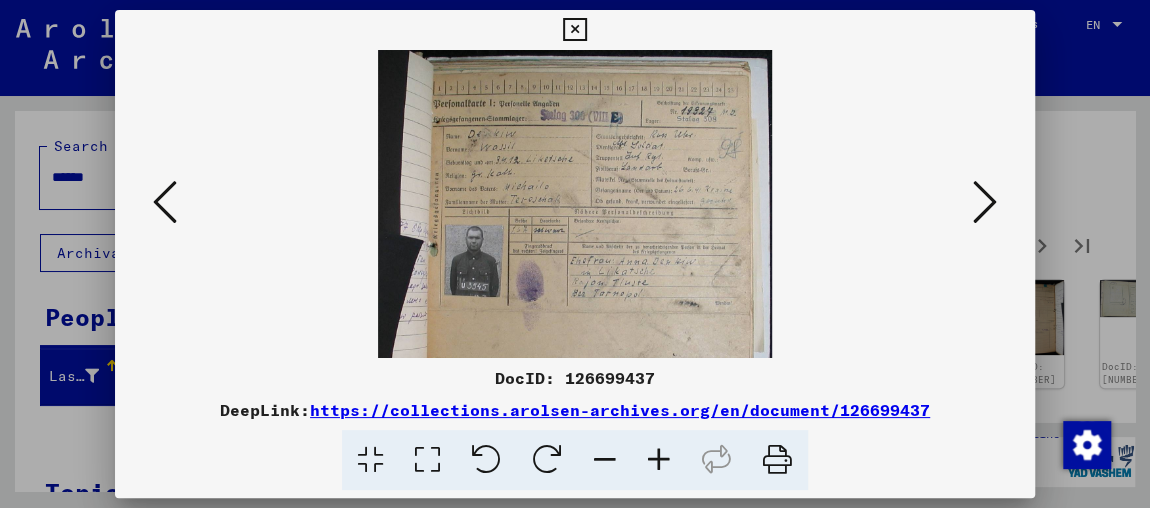 click at bounding box center (659, 460) 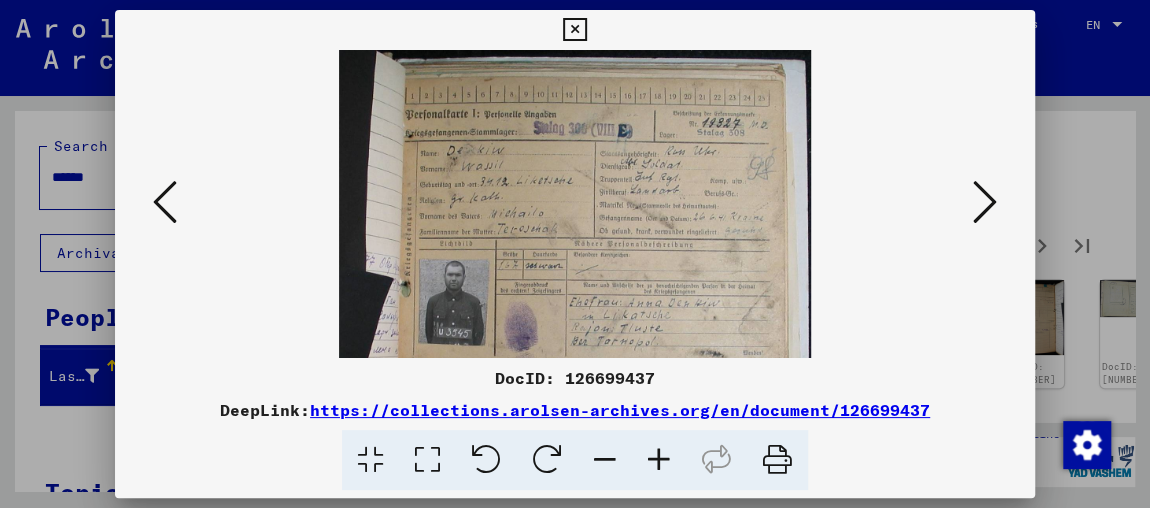 click at bounding box center [985, 202] 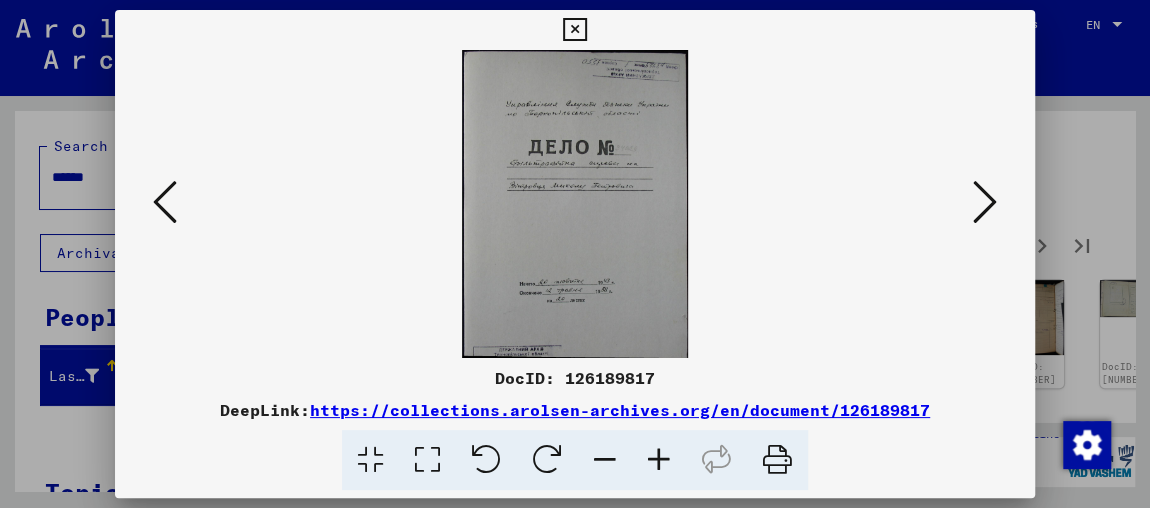 click at bounding box center (985, 202) 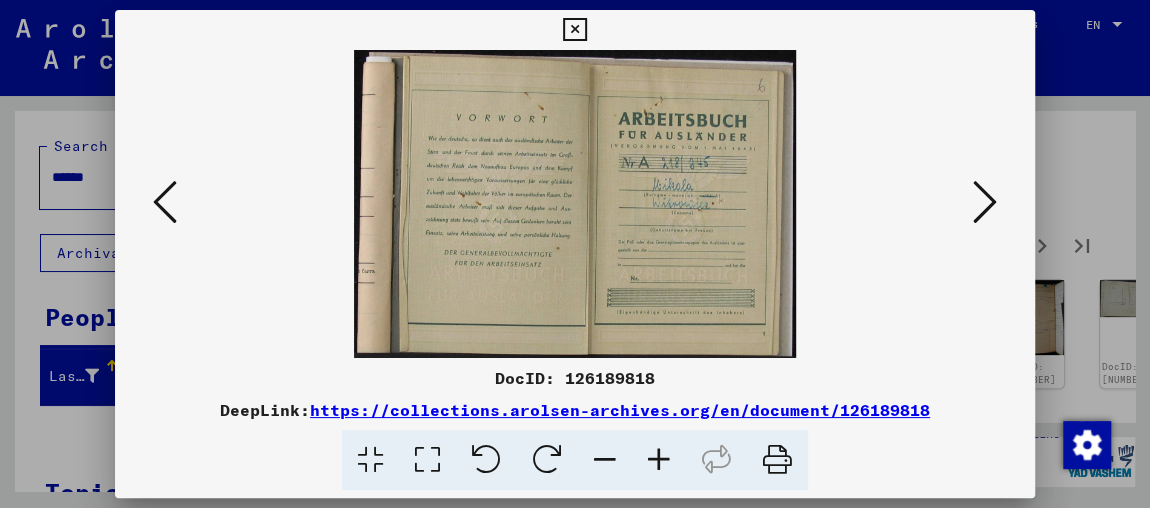click at bounding box center (985, 202) 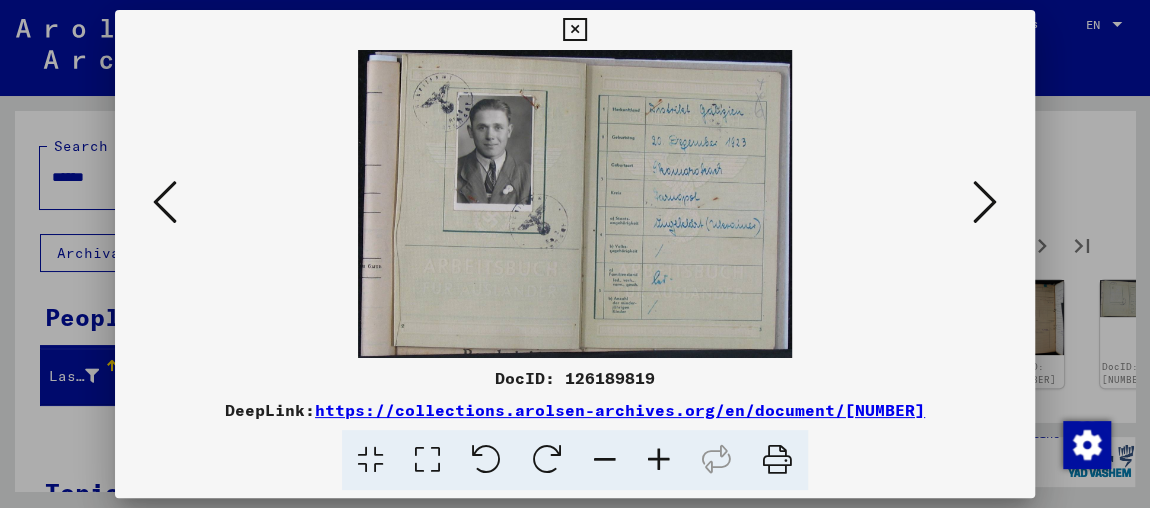 click at bounding box center (985, 202) 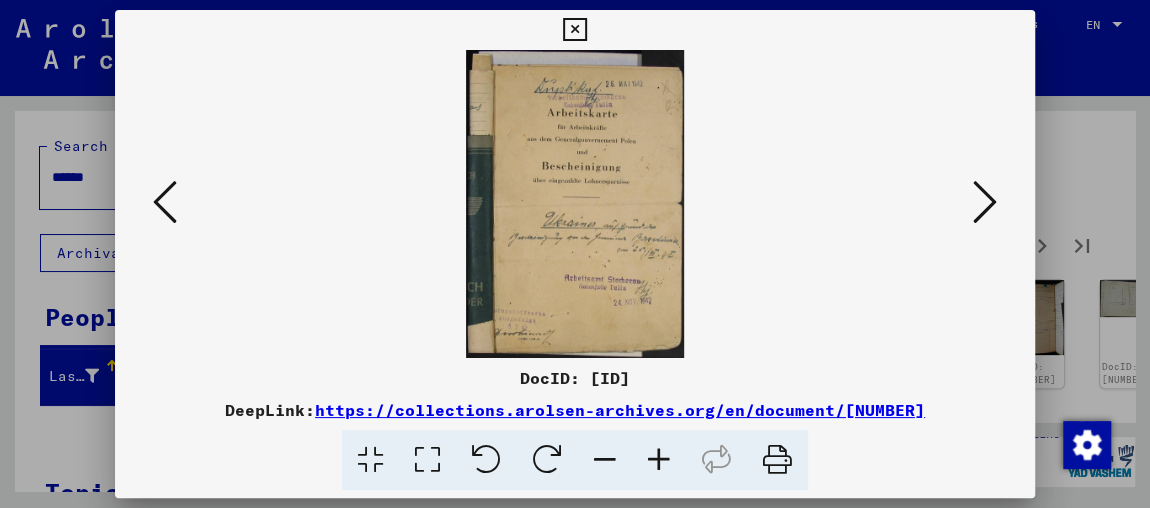 click at bounding box center (985, 202) 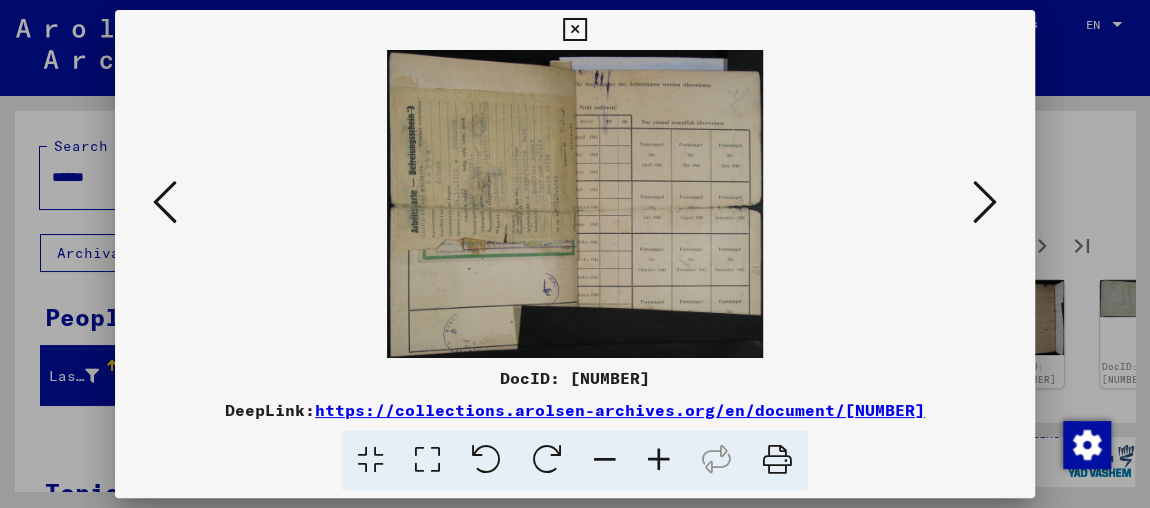 click at bounding box center [985, 202] 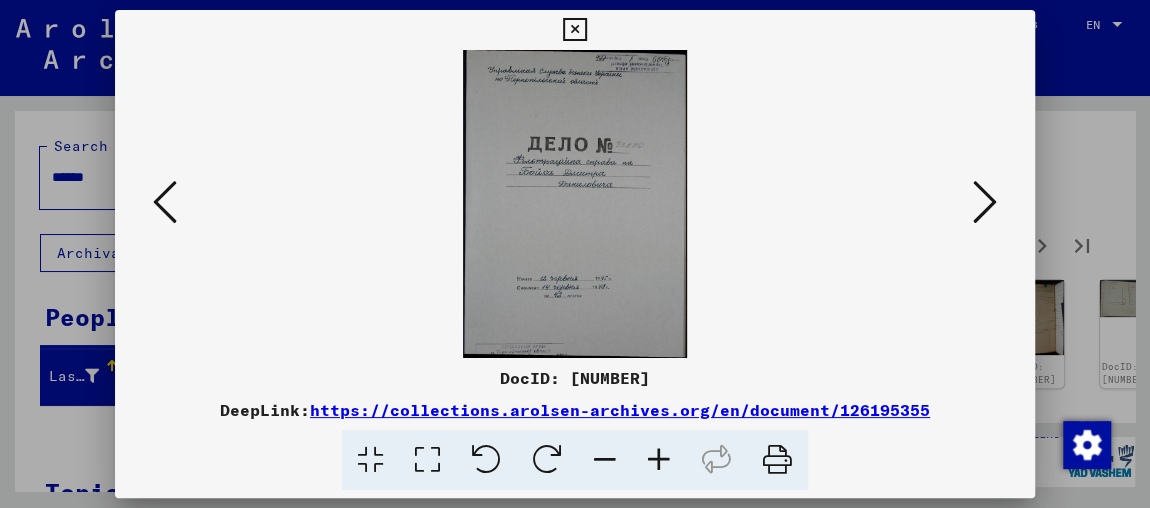 click at bounding box center [985, 202] 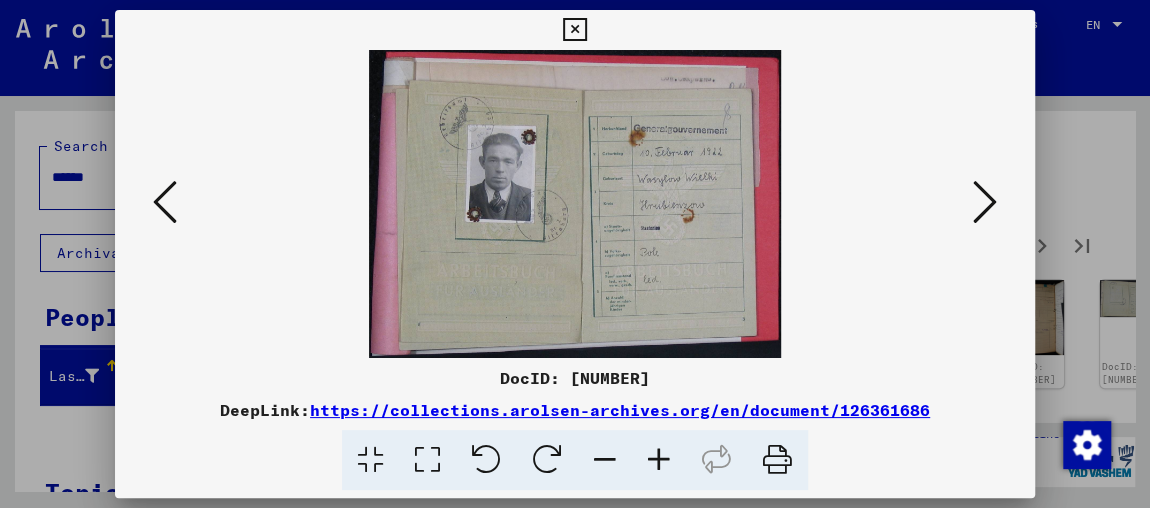 click at bounding box center [985, 202] 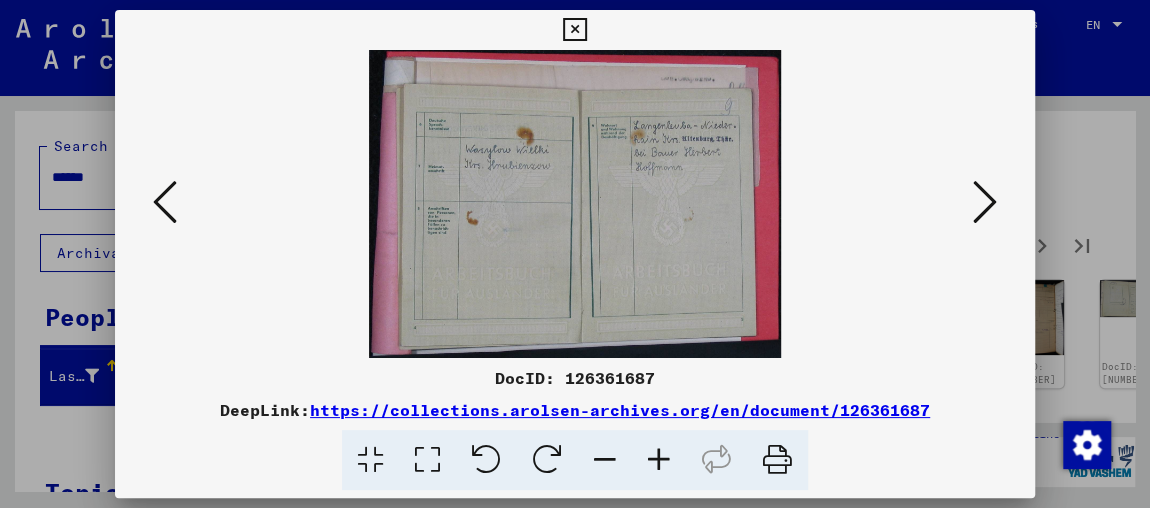 click at bounding box center [985, 202] 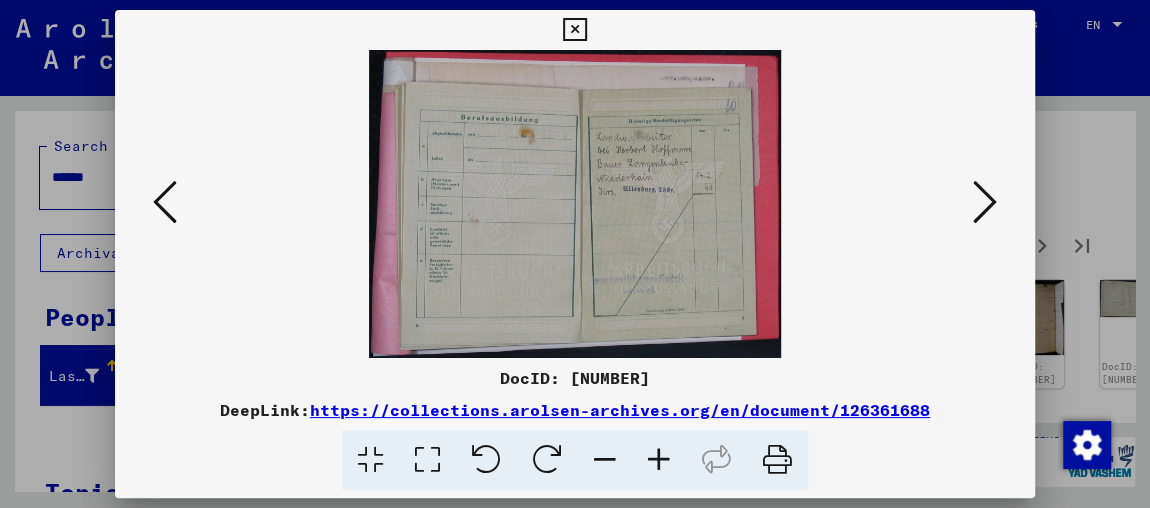 click at bounding box center [985, 202] 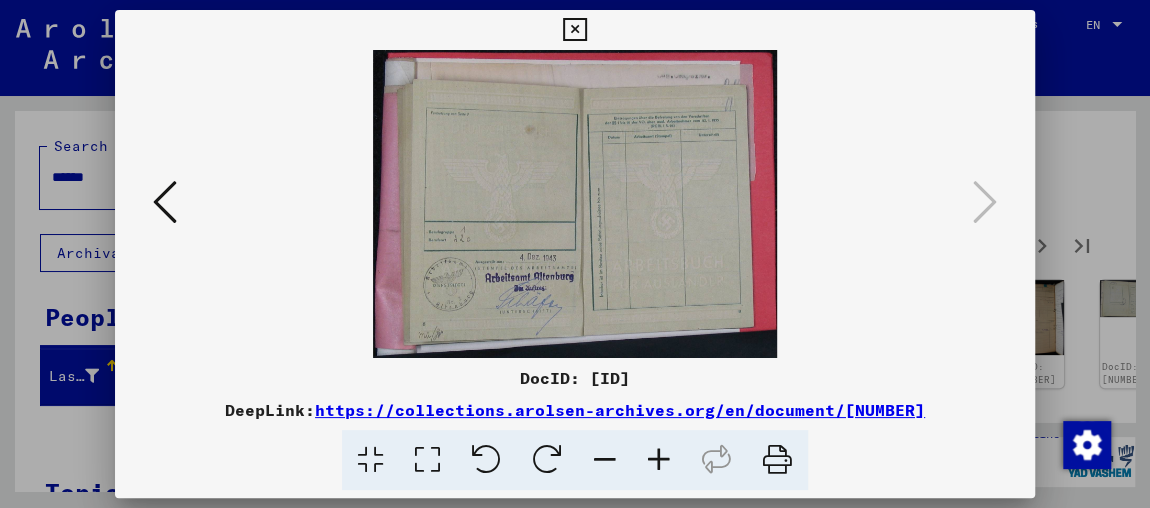 click at bounding box center (575, 254) 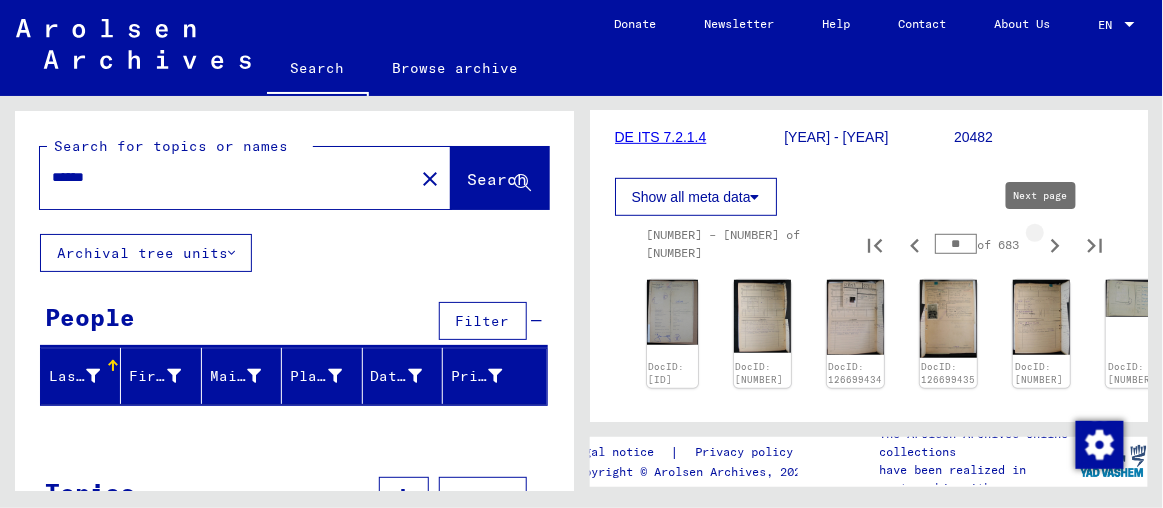 click 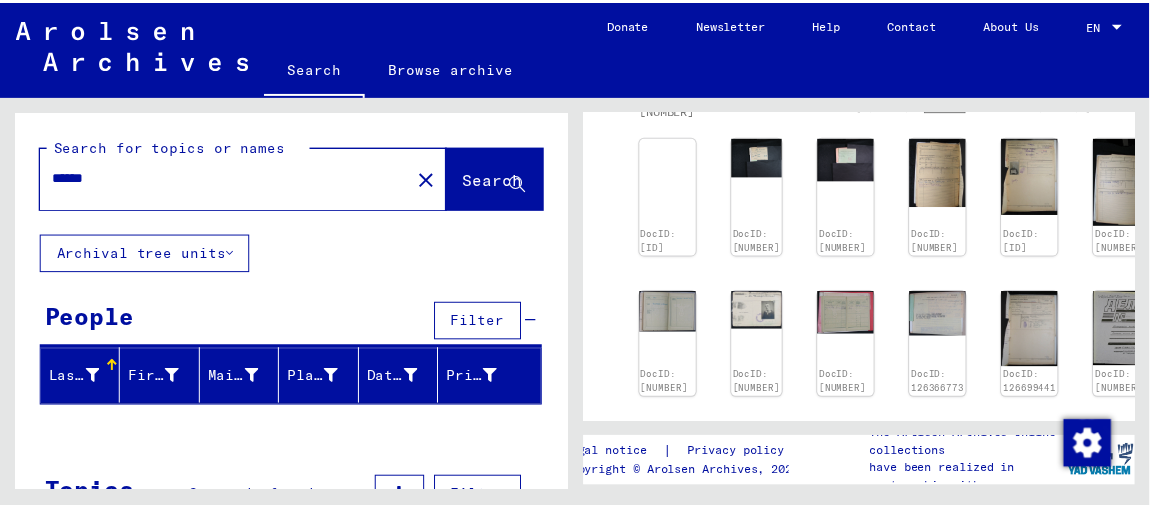 scroll, scrollTop: 363, scrollLeft: 0, axis: vertical 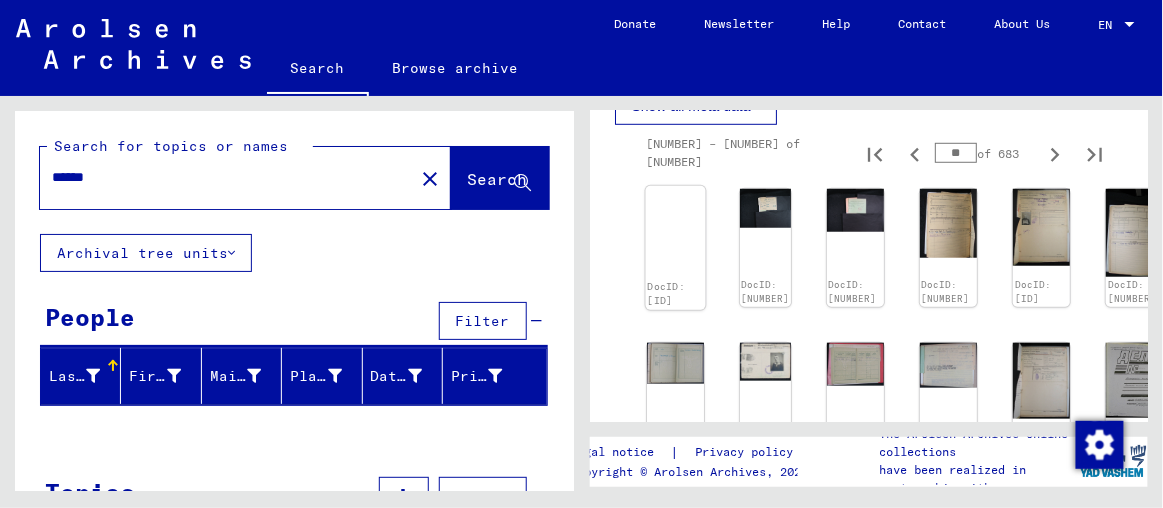 click 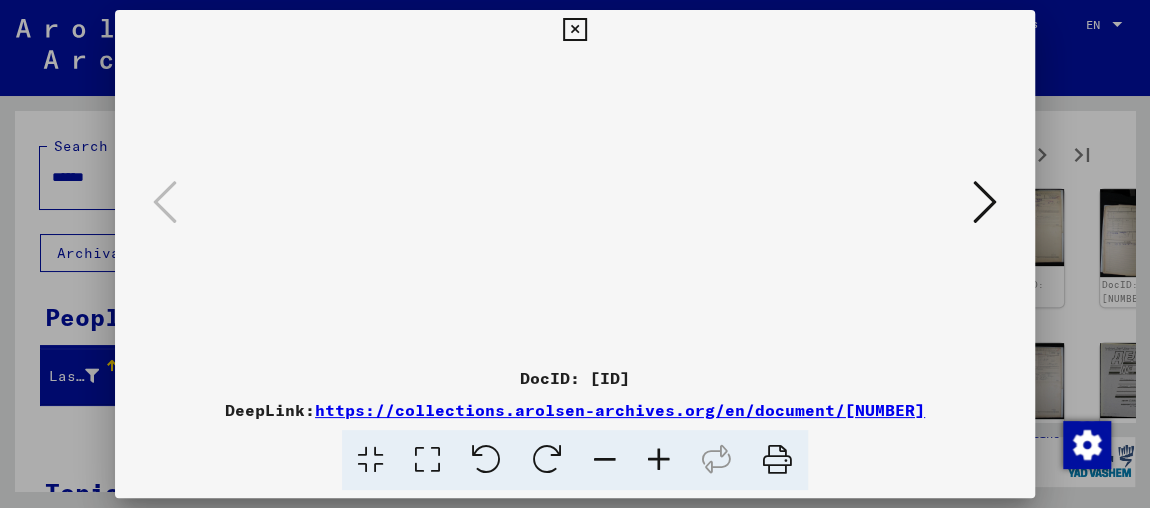 click at bounding box center [659, 460] 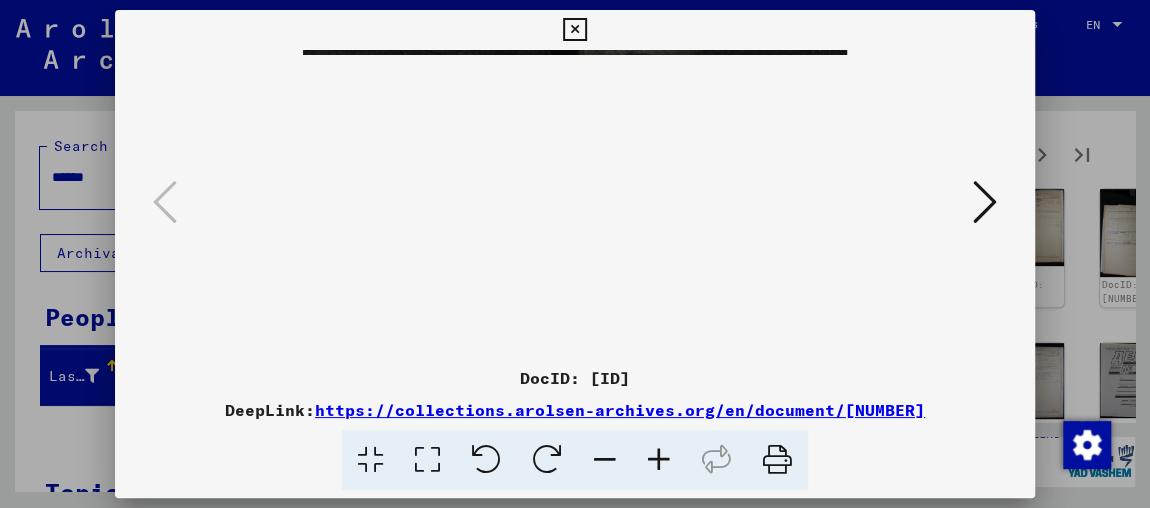 click at bounding box center [659, 460] 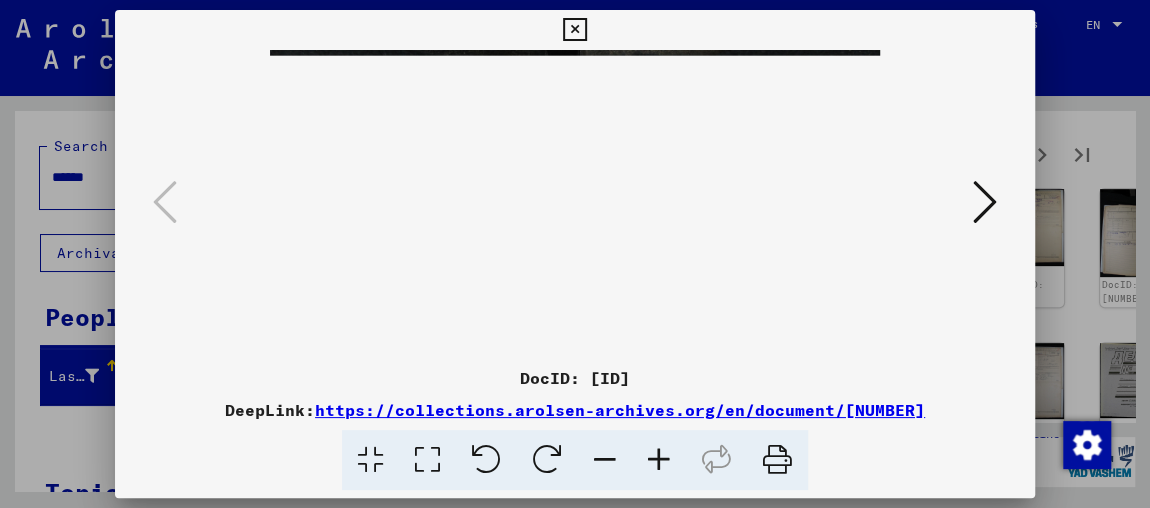 click at bounding box center [659, 460] 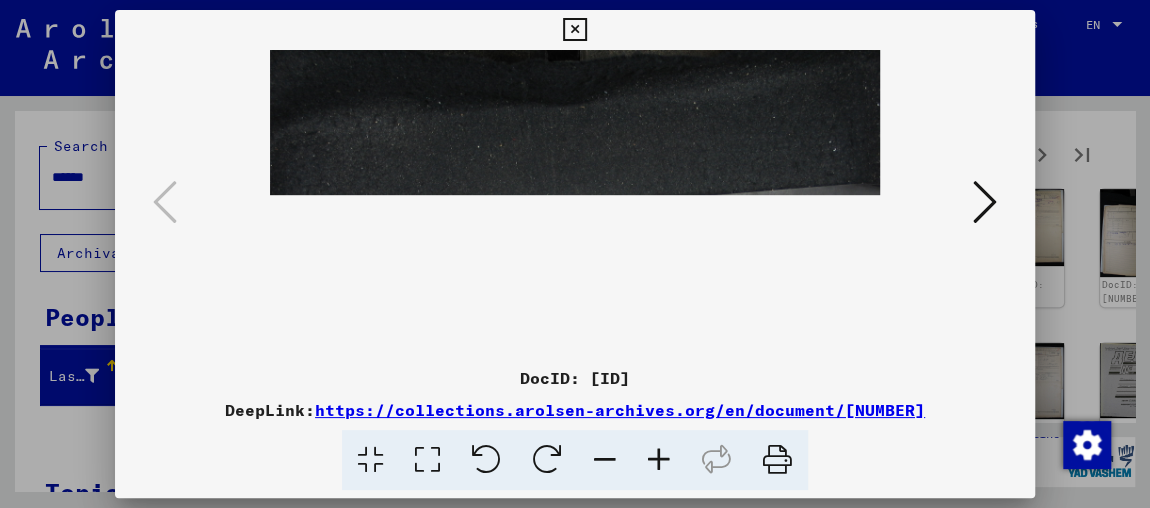 click at bounding box center [659, 460] 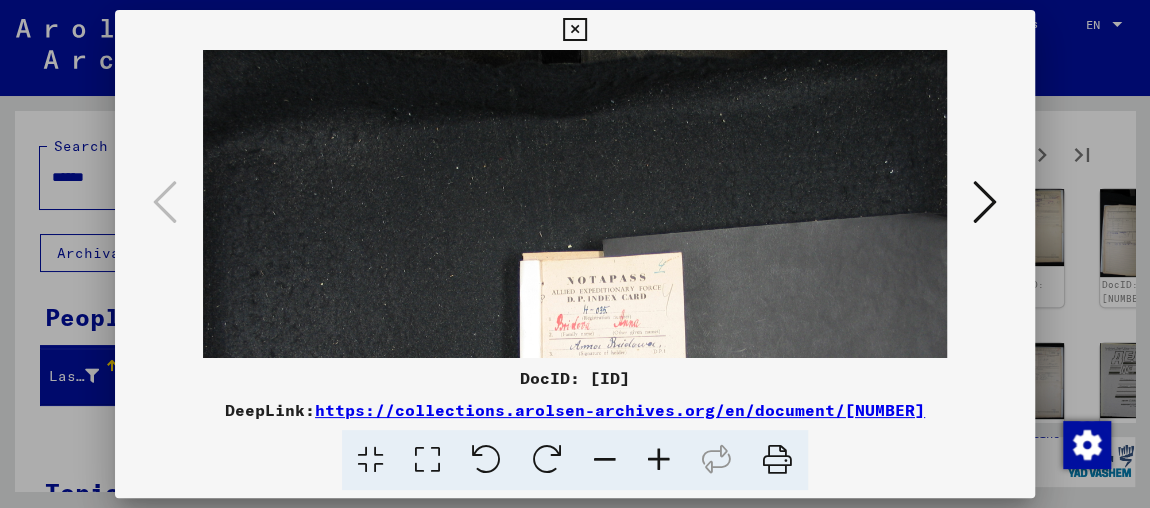 click at bounding box center (985, 202) 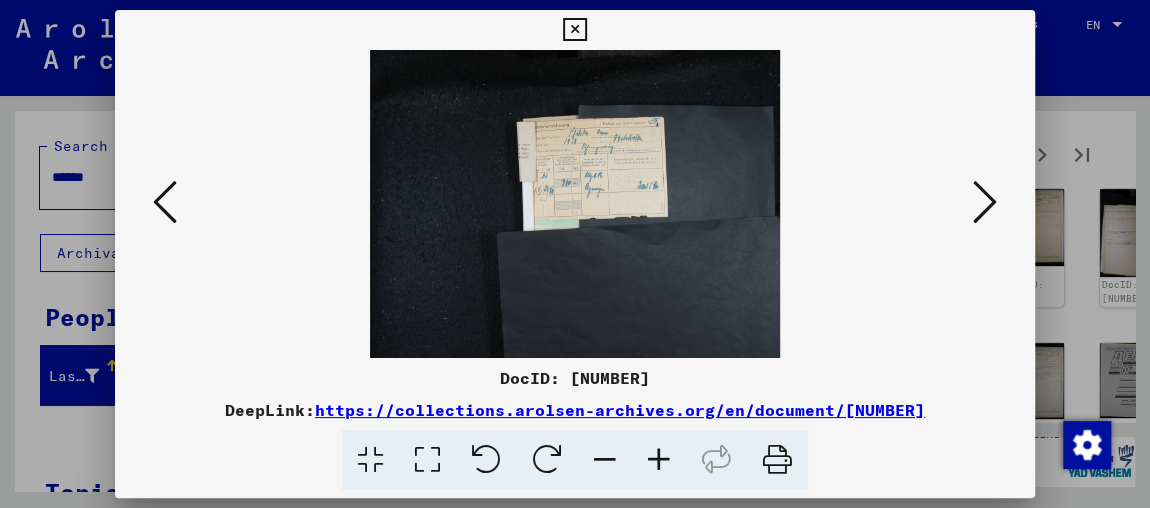 click at bounding box center [659, 460] 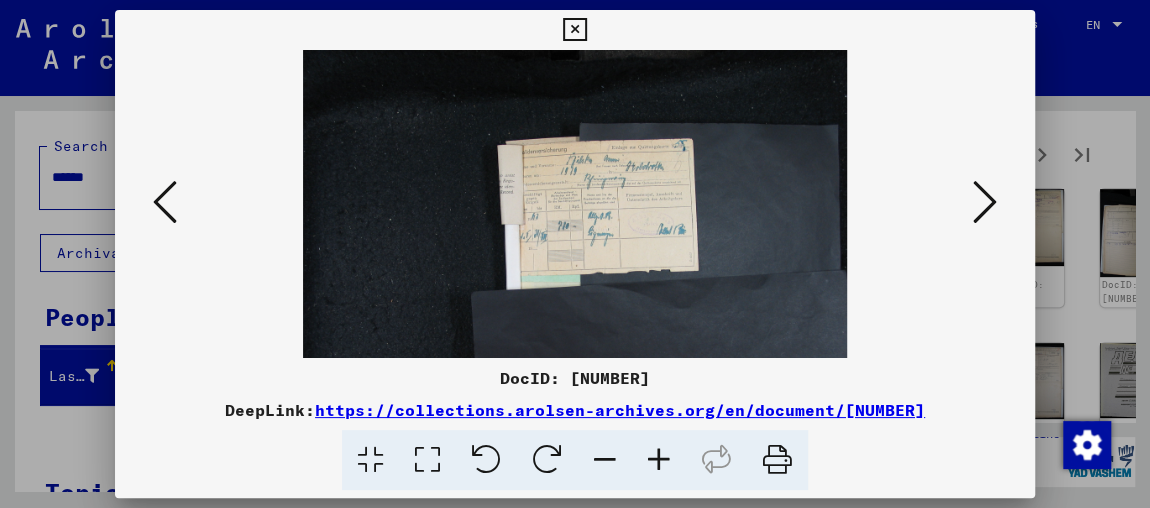 click at bounding box center [659, 460] 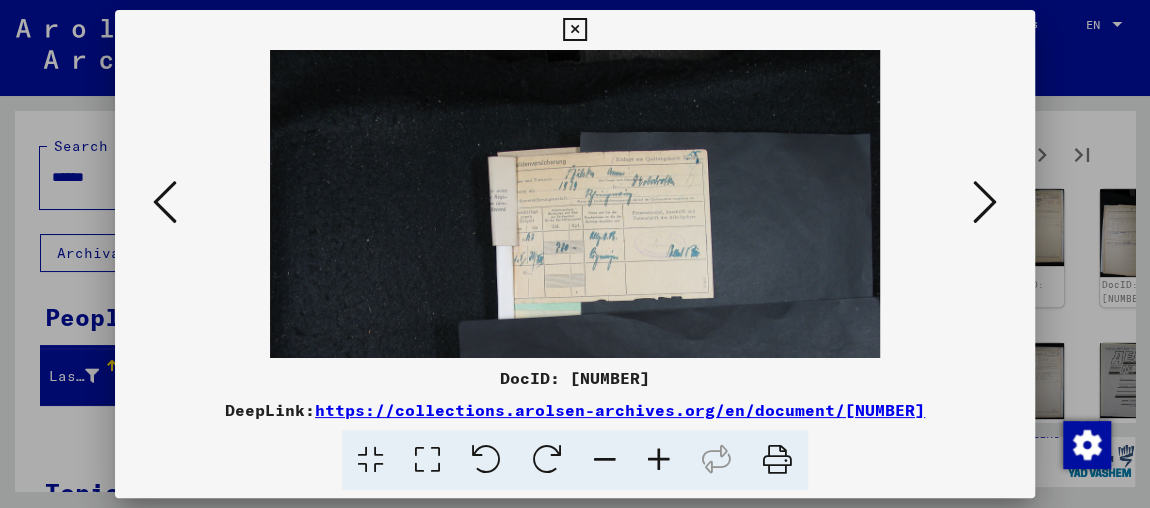 click at bounding box center (659, 460) 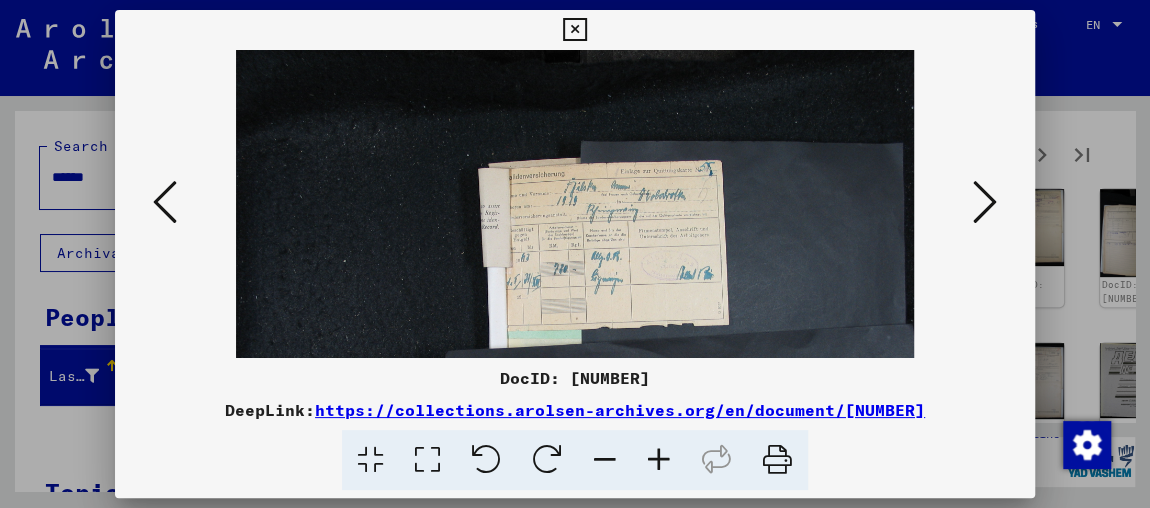 click at bounding box center [659, 460] 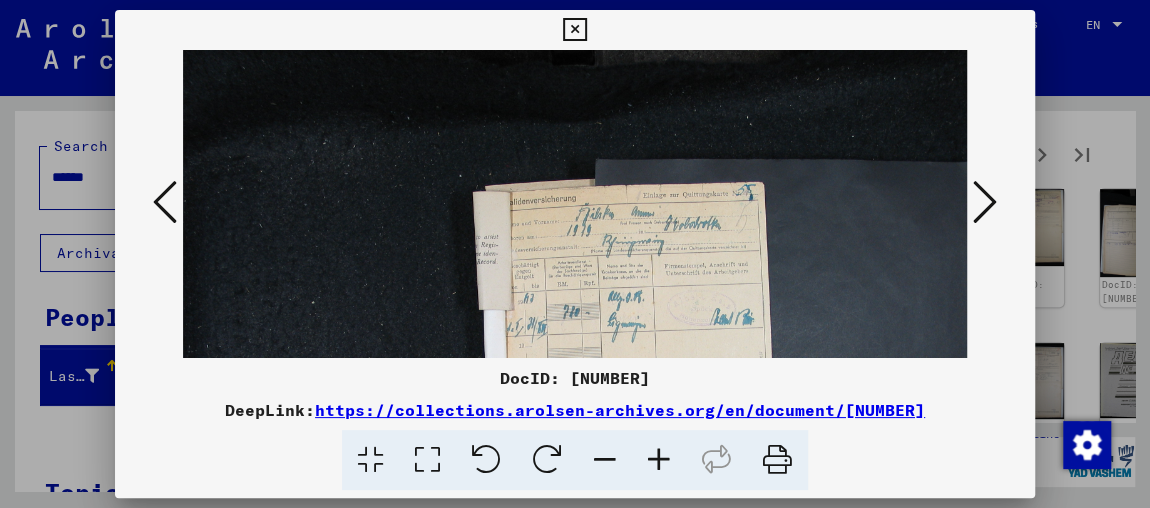 click at bounding box center [659, 460] 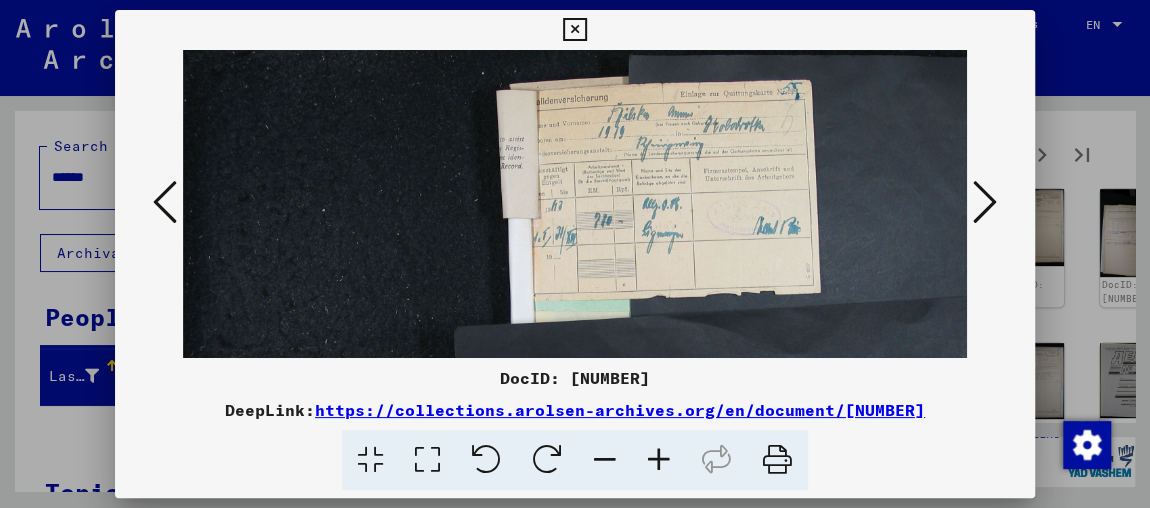 drag, startPoint x: 773, startPoint y: 266, endPoint x: 808, endPoint y: 150, distance: 121.16518 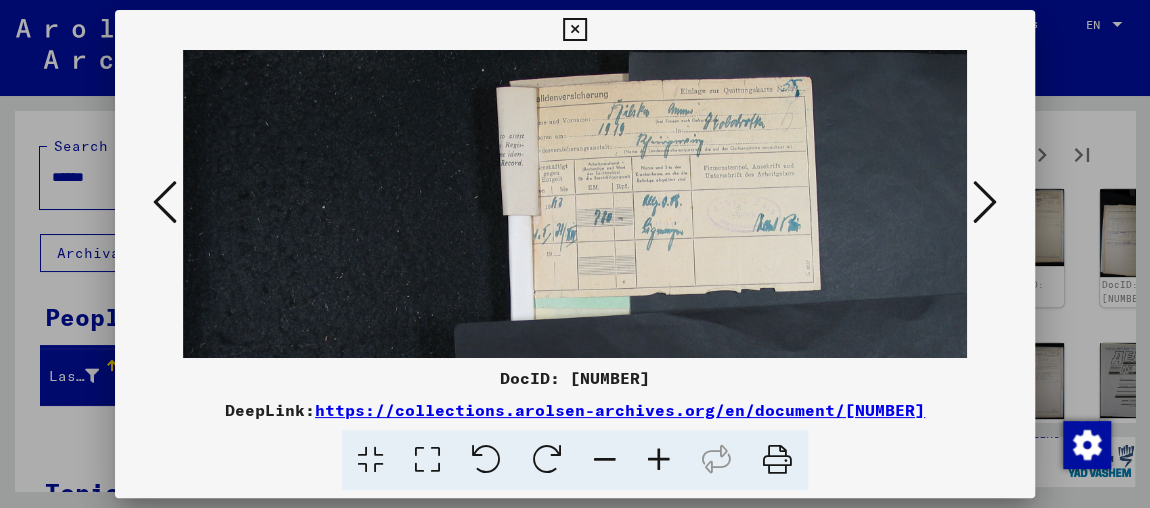 click at bounding box center (985, 202) 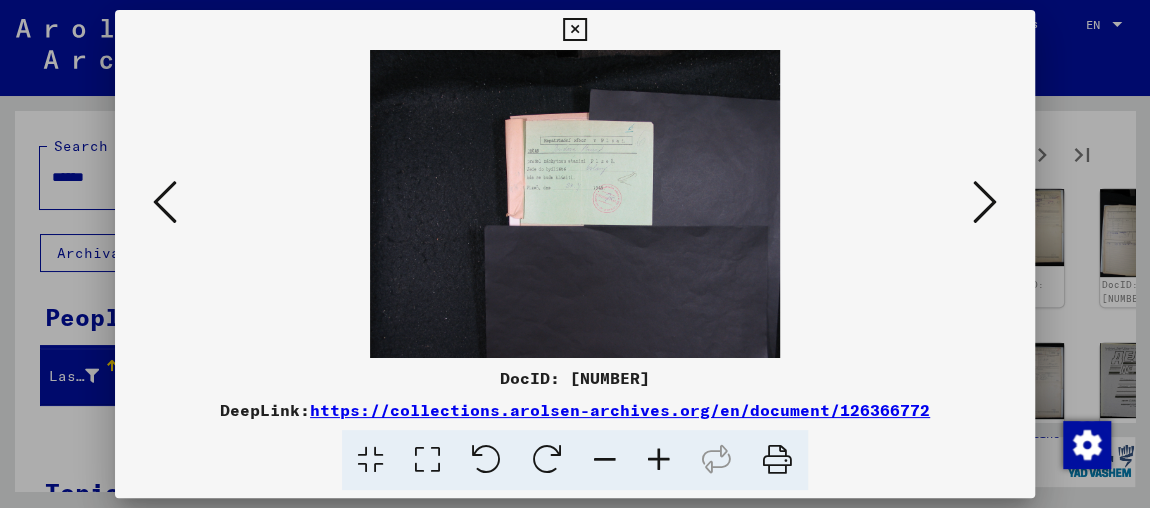click at bounding box center [659, 460] 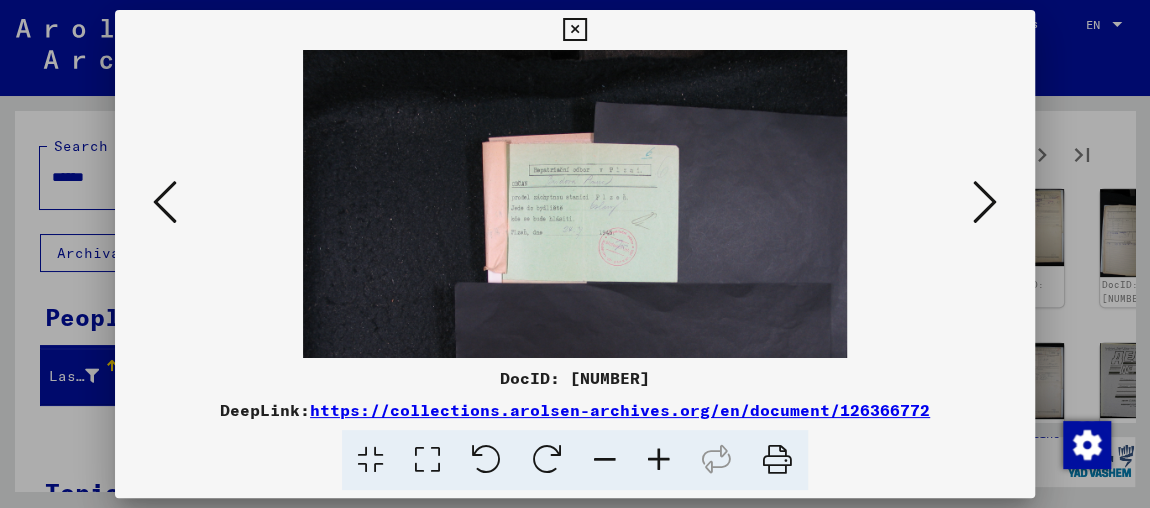 click at bounding box center (659, 460) 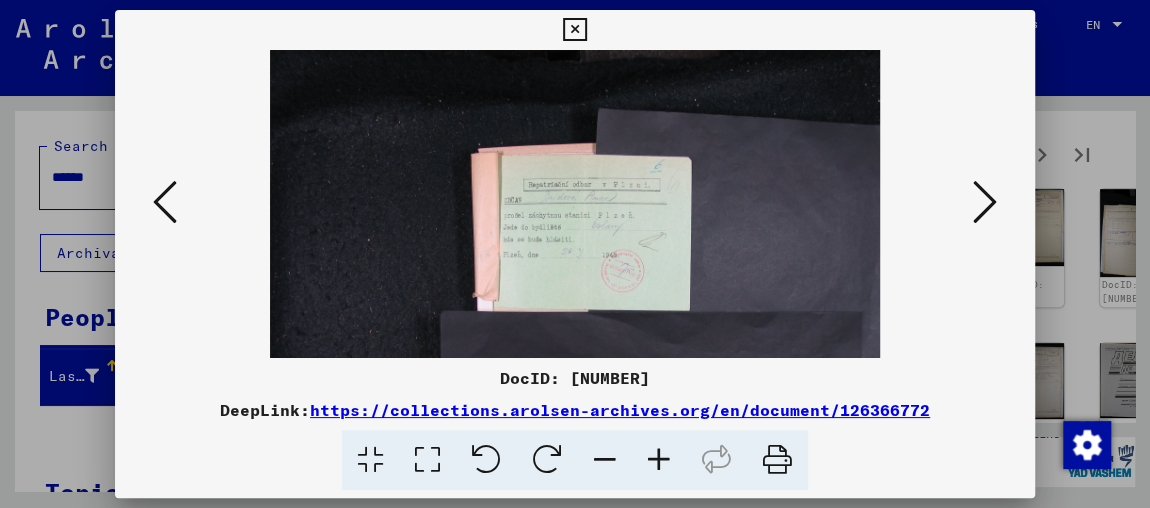 click at bounding box center (659, 460) 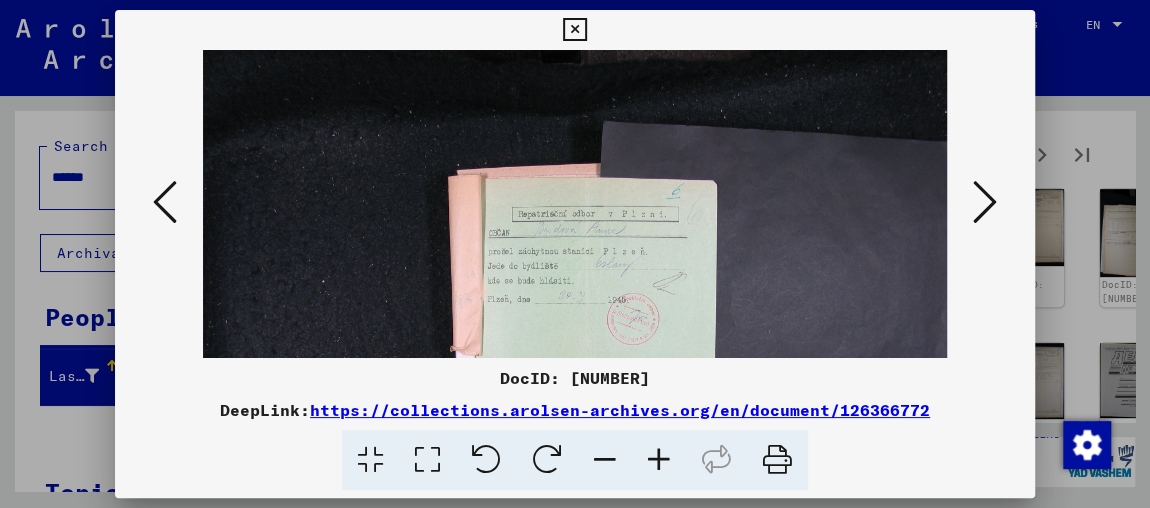 click at bounding box center [659, 460] 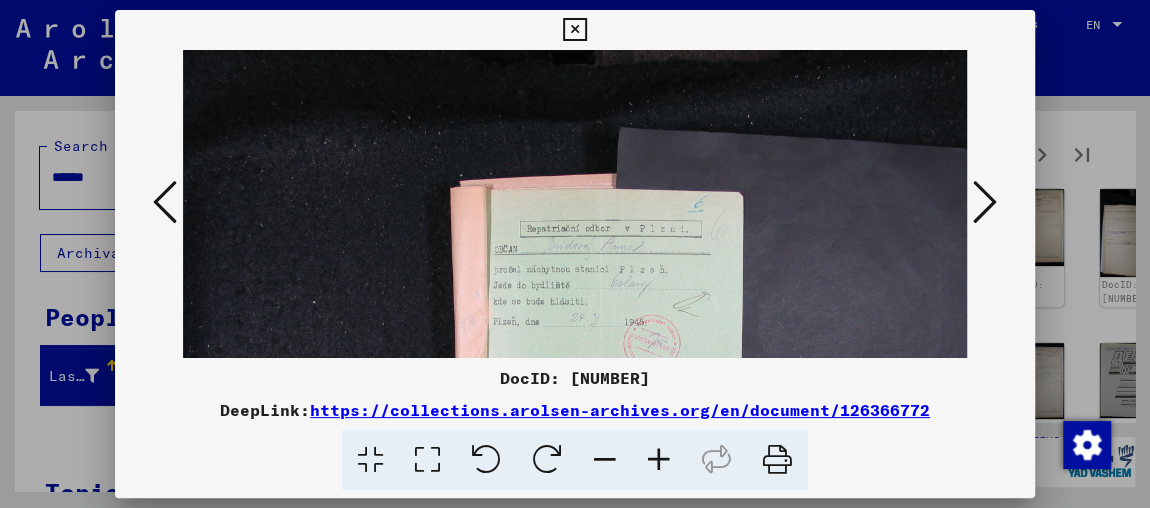 click at bounding box center [659, 460] 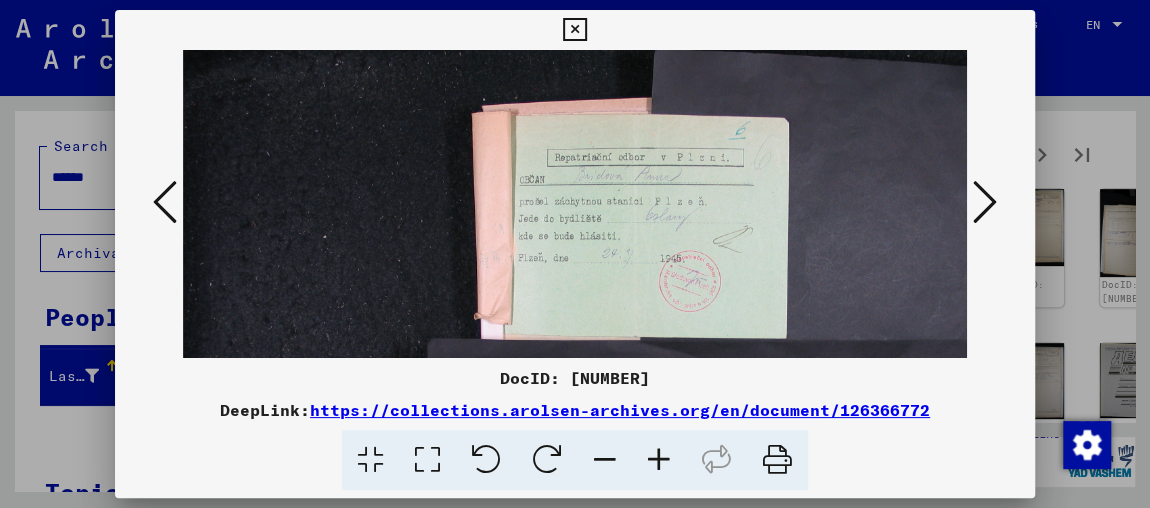 scroll, scrollTop: 96, scrollLeft: 0, axis: vertical 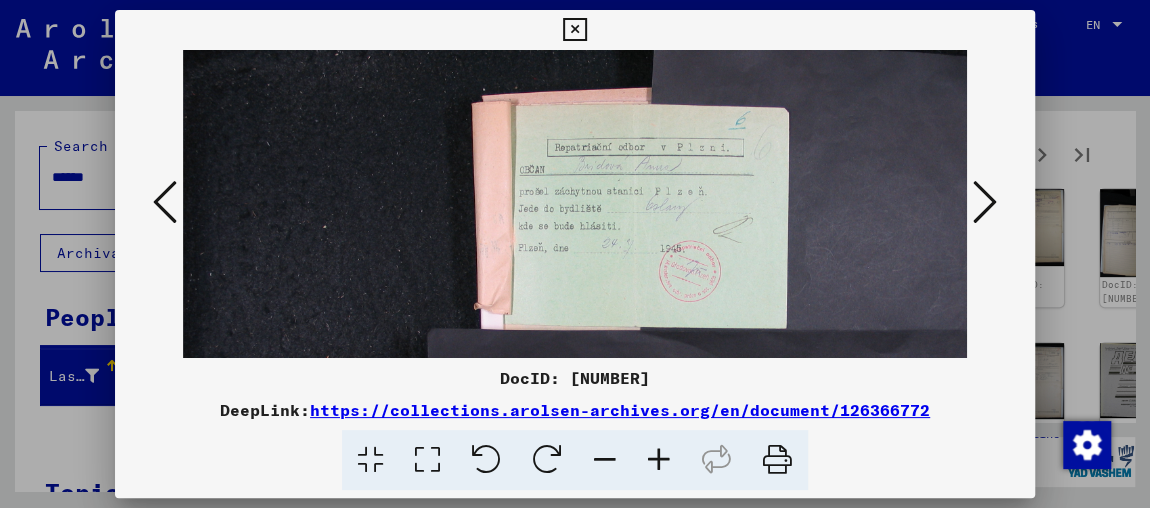 click at bounding box center (621, 283) 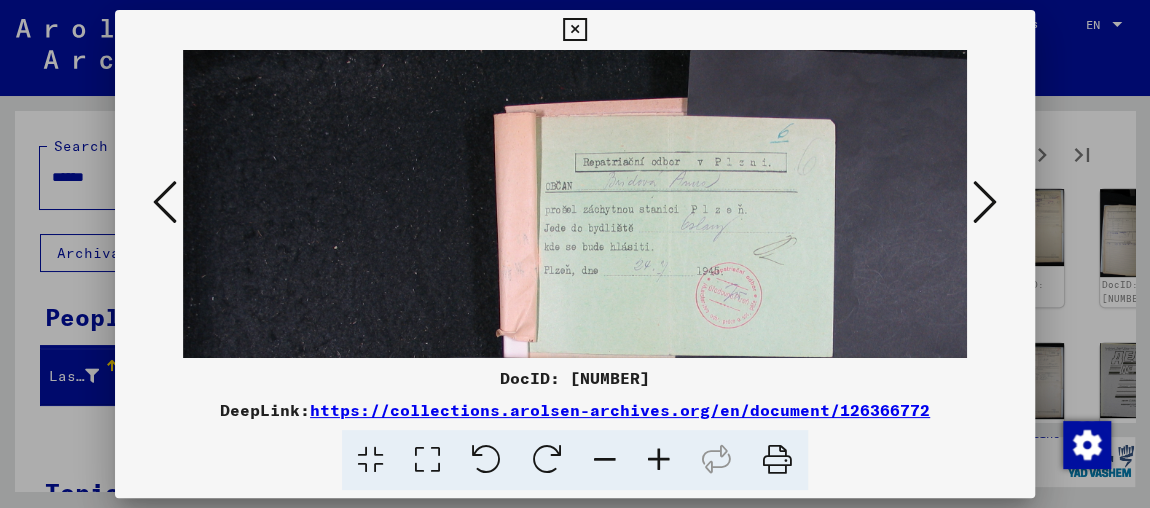 click at bounding box center (985, 202) 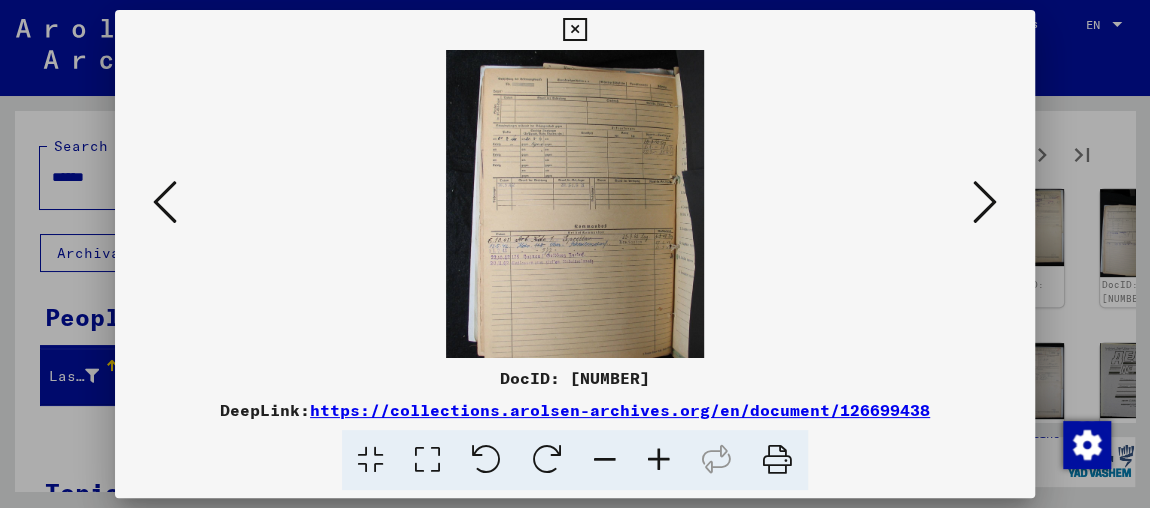 click at bounding box center [985, 202] 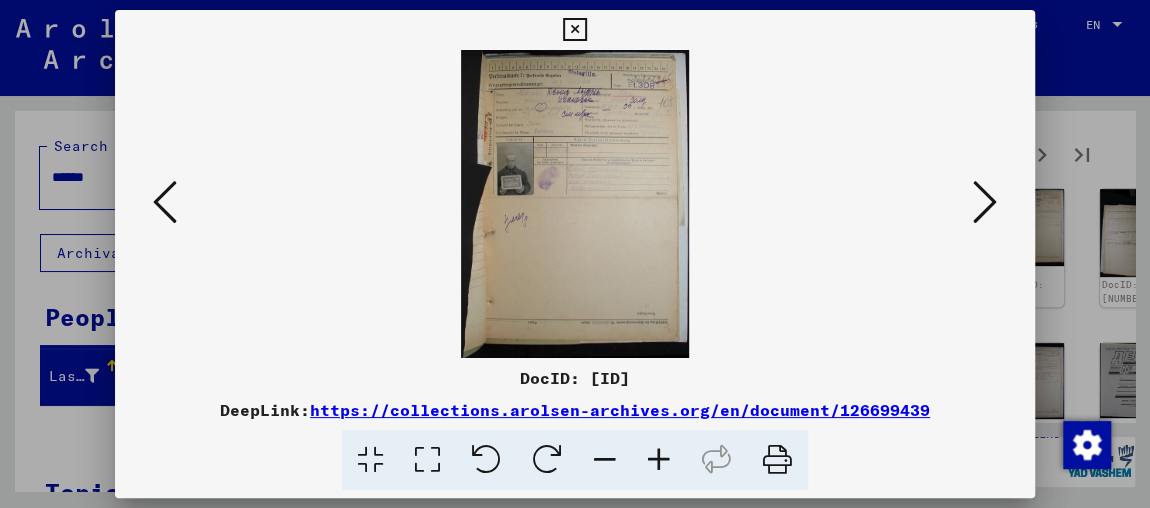 click at bounding box center [659, 460] 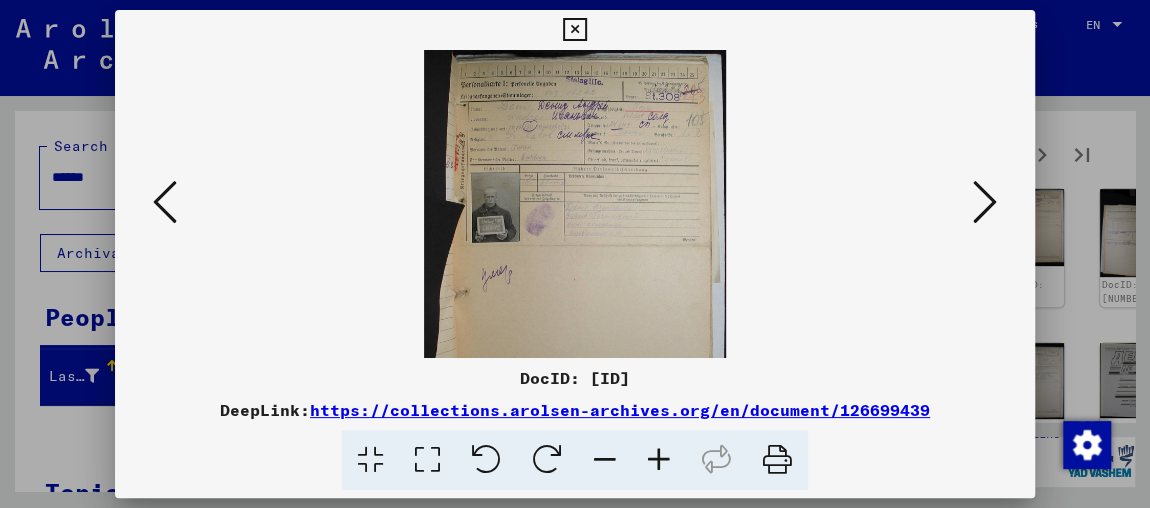 click at bounding box center (659, 460) 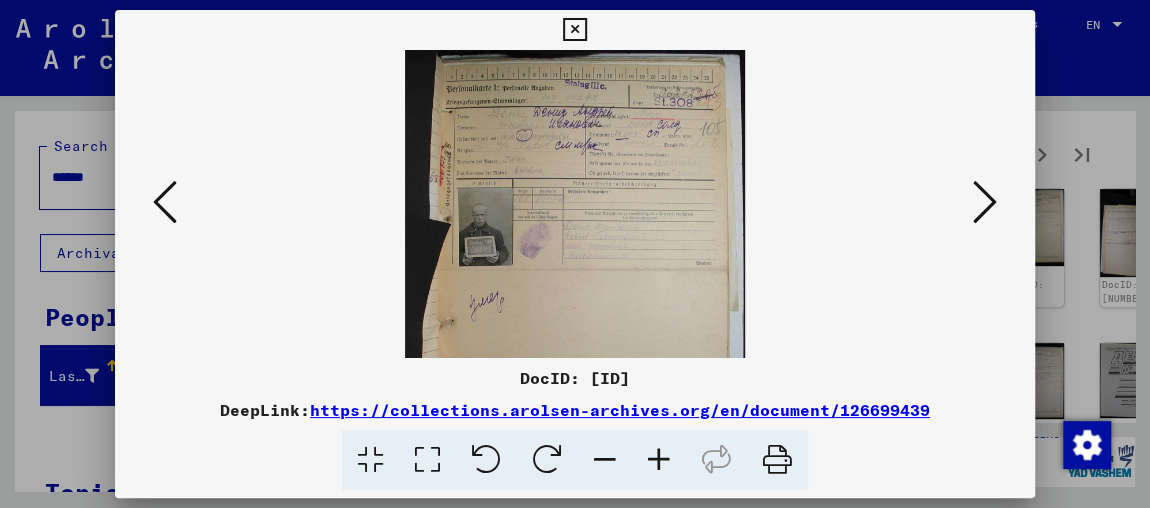 click at bounding box center (659, 460) 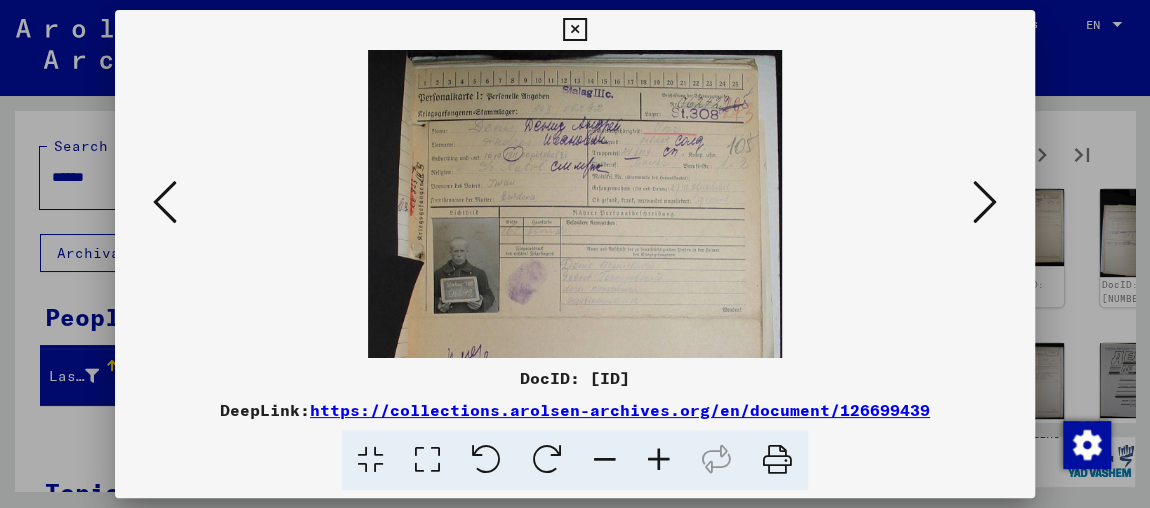 click at bounding box center [659, 460] 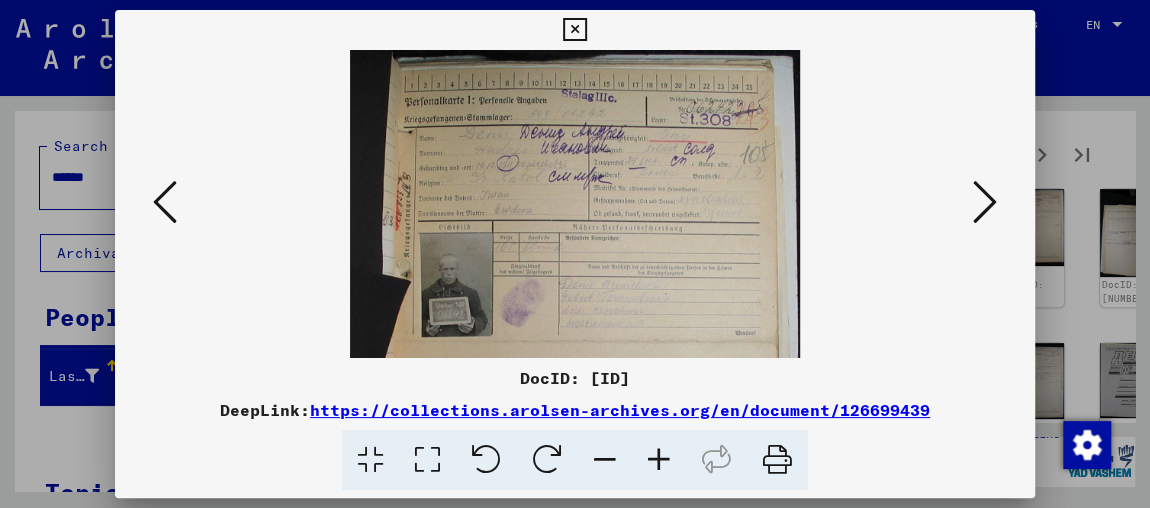 click at bounding box center (659, 460) 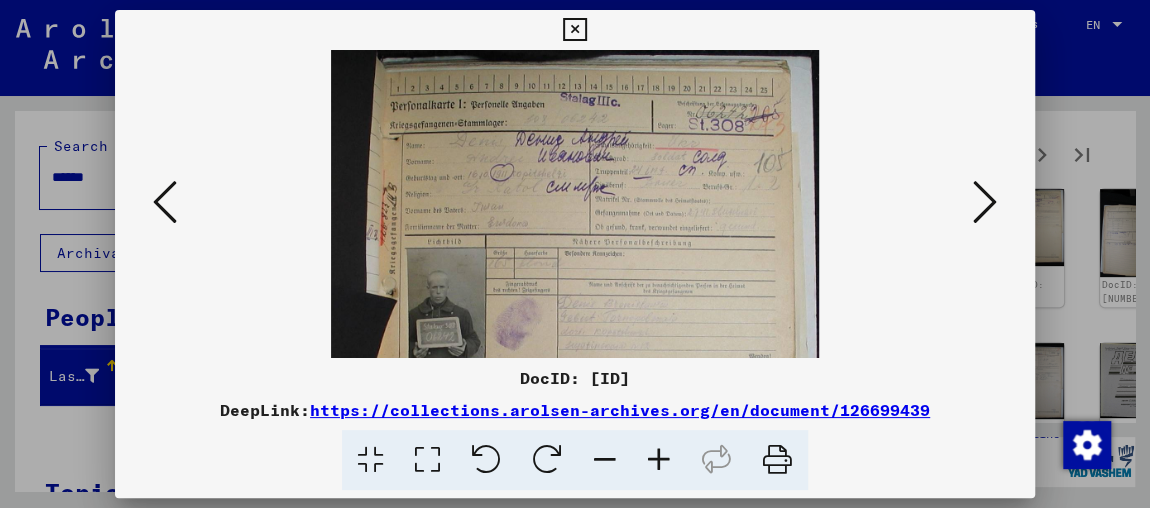 click at bounding box center (659, 460) 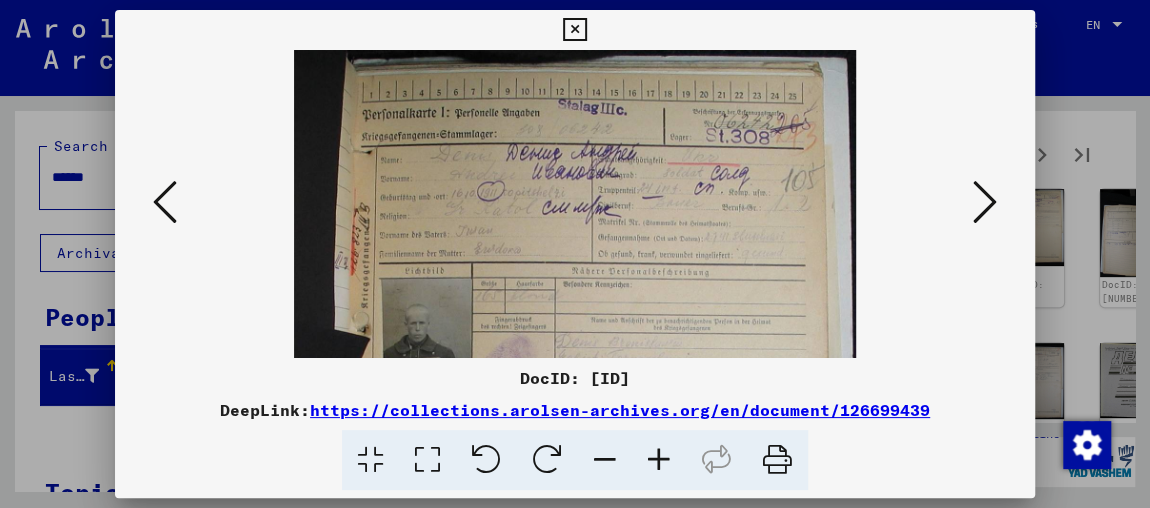 click at bounding box center [985, 202] 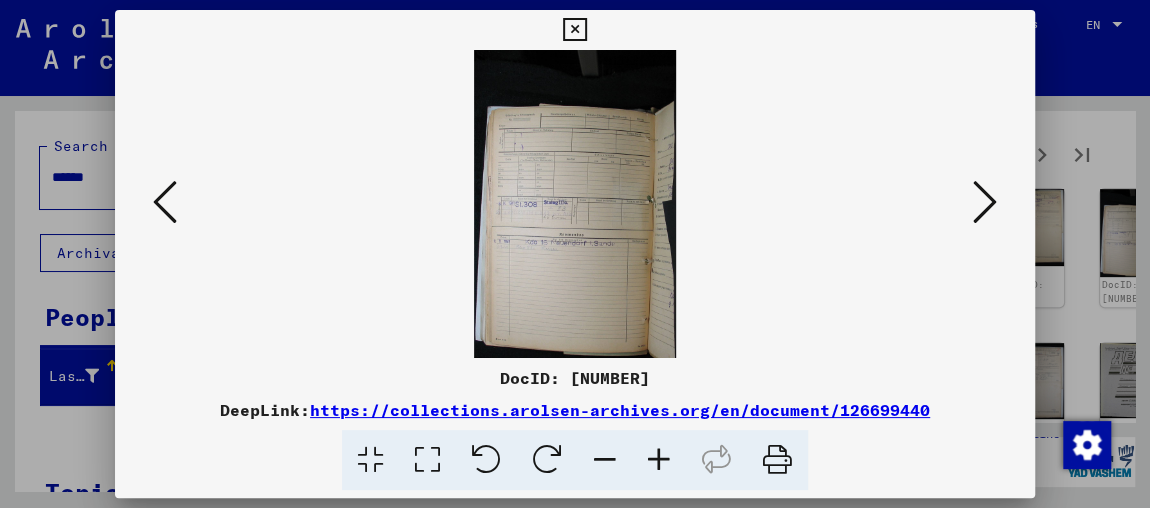click at bounding box center [985, 202] 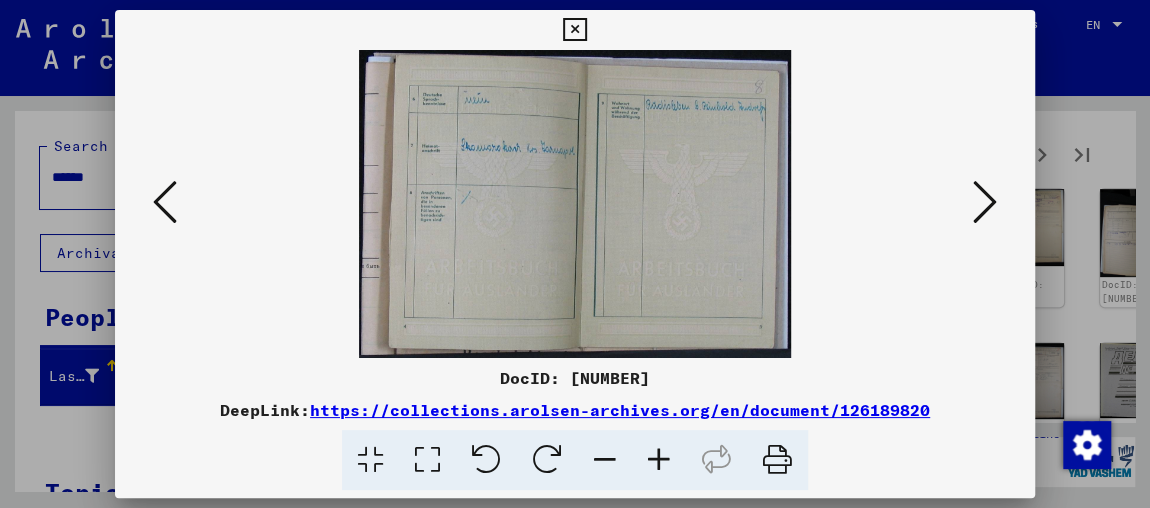 click at bounding box center [985, 202] 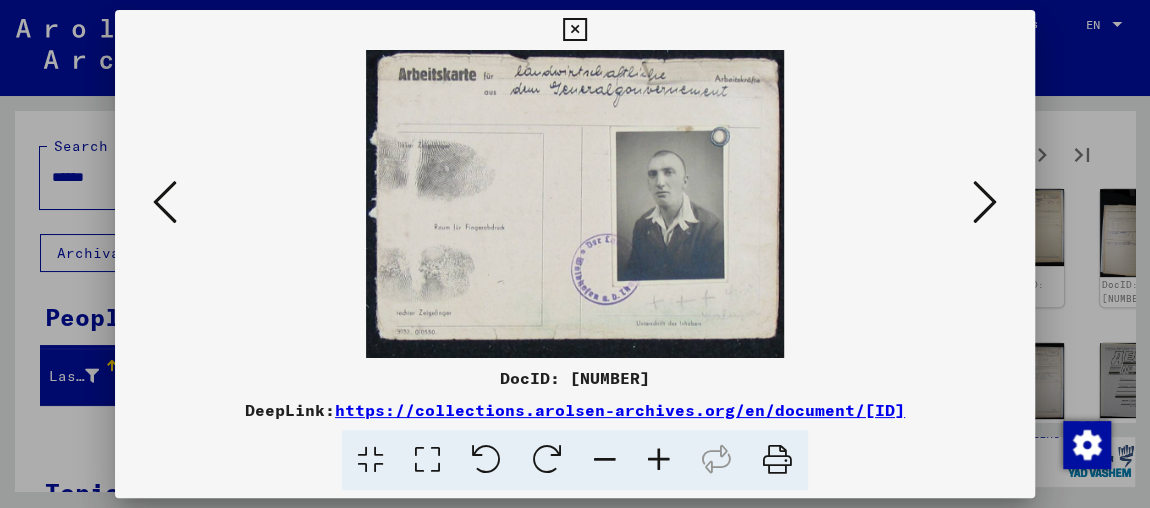 click at bounding box center (985, 202) 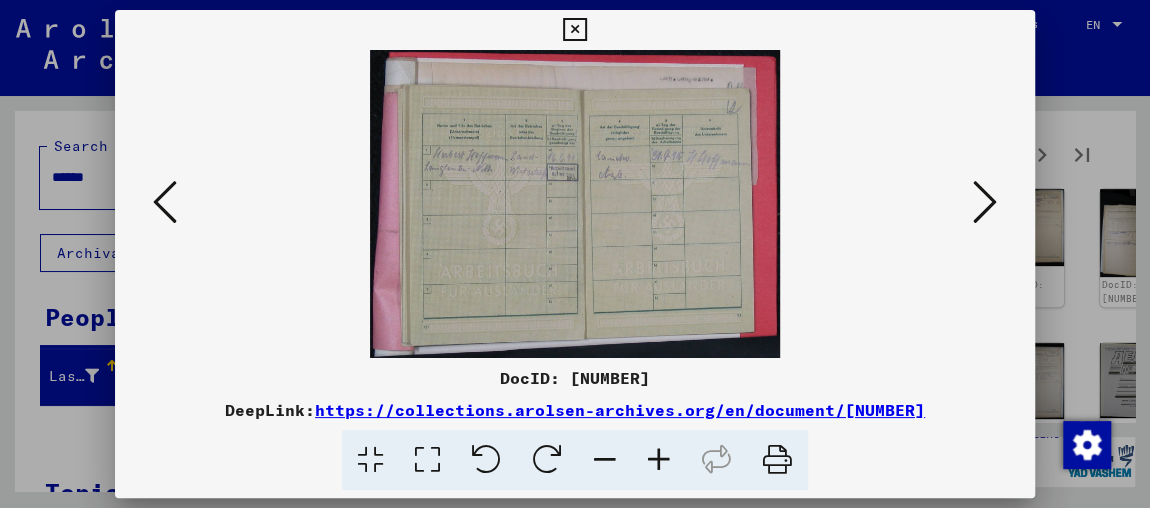 click at bounding box center [985, 202] 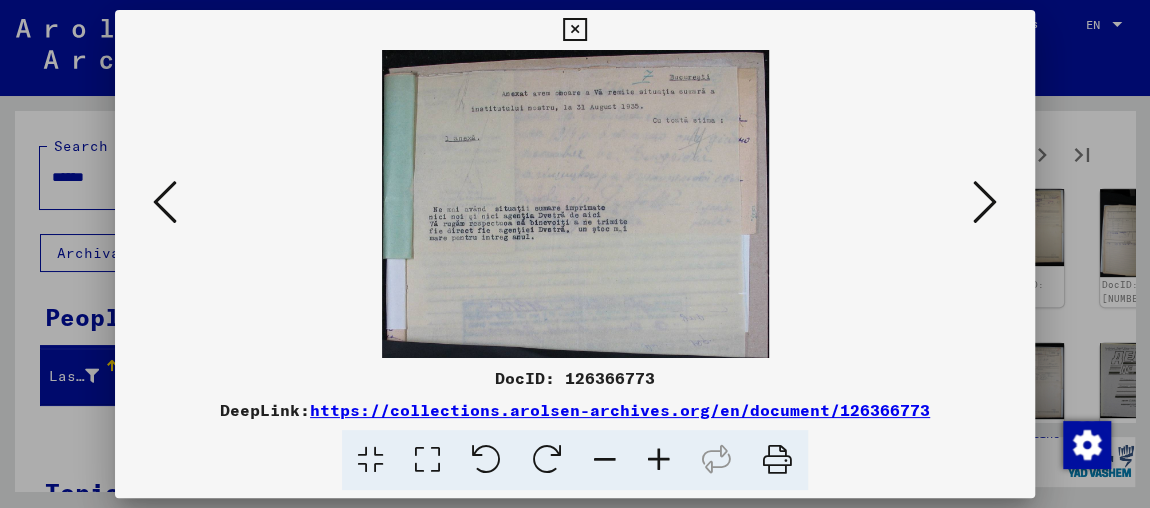 click at bounding box center [985, 202] 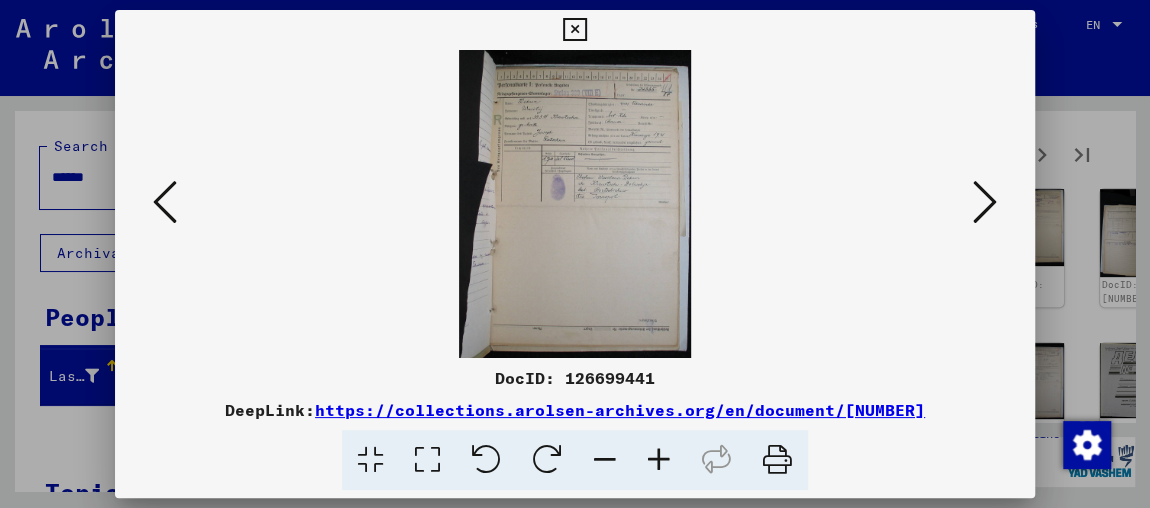 click at bounding box center (659, 460) 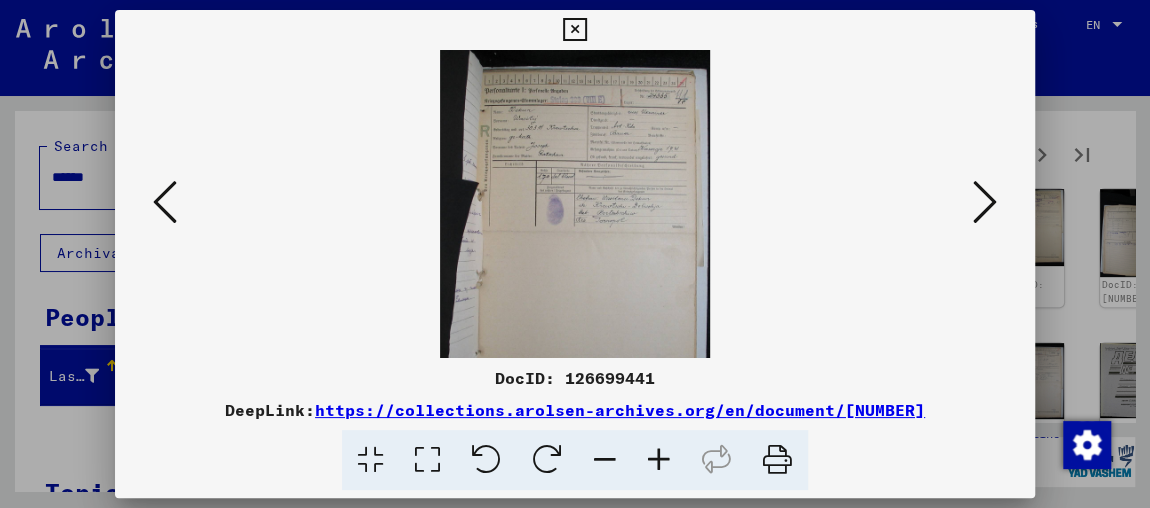 click at bounding box center [659, 460] 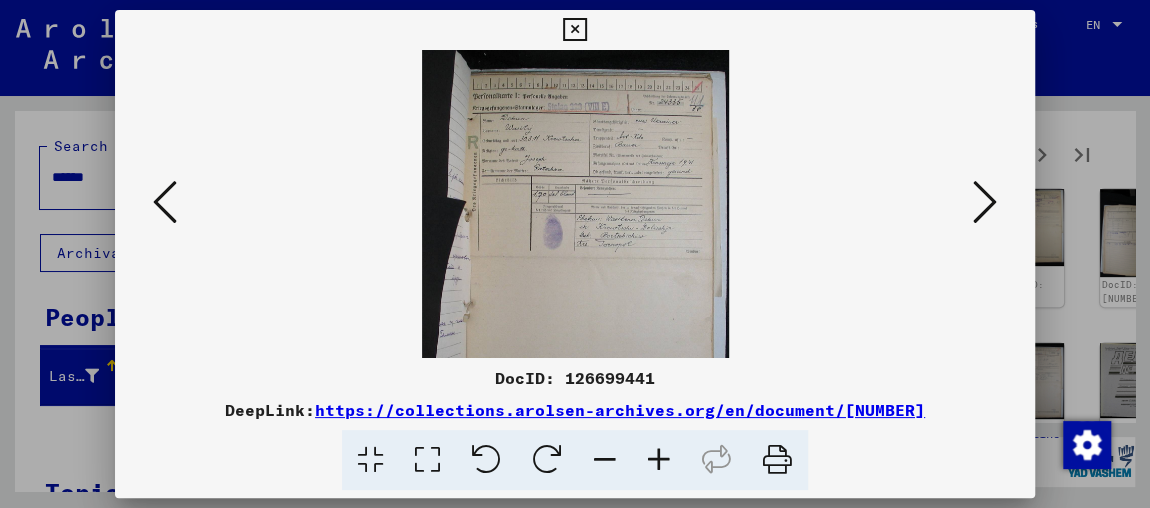 click at bounding box center (659, 460) 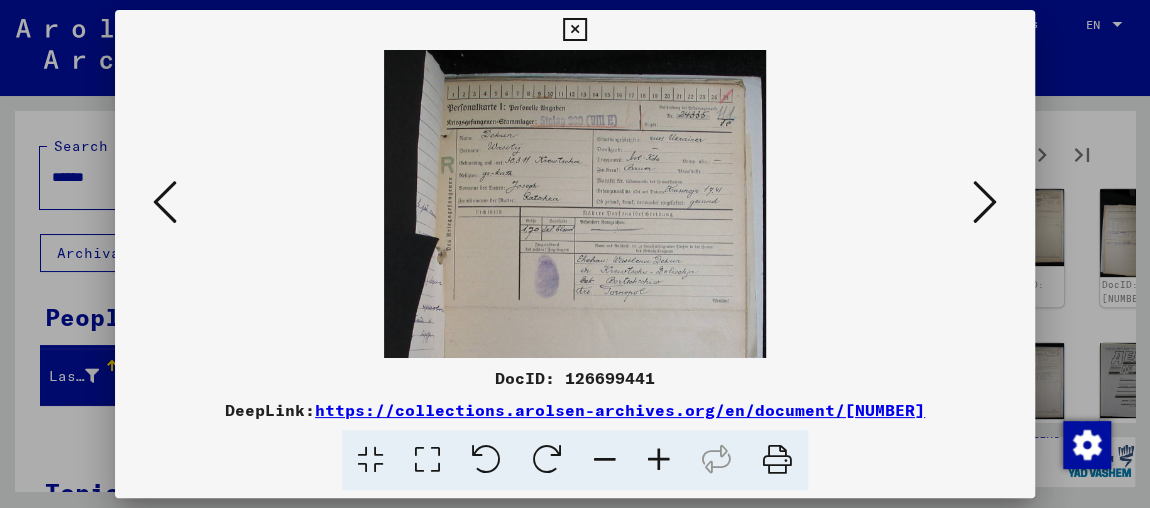 click at bounding box center [659, 460] 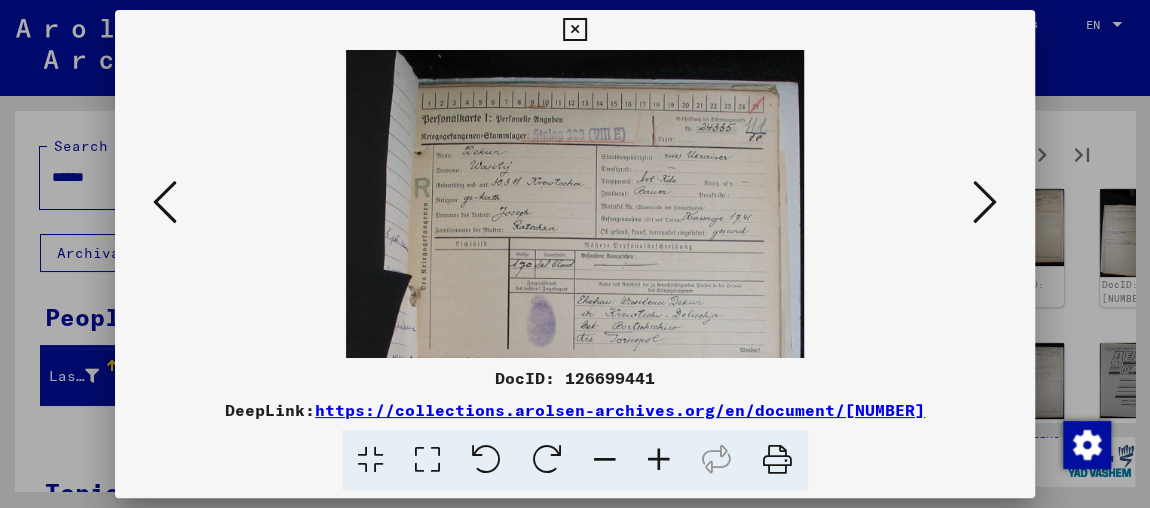 click at bounding box center (659, 460) 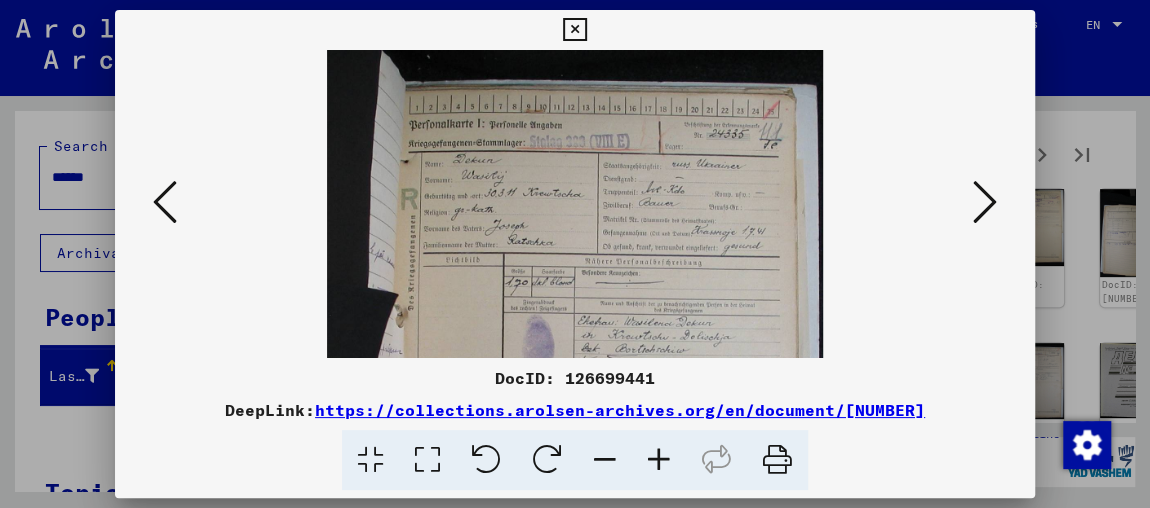 click at bounding box center (659, 460) 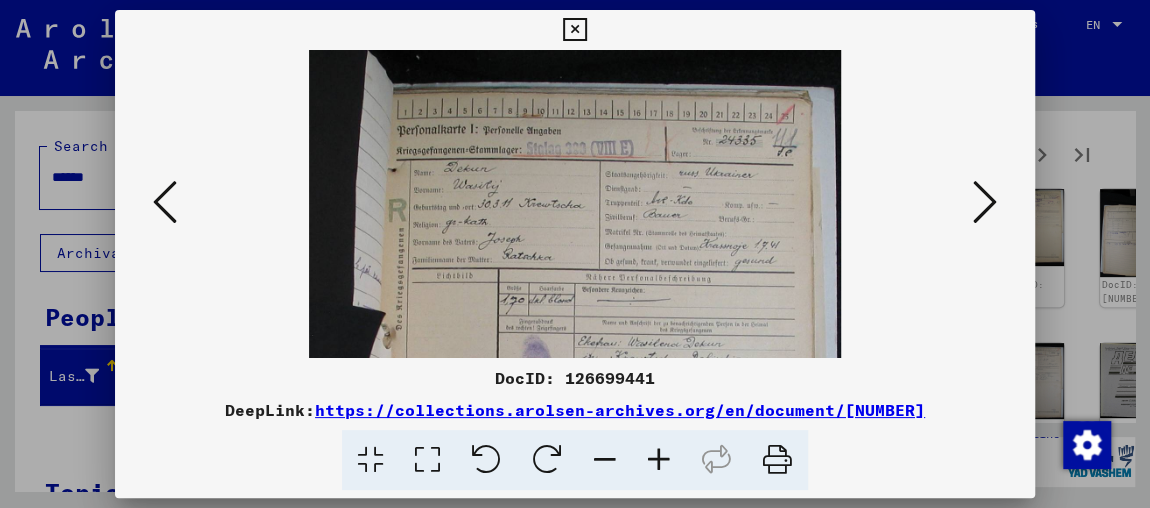 click at bounding box center (659, 460) 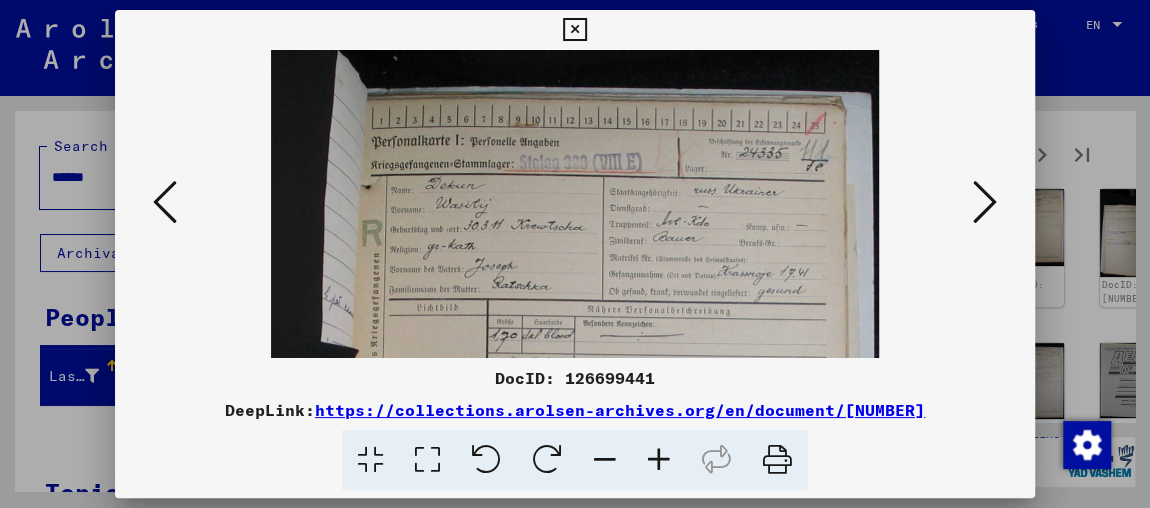 click at bounding box center (659, 460) 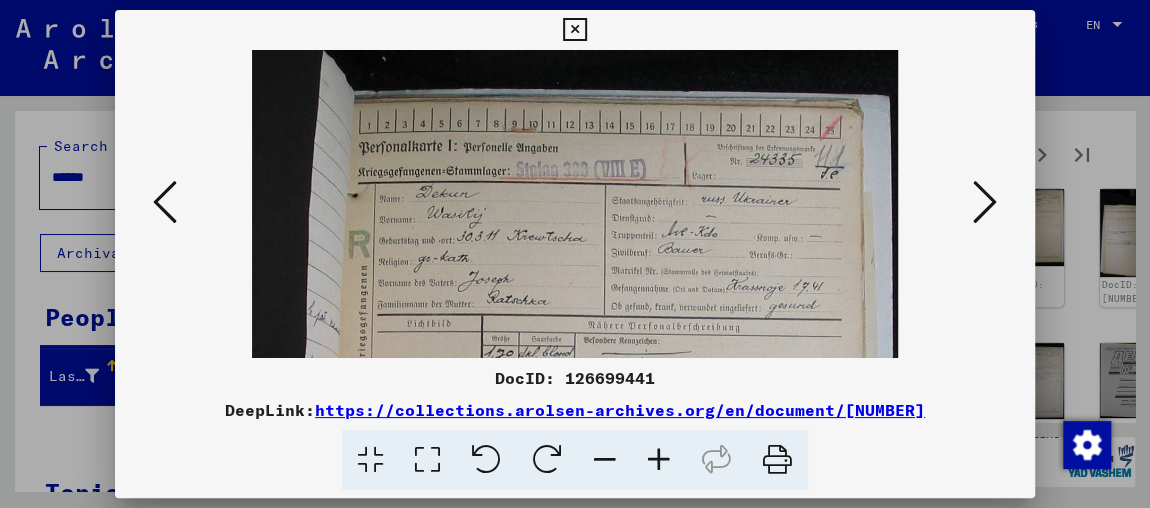 click at bounding box center [659, 460] 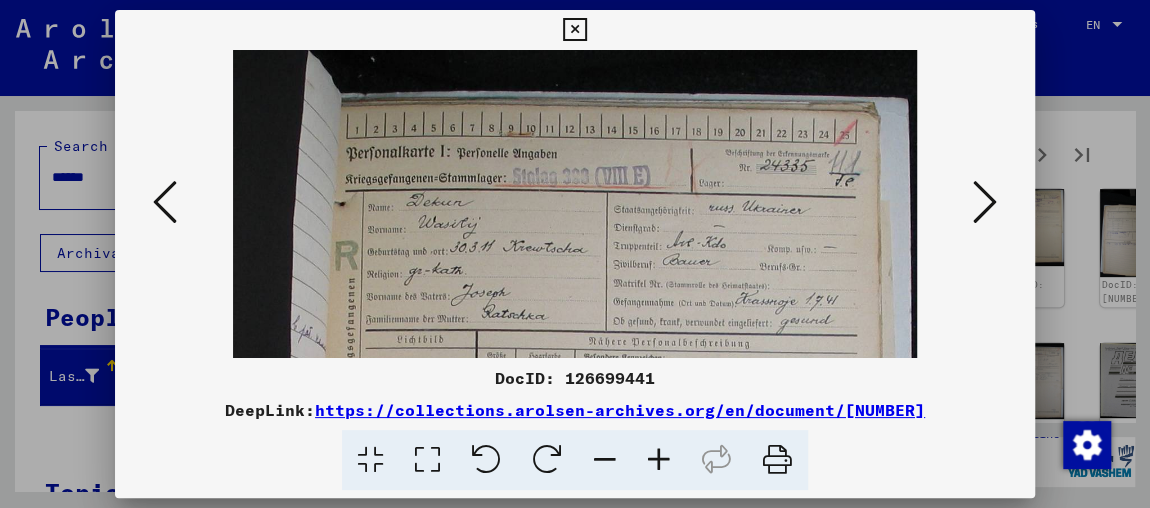 click at bounding box center [659, 460] 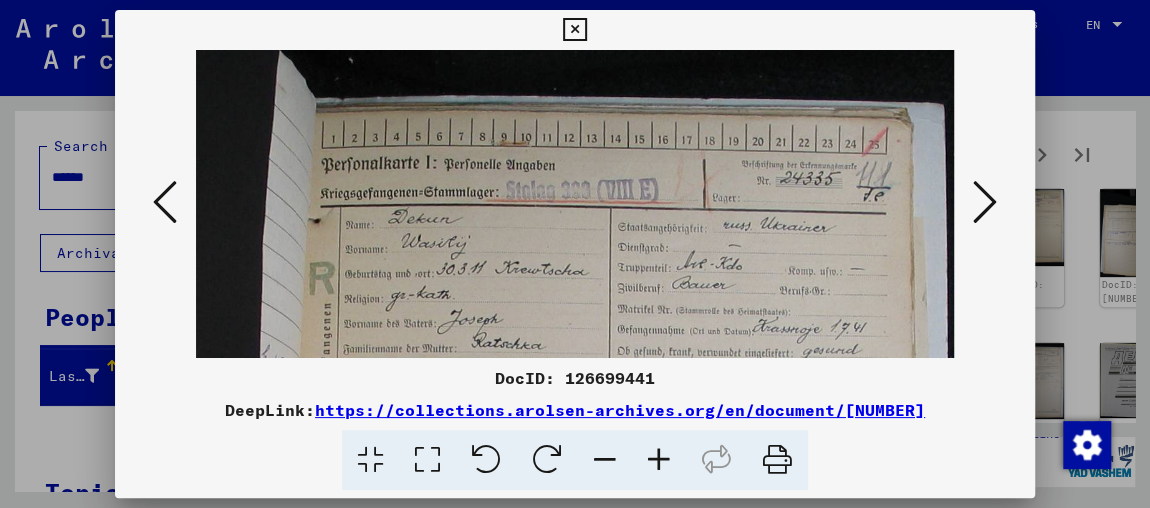 click at bounding box center (985, 202) 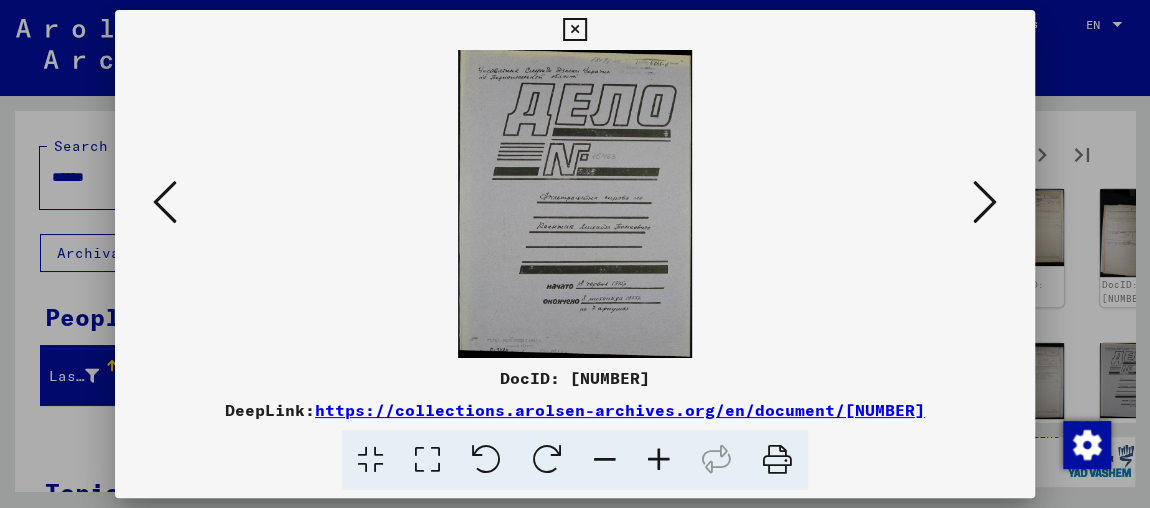 click at bounding box center (985, 202) 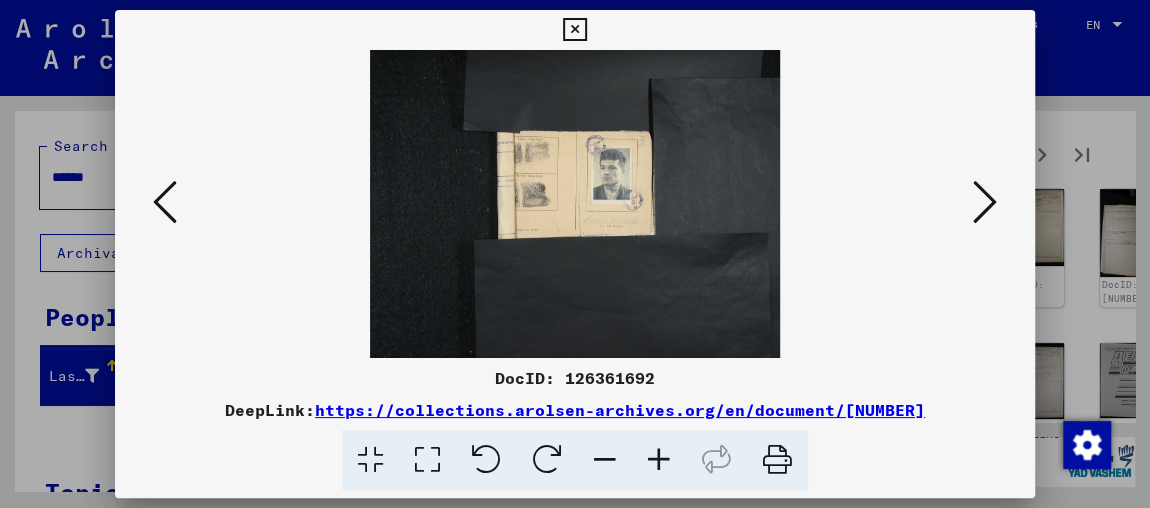 click at bounding box center [985, 202] 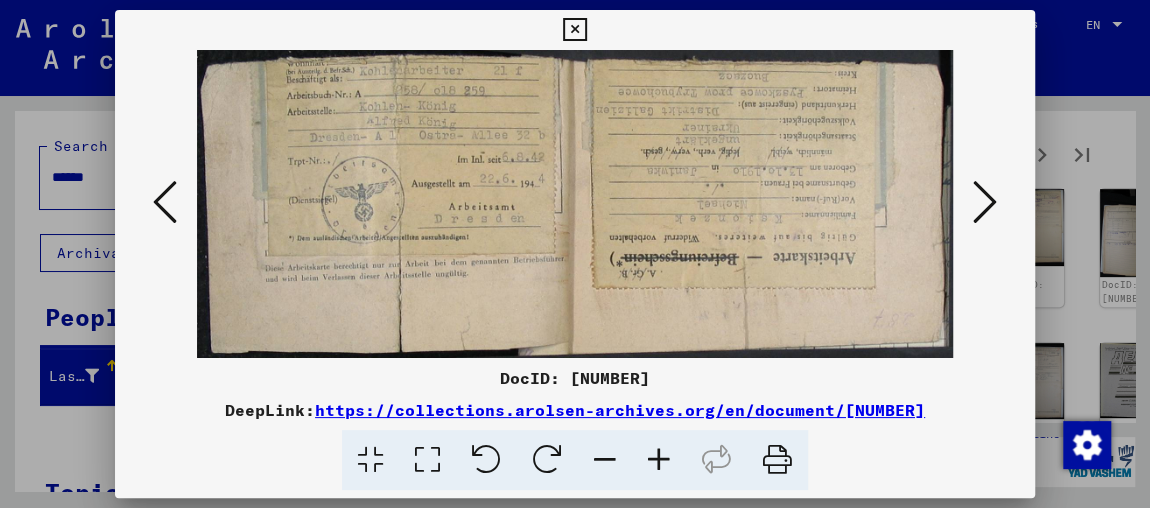 drag, startPoint x: 758, startPoint y: 264, endPoint x: 743, endPoint y: 309, distance: 47.434166 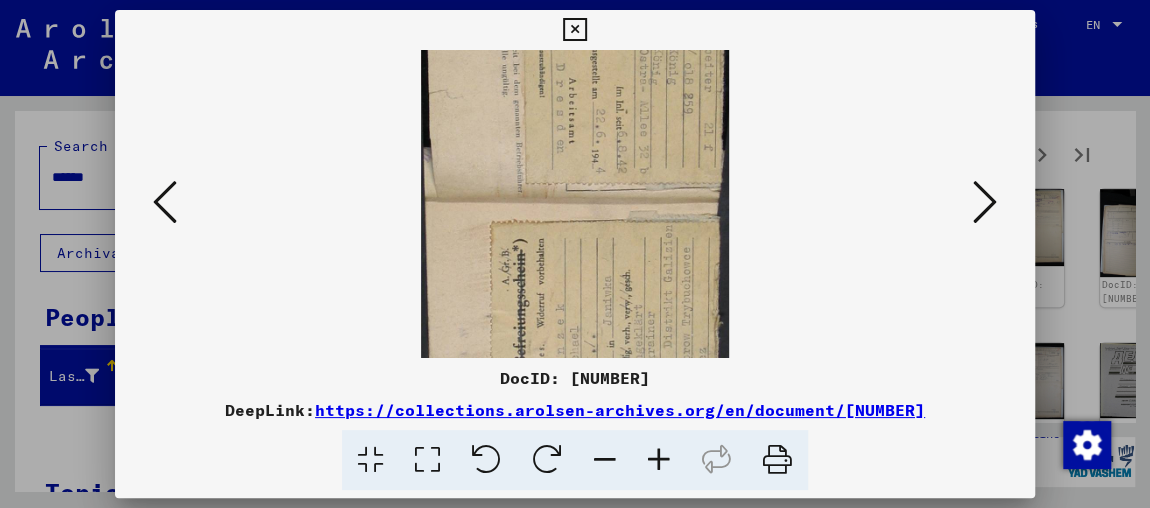 click at bounding box center [547, 460] 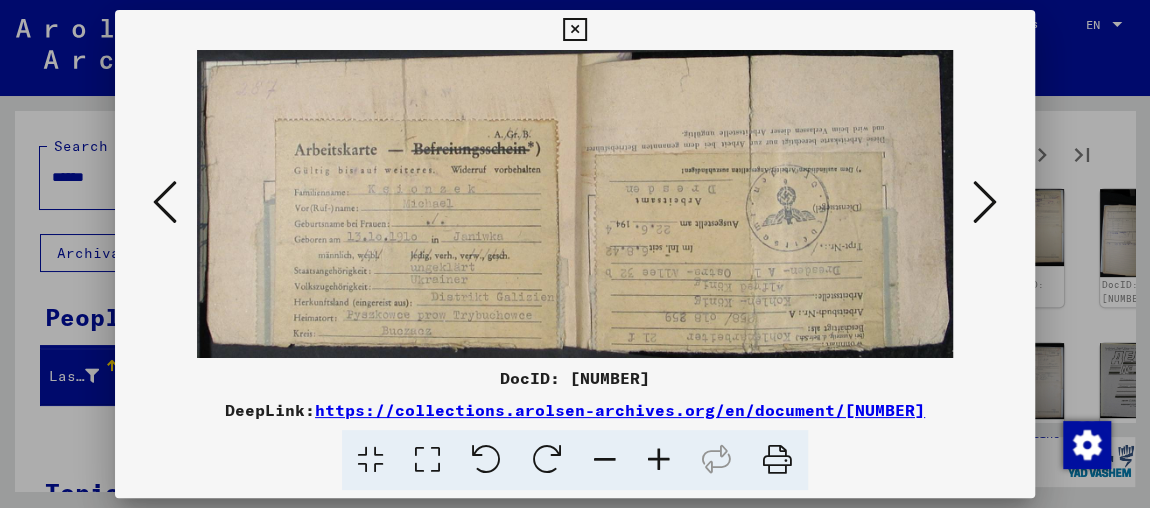 click 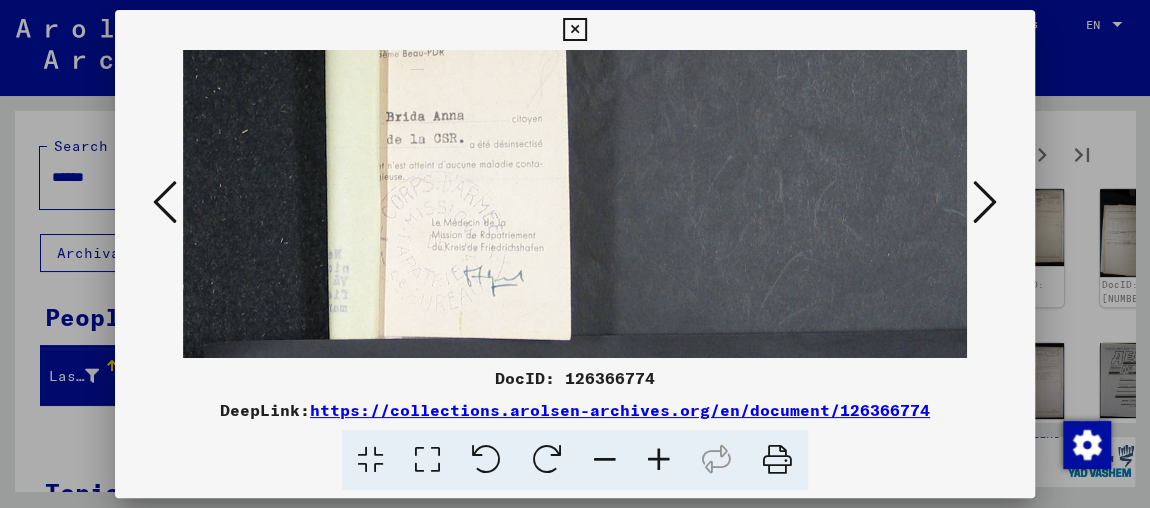 scroll, scrollTop: 162, scrollLeft: 0, axis: vertical 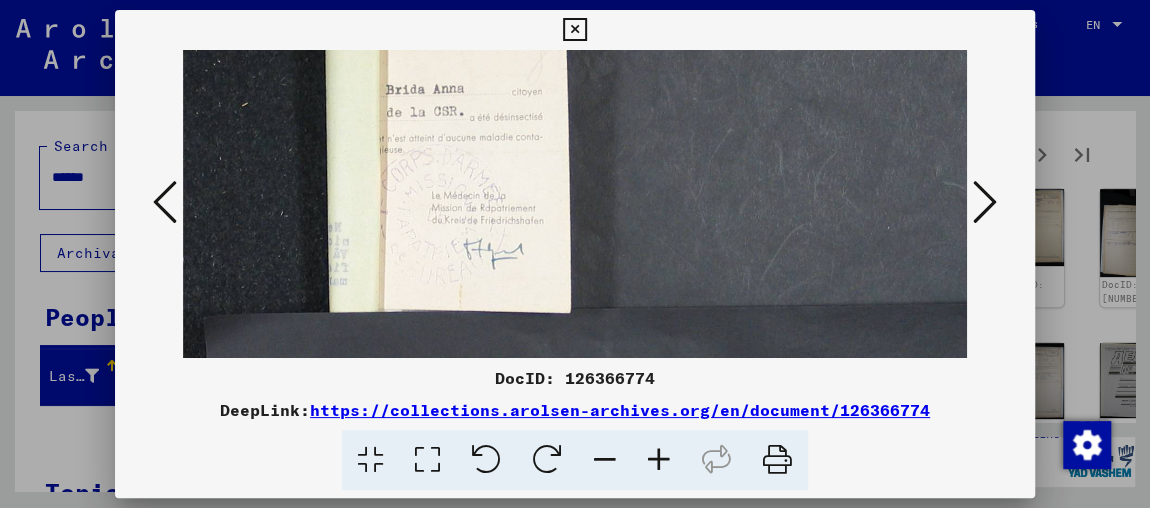 drag, startPoint x: 618, startPoint y: 200, endPoint x: 619, endPoint y: 125, distance: 75.00667 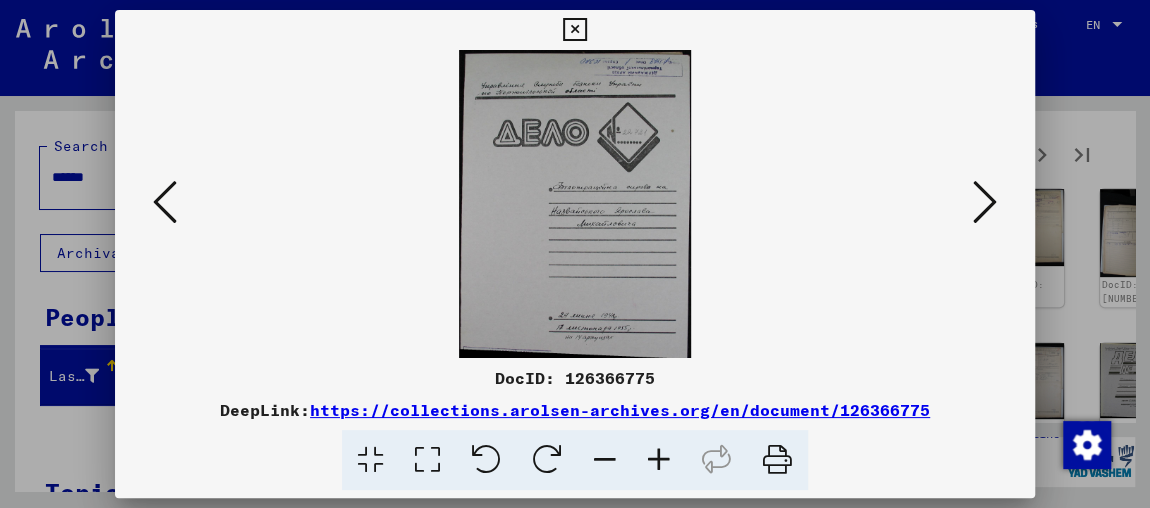scroll, scrollTop: 0, scrollLeft: 0, axis: both 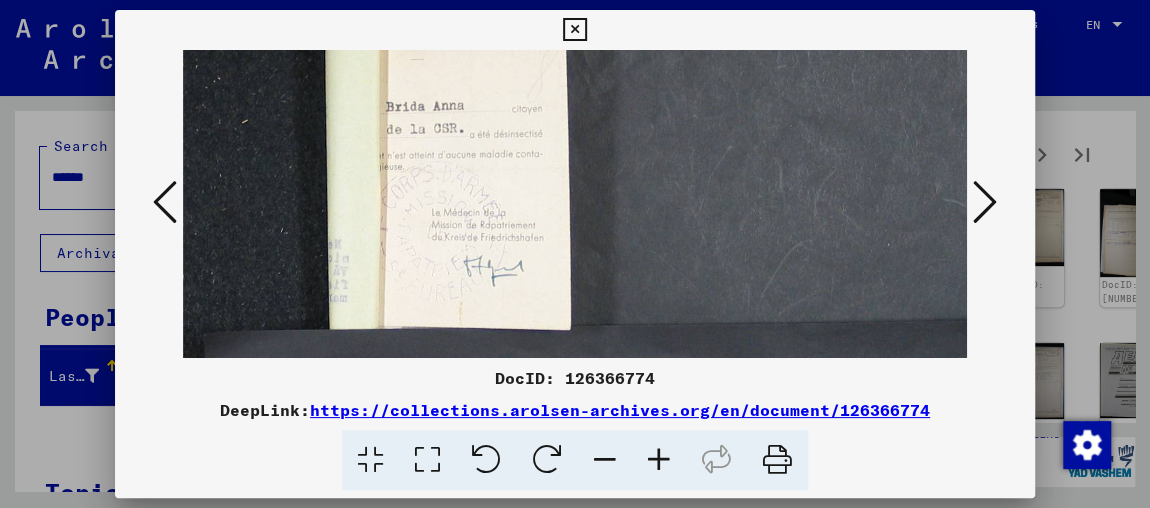 drag, startPoint x: 486, startPoint y: 202, endPoint x: 486, endPoint y: 139, distance: 63 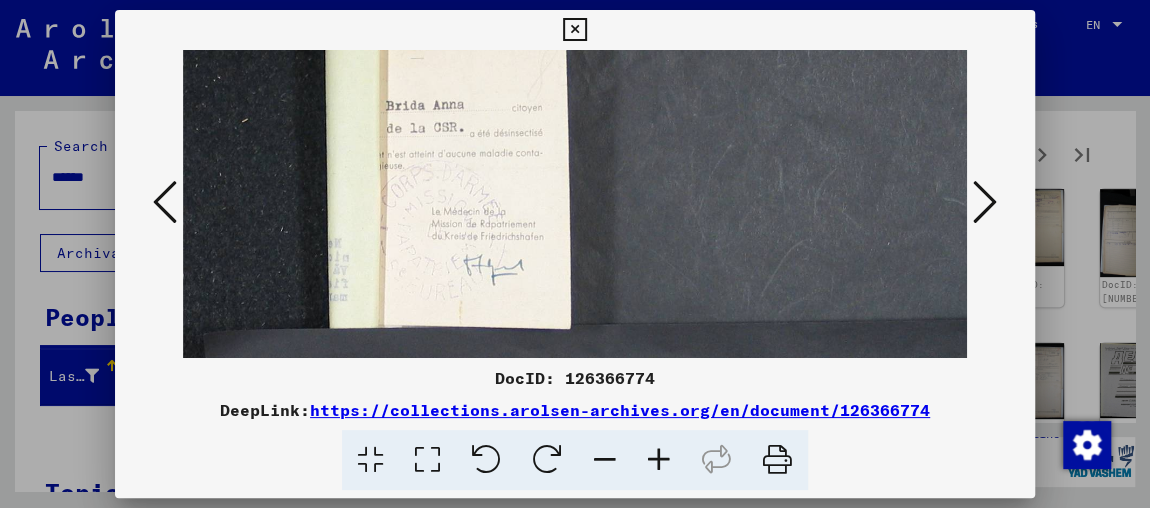 scroll, scrollTop: 0, scrollLeft: 0, axis: both 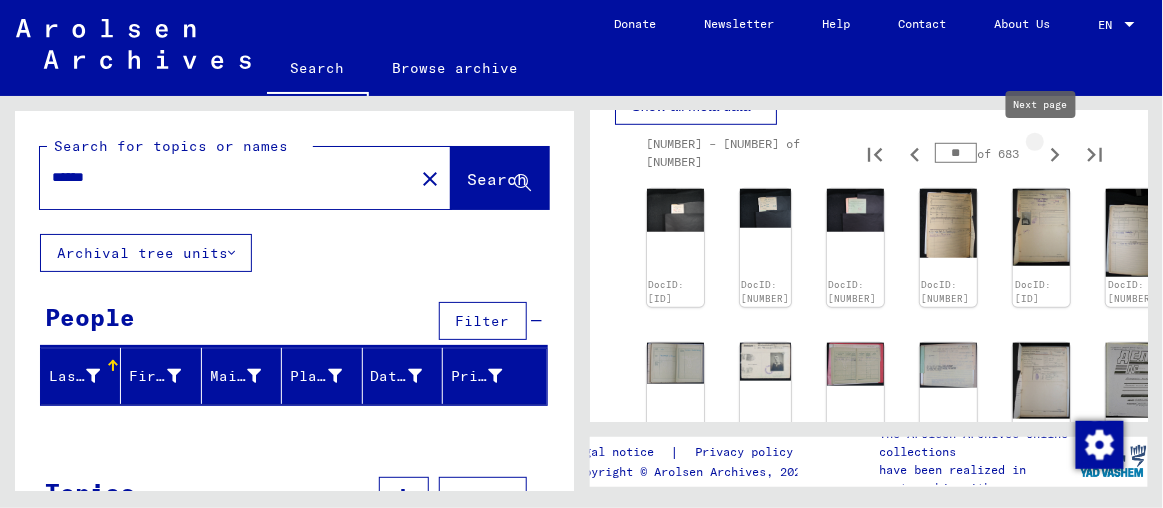 type on "**" 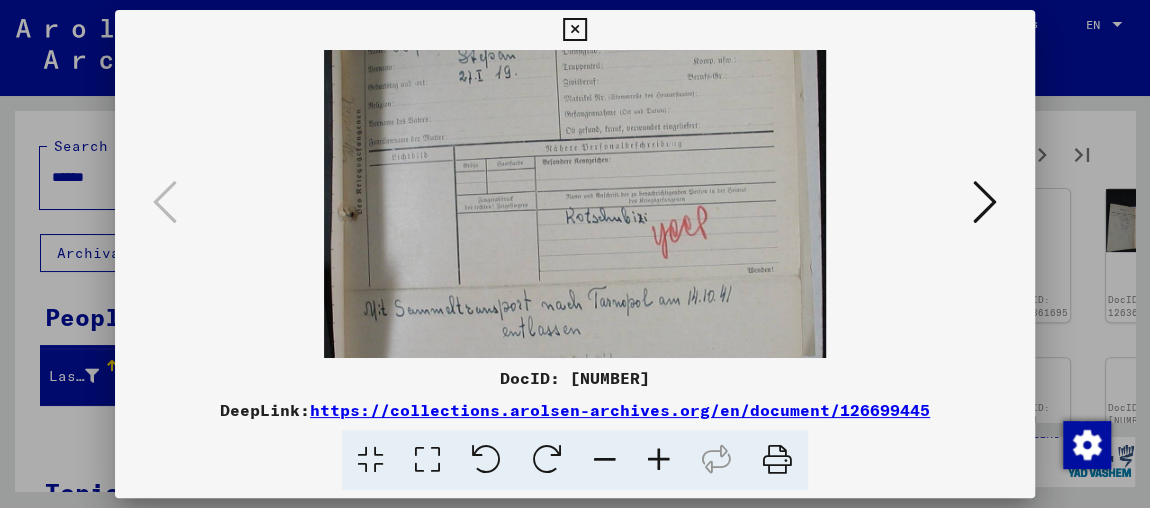 scroll, scrollTop: 138, scrollLeft: 0, axis: vertical 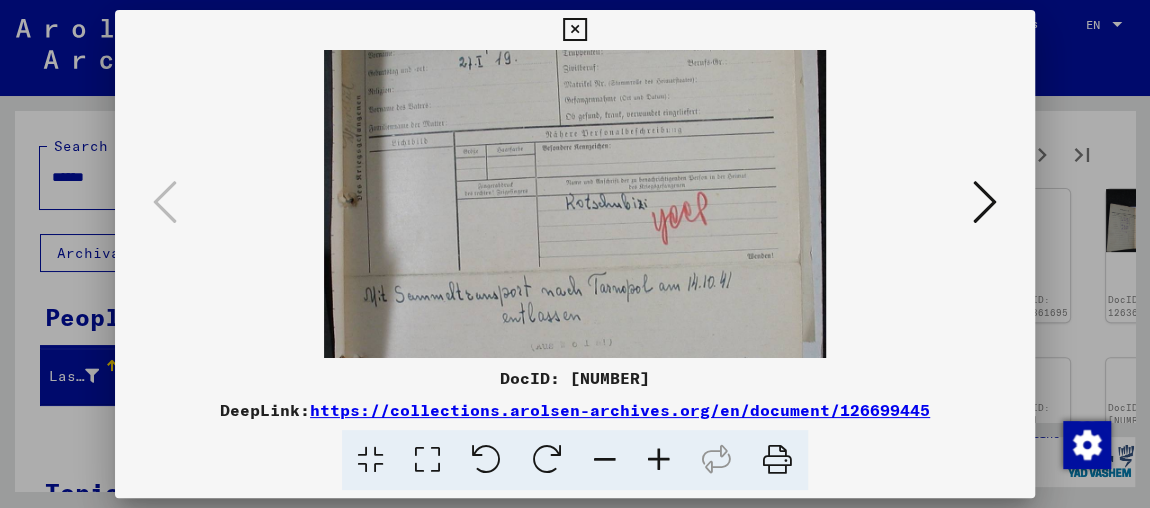 drag, startPoint x: 659, startPoint y: 211, endPoint x: 658, endPoint y: 134, distance: 77.00649 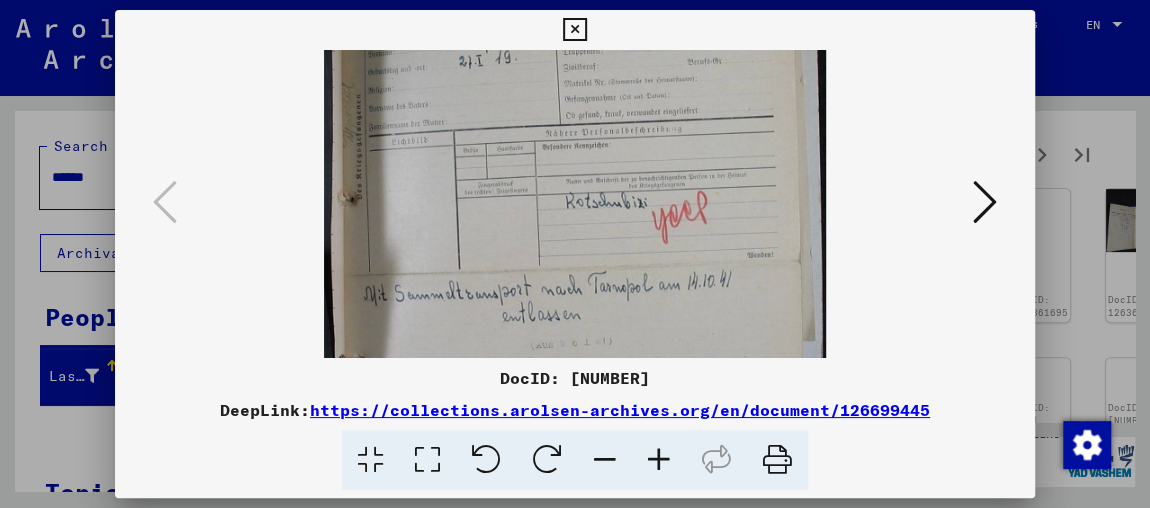 scroll, scrollTop: 0, scrollLeft: 0, axis: both 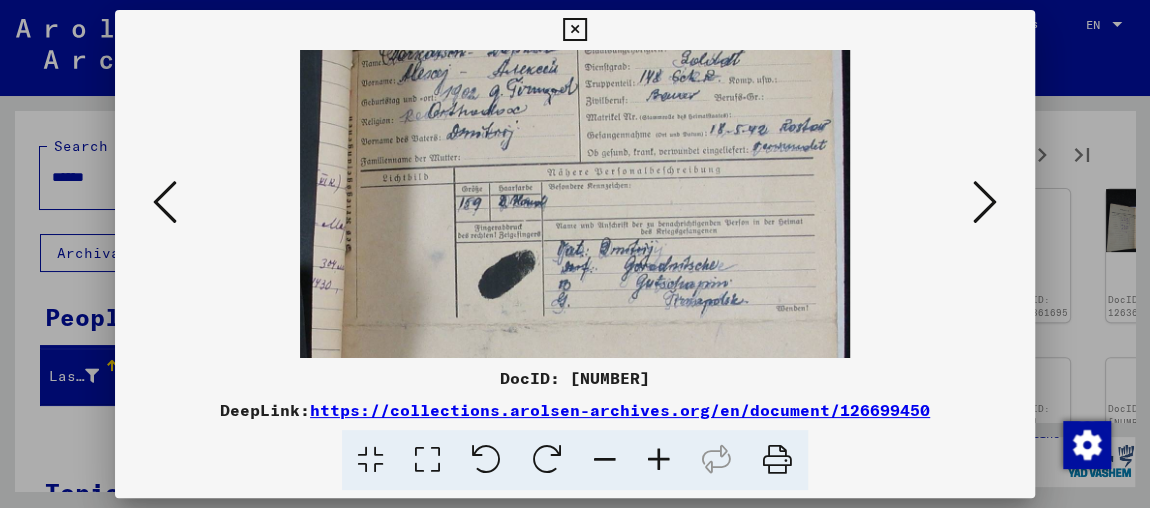drag, startPoint x: 700, startPoint y: 313, endPoint x: 698, endPoint y: 185, distance: 128.01562 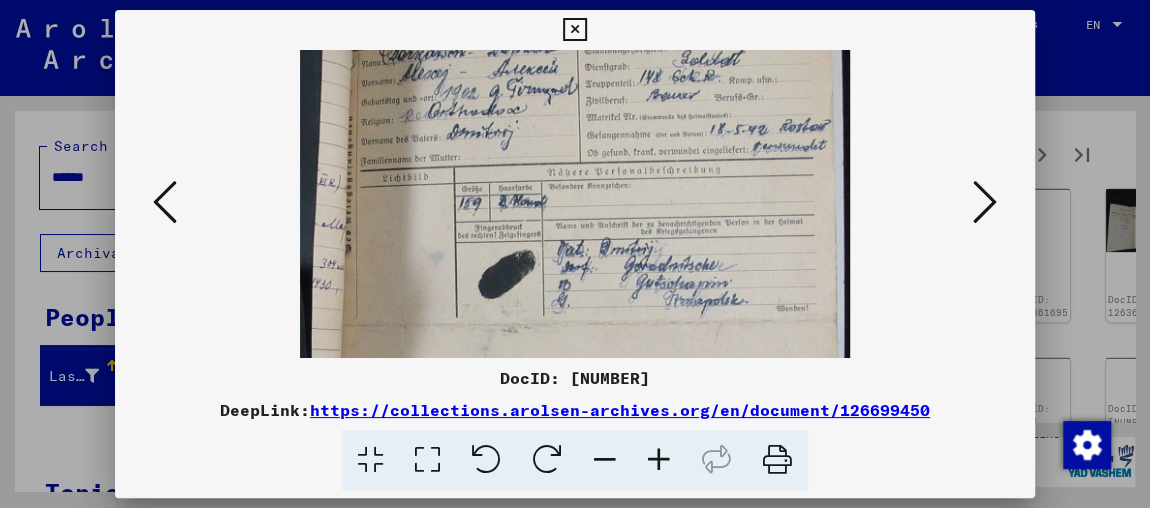 scroll, scrollTop: 141, scrollLeft: 0, axis: vertical 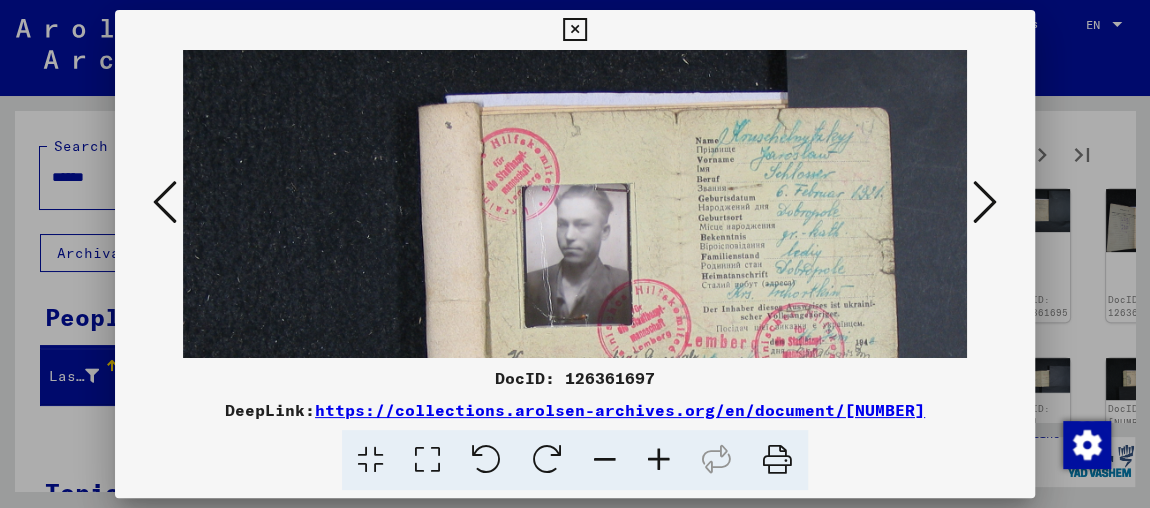 drag, startPoint x: 730, startPoint y: 274, endPoint x: 608, endPoint y: 76, distance: 232.56827 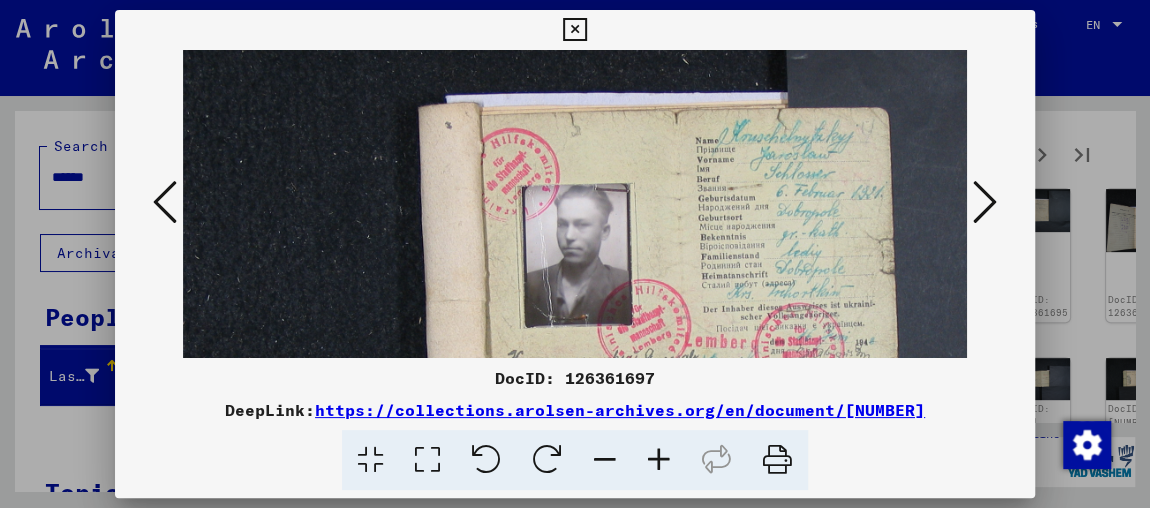 scroll, scrollTop: 192, scrollLeft: 114, axis: both 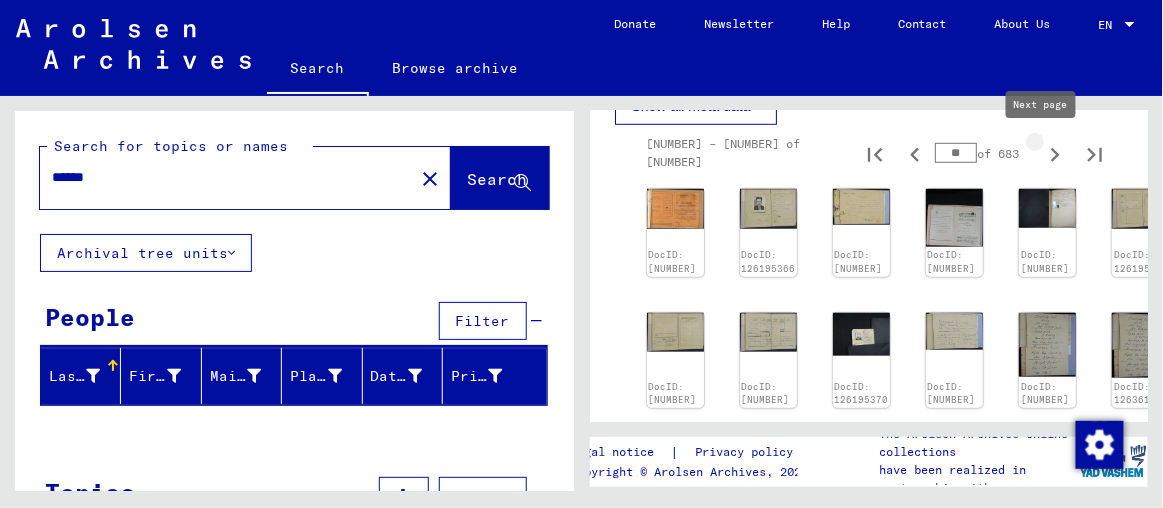 type on "**" 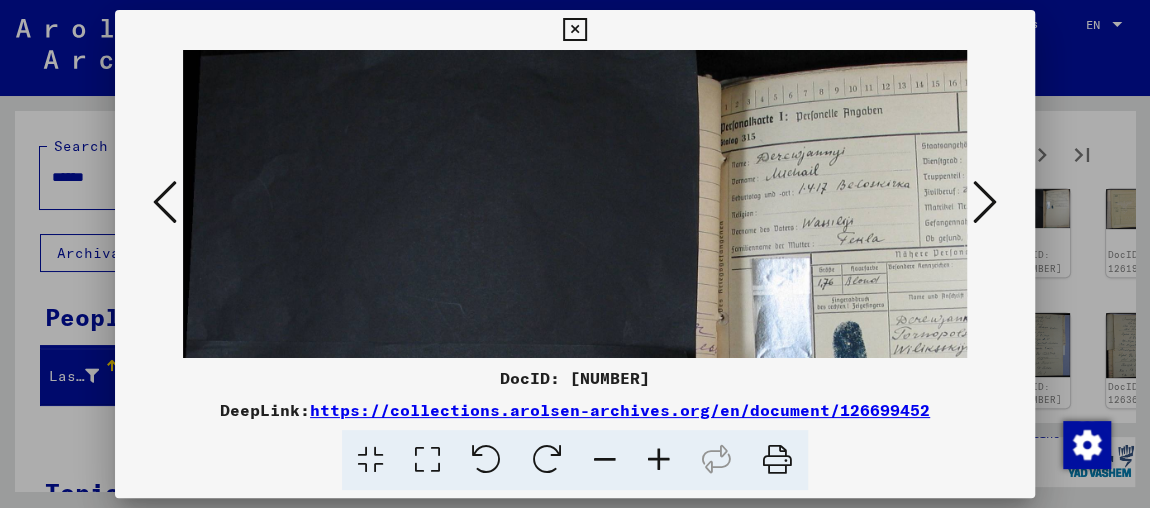 scroll, scrollTop: 56, scrollLeft: 175, axis: both 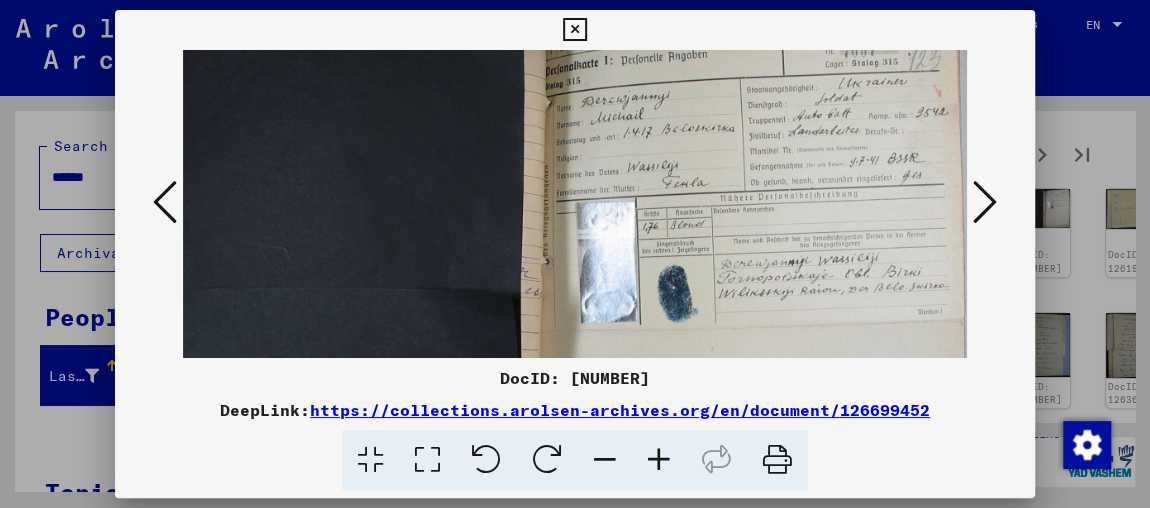 drag, startPoint x: 912, startPoint y: 283, endPoint x: 678, endPoint y: 226, distance: 240.84227 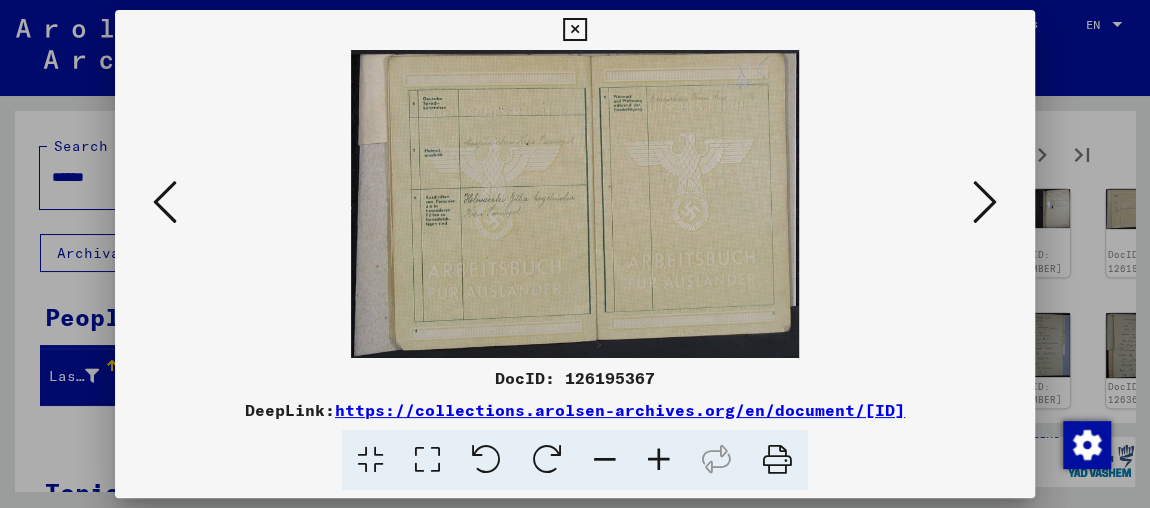 scroll, scrollTop: 0, scrollLeft: 0, axis: both 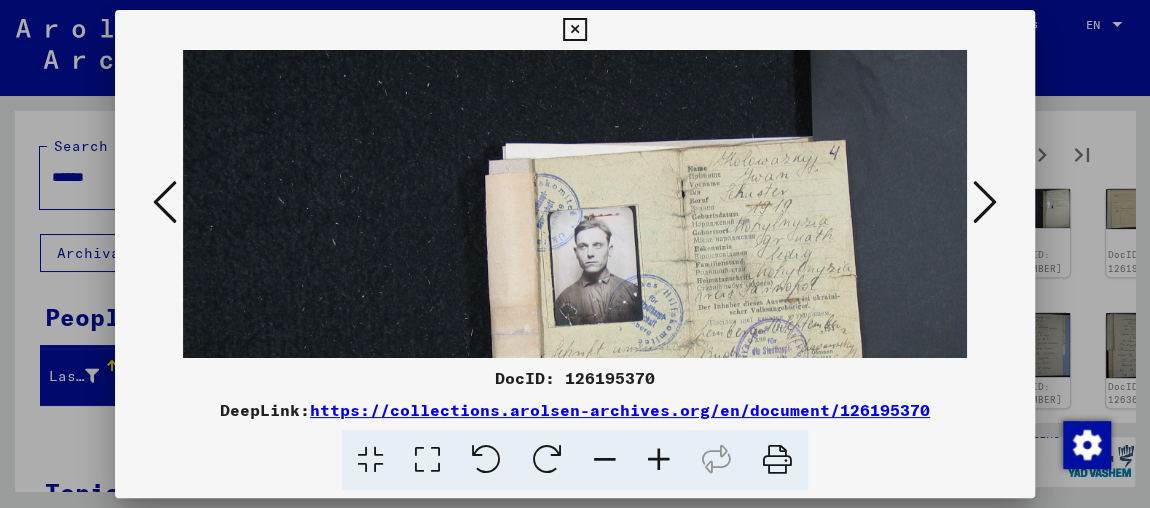 drag, startPoint x: 703, startPoint y: 257, endPoint x: 701, endPoint y: 76, distance: 181.01105 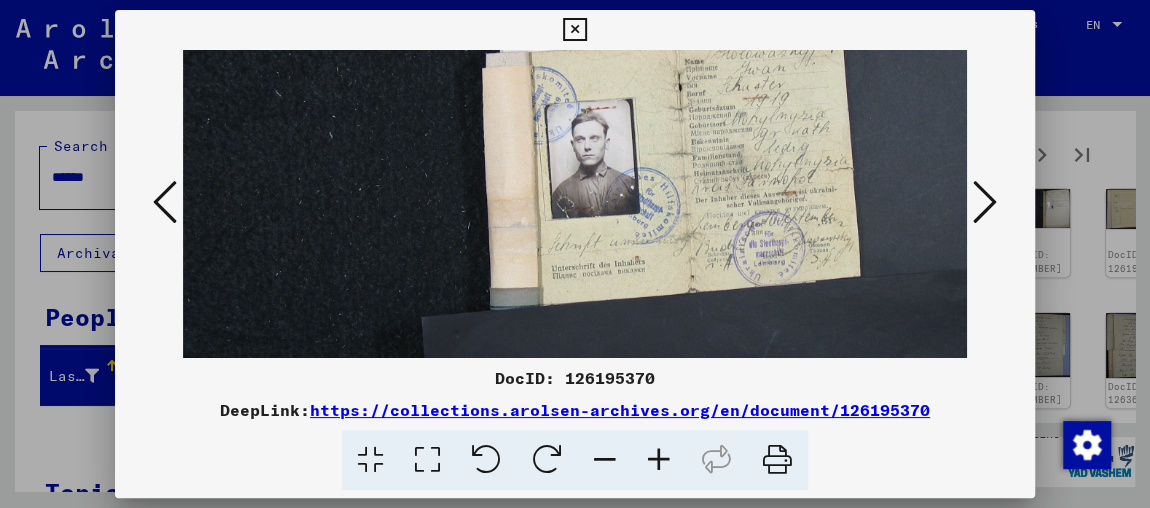 scroll, scrollTop: 287, scrollLeft: 15, axis: both 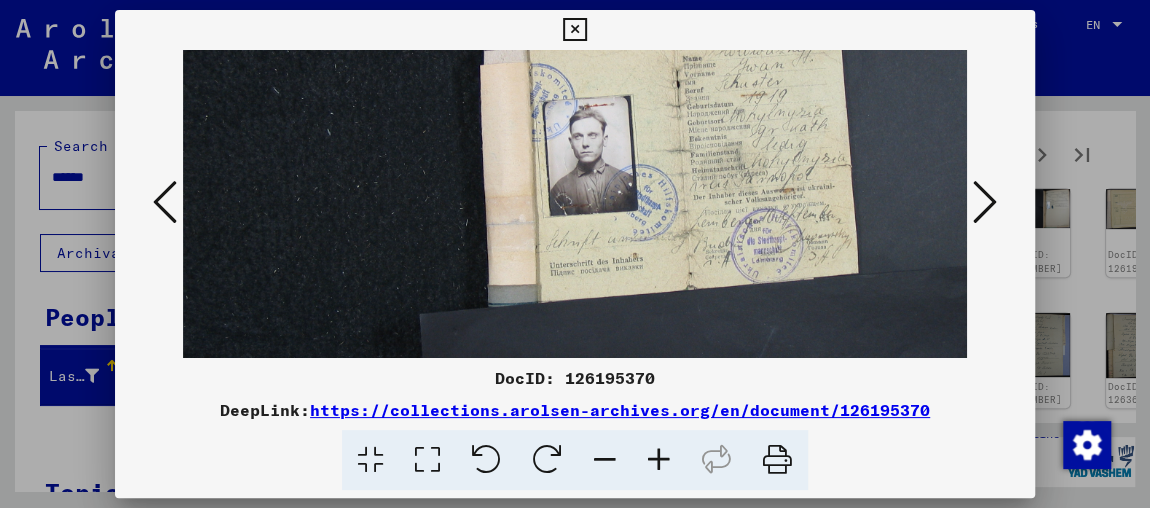 drag, startPoint x: 861, startPoint y: 268, endPoint x: 856, endPoint y: 168, distance: 100.12492 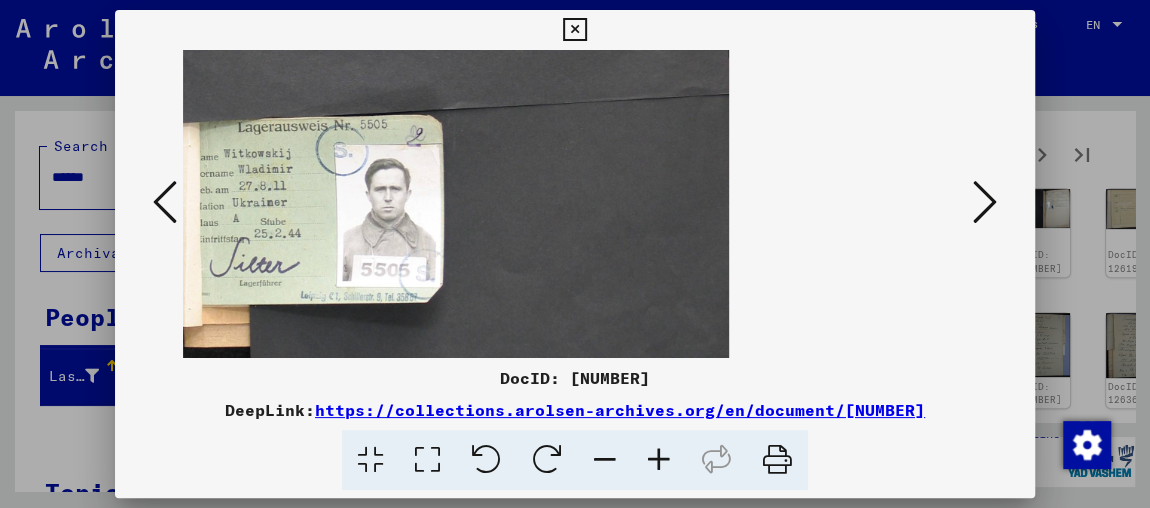 drag, startPoint x: 632, startPoint y: 180, endPoint x: 684, endPoint y: 151, distance: 59.5399 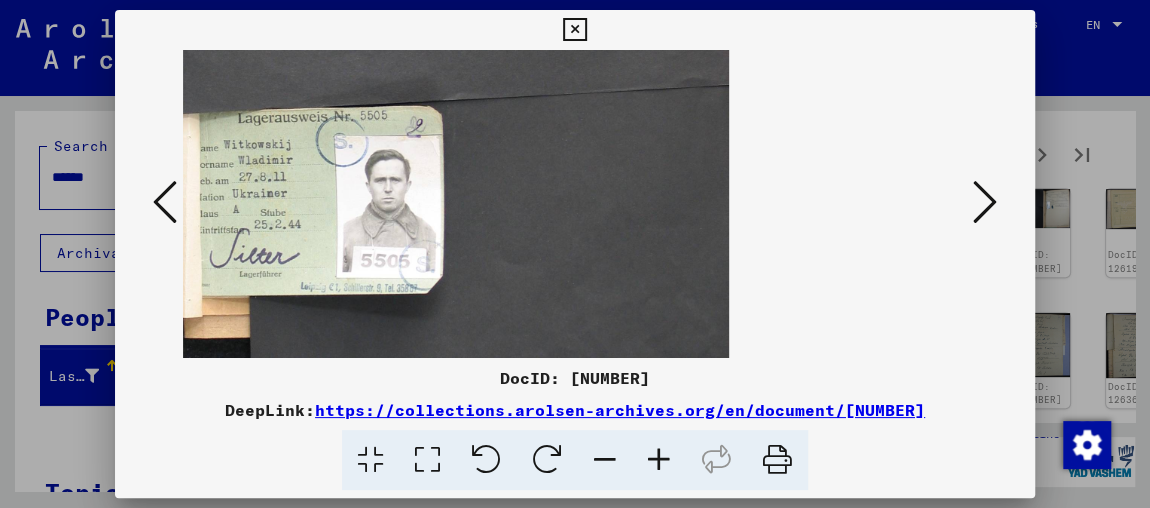 scroll, scrollTop: 0, scrollLeft: 0, axis: both 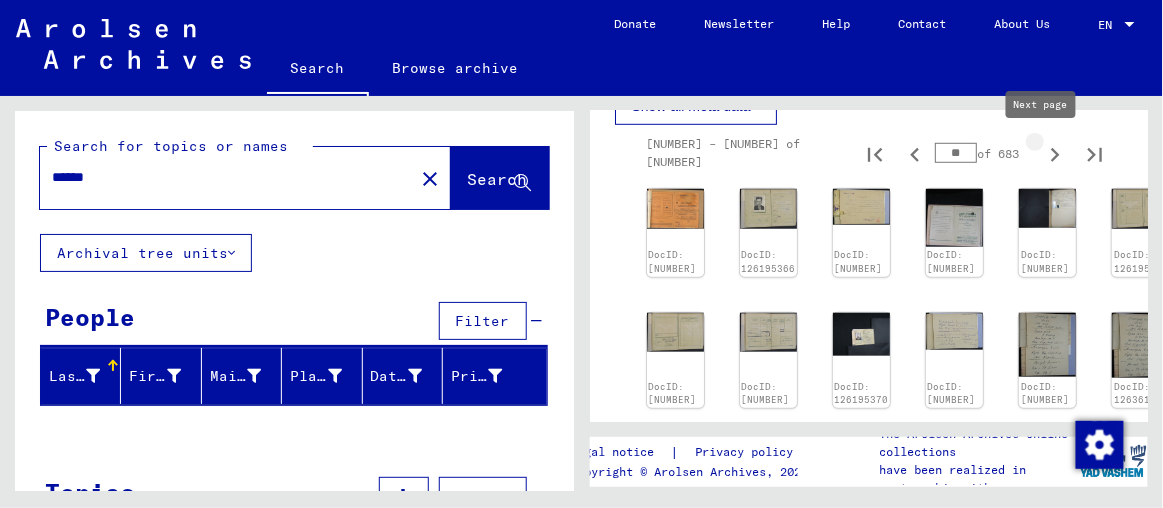 type on "**" 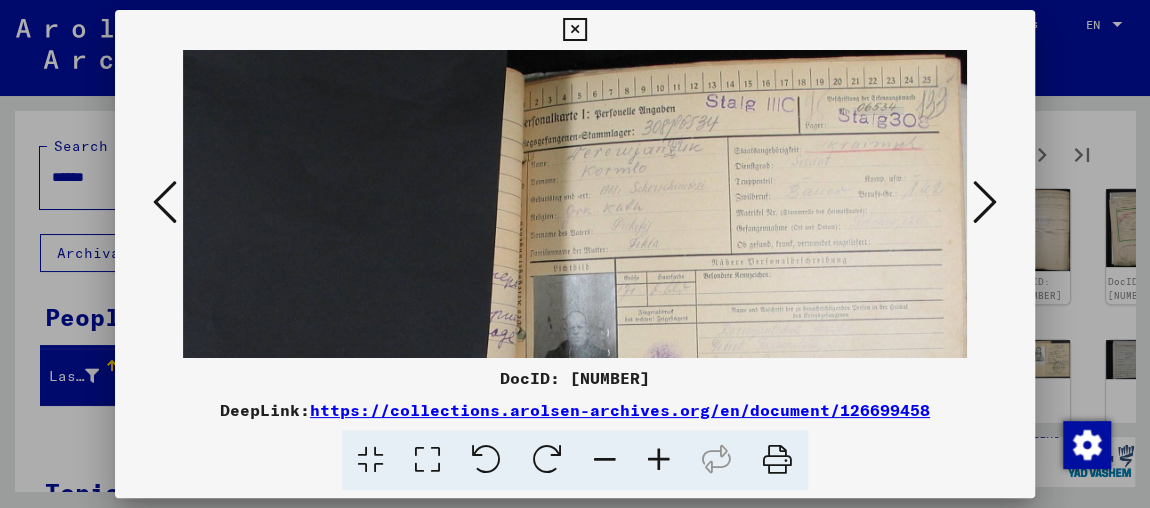 scroll, scrollTop: 26, scrollLeft: 260, axis: both 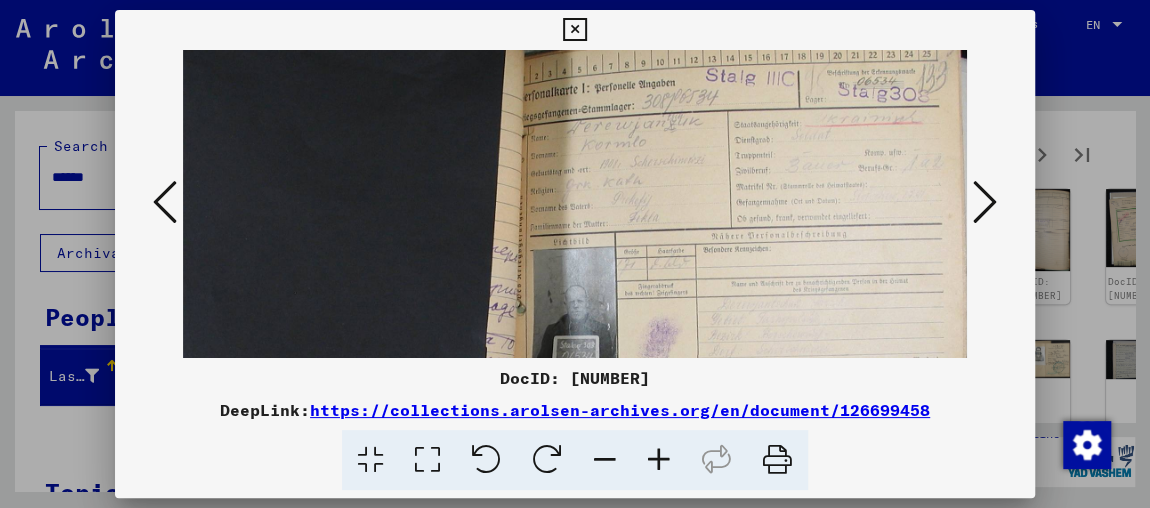 drag, startPoint x: 736, startPoint y: 293, endPoint x: 335, endPoint y: 267, distance: 401.842 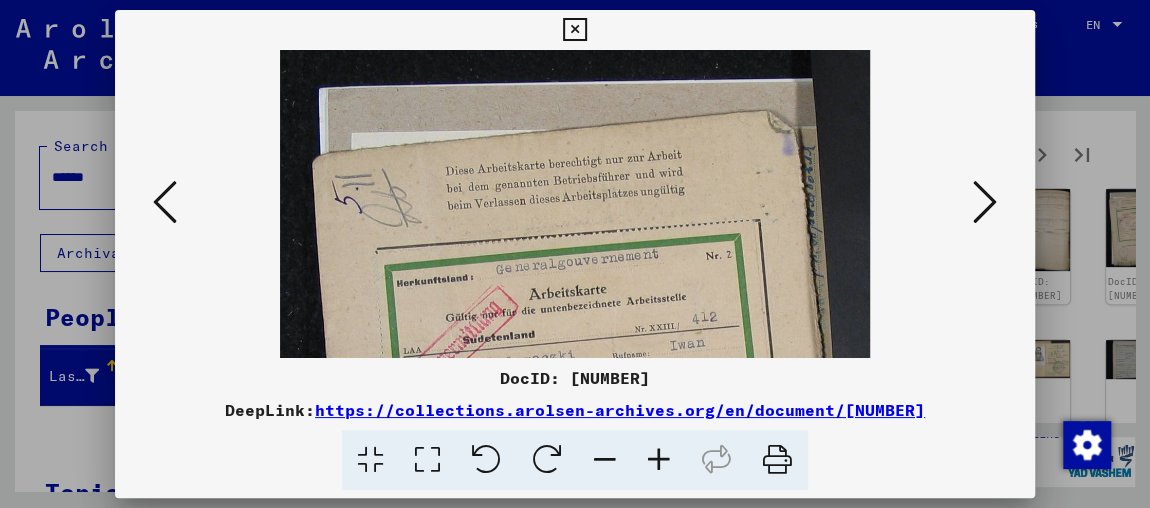 scroll, scrollTop: 63, scrollLeft: 0, axis: vertical 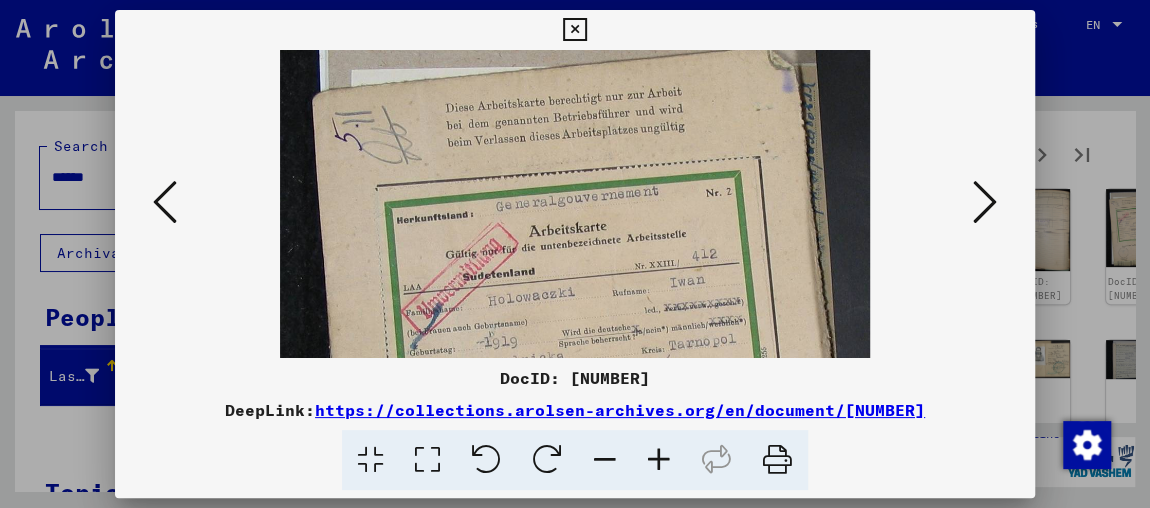 drag, startPoint x: 565, startPoint y: 269, endPoint x: 590, endPoint y: 206, distance: 67.77905 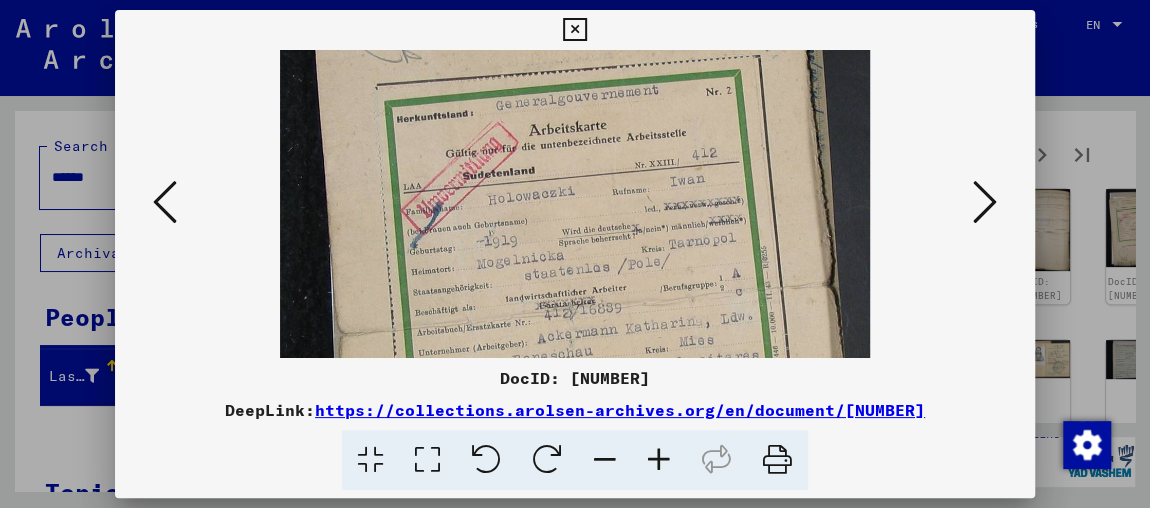 scroll, scrollTop: 170, scrollLeft: 0, axis: vertical 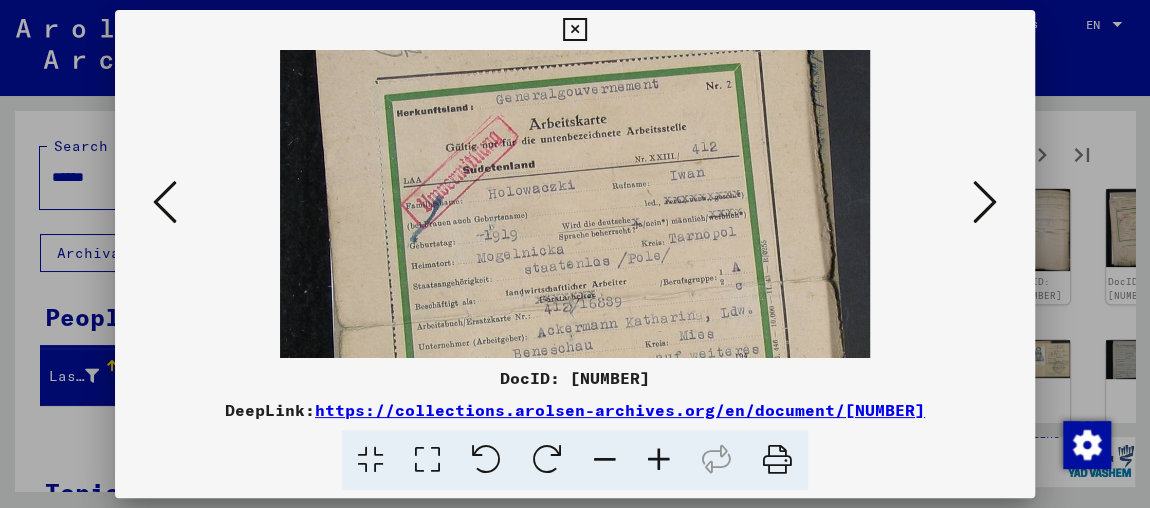 drag, startPoint x: 593, startPoint y: 143, endPoint x: 600, endPoint y: 94, distance: 49.497475 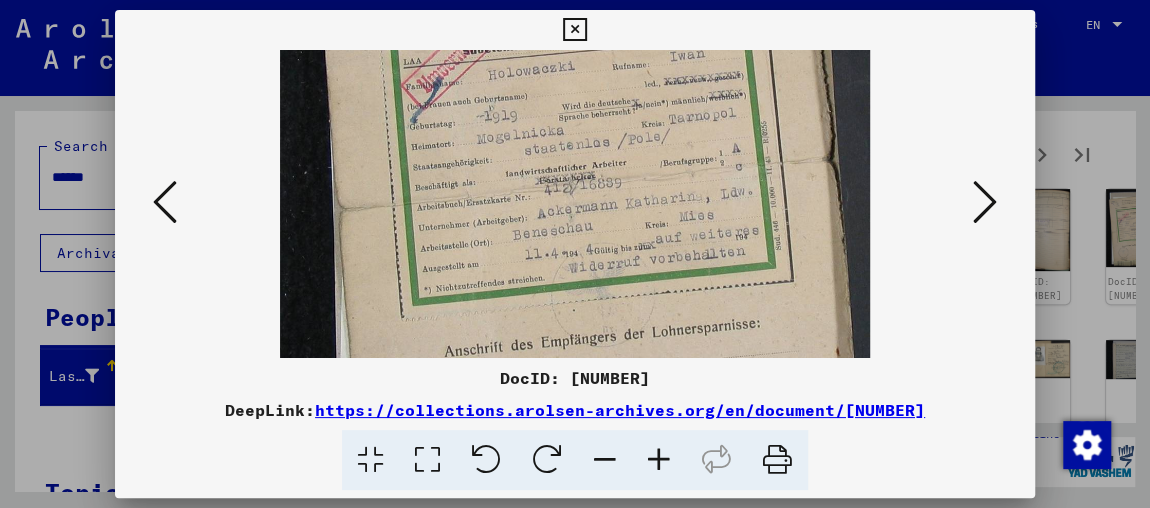 scroll, scrollTop: 293, scrollLeft: 0, axis: vertical 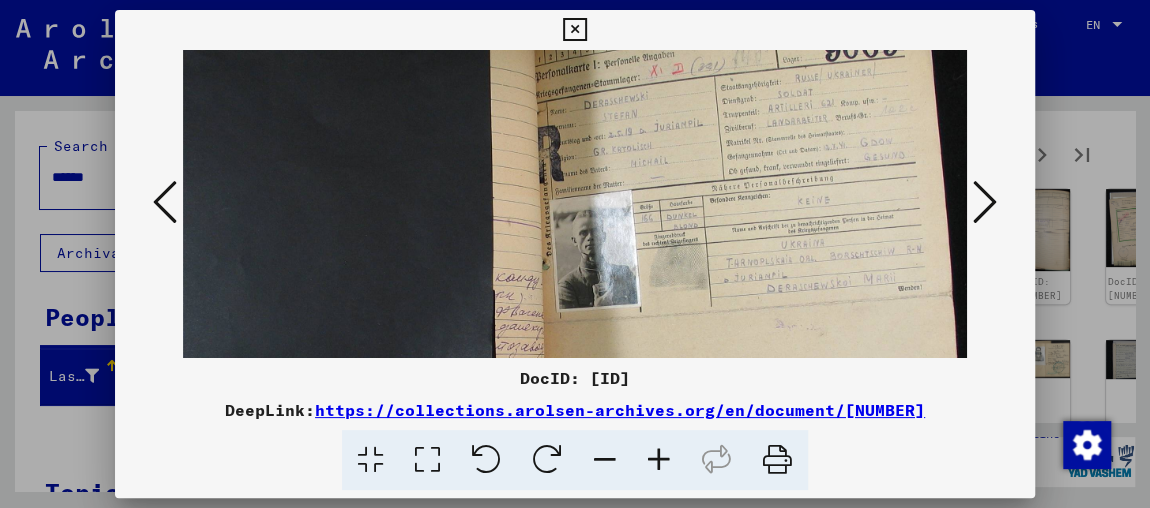 drag, startPoint x: 579, startPoint y: 183, endPoint x: 562, endPoint y: 179, distance: 17.464249 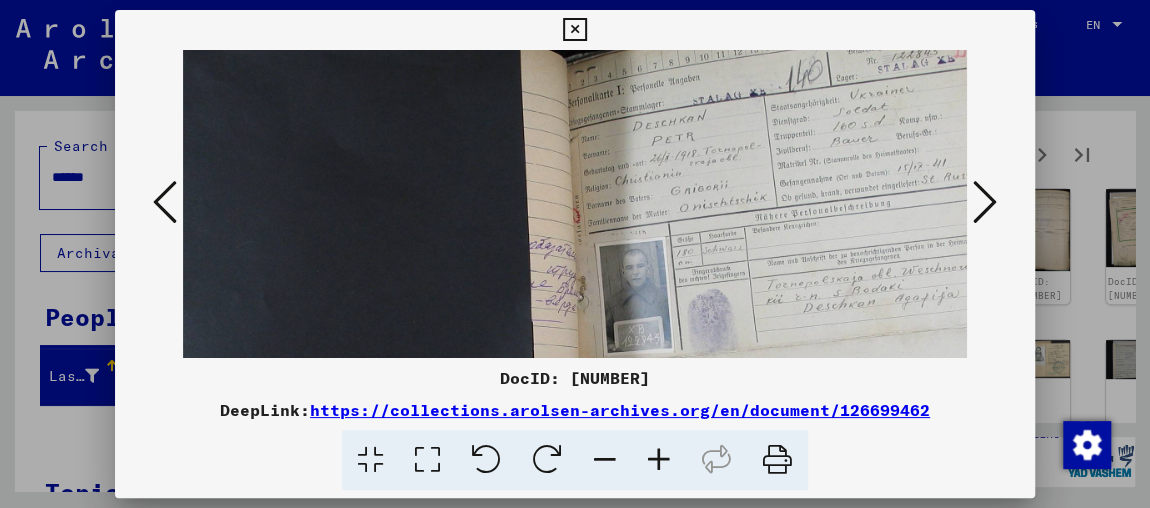 drag, startPoint x: 803, startPoint y: 268, endPoint x: 656, endPoint y: 209, distance: 158.39824 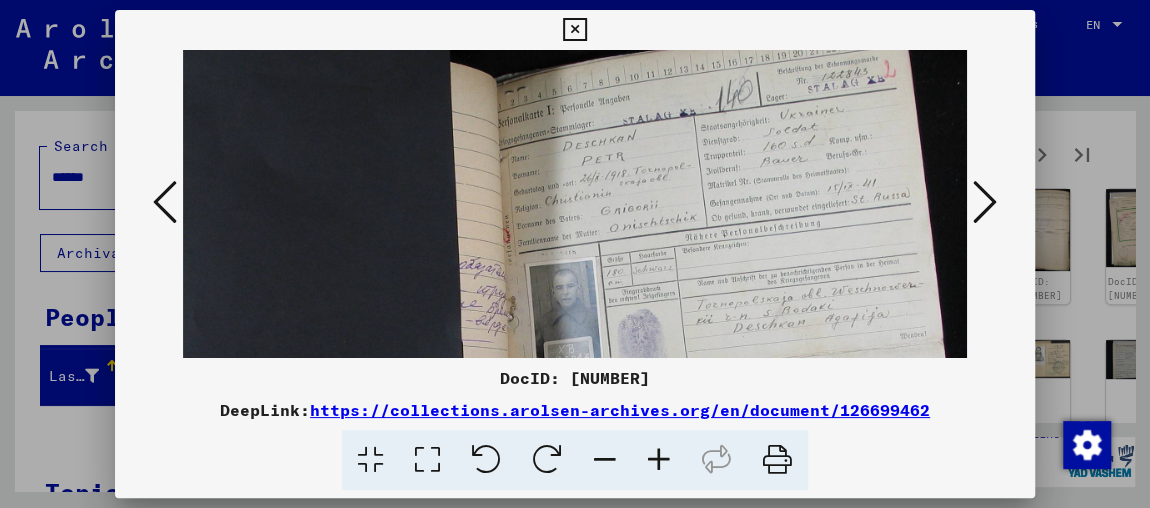 scroll, scrollTop: 33, scrollLeft: 217, axis: both 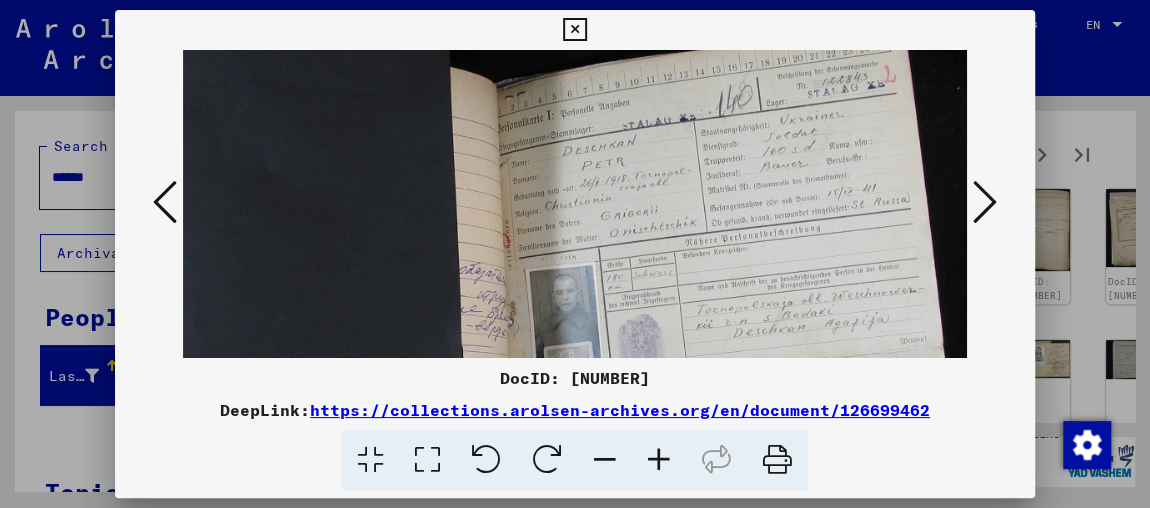 drag, startPoint x: 771, startPoint y: 181, endPoint x: 299, endPoint y: 205, distance: 472.60977 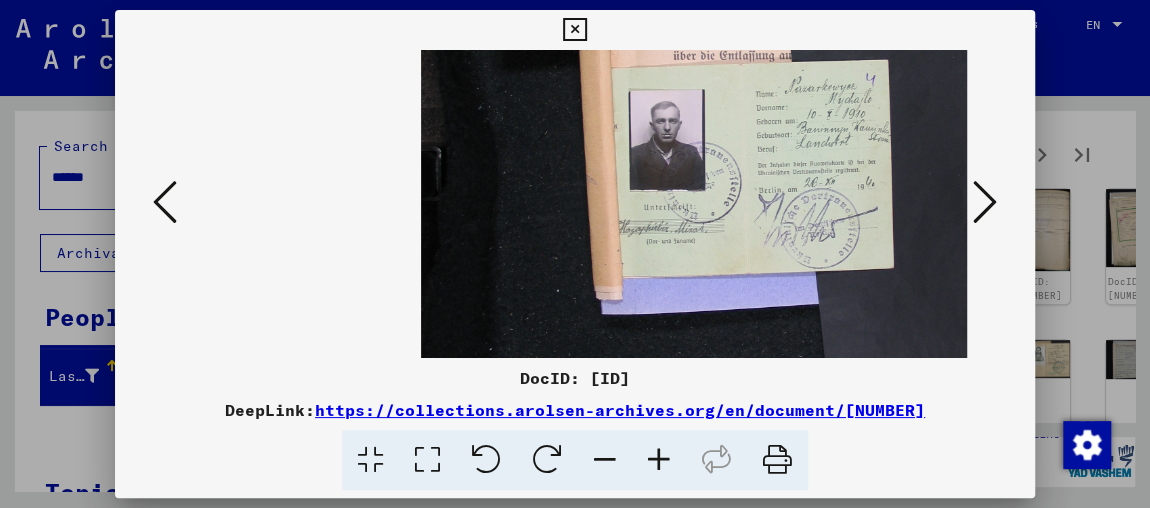 scroll, scrollTop: 1, scrollLeft: 106, axis: both 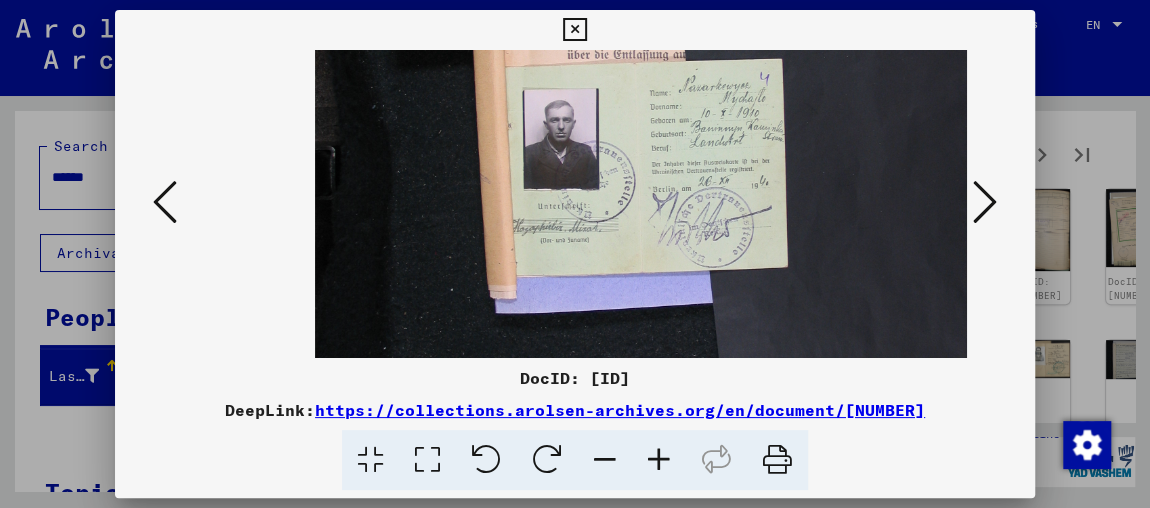 drag, startPoint x: 769, startPoint y: 266, endPoint x: 500, endPoint y: 266, distance: 269 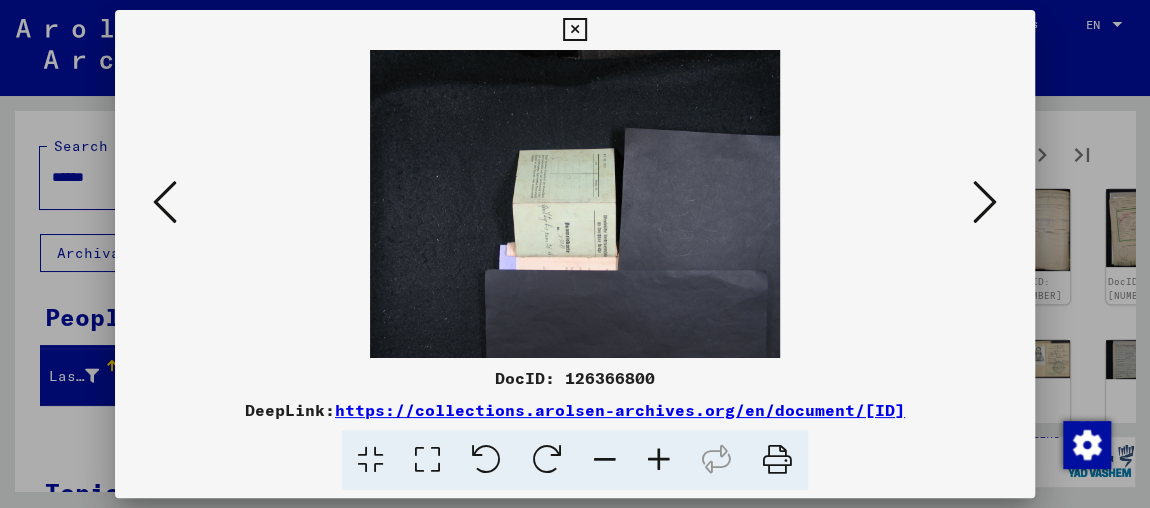 scroll, scrollTop: 0, scrollLeft: 0, axis: both 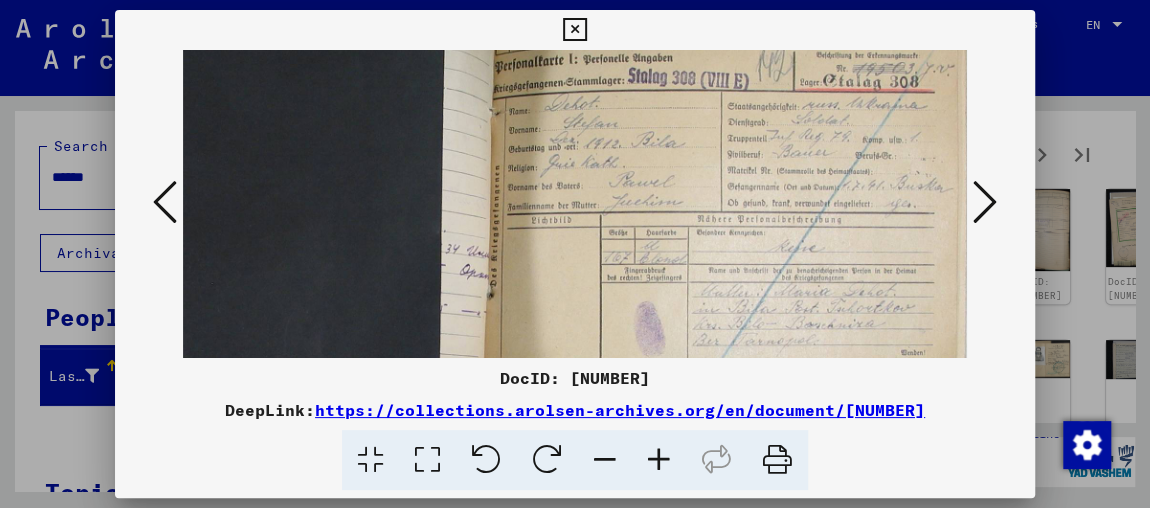 drag, startPoint x: 770, startPoint y: 208, endPoint x: 382, endPoint y: 158, distance: 391.20837 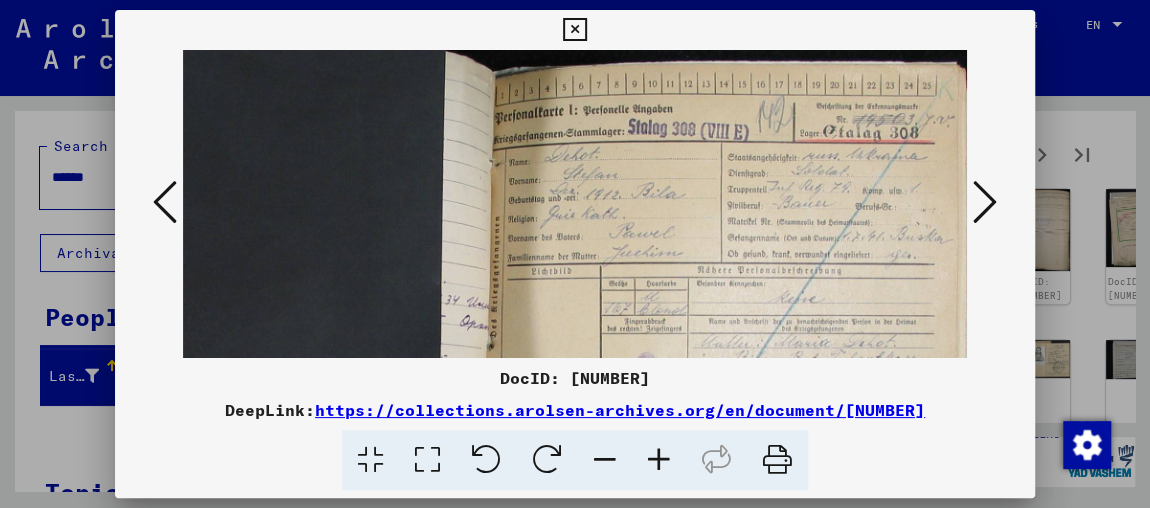 scroll, scrollTop: 0, scrollLeft: 368, axis: horizontal 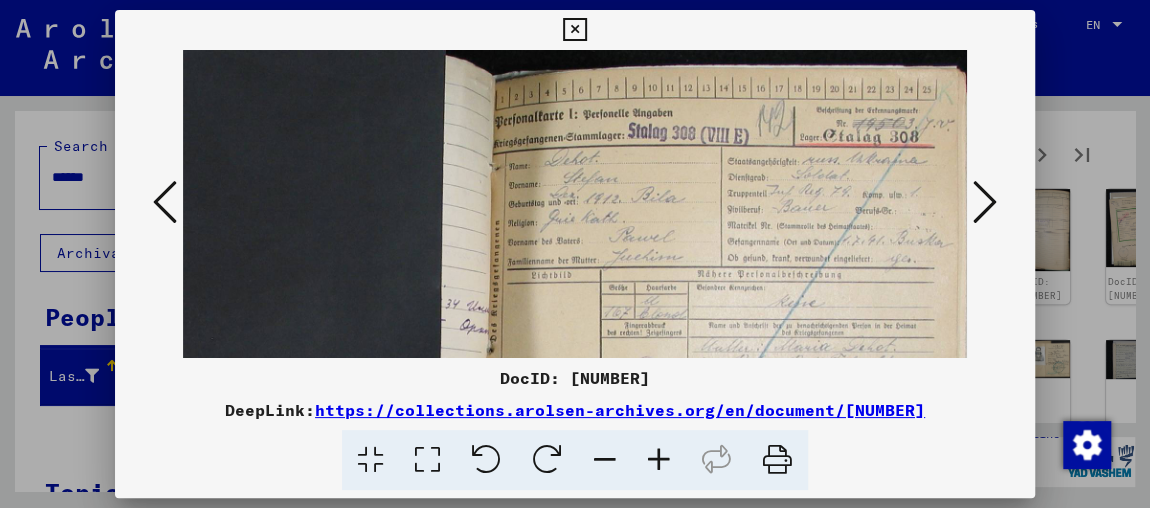 drag, startPoint x: 665, startPoint y: 116, endPoint x: 635, endPoint y: 185, distance: 75.23962 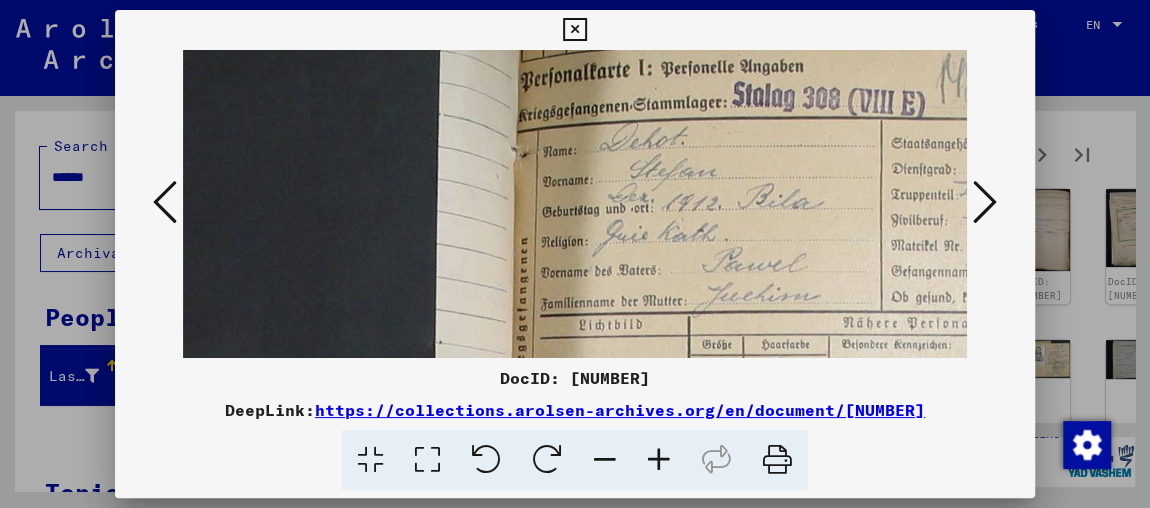 drag, startPoint x: 792, startPoint y: 306, endPoint x: 436, endPoint y: 222, distance: 365.77588 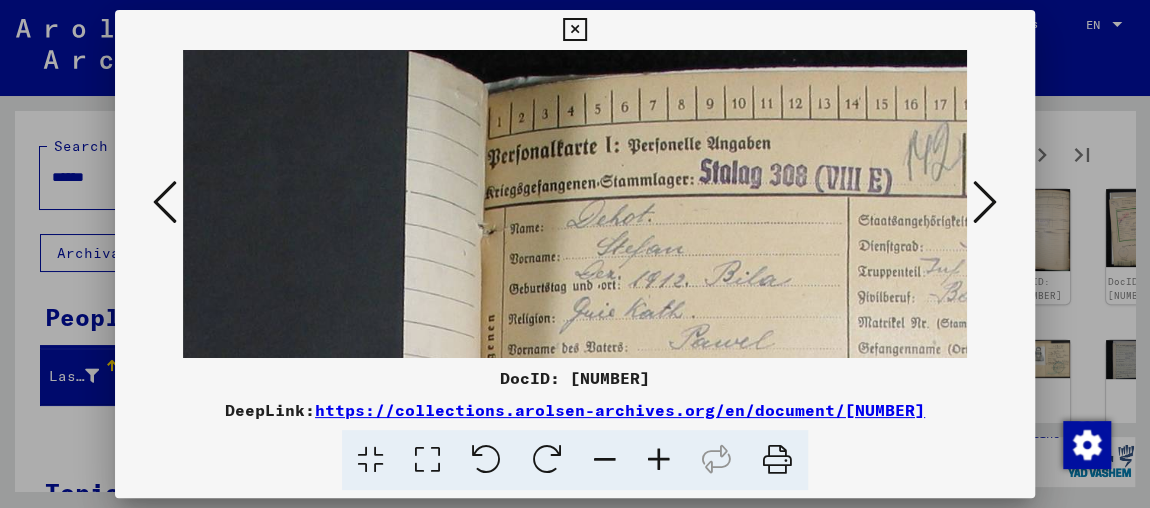 scroll, scrollTop: 6, scrollLeft: 779, axis: both 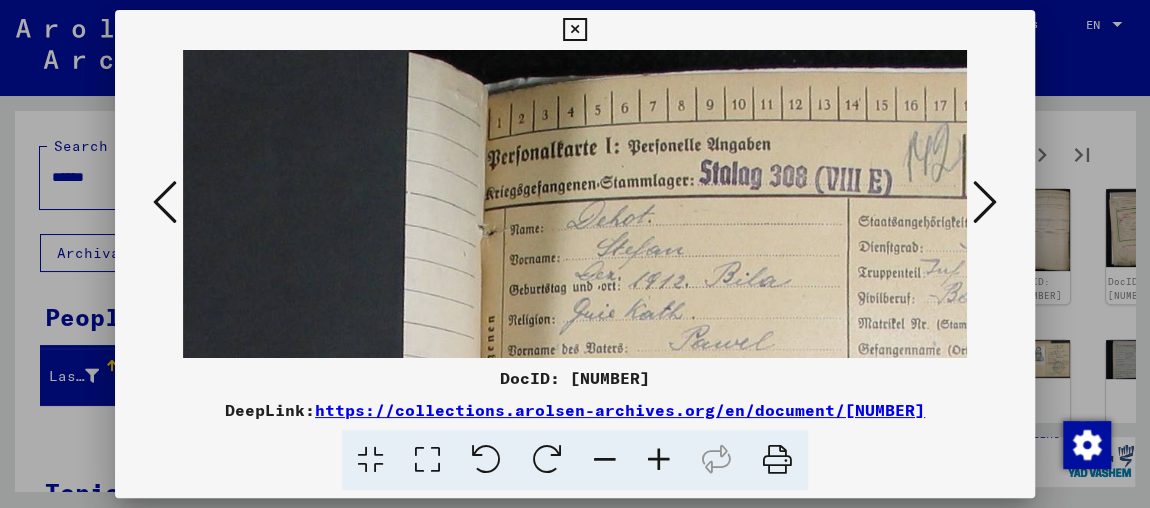 drag, startPoint x: 683, startPoint y: 136, endPoint x: 650, endPoint y: 214, distance: 84.693565 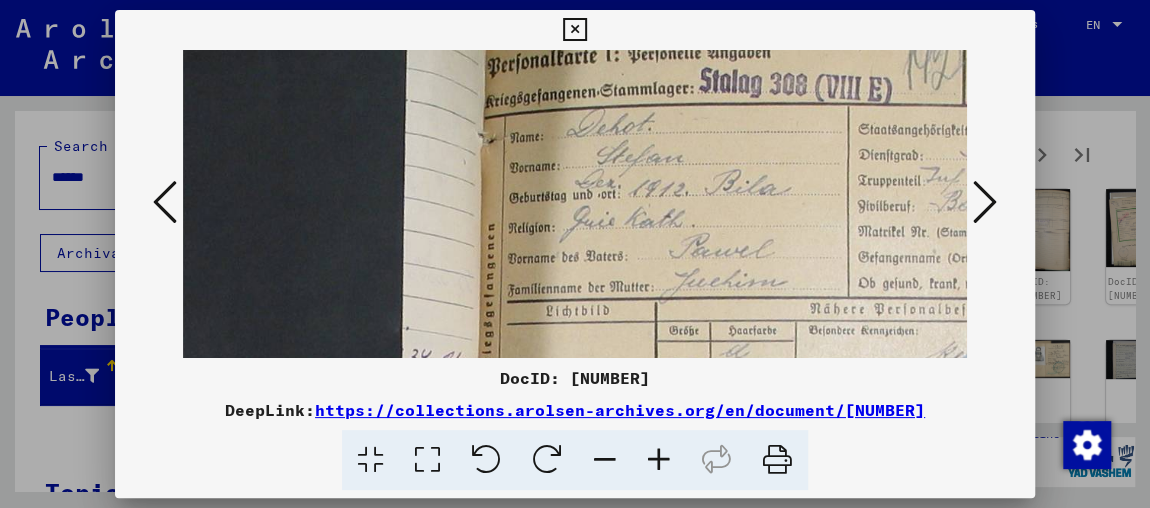 drag, startPoint x: 790, startPoint y: 201, endPoint x: 789, endPoint y: 102, distance: 99.00505 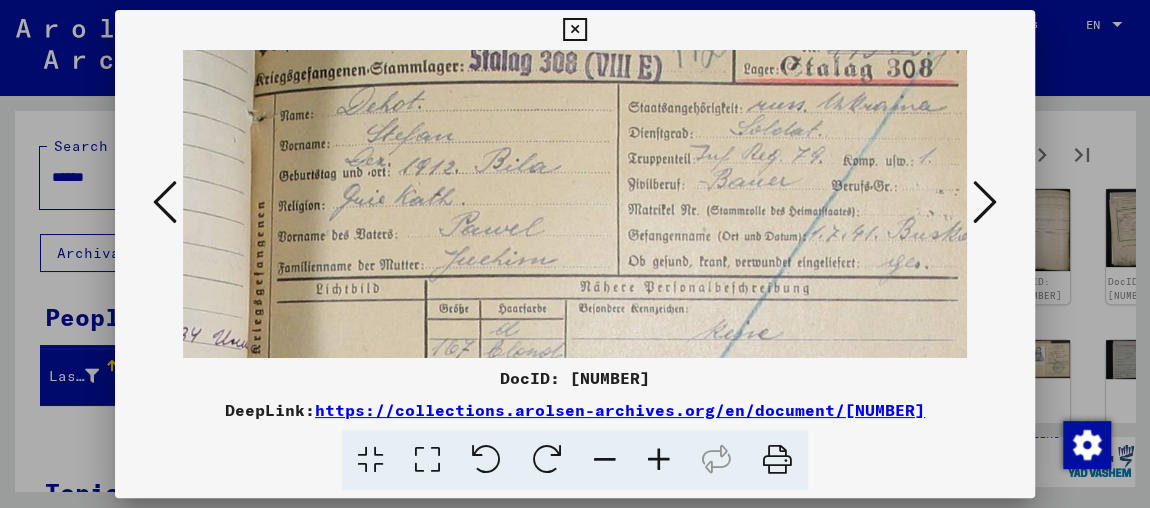 drag, startPoint x: 764, startPoint y: 226, endPoint x: 534, endPoint y: 211, distance: 230.48862 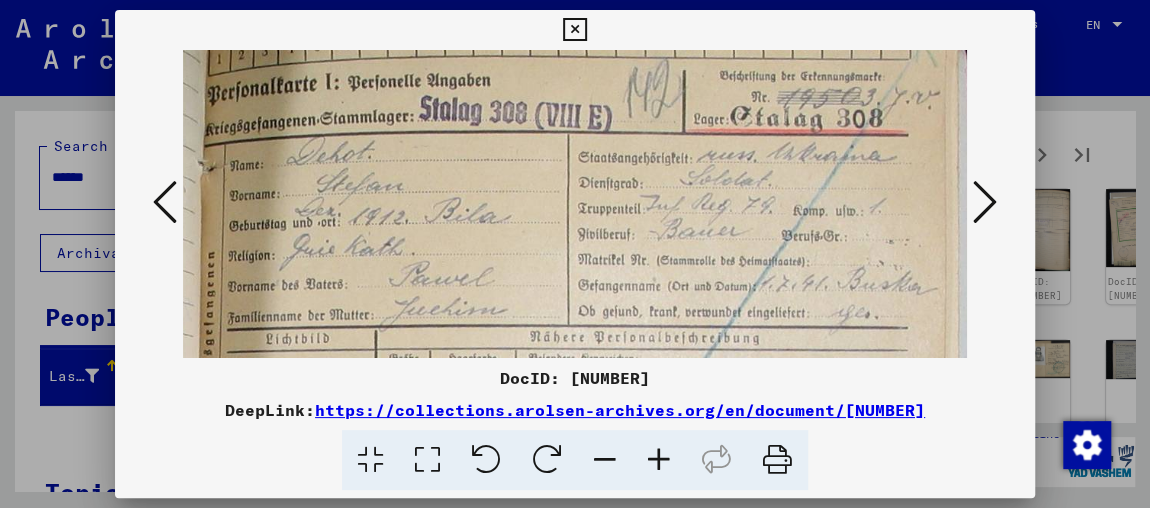 scroll, scrollTop: 69, scrollLeft: 1059, axis: both 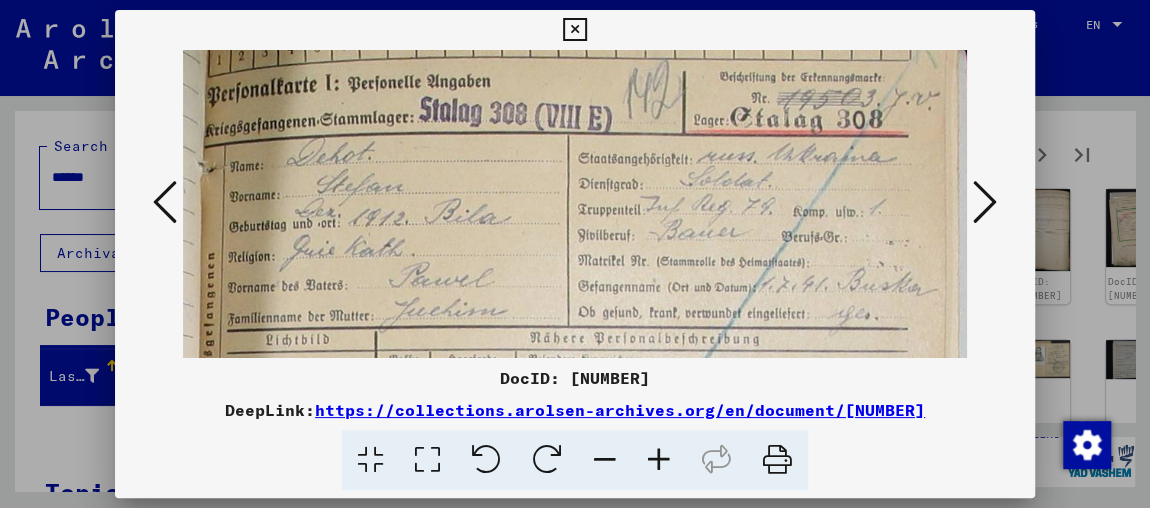 drag, startPoint x: 696, startPoint y: 166, endPoint x: 458, endPoint y: 217, distance: 243.40295 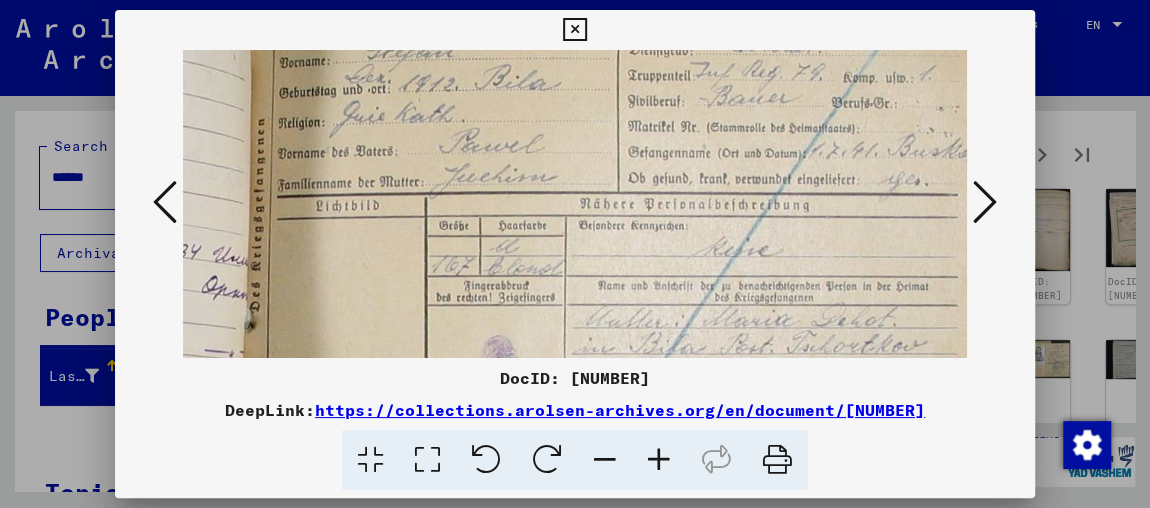 drag, startPoint x: 567, startPoint y: 247, endPoint x: 624, endPoint y: 83, distance: 173.62315 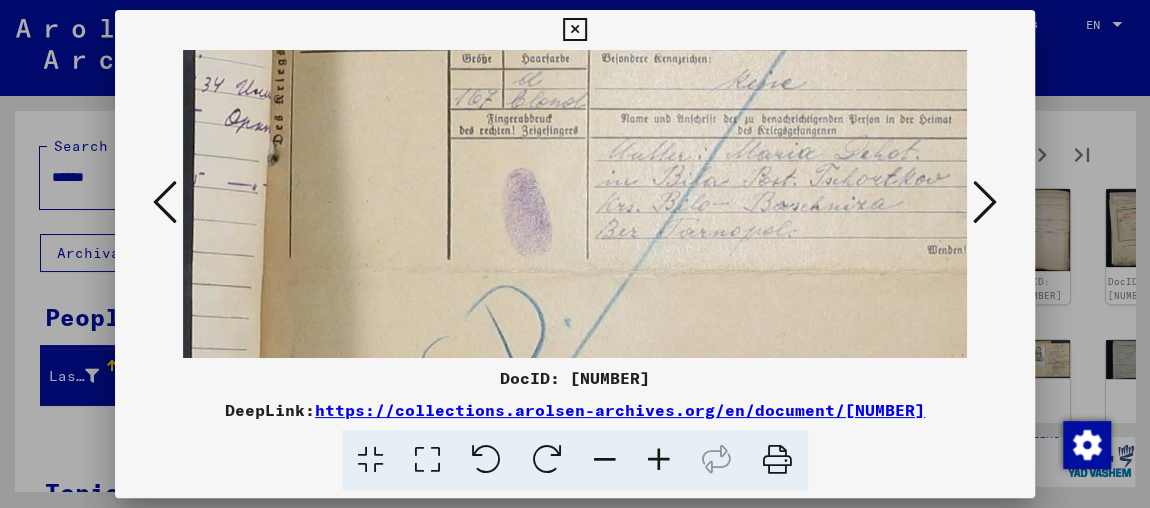 scroll, scrollTop: 382, scrollLeft: 984, axis: both 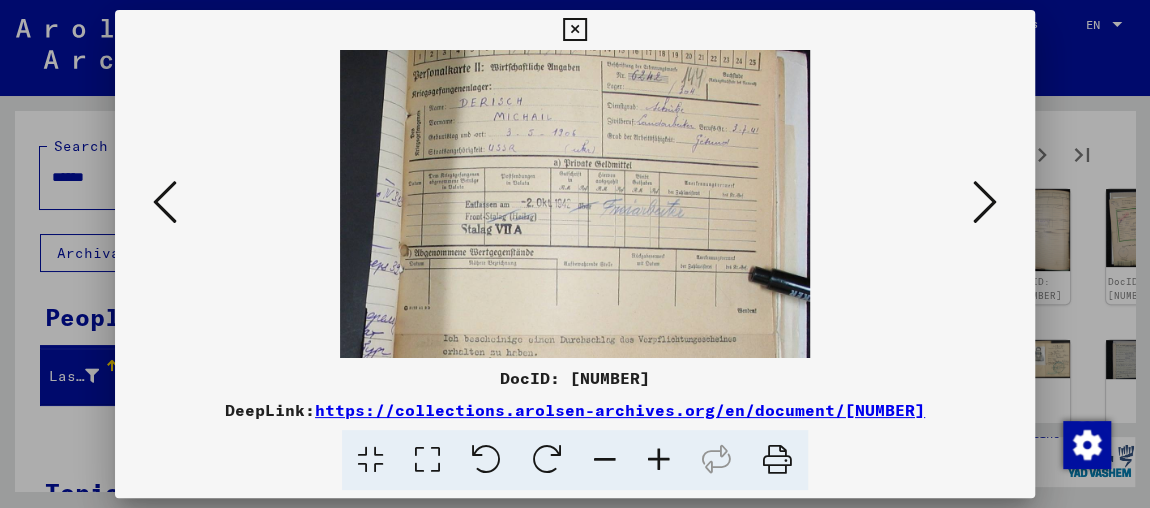 drag, startPoint x: 621, startPoint y: 245, endPoint x: 633, endPoint y: 150, distance: 95.7549 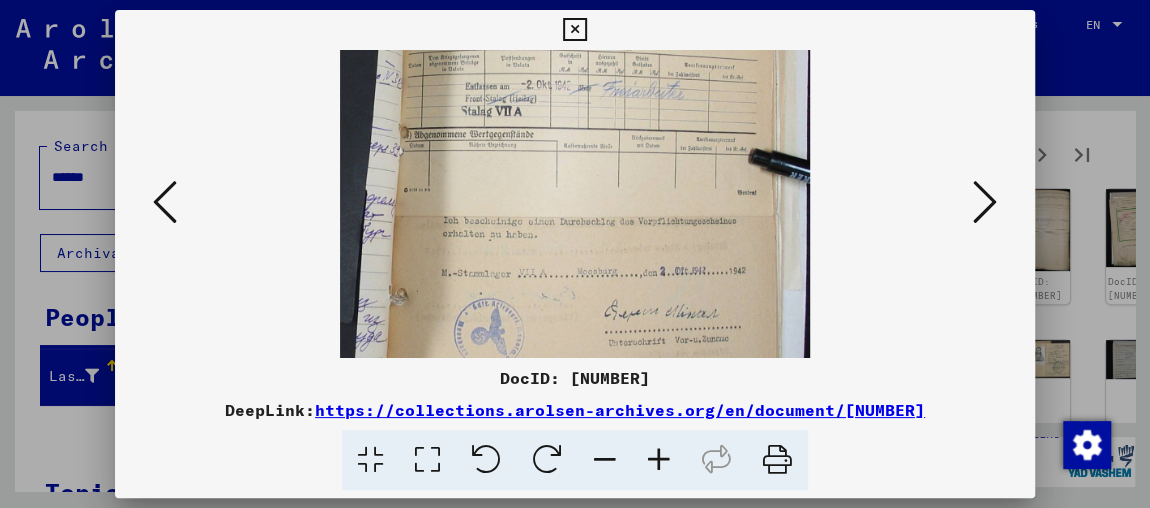 scroll, scrollTop: 237, scrollLeft: 0, axis: vertical 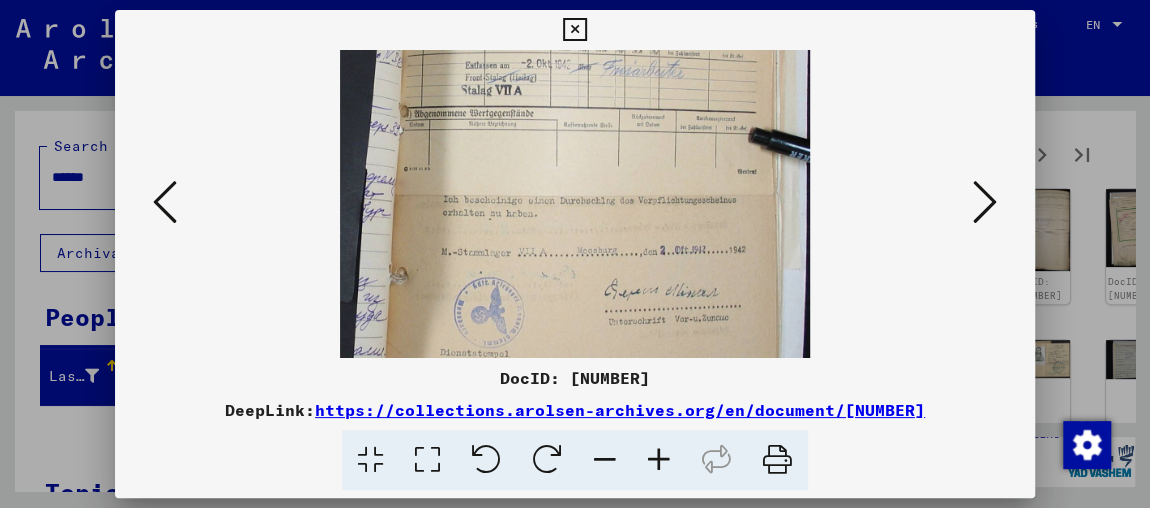drag, startPoint x: 644, startPoint y: 257, endPoint x: 662, endPoint y: 119, distance: 139.16896 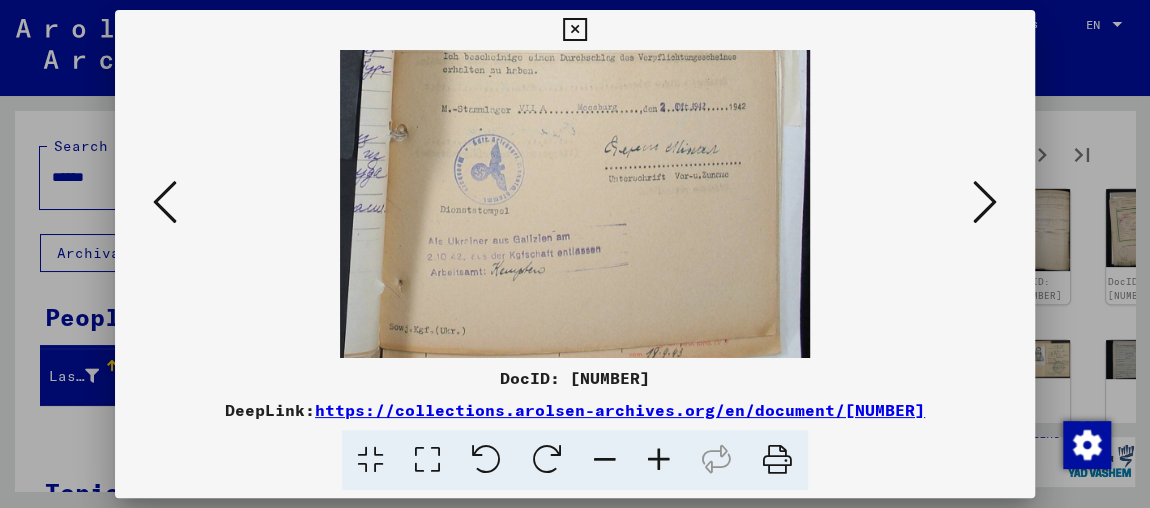 drag, startPoint x: 662, startPoint y: 309, endPoint x: 688, endPoint y: 165, distance: 146.3284 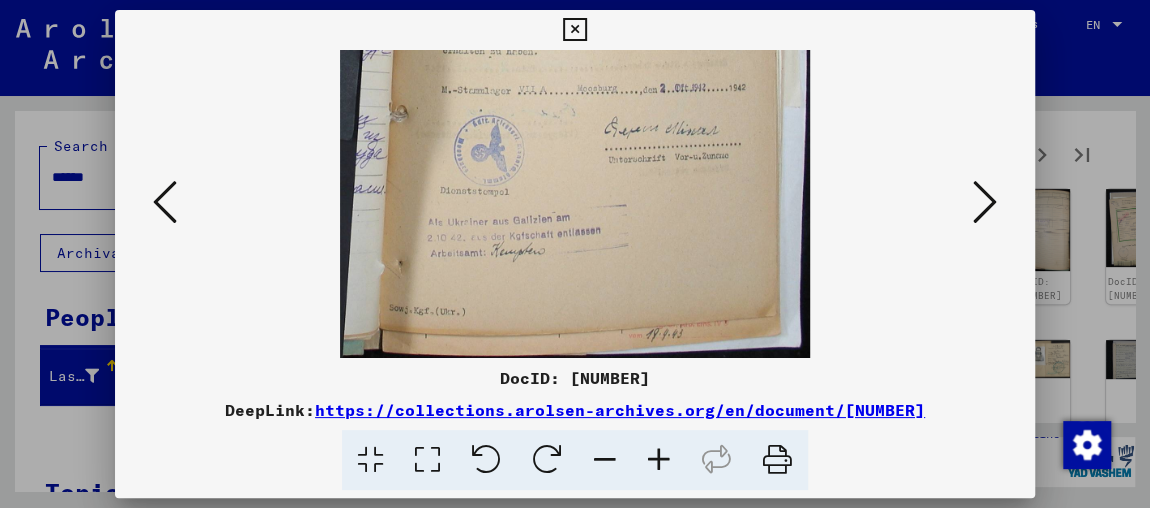 drag, startPoint x: 715, startPoint y: 225, endPoint x: 830, endPoint y: 117, distance: 157.76248 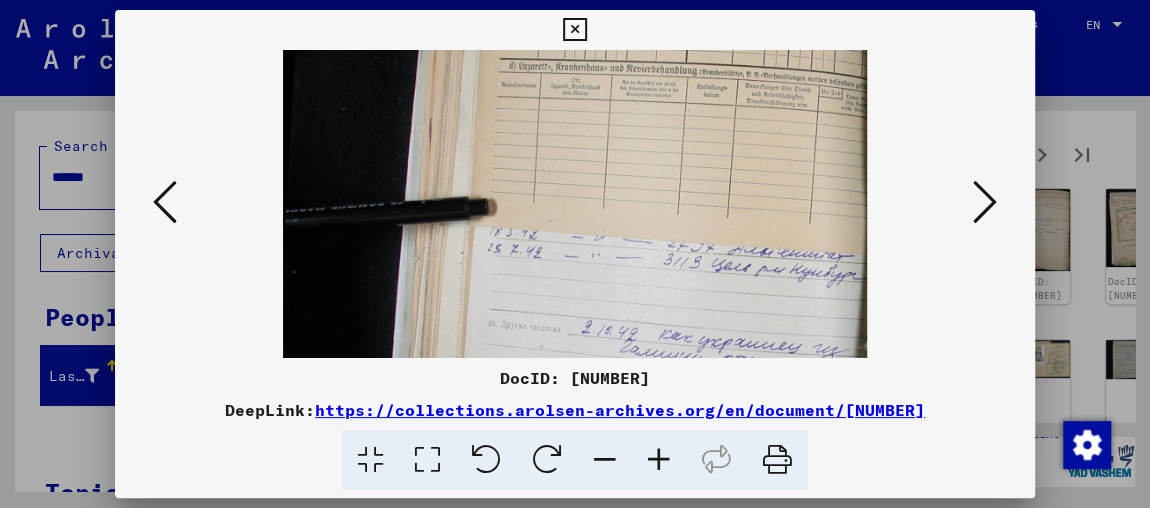 drag, startPoint x: 762, startPoint y: 307, endPoint x: 501, endPoint y: 149, distance: 305.09836 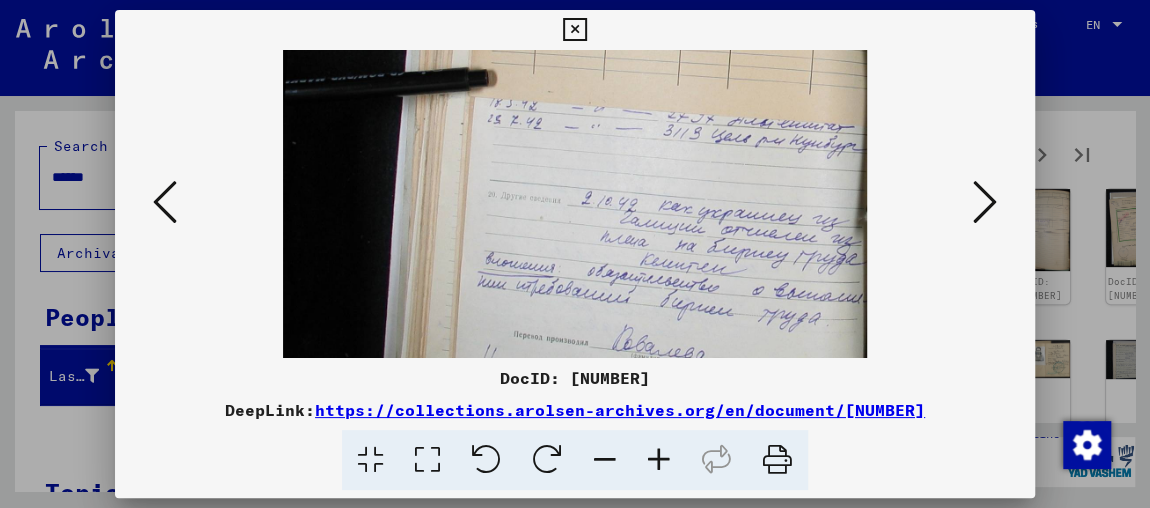 scroll, scrollTop: 334, scrollLeft: 0, axis: vertical 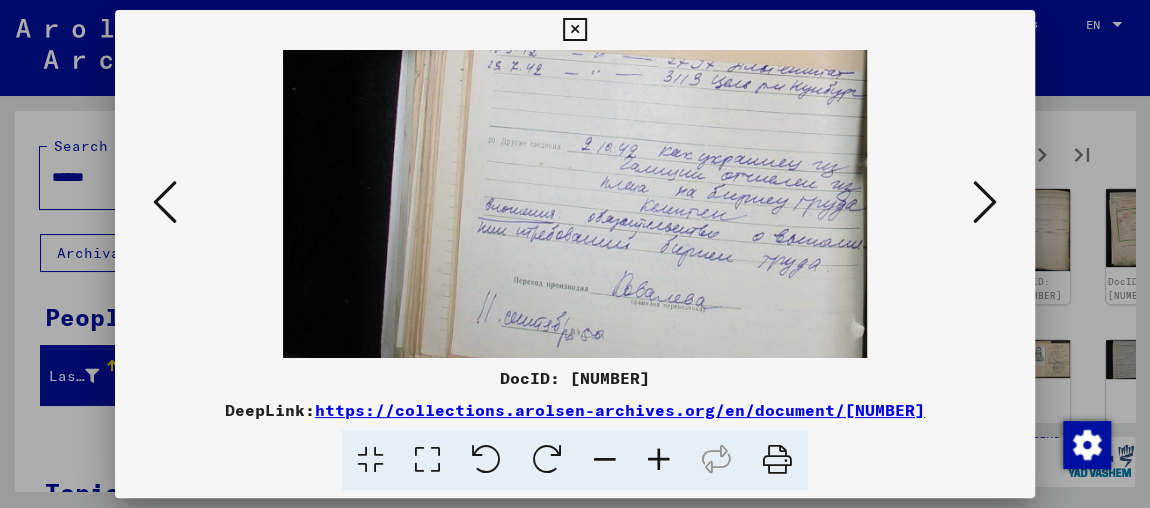drag, startPoint x: 695, startPoint y: 288, endPoint x: 738, endPoint y: 108, distance: 185.06485 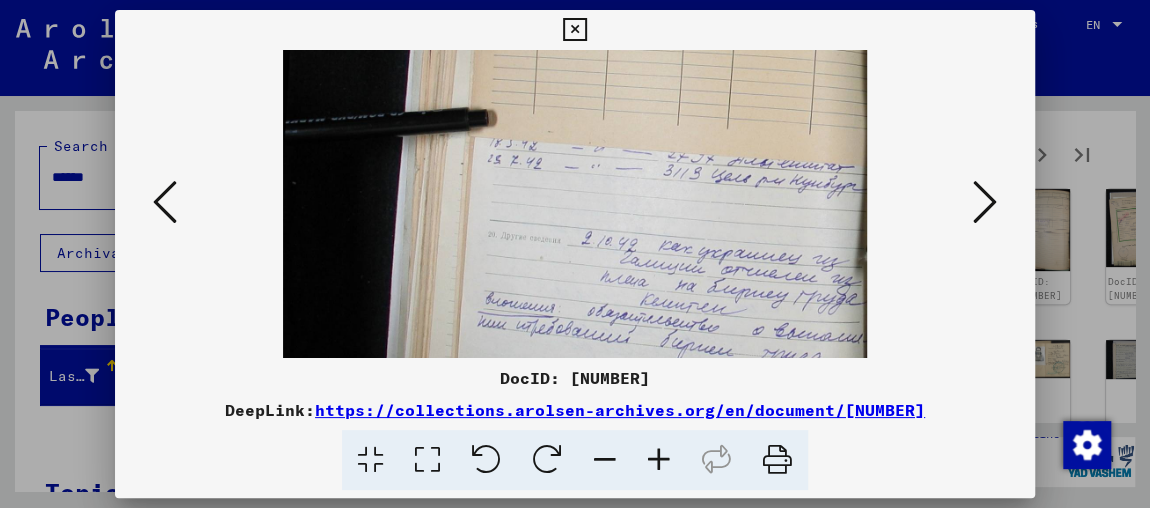 scroll, scrollTop: 235, scrollLeft: 0, axis: vertical 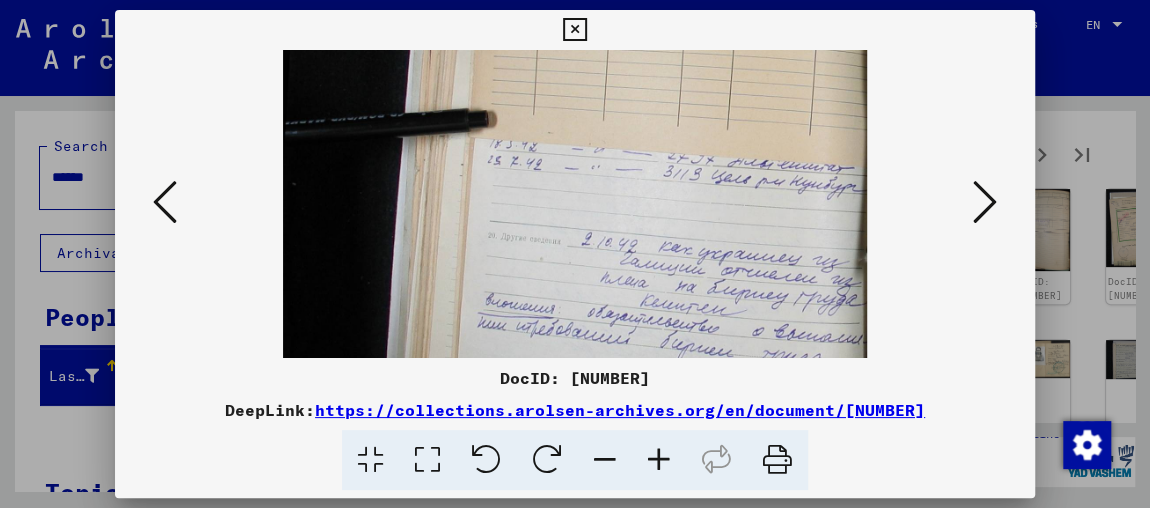 drag, startPoint x: 801, startPoint y: 194, endPoint x: 793, endPoint y: 293, distance: 99.32271 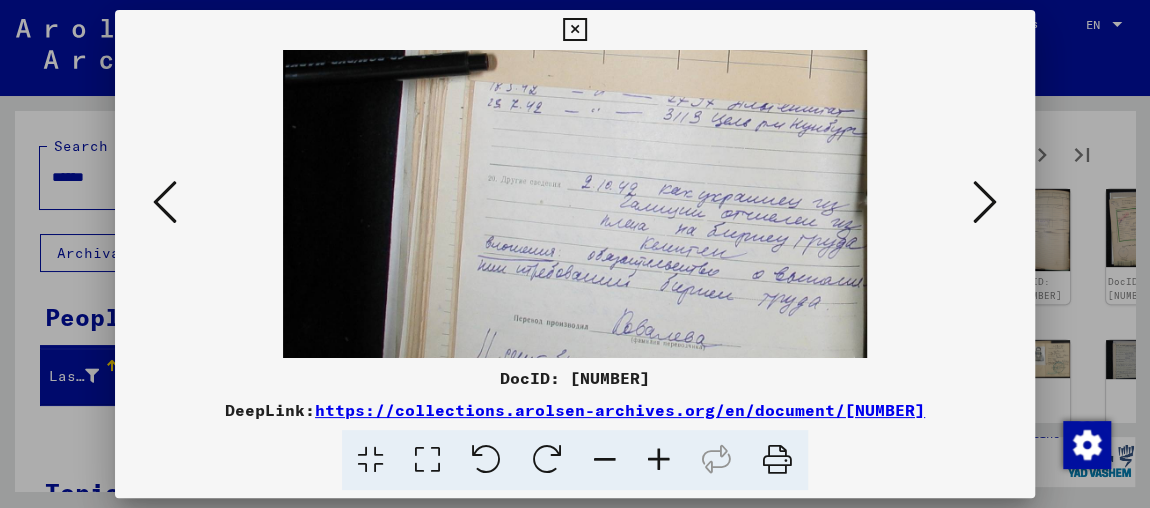 scroll, scrollTop: 301, scrollLeft: 0, axis: vertical 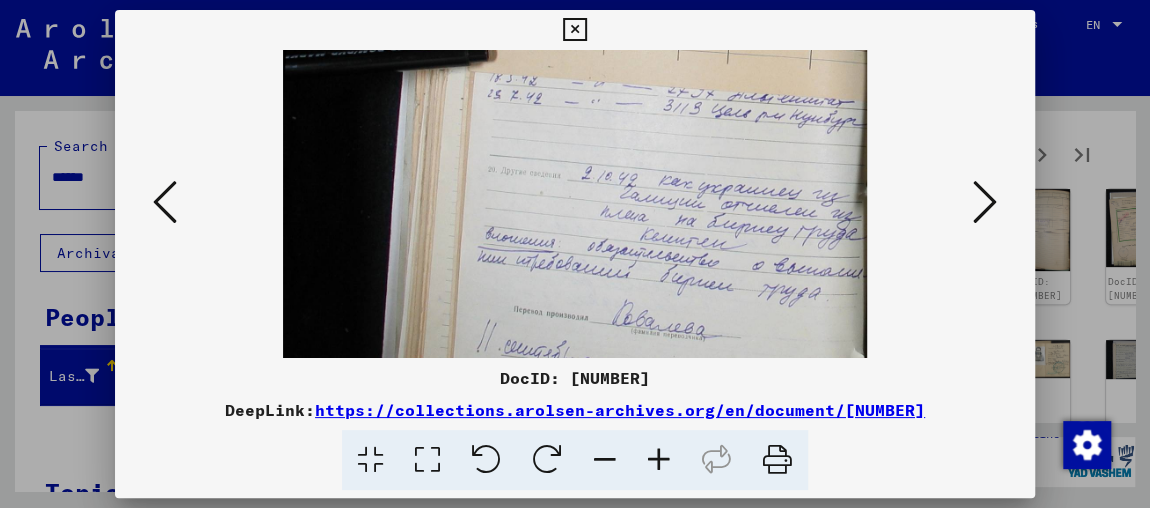 drag, startPoint x: 762, startPoint y: 316, endPoint x: 775, endPoint y: 249, distance: 68.24954 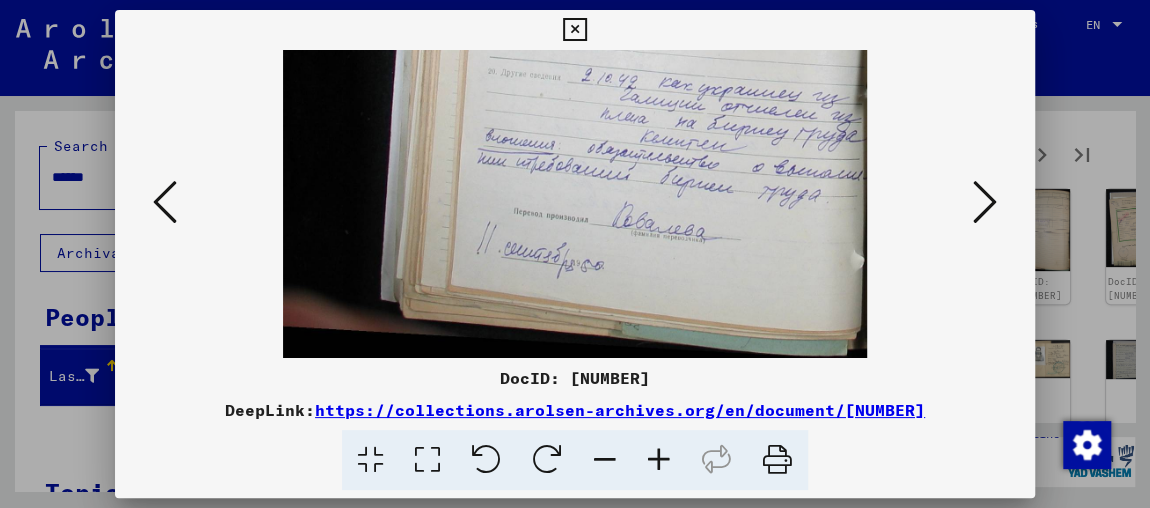 drag, startPoint x: 773, startPoint y: 200, endPoint x: 780, endPoint y: 156, distance: 44.553337 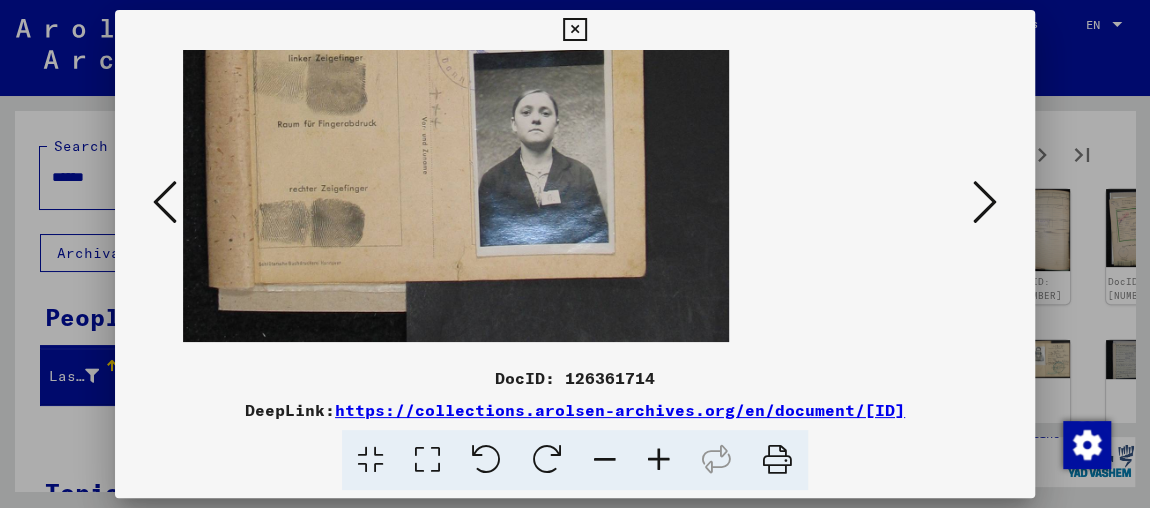 drag, startPoint x: 632, startPoint y: 278, endPoint x: 678, endPoint y: 50, distance: 232.59407 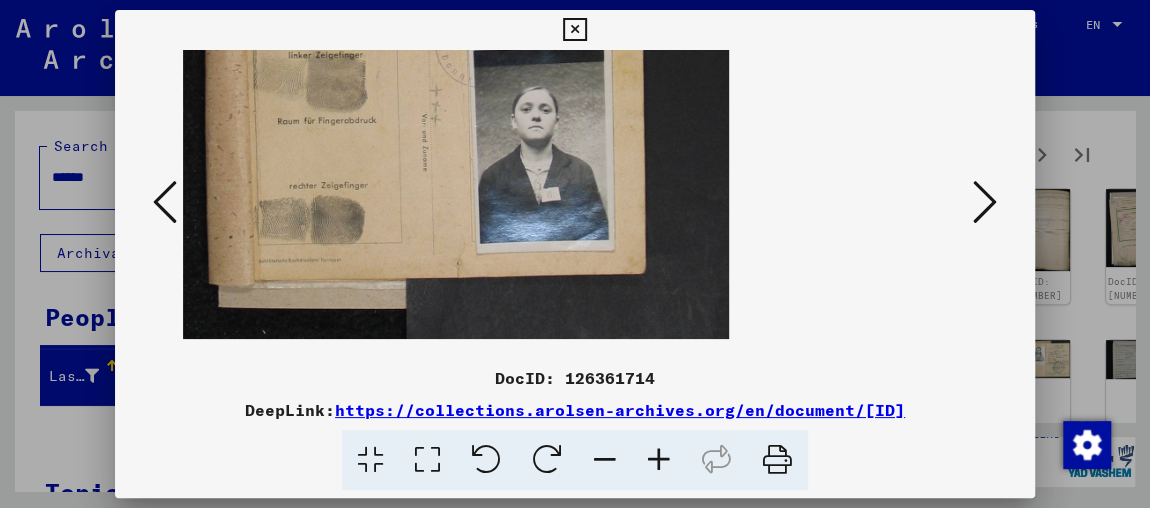 scroll, scrollTop: 0, scrollLeft: 0, axis: both 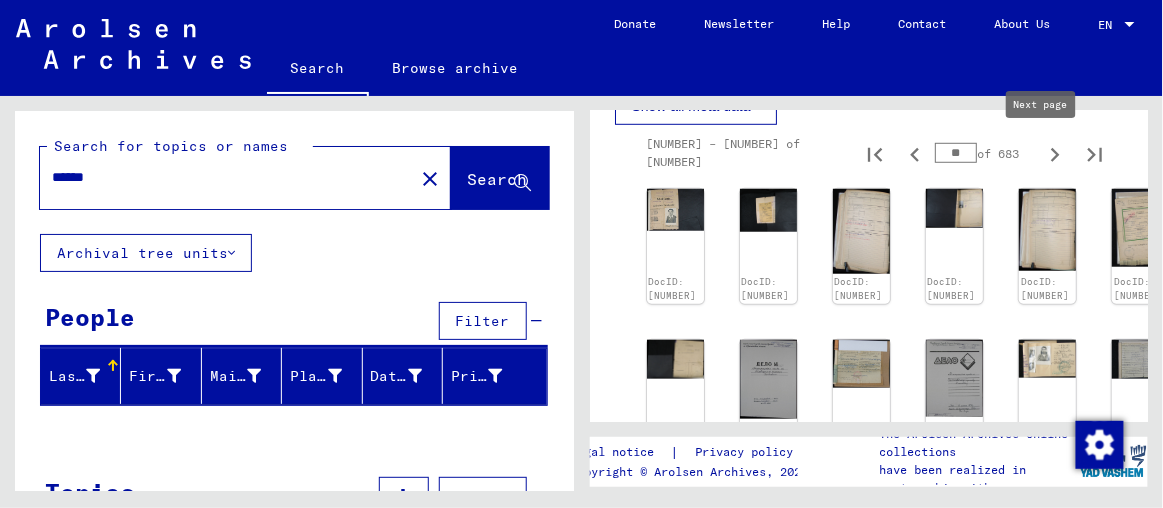 type on "**" 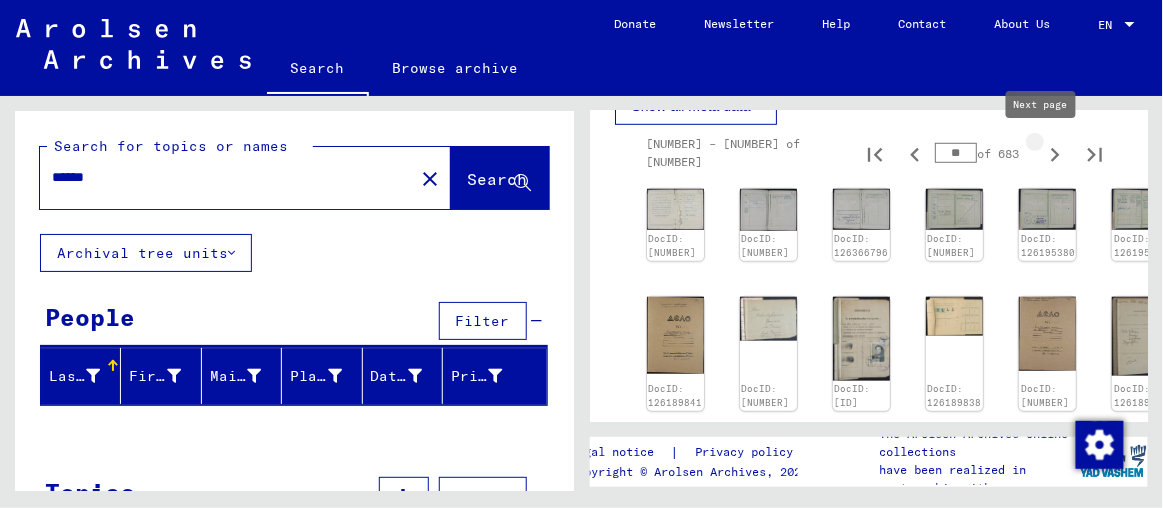 type on "**" 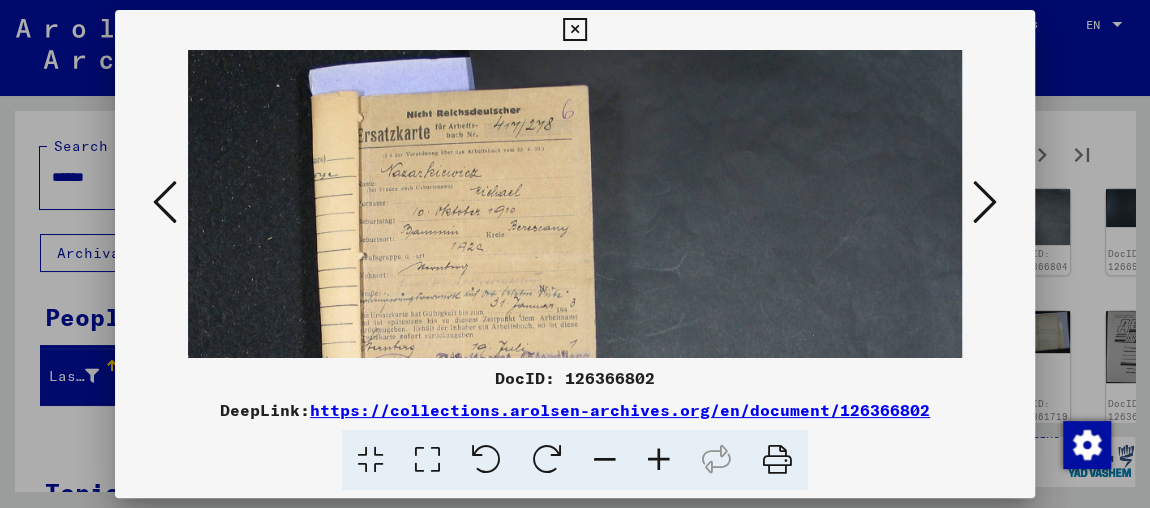 scroll, scrollTop: 54, scrollLeft: 0, axis: vertical 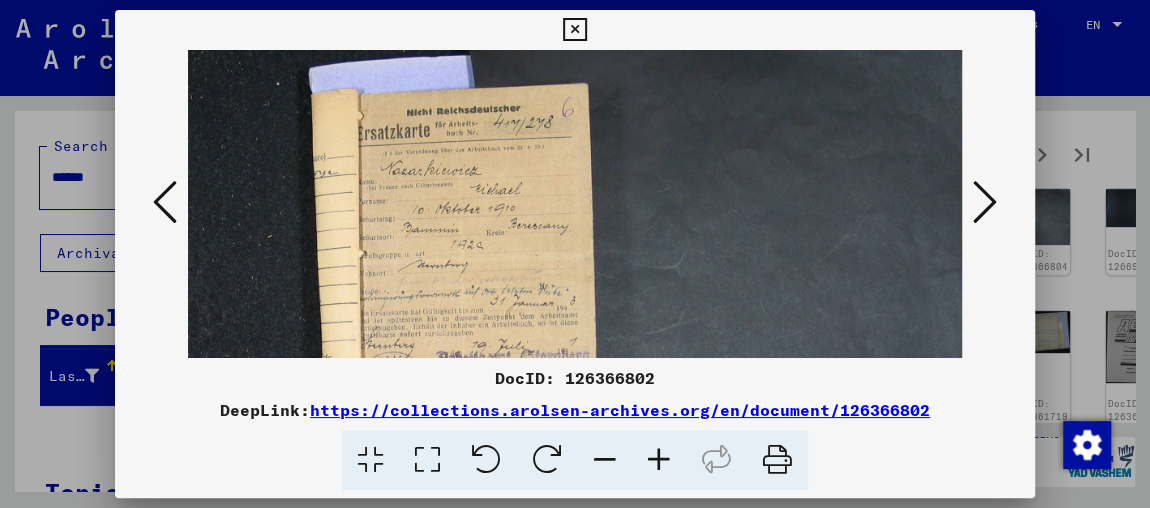 drag, startPoint x: 463, startPoint y: 339, endPoint x: 487, endPoint y: 285, distance: 59.093147 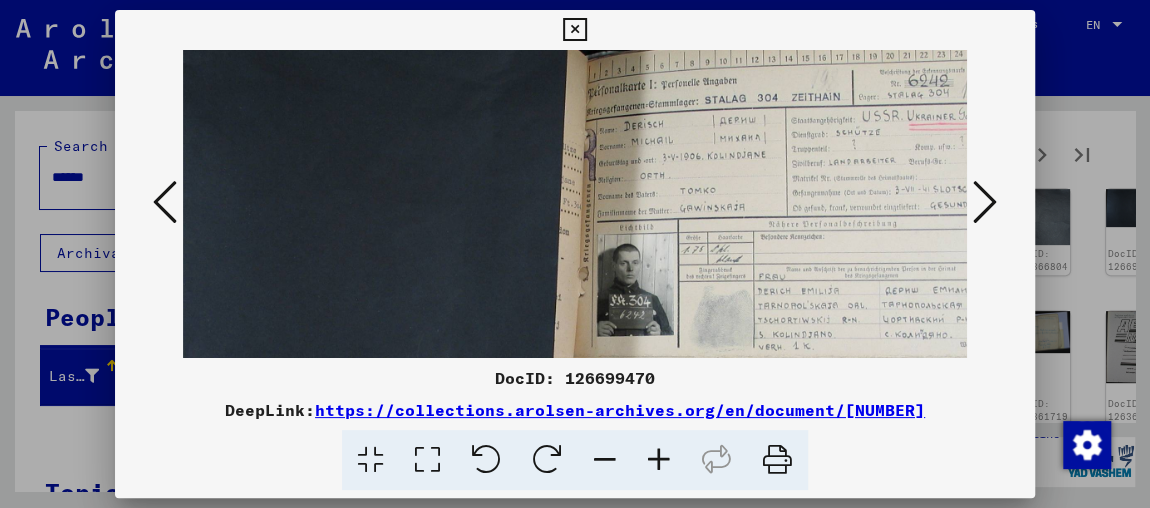 scroll, scrollTop: 19, scrollLeft: 171, axis: both 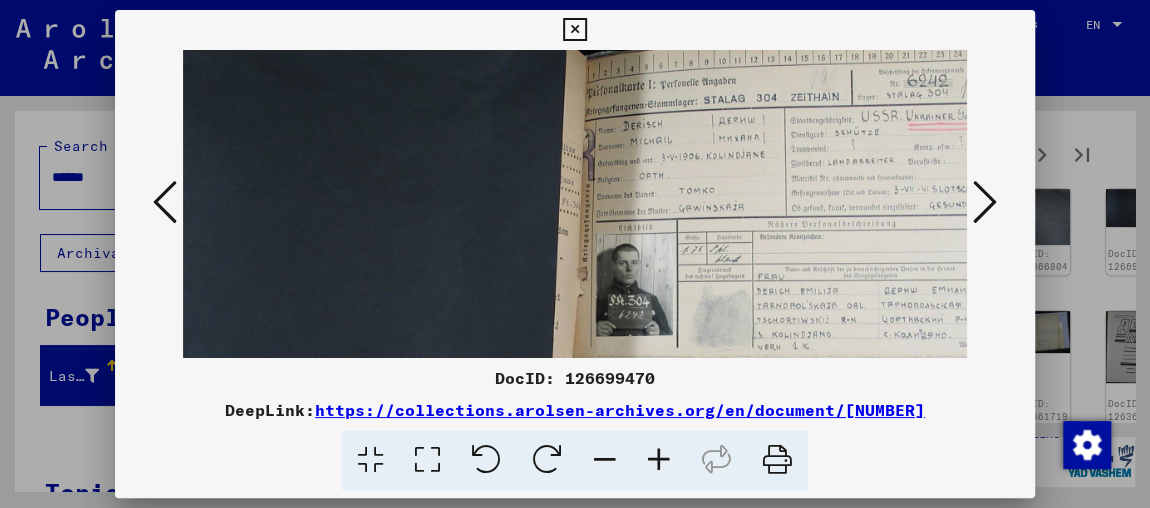 drag, startPoint x: 780, startPoint y: 319, endPoint x: 609, endPoint y: 299, distance: 172.16562 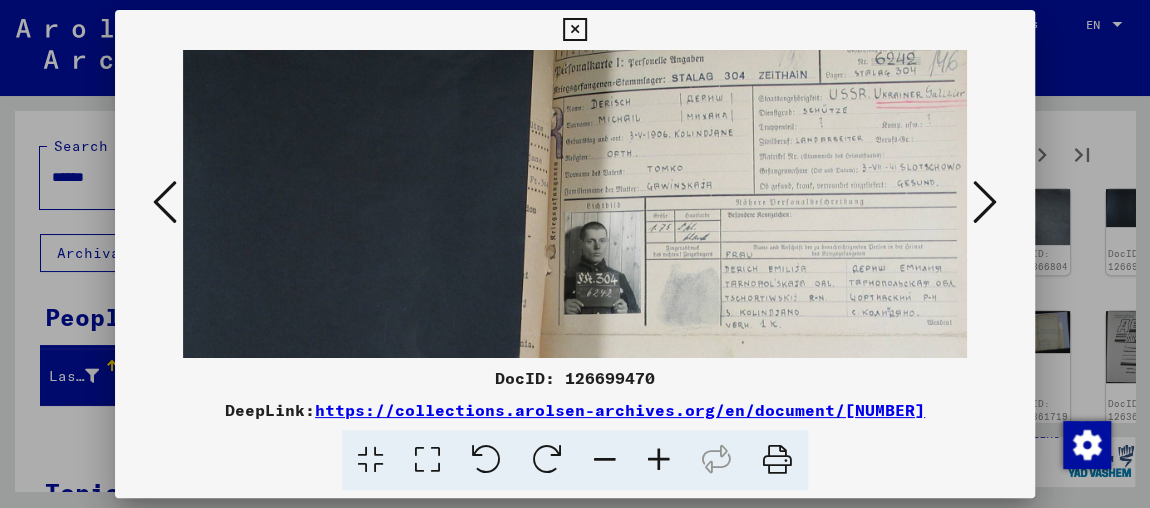 scroll, scrollTop: 0, scrollLeft: 0, axis: both 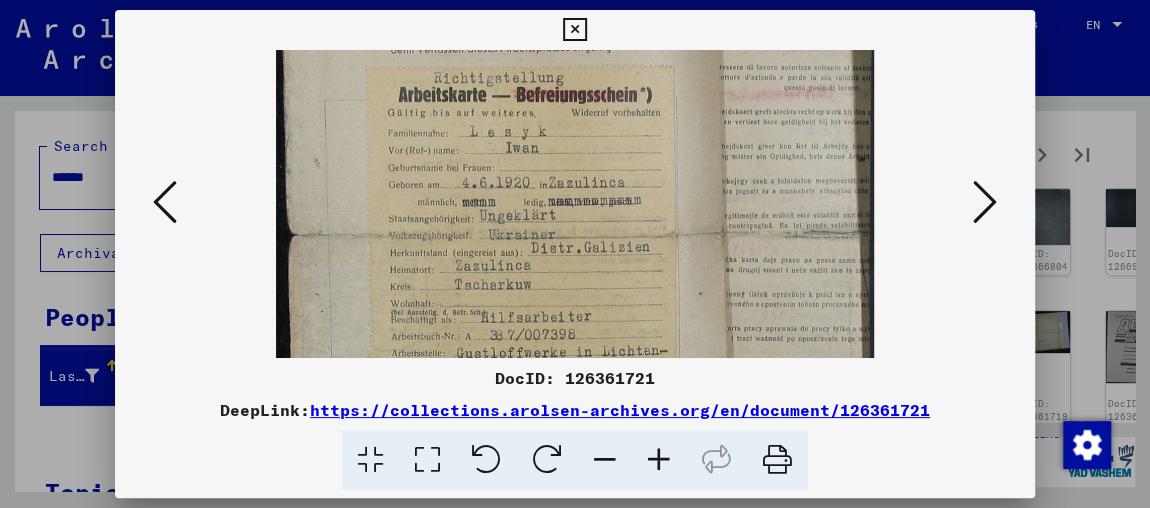 drag, startPoint x: 553, startPoint y: 268, endPoint x: 576, endPoint y: 159, distance: 111.40018 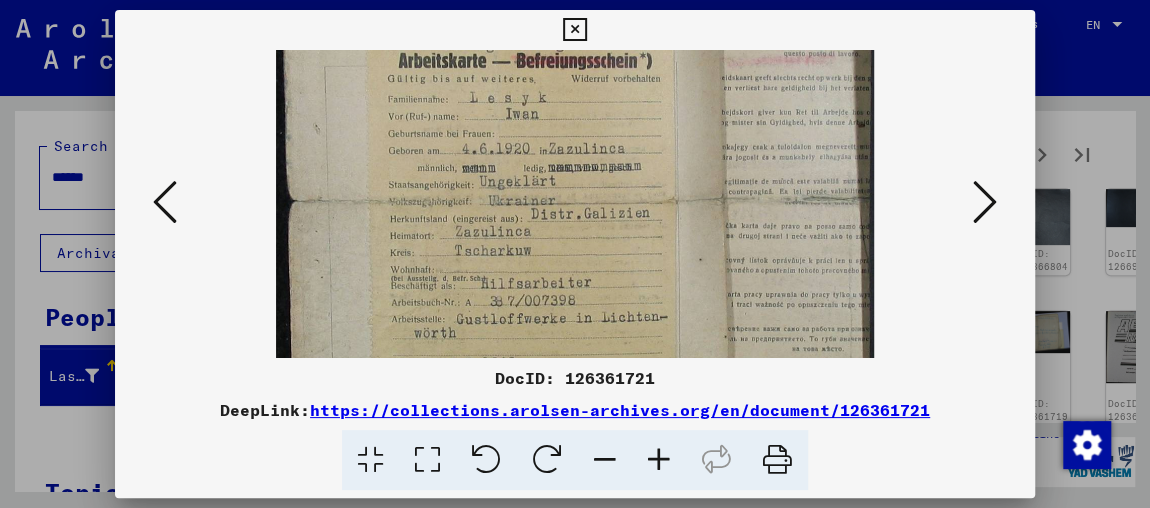 scroll, scrollTop: 143, scrollLeft: 0, axis: vertical 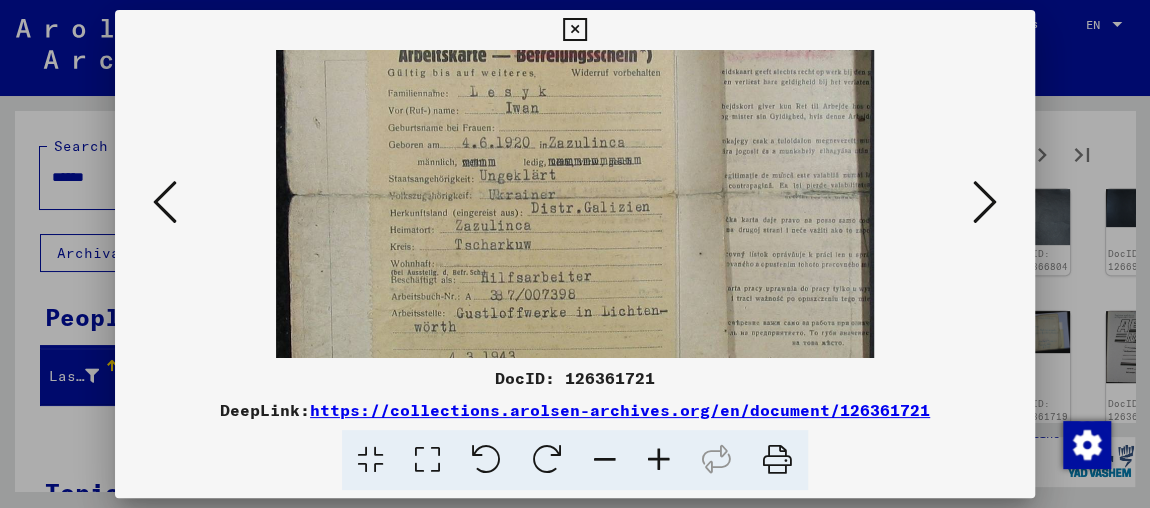 drag, startPoint x: 612, startPoint y: 294, endPoint x: 619, endPoint y: 272, distance: 23.086792 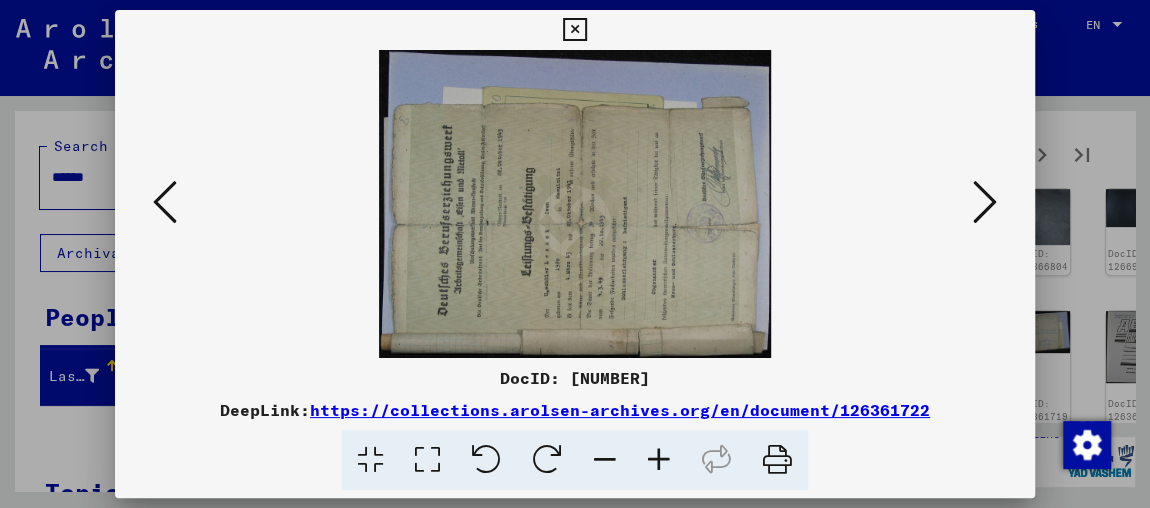 scroll, scrollTop: 0, scrollLeft: 0, axis: both 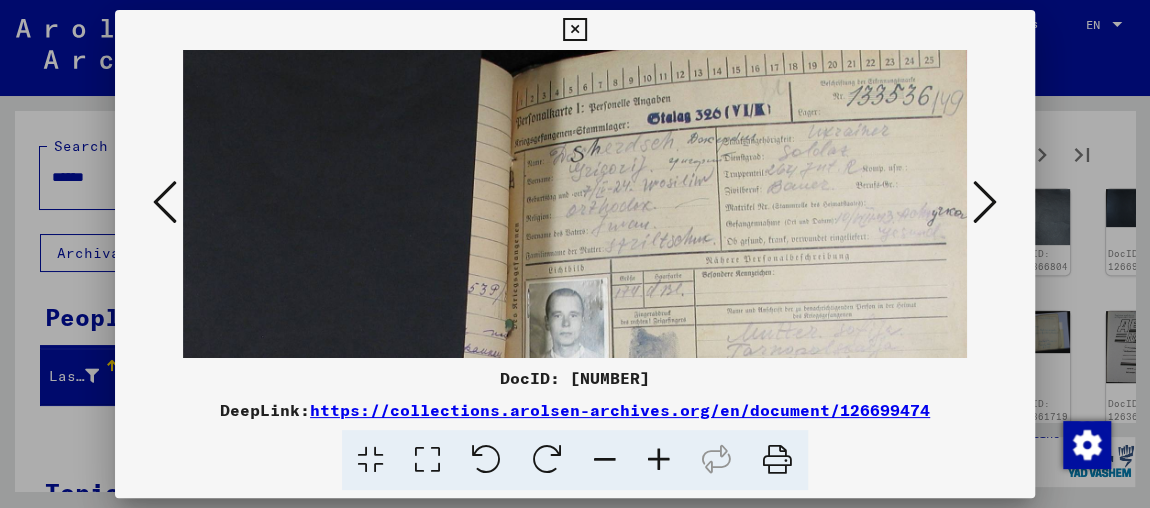 drag, startPoint x: 842, startPoint y: 252, endPoint x: 340, endPoint y: 124, distance: 518.06177 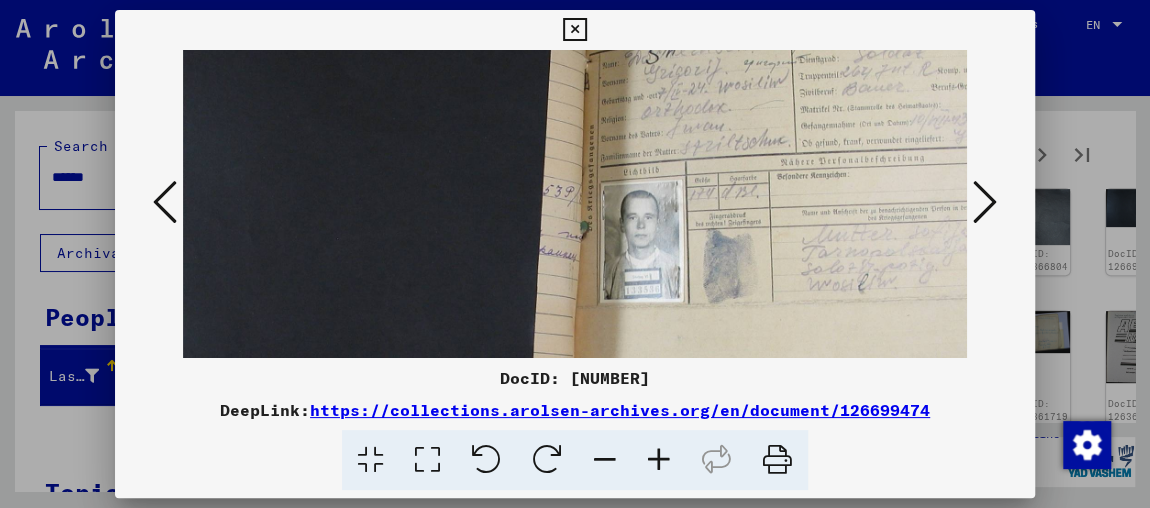 drag, startPoint x: 550, startPoint y: 187, endPoint x: 671, endPoint y: 42, distance: 188.85445 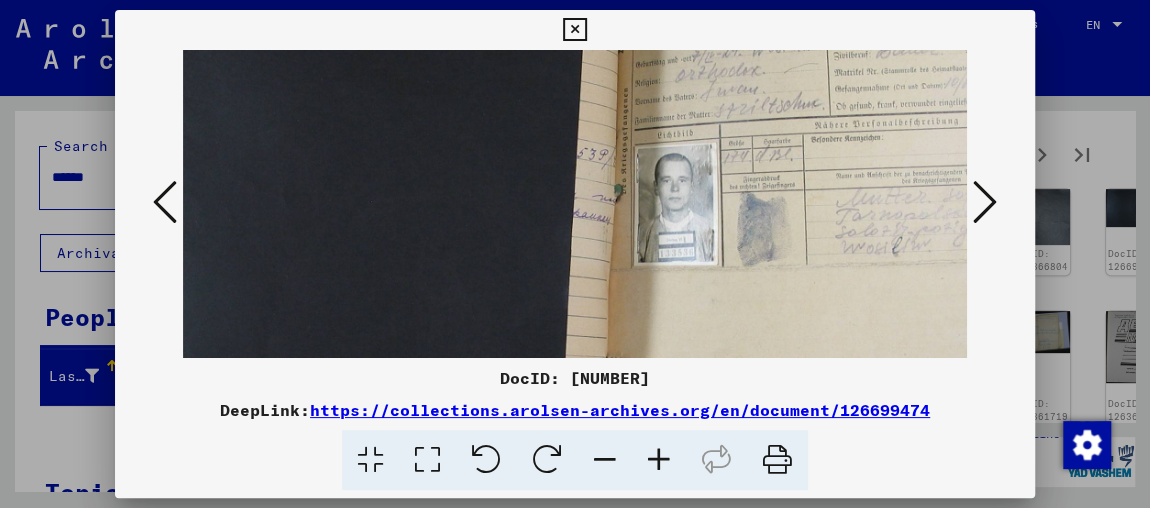 scroll, scrollTop: 312, scrollLeft: 306, axis: both 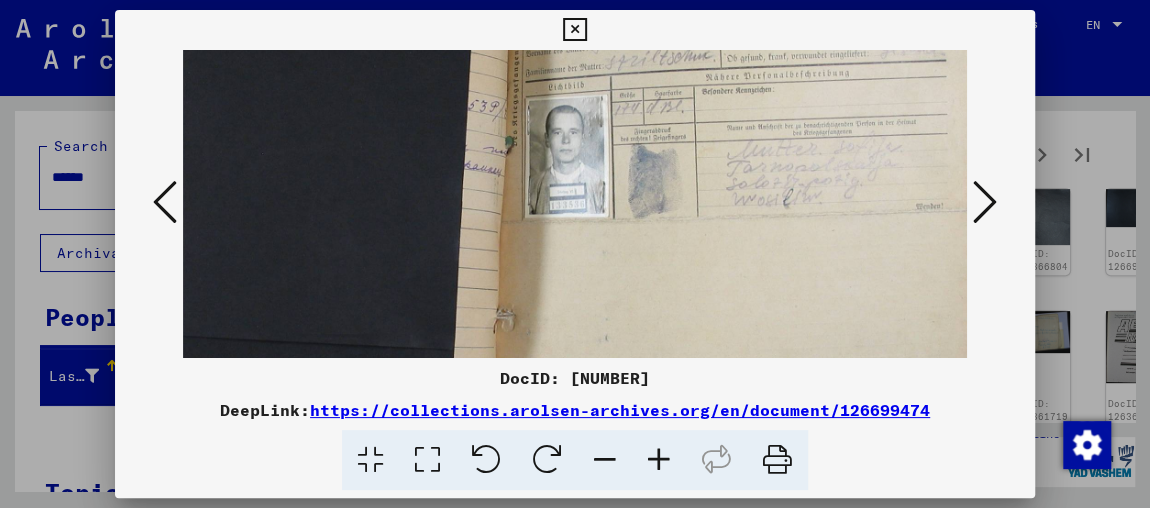 drag, startPoint x: 855, startPoint y: 167, endPoint x: 321, endPoint y: 118, distance: 536.2434 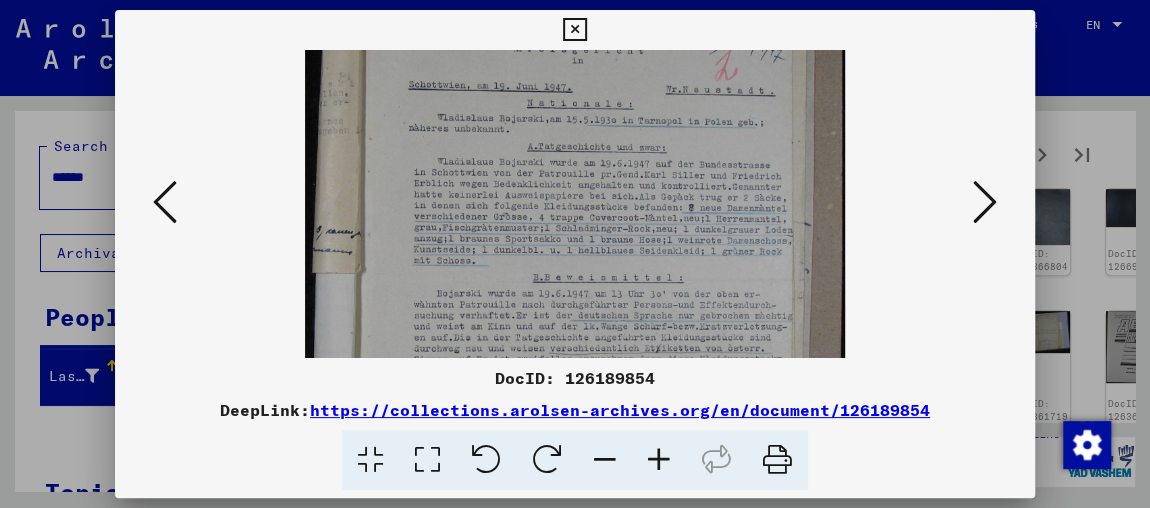 drag, startPoint x: 586, startPoint y: 302, endPoint x: 603, endPoint y: 185, distance: 118.22859 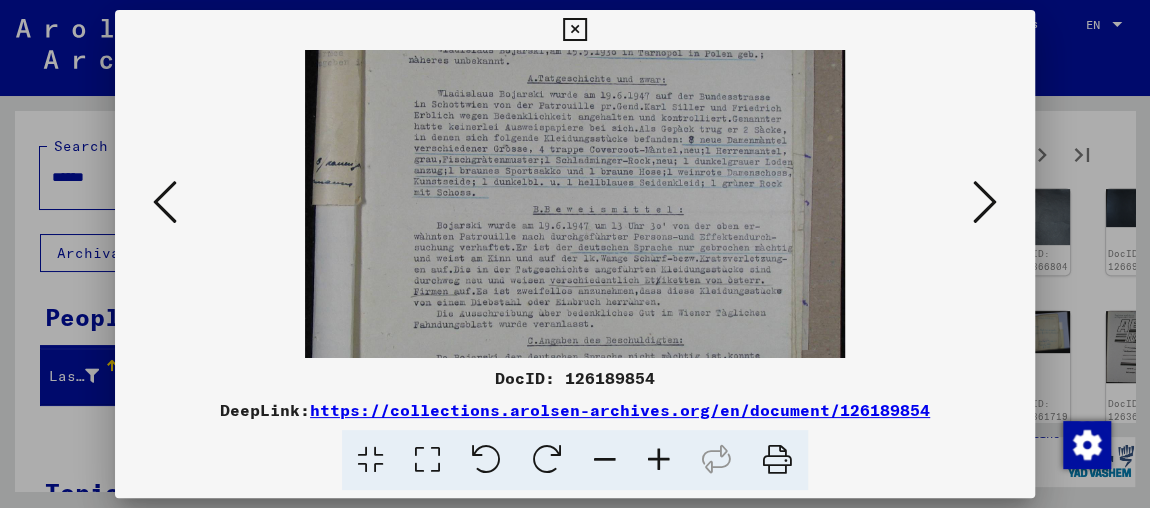 drag, startPoint x: 583, startPoint y: 307, endPoint x: 594, endPoint y: 200, distance: 107.563934 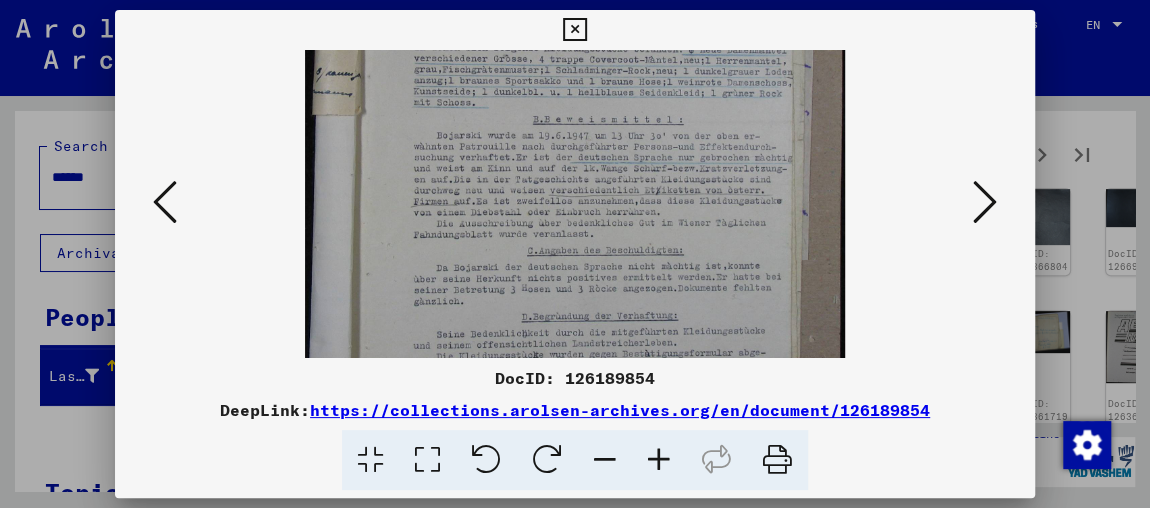 drag, startPoint x: 576, startPoint y: 279, endPoint x: 605, endPoint y: 189, distance: 94.55686 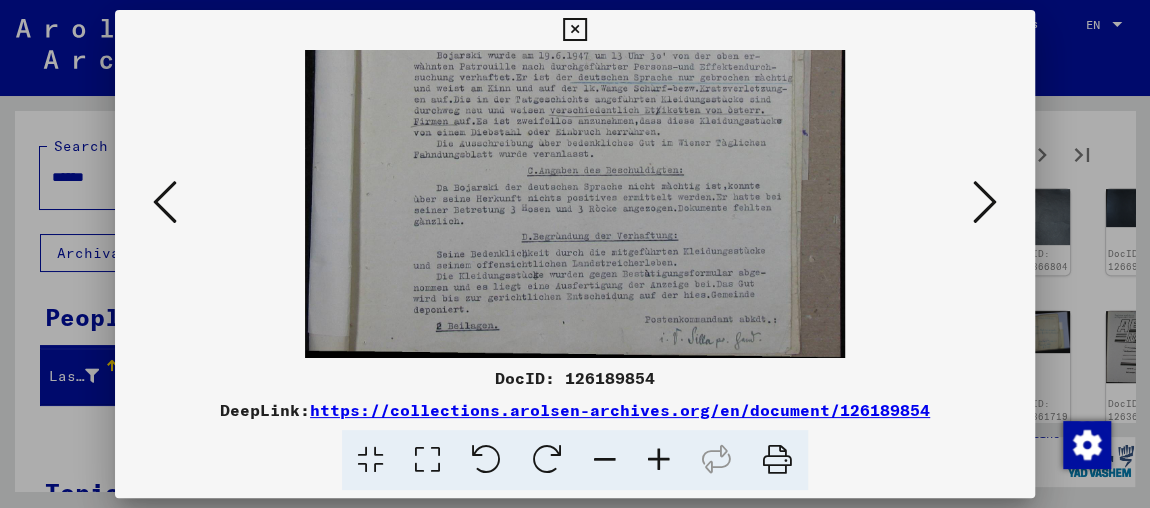 drag, startPoint x: 589, startPoint y: 247, endPoint x: 889, endPoint y: 182, distance: 306.9609 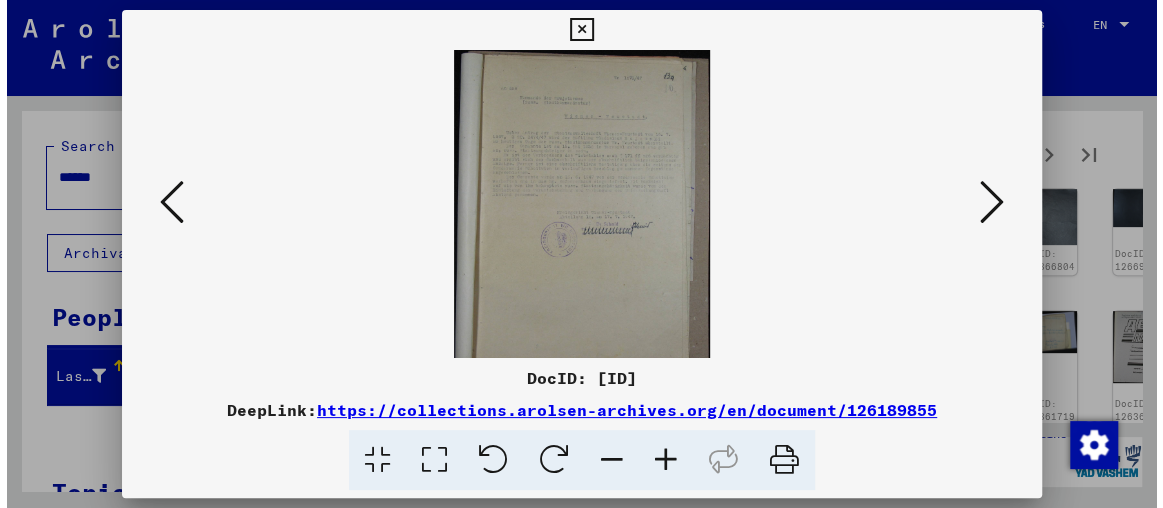 scroll, scrollTop: 0, scrollLeft: 0, axis: both 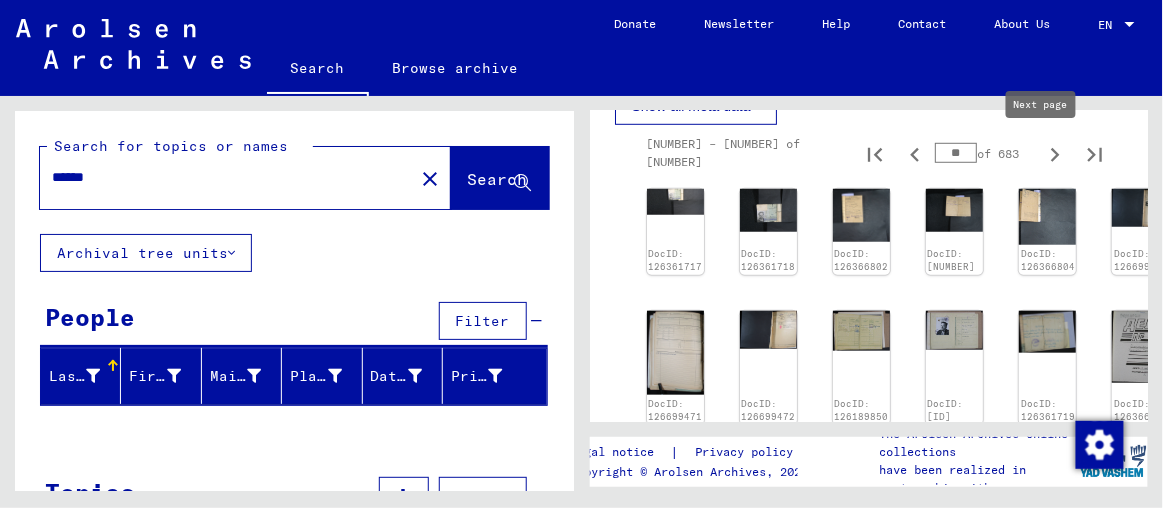 type on "**" 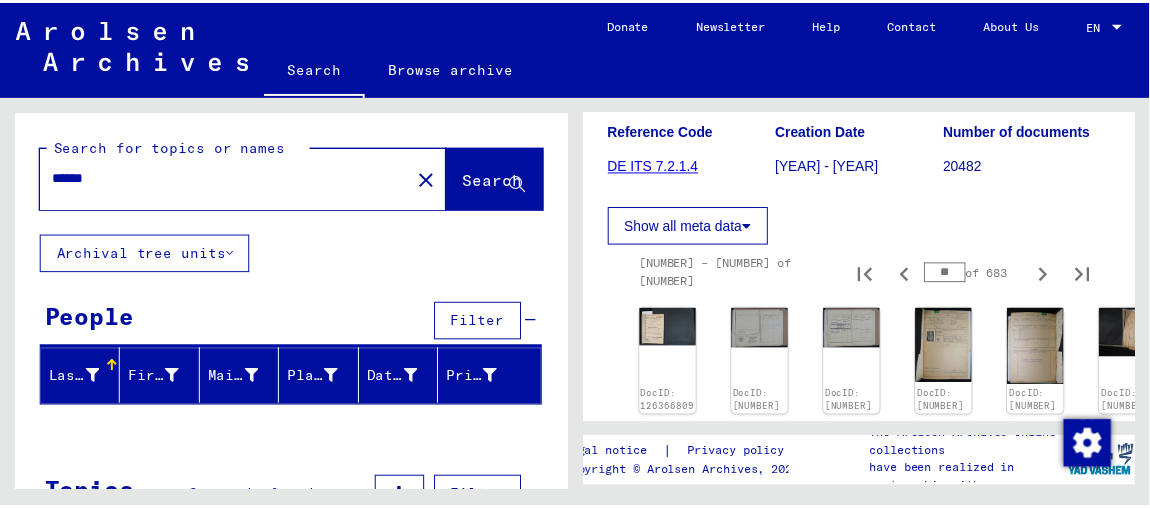 scroll, scrollTop: 272, scrollLeft: 0, axis: vertical 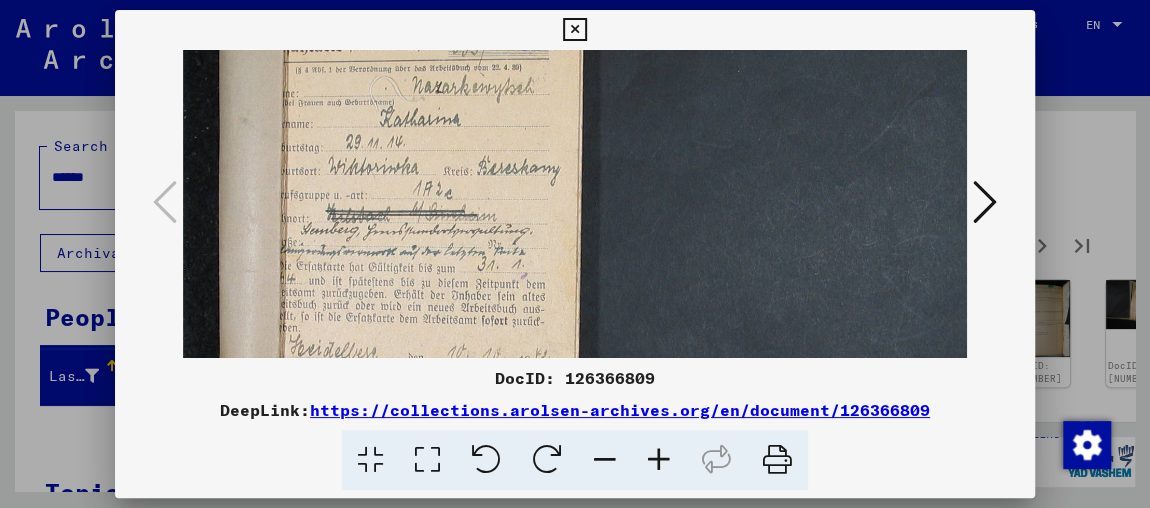 drag, startPoint x: 406, startPoint y: 260, endPoint x: 491, endPoint y: 140, distance: 147.05441 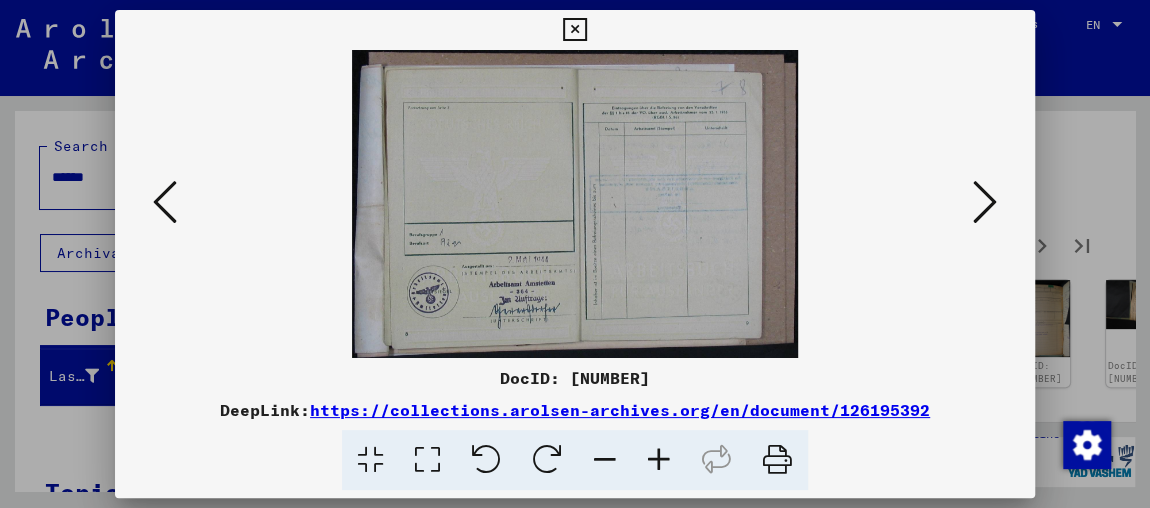 scroll, scrollTop: 0, scrollLeft: 0, axis: both 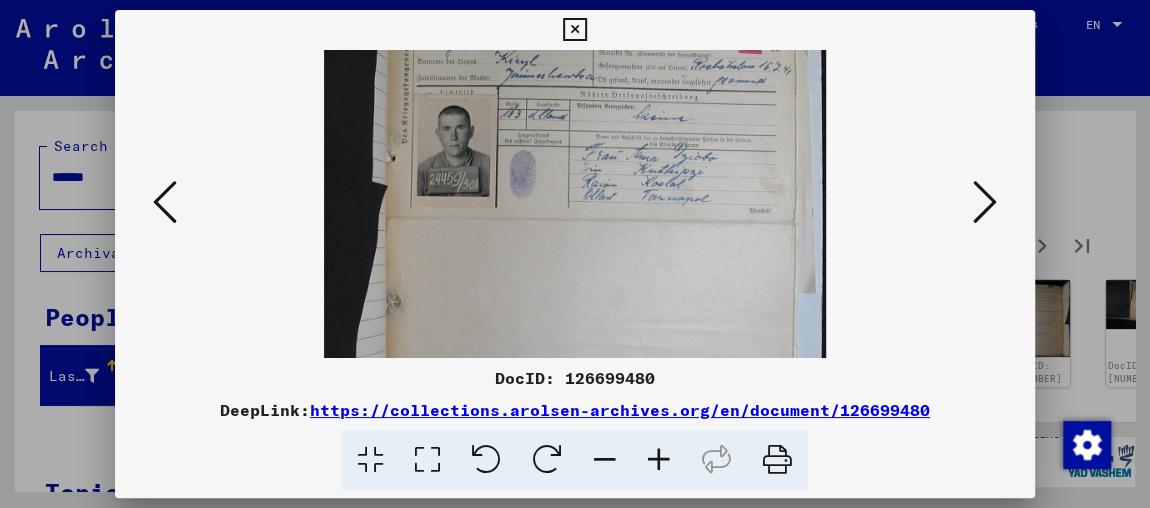 drag, startPoint x: 655, startPoint y: 302, endPoint x: 698, endPoint y: 199, distance: 111.61541 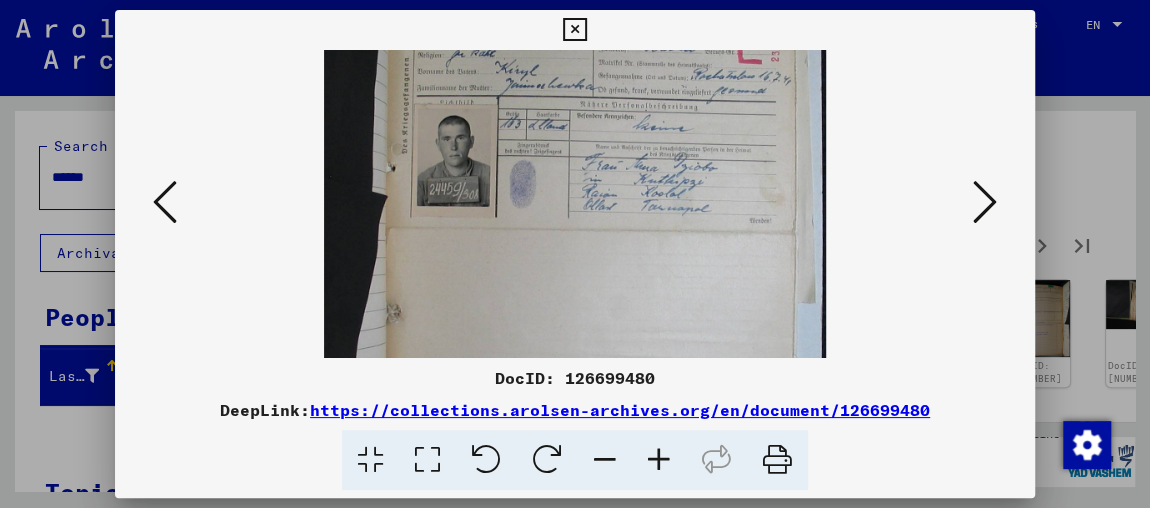 scroll, scrollTop: 0, scrollLeft: 0, axis: both 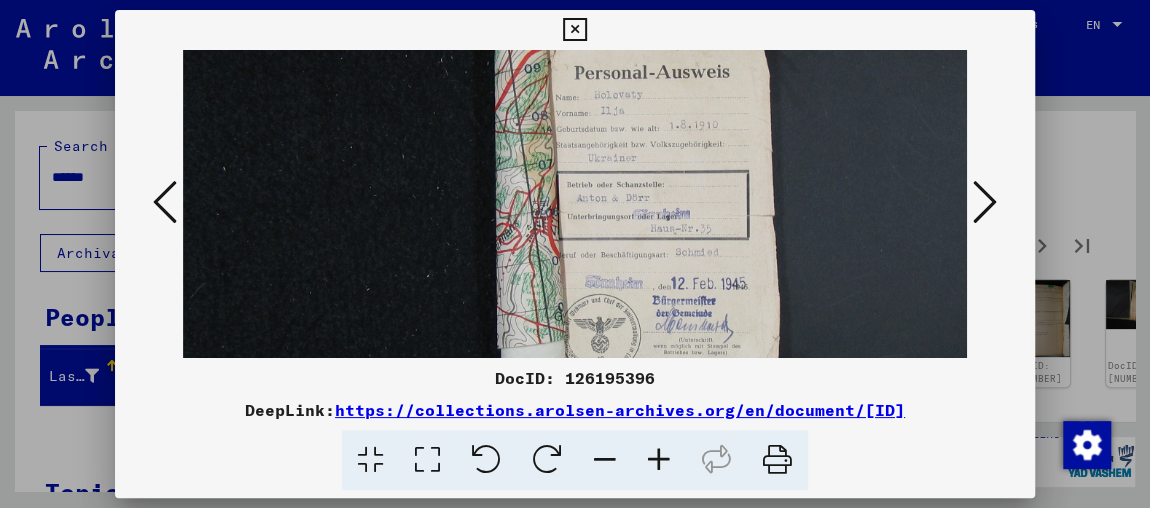 drag, startPoint x: 646, startPoint y: 253, endPoint x: 672, endPoint y: 46, distance: 208.62646 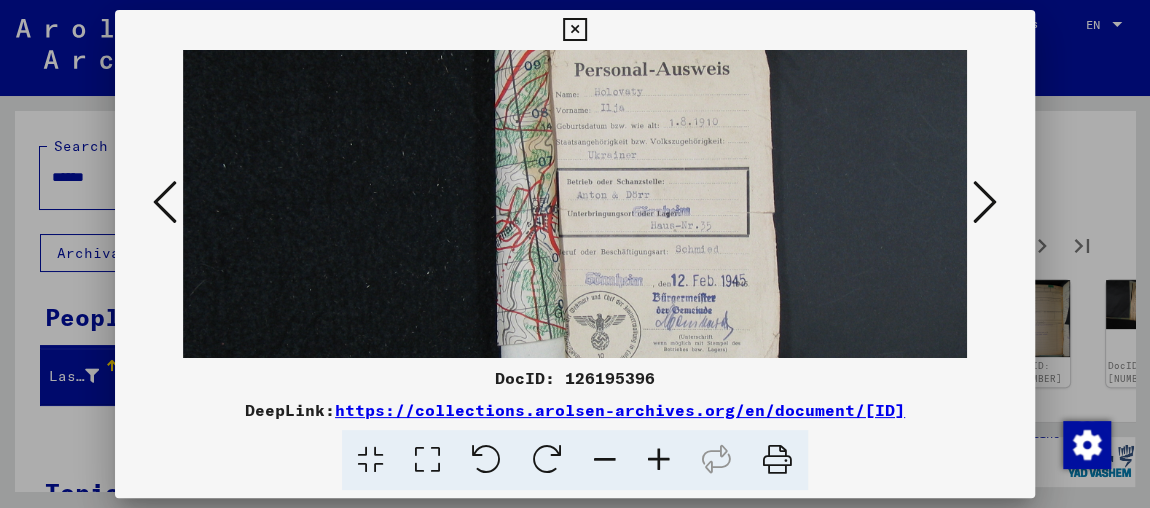 scroll, scrollTop: 213, scrollLeft: 3, axis: both 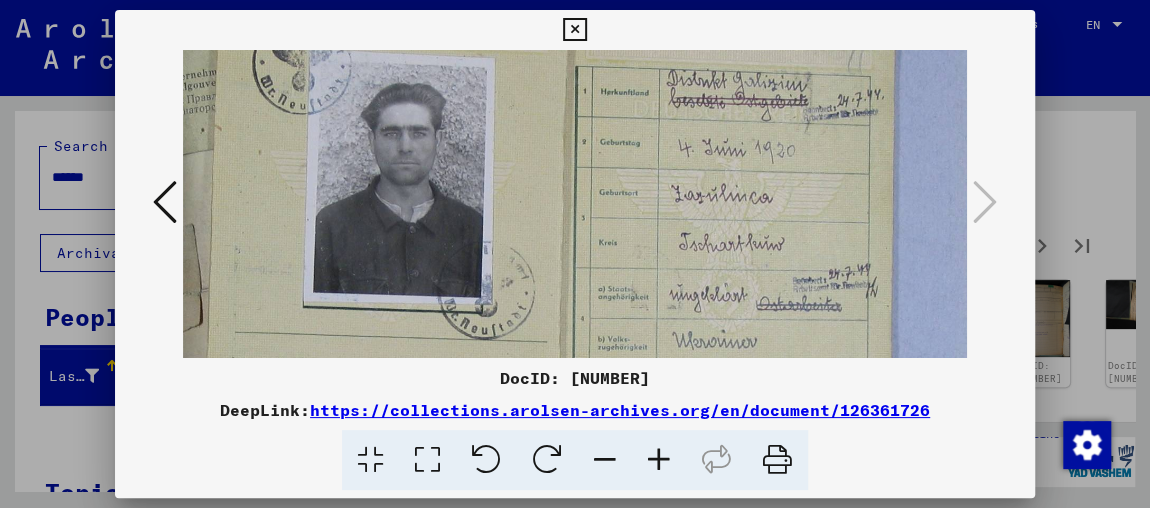 drag, startPoint x: 632, startPoint y: 290, endPoint x: 518, endPoint y: 237, distance: 125.71794 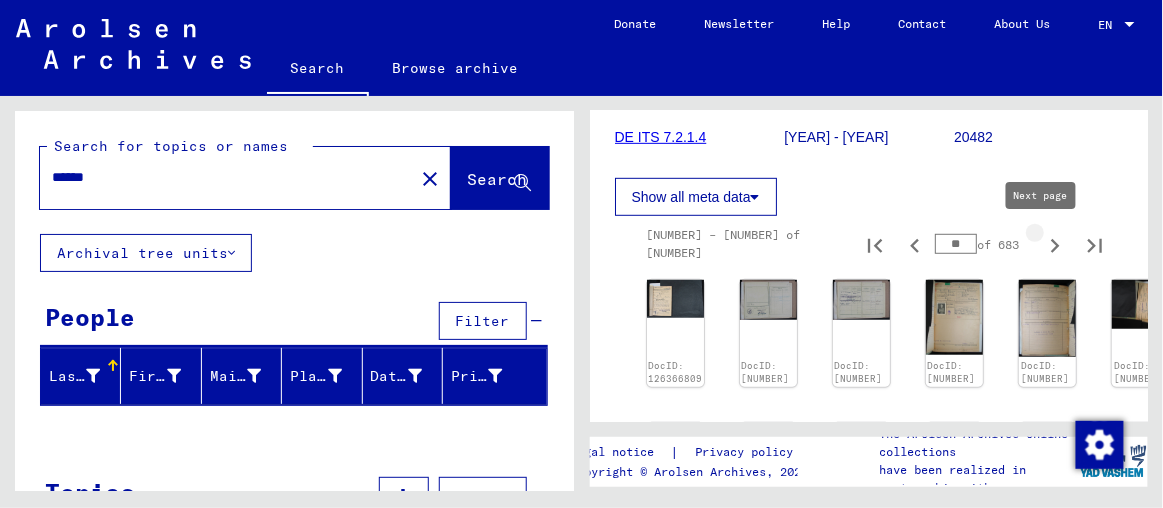 type on "**" 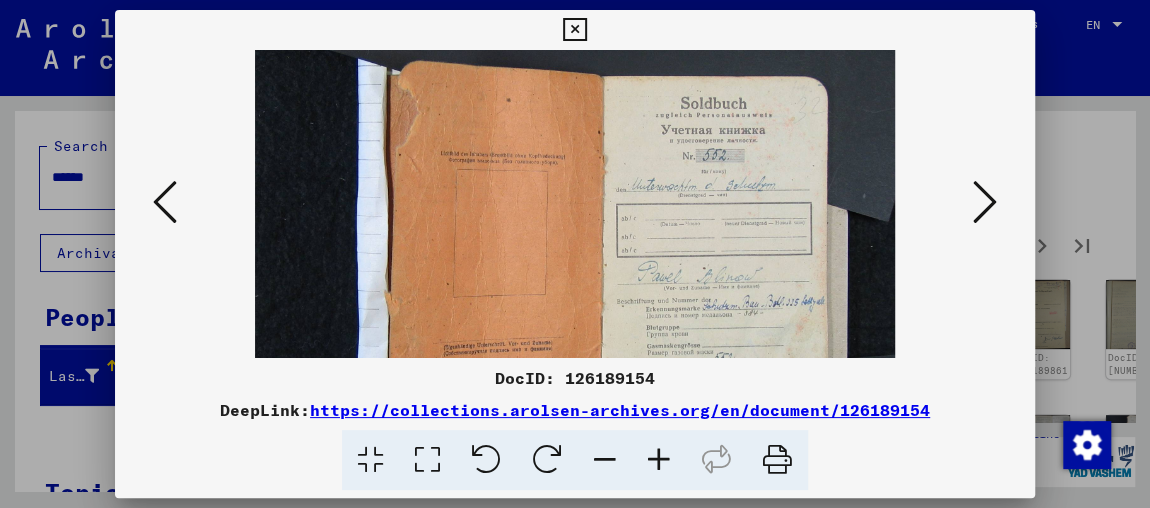 scroll, scrollTop: 138, scrollLeft: 0, axis: vertical 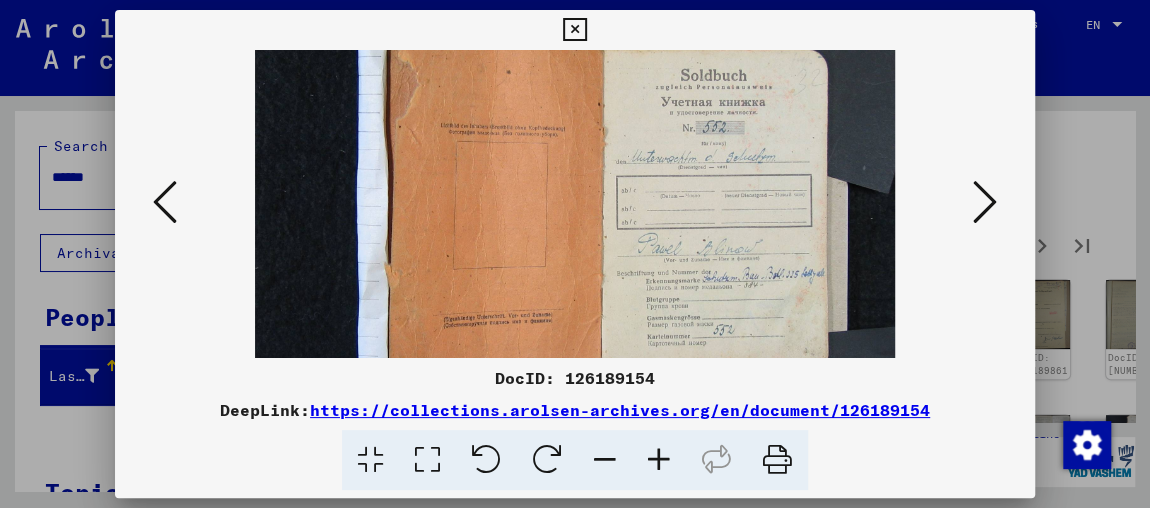 drag, startPoint x: 675, startPoint y: 320, endPoint x: 590, endPoint y: 183, distance: 161.22655 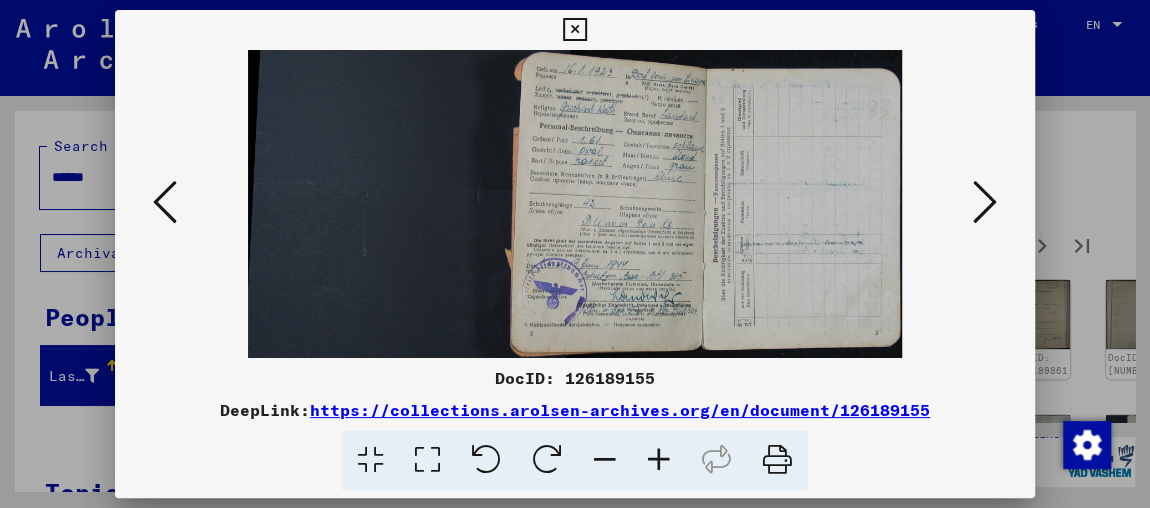 scroll, scrollTop: 0, scrollLeft: 0, axis: both 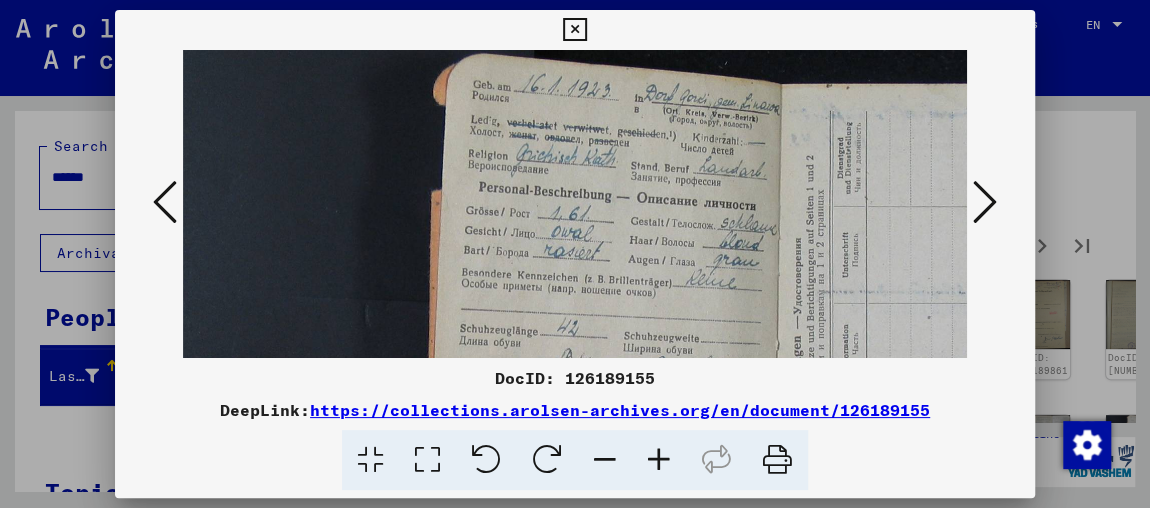 drag, startPoint x: 791, startPoint y: 197, endPoint x: 559, endPoint y: 197, distance: 232 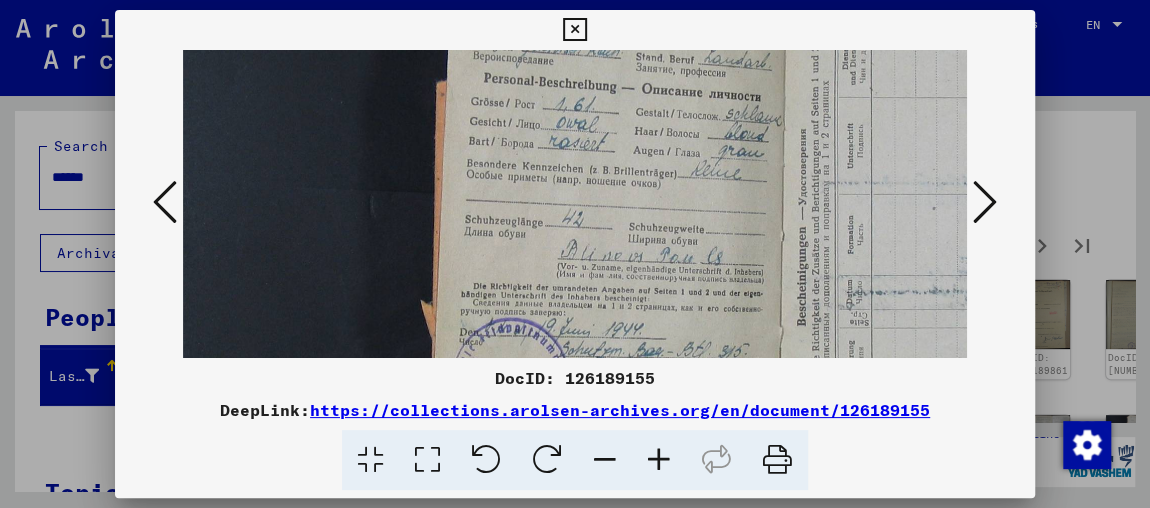 scroll, scrollTop: 161, scrollLeft: 223, axis: both 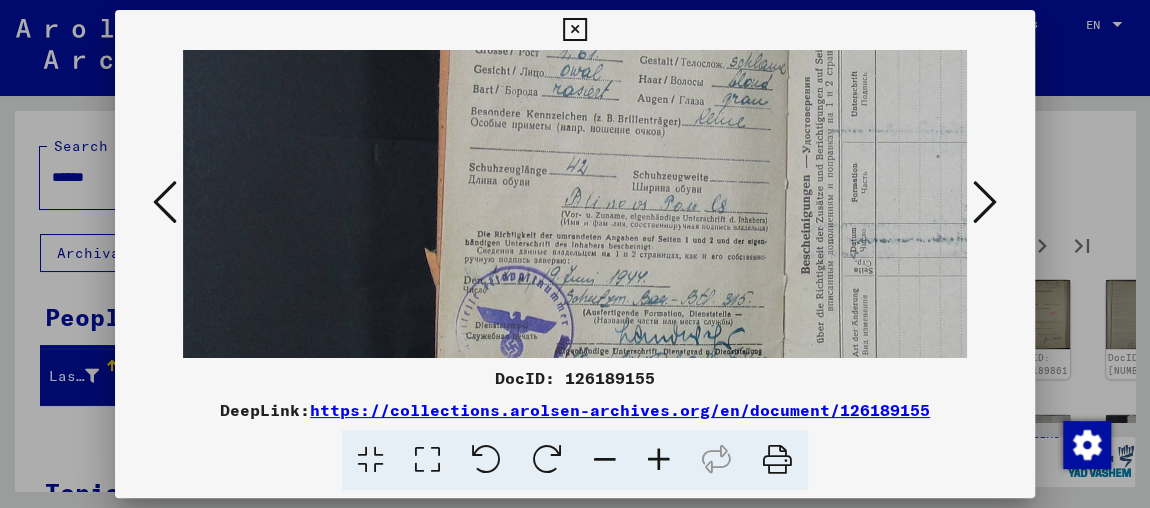 drag, startPoint x: 555, startPoint y: 296, endPoint x: 564, endPoint y: 134, distance: 162.2498 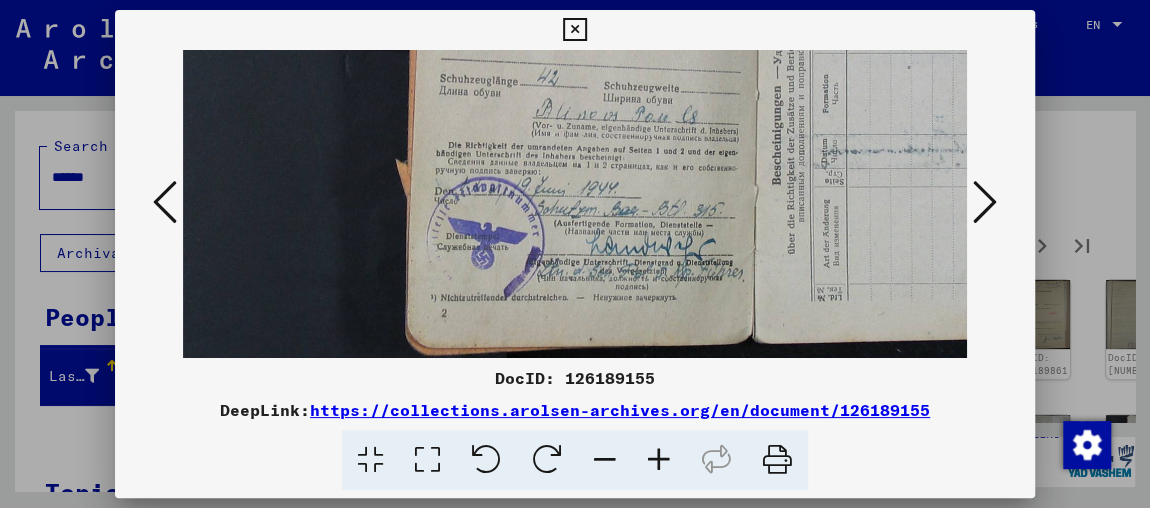 scroll, scrollTop: 250, scrollLeft: 256, axis: both 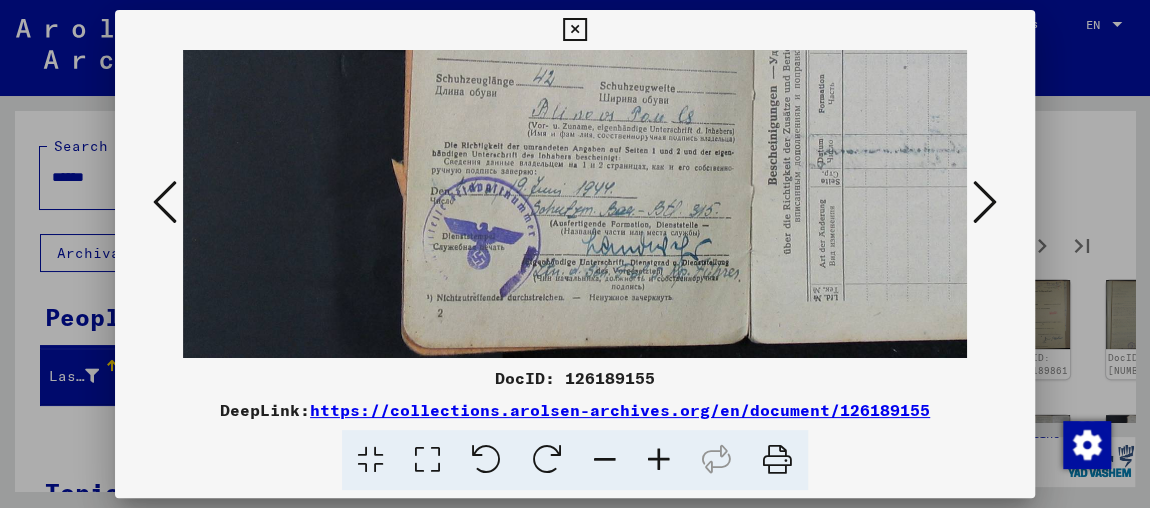 drag, startPoint x: 538, startPoint y: 237, endPoint x: 506, endPoint y: 89, distance: 151.41995 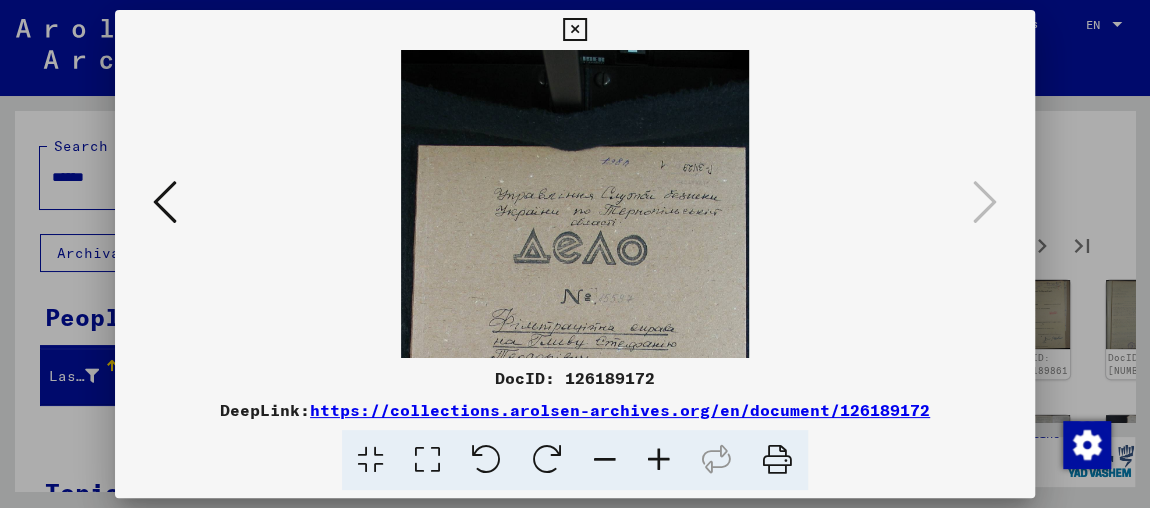 drag, startPoint x: 666, startPoint y: 456, endPoint x: 645, endPoint y: 280, distance: 177.24841 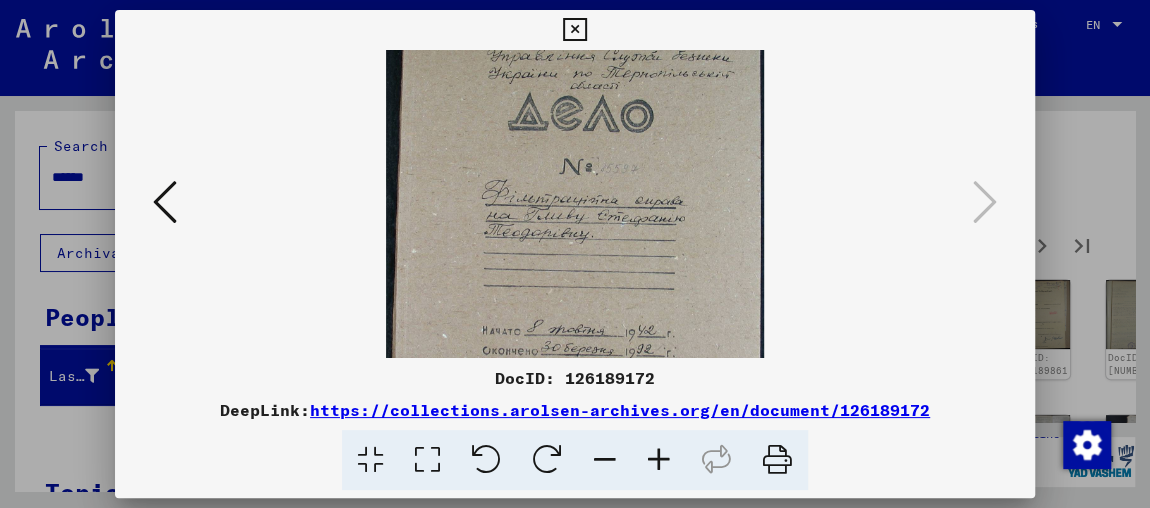 scroll, scrollTop: 255, scrollLeft: 0, axis: vertical 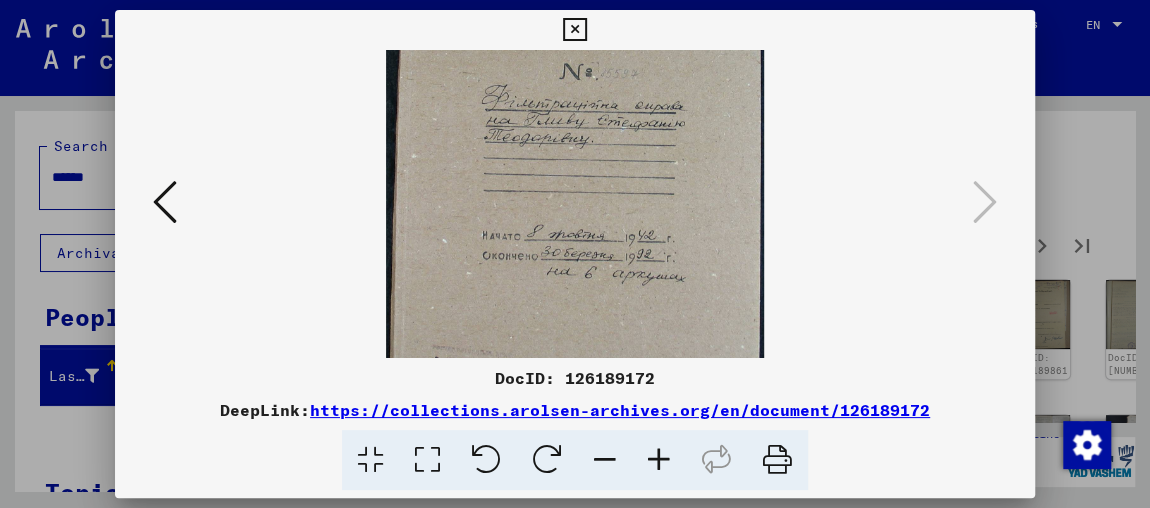 drag, startPoint x: 636, startPoint y: 216, endPoint x: 686, endPoint y: -13, distance: 234.39496 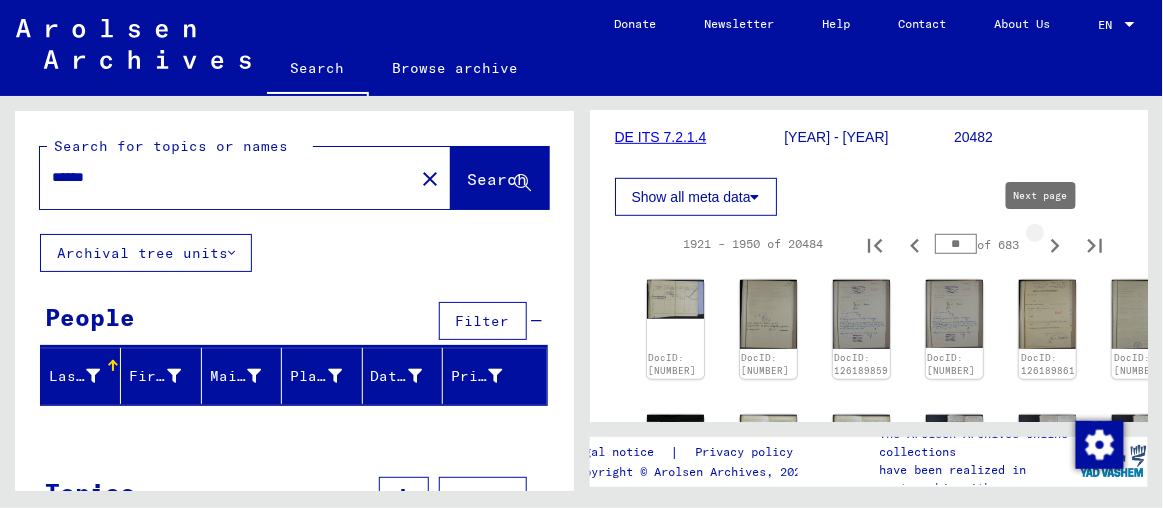 type on "**" 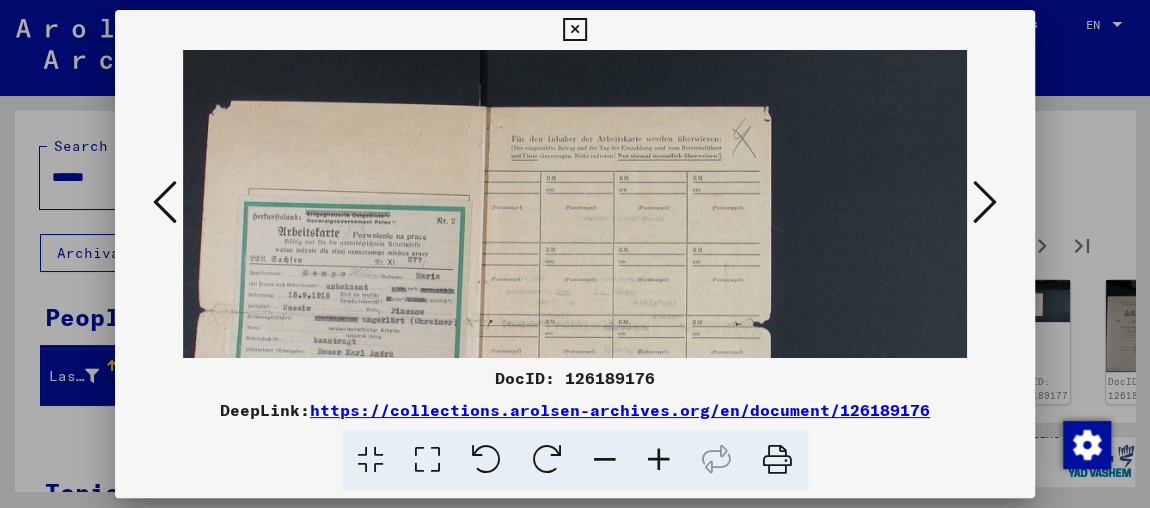 drag, startPoint x: 407, startPoint y: 228, endPoint x: 518, endPoint y: 17, distance: 238.4156 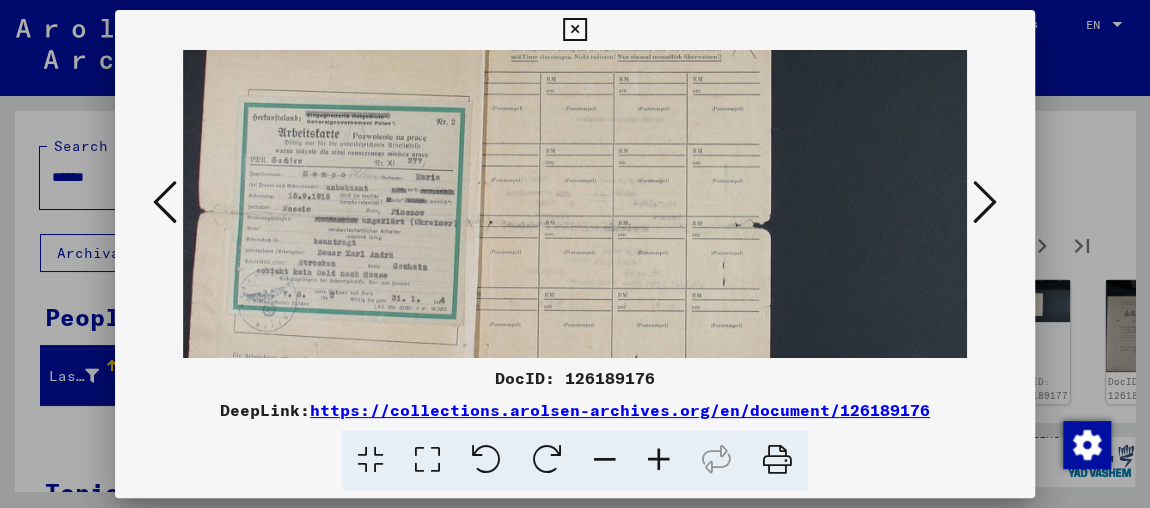 drag, startPoint x: 373, startPoint y: 291, endPoint x: 455, endPoint y: 186, distance: 133.22537 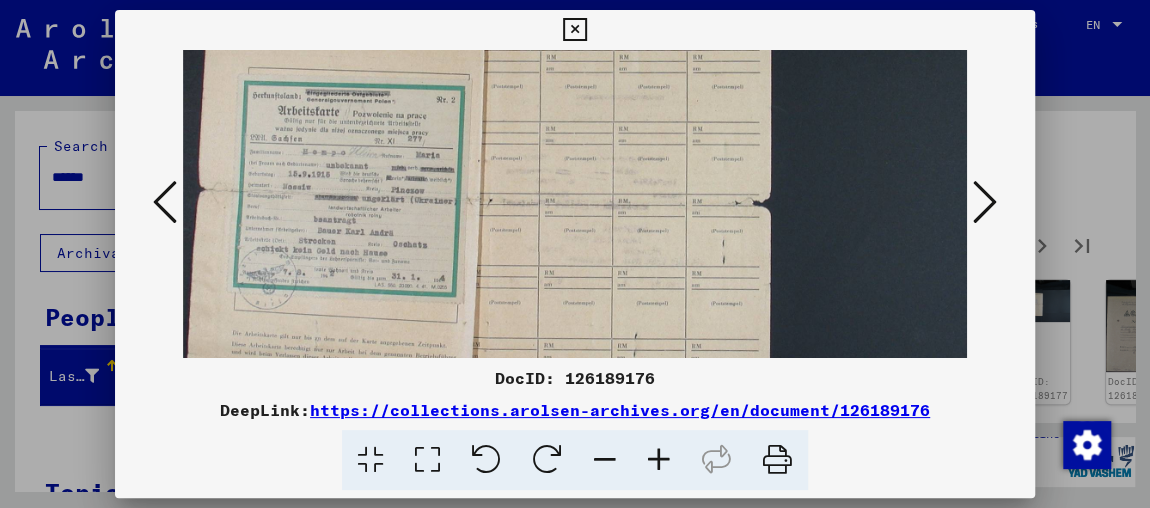 scroll, scrollTop: 0, scrollLeft: 0, axis: both 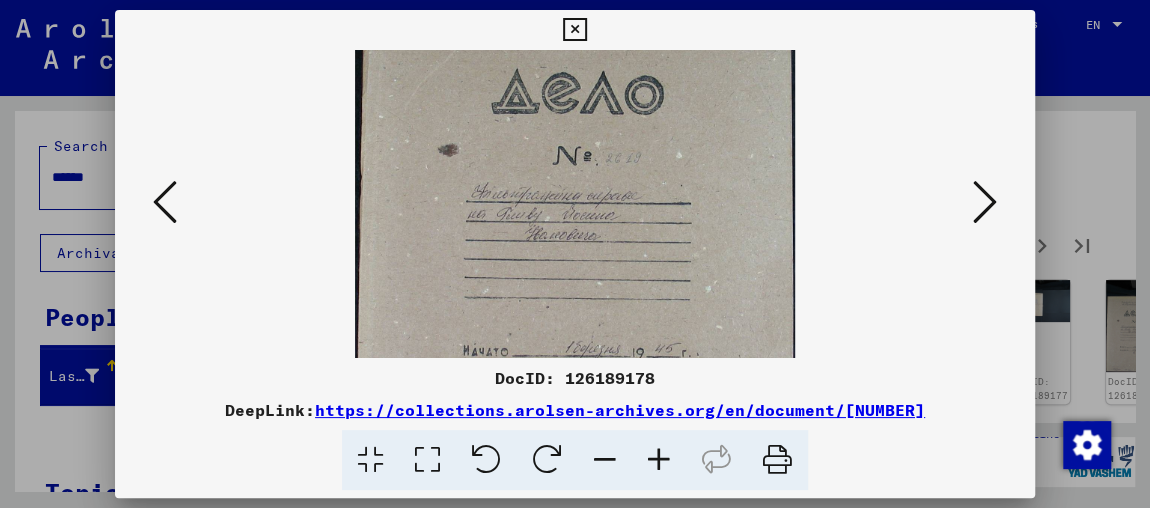drag, startPoint x: 665, startPoint y: 206, endPoint x: 681, endPoint y: 11, distance: 195.6553 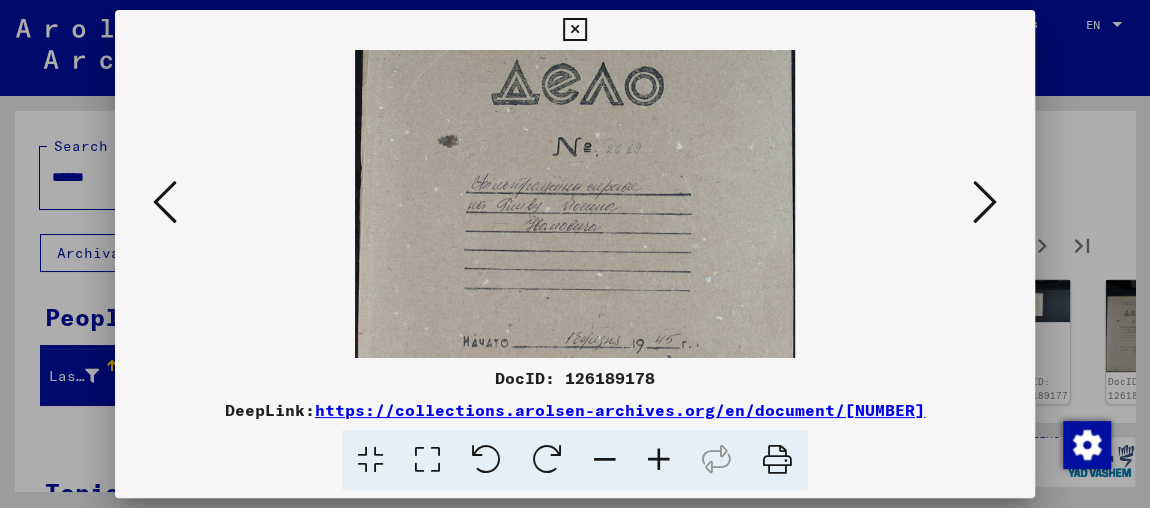 scroll, scrollTop: 0, scrollLeft: 0, axis: both 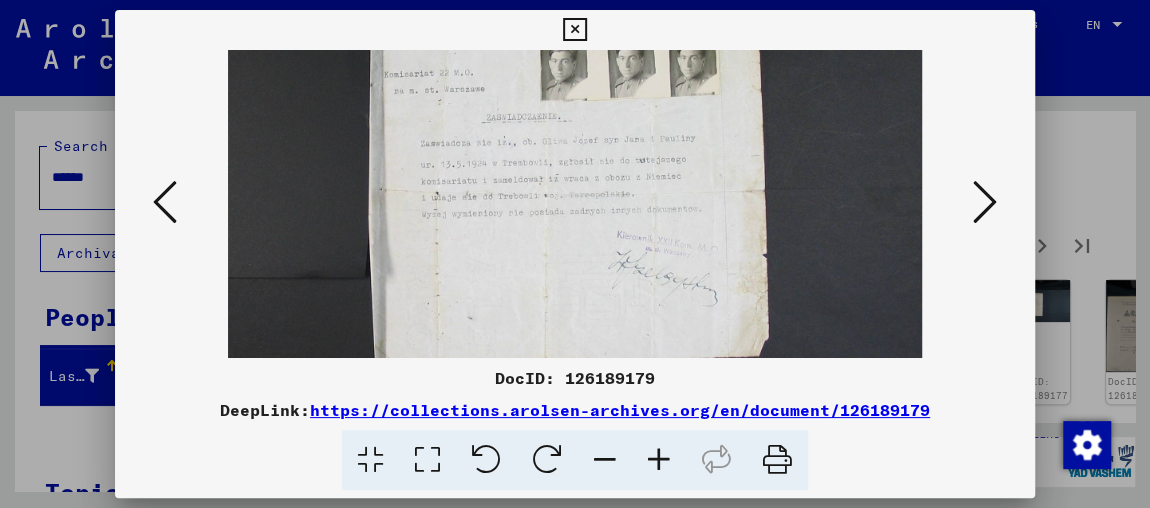 drag, startPoint x: 634, startPoint y: 296, endPoint x: 669, endPoint y: 102, distance: 197.13194 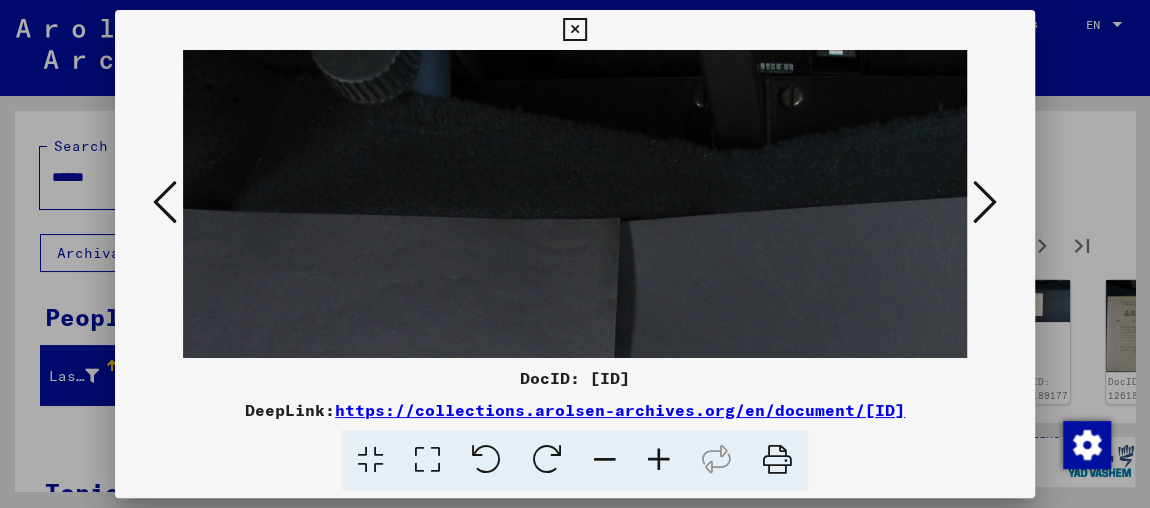scroll, scrollTop: 35, scrollLeft: 0, axis: vertical 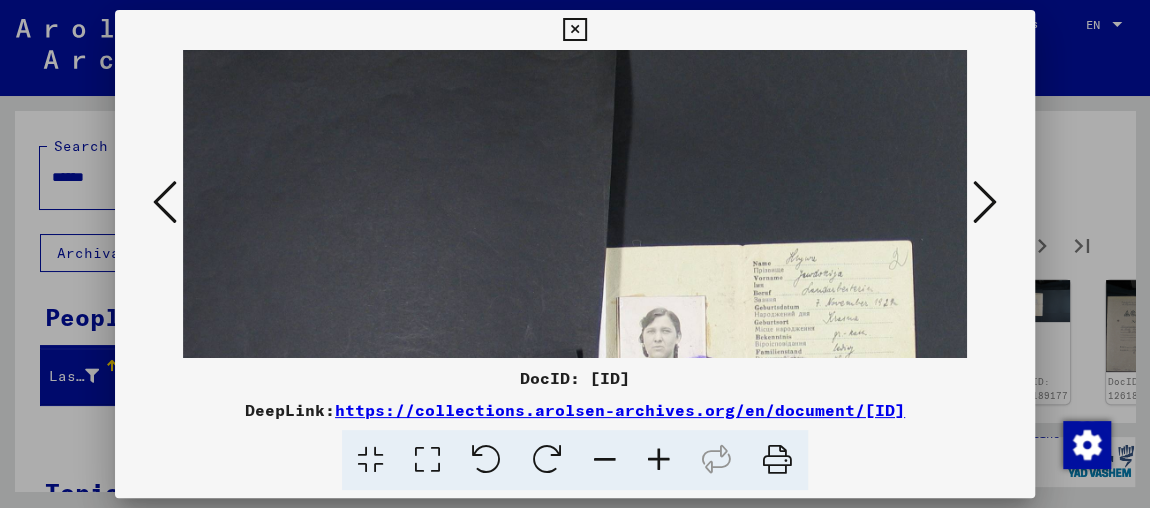 drag, startPoint x: 684, startPoint y: 219, endPoint x: 681, endPoint y: 3, distance: 216.02083 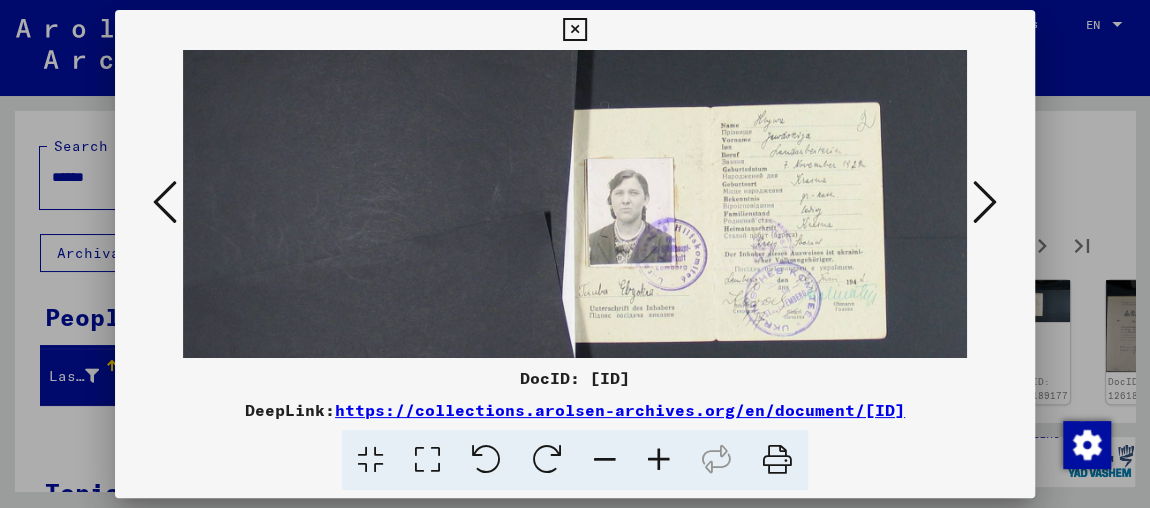 scroll, scrollTop: 351, scrollLeft: 46, axis: both 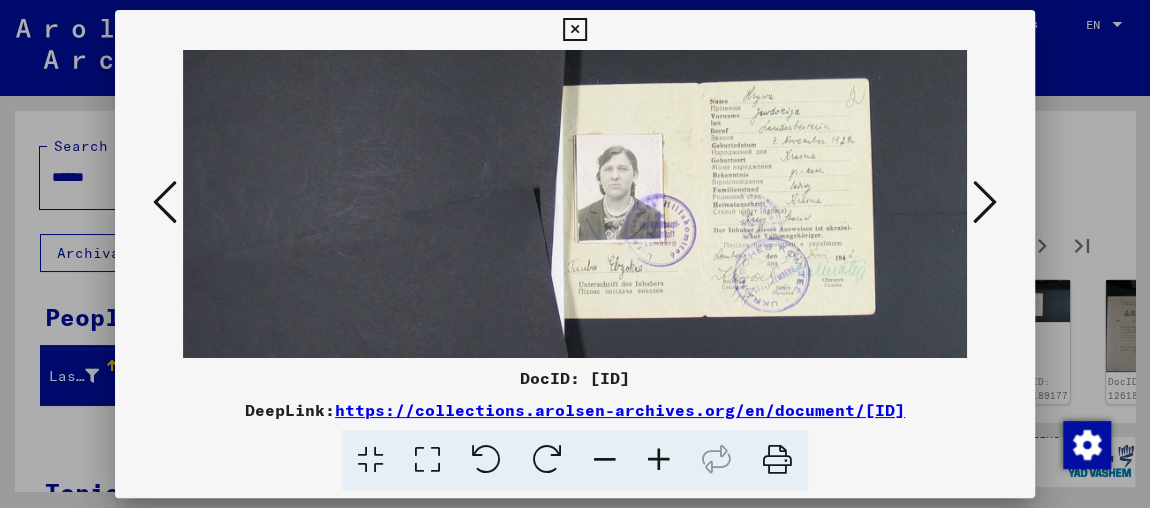 drag, startPoint x: 643, startPoint y: 198, endPoint x: 616, endPoint y: 110, distance: 92.0489 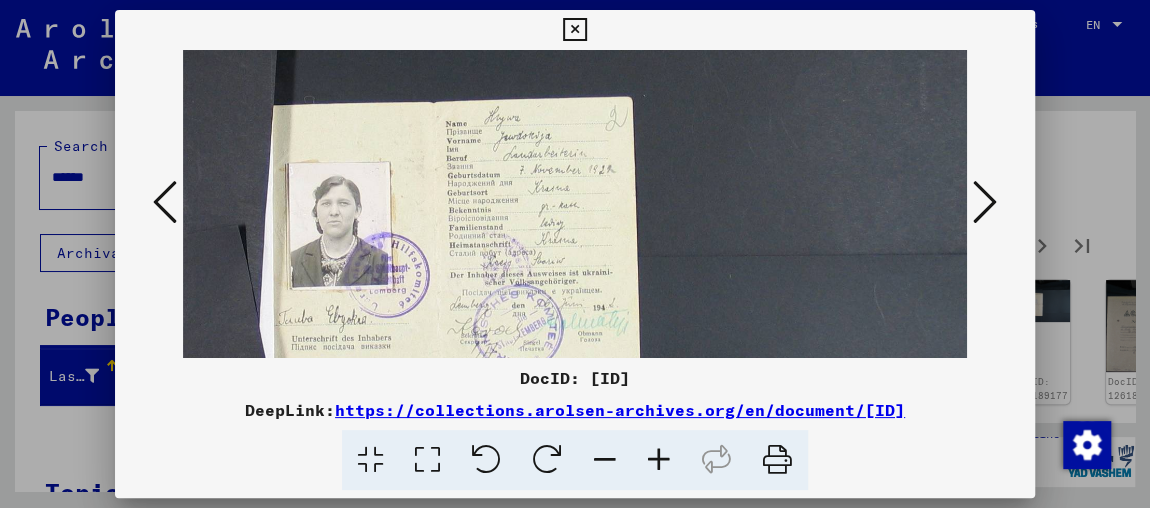 drag, startPoint x: 788, startPoint y: 211, endPoint x: 423, endPoint y: 164, distance: 368.01358 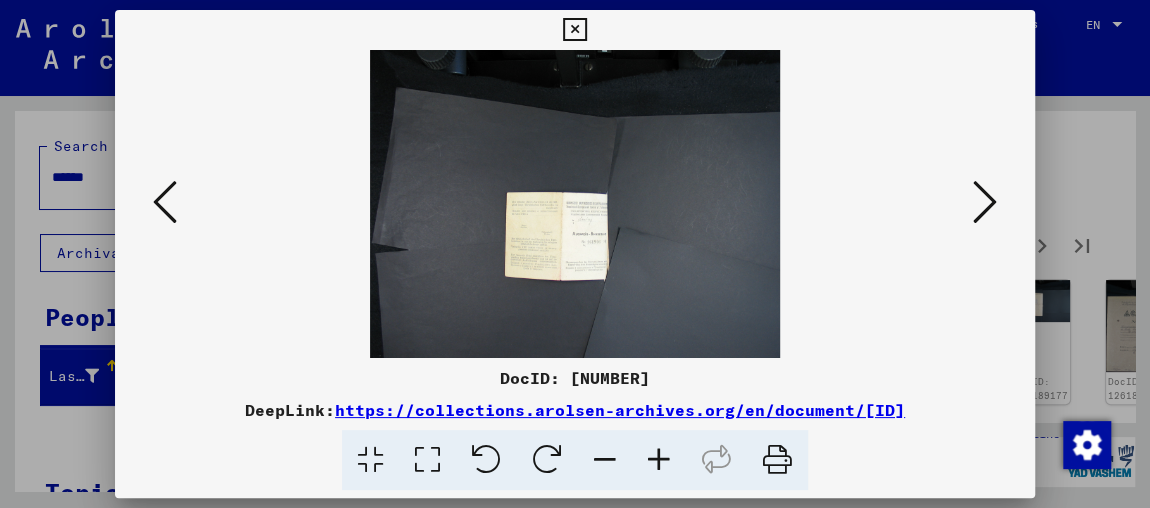 scroll, scrollTop: 0, scrollLeft: 0, axis: both 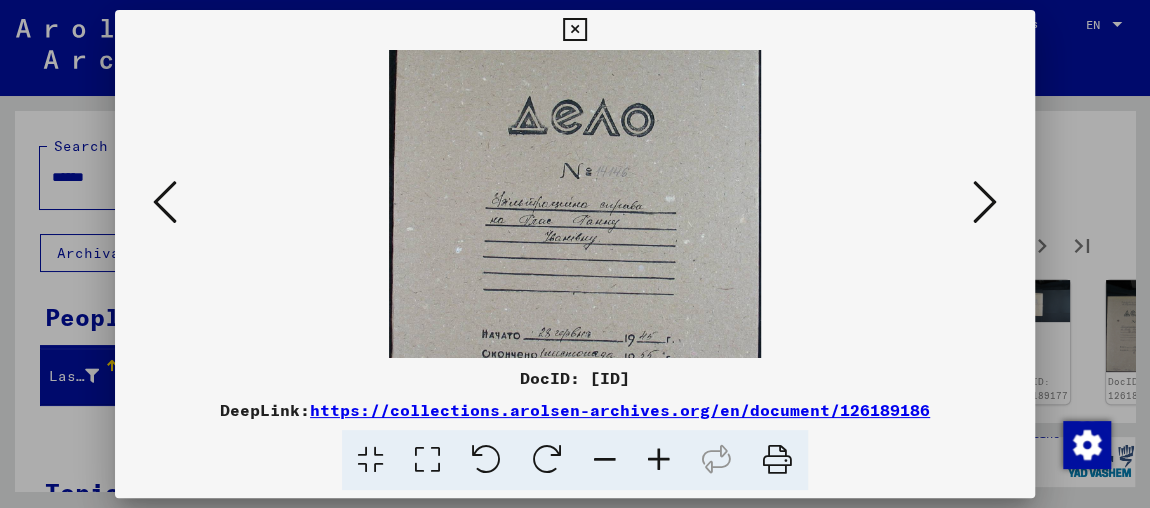 drag, startPoint x: 606, startPoint y: 143, endPoint x: 606, endPoint y: -1, distance: 144 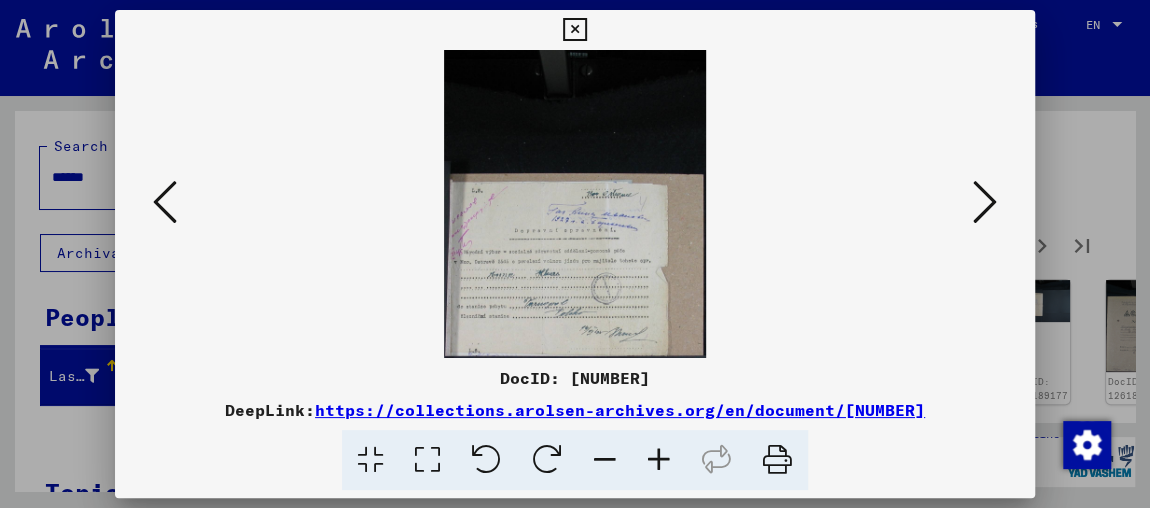 scroll, scrollTop: 0, scrollLeft: 0, axis: both 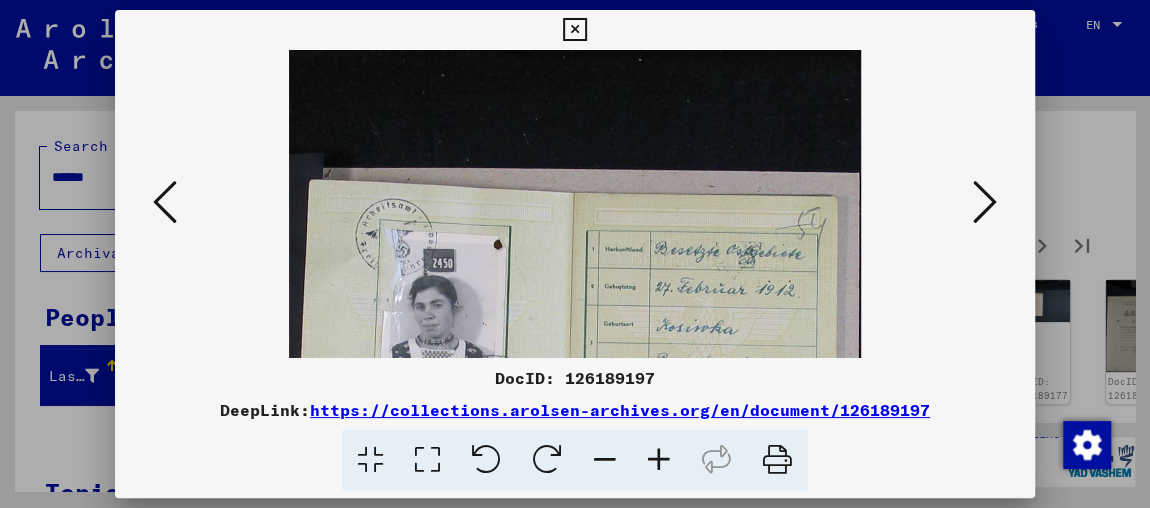 drag, startPoint x: 688, startPoint y: 242, endPoint x: 702, endPoint y: 10, distance: 232.42203 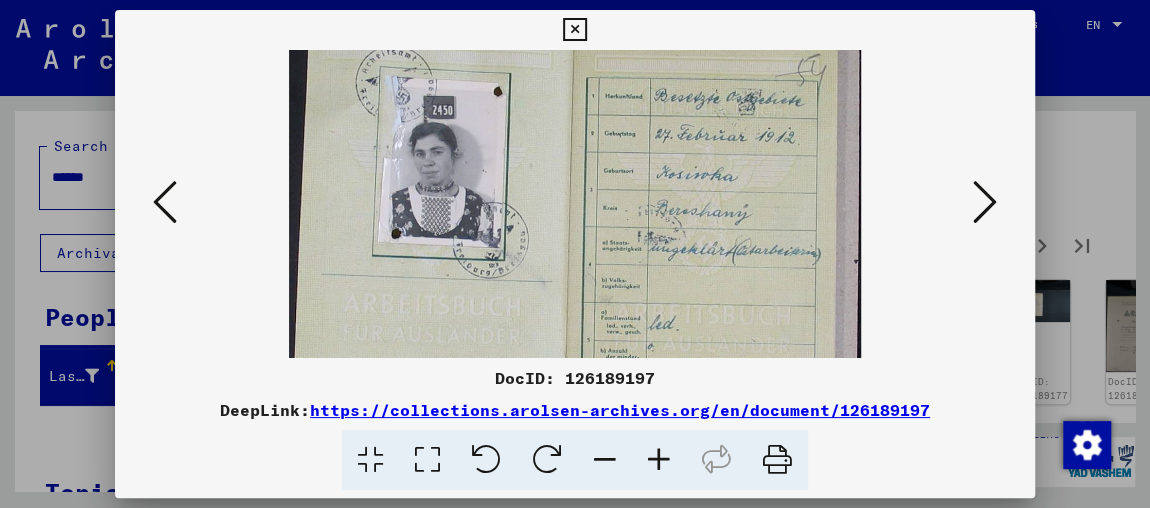 scroll, scrollTop: 399, scrollLeft: 0, axis: vertical 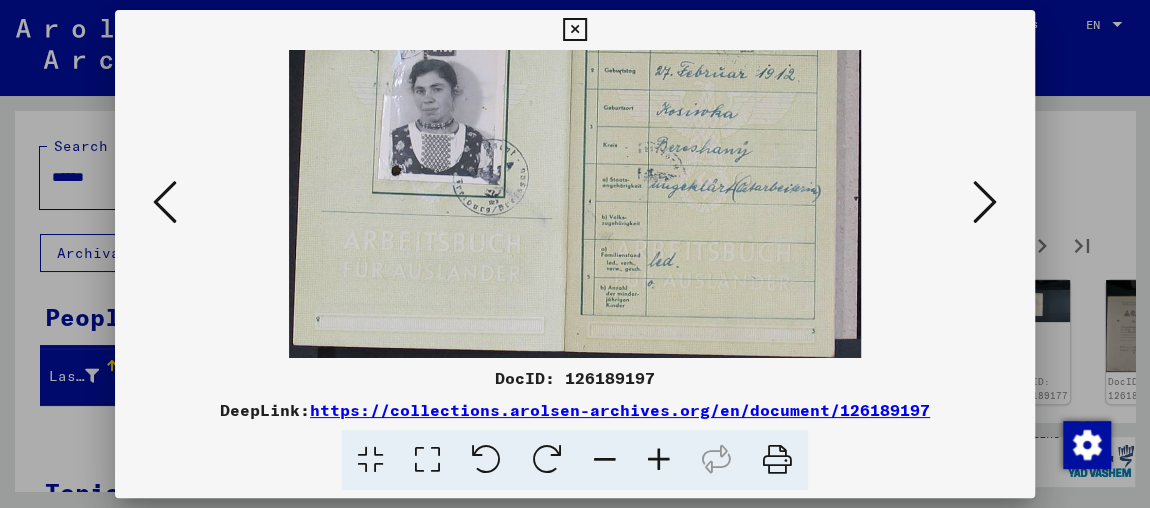 drag, startPoint x: 643, startPoint y: 251, endPoint x: 686, endPoint y: 80, distance: 176.32356 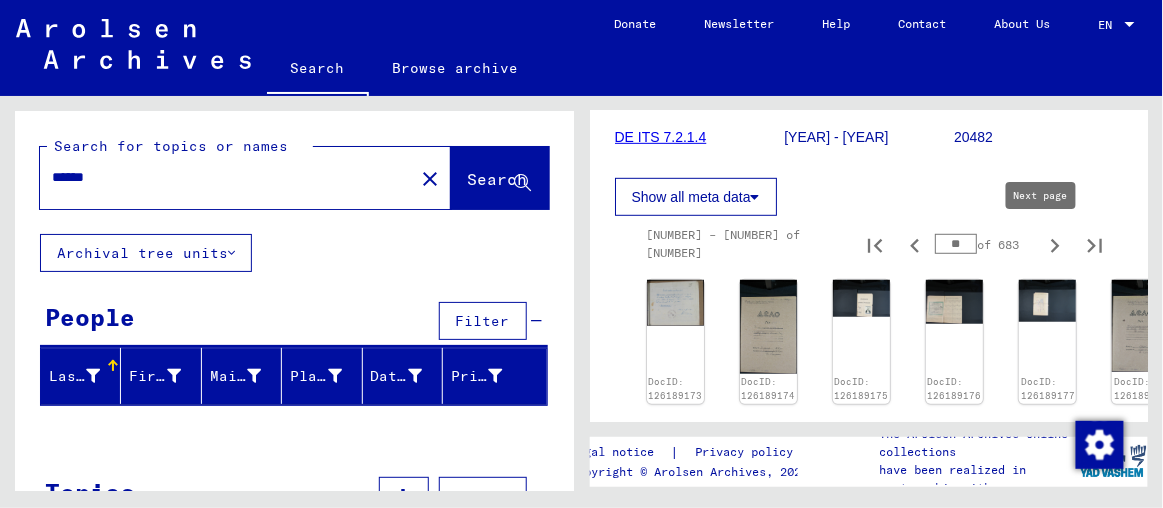 type on "**" 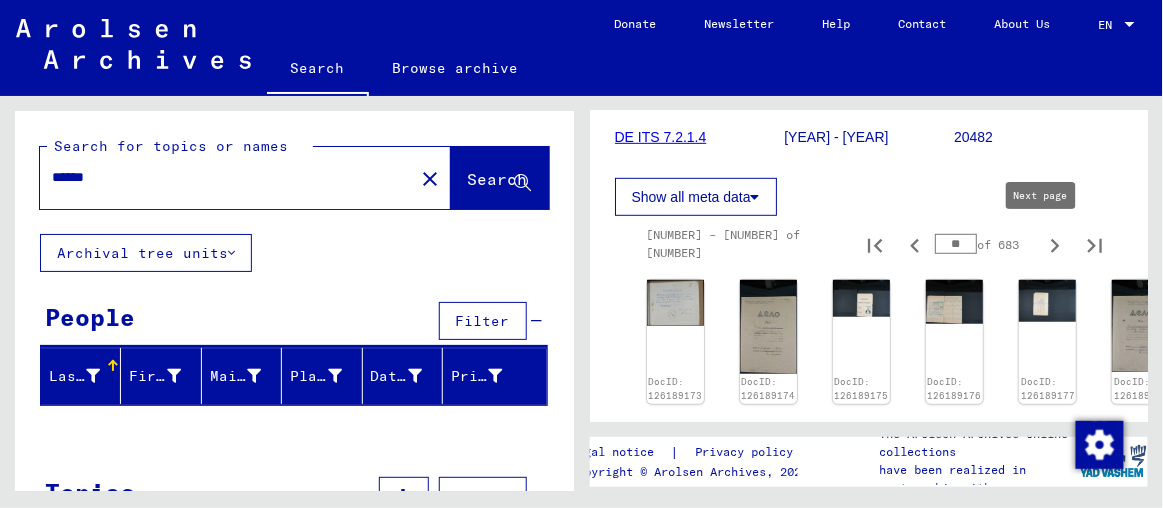 type on "**" 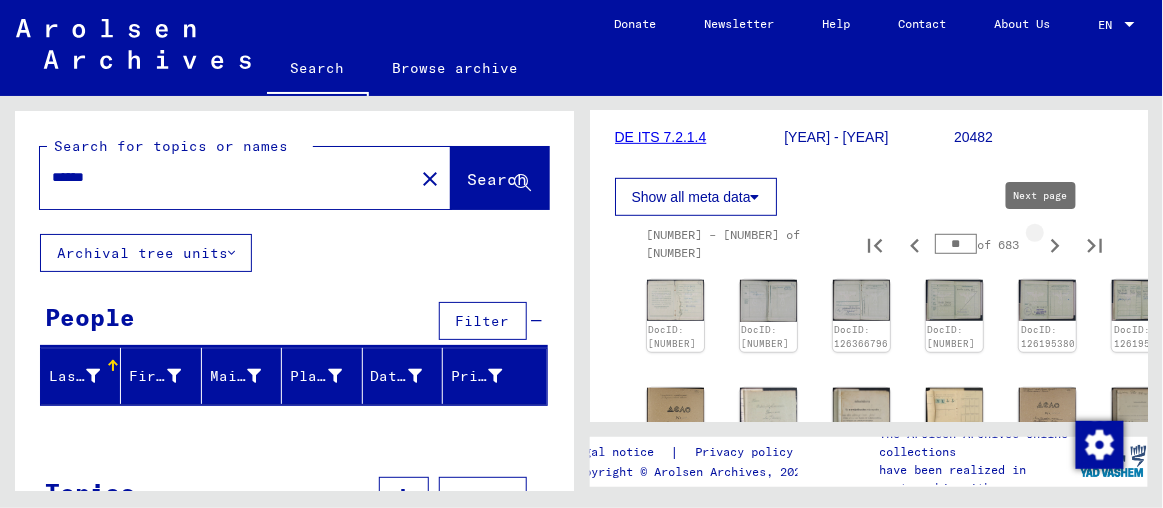 type on "**" 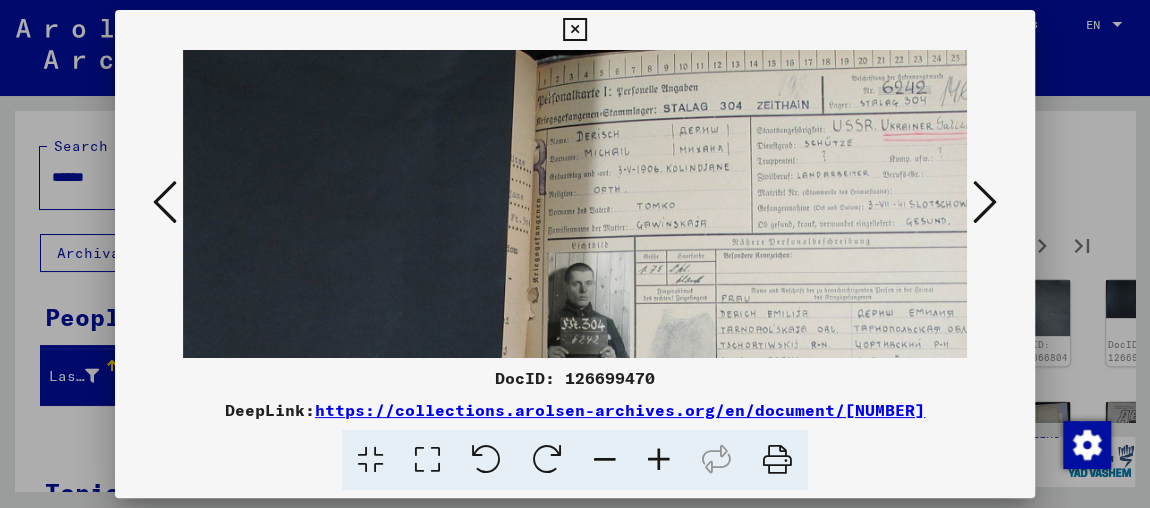 scroll, scrollTop: 16, scrollLeft: 273, axis: both 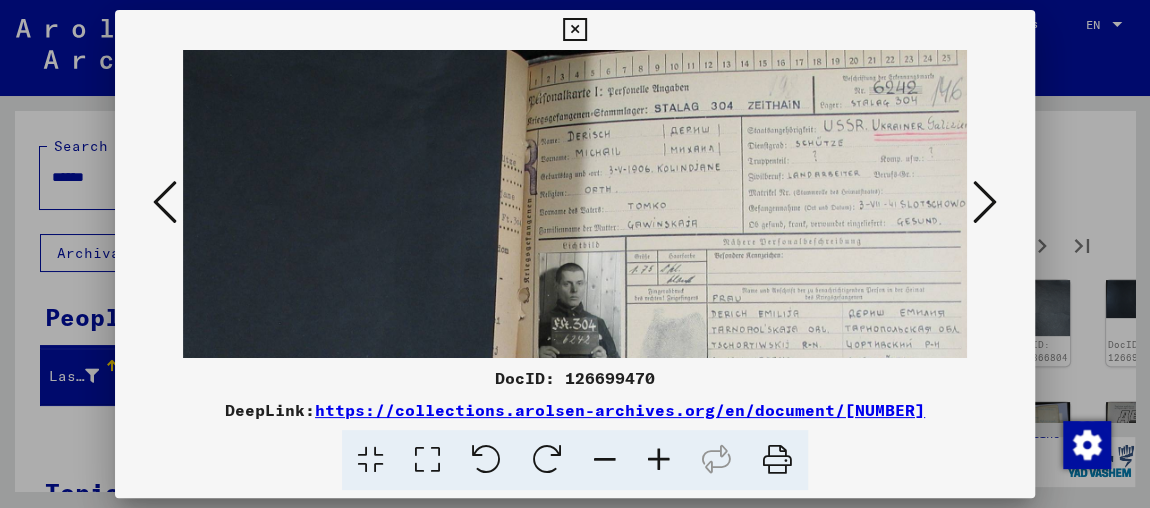 drag, startPoint x: 827, startPoint y: 196, endPoint x: 553, endPoint y: 179, distance: 274.52686 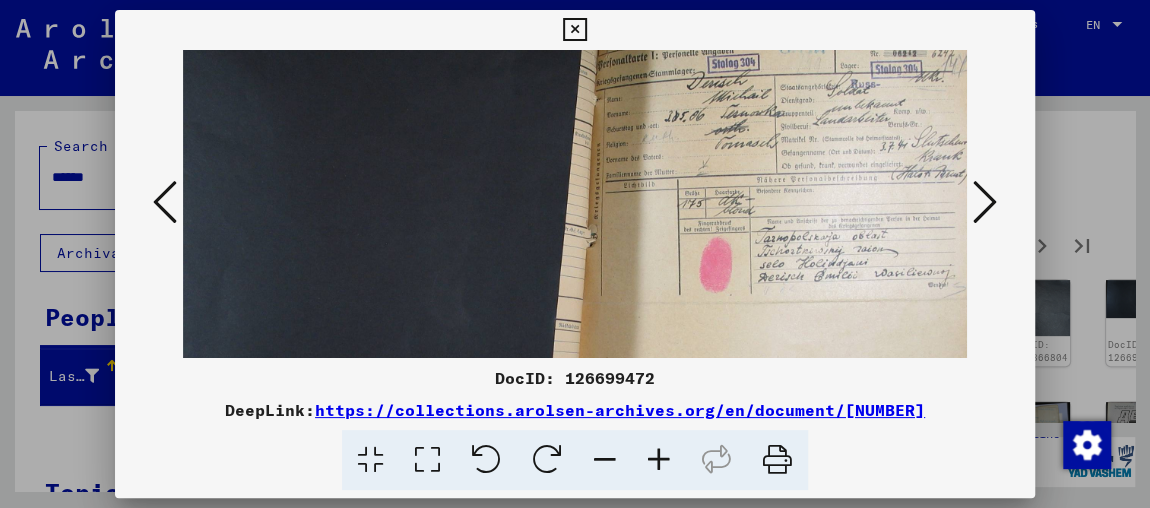 scroll, scrollTop: 47, scrollLeft: 123, axis: both 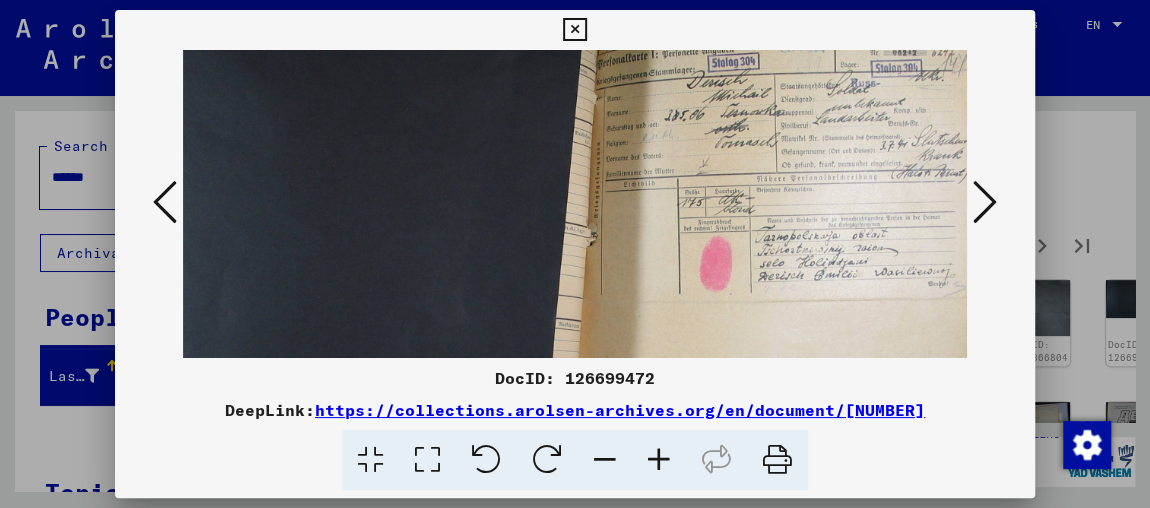 drag, startPoint x: 788, startPoint y: 236, endPoint x: 566, endPoint y: 203, distance: 224.4393 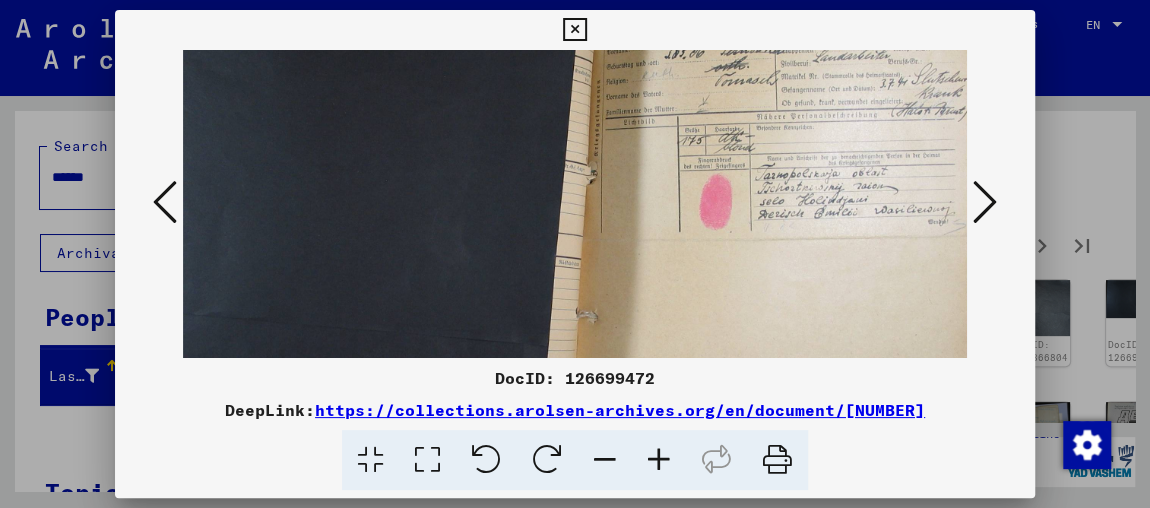 scroll, scrollTop: 113, scrollLeft: 123, axis: both 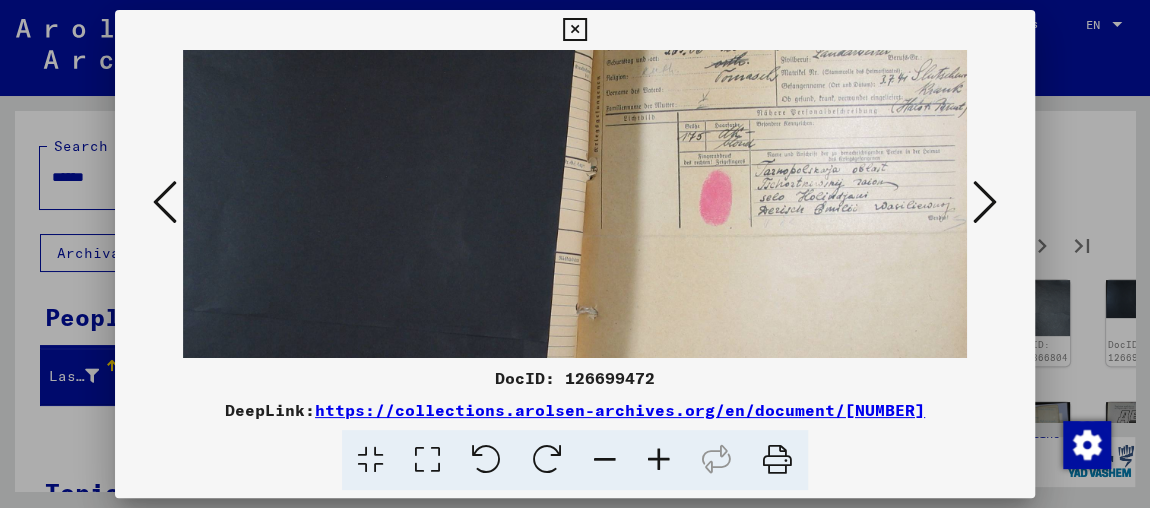 drag, startPoint x: 722, startPoint y: 182, endPoint x: 490, endPoint y: 149, distance: 234.33524 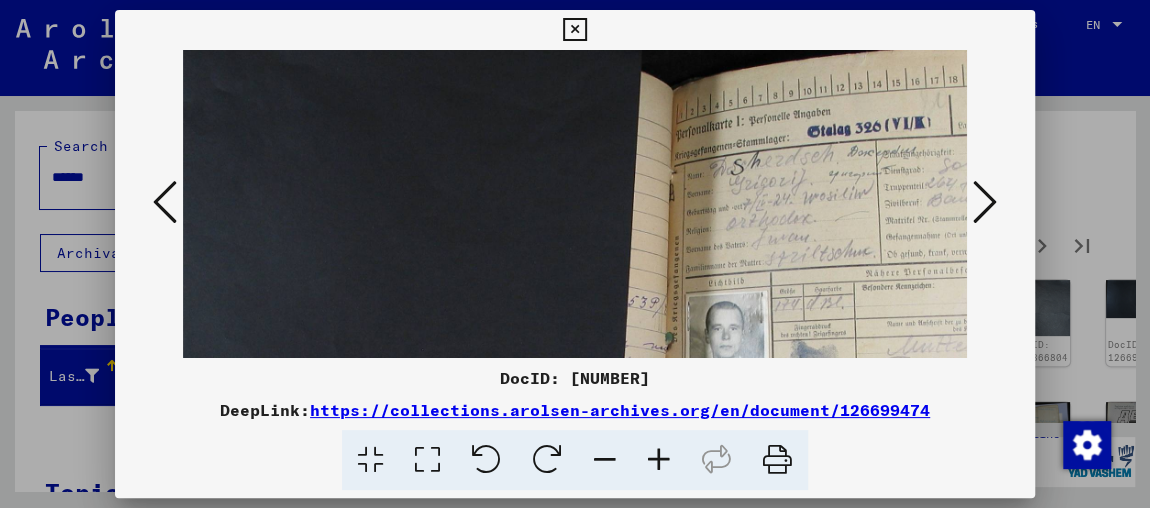 scroll, scrollTop: 153, scrollLeft: 236, axis: both 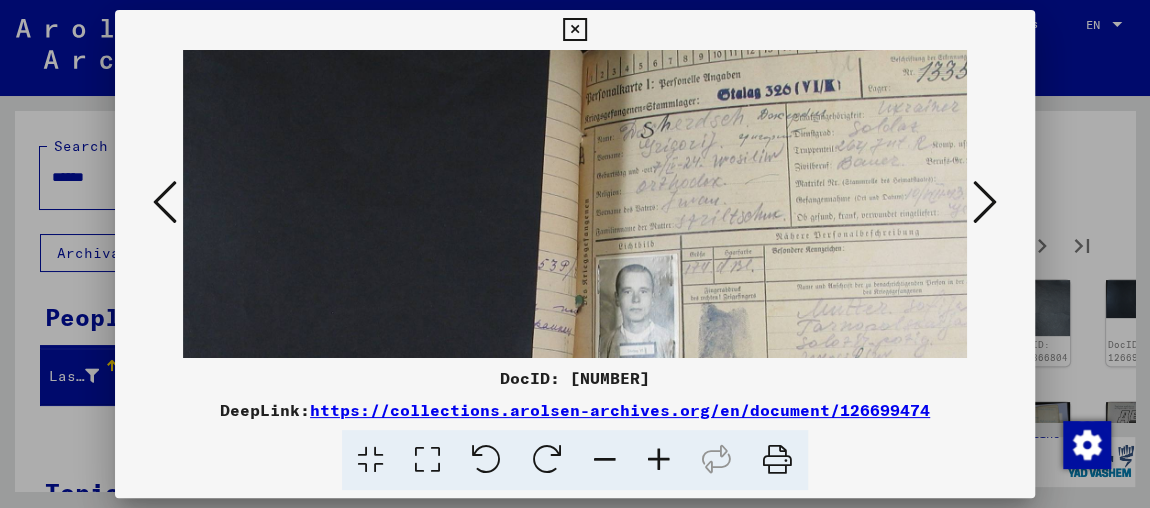 drag, startPoint x: 715, startPoint y: 158, endPoint x: 565, endPoint y: 97, distance: 161.929 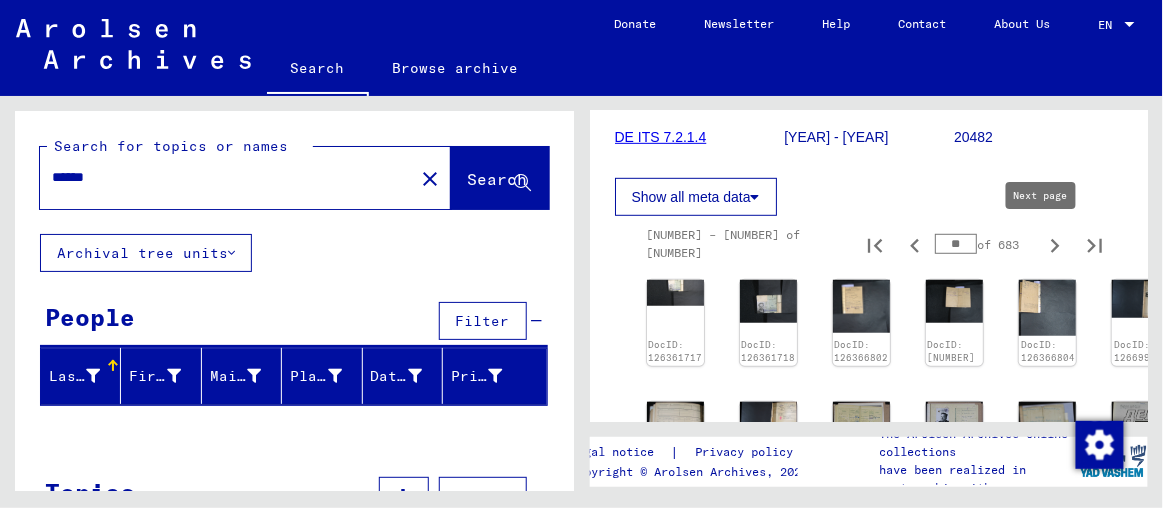 type on "**" 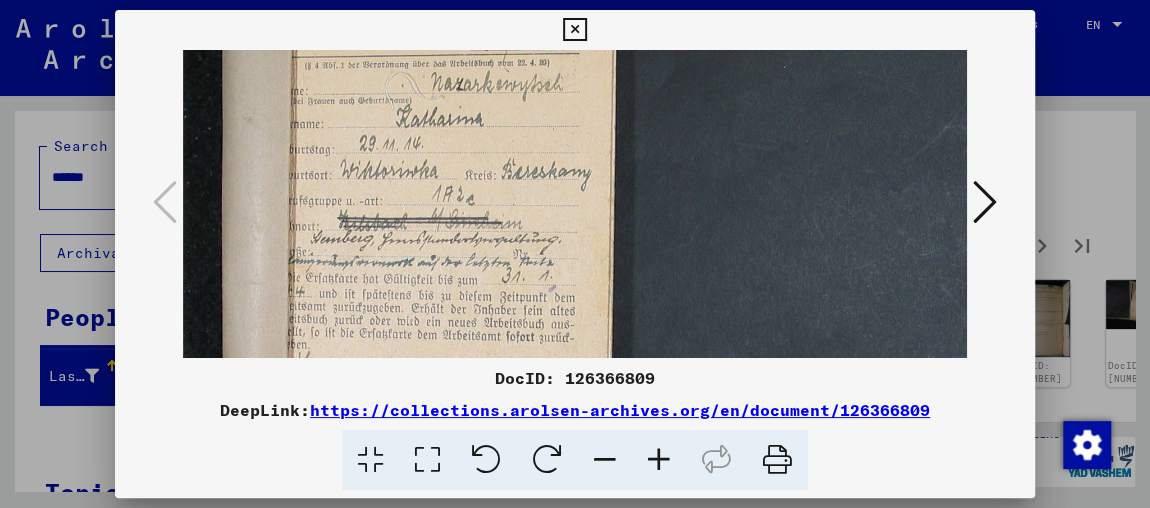 drag, startPoint x: 481, startPoint y: 324, endPoint x: 544, endPoint y: 80, distance: 252.00198 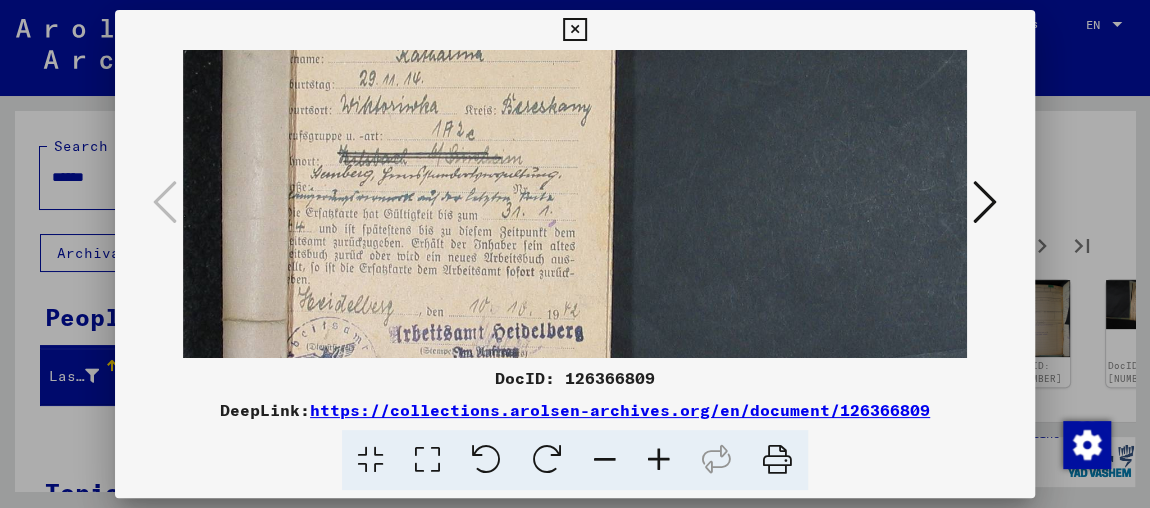 scroll, scrollTop: 350, scrollLeft: 0, axis: vertical 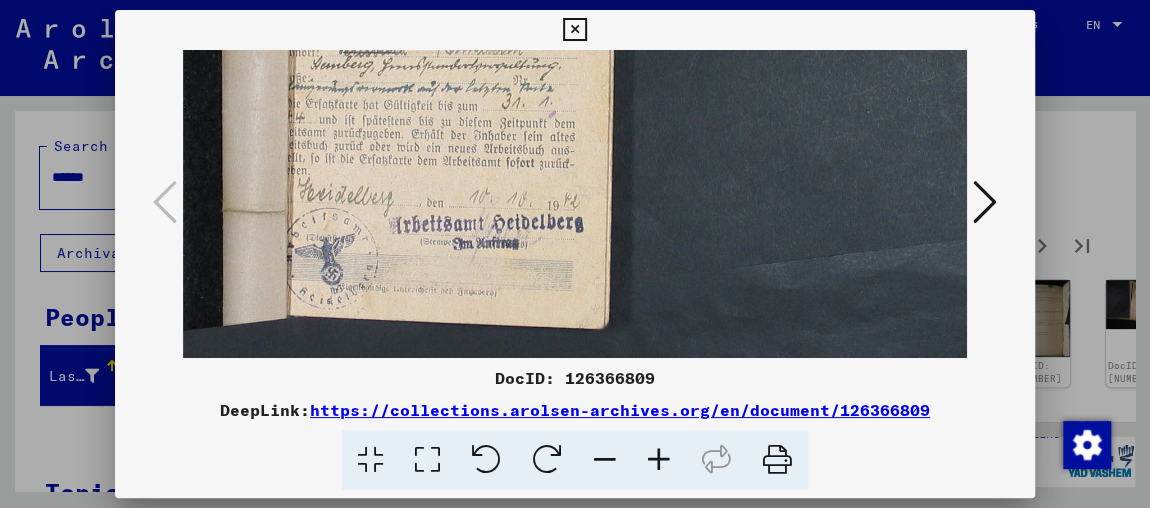 drag, startPoint x: 590, startPoint y: 64, endPoint x: 613, endPoint y: 10, distance: 58.694122 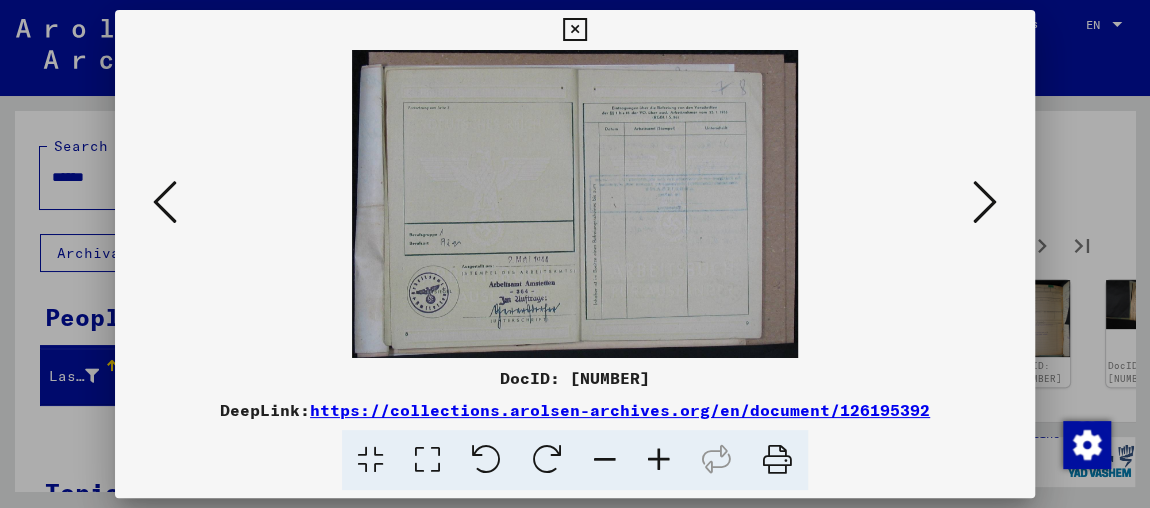 scroll, scrollTop: 0, scrollLeft: 0, axis: both 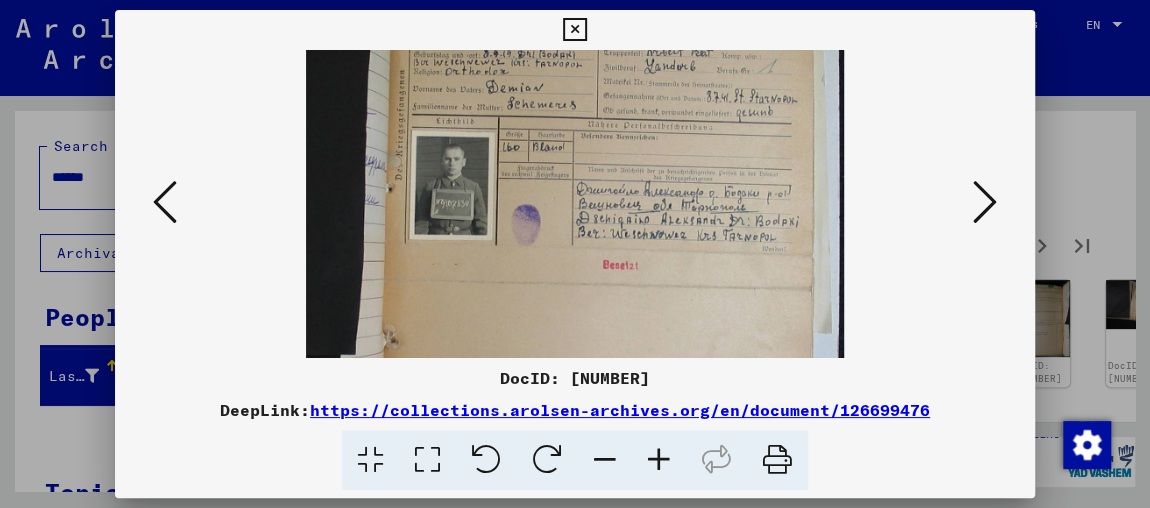 drag, startPoint x: 622, startPoint y: 240, endPoint x: 626, endPoint y: 104, distance: 136.0588 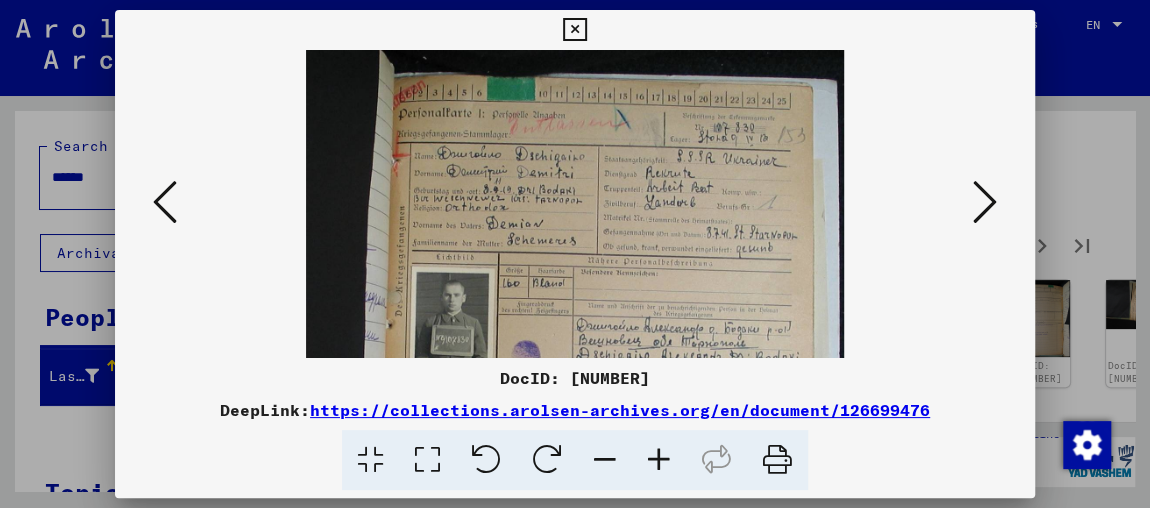 drag, startPoint x: 599, startPoint y: 107, endPoint x: 580, endPoint y: 249, distance: 143.26549 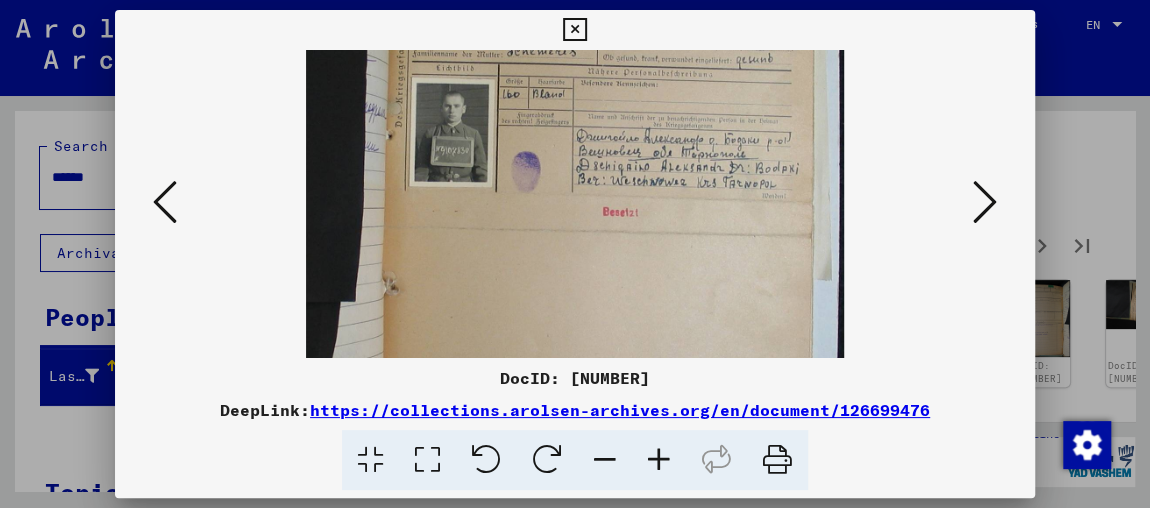 scroll, scrollTop: 222, scrollLeft: 0, axis: vertical 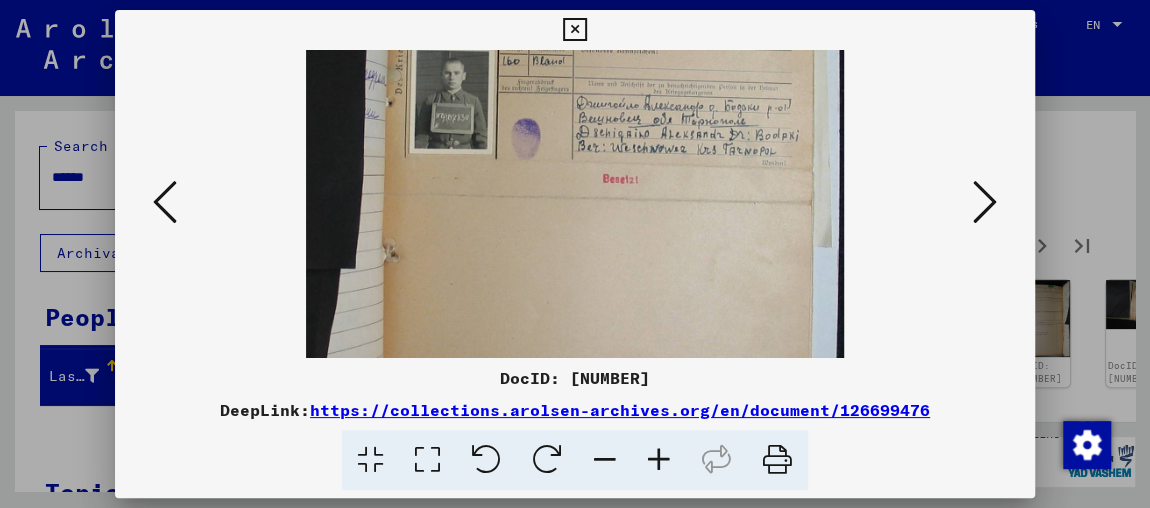drag, startPoint x: 657, startPoint y: 147, endPoint x: 649, endPoint y: 28, distance: 119.26861 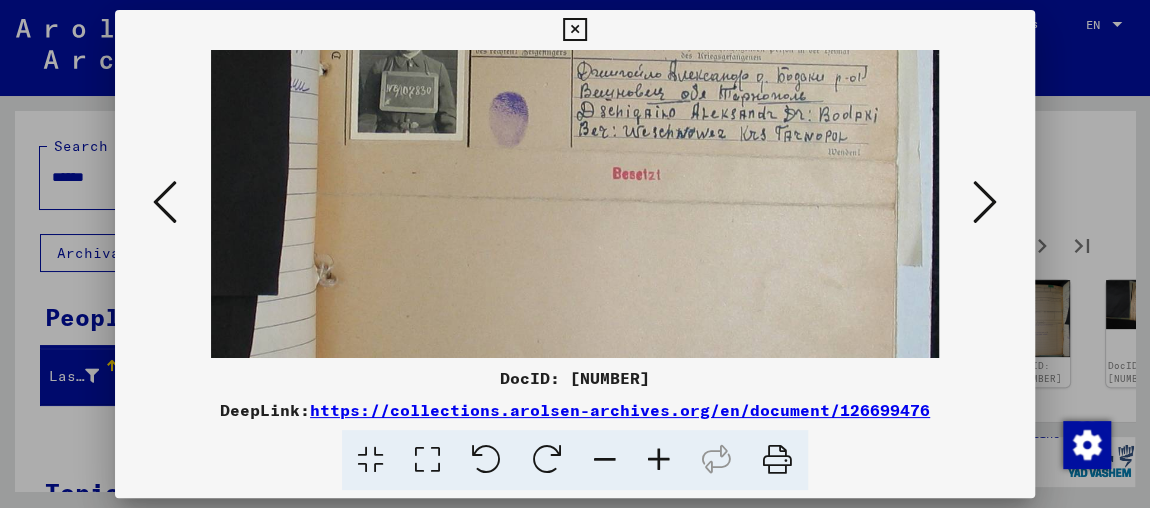 scroll, scrollTop: 378, scrollLeft: 0, axis: vertical 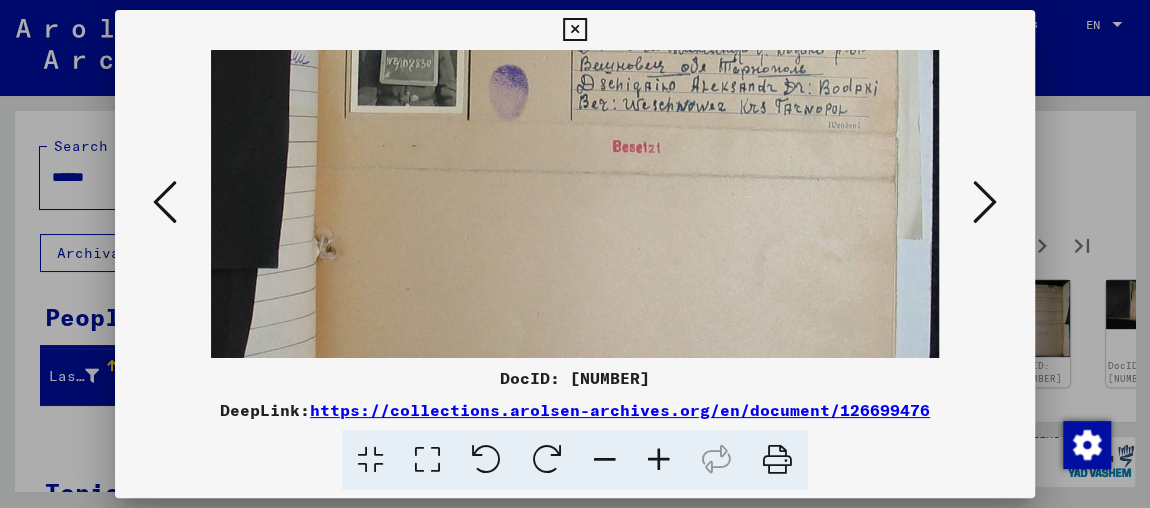 drag, startPoint x: 684, startPoint y: 262, endPoint x: 695, endPoint y: 115, distance: 147.411 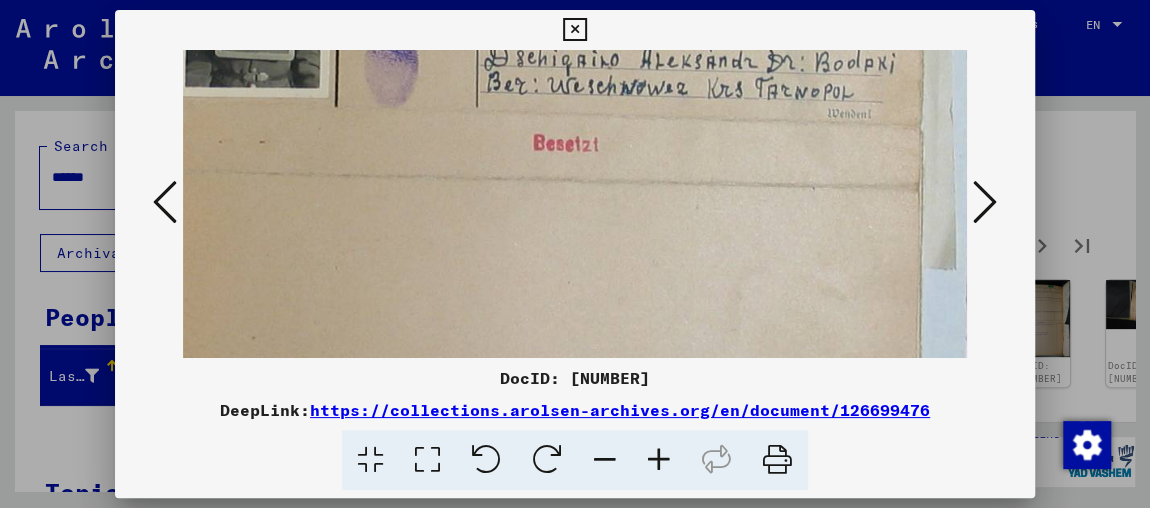 scroll, scrollTop: 563, scrollLeft: 198, axis: both 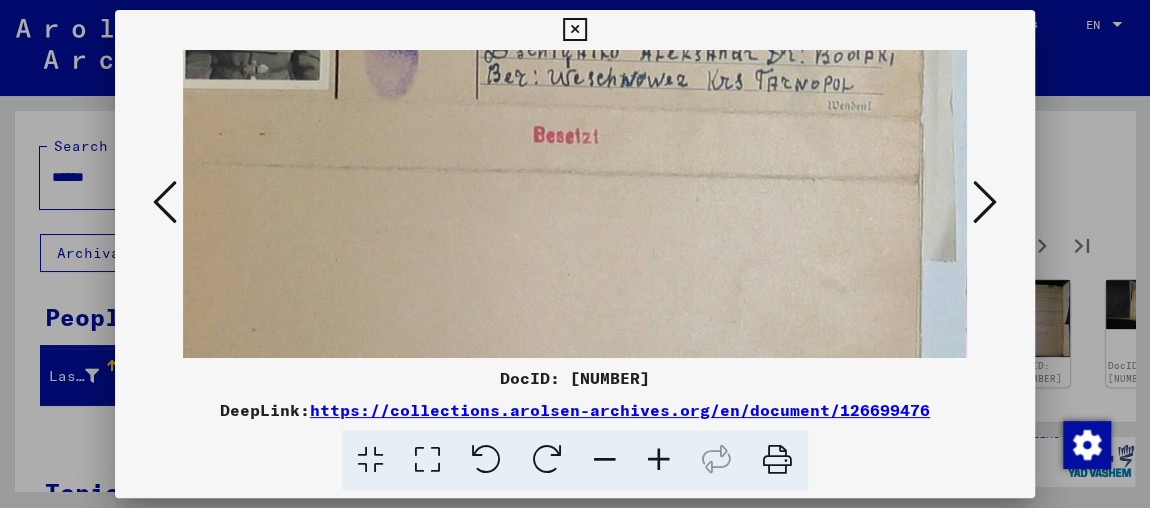 drag, startPoint x: 707, startPoint y: 232, endPoint x: 488, endPoint y: 90, distance: 261.00766 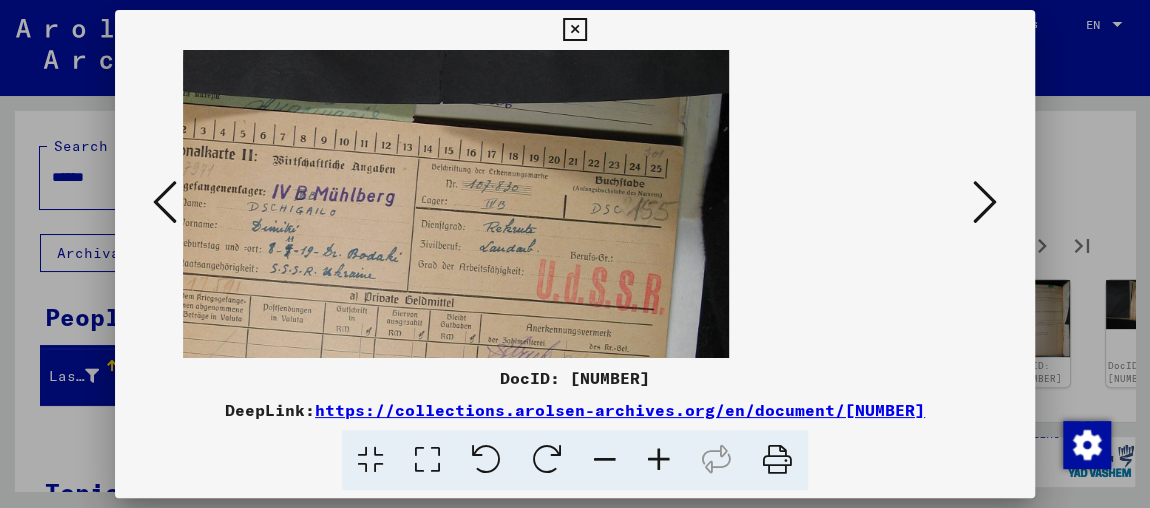 scroll, scrollTop: 66, scrollLeft: 0, axis: vertical 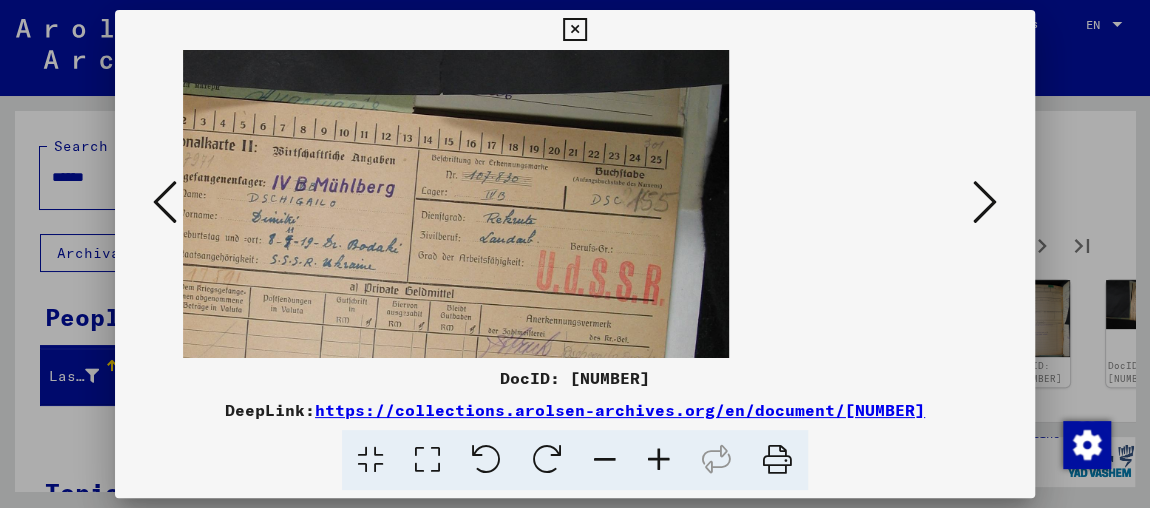 drag, startPoint x: 516, startPoint y: 302, endPoint x: 510, endPoint y: 246, distance: 56.32051 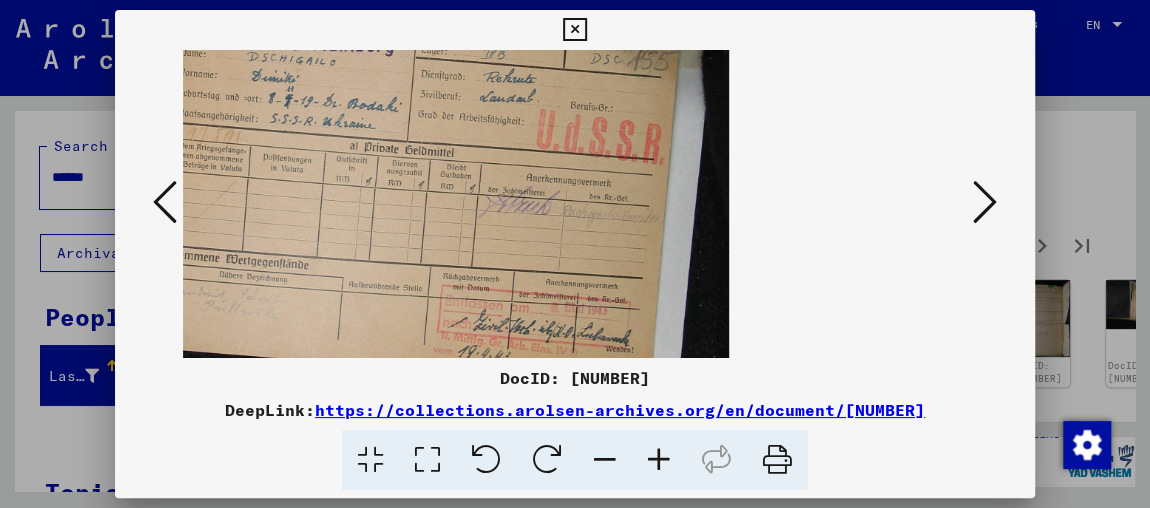 drag, startPoint x: 506, startPoint y: 320, endPoint x: 555, endPoint y: 195, distance: 134.26094 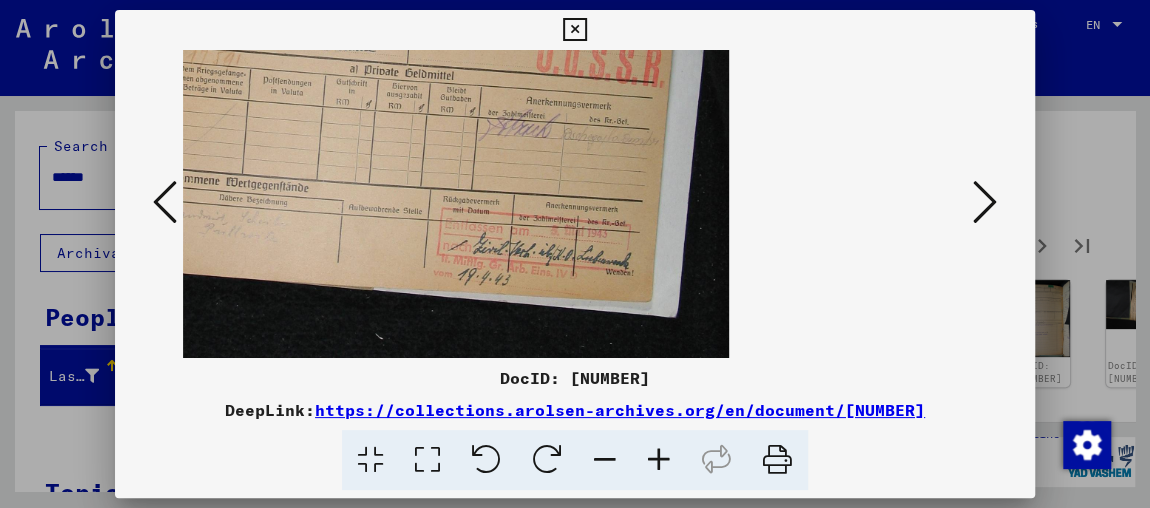 drag, startPoint x: 587, startPoint y: 282, endPoint x: 642, endPoint y: 240, distance: 69.2026 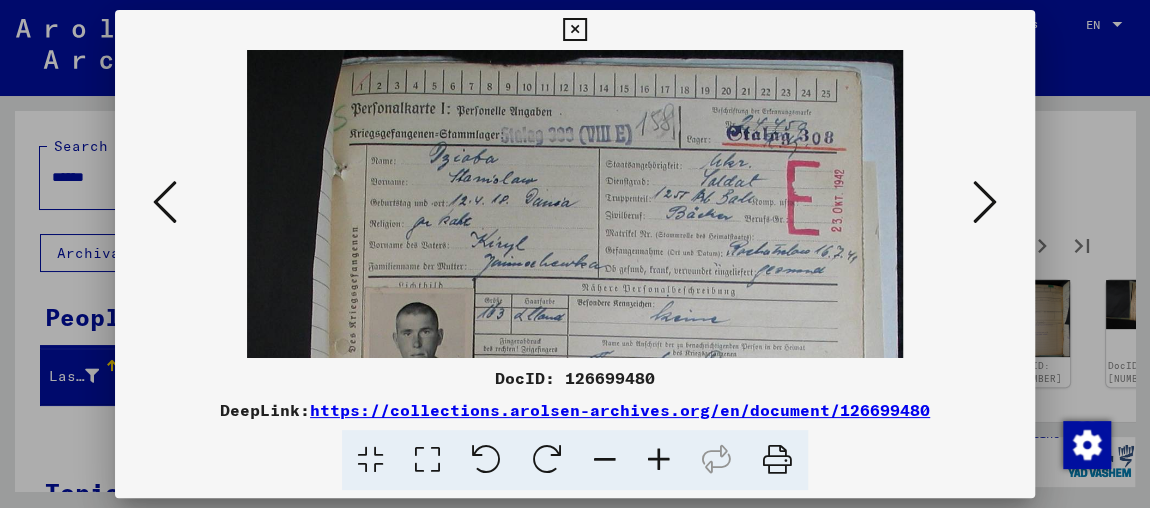 scroll, scrollTop: 13, scrollLeft: 0, axis: vertical 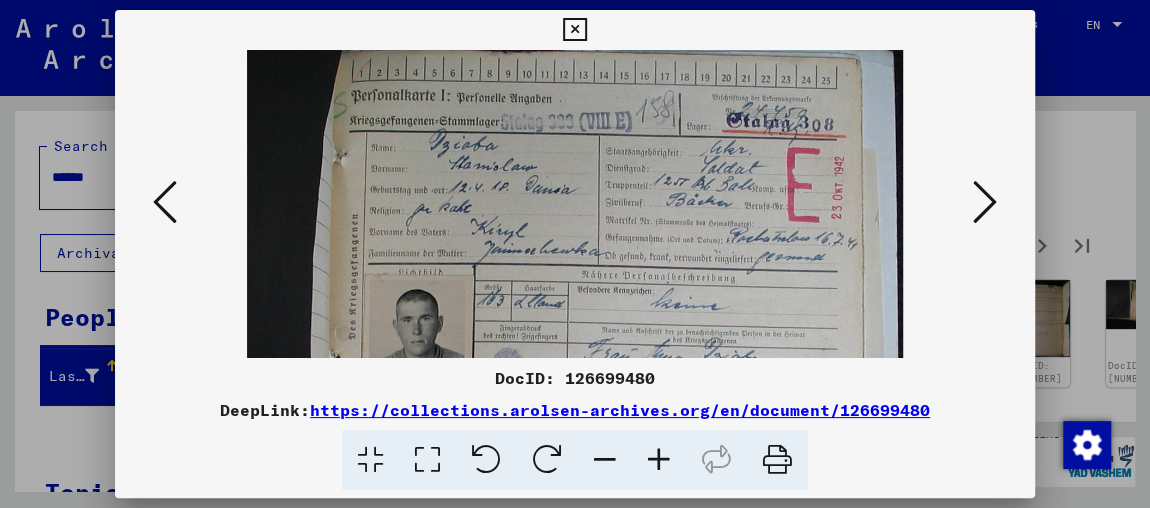 drag, startPoint x: 764, startPoint y: 293, endPoint x: 593, endPoint y: 279, distance: 171.57214 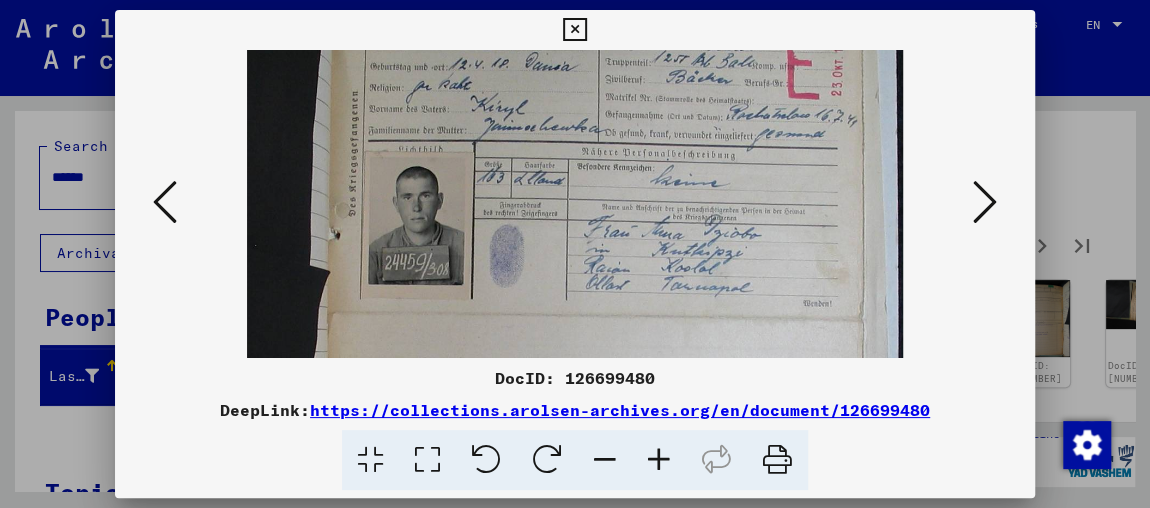 drag, startPoint x: 703, startPoint y: 294, endPoint x: 724, endPoint y: 201, distance: 95.34149 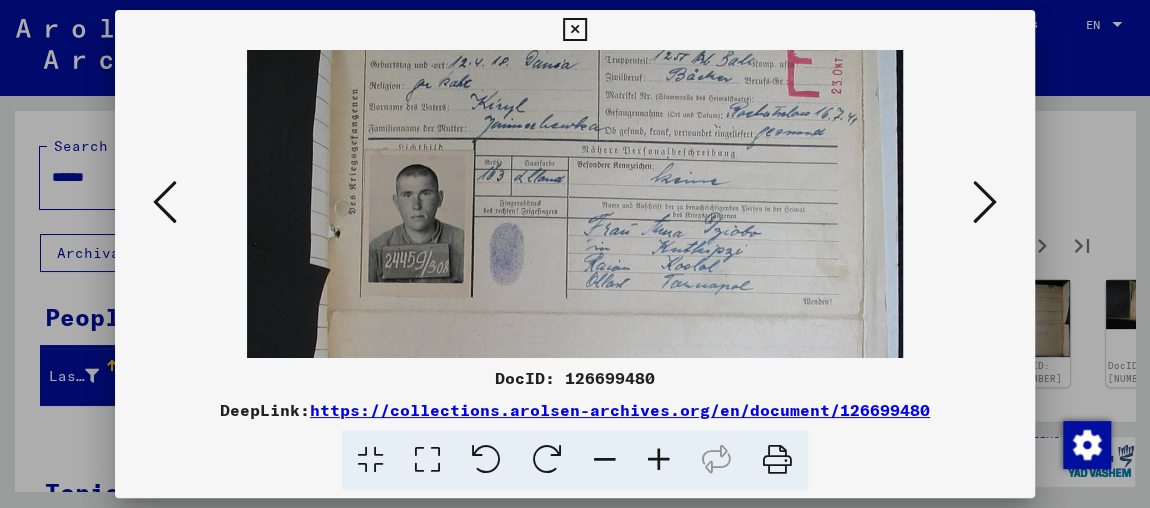 scroll, scrollTop: 0, scrollLeft: 0, axis: both 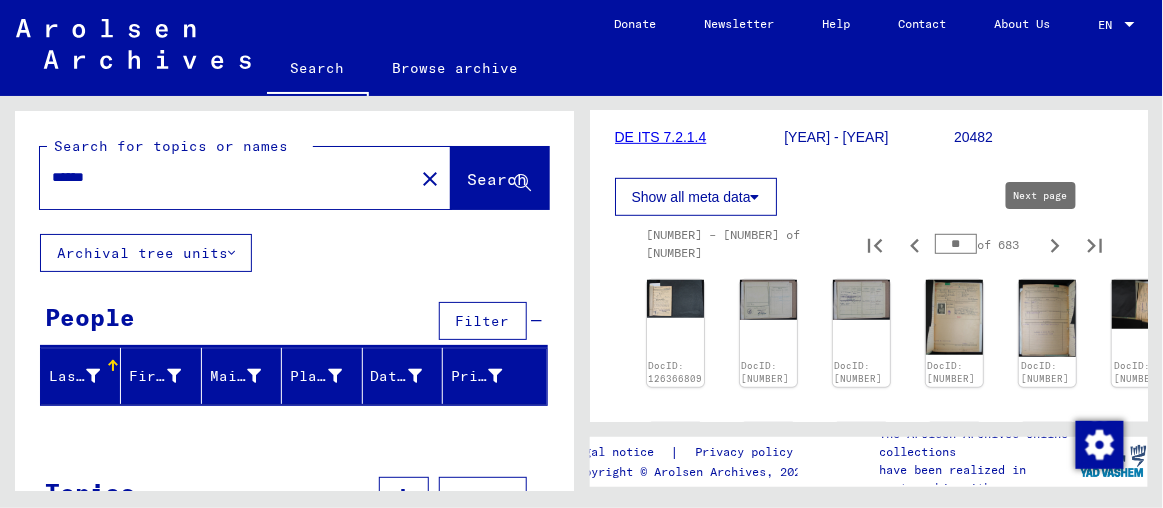 type on "**" 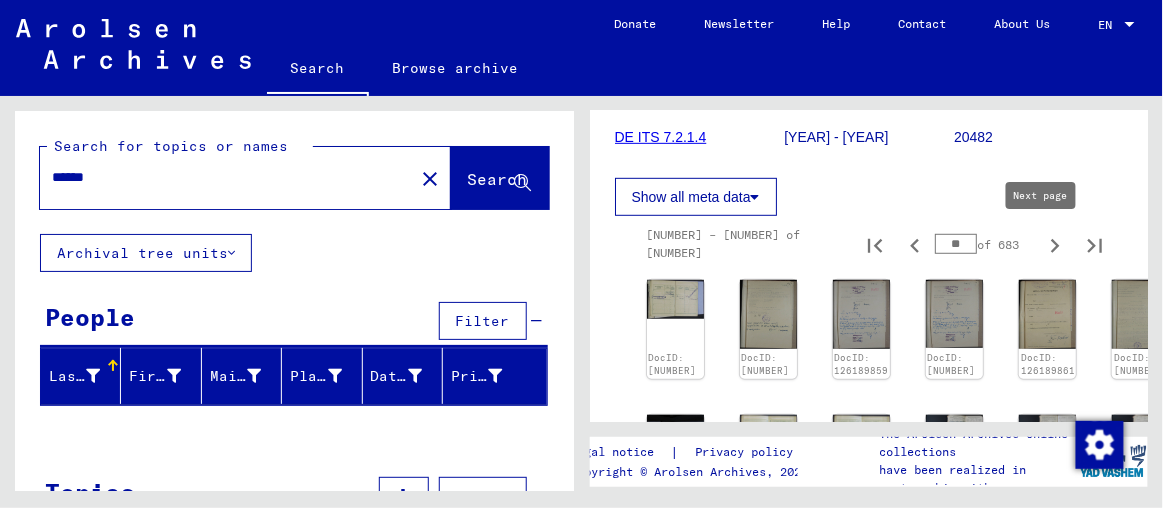 type on "**" 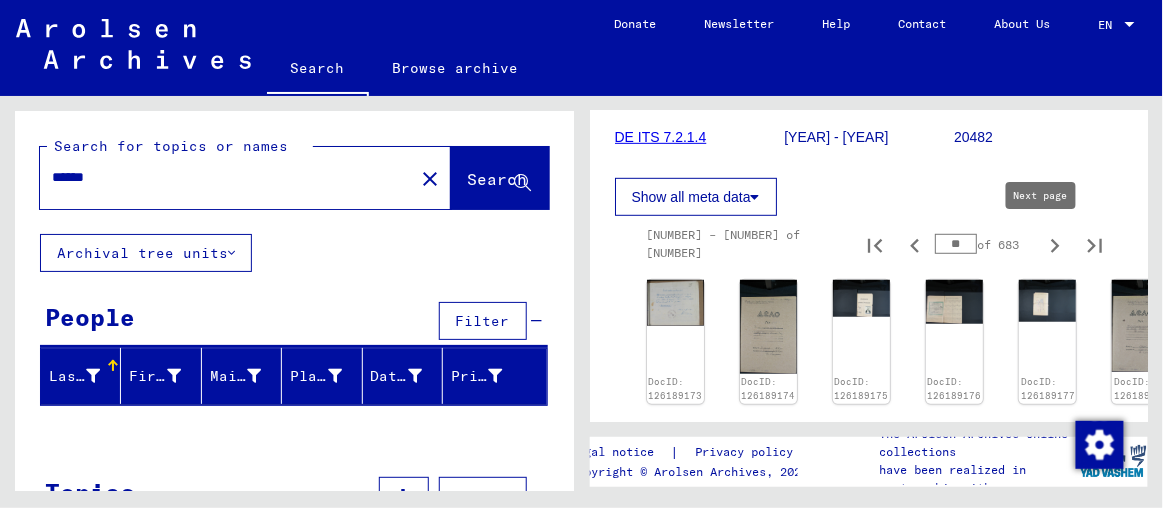 type on "**" 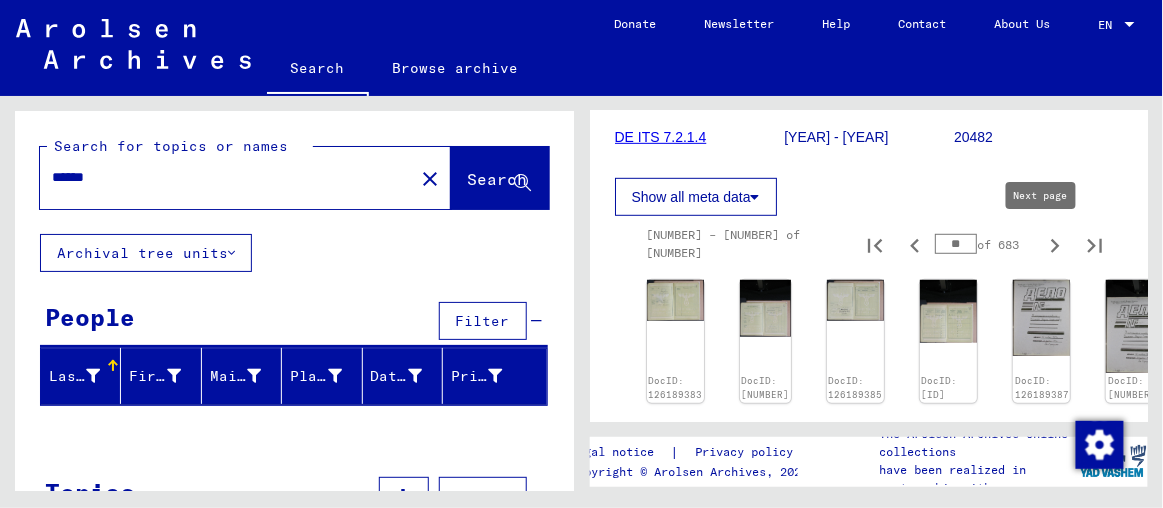 type on "**" 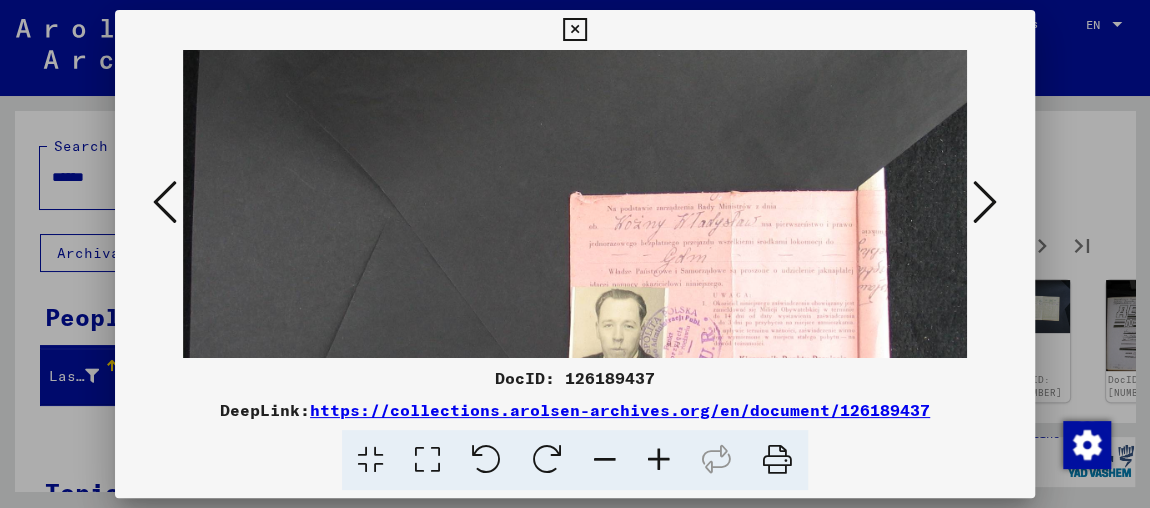 drag, startPoint x: 680, startPoint y: 225, endPoint x: 765, endPoint y: -58, distance: 295.4894 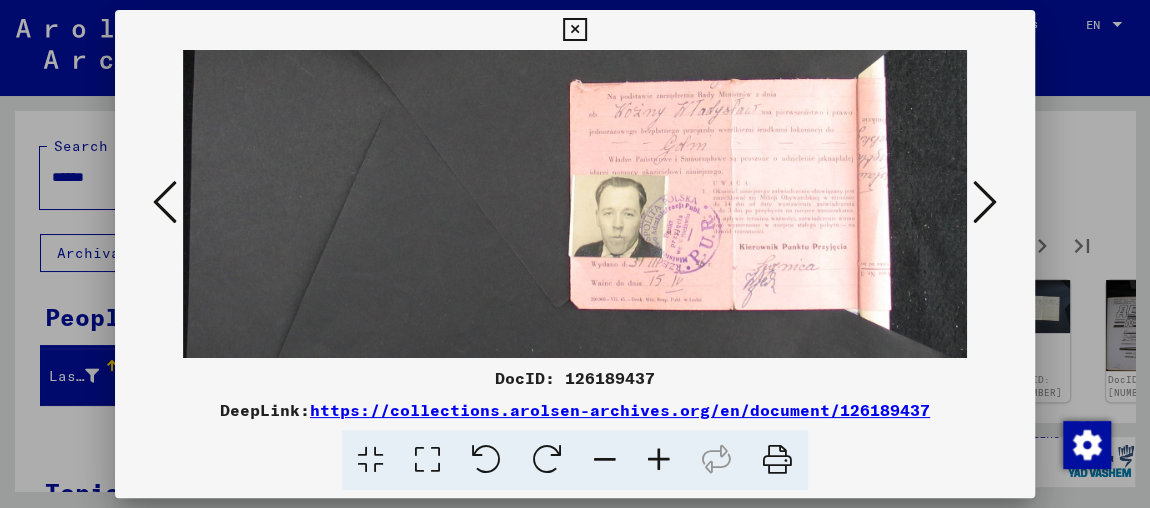 scroll, scrollTop: 406, scrollLeft: 0, axis: vertical 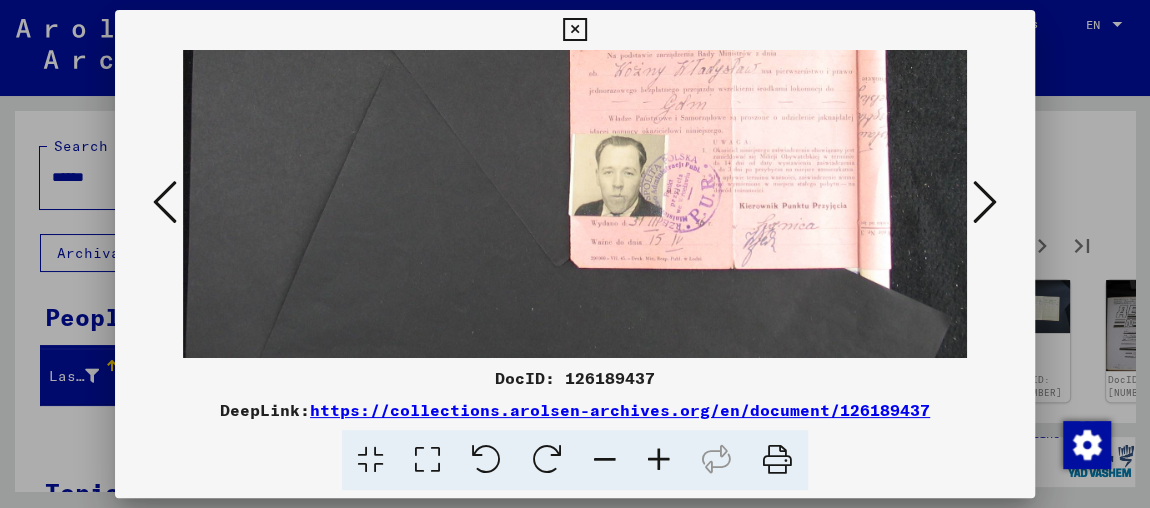drag, startPoint x: 784, startPoint y: 259, endPoint x: 810, endPoint y: 153, distance: 109.14211 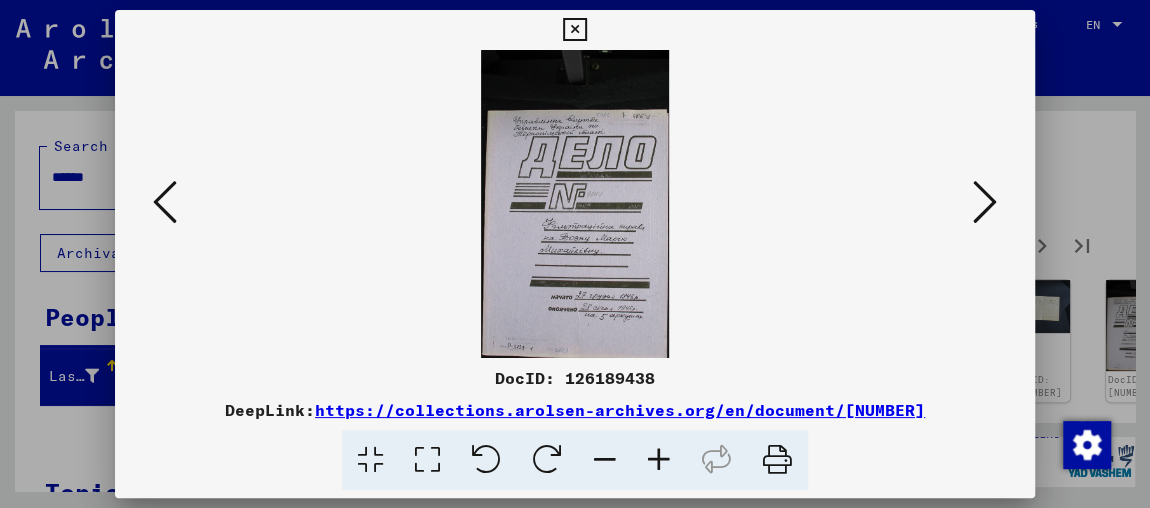 scroll, scrollTop: 0, scrollLeft: 0, axis: both 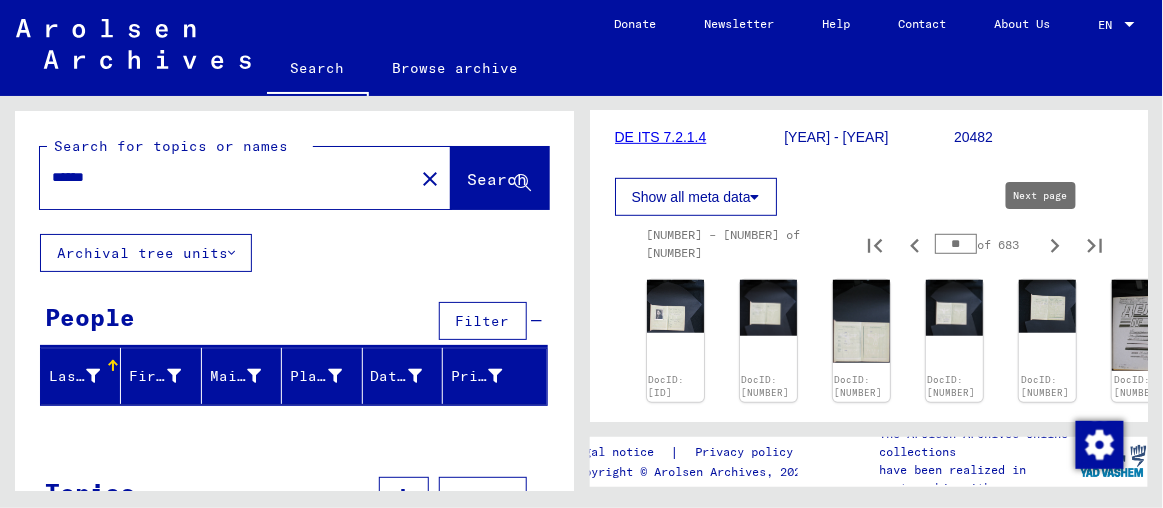 type on "**" 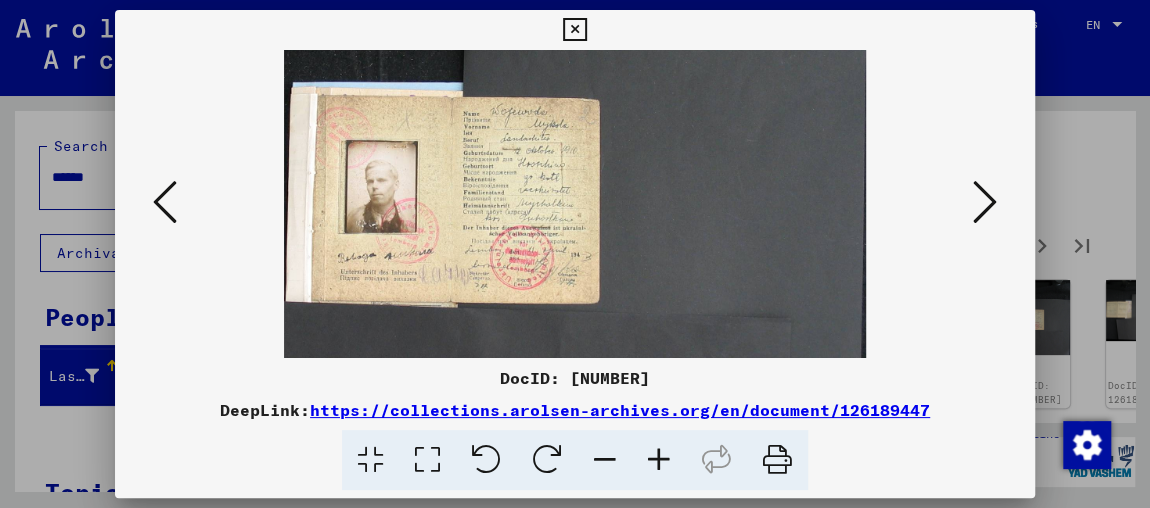 drag, startPoint x: 633, startPoint y: 227, endPoint x: 661, endPoint y: 0, distance: 228.72035 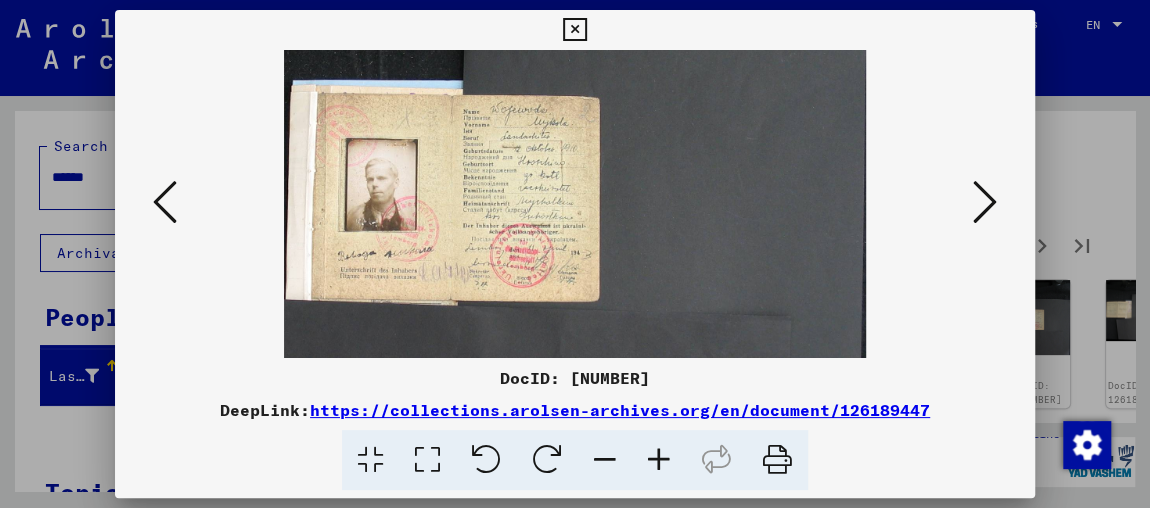 scroll, scrollTop: 0, scrollLeft: 0, axis: both 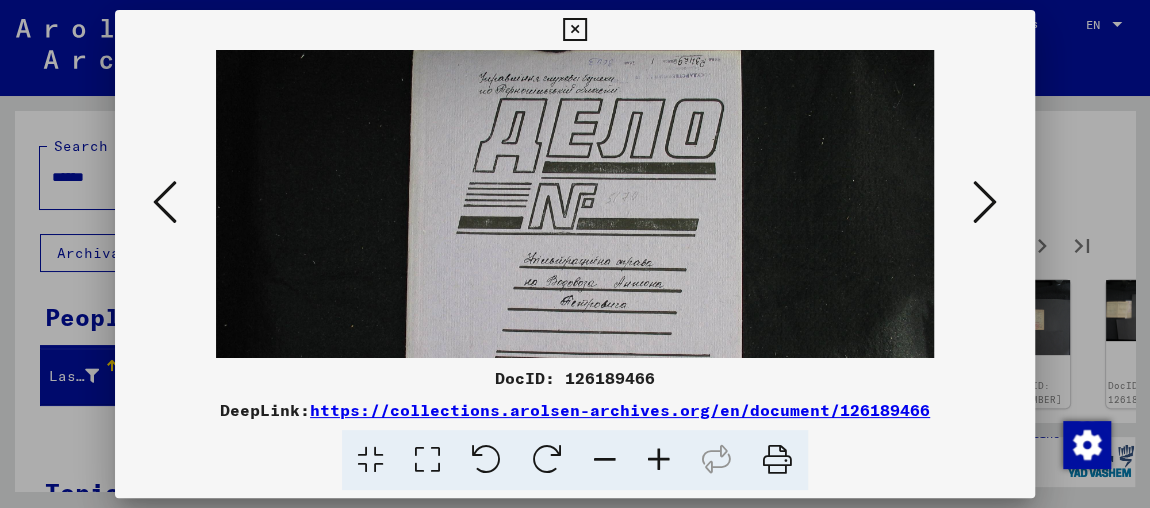 drag, startPoint x: 618, startPoint y: 173, endPoint x: 661, endPoint y: 22, distance: 157.00319 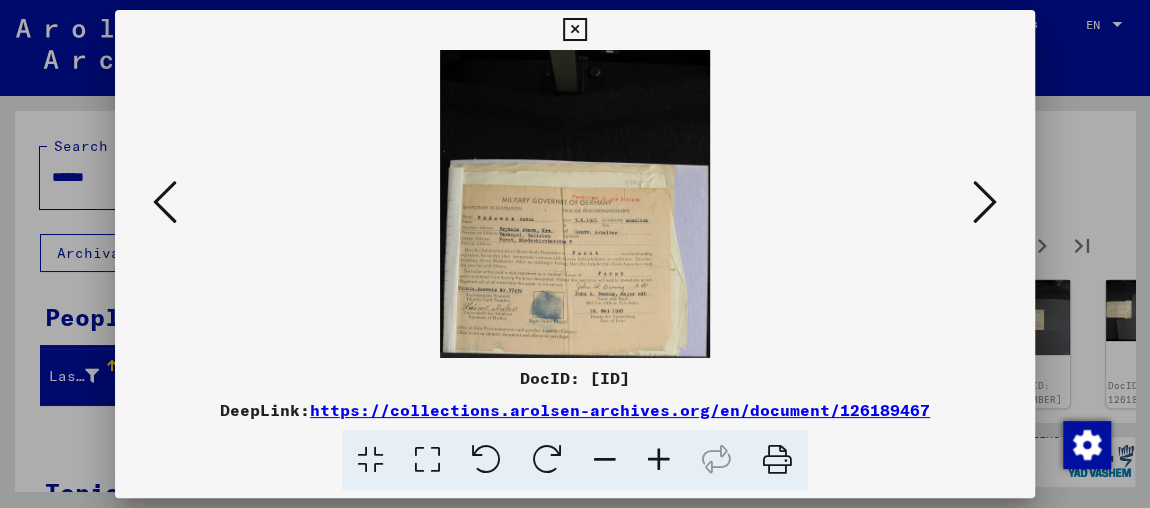 scroll, scrollTop: 0, scrollLeft: 0, axis: both 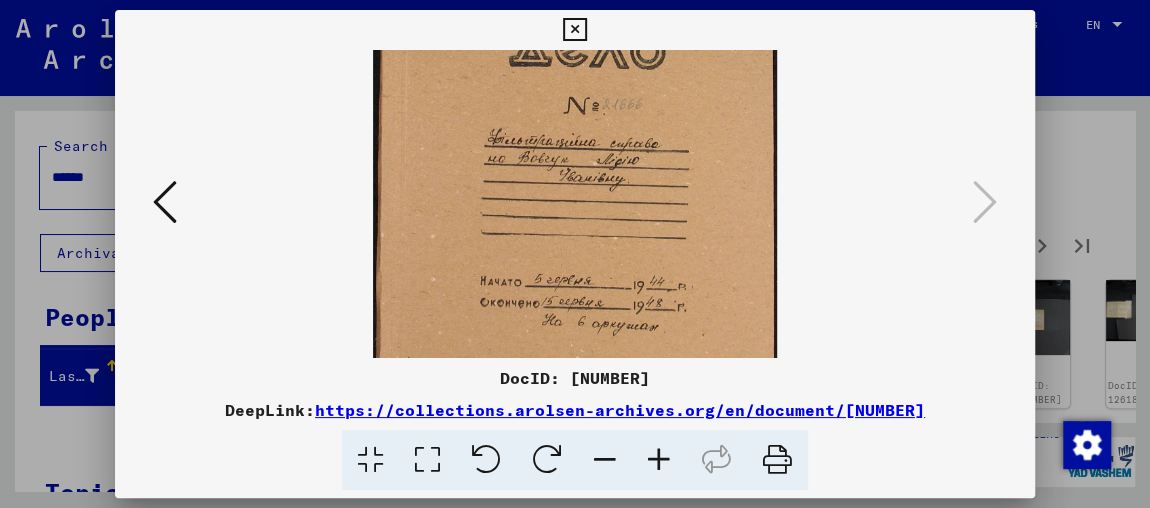 drag, startPoint x: 633, startPoint y: 265, endPoint x: 671, endPoint y: -15, distance: 282.5668 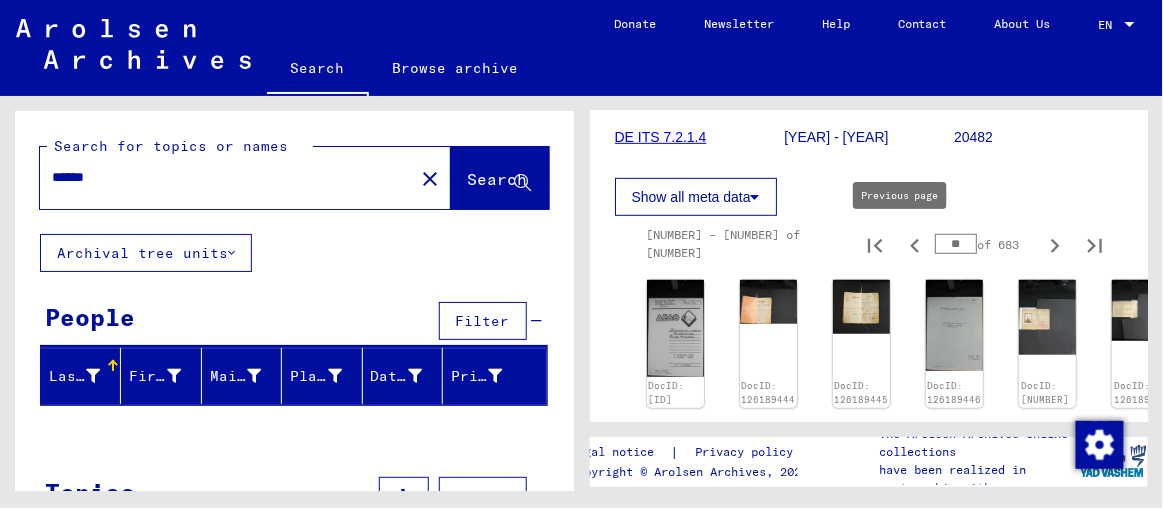 drag, startPoint x: 961, startPoint y: 243, endPoint x: 889, endPoint y: 234, distance: 72.56032 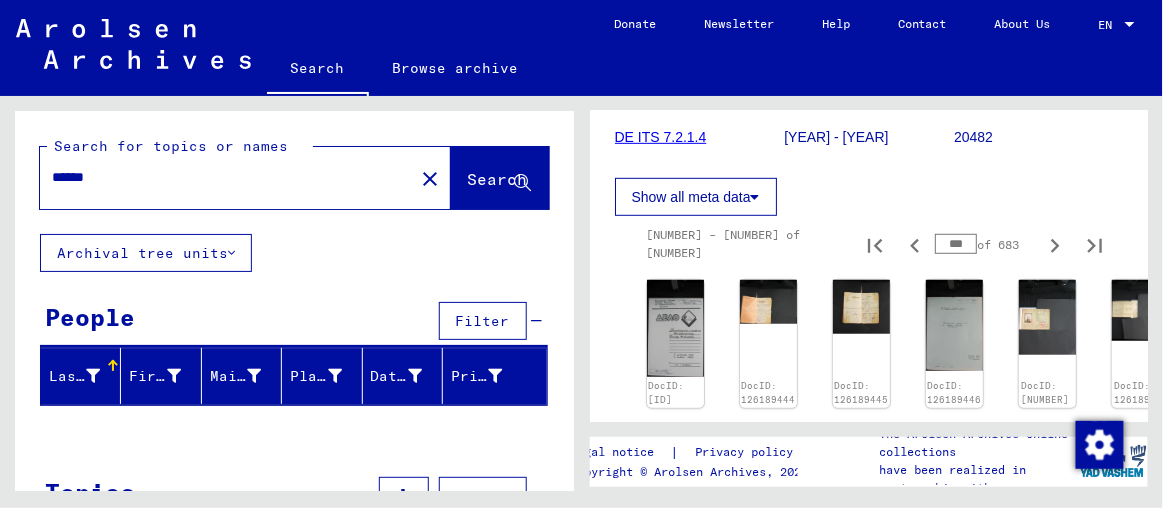 type on "***" 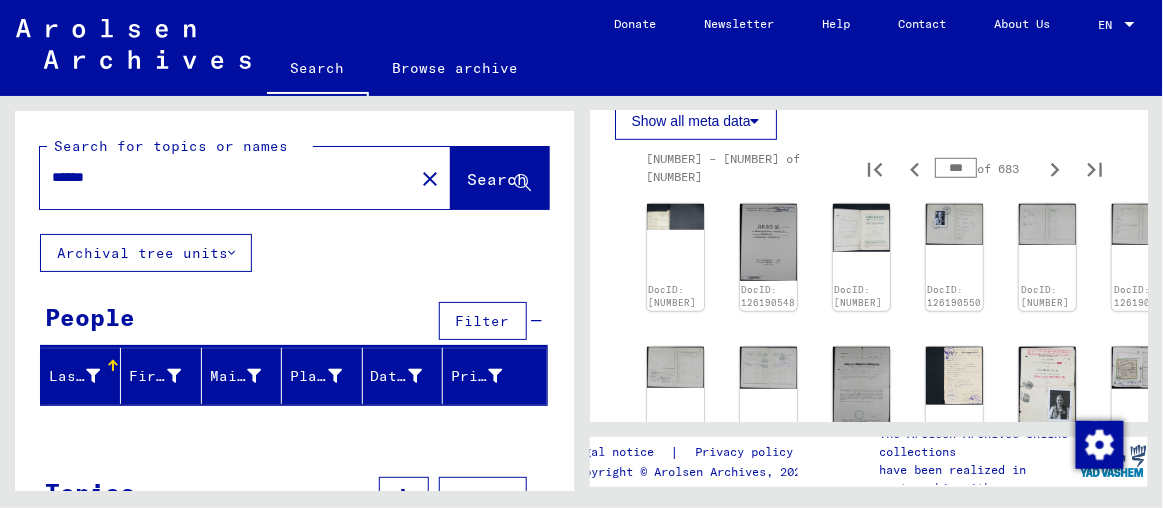 scroll, scrollTop: 454, scrollLeft: 0, axis: vertical 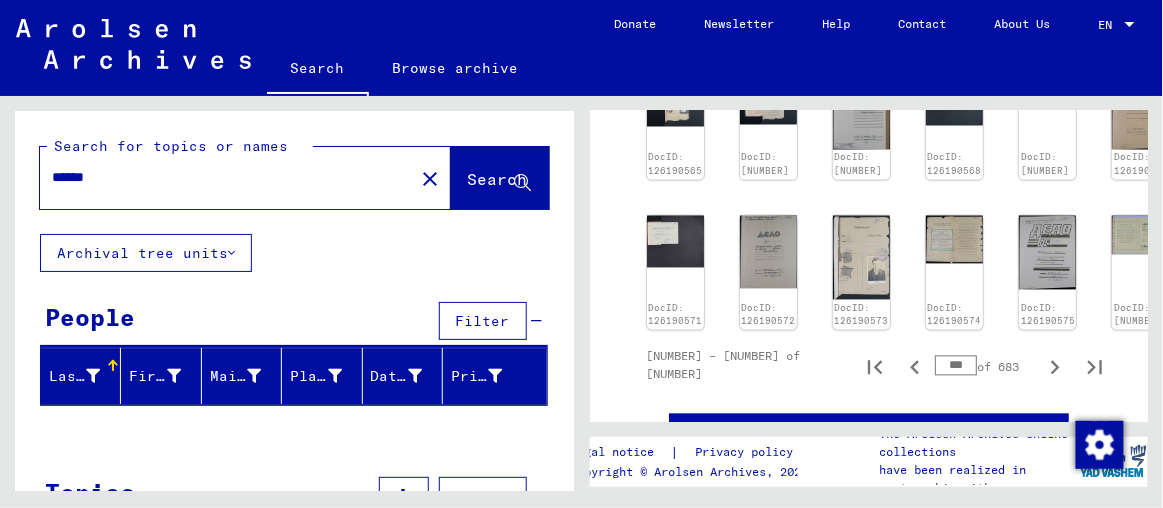 type on "***" 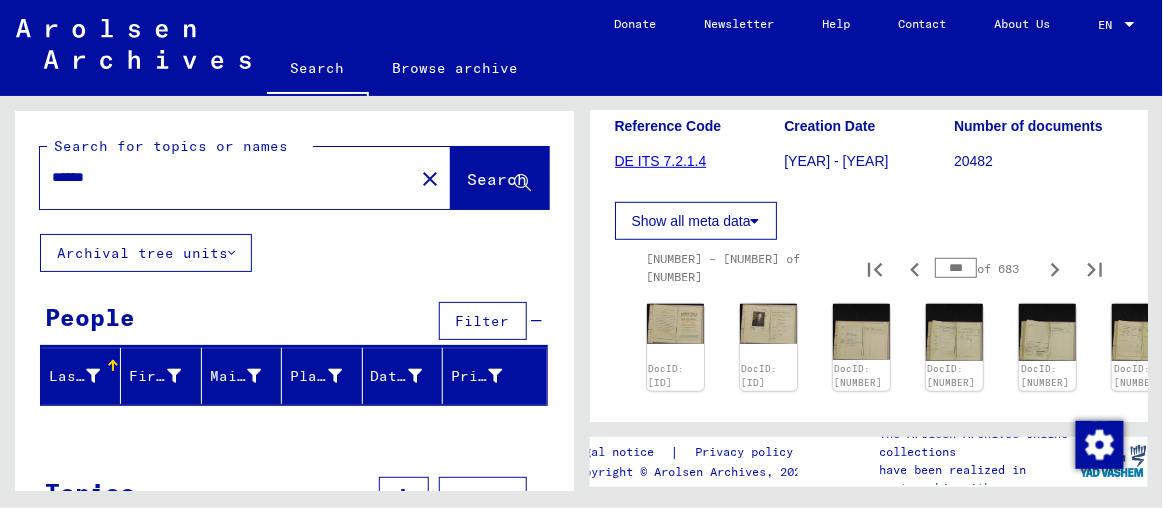 scroll, scrollTop: 181, scrollLeft: 0, axis: vertical 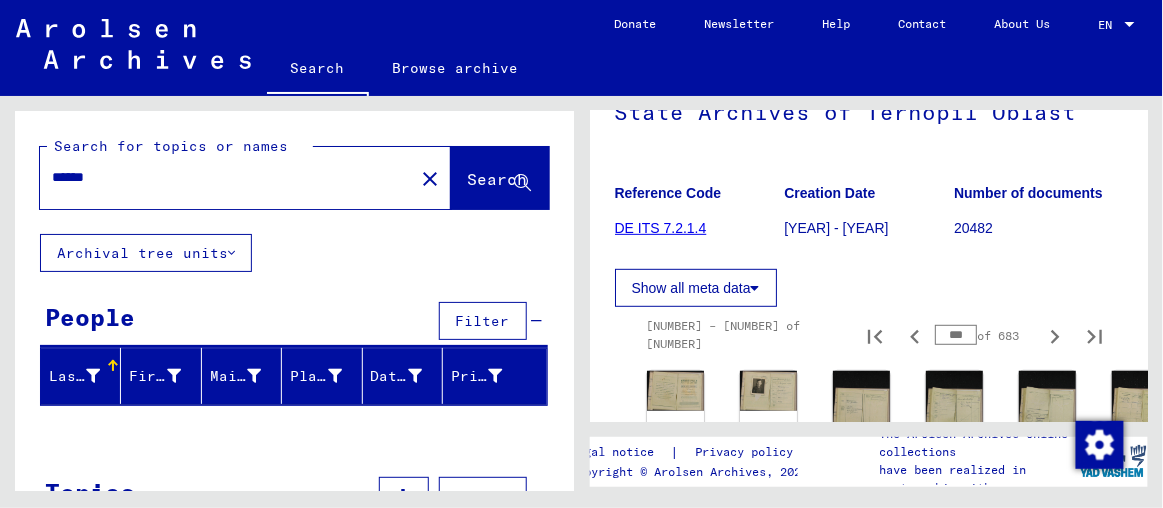 drag, startPoint x: 944, startPoint y: 333, endPoint x: 904, endPoint y: 333, distance: 40 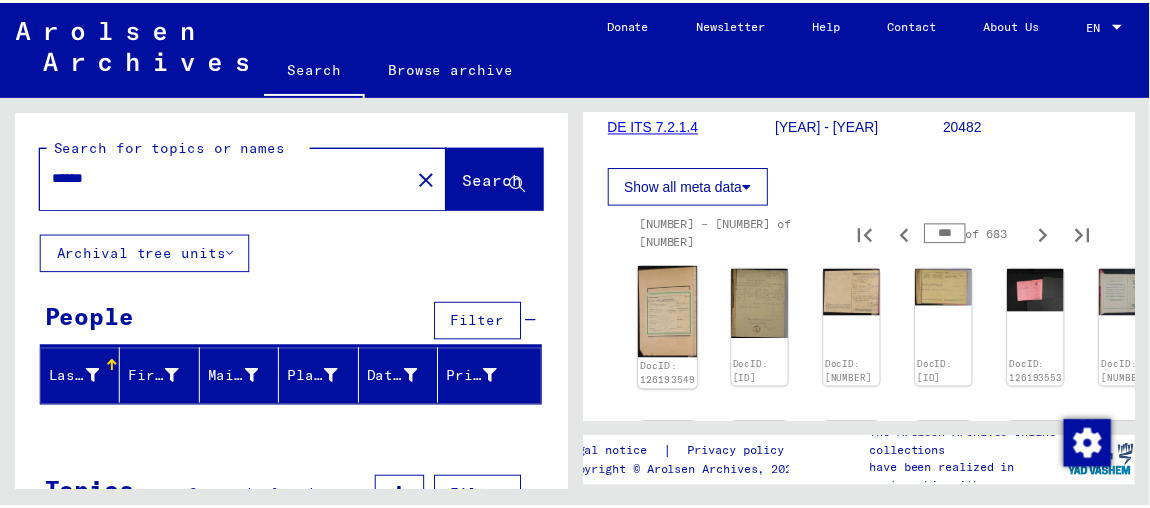 scroll, scrollTop: 363, scrollLeft: 0, axis: vertical 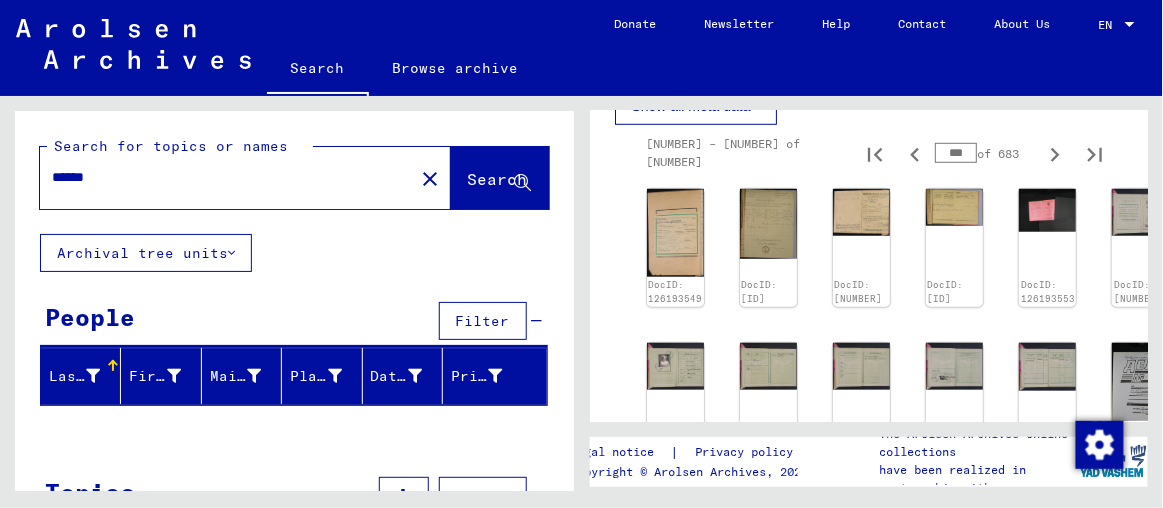 type on "***" 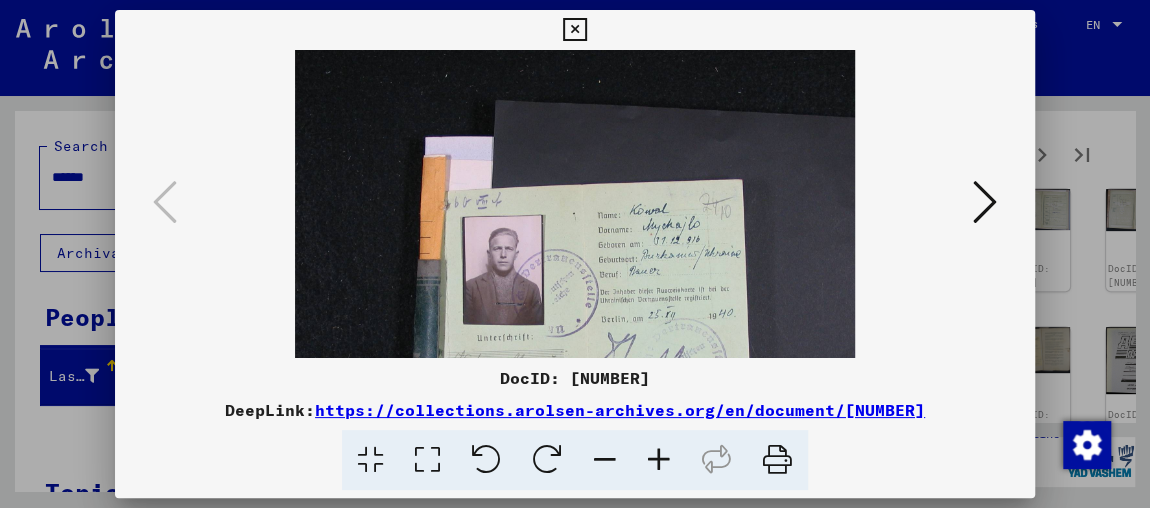 scroll, scrollTop: 55, scrollLeft: 0, axis: vertical 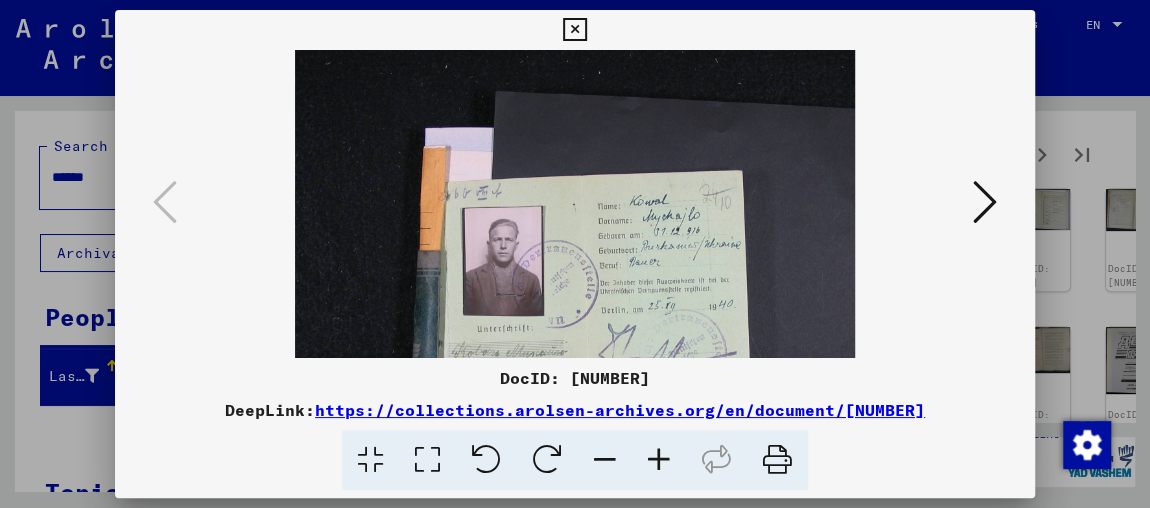 drag, startPoint x: 655, startPoint y: 329, endPoint x: 659, endPoint y: 275, distance: 54.147945 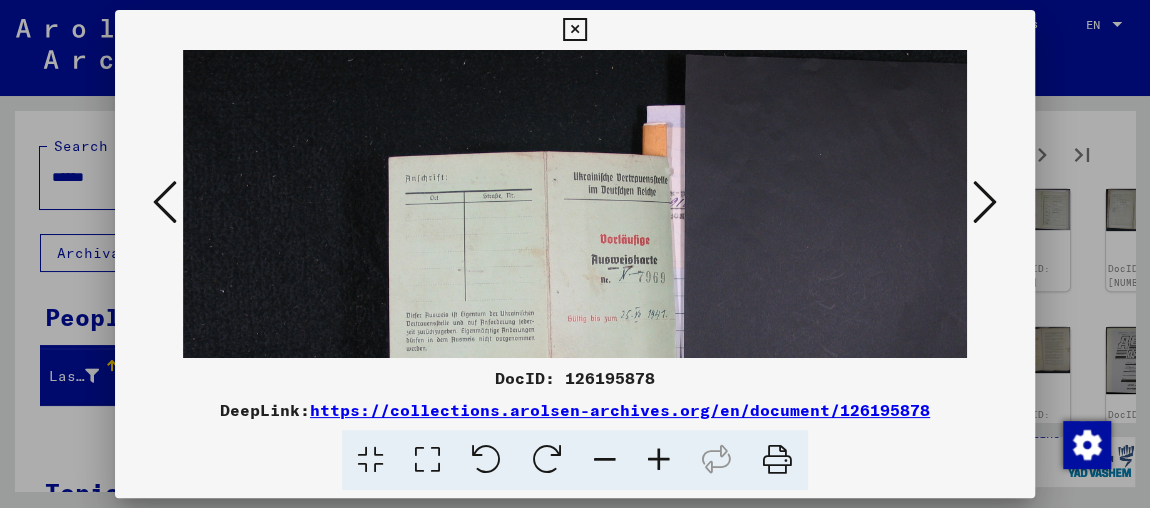 drag, startPoint x: 629, startPoint y: 234, endPoint x: 671, endPoint y: 183, distance: 66.068146 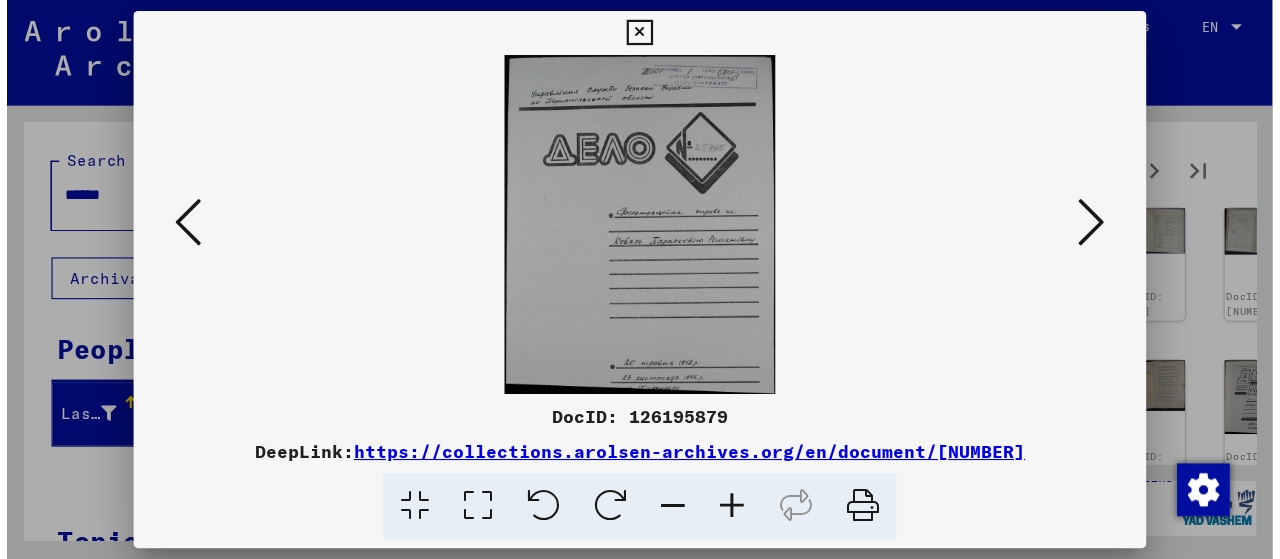 scroll, scrollTop: 0, scrollLeft: 0, axis: both 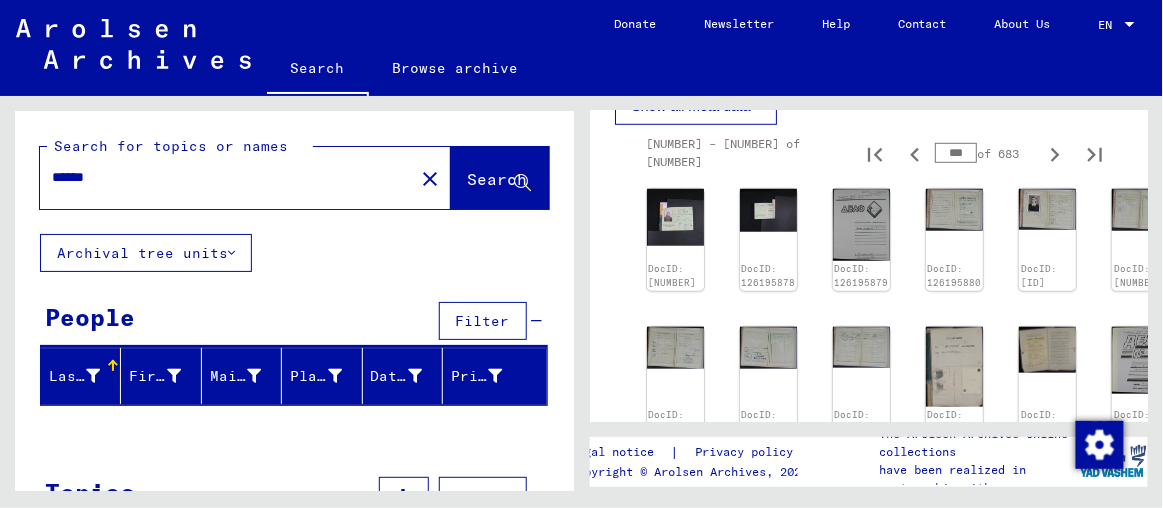 type on "***" 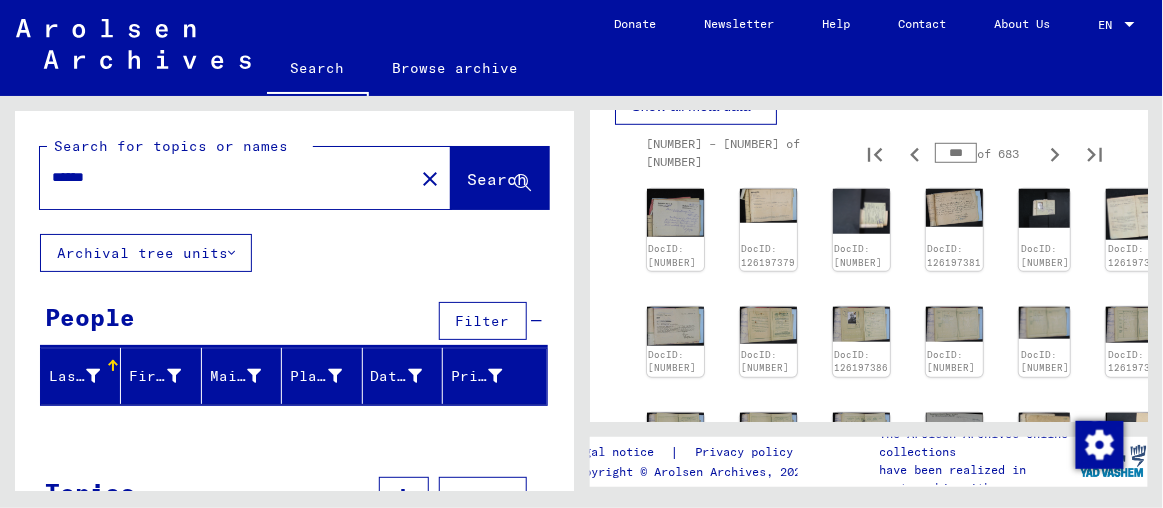 type on "***" 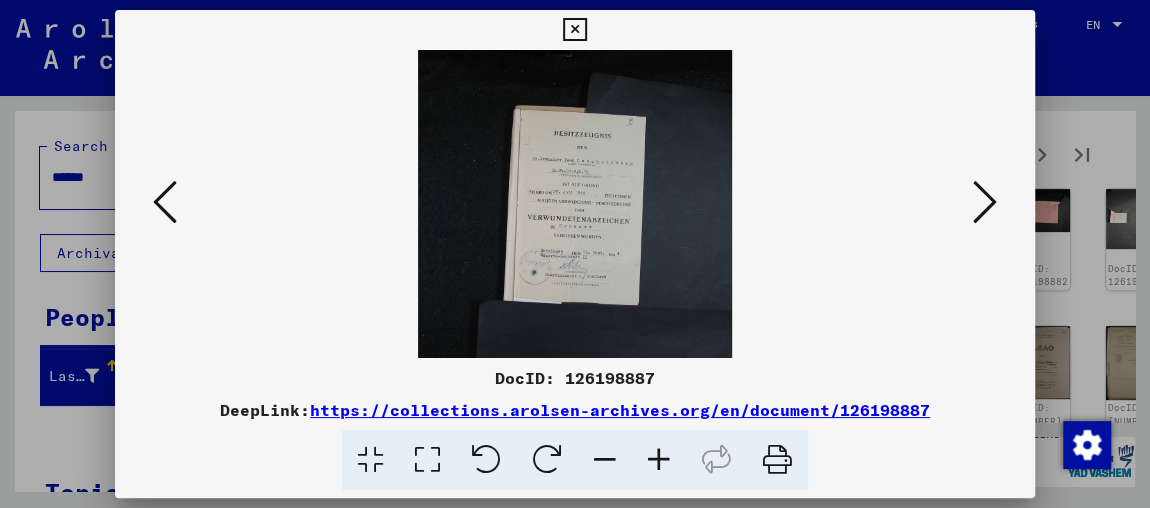 type 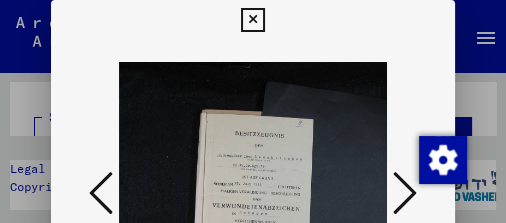 drag, startPoint x: 274, startPoint y: 163, endPoint x: 274, endPoint y: 72, distance: 91 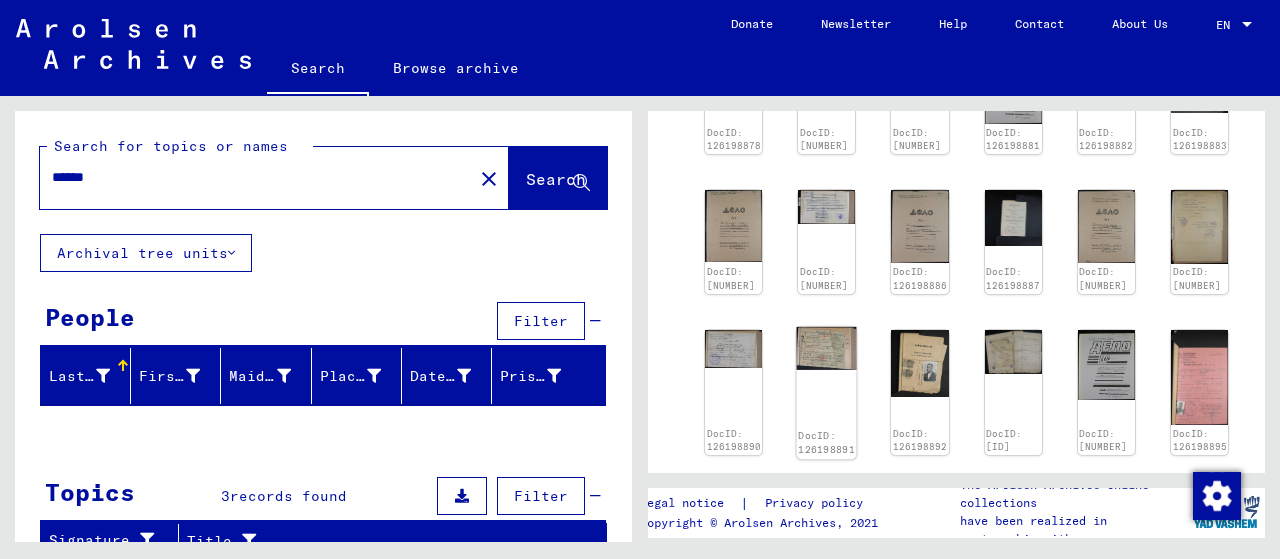 scroll, scrollTop: 500, scrollLeft: 0, axis: vertical 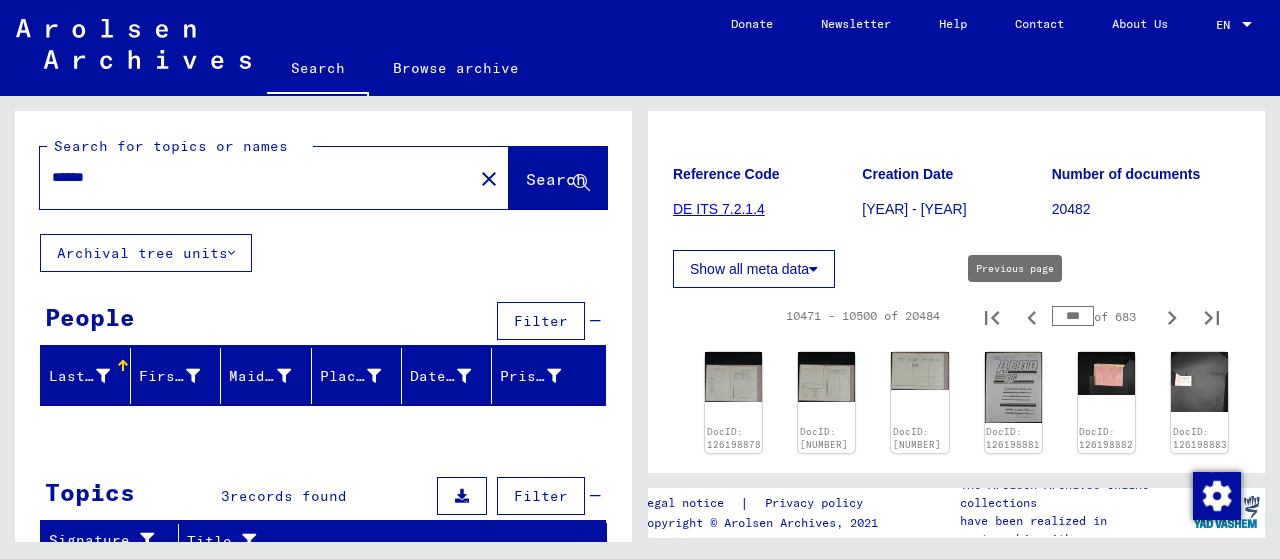 drag, startPoint x: 1065, startPoint y: 311, endPoint x: 904, endPoint y: 307, distance: 161.04968 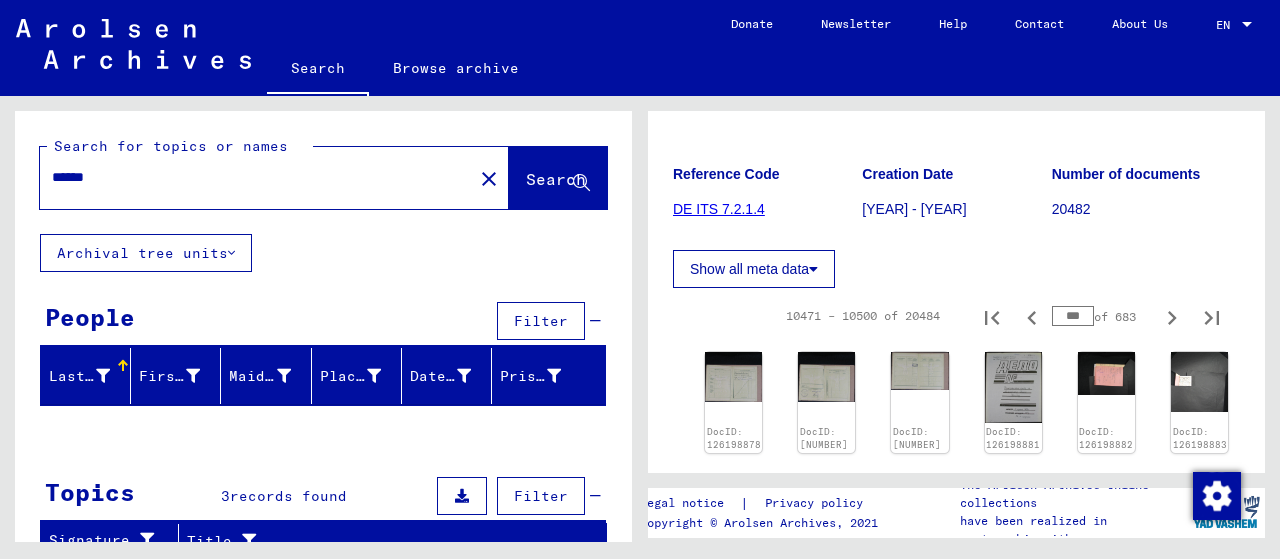 type on "***" 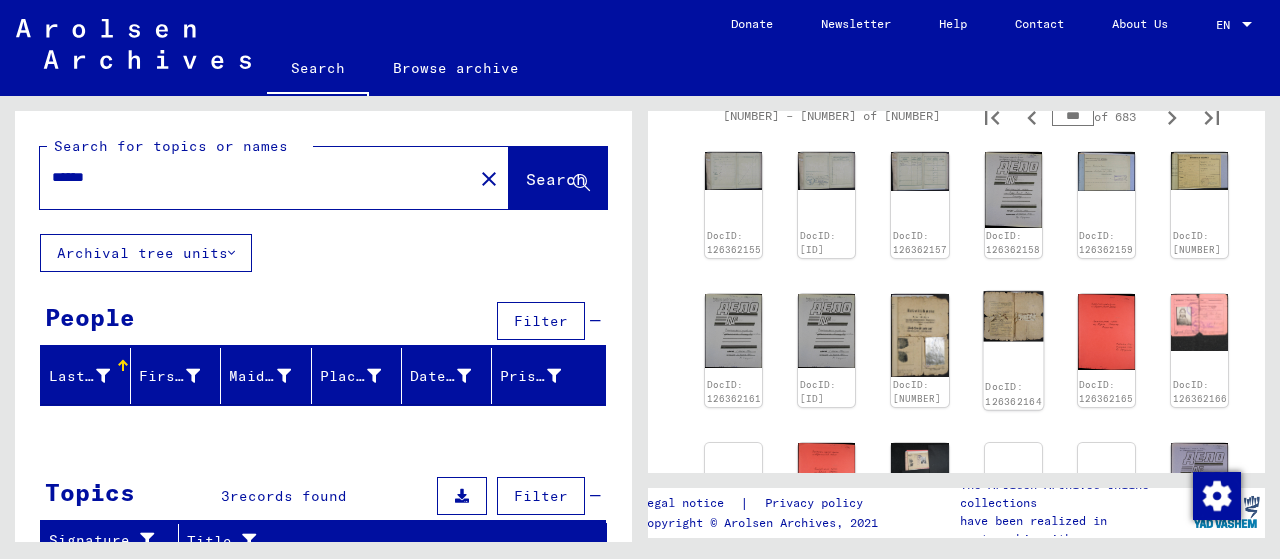 scroll, scrollTop: 500, scrollLeft: 0, axis: vertical 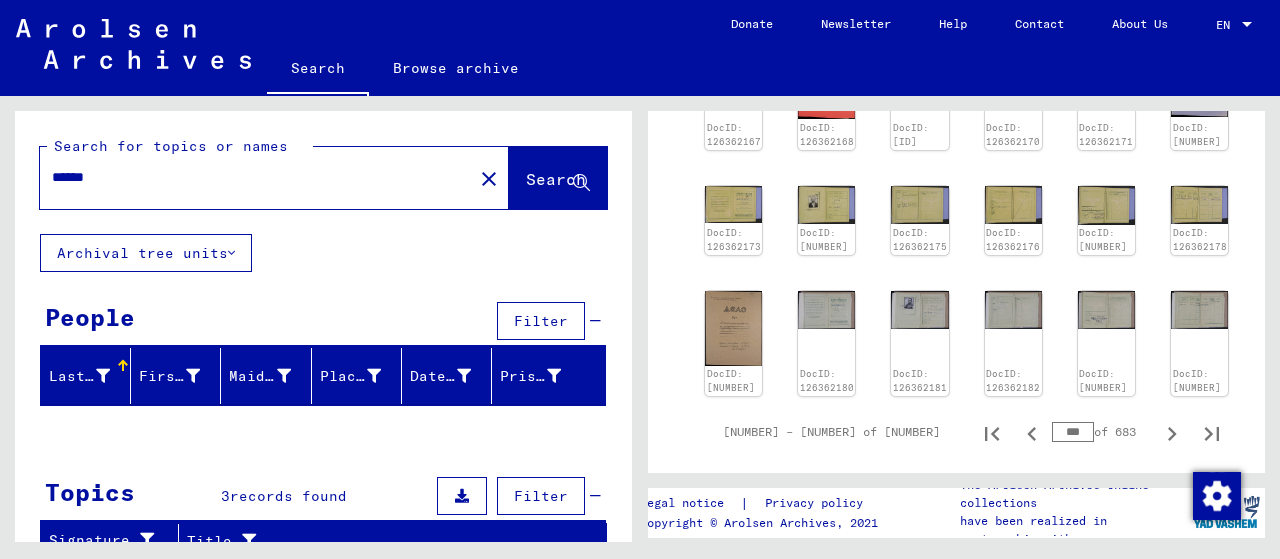 type on "***" 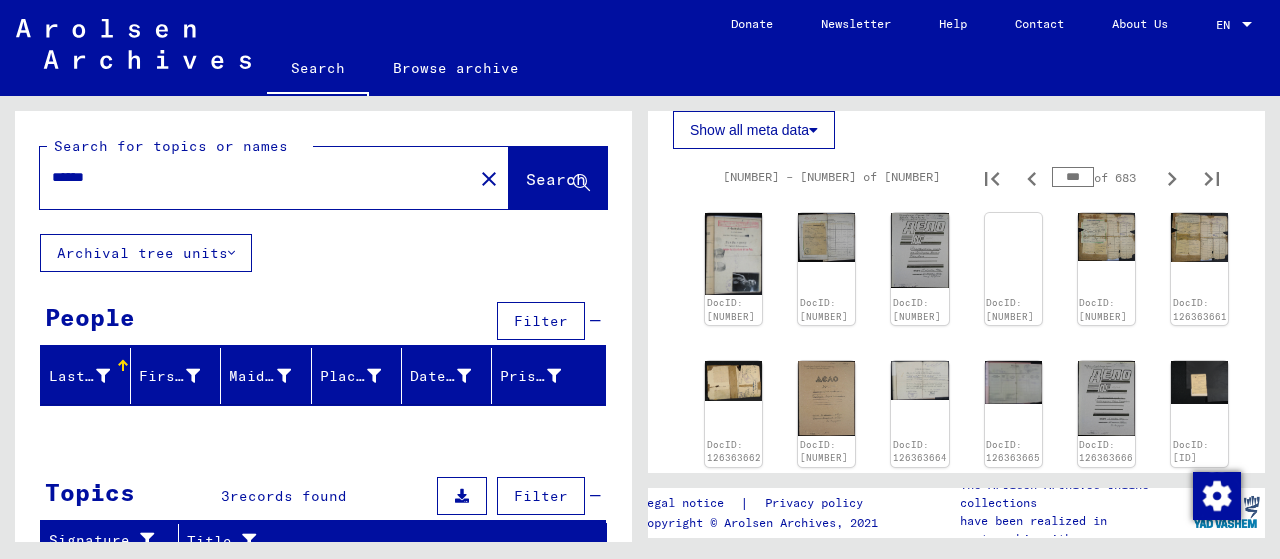 scroll, scrollTop: 400, scrollLeft: 0, axis: vertical 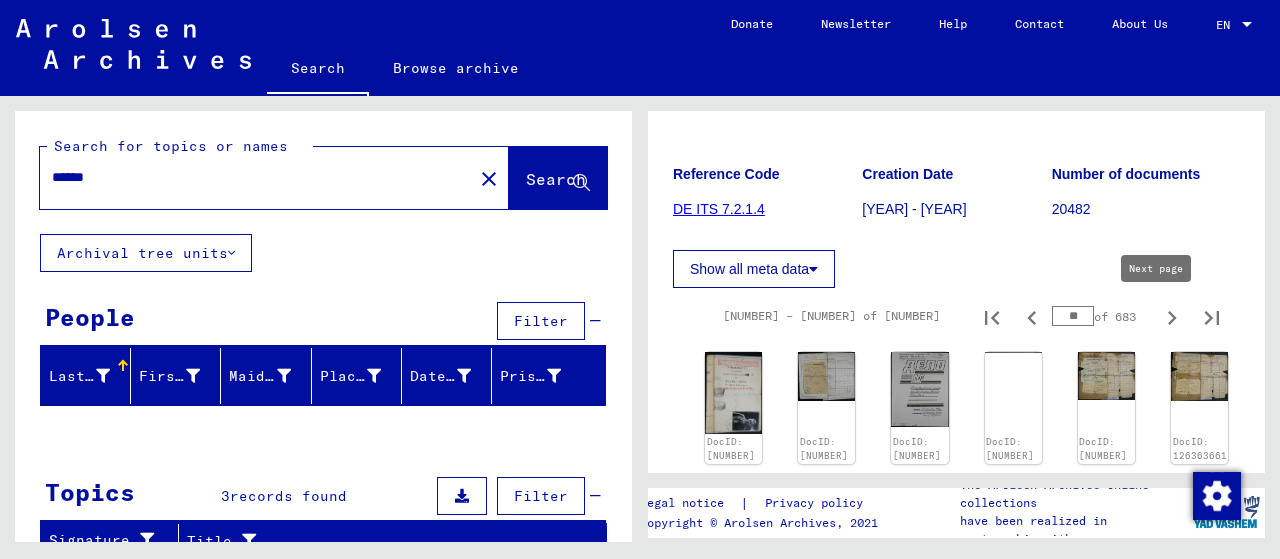 type on "*" 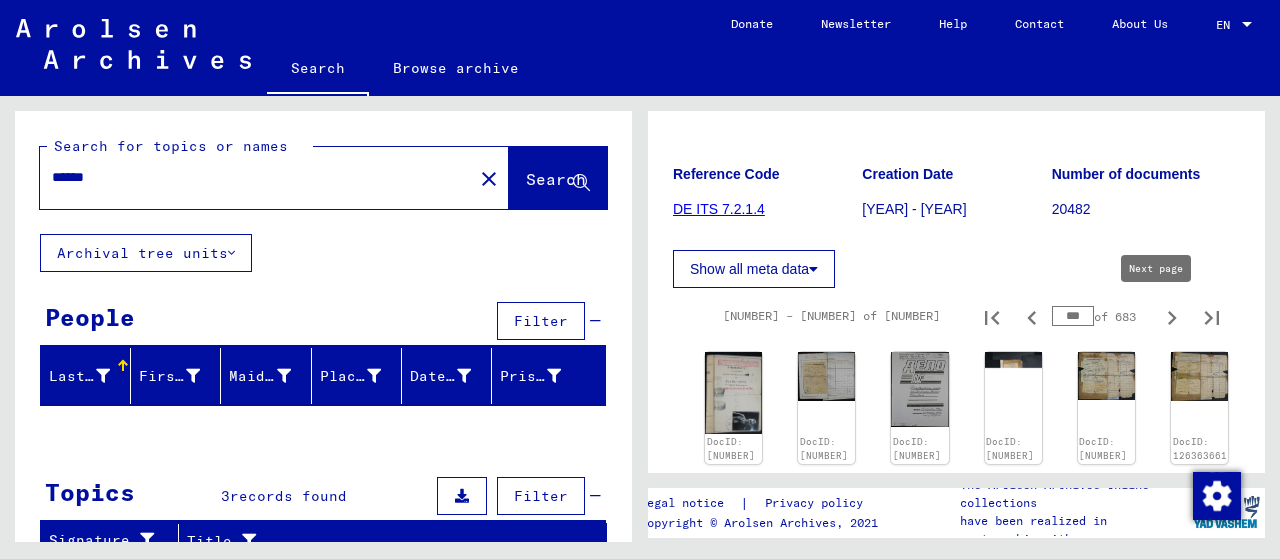 type on "***" 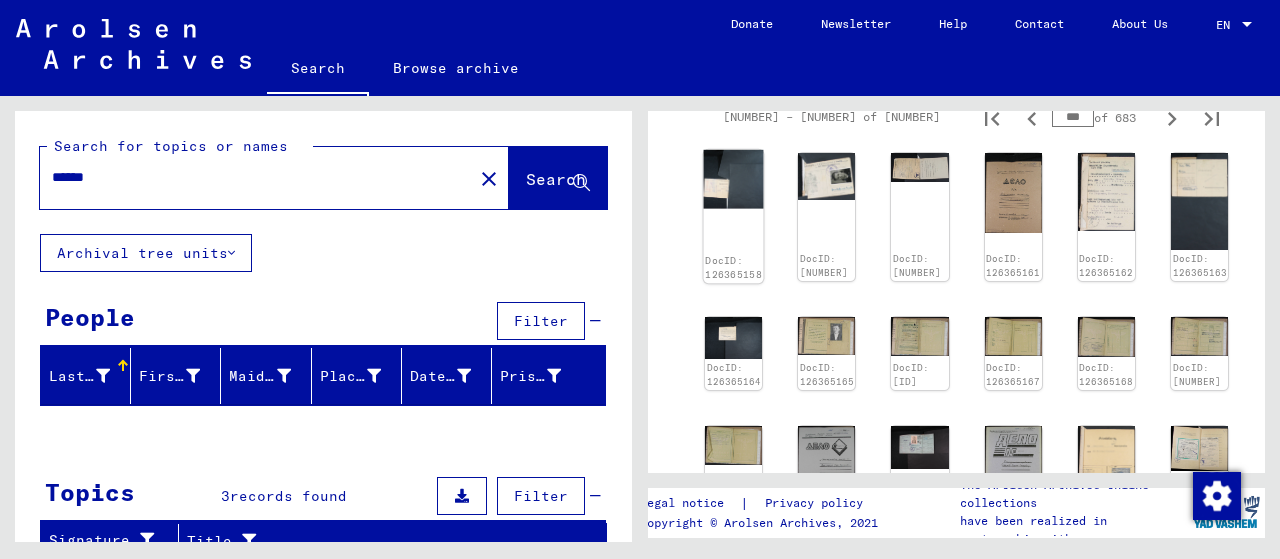scroll, scrollTop: 400, scrollLeft: 0, axis: vertical 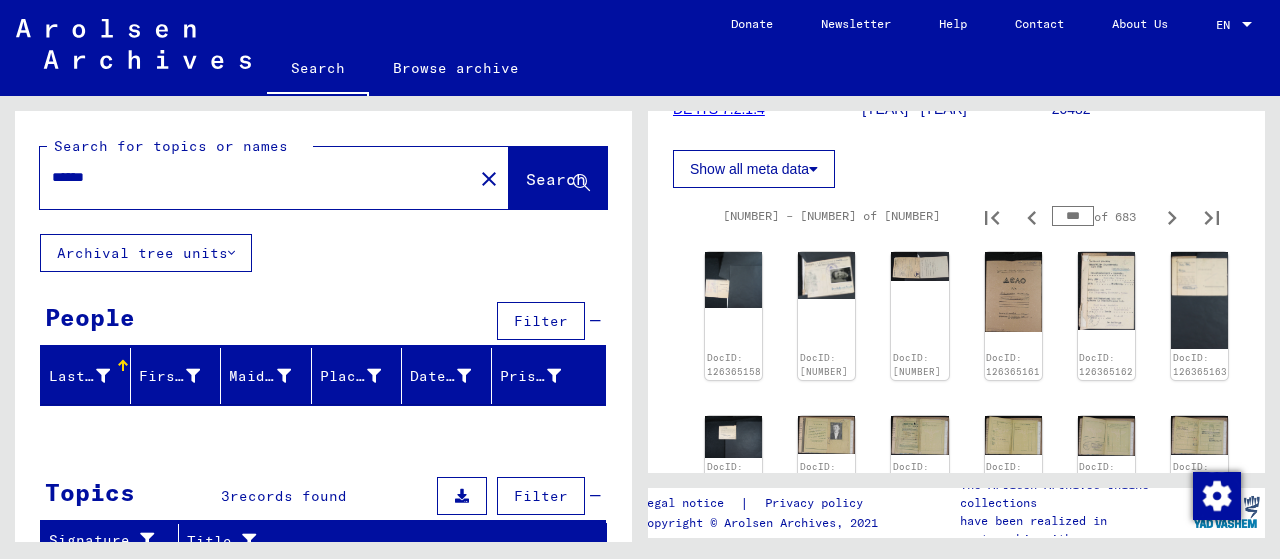 type on "***" 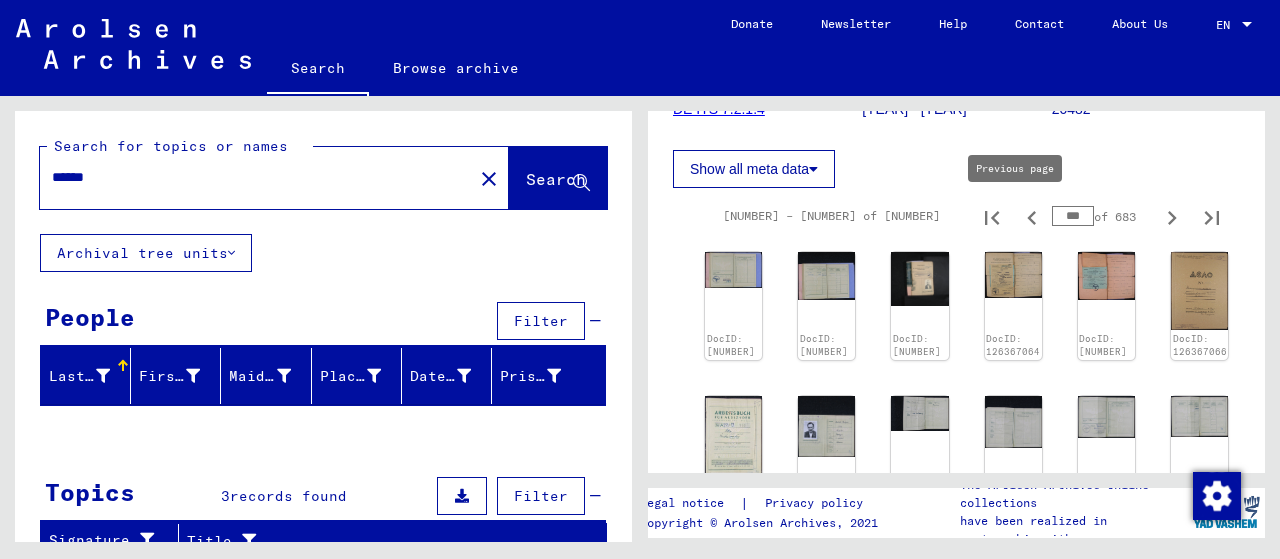 drag, startPoint x: 1072, startPoint y: 215, endPoint x: 964, endPoint y: 206, distance: 108.37435 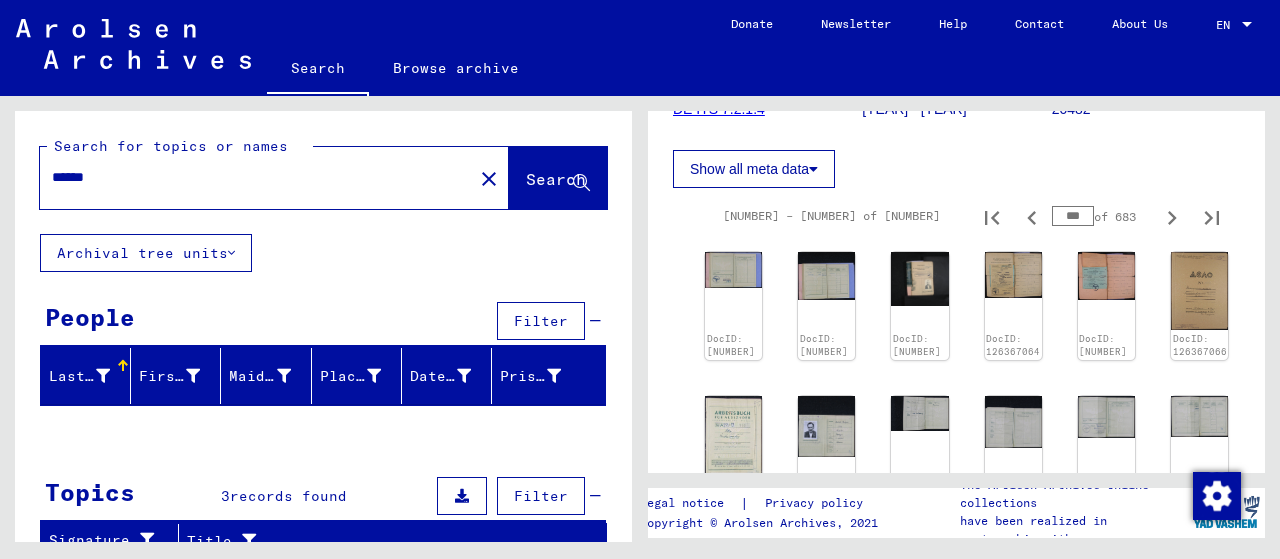 type on "***" 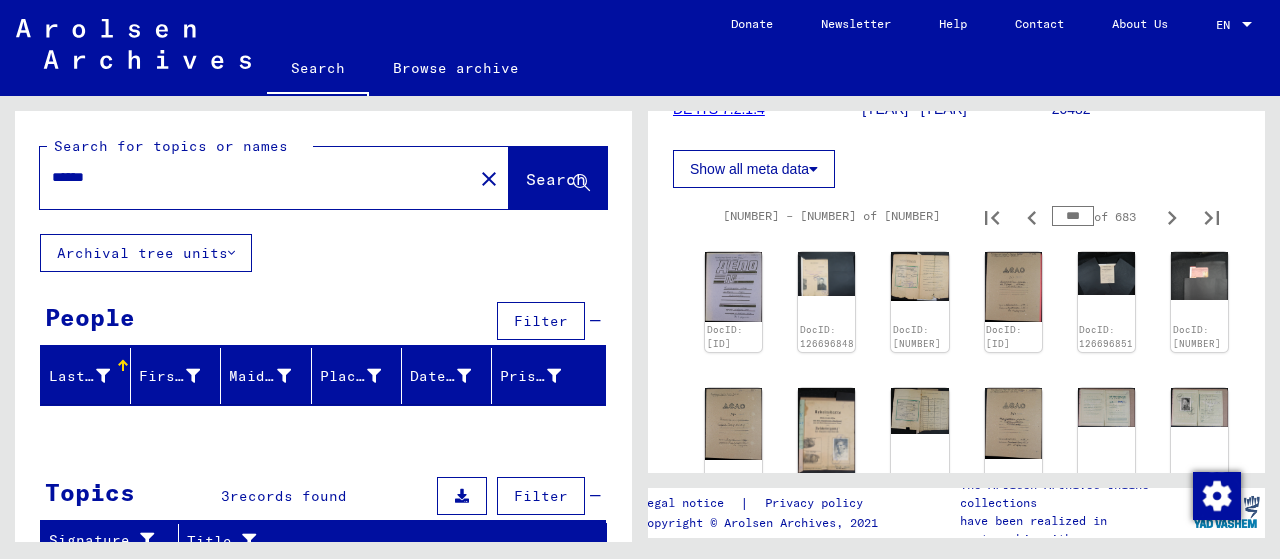 type on "***" 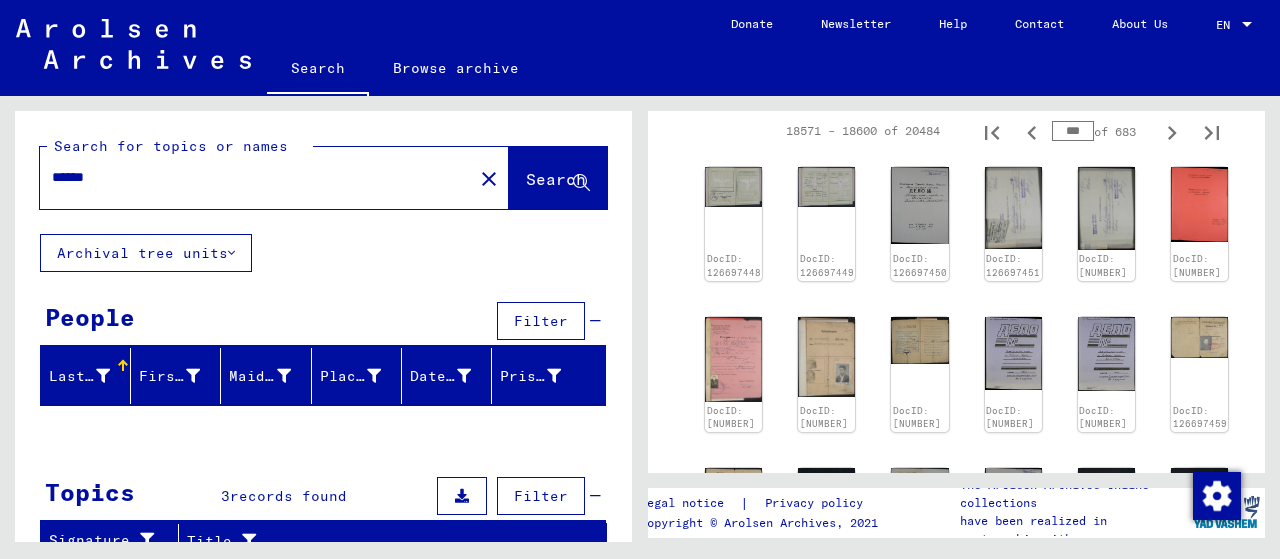 scroll, scrollTop: 500, scrollLeft: 0, axis: vertical 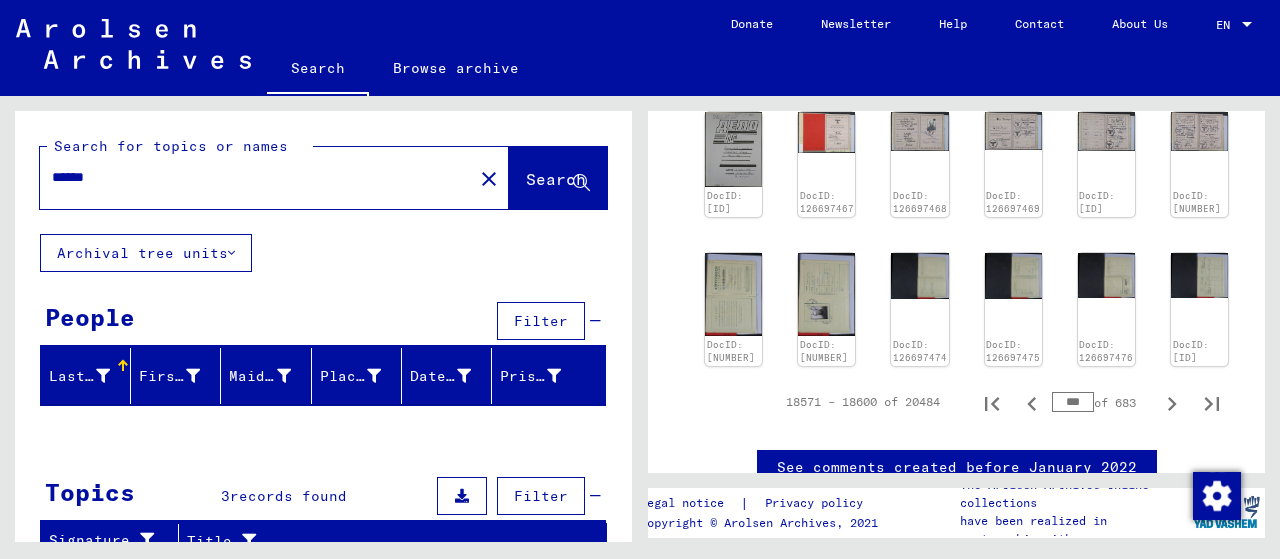 type on "***" 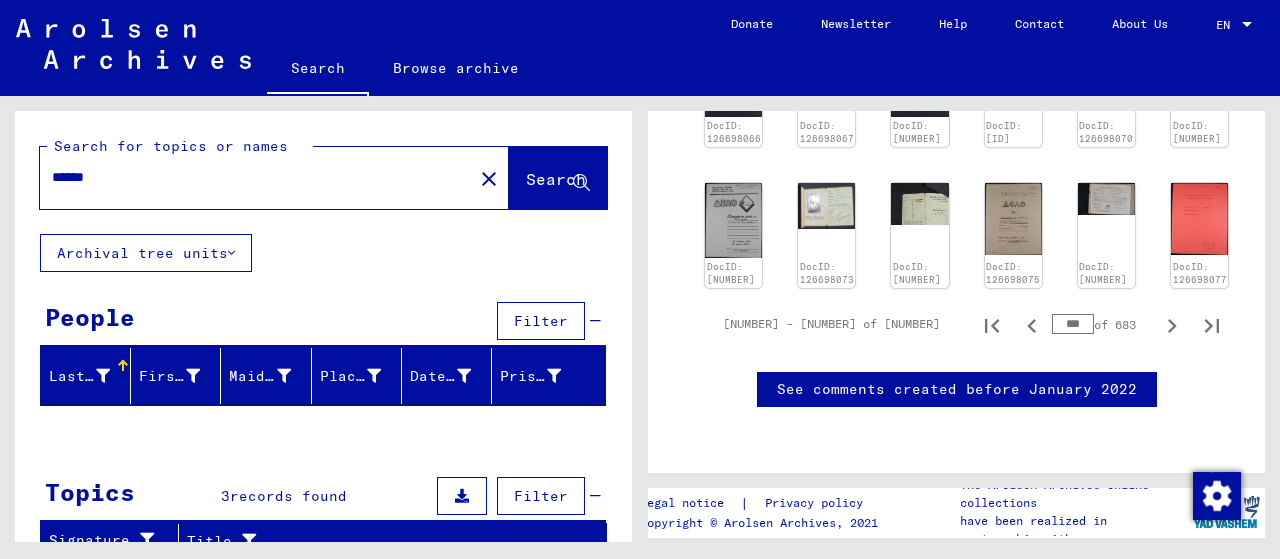 scroll, scrollTop: 1000, scrollLeft: 0, axis: vertical 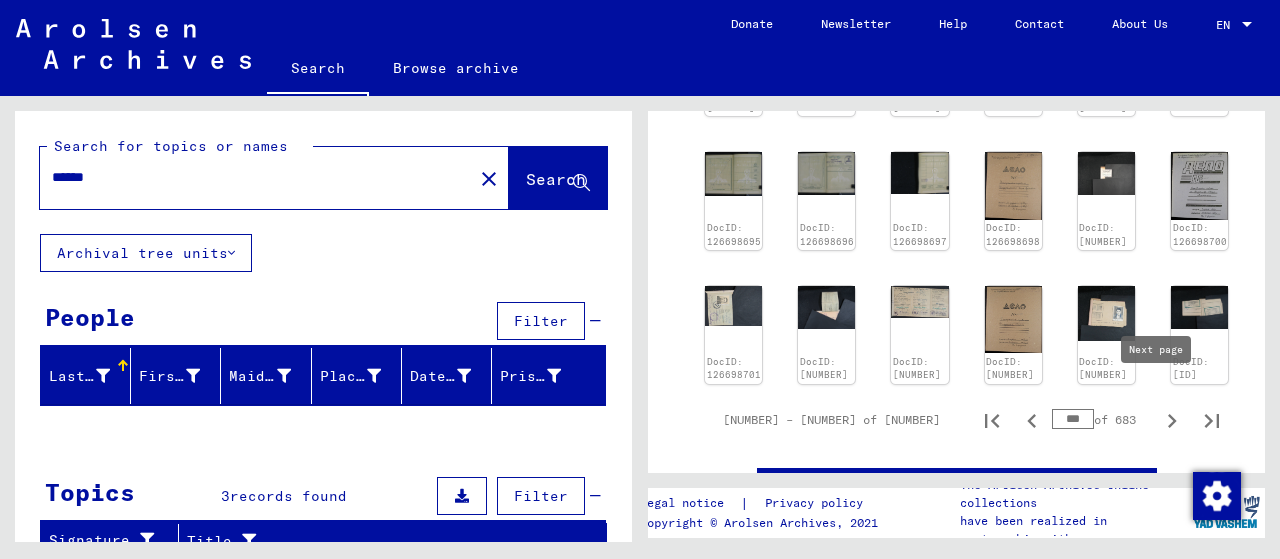 type on "***" 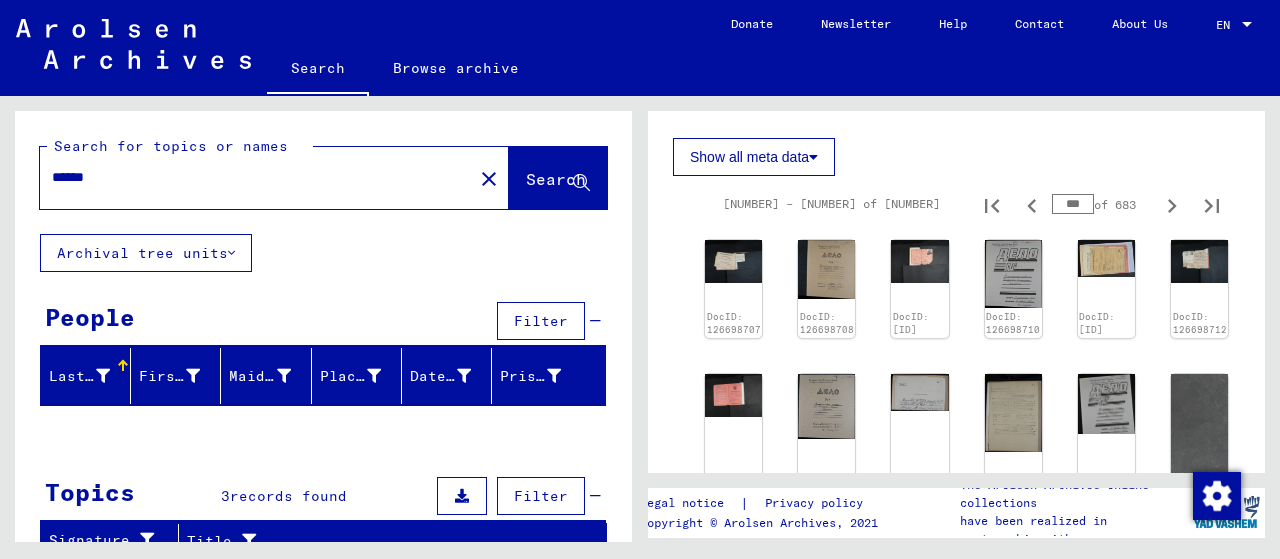 scroll, scrollTop: 200, scrollLeft: 0, axis: vertical 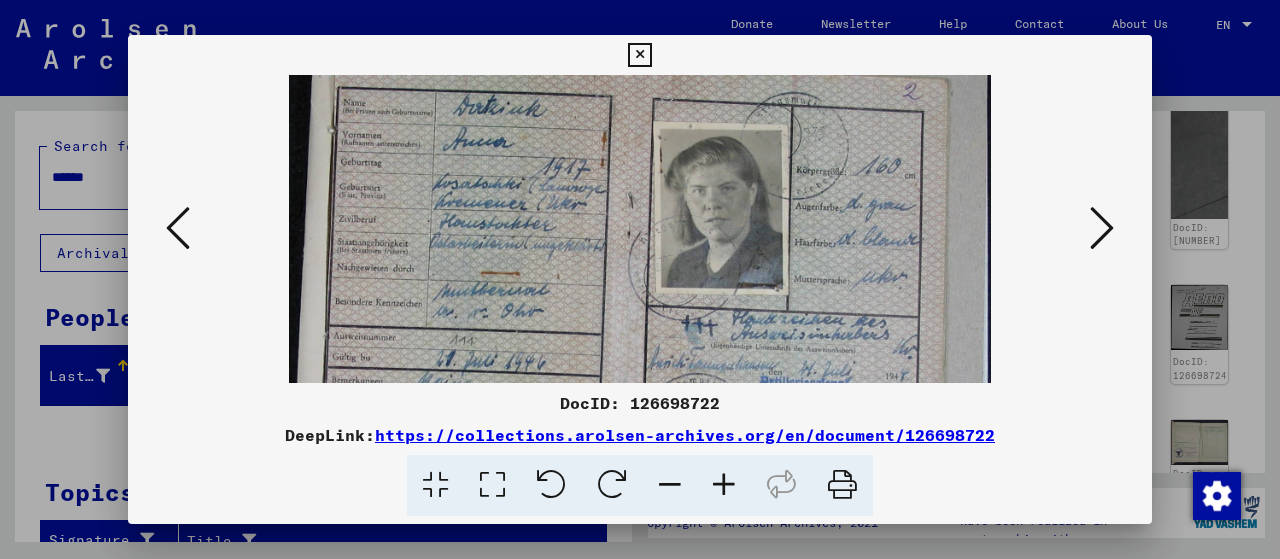 drag, startPoint x: 653, startPoint y: 315, endPoint x: 746, endPoint y: 170, distance: 172.26143 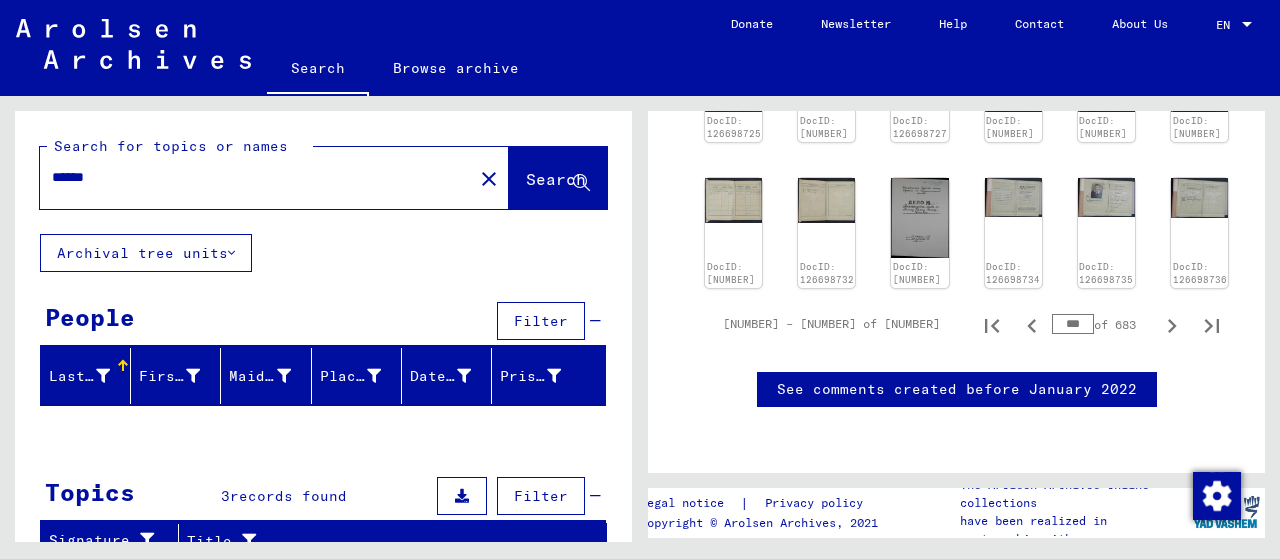 scroll, scrollTop: 1000, scrollLeft: 0, axis: vertical 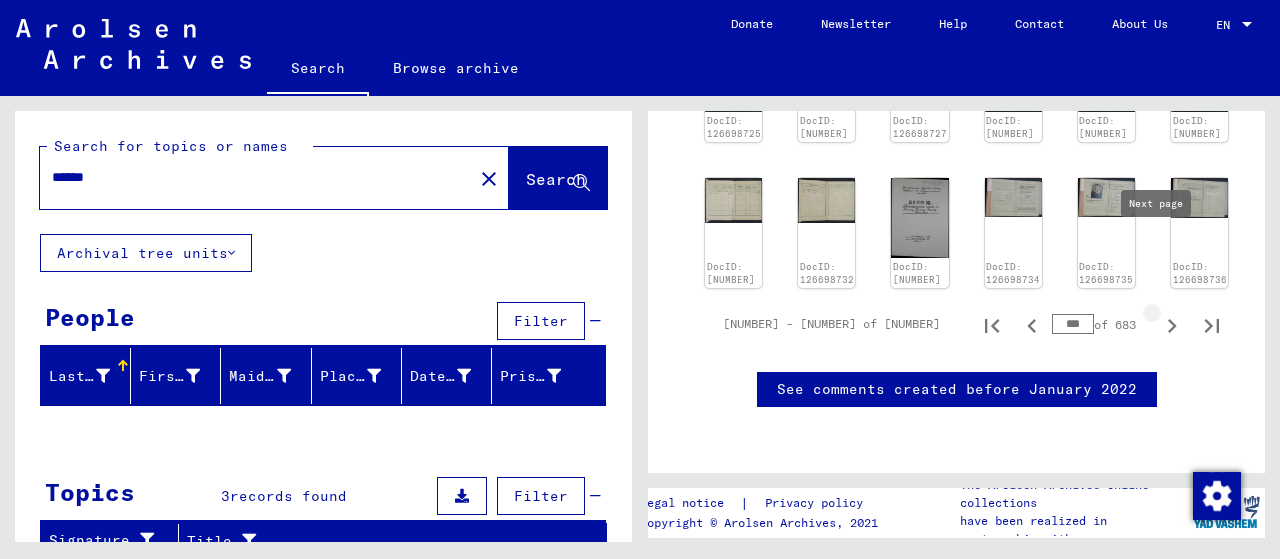 type on "***" 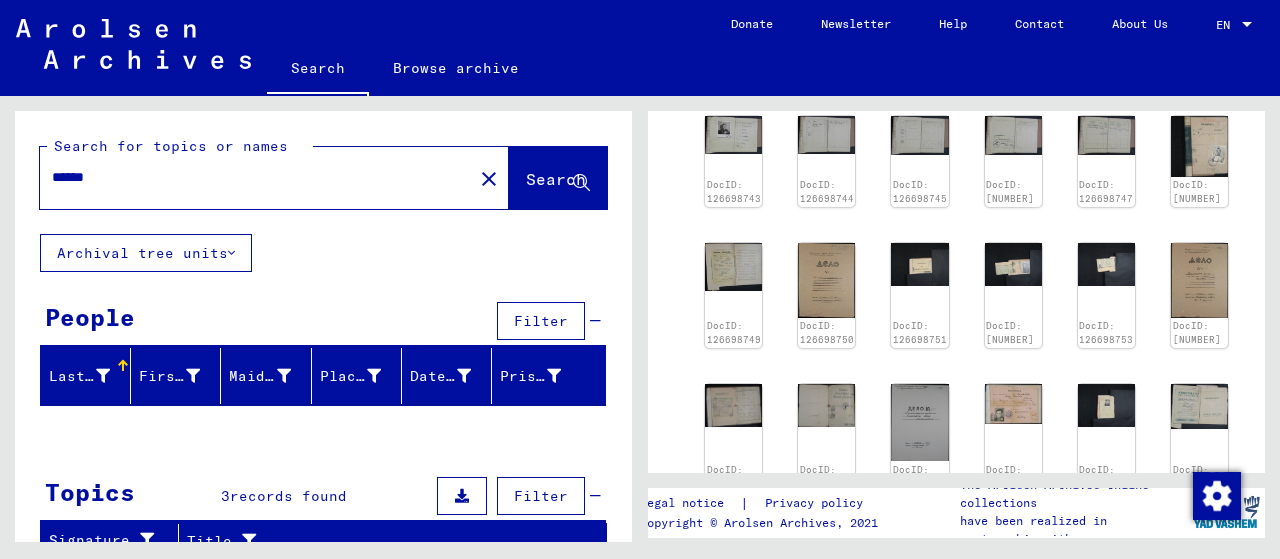scroll, scrollTop: 800, scrollLeft: 0, axis: vertical 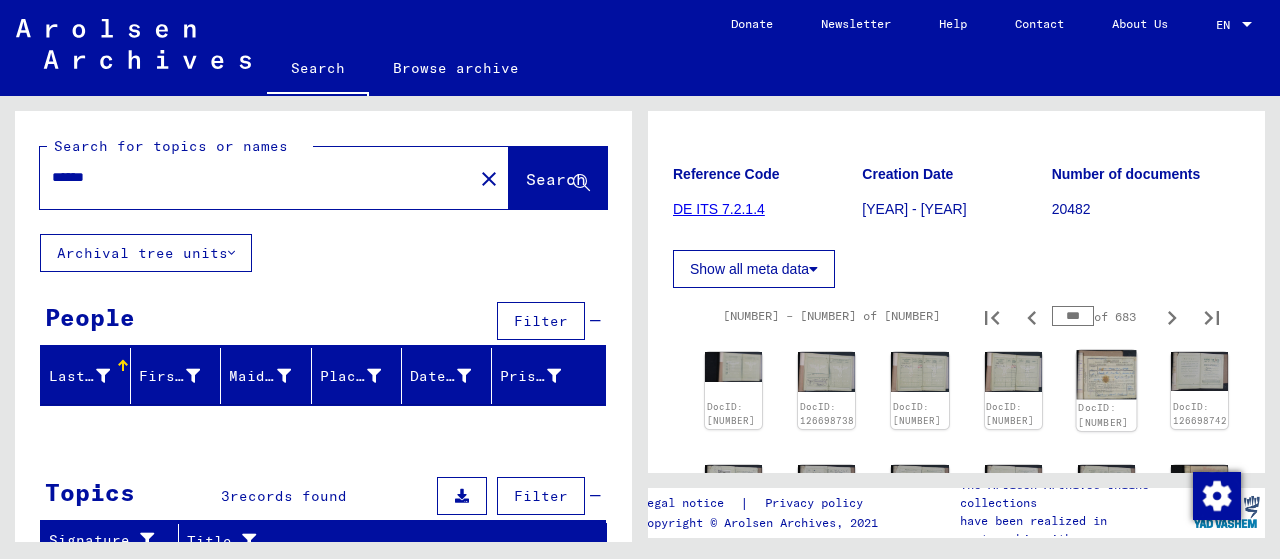 type on "***" 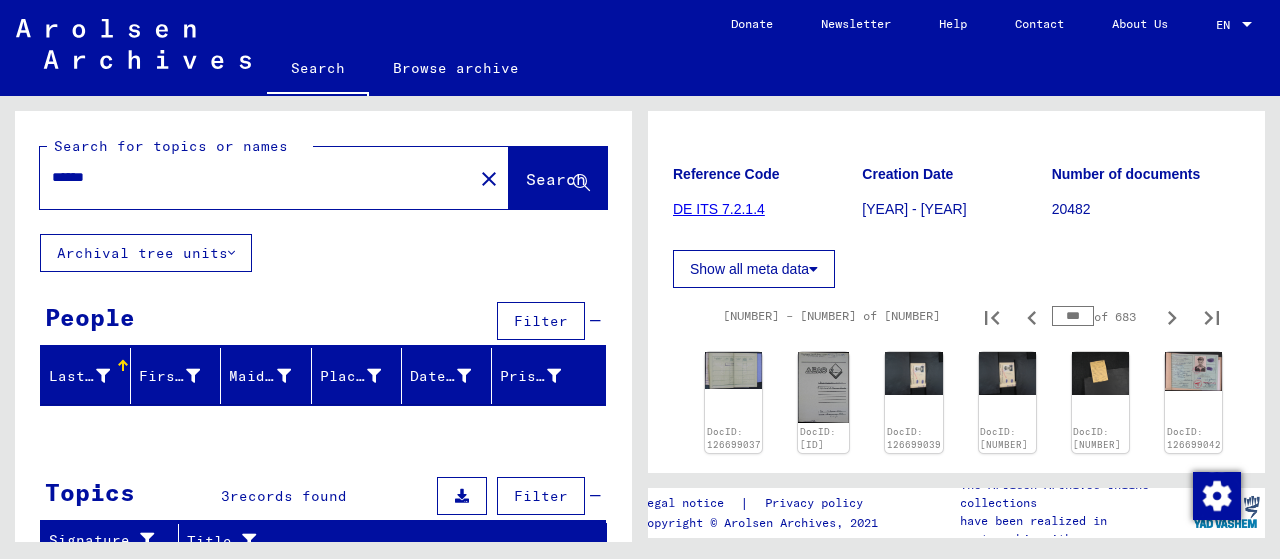 scroll, scrollTop: 300, scrollLeft: 0, axis: vertical 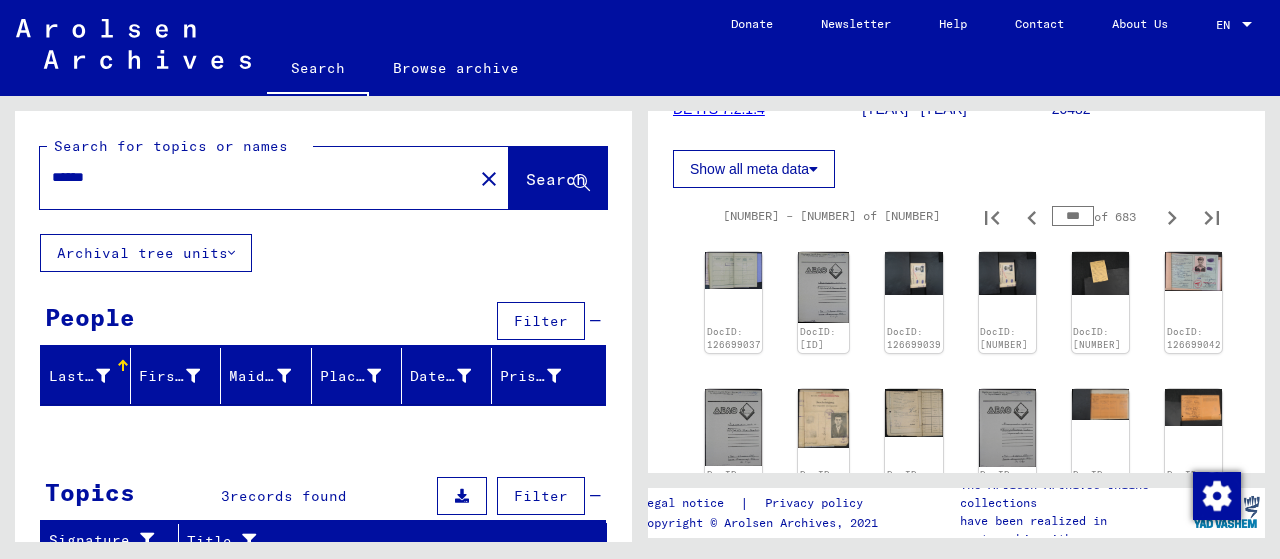 type on "***" 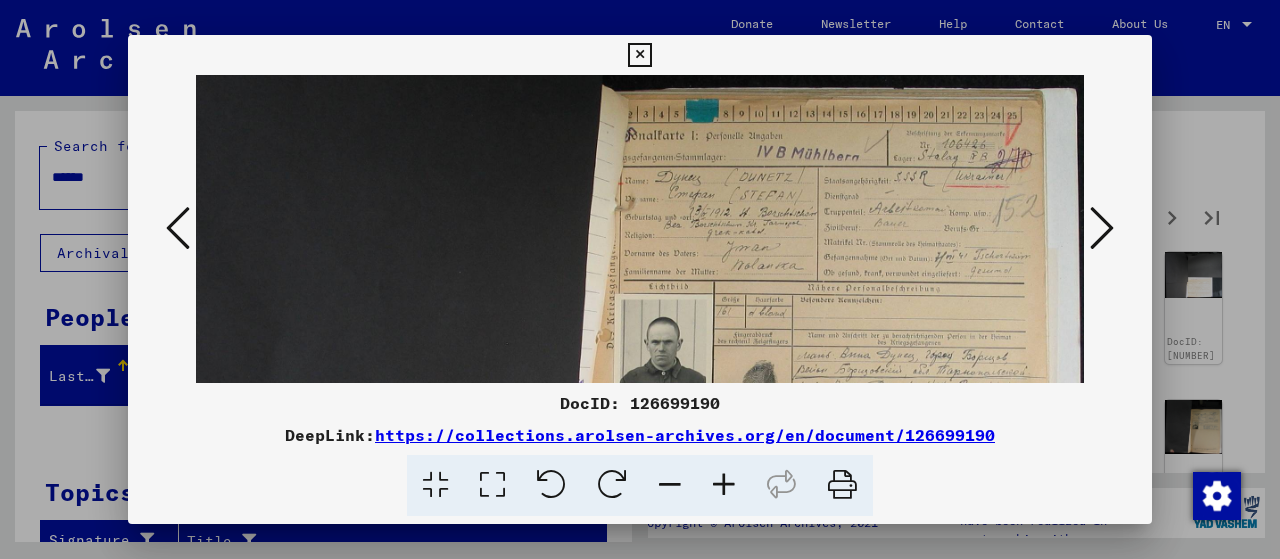 scroll, scrollTop: 170, scrollLeft: 46, axis: both 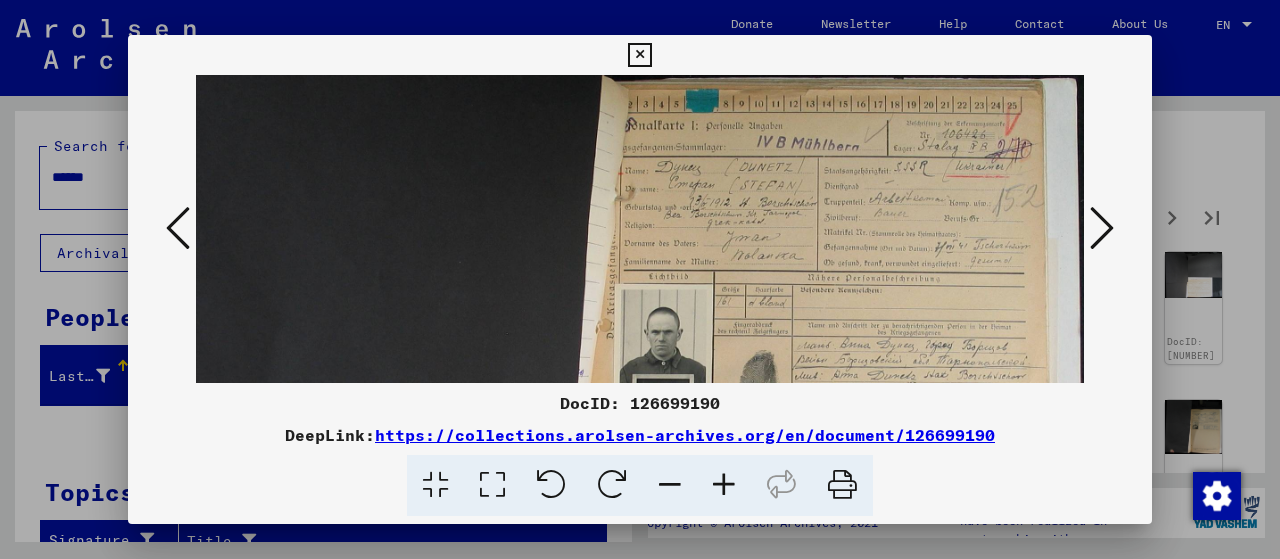 drag, startPoint x: 770, startPoint y: 233, endPoint x: 636, endPoint y: 126, distance: 171.47887 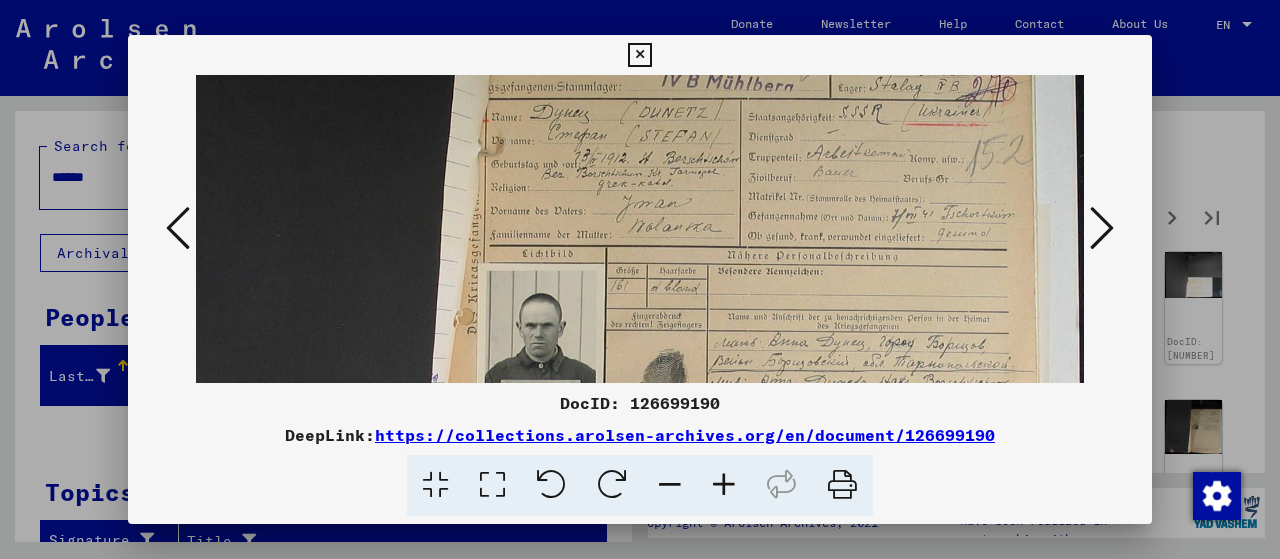 scroll, scrollTop: 340, scrollLeft: 318, axis: both 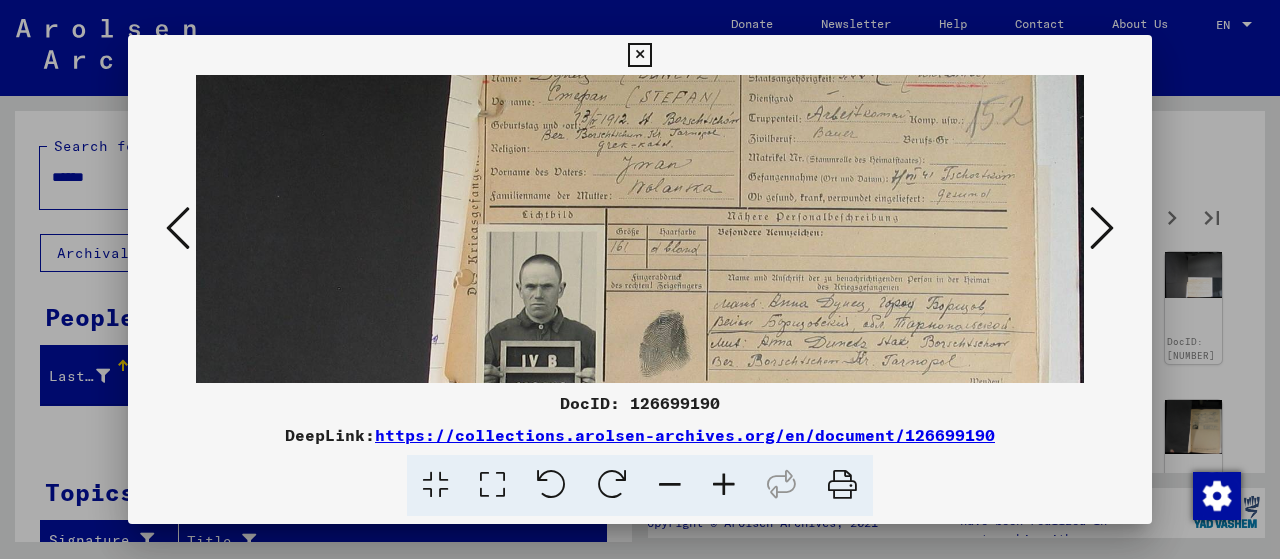 drag, startPoint x: 639, startPoint y: 192, endPoint x: 207, endPoint y: 67, distance: 449.72104 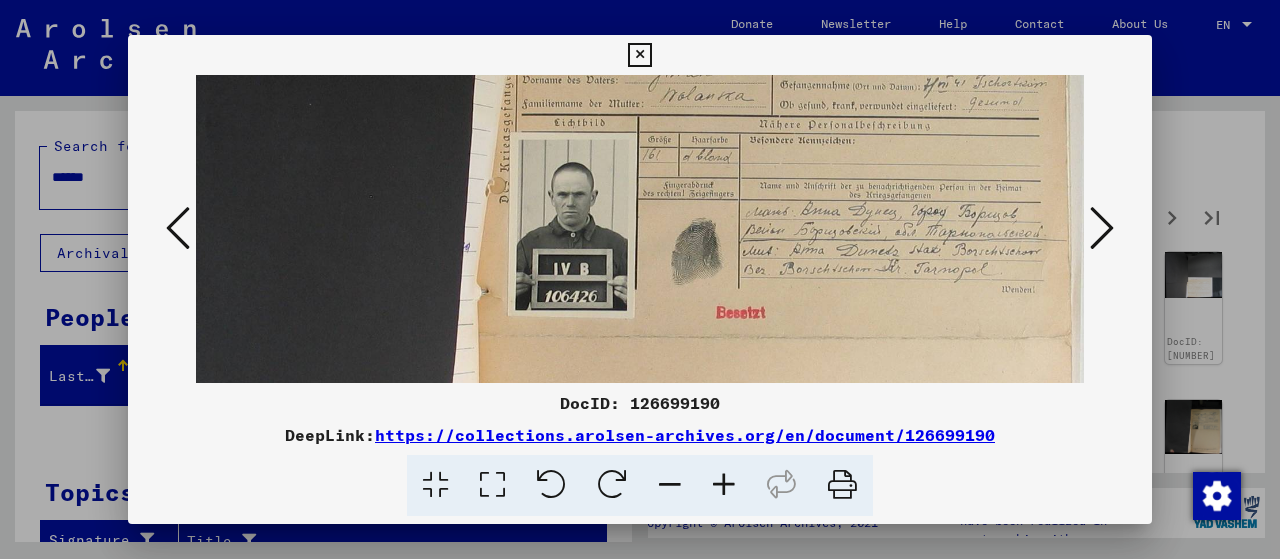 drag, startPoint x: 554, startPoint y: 249, endPoint x: 591, endPoint y: 157, distance: 99.16148 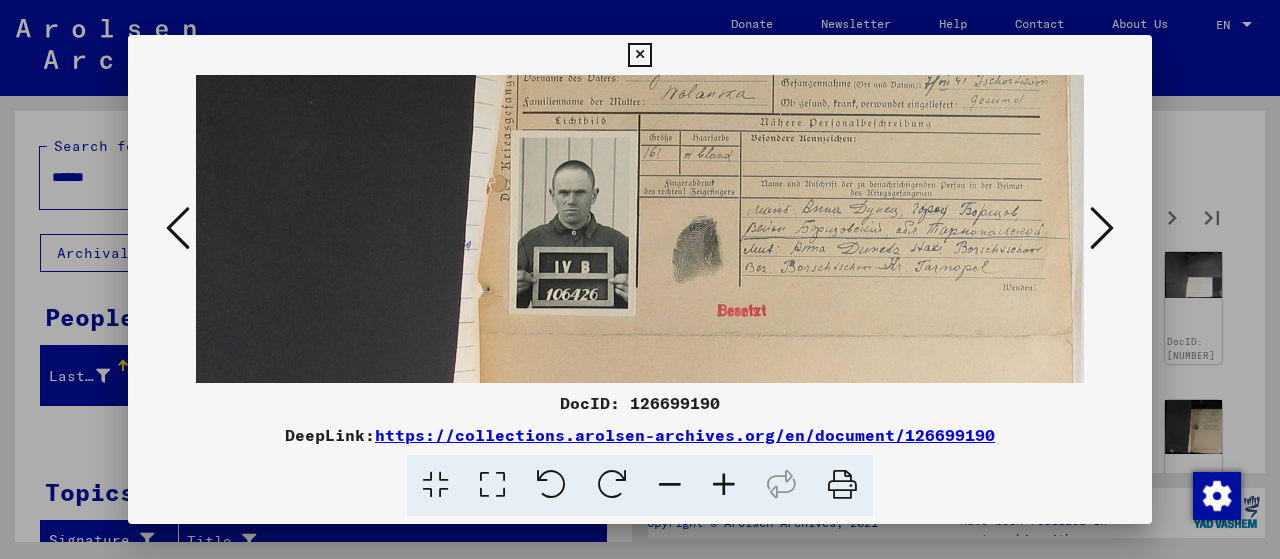 scroll, scrollTop: 0, scrollLeft: 0, axis: both 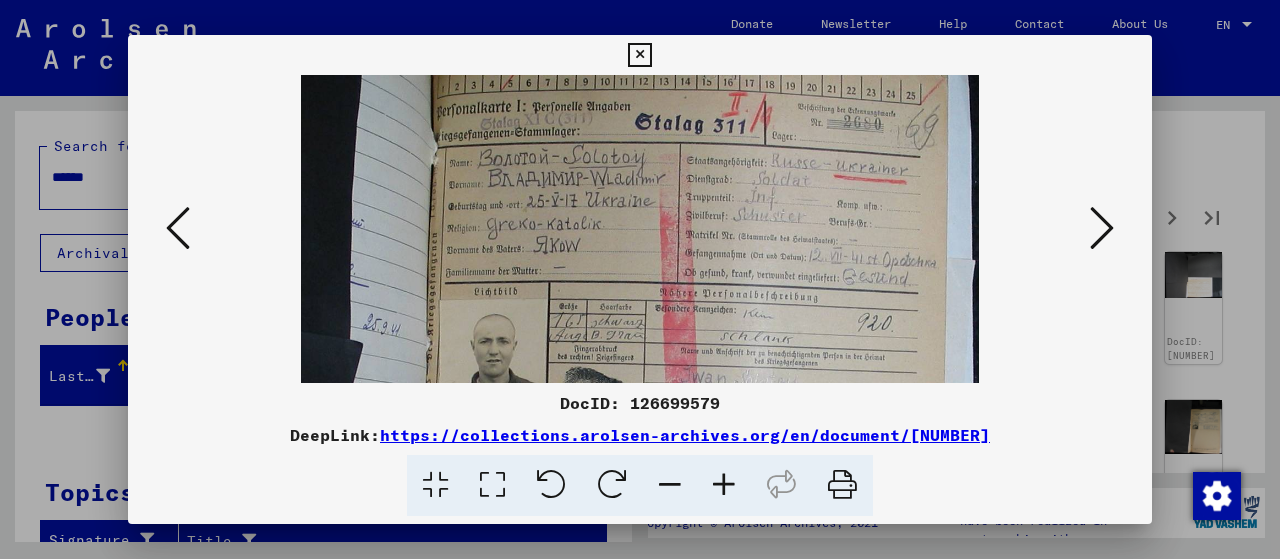 drag, startPoint x: 566, startPoint y: 339, endPoint x: 572, endPoint y: 278, distance: 61.294373 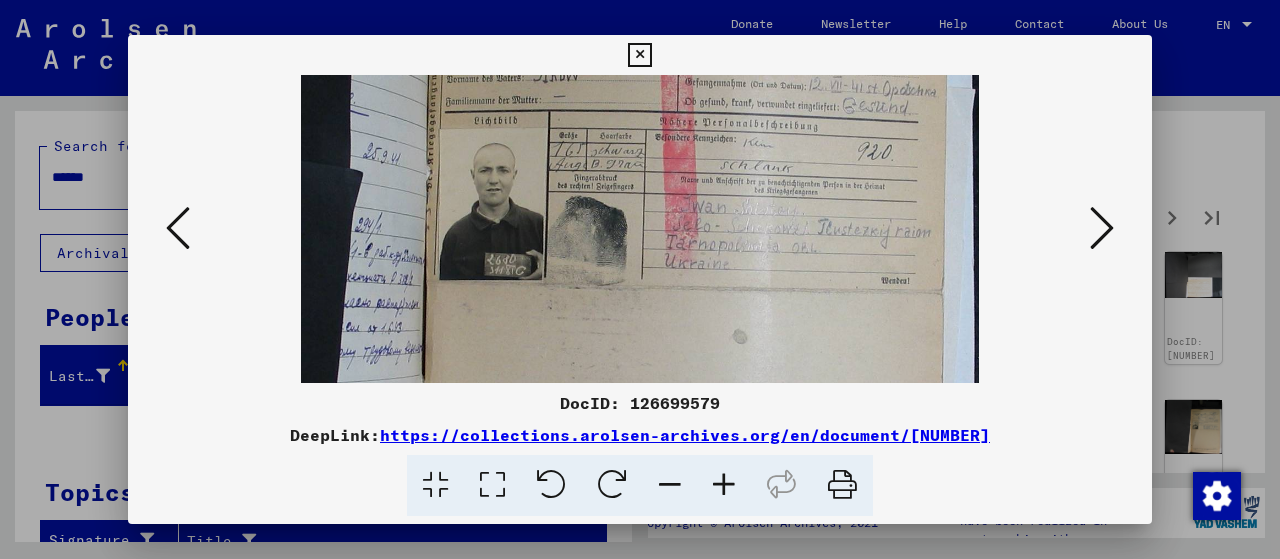 drag, startPoint x: 760, startPoint y: 210, endPoint x: 774, endPoint y: 161, distance: 50.96077 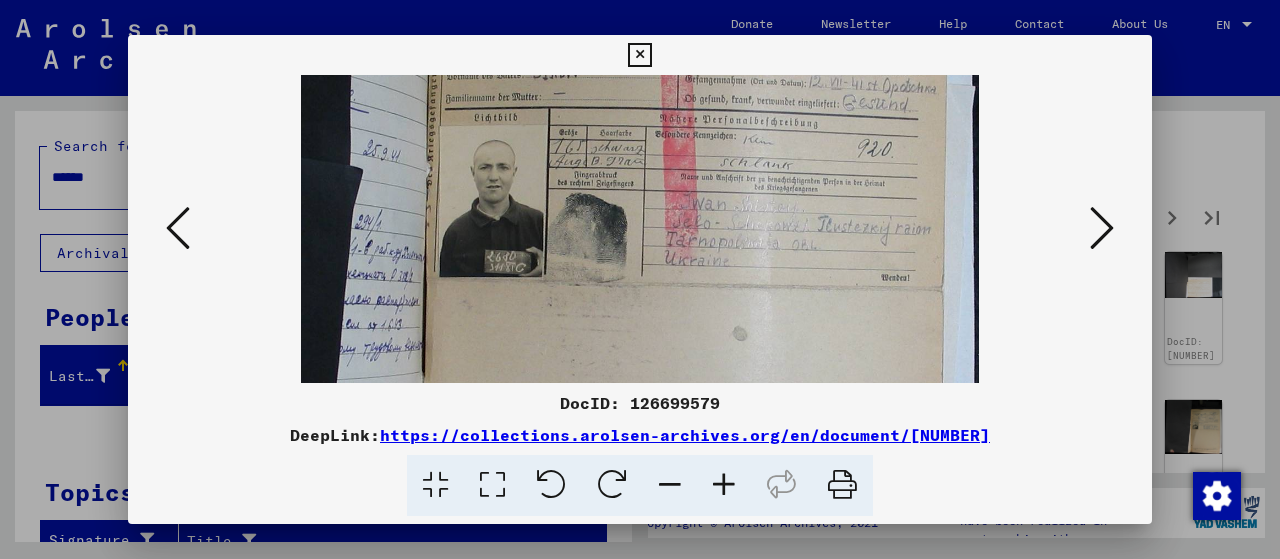 scroll, scrollTop: 0, scrollLeft: 0, axis: both 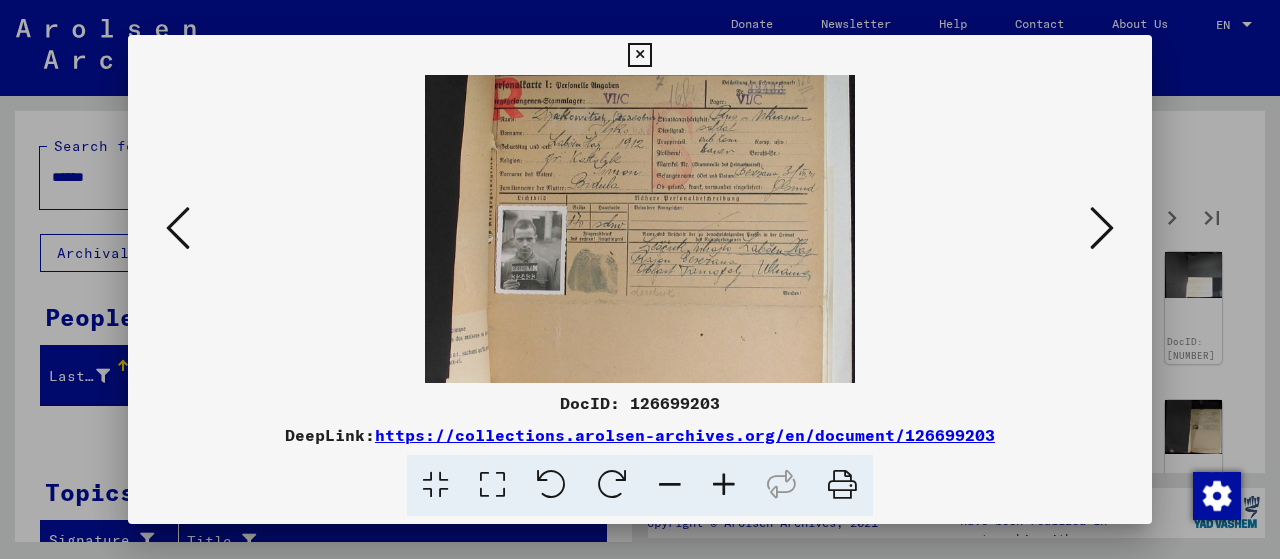 drag, startPoint x: 606, startPoint y: 313, endPoint x: 612, endPoint y: 175, distance: 138.13037 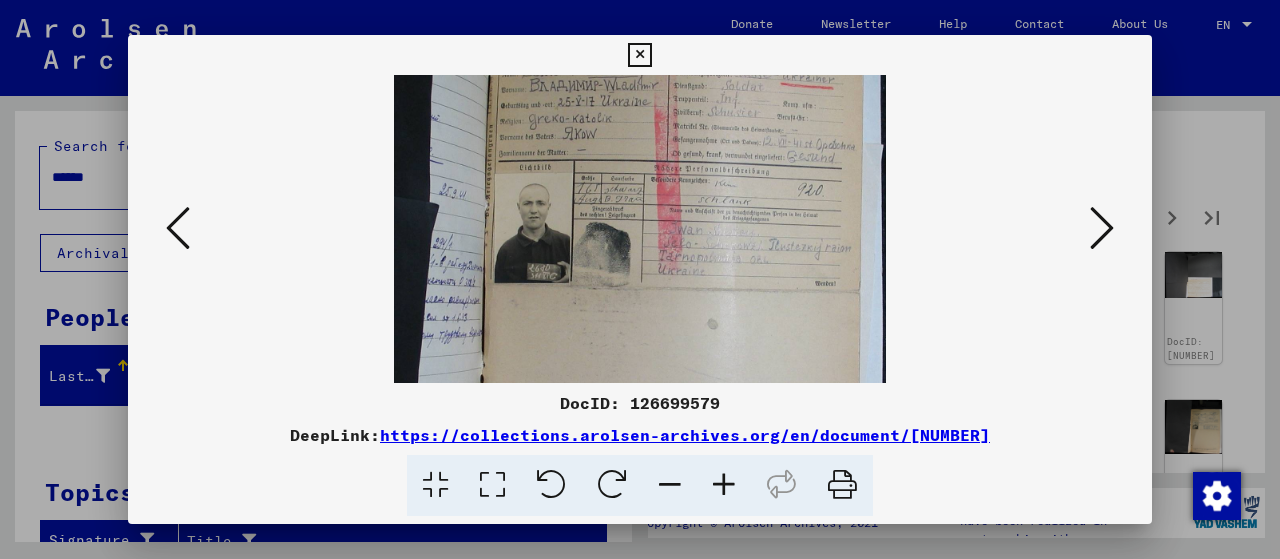 scroll, scrollTop: 127, scrollLeft: 0, axis: vertical 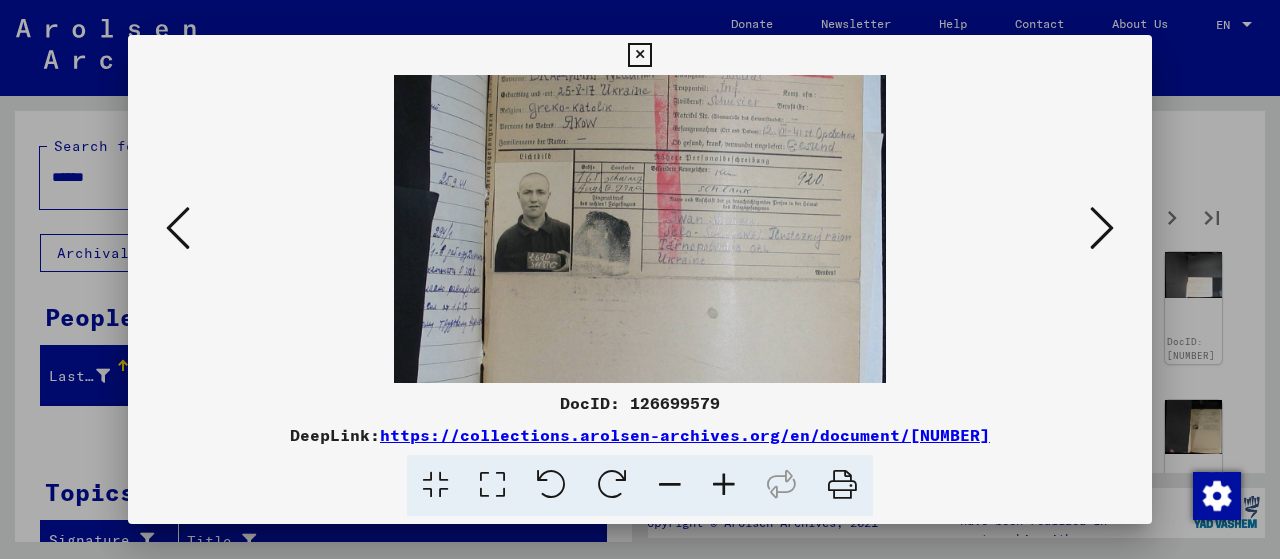 drag, startPoint x: 703, startPoint y: 155, endPoint x: 697, endPoint y: 109, distance: 46.389652 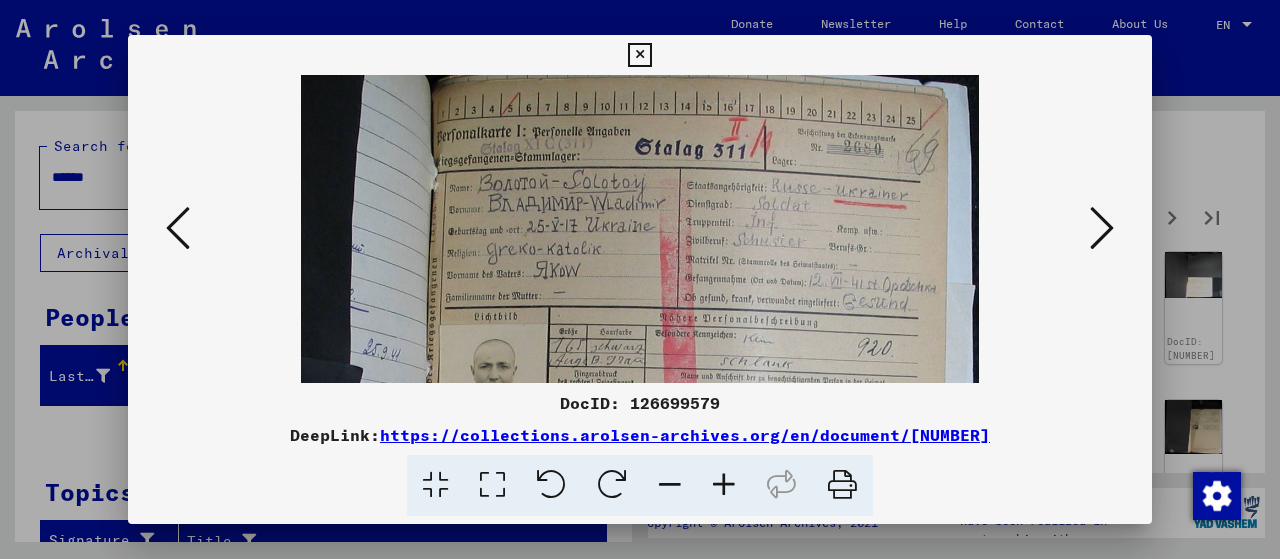 scroll, scrollTop: 43, scrollLeft: 0, axis: vertical 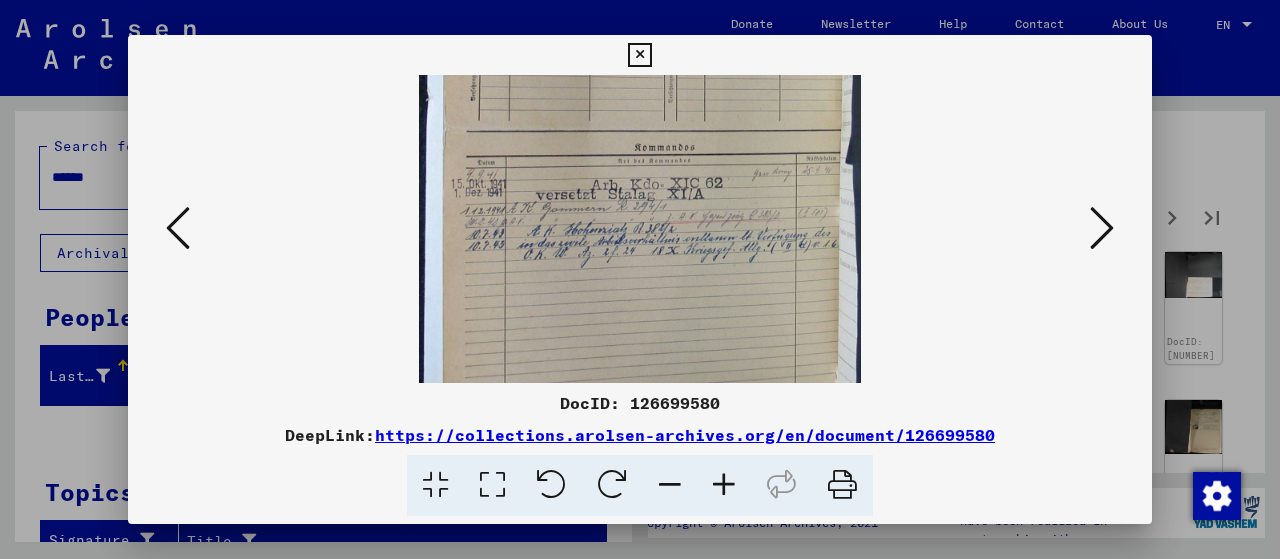 drag, startPoint x: 666, startPoint y: 227, endPoint x: 676, endPoint y: -103, distance: 330.1515 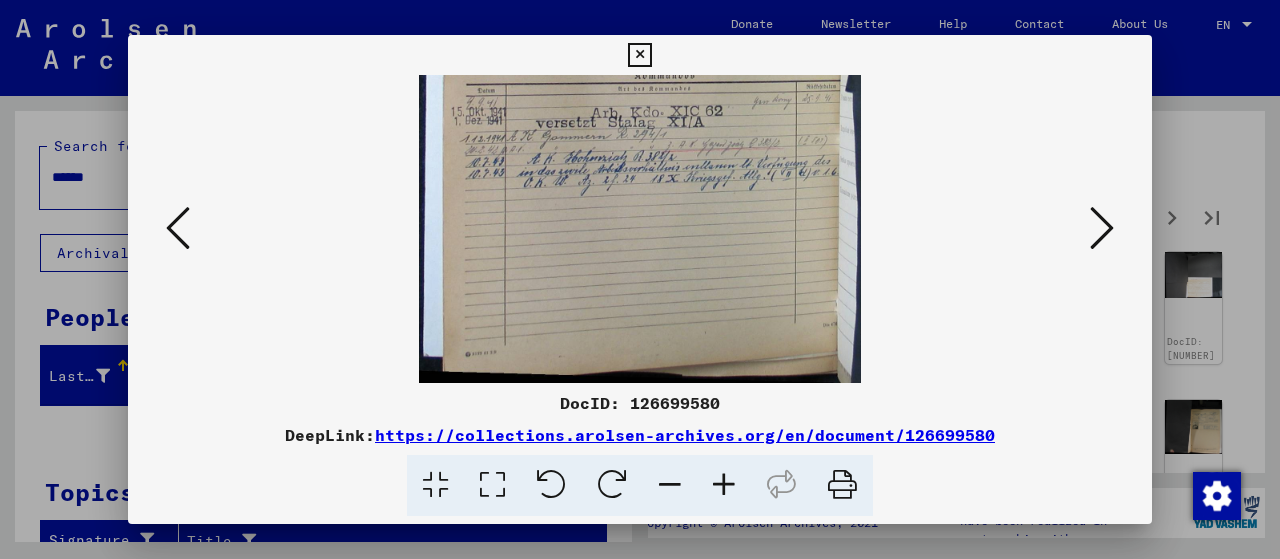 scroll, scrollTop: 0, scrollLeft: 0, axis: both 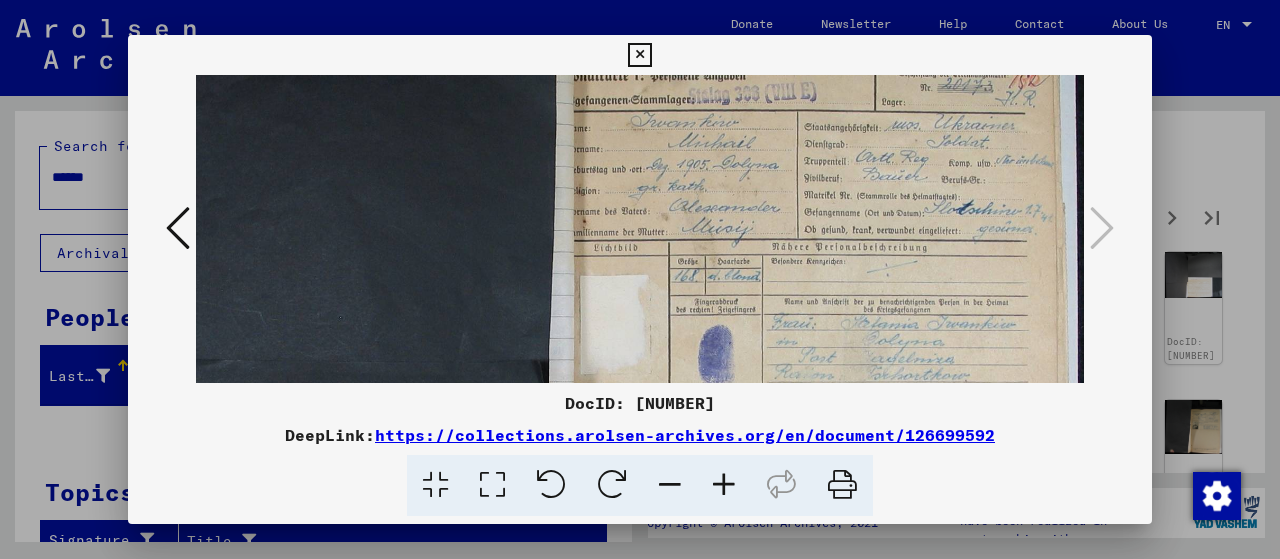 drag, startPoint x: 912, startPoint y: 301, endPoint x: 514, endPoint y: 237, distance: 403.11288 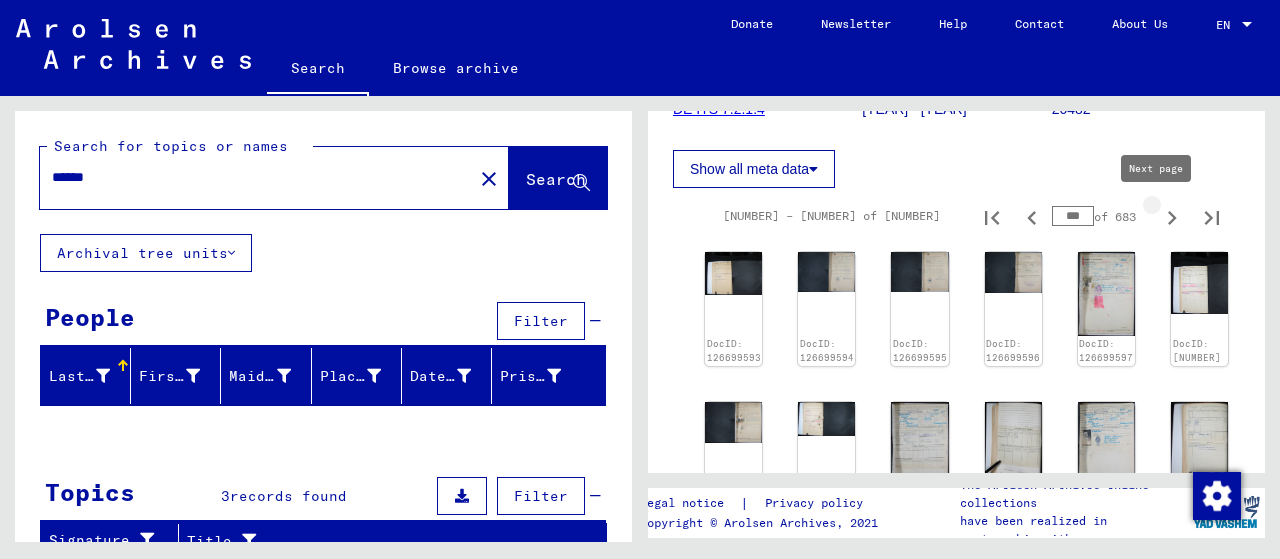 type on "***" 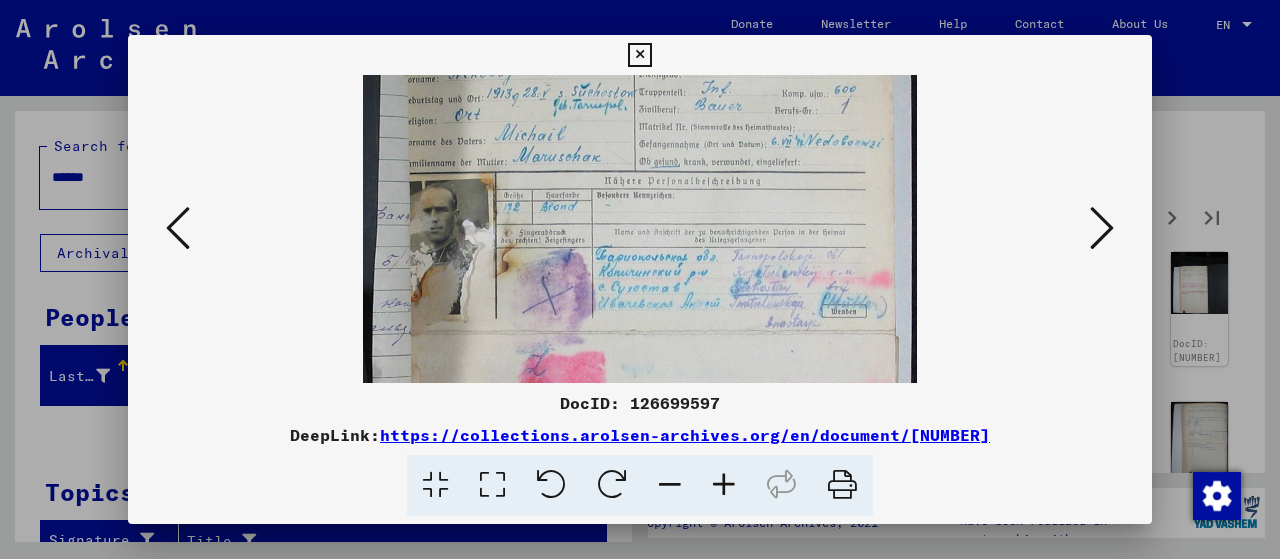 drag, startPoint x: 683, startPoint y: 266, endPoint x: 672, endPoint y: 91, distance: 175.34537 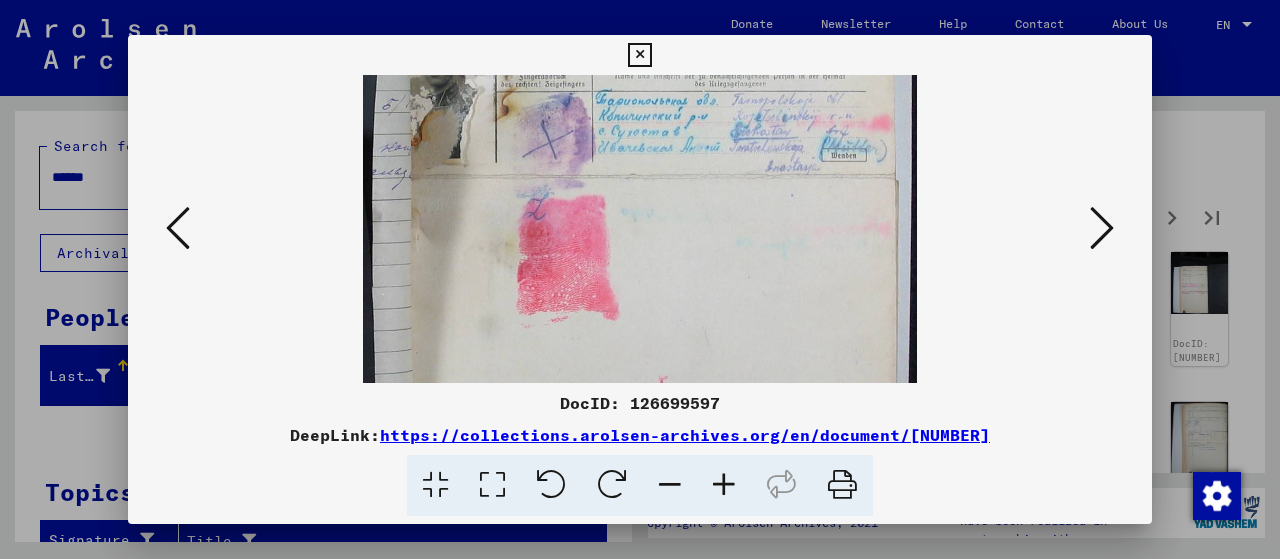 drag, startPoint x: 718, startPoint y: 136, endPoint x: 728, endPoint y: 77, distance: 59.841457 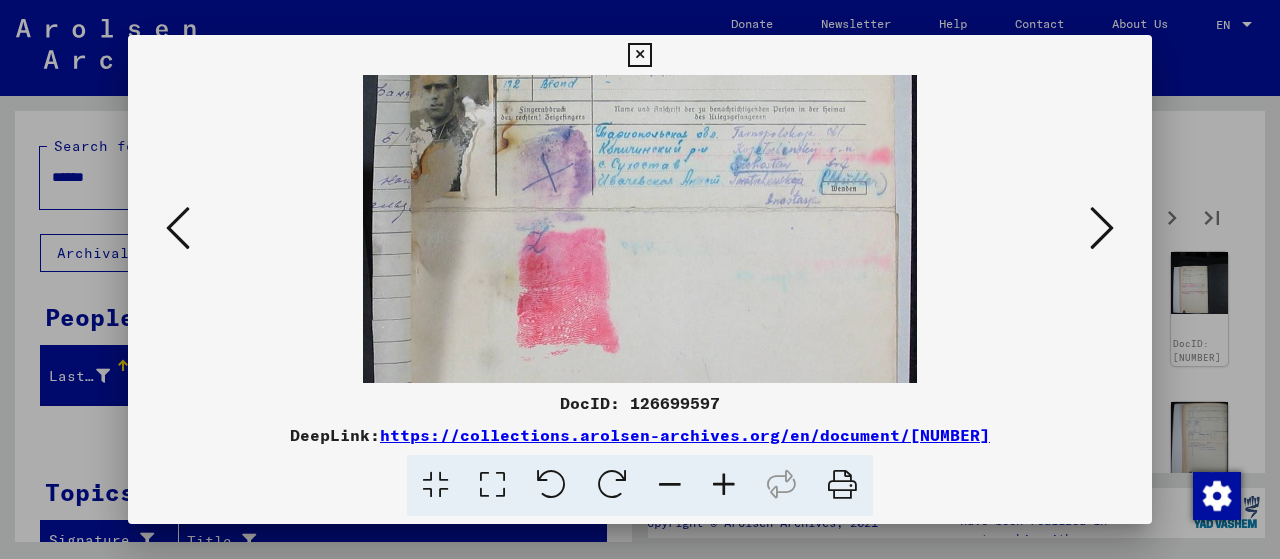 drag, startPoint x: 780, startPoint y: 221, endPoint x: 780, endPoint y: 347, distance: 126 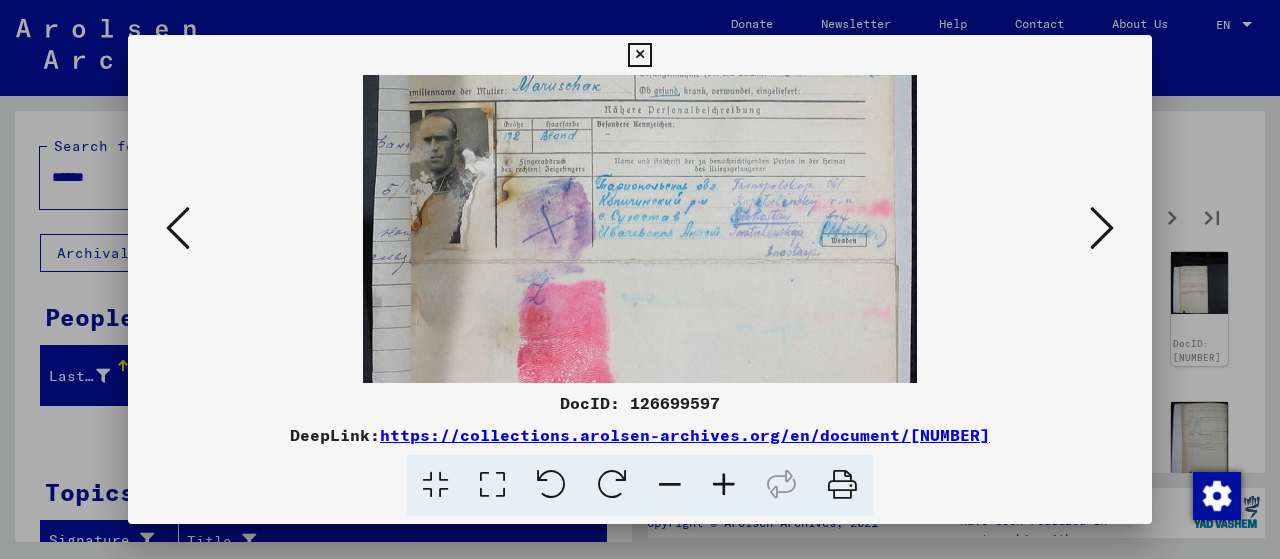 drag, startPoint x: 778, startPoint y: 243, endPoint x: 773, endPoint y: 275, distance: 32.38827 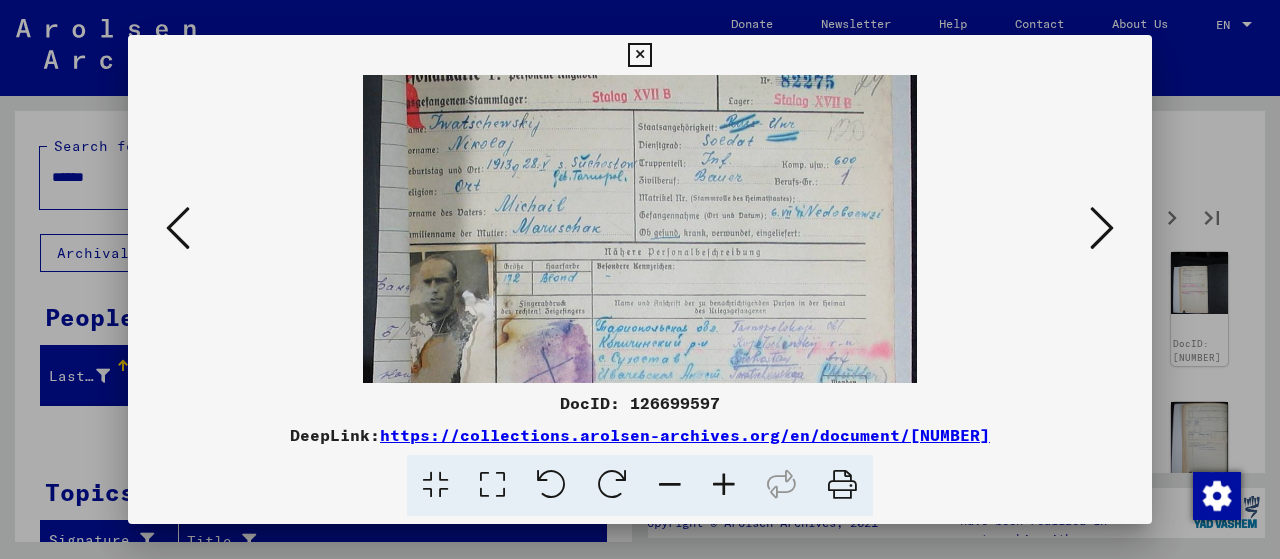 drag, startPoint x: 781, startPoint y: 182, endPoint x: 1022, endPoint y: 369, distance: 305.041 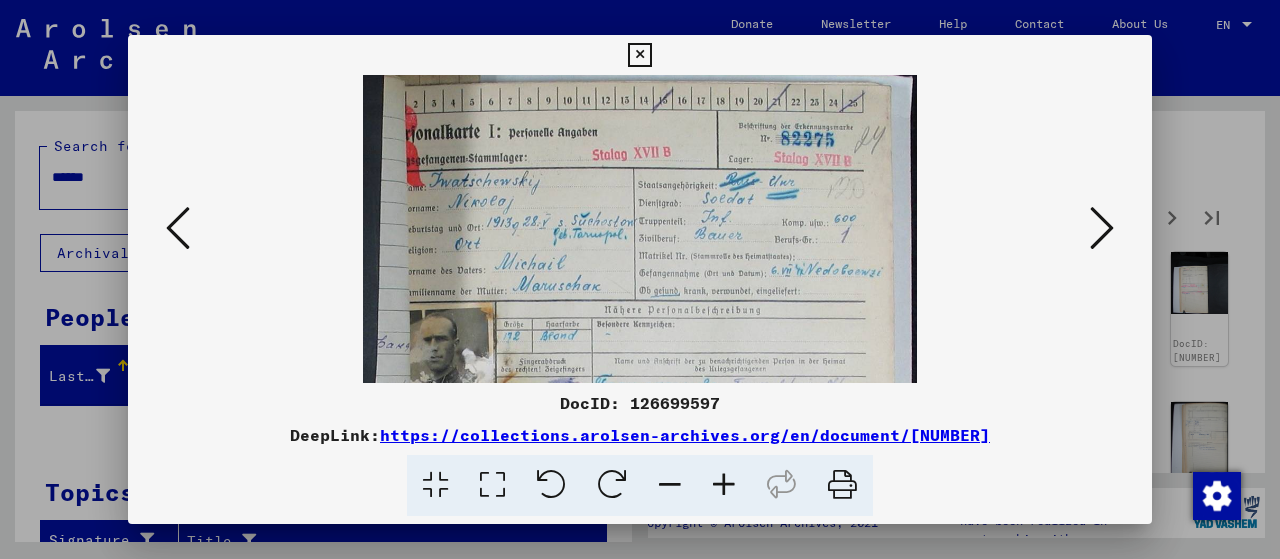 scroll, scrollTop: 0, scrollLeft: 0, axis: both 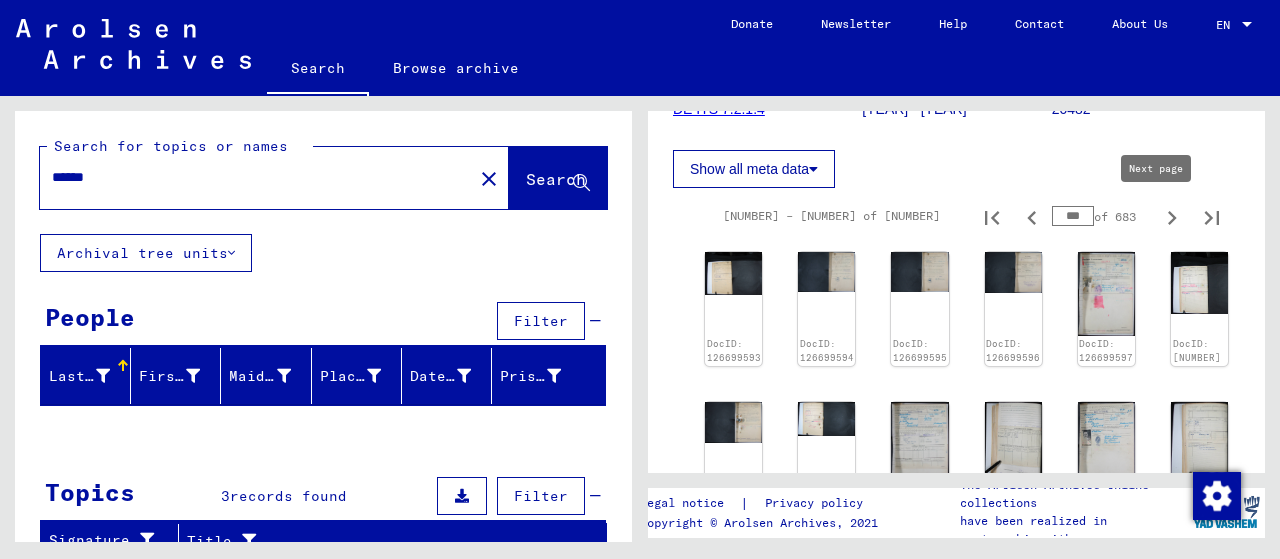 type on "***" 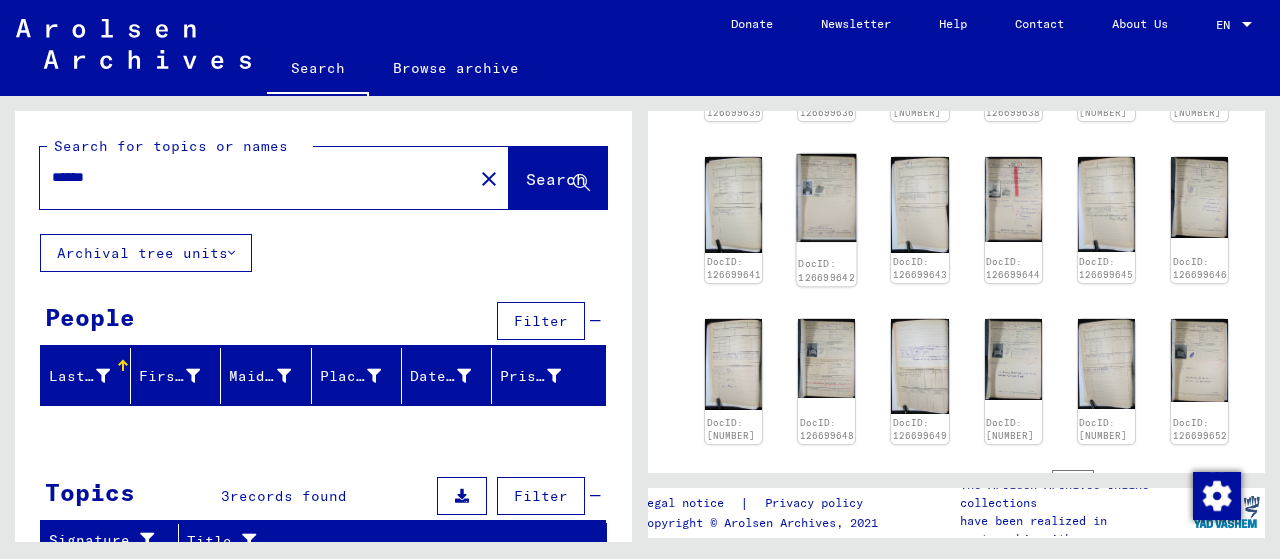 scroll, scrollTop: 900, scrollLeft: 0, axis: vertical 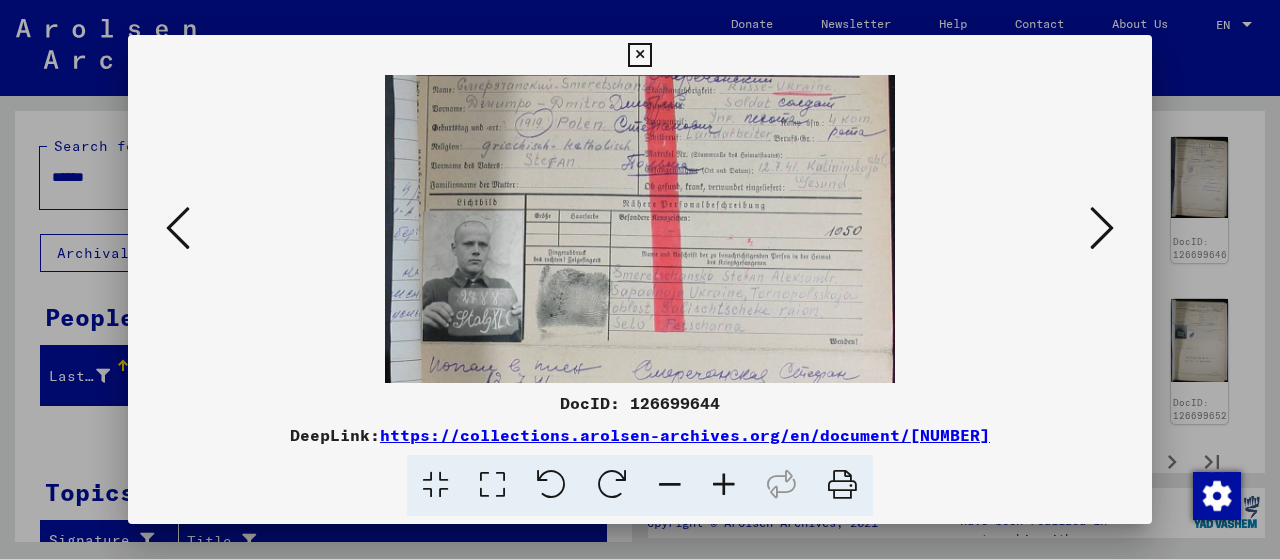 drag, startPoint x: 608, startPoint y: 257, endPoint x: 612, endPoint y: 122, distance: 135.05925 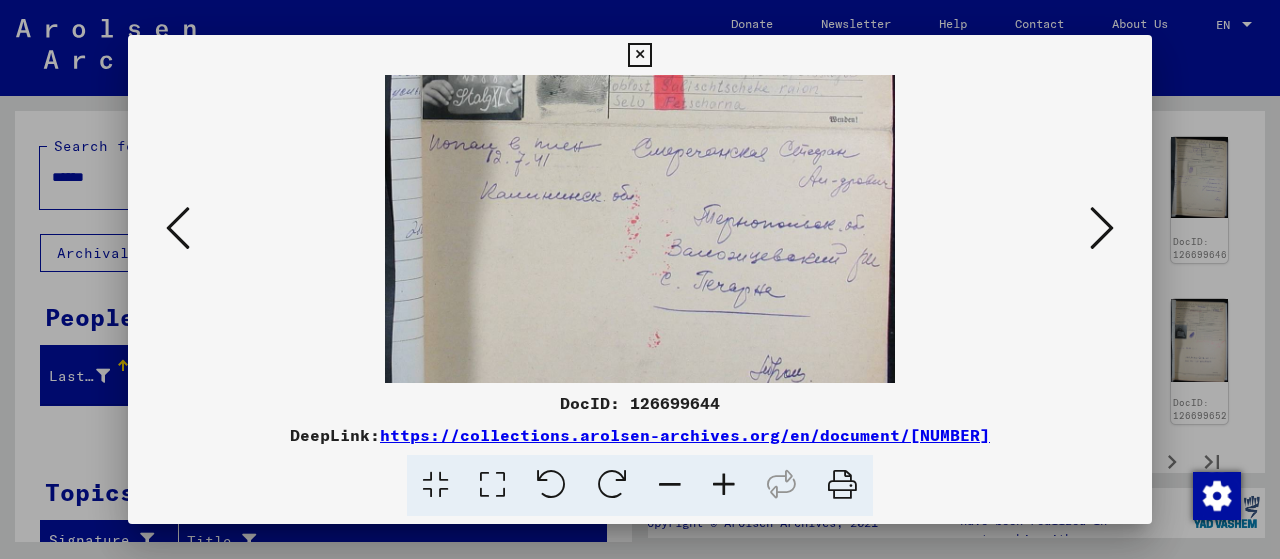 drag, startPoint x: 740, startPoint y: 124, endPoint x: 758, endPoint y: 64, distance: 62.641838 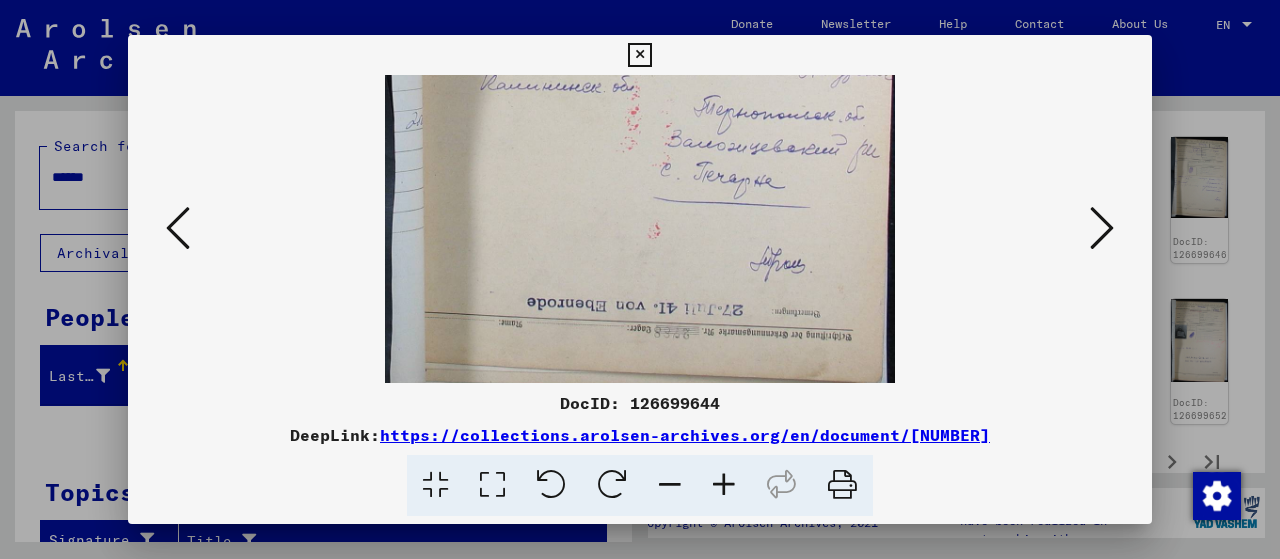 scroll, scrollTop: 441, scrollLeft: 0, axis: vertical 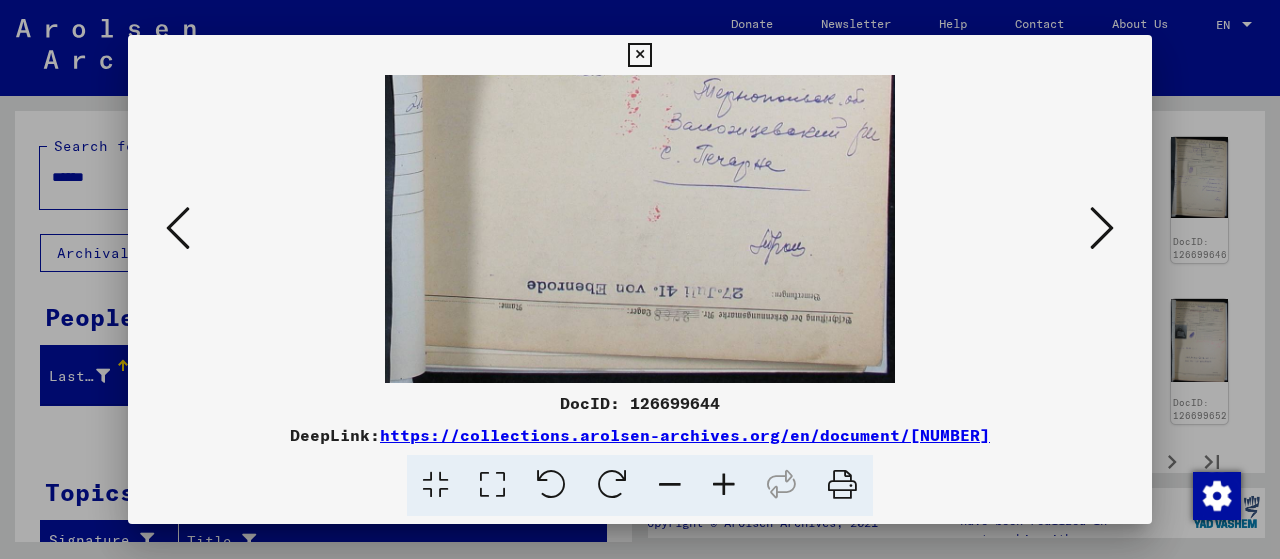 drag, startPoint x: 790, startPoint y: 296, endPoint x: 770, endPoint y: 175, distance: 122.641754 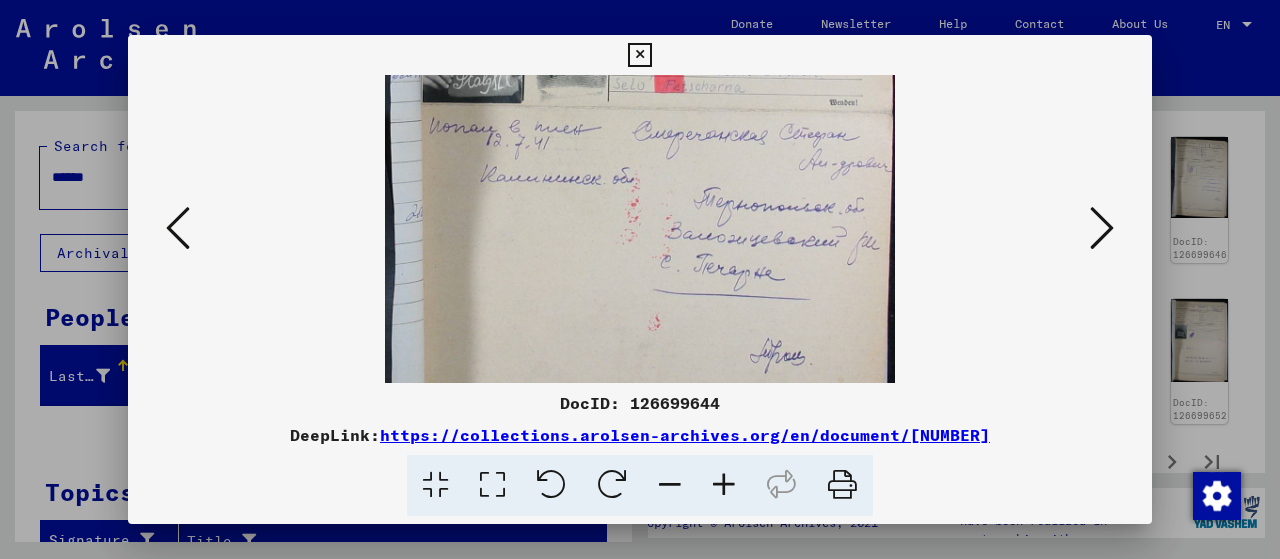 scroll, scrollTop: 296, scrollLeft: 0, axis: vertical 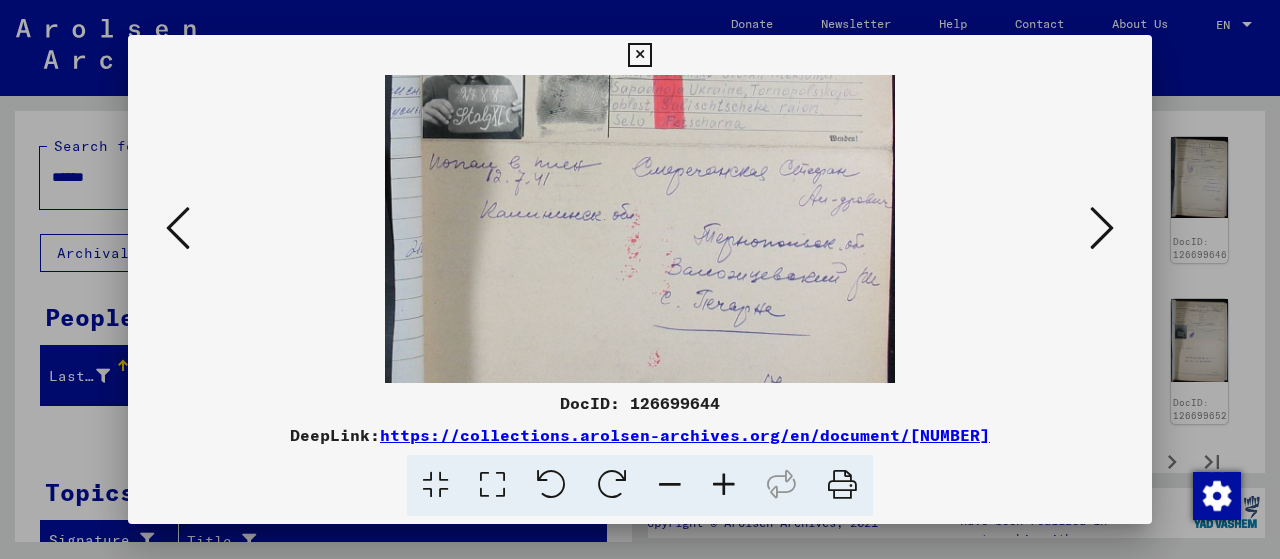 drag, startPoint x: 788, startPoint y: 183, endPoint x: 820, endPoint y: 330, distance: 150.44267 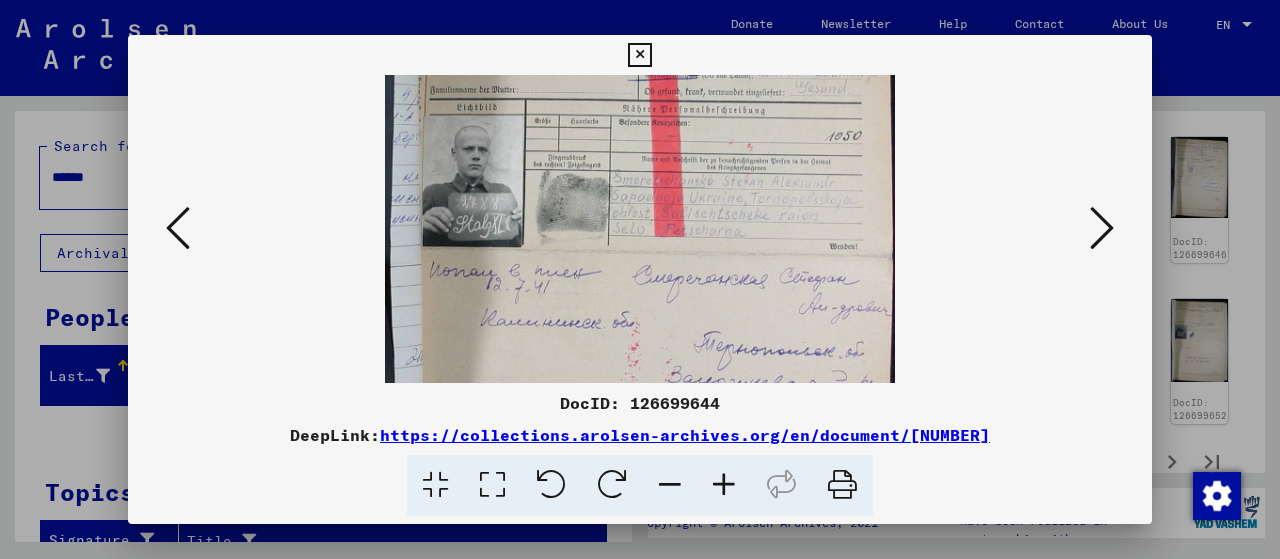 scroll, scrollTop: 172, scrollLeft: 0, axis: vertical 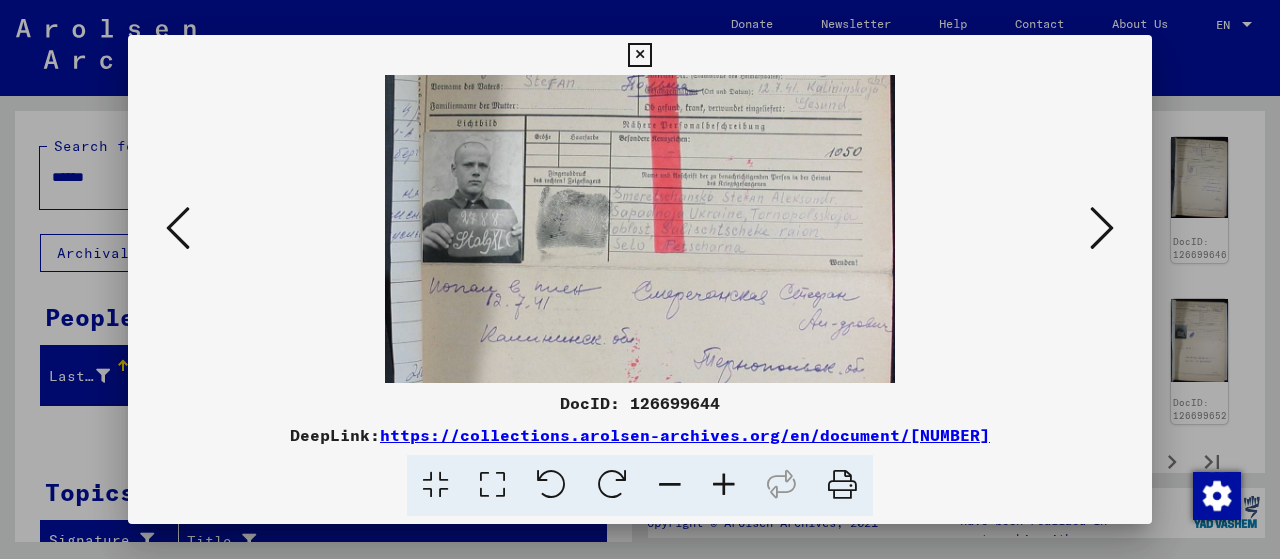 drag, startPoint x: 759, startPoint y: 292, endPoint x: 738, endPoint y: 340, distance: 52.392746 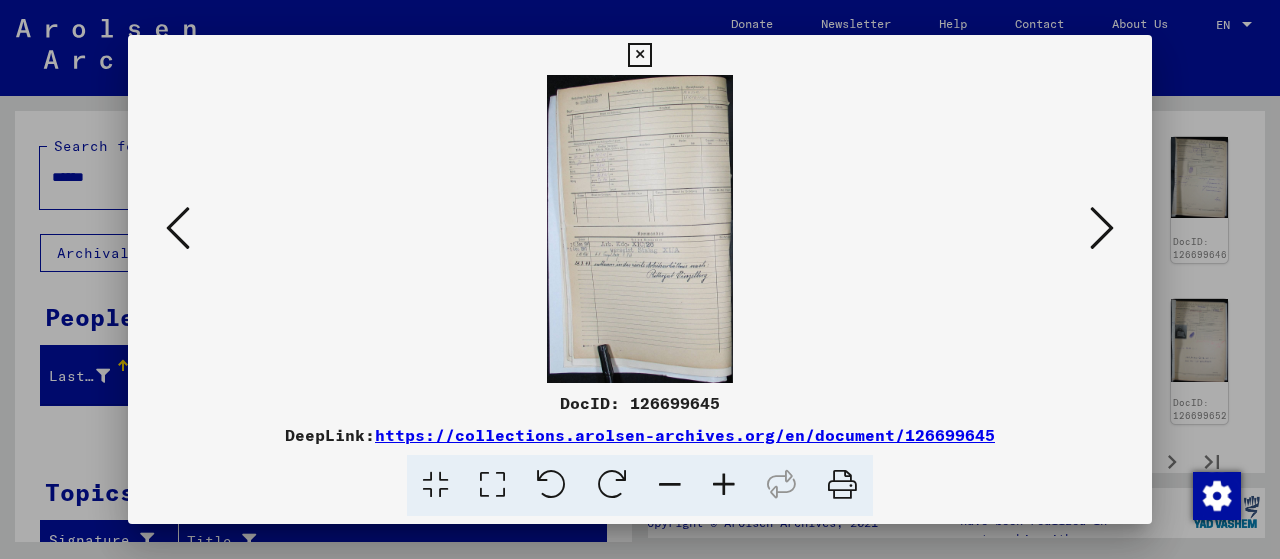scroll, scrollTop: 0, scrollLeft: 0, axis: both 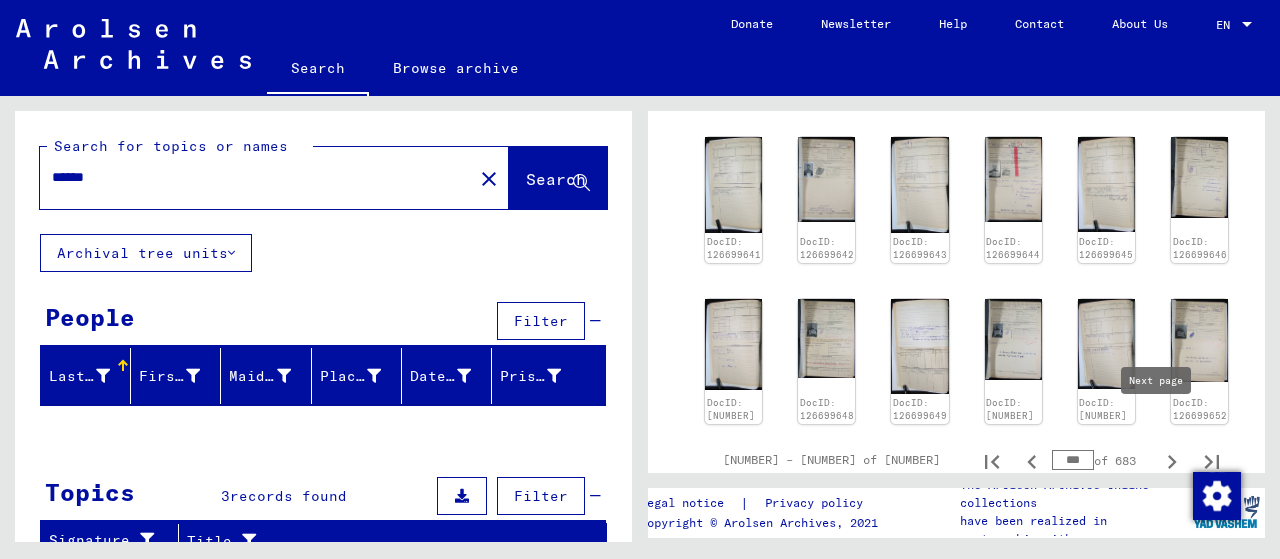 type on "***" 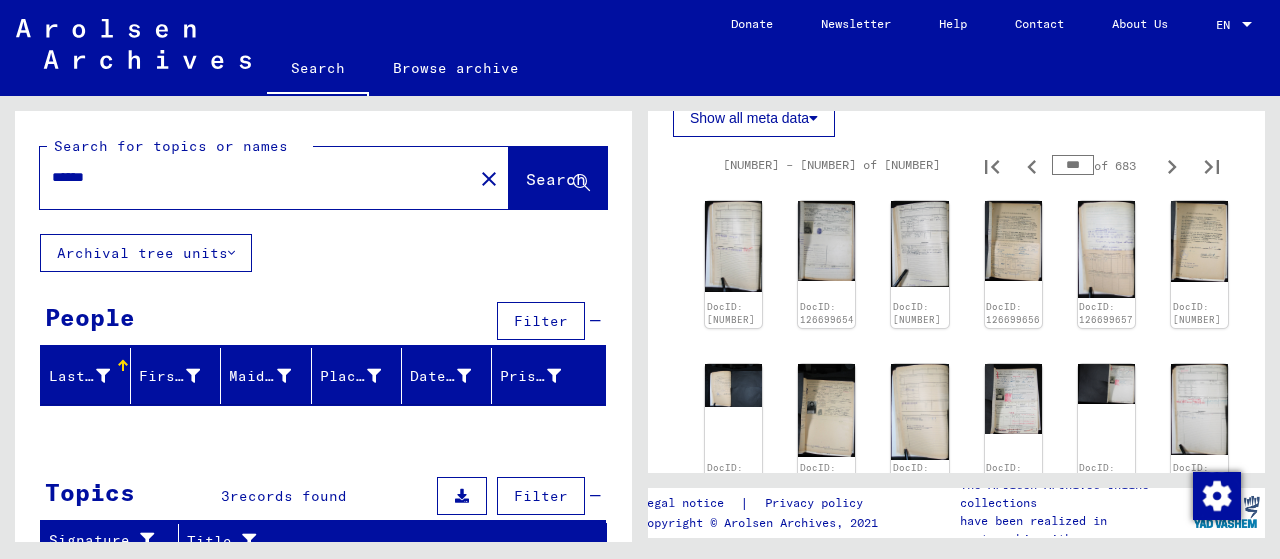 scroll, scrollTop: 200, scrollLeft: 0, axis: vertical 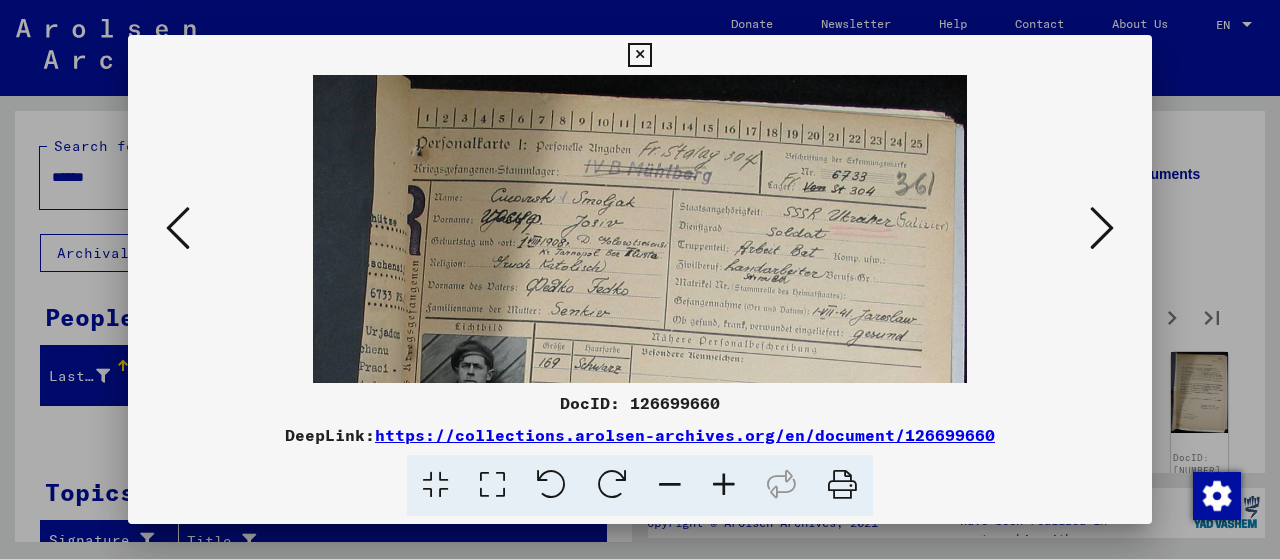 drag, startPoint x: 677, startPoint y: 373, endPoint x: 720, endPoint y: 212, distance: 166.64333 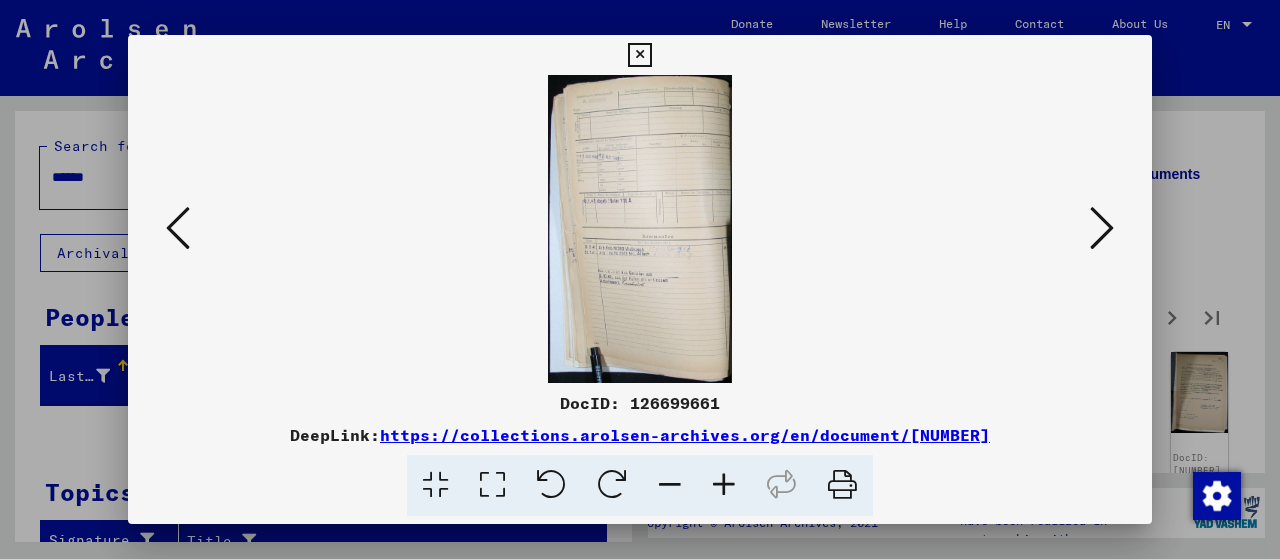 scroll, scrollTop: 0, scrollLeft: 0, axis: both 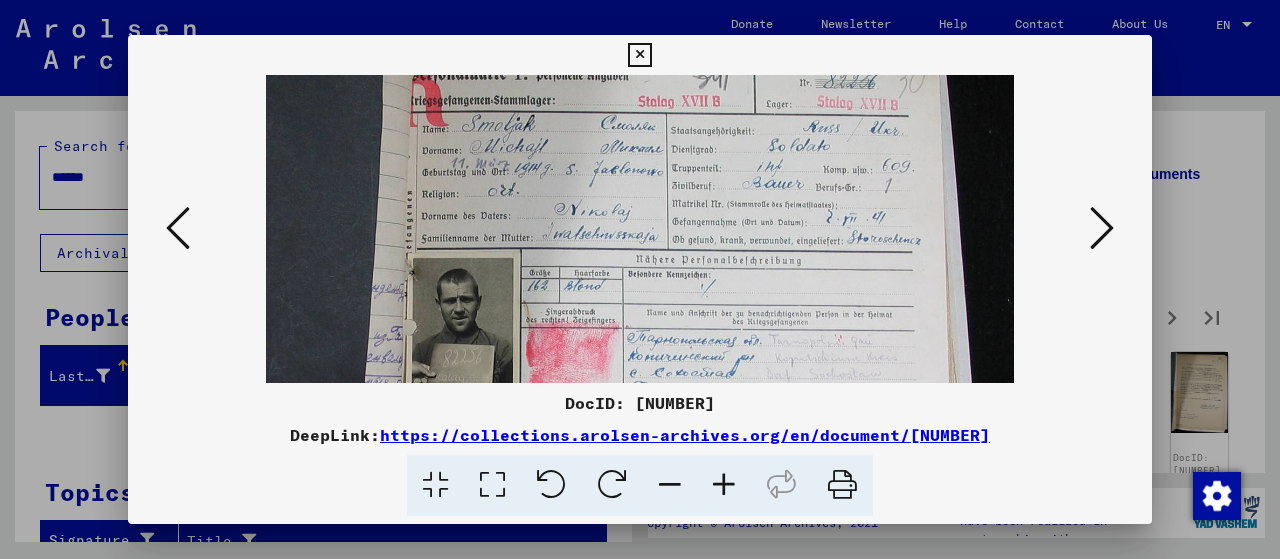 drag, startPoint x: 708, startPoint y: 185, endPoint x: 702, endPoint y: 138, distance: 47.38143 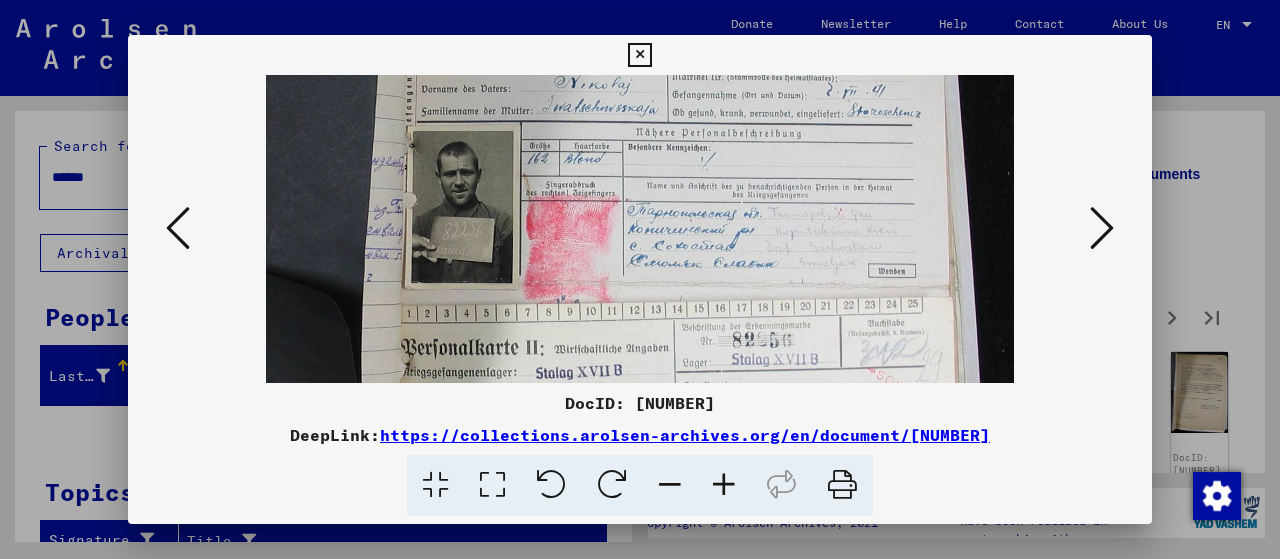 scroll, scrollTop: 288, scrollLeft: 0, axis: vertical 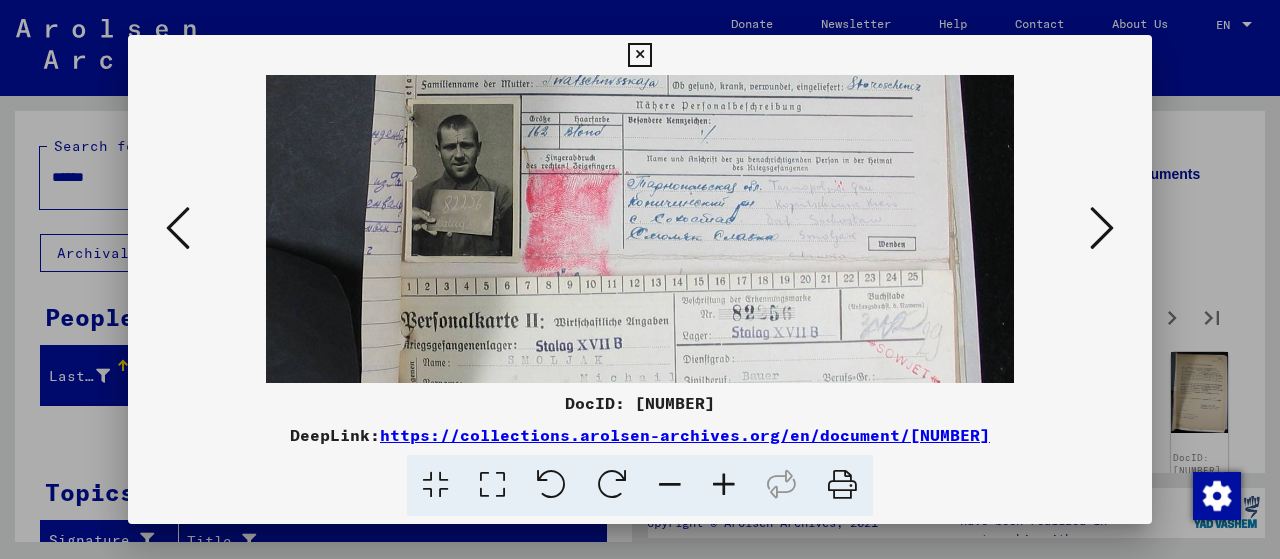 drag, startPoint x: 628, startPoint y: 281, endPoint x: 646, endPoint y: 133, distance: 149.09058 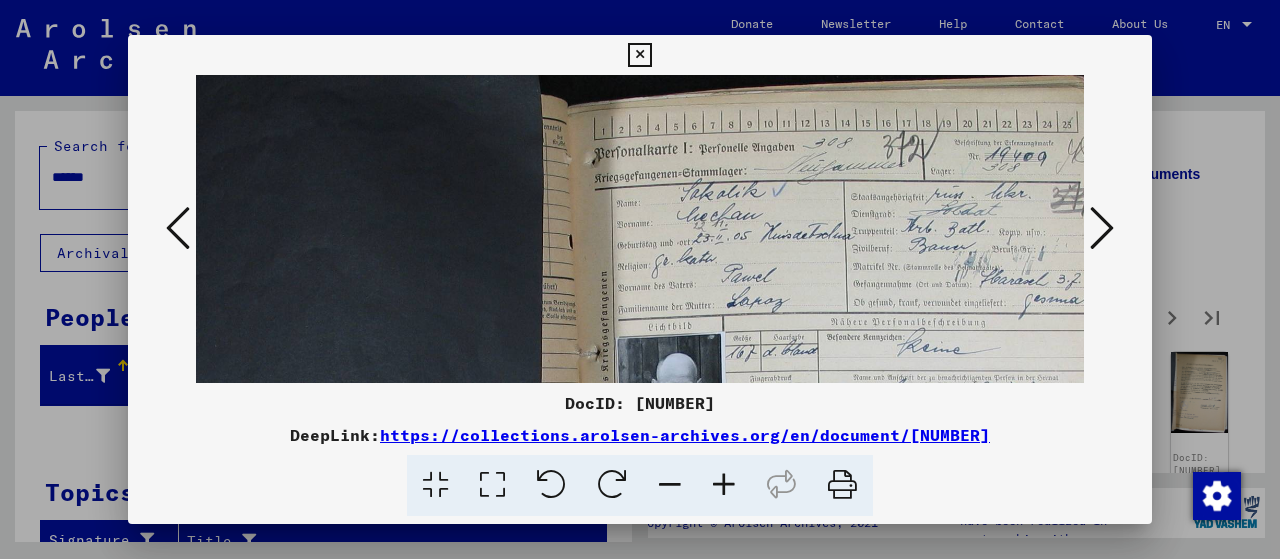 scroll, scrollTop: 24, scrollLeft: 380, axis: both 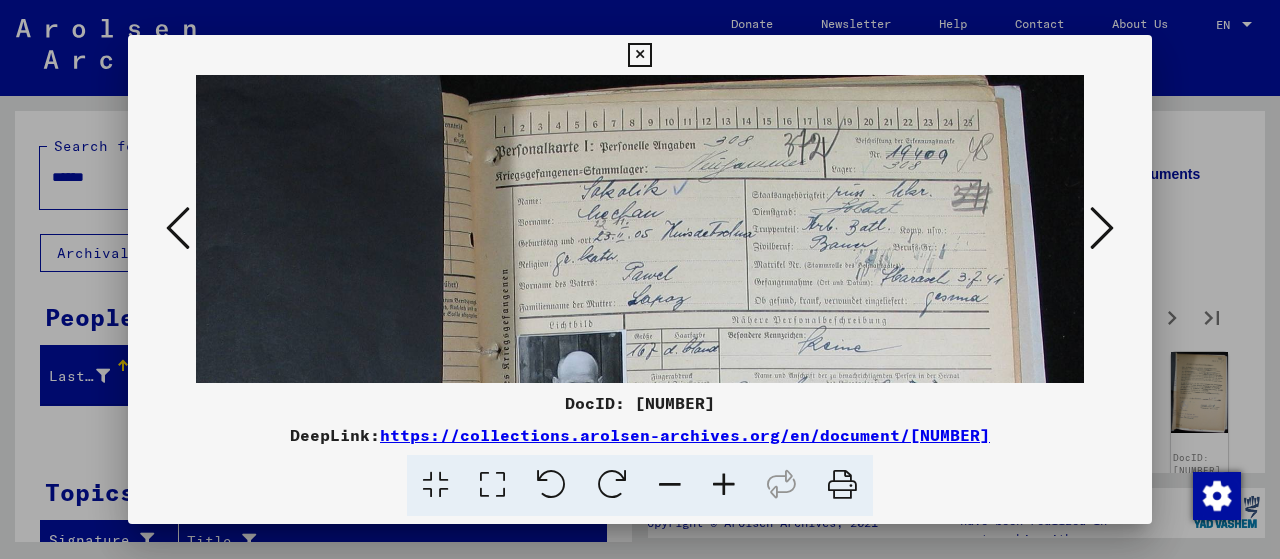 drag, startPoint x: 824, startPoint y: 287, endPoint x: 538, endPoint y: 279, distance: 286.11188 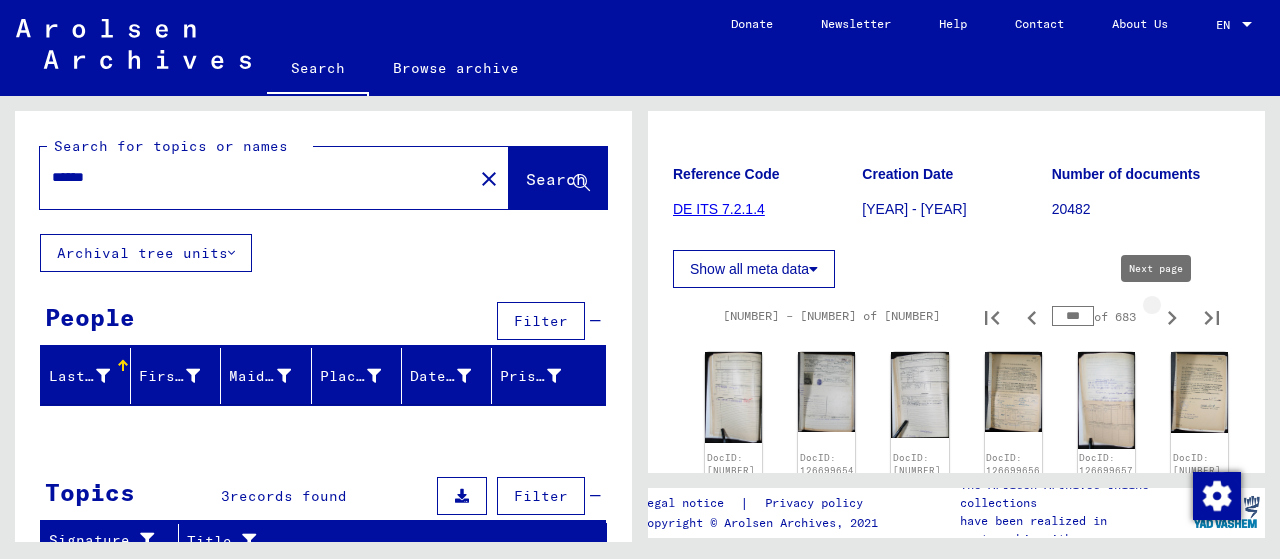 type on "***" 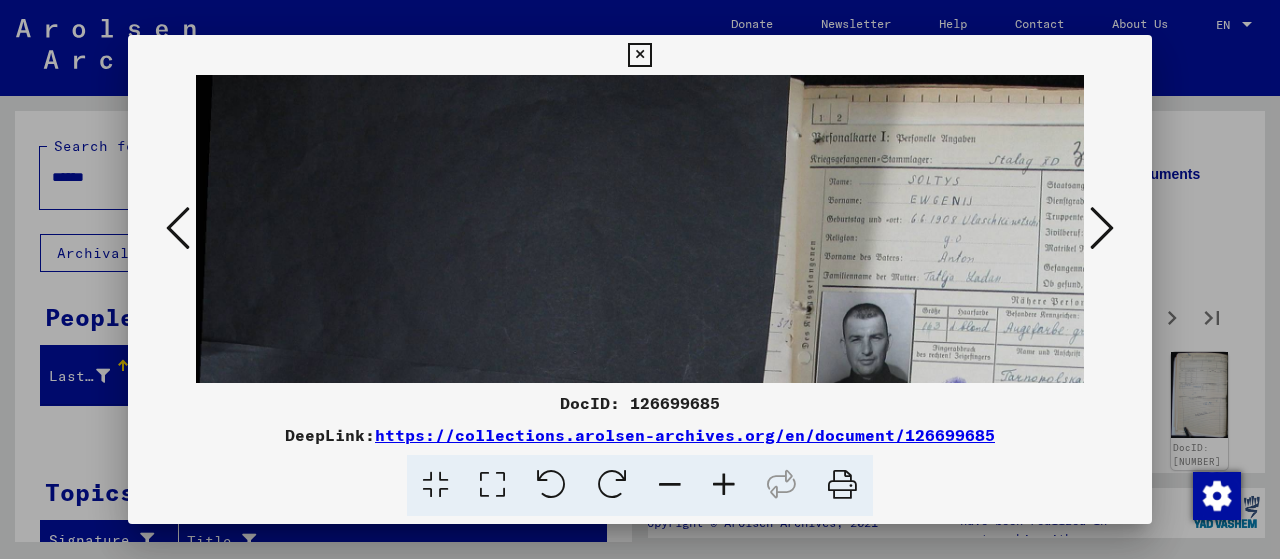 scroll, scrollTop: 9, scrollLeft: 210, axis: both 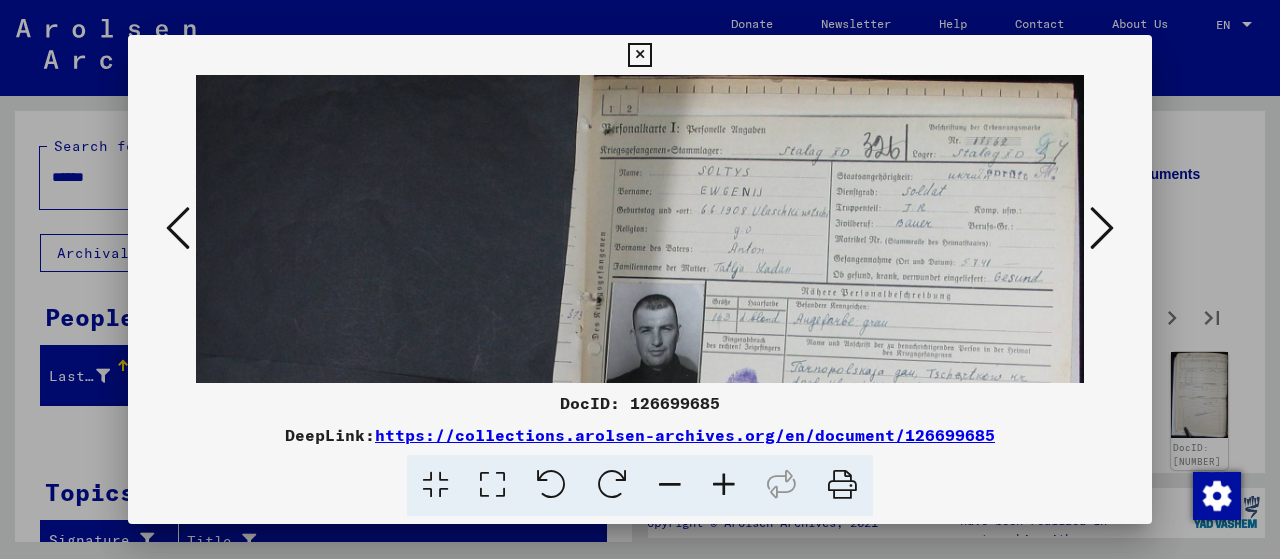 drag, startPoint x: 956, startPoint y: 247, endPoint x: 641, endPoint y: 238, distance: 315.12854 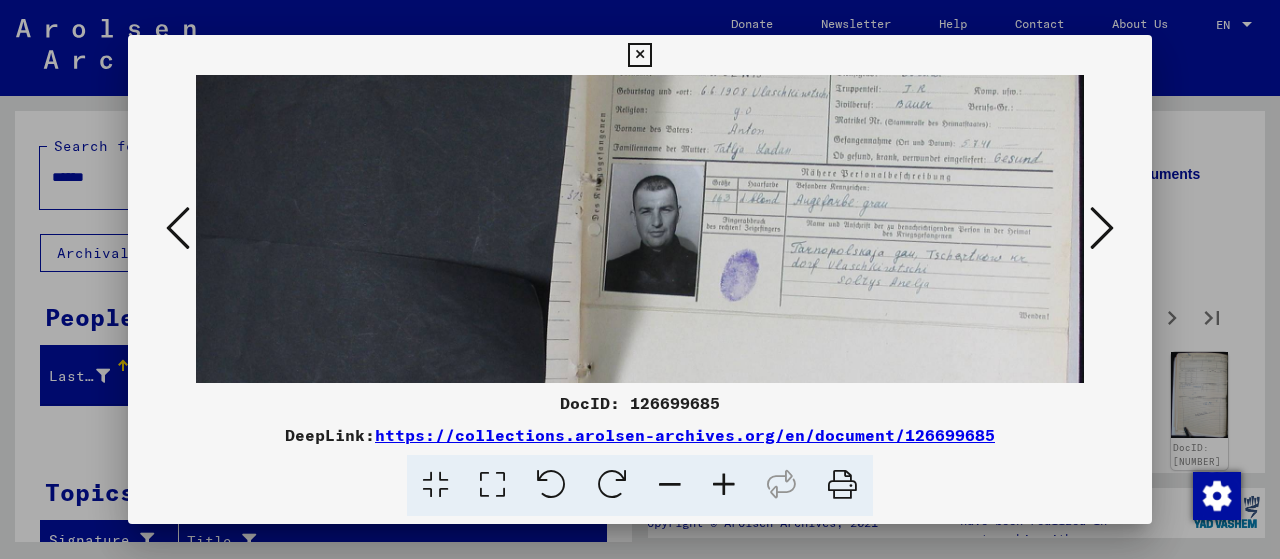 scroll, scrollTop: 163, scrollLeft: 210, axis: both 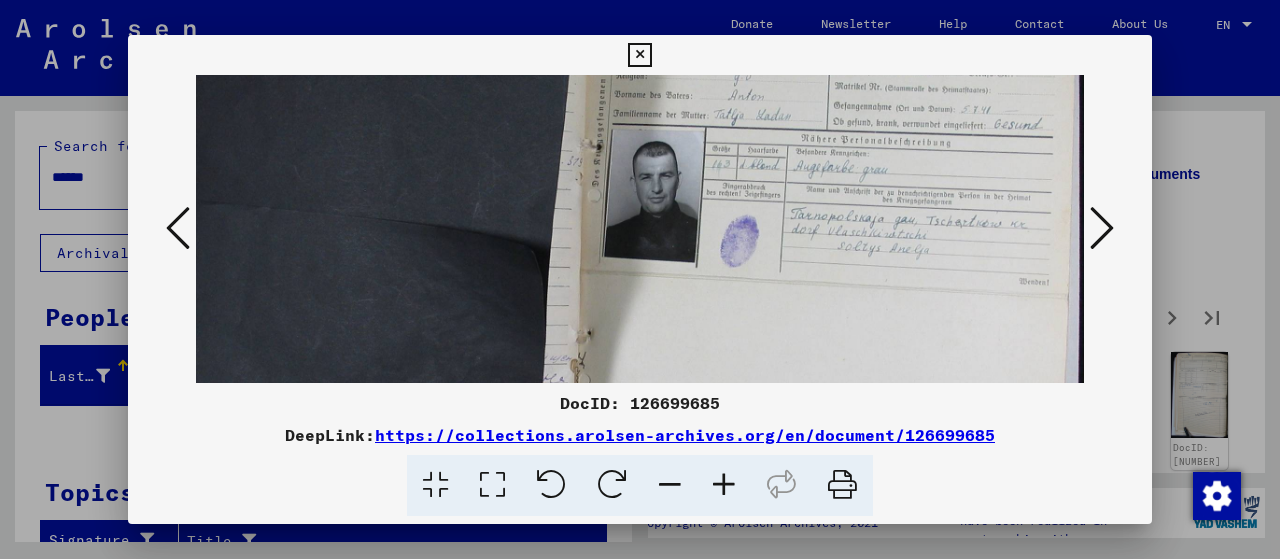 drag, startPoint x: 868, startPoint y: 303, endPoint x: 848, endPoint y: 151, distance: 153.31015 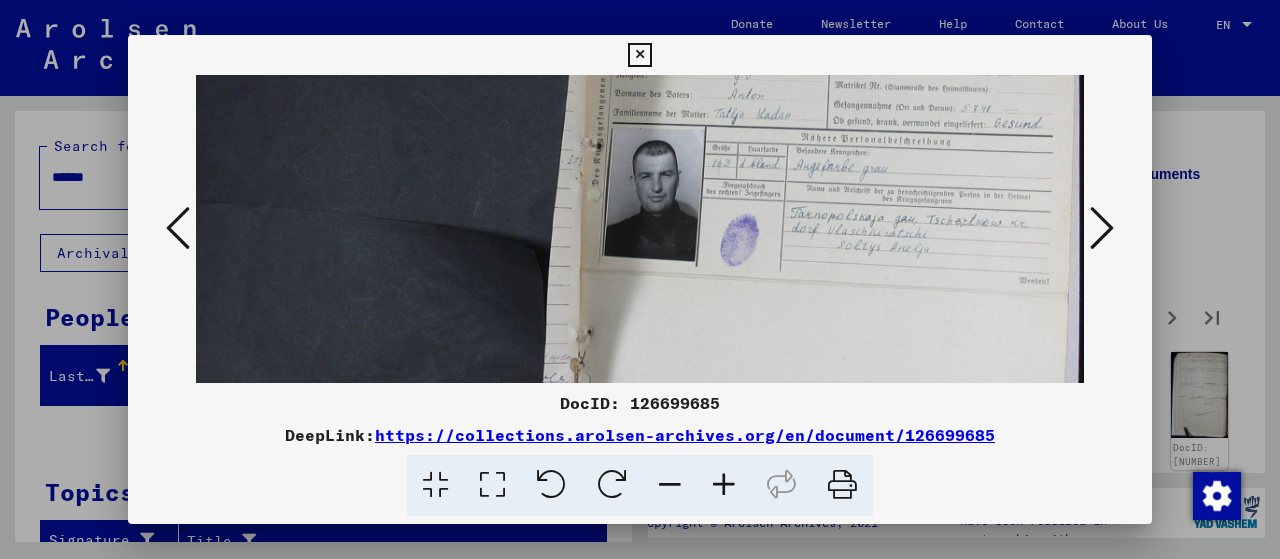 scroll, scrollTop: 0, scrollLeft: 0, axis: both 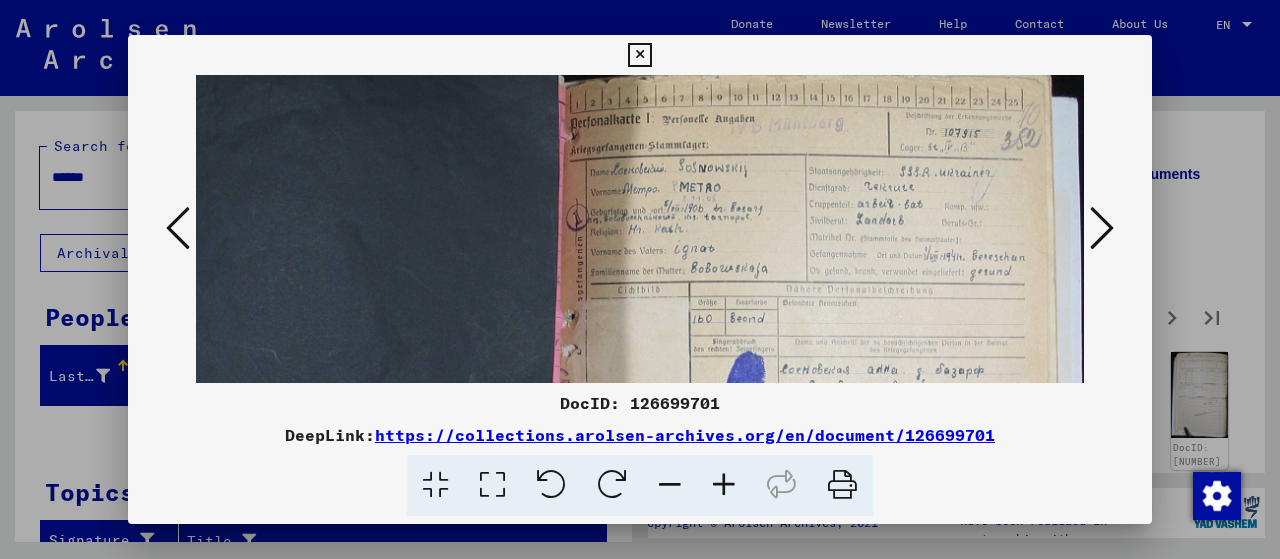 drag, startPoint x: 847, startPoint y: 271, endPoint x: 540, endPoint y: 261, distance: 307.1628 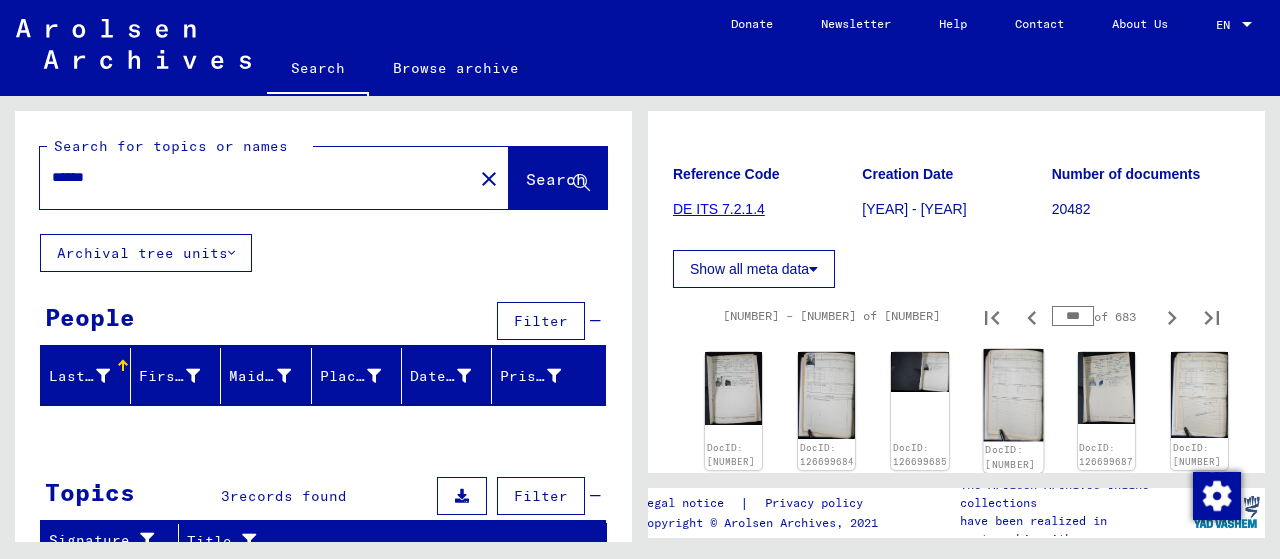 scroll, scrollTop: 600, scrollLeft: 0, axis: vertical 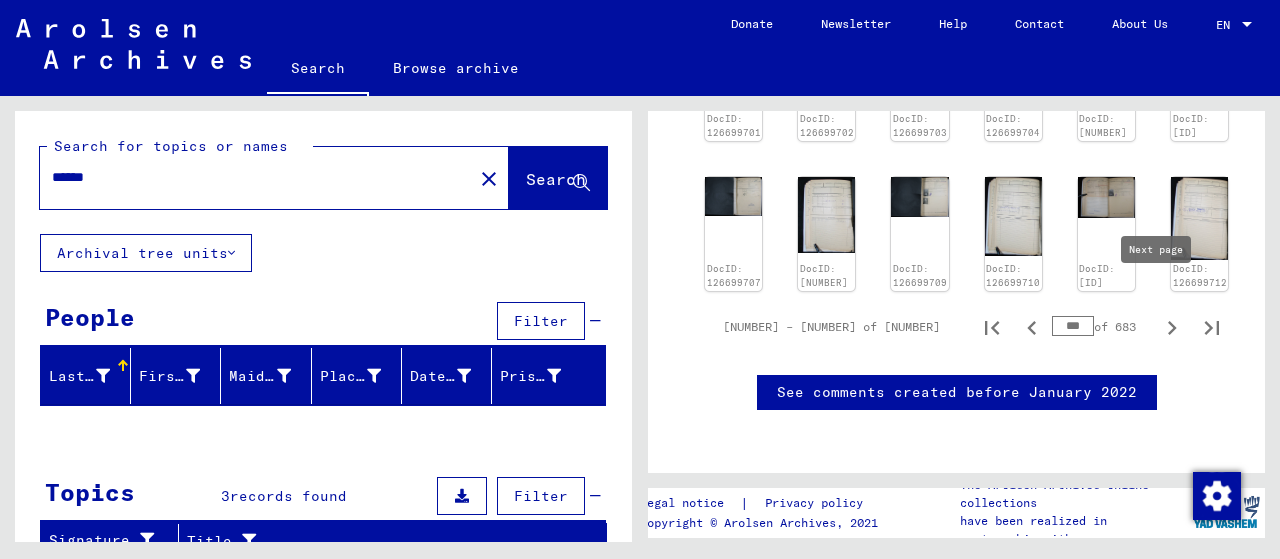 type on "***" 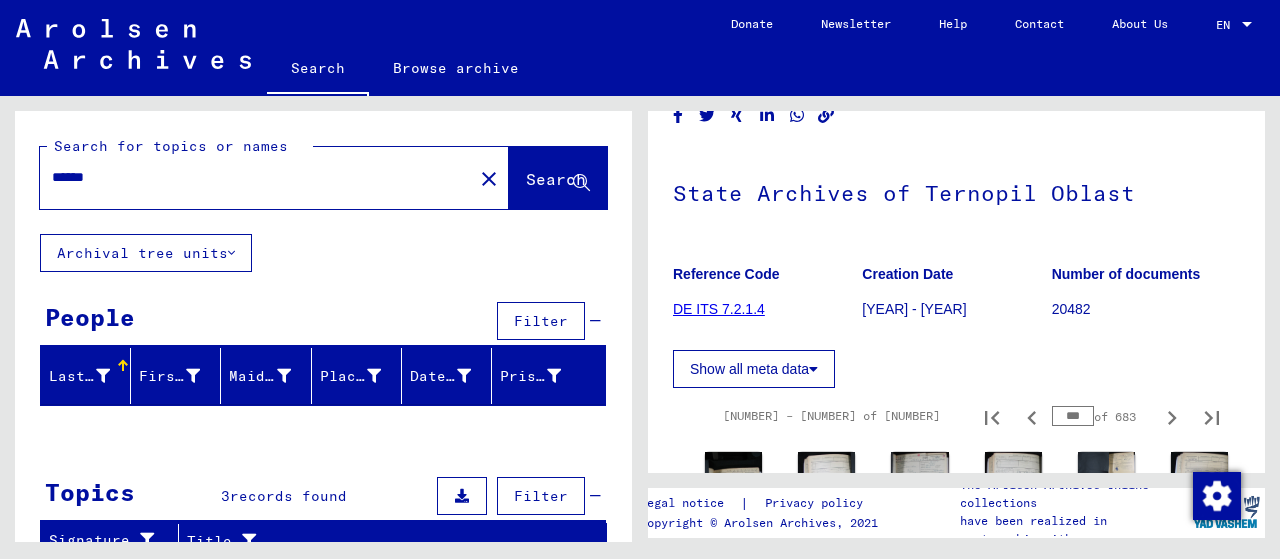 scroll, scrollTop: 300, scrollLeft: 0, axis: vertical 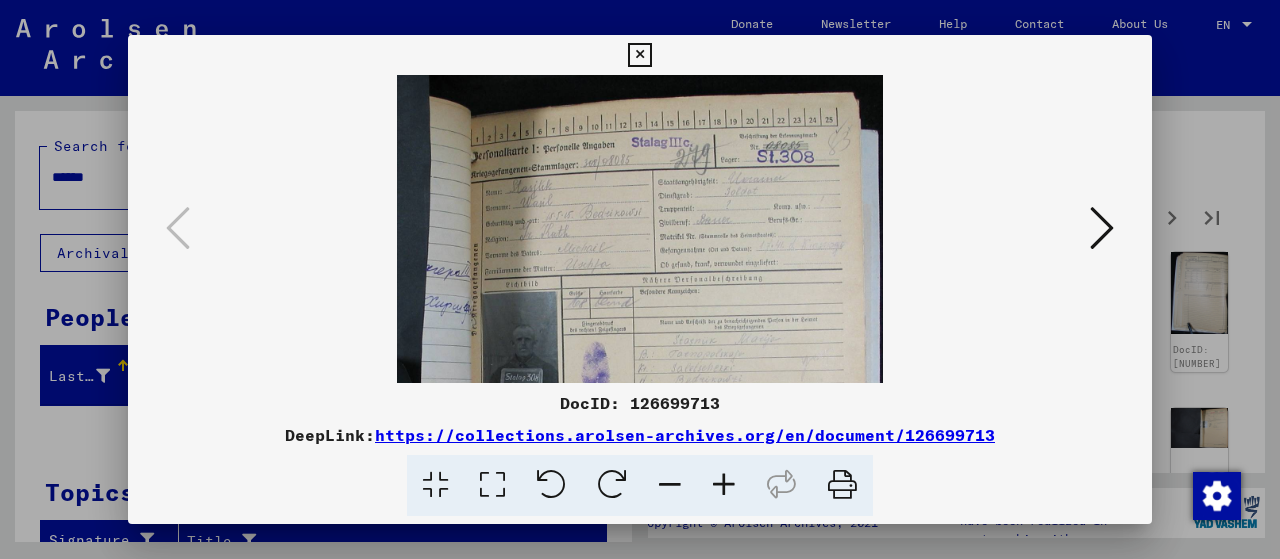 drag, startPoint x: 655, startPoint y: 213, endPoint x: 658, endPoint y: 101, distance: 112.04017 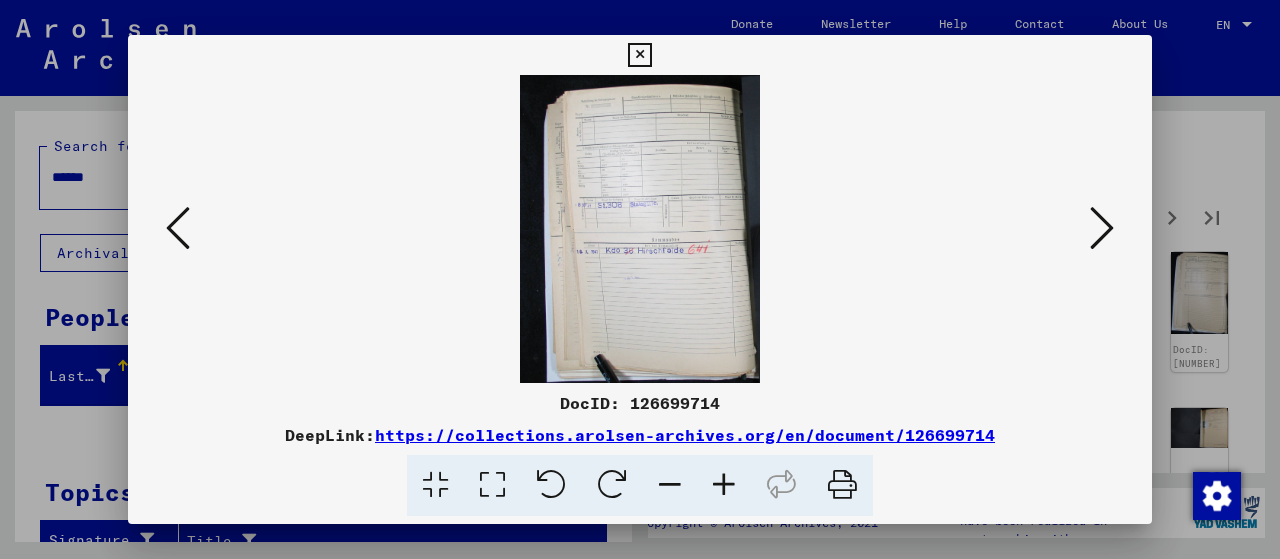 scroll, scrollTop: 0, scrollLeft: 0, axis: both 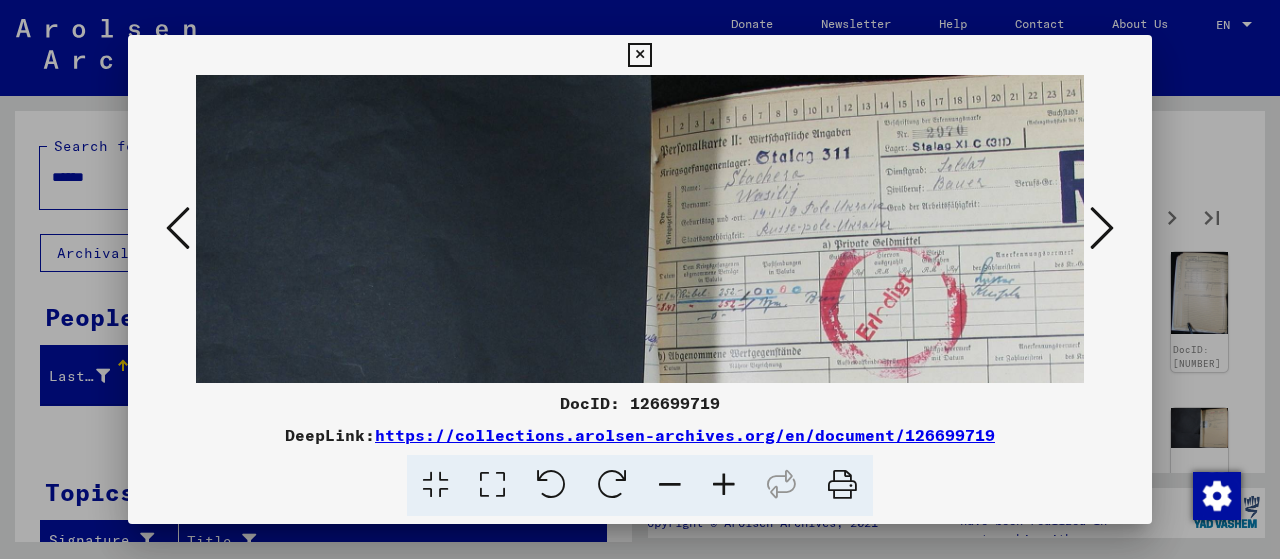 drag, startPoint x: 852, startPoint y: 257, endPoint x: 771, endPoint y: 252, distance: 81.154175 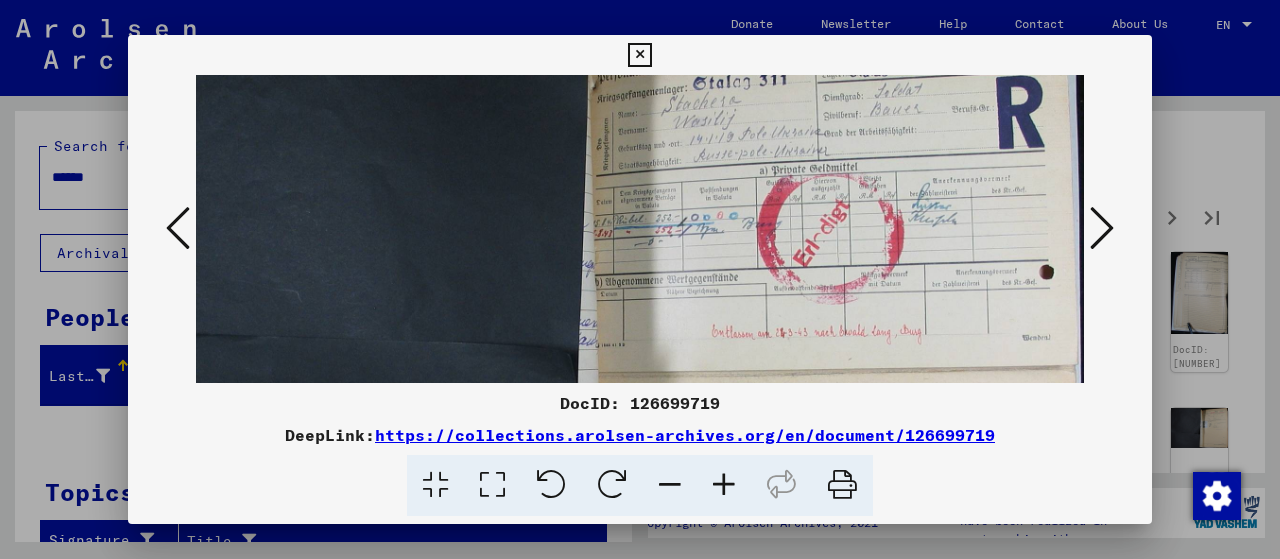 scroll, scrollTop: 88, scrollLeft: 200, axis: both 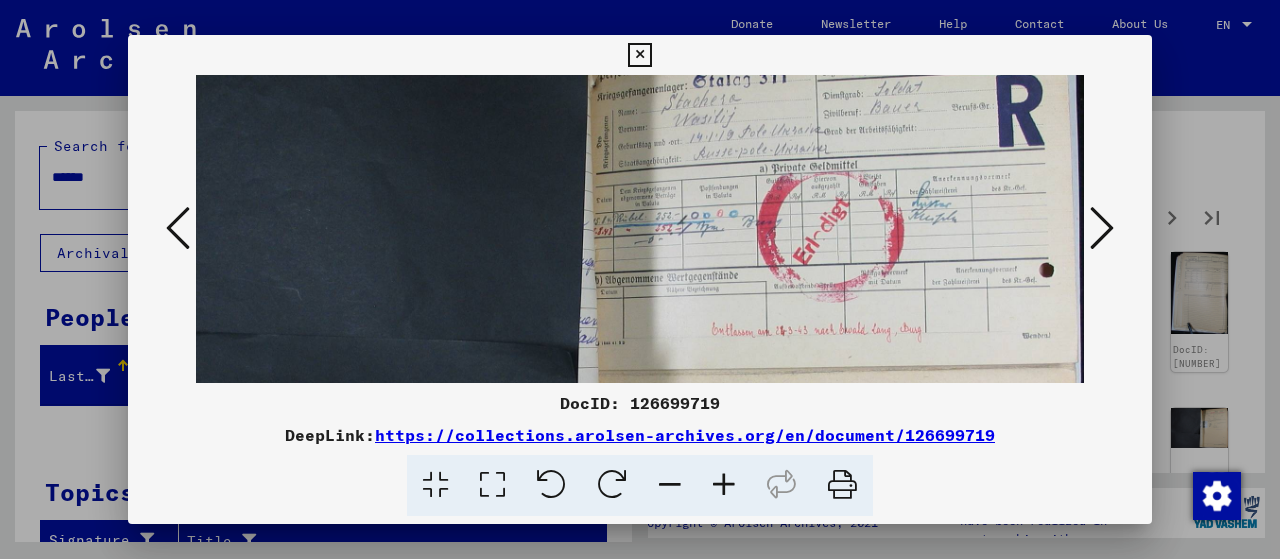drag, startPoint x: 662, startPoint y: 197, endPoint x: 558, endPoint y: 180, distance: 105.380264 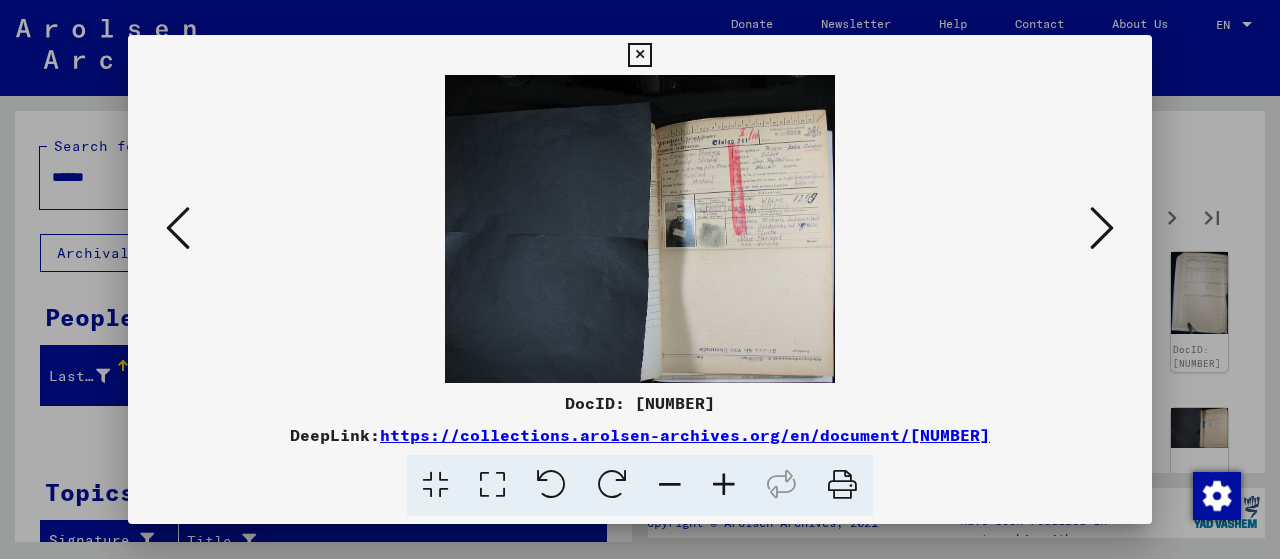 scroll, scrollTop: 0, scrollLeft: 0, axis: both 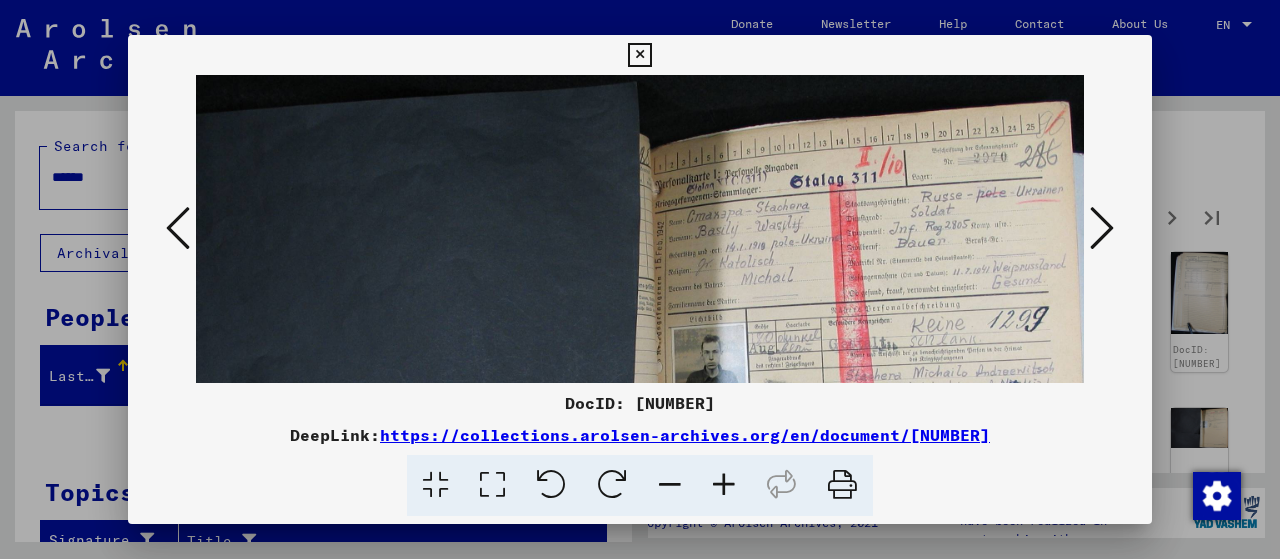 drag, startPoint x: 701, startPoint y: 326, endPoint x: 640, endPoint y: 267, distance: 84.8646 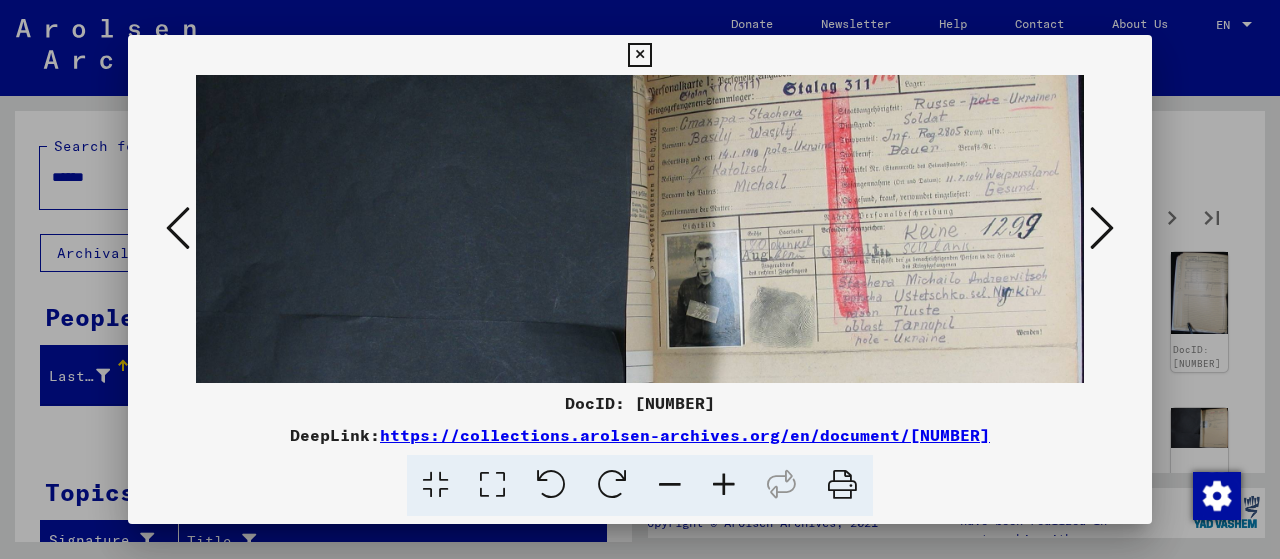 scroll, scrollTop: 161, scrollLeft: 70, axis: both 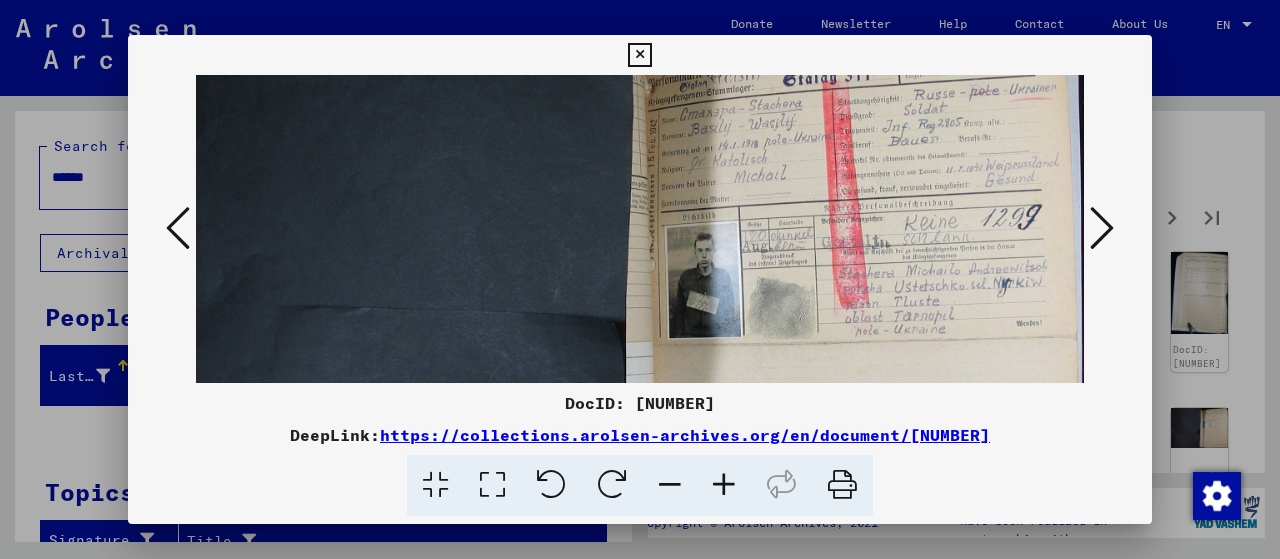 drag, startPoint x: 794, startPoint y: 281, endPoint x: 744, endPoint y: 181, distance: 111.8034 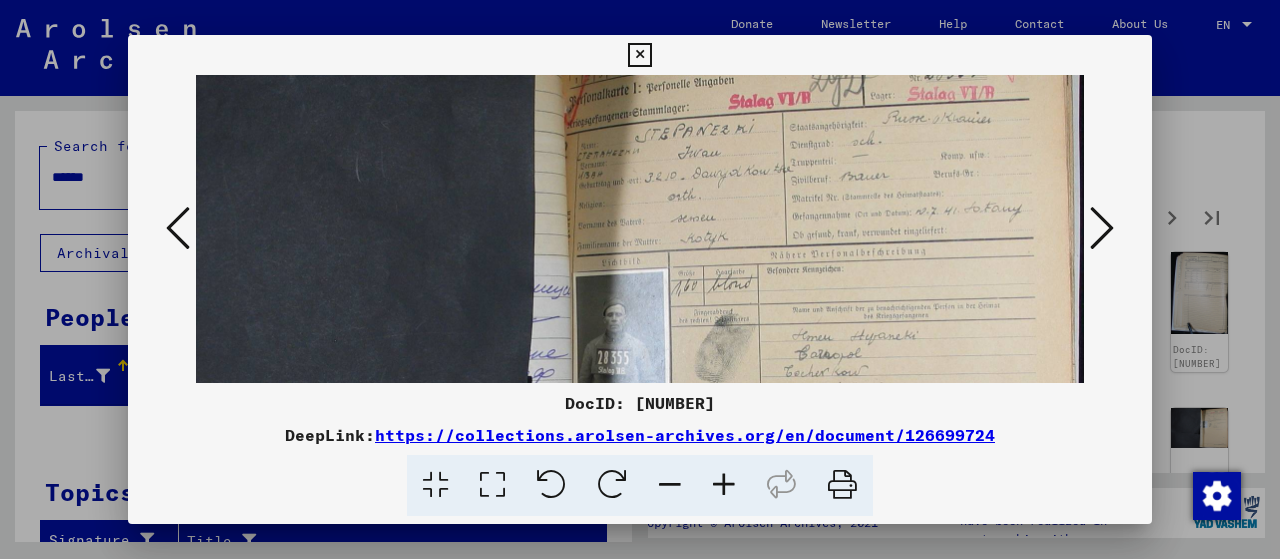 drag, startPoint x: 851, startPoint y: 327, endPoint x: 613, endPoint y: 267, distance: 245.44653 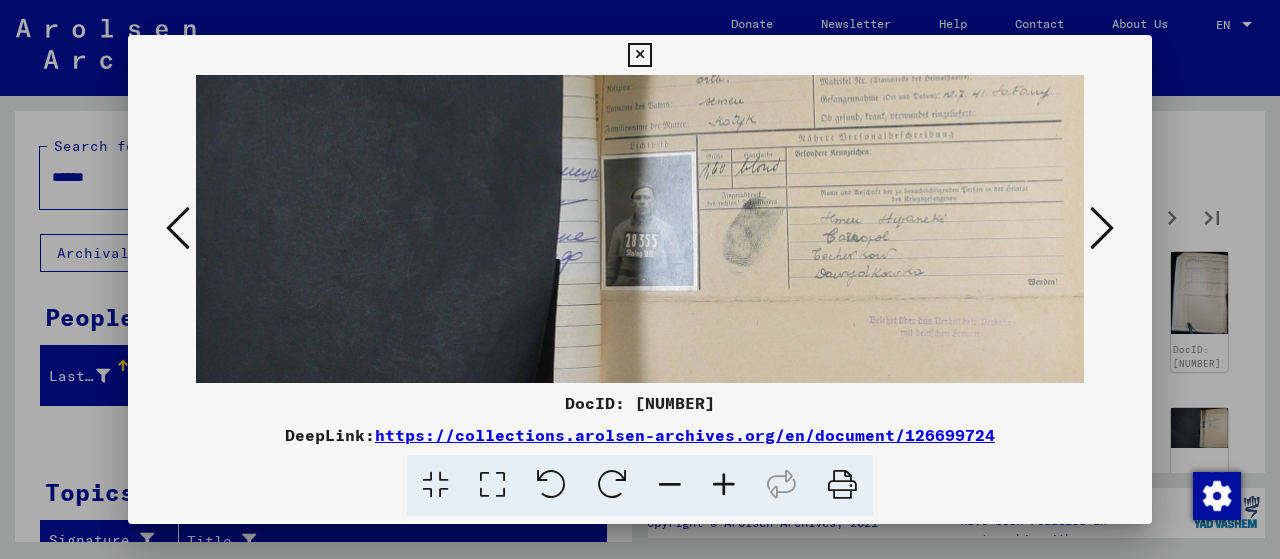 scroll, scrollTop: 220, scrollLeft: 222, axis: both 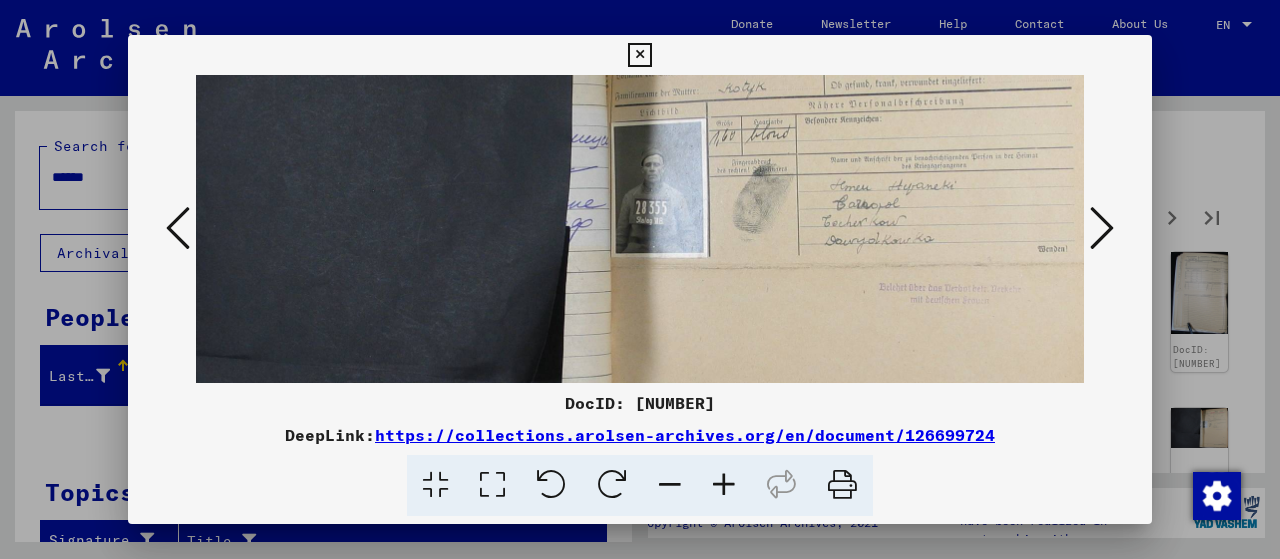 drag, startPoint x: 765, startPoint y: 207, endPoint x: 768, endPoint y: 195, distance: 12.369317 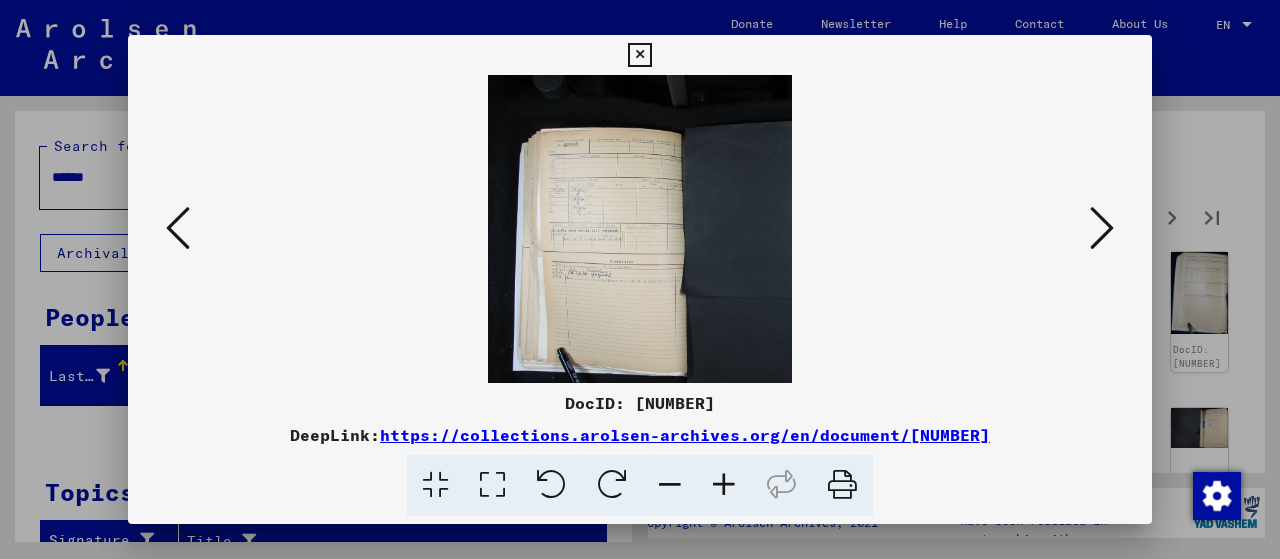 scroll, scrollTop: 0, scrollLeft: 0, axis: both 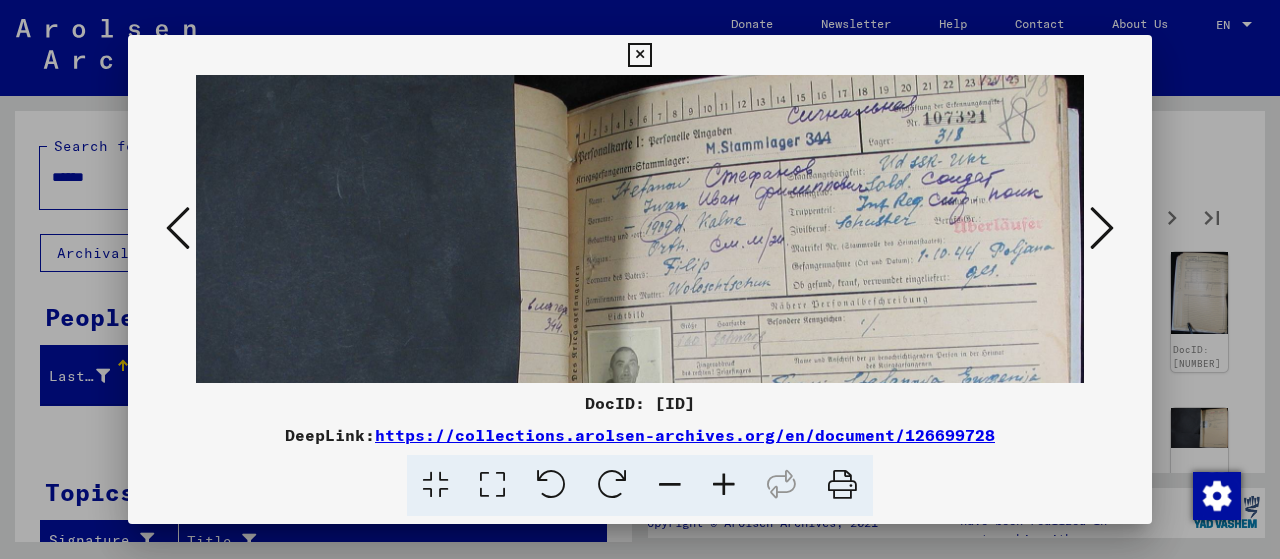 drag, startPoint x: 943, startPoint y: 260, endPoint x: 602, endPoint y: 240, distance: 341.586 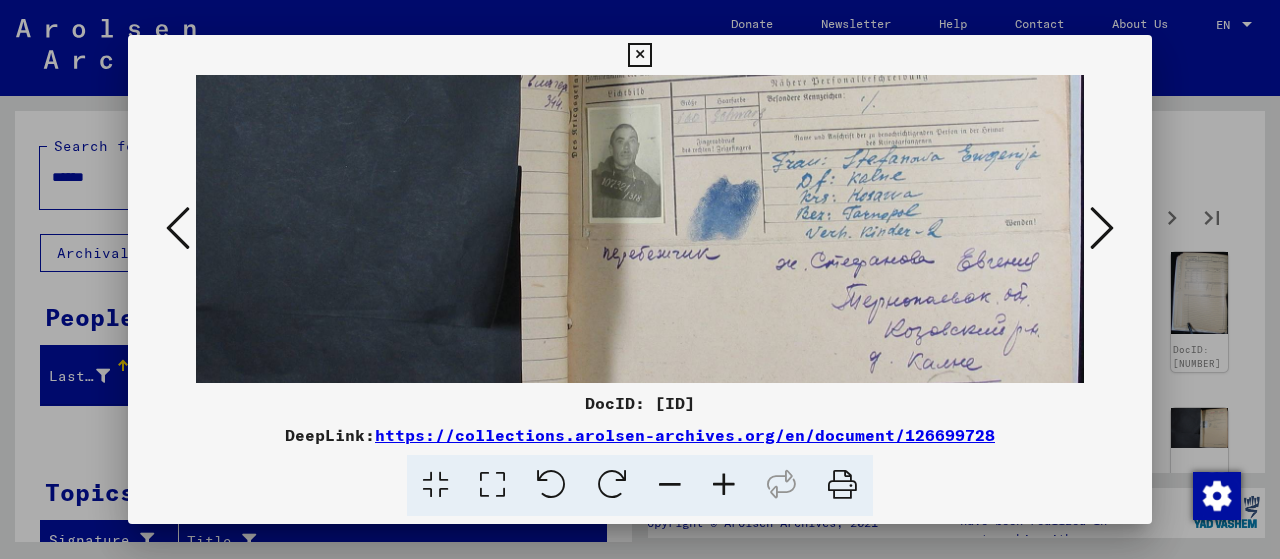 drag, startPoint x: 868, startPoint y: 349, endPoint x: 867, endPoint y: 127, distance: 222.00226 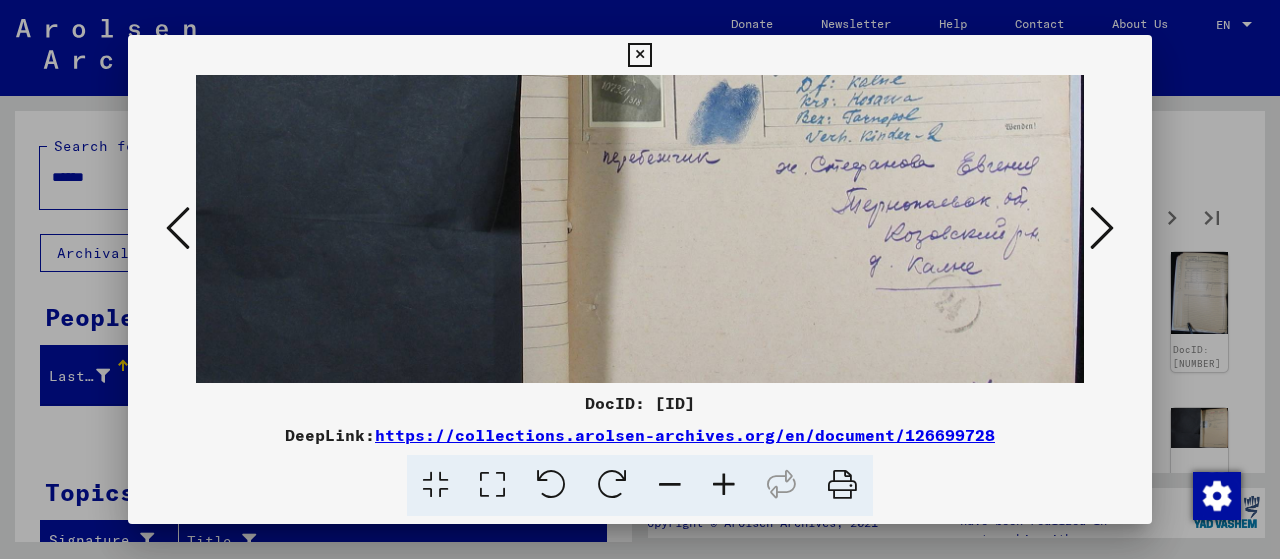 drag, startPoint x: 844, startPoint y: 226, endPoint x: 825, endPoint y: 167, distance: 61.983868 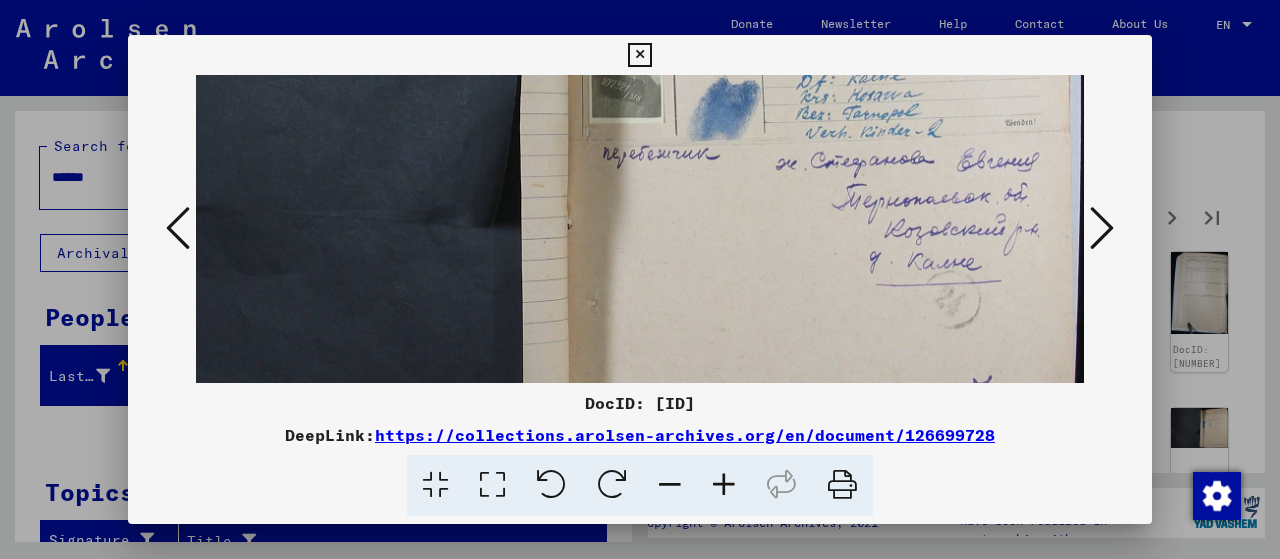 scroll, scrollTop: 0, scrollLeft: 0, axis: both 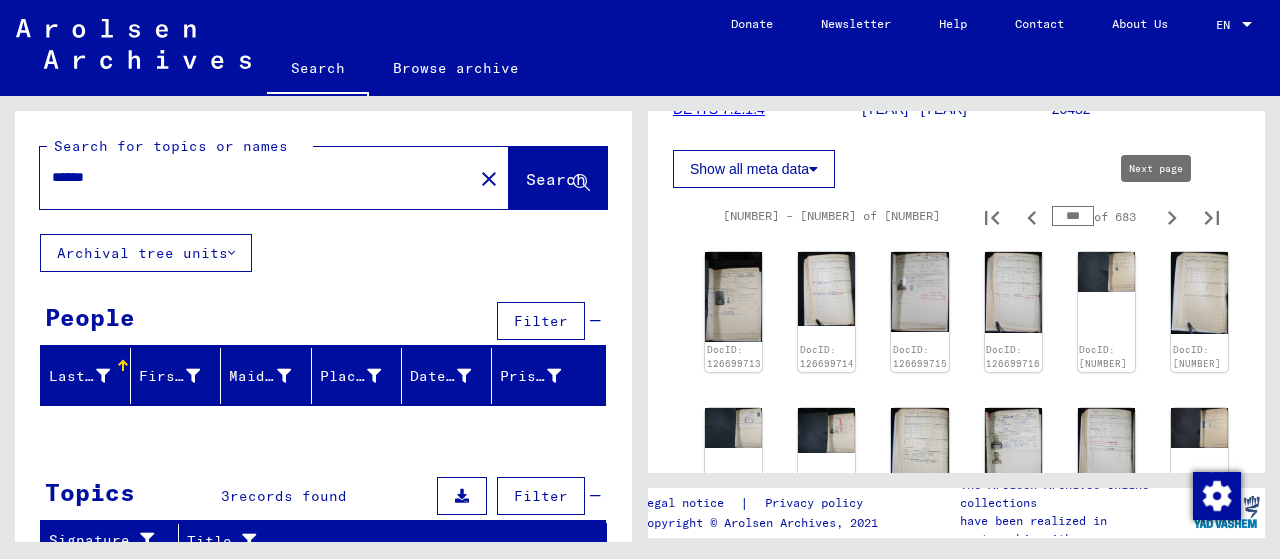 type on "***" 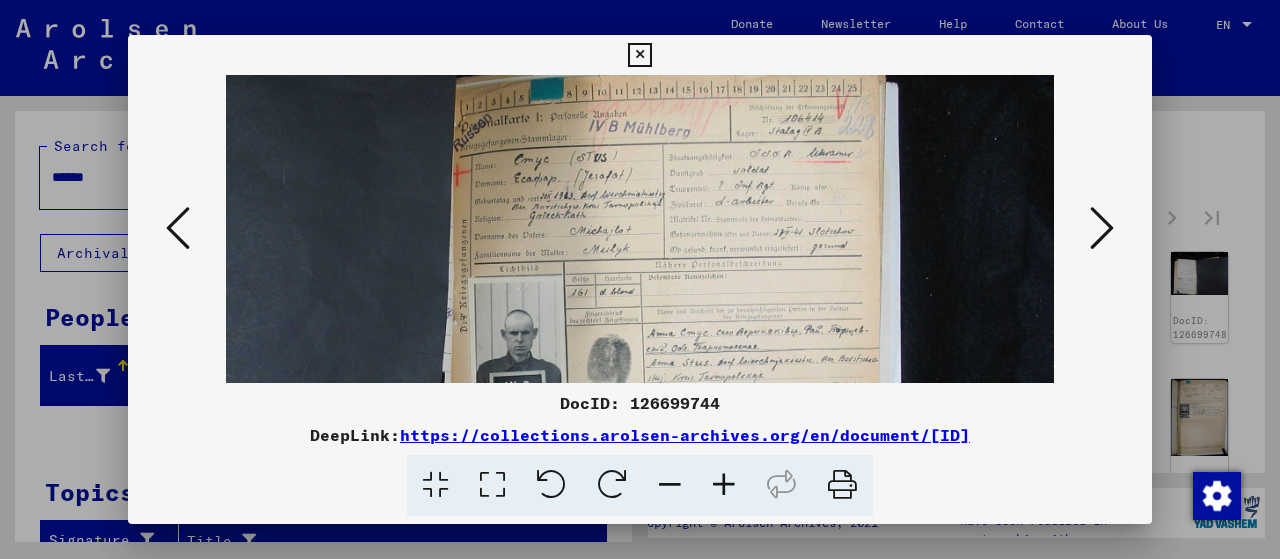 scroll, scrollTop: 138, scrollLeft: 0, axis: vertical 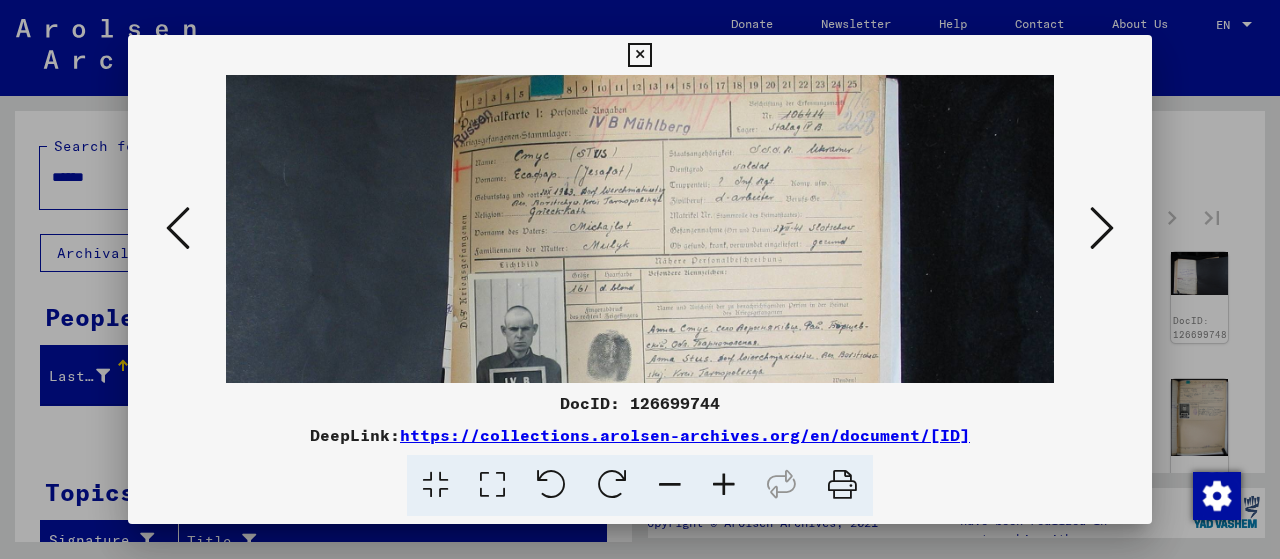 drag, startPoint x: 691, startPoint y: 325, endPoint x: 678, endPoint y: 191, distance: 134.62912 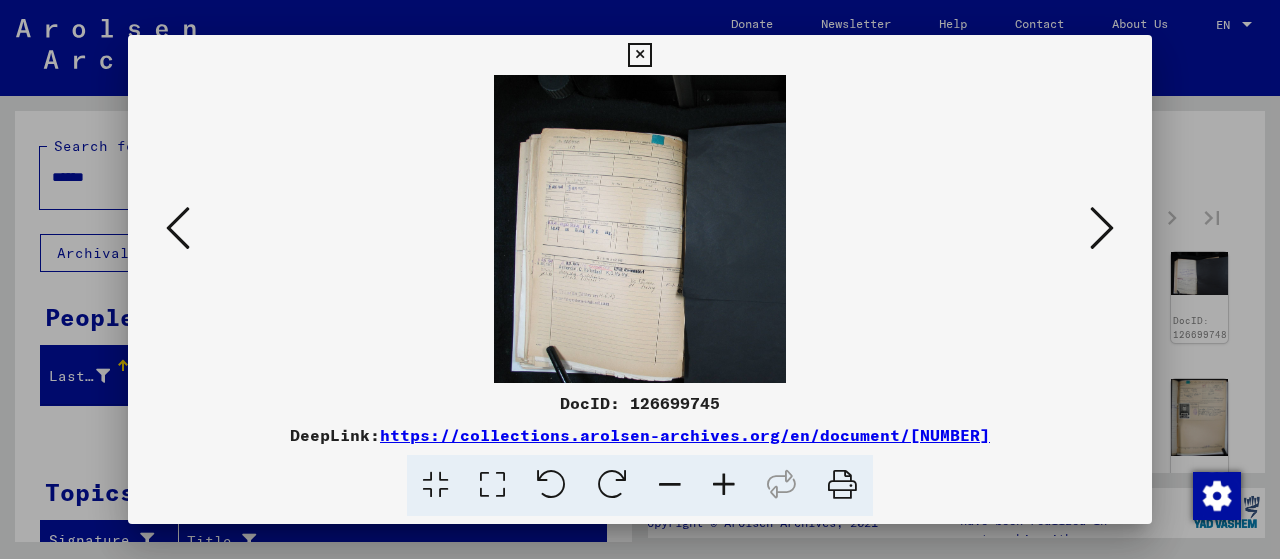 scroll, scrollTop: 0, scrollLeft: 0, axis: both 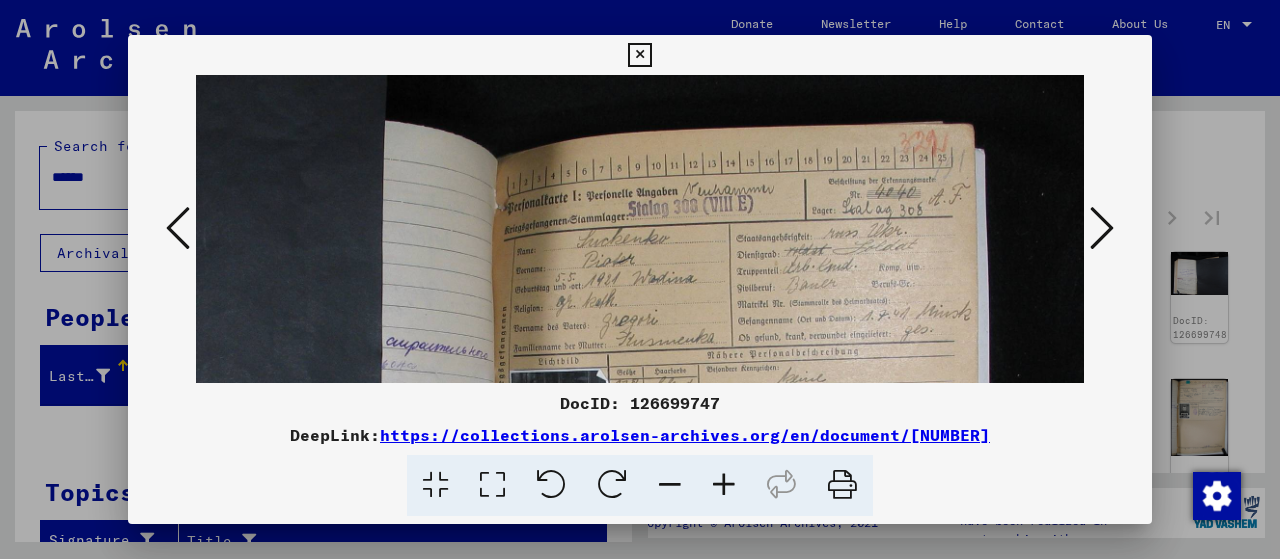 drag, startPoint x: 716, startPoint y: 301, endPoint x: 717, endPoint y: 210, distance: 91.00549 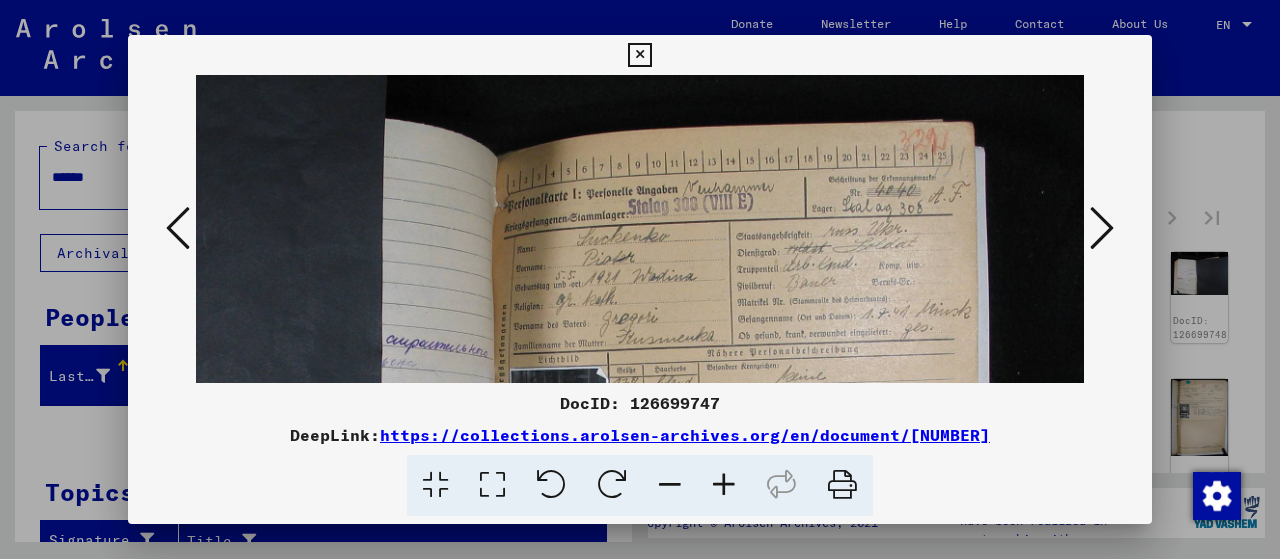scroll, scrollTop: 0, scrollLeft: 0, axis: both 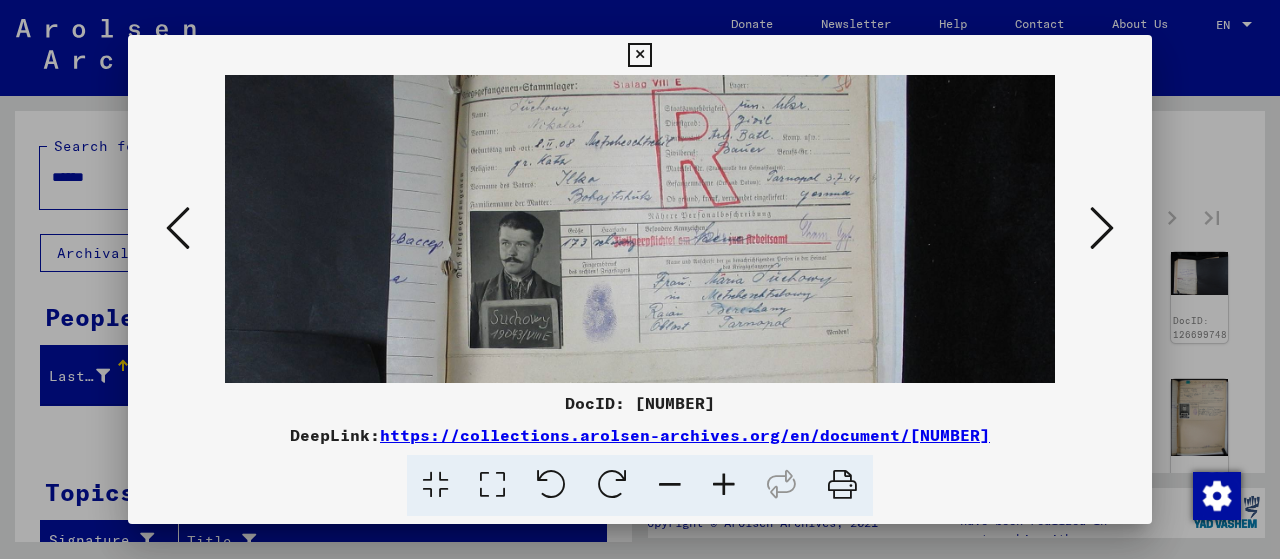 drag, startPoint x: 682, startPoint y: 331, endPoint x: 510, endPoint y: 153, distance: 247.52374 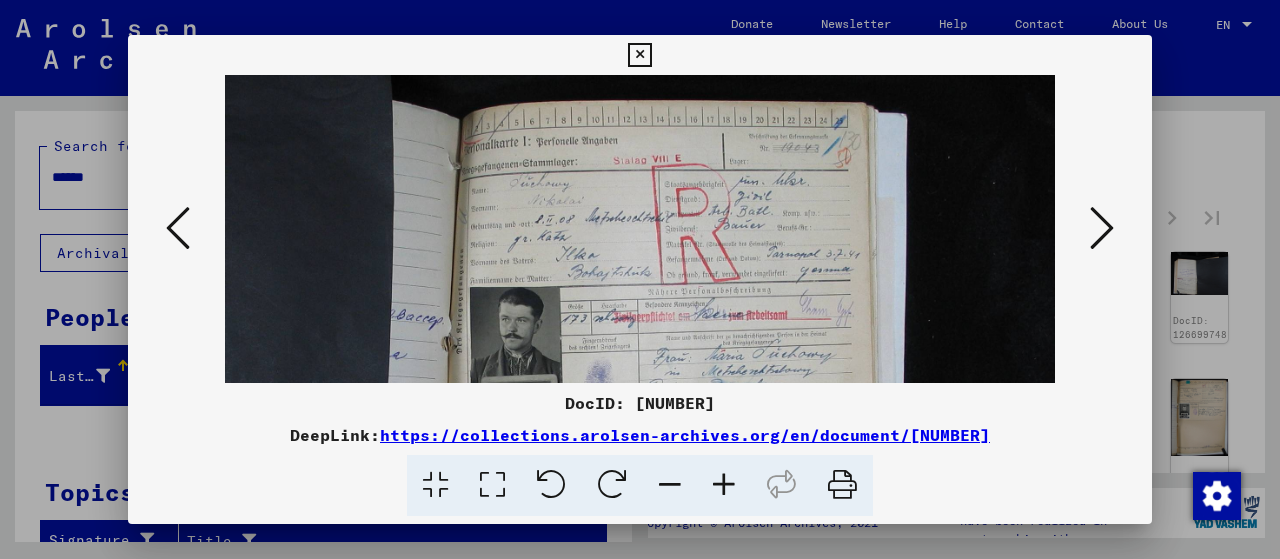 scroll, scrollTop: 92, scrollLeft: 0, axis: vertical 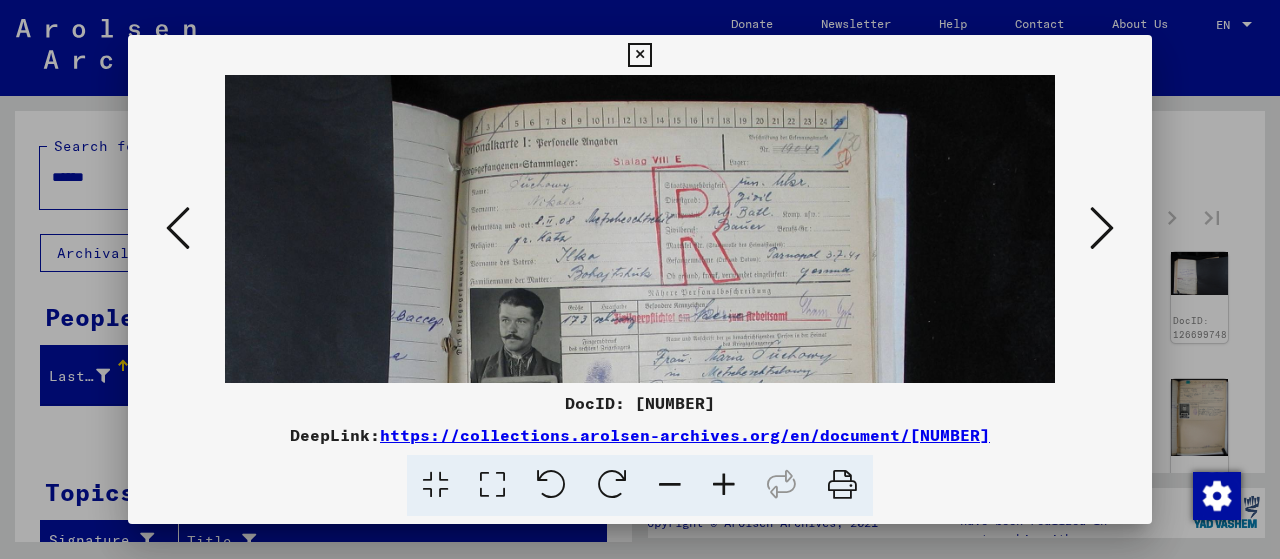 drag, startPoint x: 611, startPoint y: 200, endPoint x: 618, endPoint y: 283, distance: 83.294655 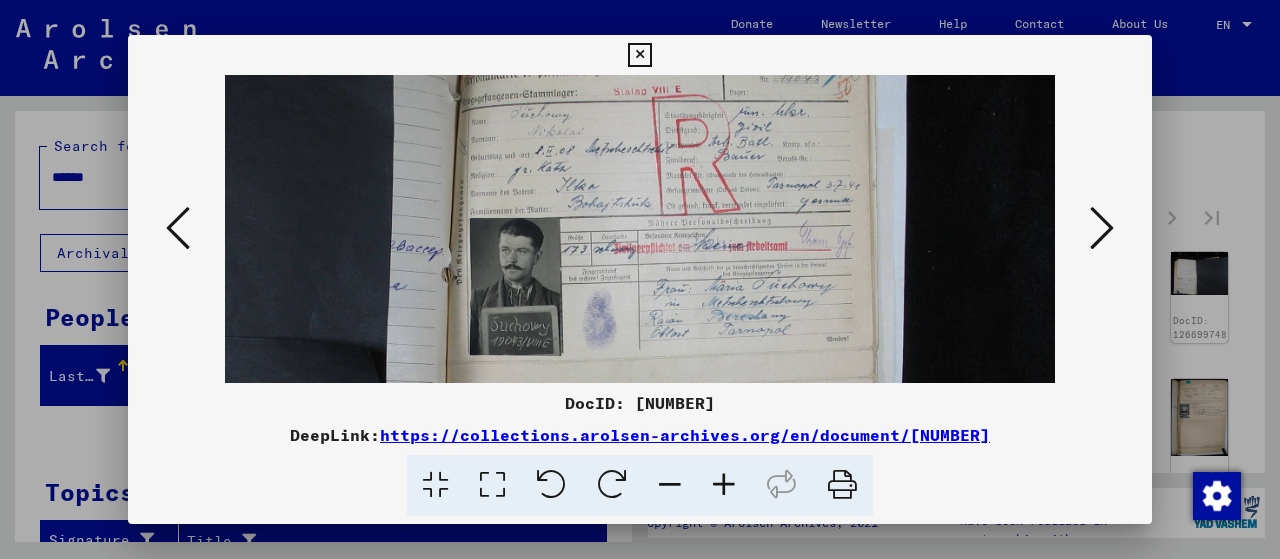 drag, startPoint x: 573, startPoint y: 307, endPoint x: 574, endPoint y: 237, distance: 70.00714 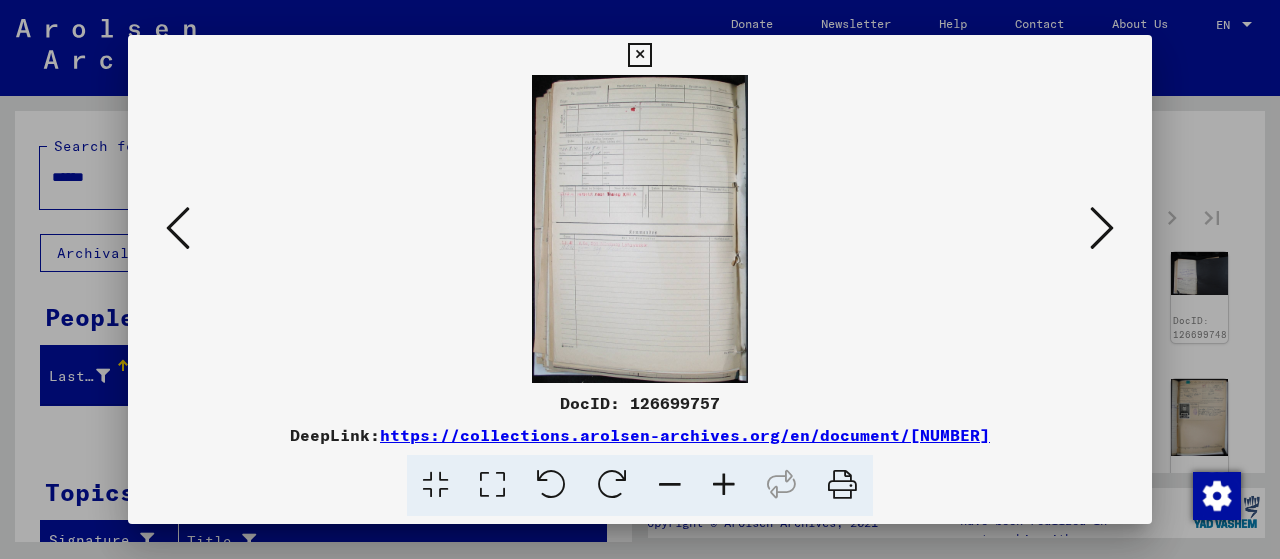 scroll, scrollTop: 0, scrollLeft: 0, axis: both 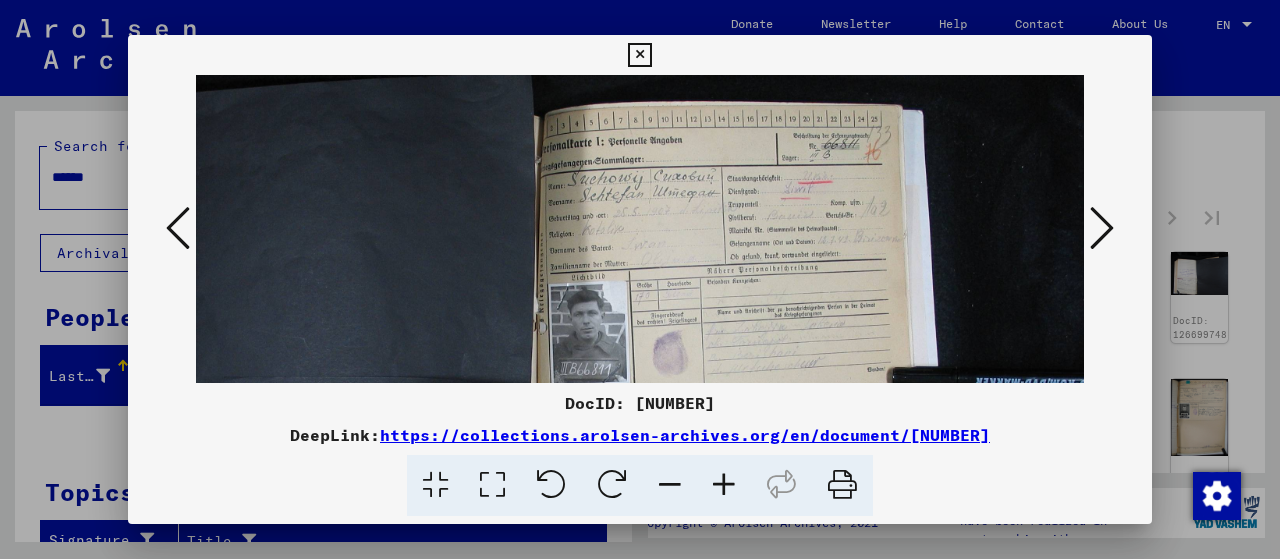 drag, startPoint x: 676, startPoint y: 291, endPoint x: 415, endPoint y: 183, distance: 282.46237 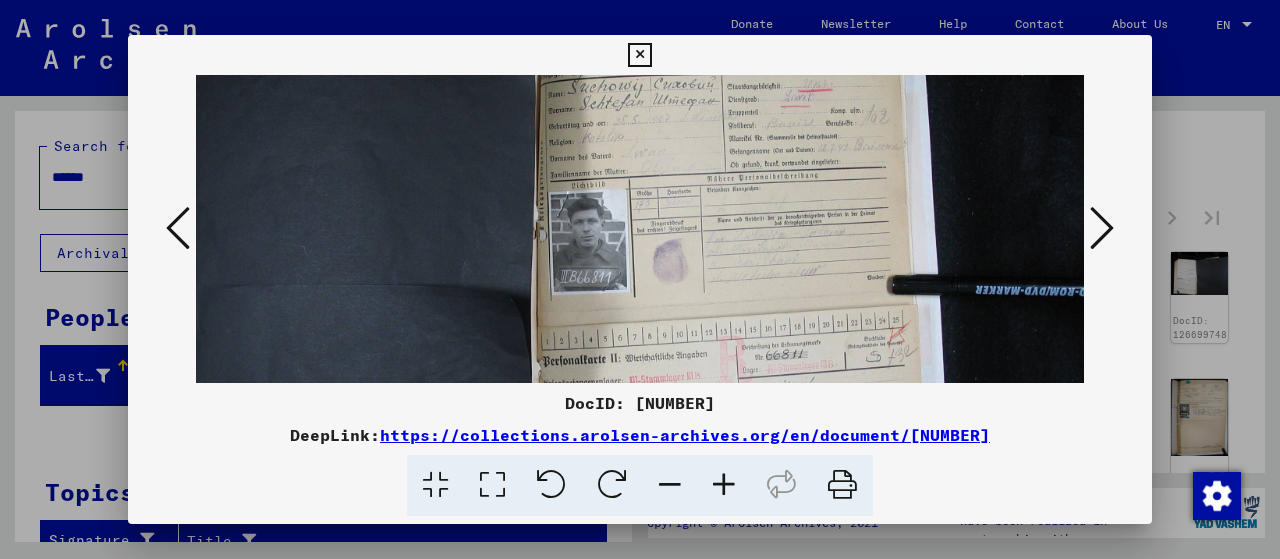 scroll, scrollTop: 219, scrollLeft: 122, axis: both 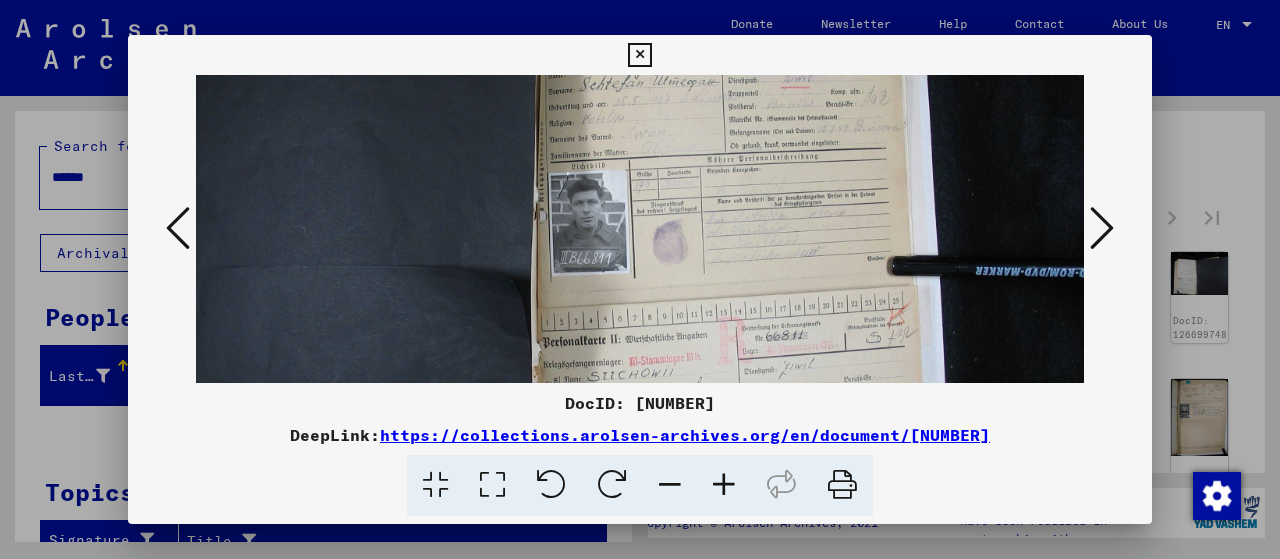drag, startPoint x: 697, startPoint y: 293, endPoint x: 471, endPoint y: 186, distance: 250.04999 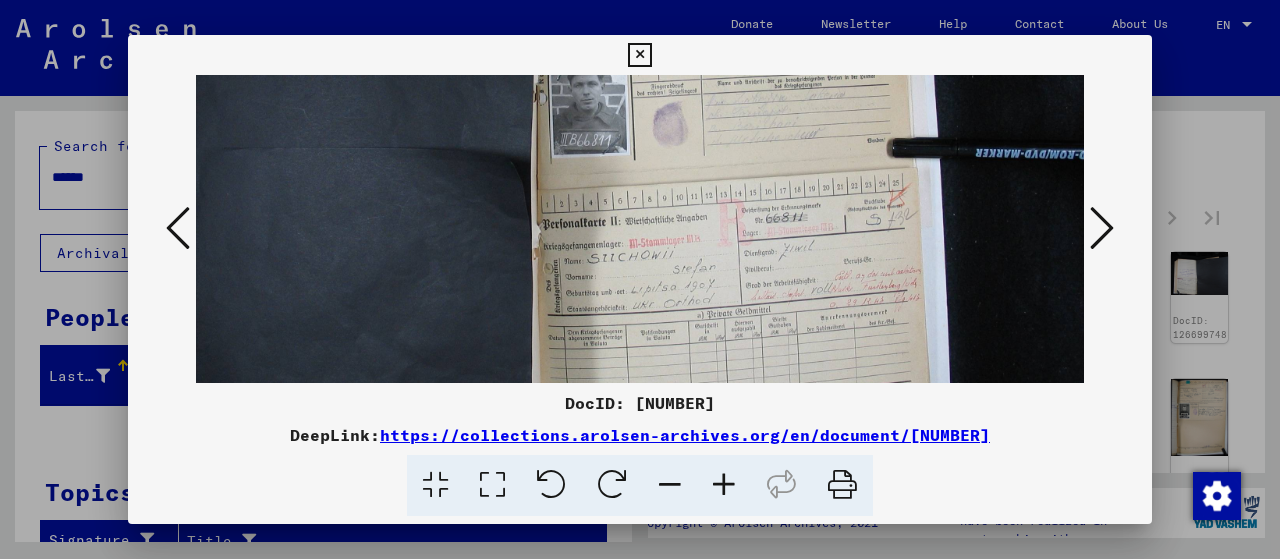 drag, startPoint x: 721, startPoint y: 257, endPoint x: 708, endPoint y: 208, distance: 50.695168 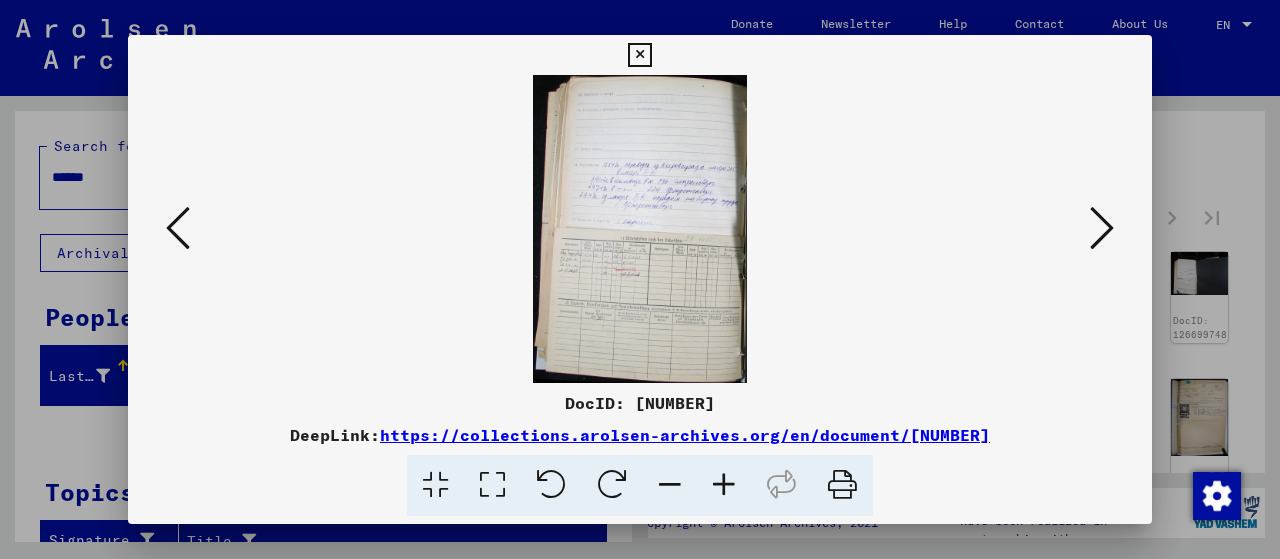 scroll, scrollTop: 0, scrollLeft: 0, axis: both 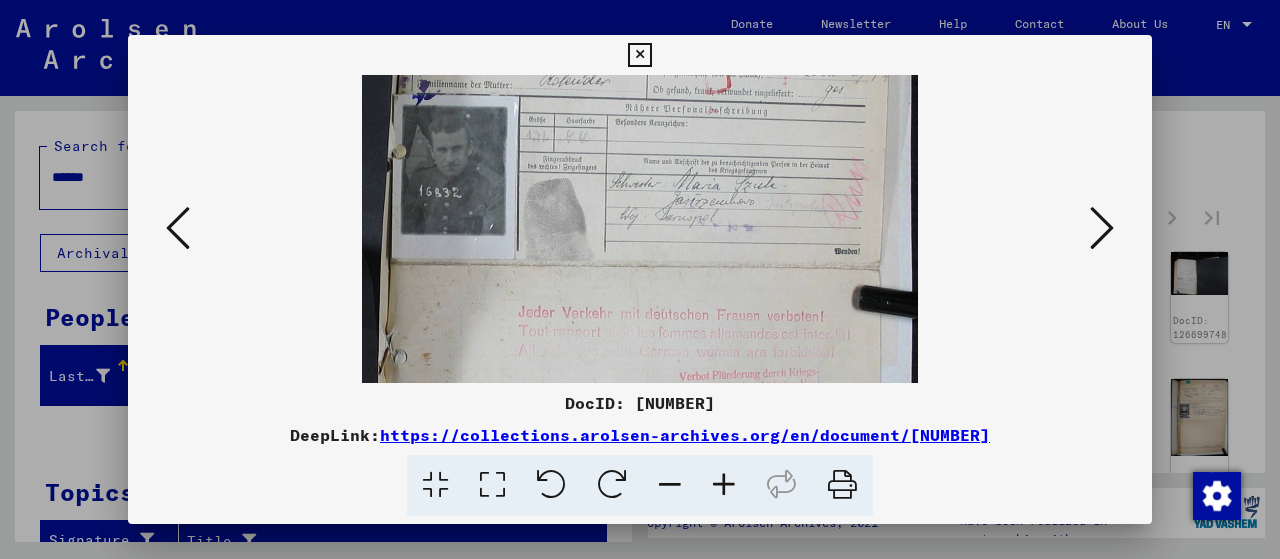 drag, startPoint x: 664, startPoint y: 177, endPoint x: 637, endPoint y: 125, distance: 58.59181 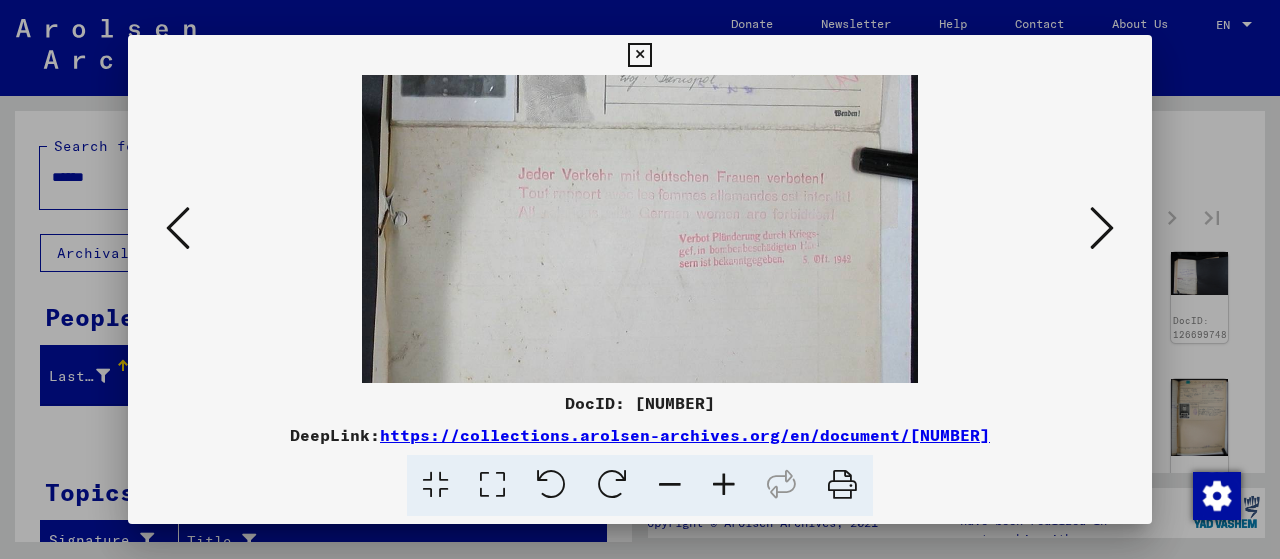 drag, startPoint x: 824, startPoint y: 260, endPoint x: 813, endPoint y: 134, distance: 126.47925 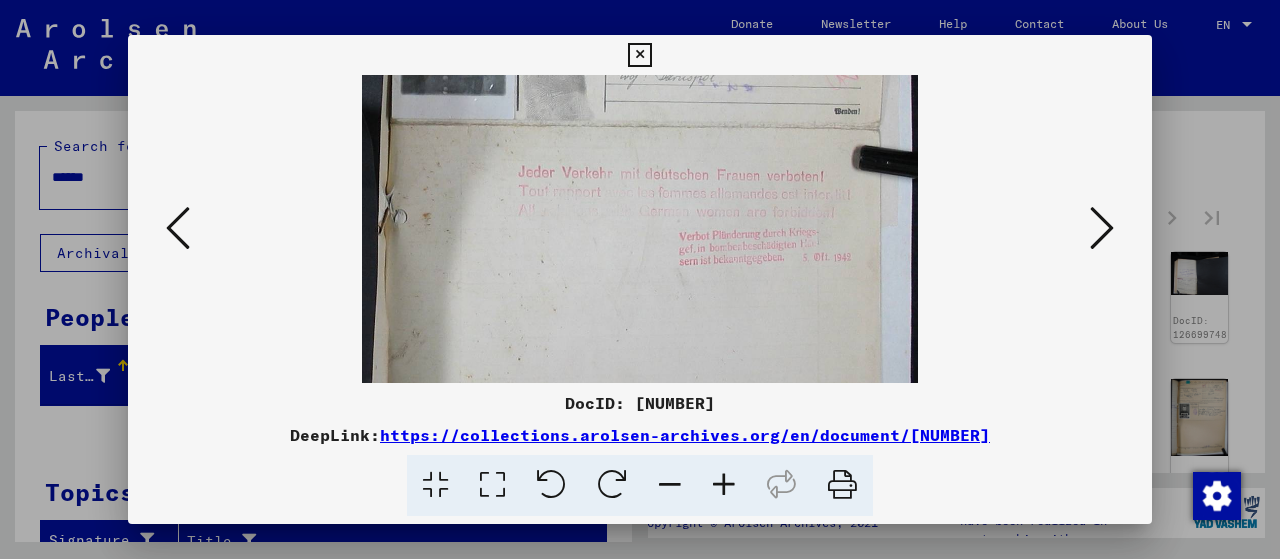 scroll, scrollTop: 0, scrollLeft: 0, axis: both 